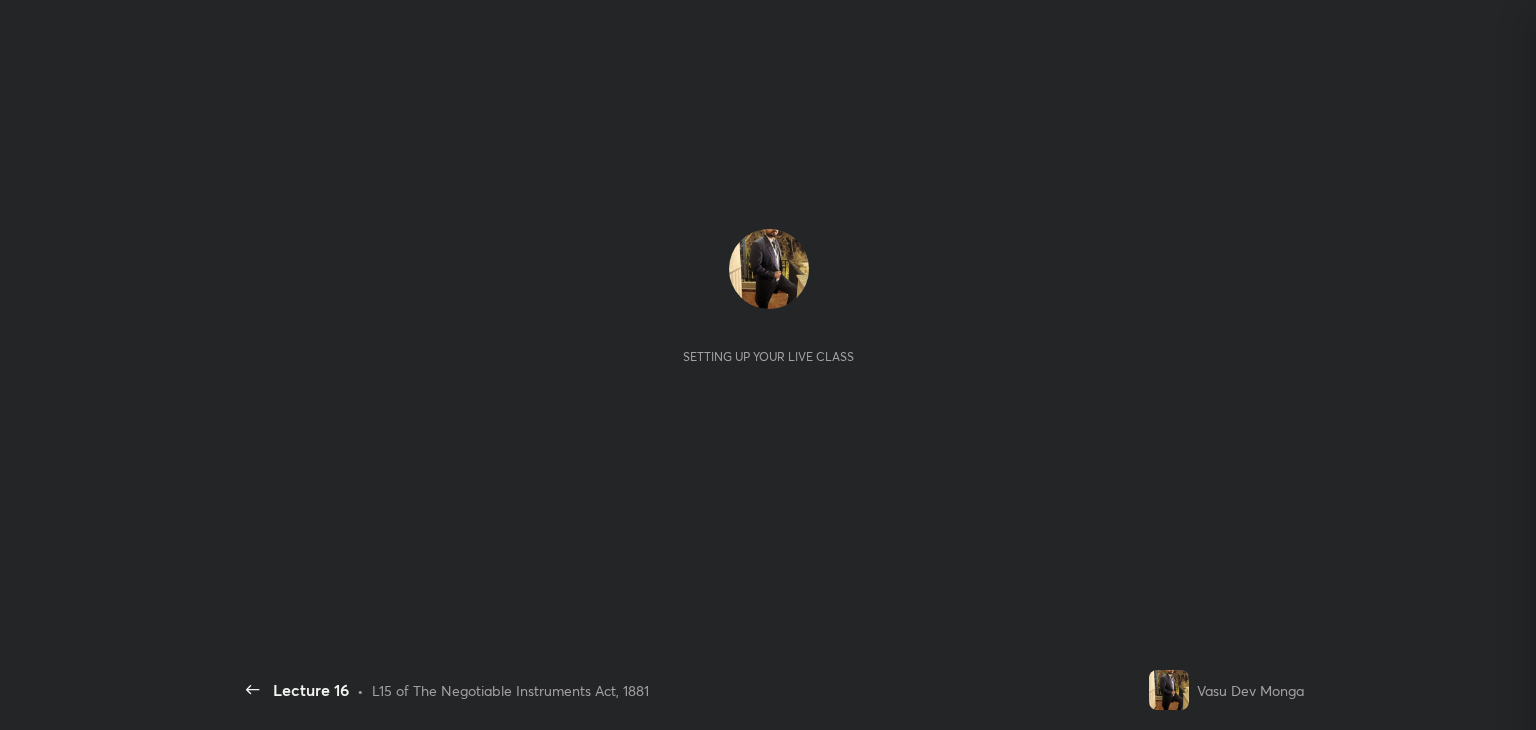 scroll, scrollTop: 0, scrollLeft: 0, axis: both 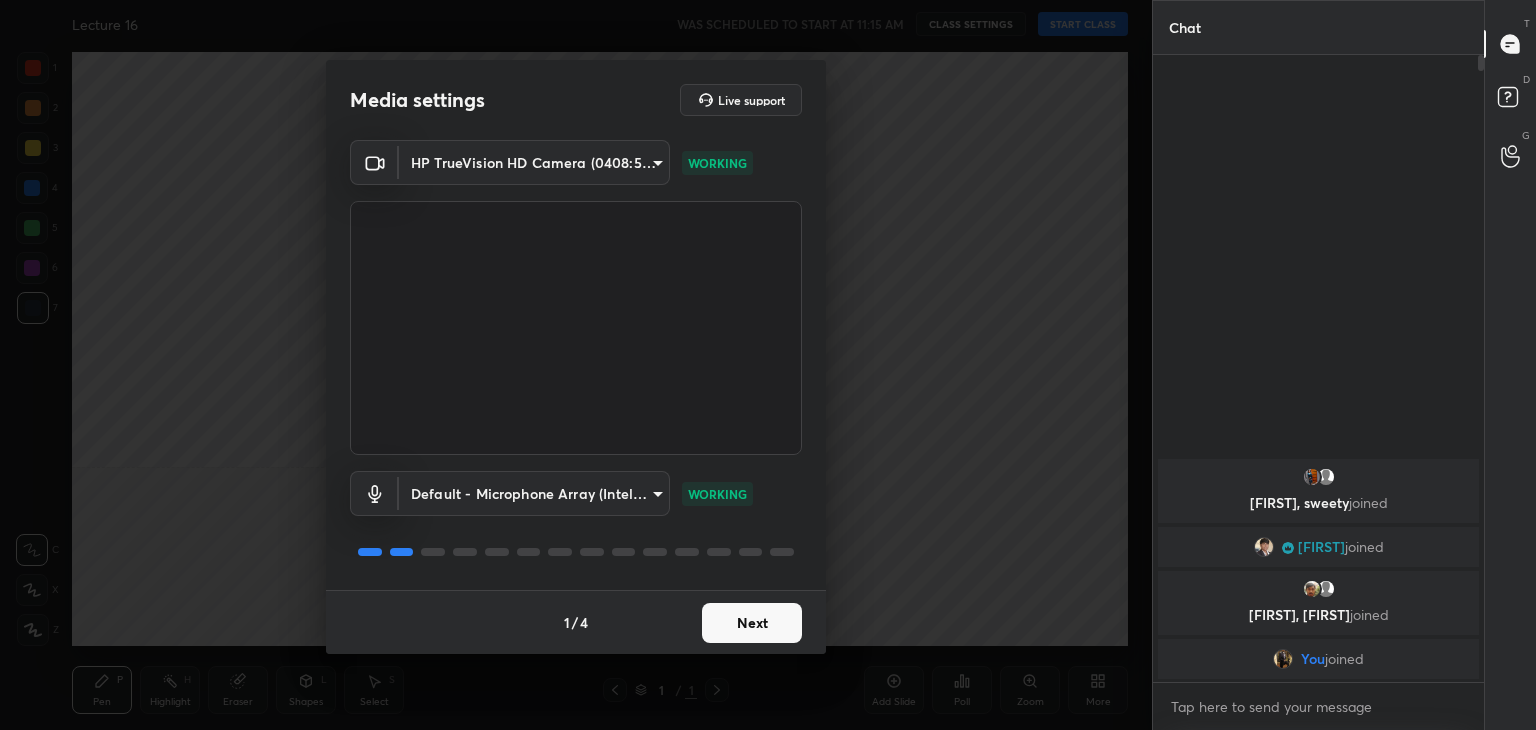 click on "Next" at bounding box center [752, 623] 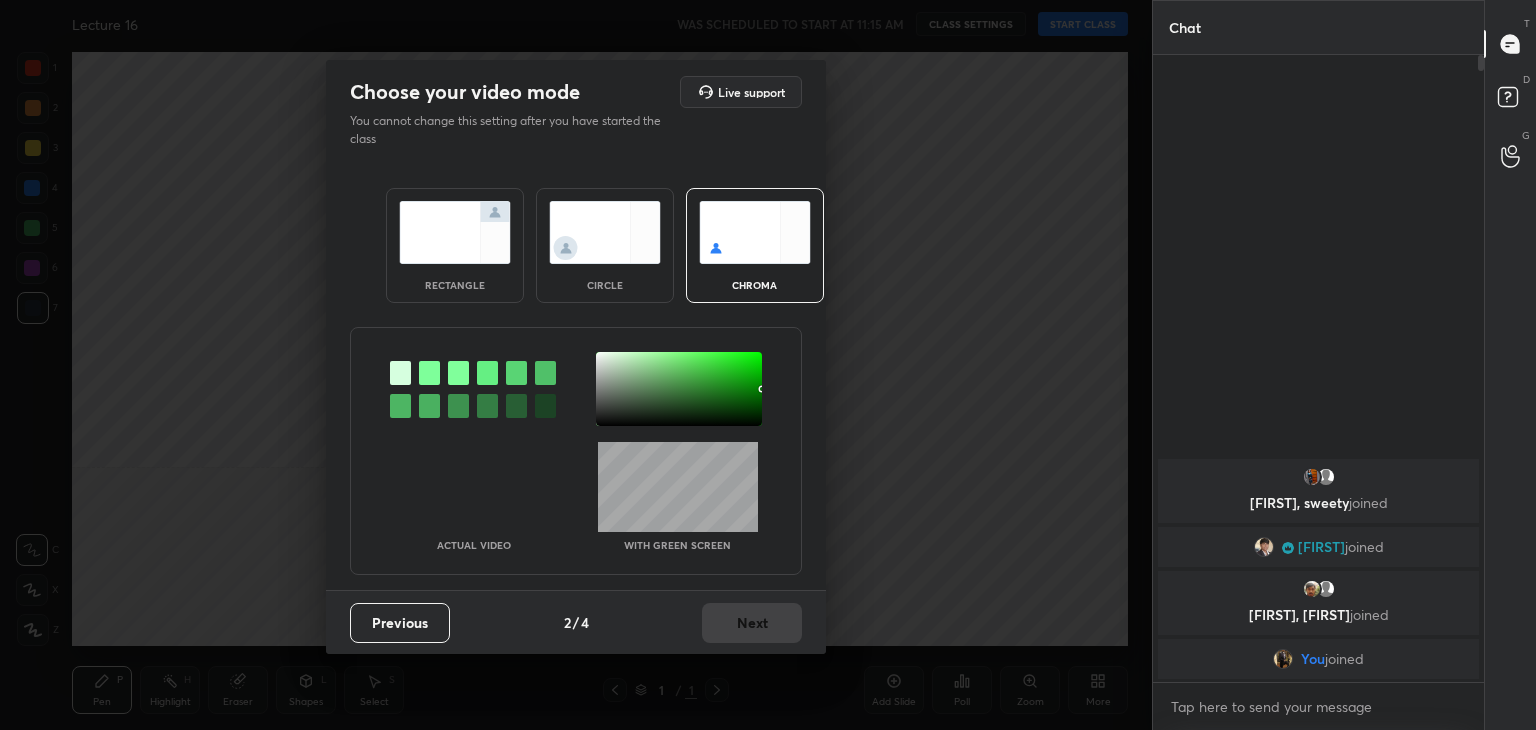 click on "rectangle" at bounding box center (455, 245) 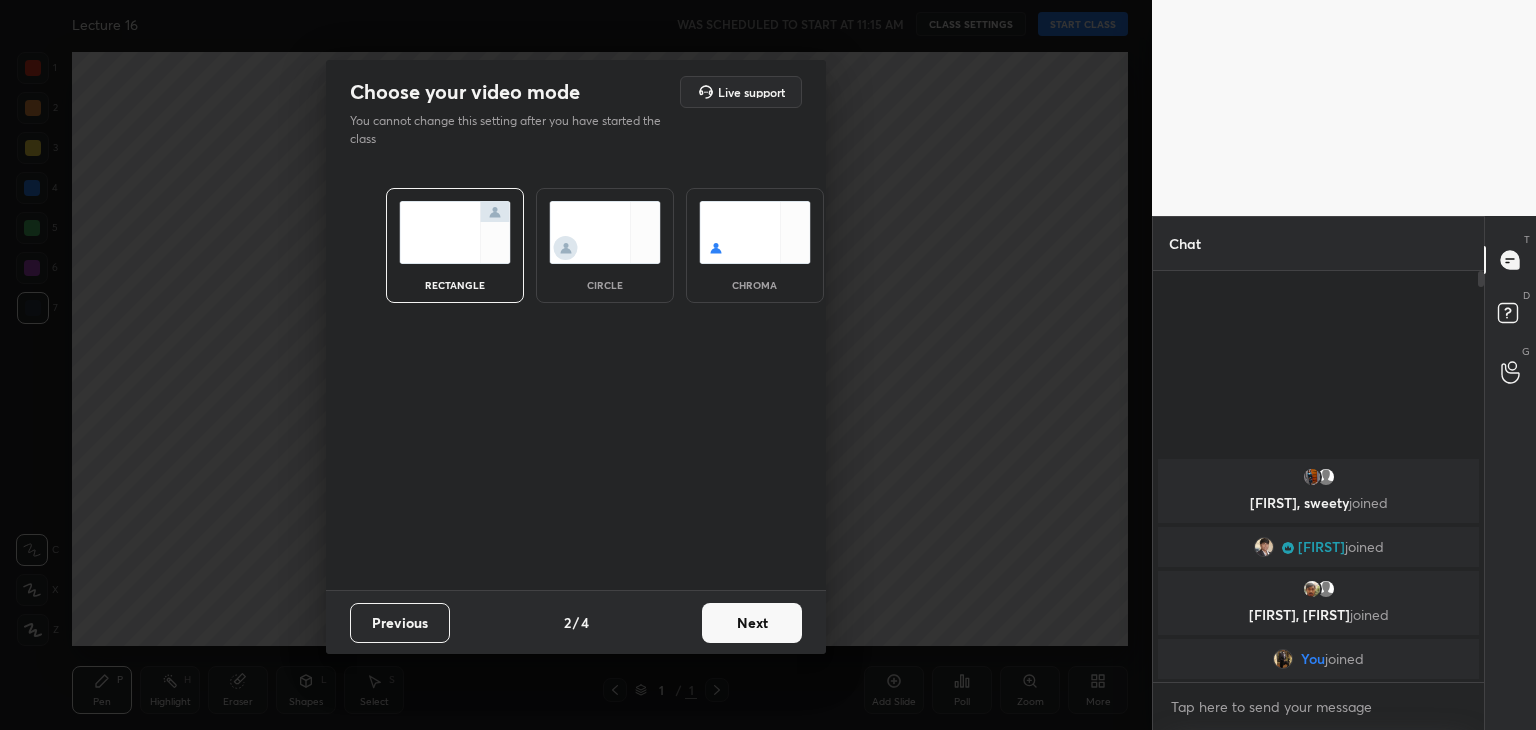 scroll, scrollTop: 405, scrollLeft: 325, axis: both 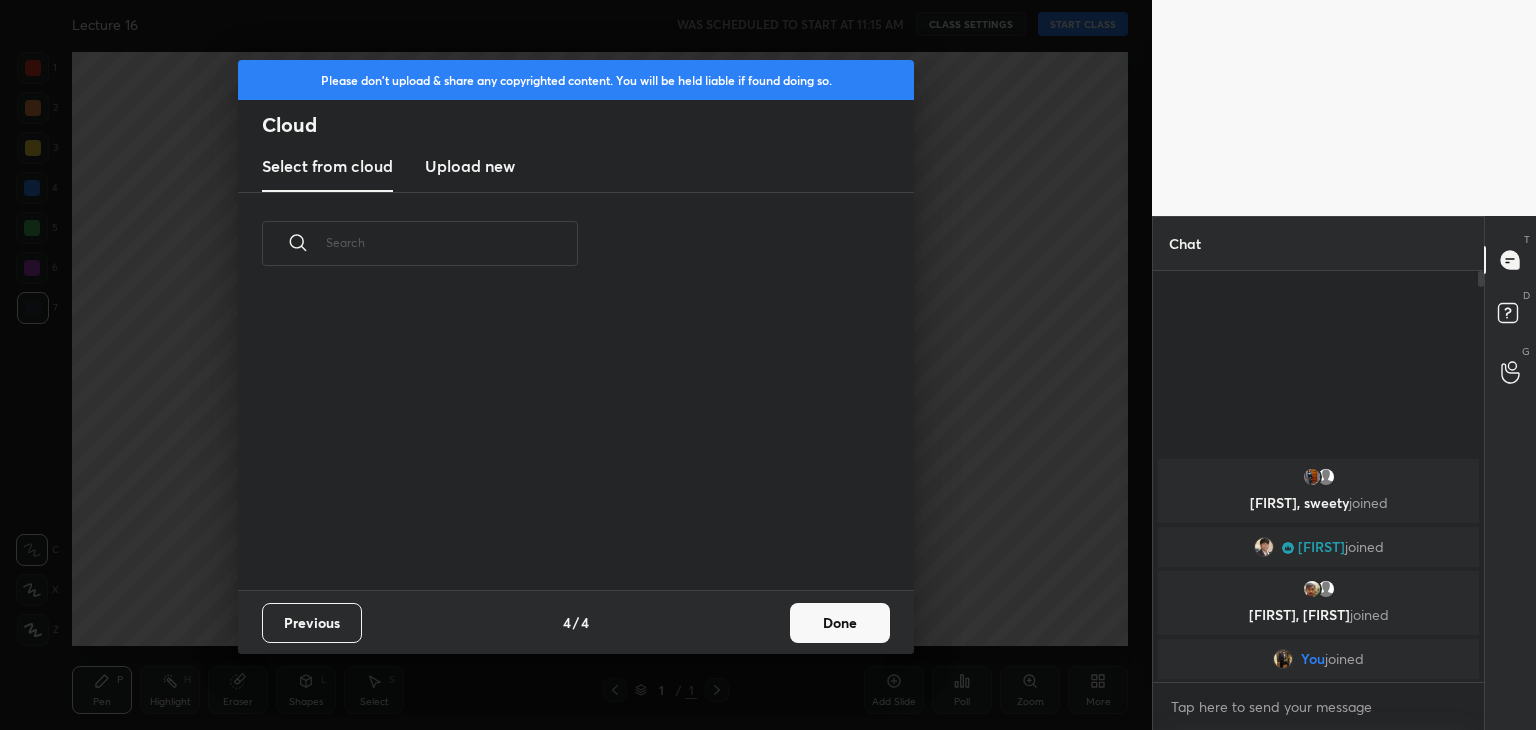 click on "Done" at bounding box center (840, 623) 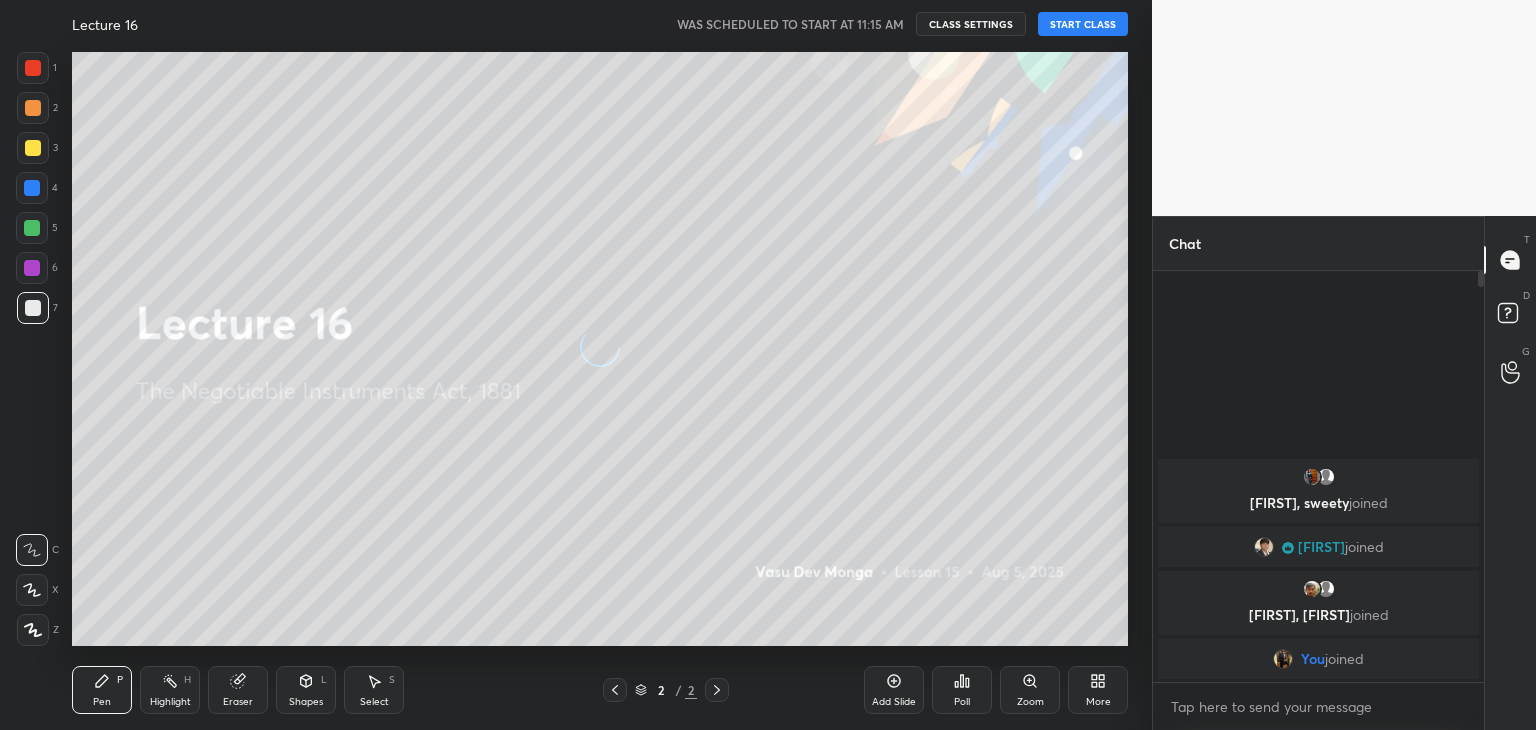 scroll, scrollTop: 0, scrollLeft: 0, axis: both 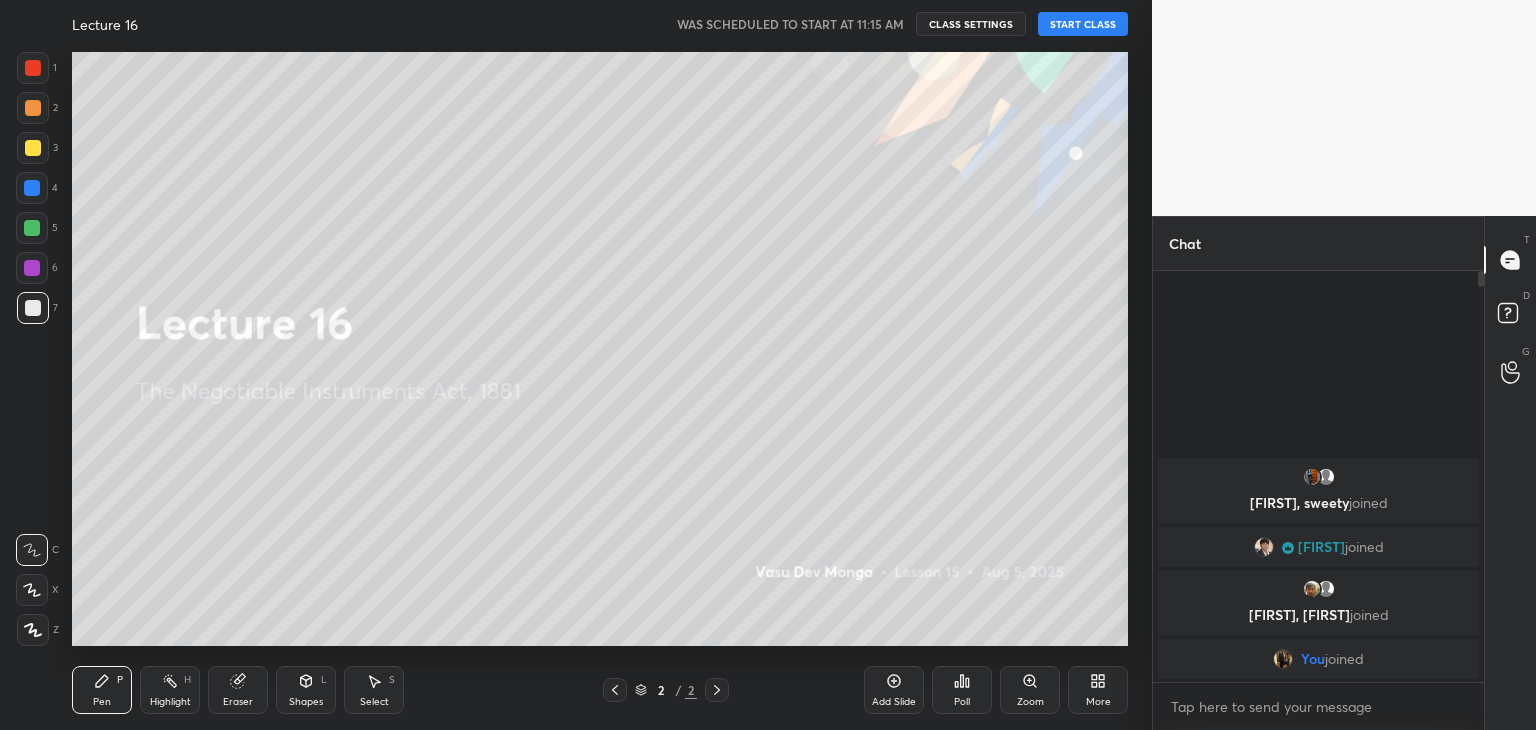click on "START CLASS" at bounding box center (1083, 24) 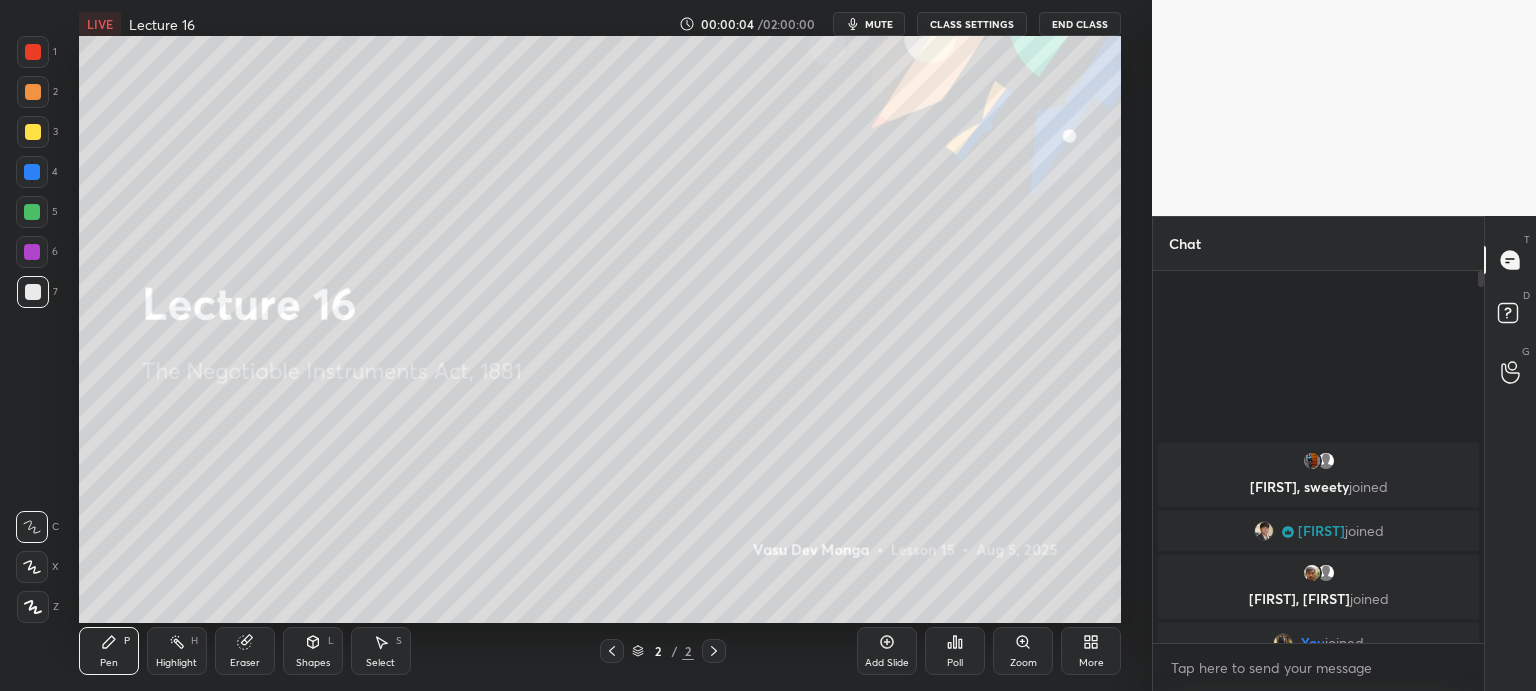 scroll, scrollTop: 550, scrollLeft: 1072, axis: both 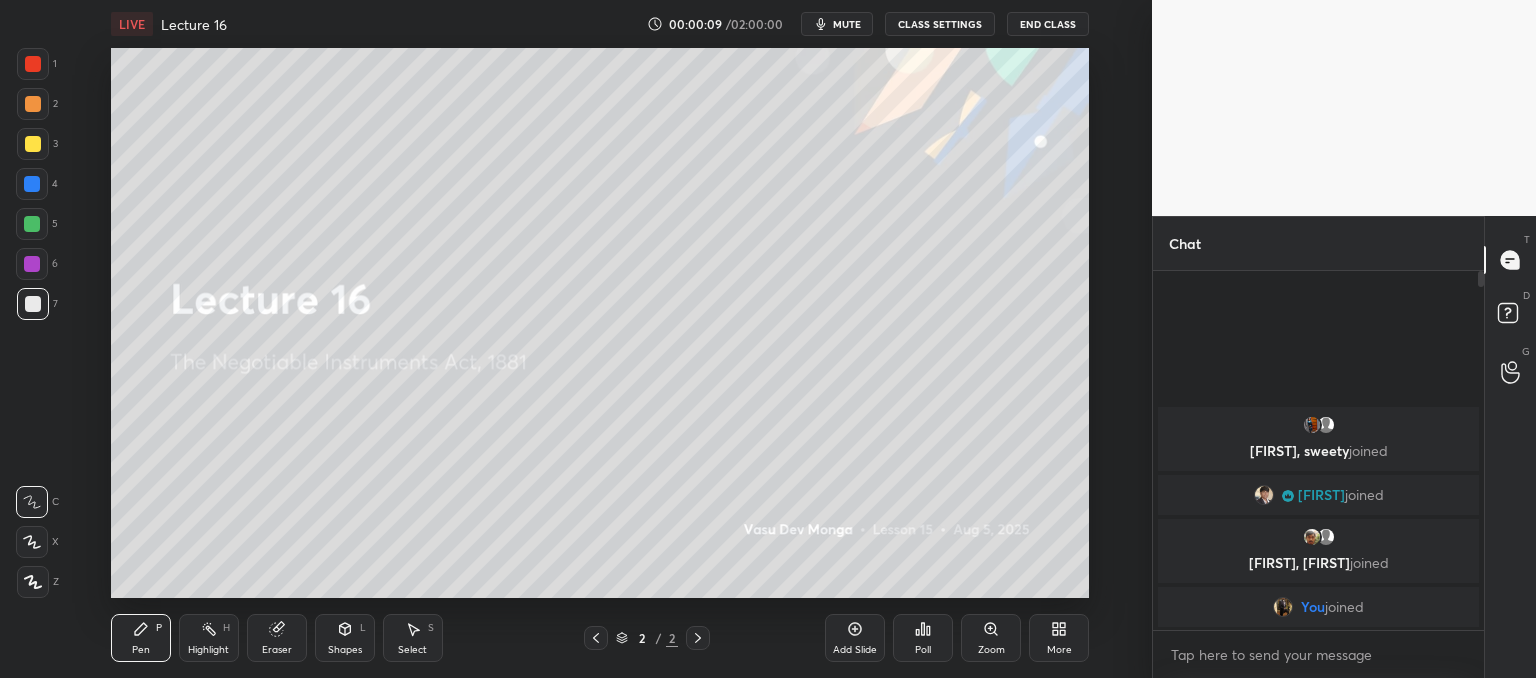 click at bounding box center (33, 582) 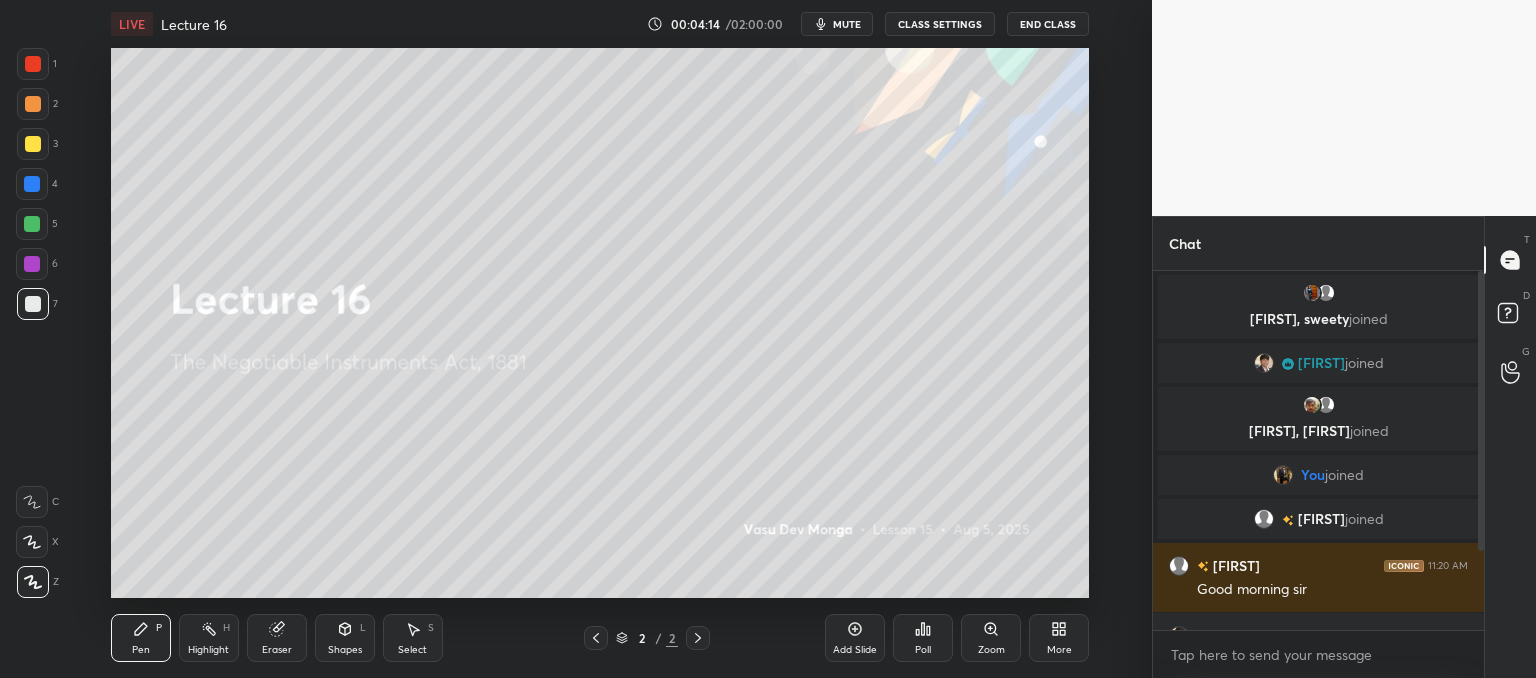 scroll, scrollTop: 100, scrollLeft: 0, axis: vertical 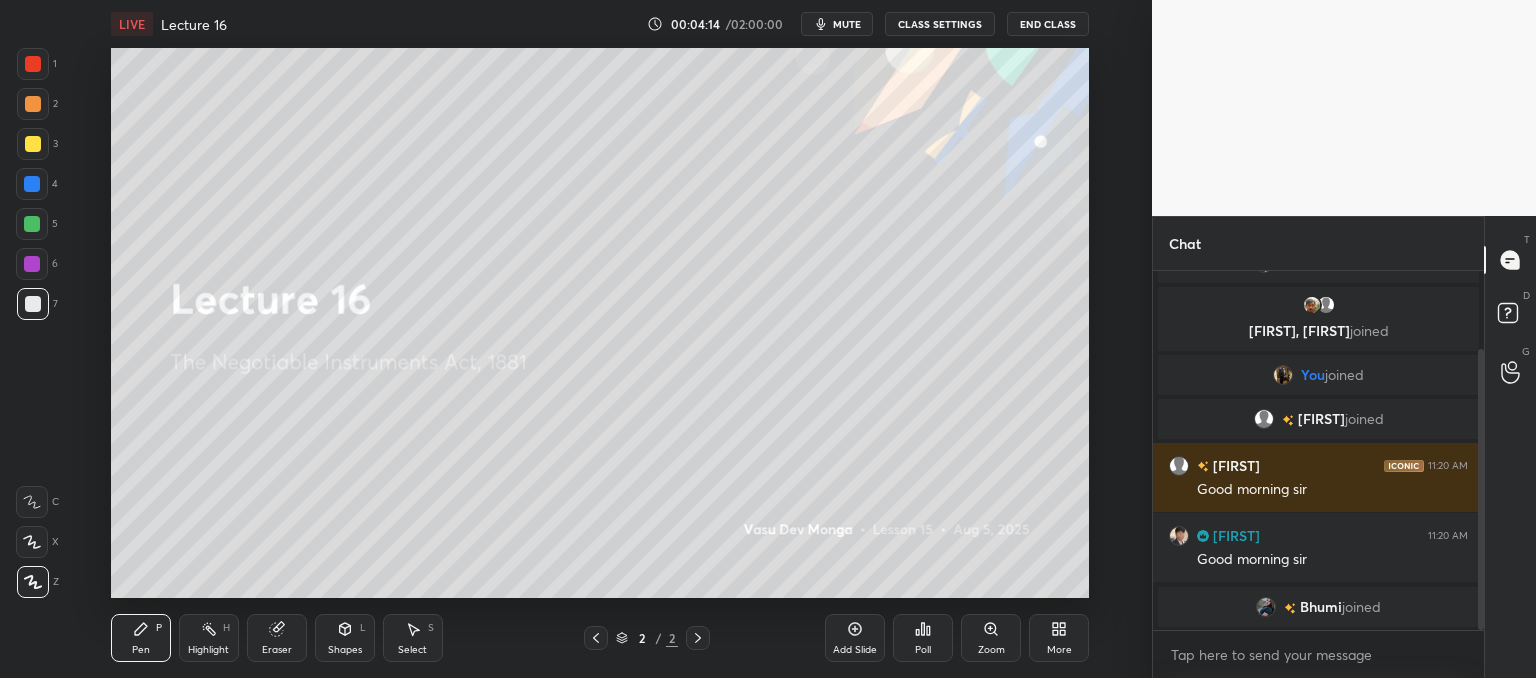 drag, startPoint x: 1482, startPoint y: 476, endPoint x: 1491, endPoint y: 599, distance: 123.32883 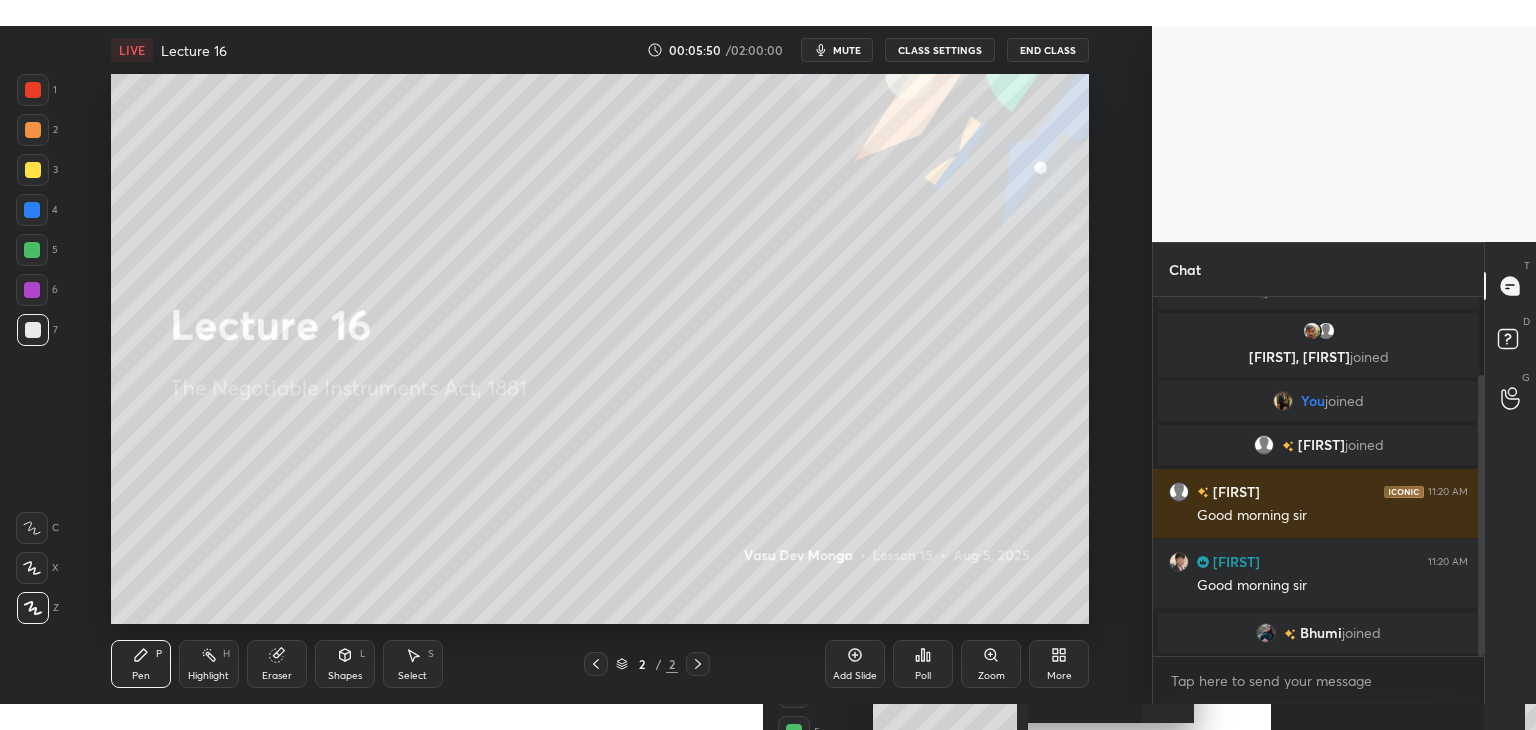 scroll, scrollTop: 170, scrollLeft: 0, axis: vertical 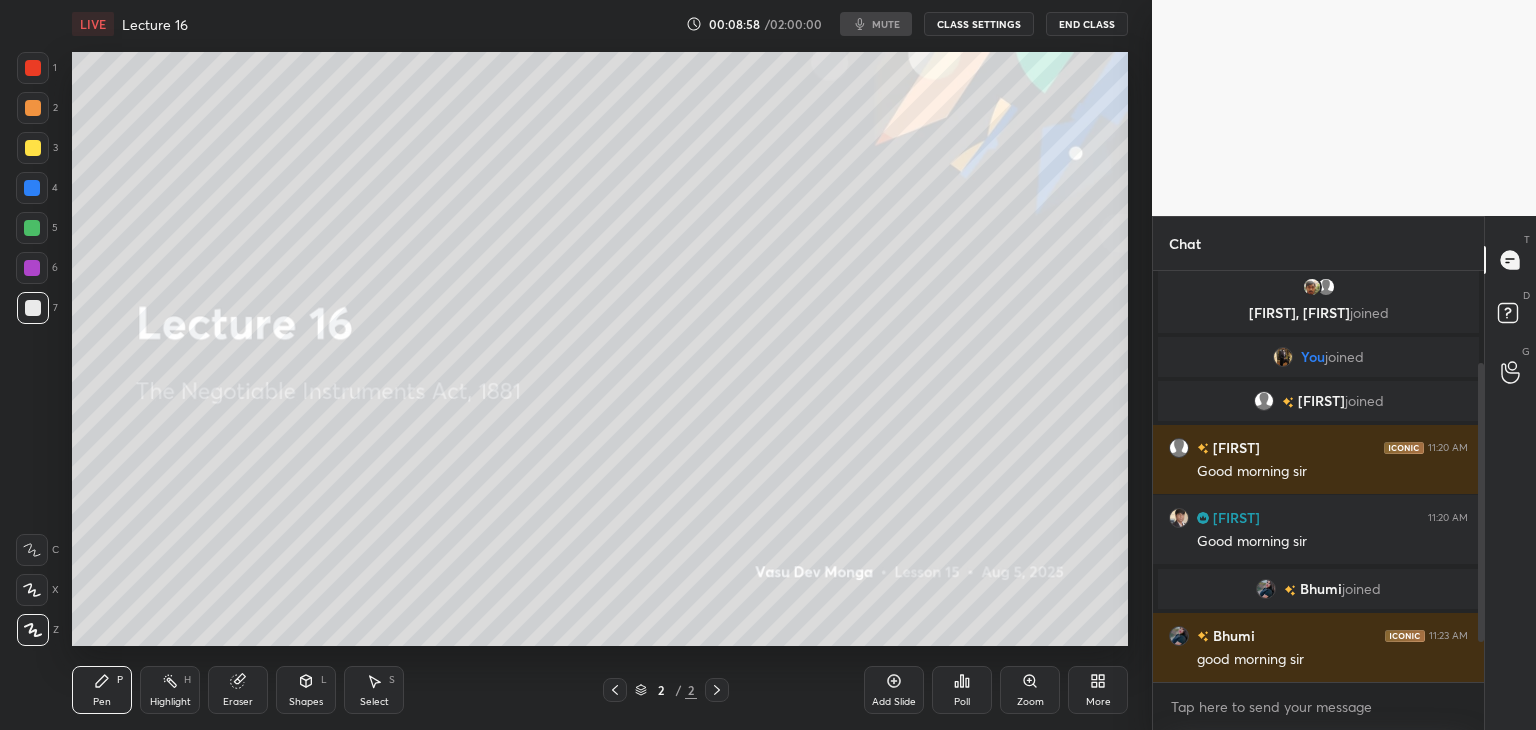 type on "x" 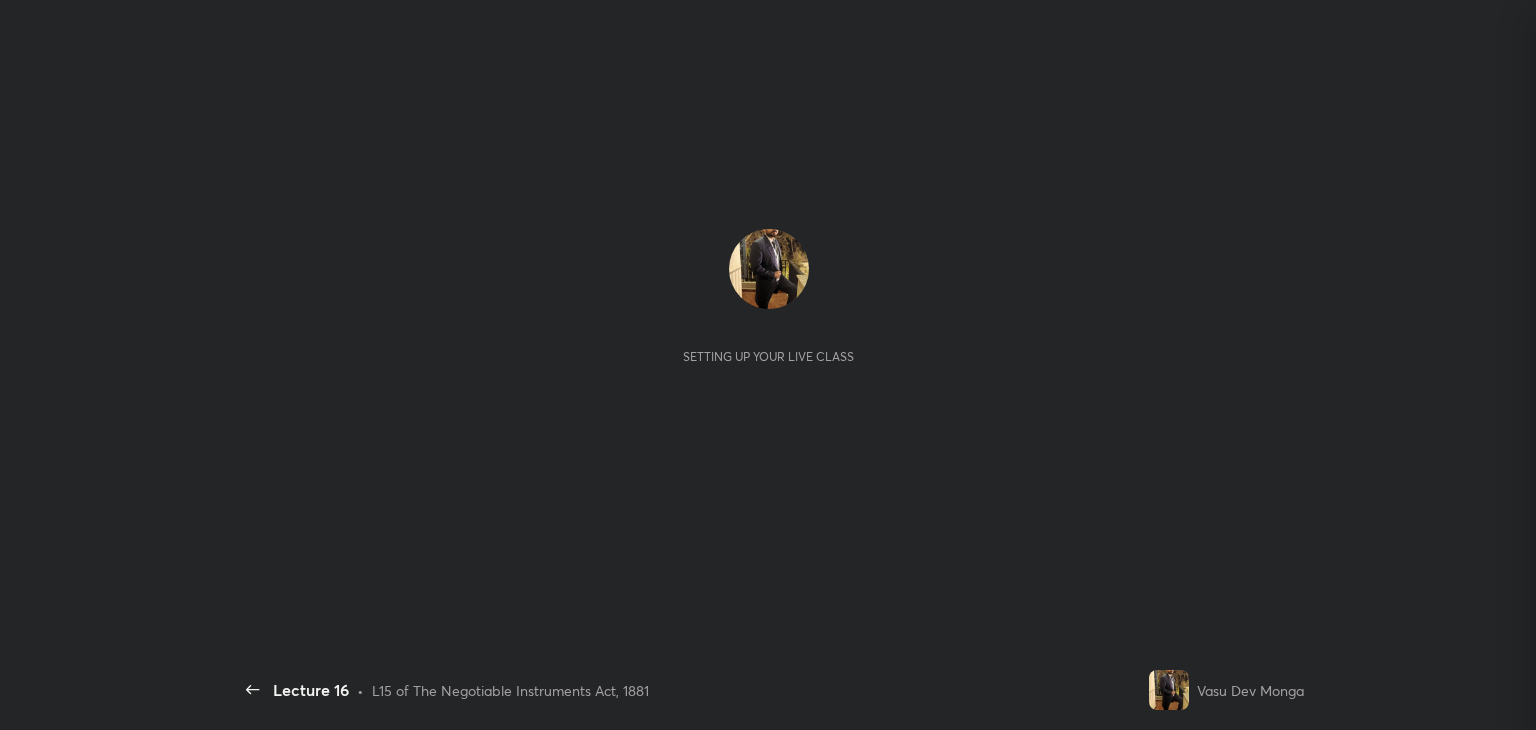 scroll, scrollTop: 0, scrollLeft: 0, axis: both 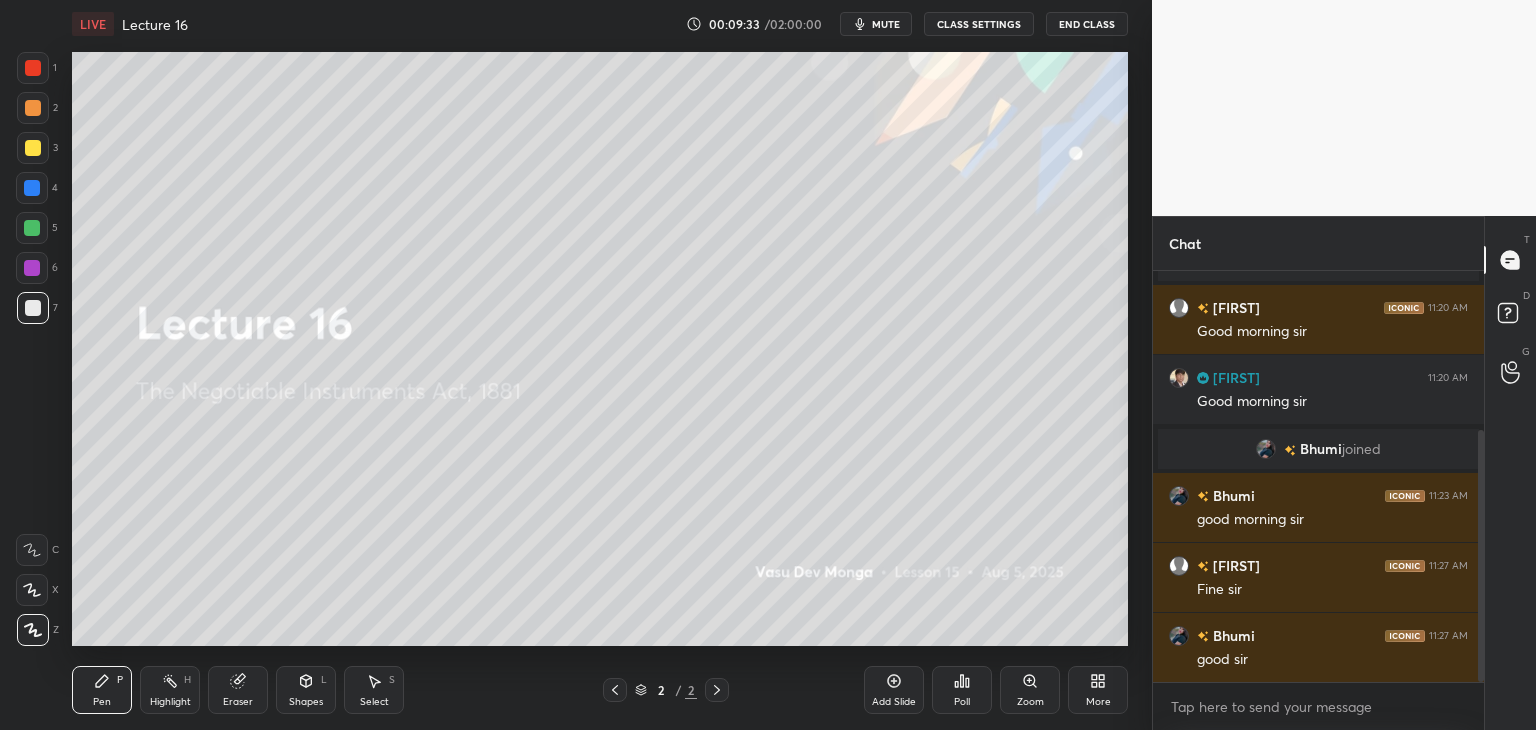 drag, startPoint x: 1481, startPoint y: 518, endPoint x: 1535, endPoint y: 776, distance: 263.5906 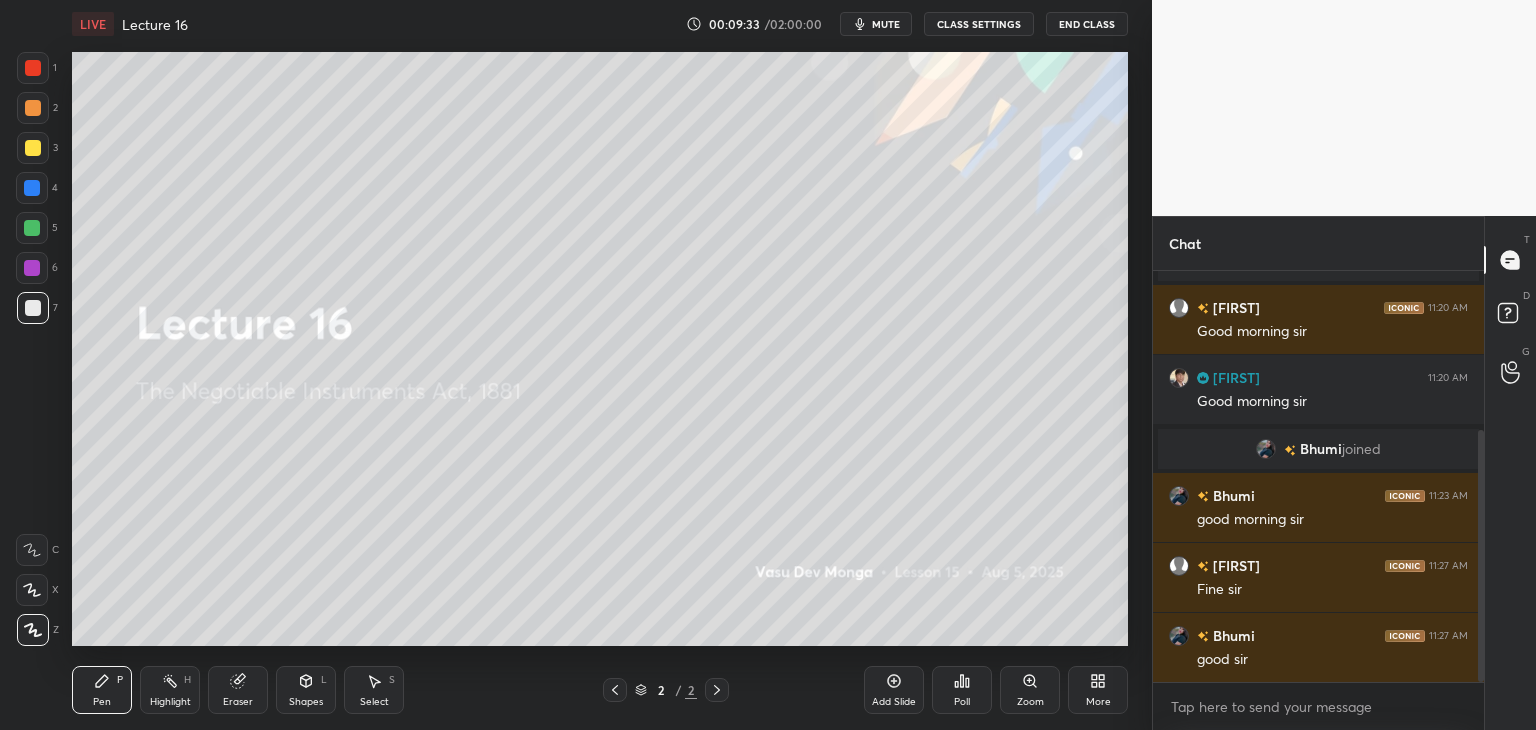 click on "1 2 3 4 5 6 7 C X Z C X Z E E Erase all   H H LIVE Lecture 16 00:09:33 /  02:00:00 mute CLASS SETTINGS End Class Setting up your live class Poll for   secs No correct answer Start poll Back Lecture 16 • L15 of The Negotiable Instruments Act, 1881 Vasu Dev Monga Pen P Highlight H Eraser Shapes L Select S 2 / 2 Add Slide Poll Zoom More Chat You  joined Shila  joined Shila 11:20 AM Good morning sir Amarsen 11:20 AM Good morning sir Bhumi  joined Bhumi 11:23 AM good morning sir Shila 11:27 AM Fine sir Bhumi 11:27 AM good sir JUMP TO LATEST Enable hand raising Enable raise hand to speak to learners. Once enabled, chat will be turned off temporarily. Enable x   Doubts asked by learners will show up here NEW DOUBTS ASKED No one has raised a hand yet Can't raise hand Looks like educator just invited you to speak. Please wait before you can raise your hand again. Got it T Messages (T) D Doubts (D) G Raise Hand (G) Report an issue Reason for reporting Buffering Chat not working Audio - Video sync issue ​ Report" at bounding box center [768, 0] 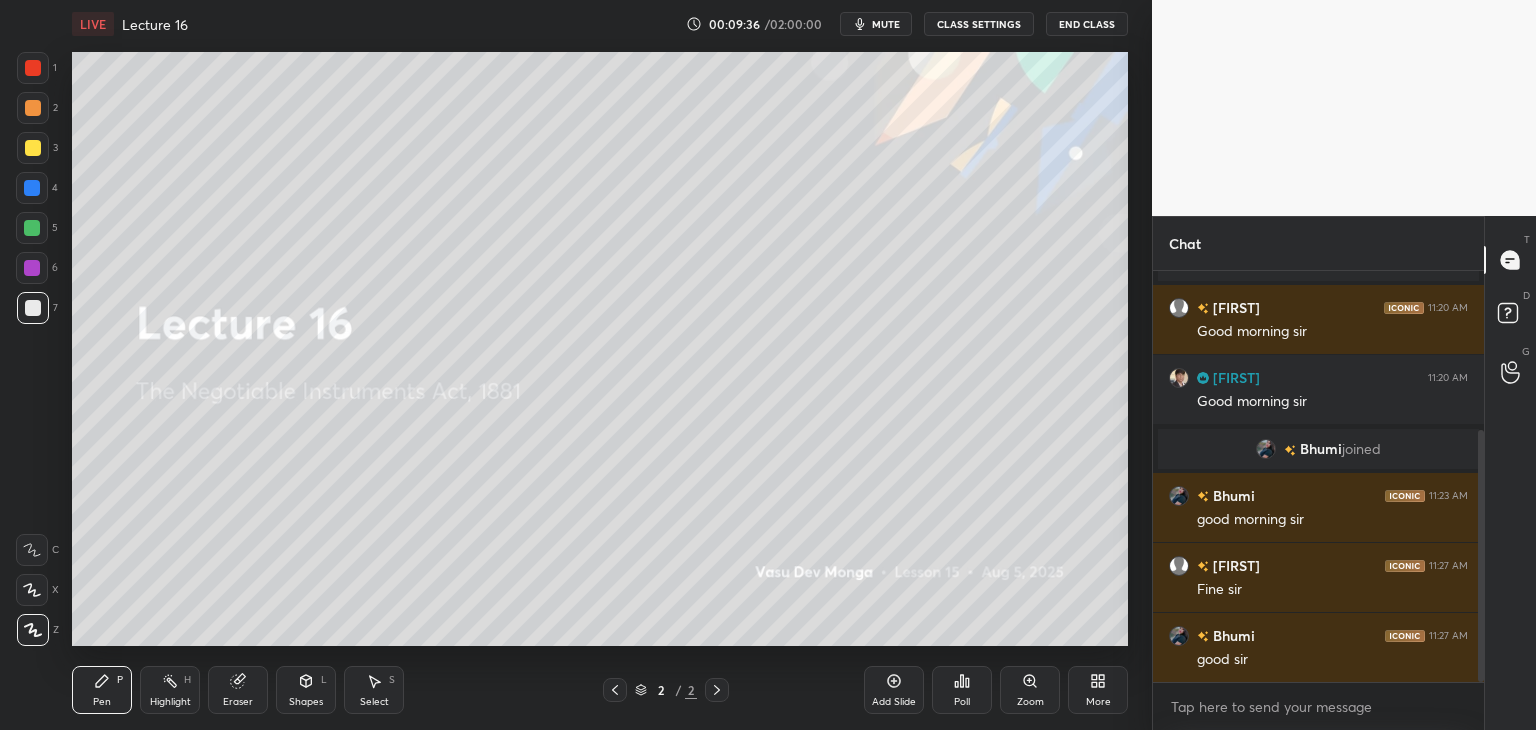 click at bounding box center [33, 308] 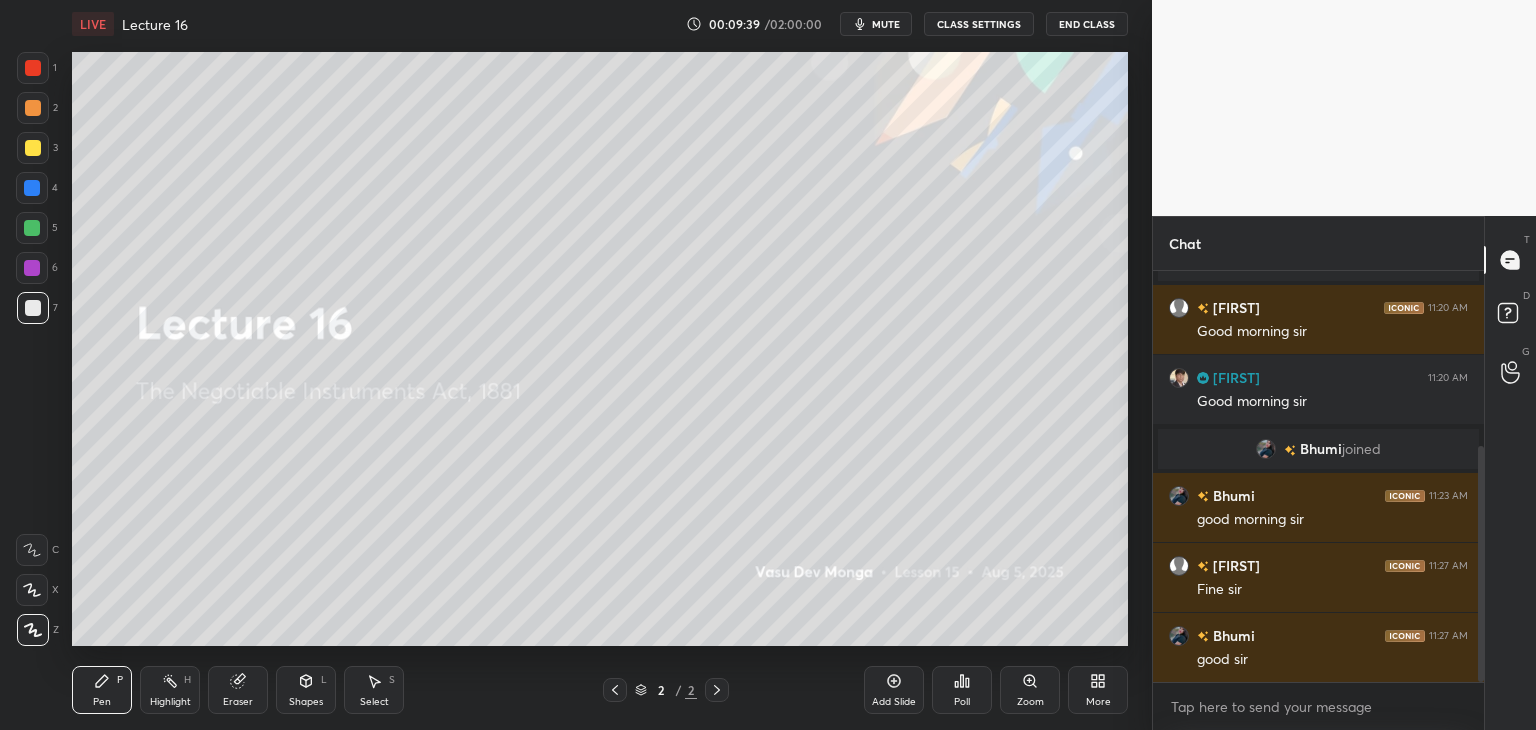 scroll, scrollTop: 306, scrollLeft: 0, axis: vertical 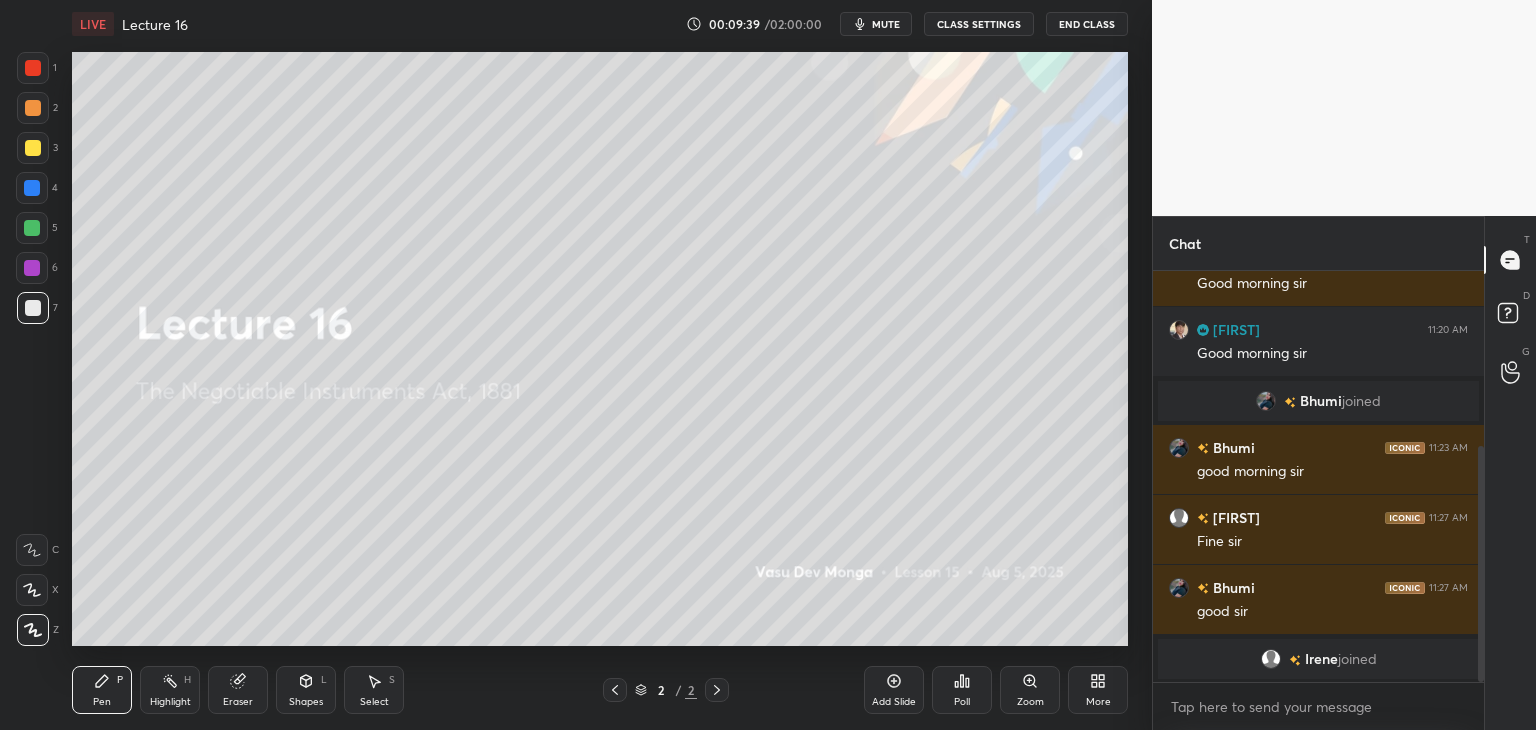 click on "Add Slide" at bounding box center (894, 690) 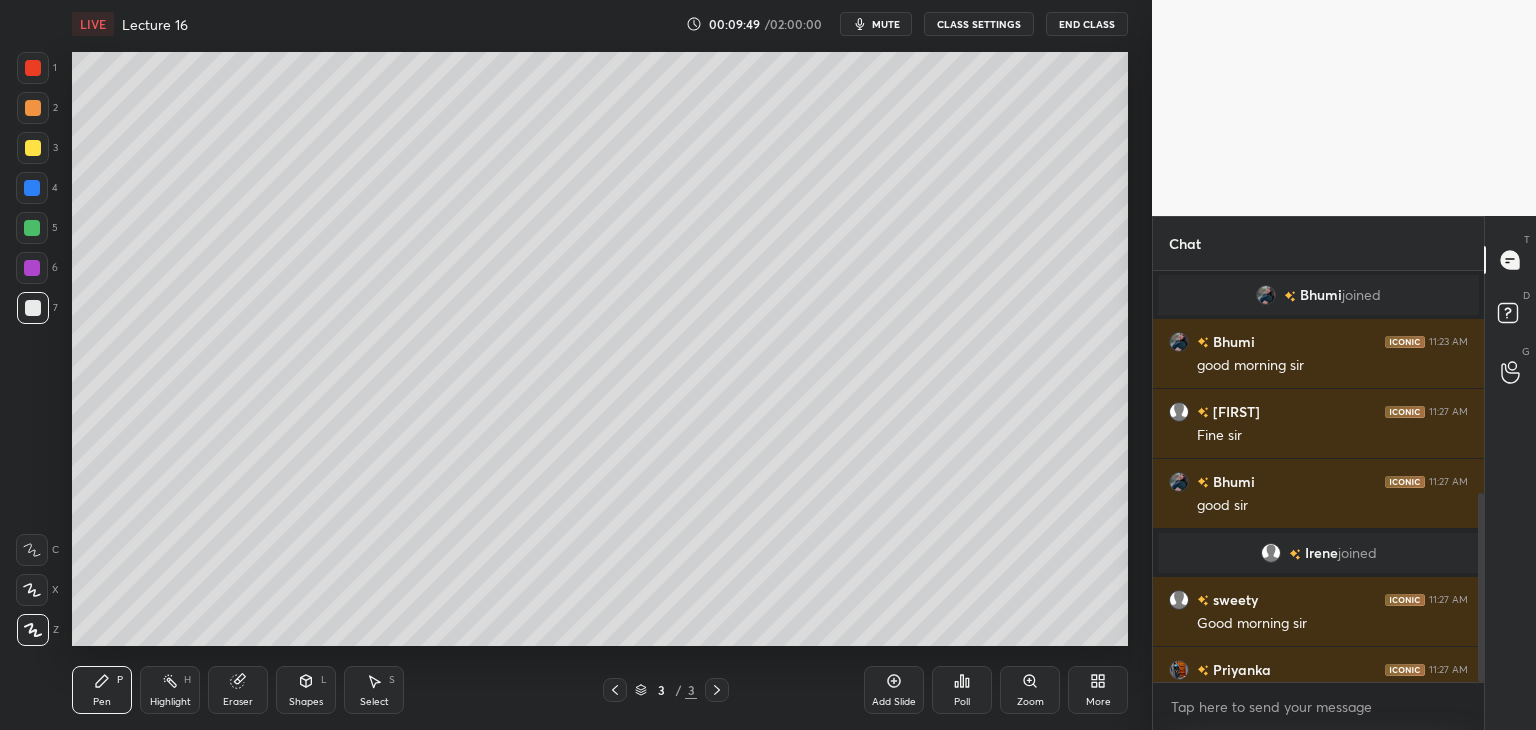 scroll, scrollTop: 482, scrollLeft: 0, axis: vertical 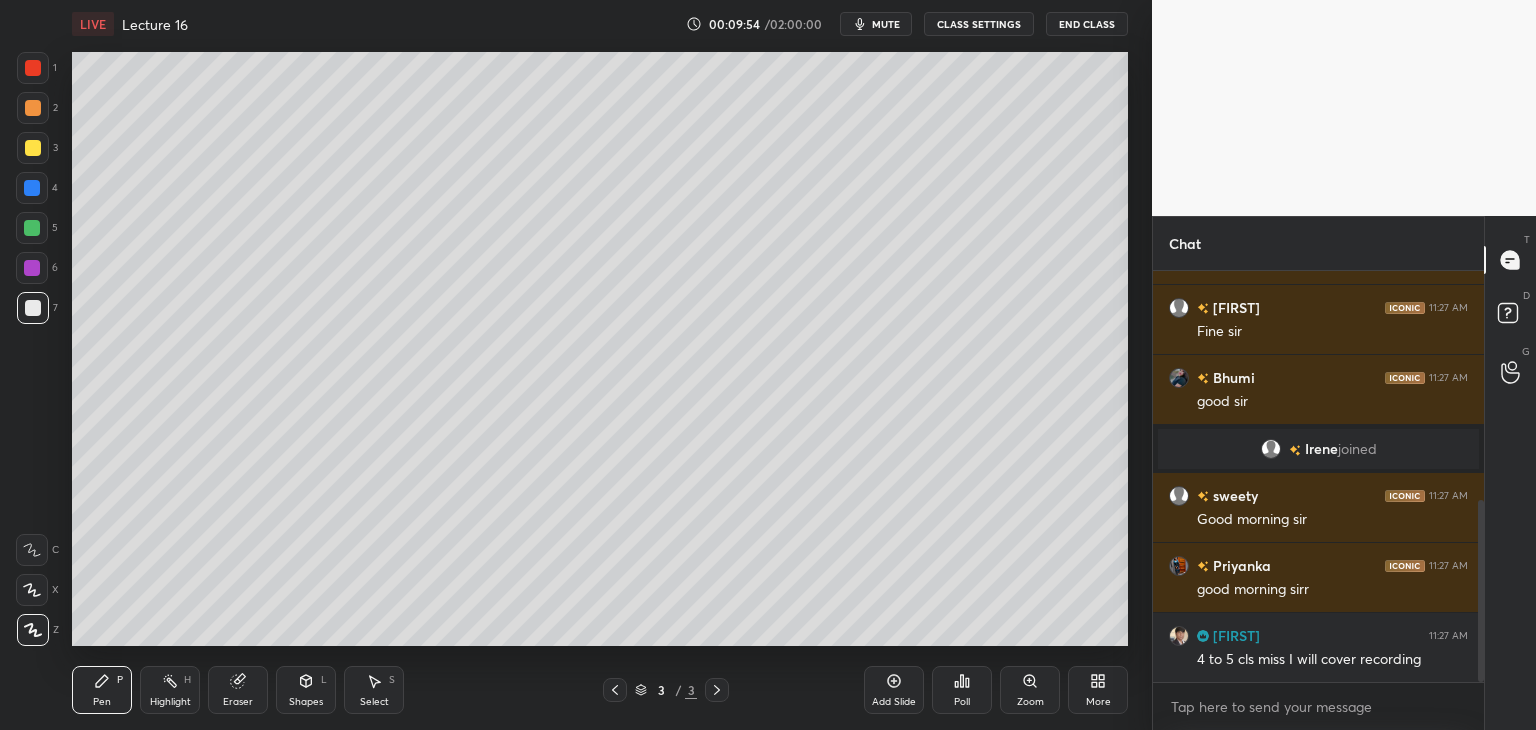drag, startPoint x: 1481, startPoint y: 594, endPoint x: 1484, endPoint y: 667, distance: 73.061615 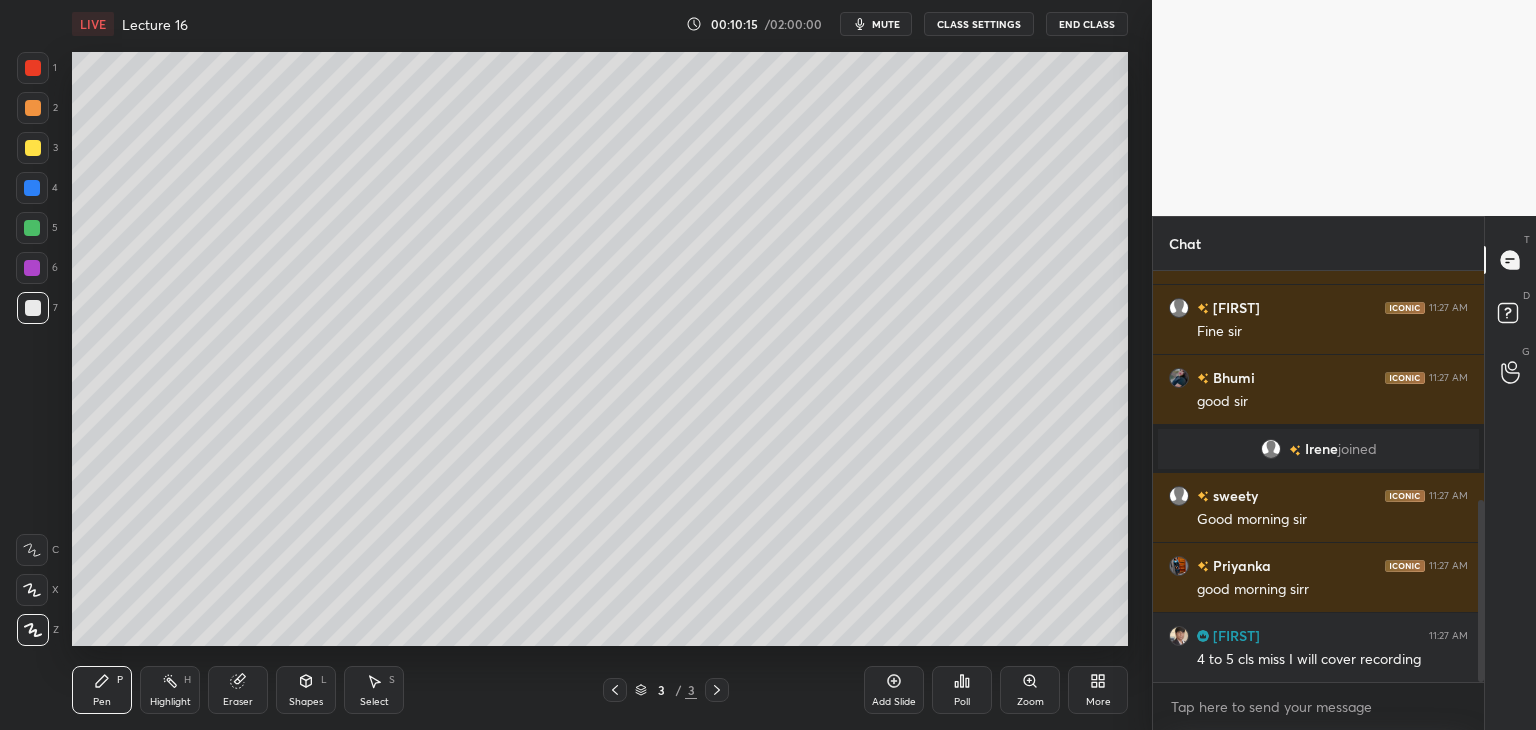 click on "Add Slide" at bounding box center (894, 690) 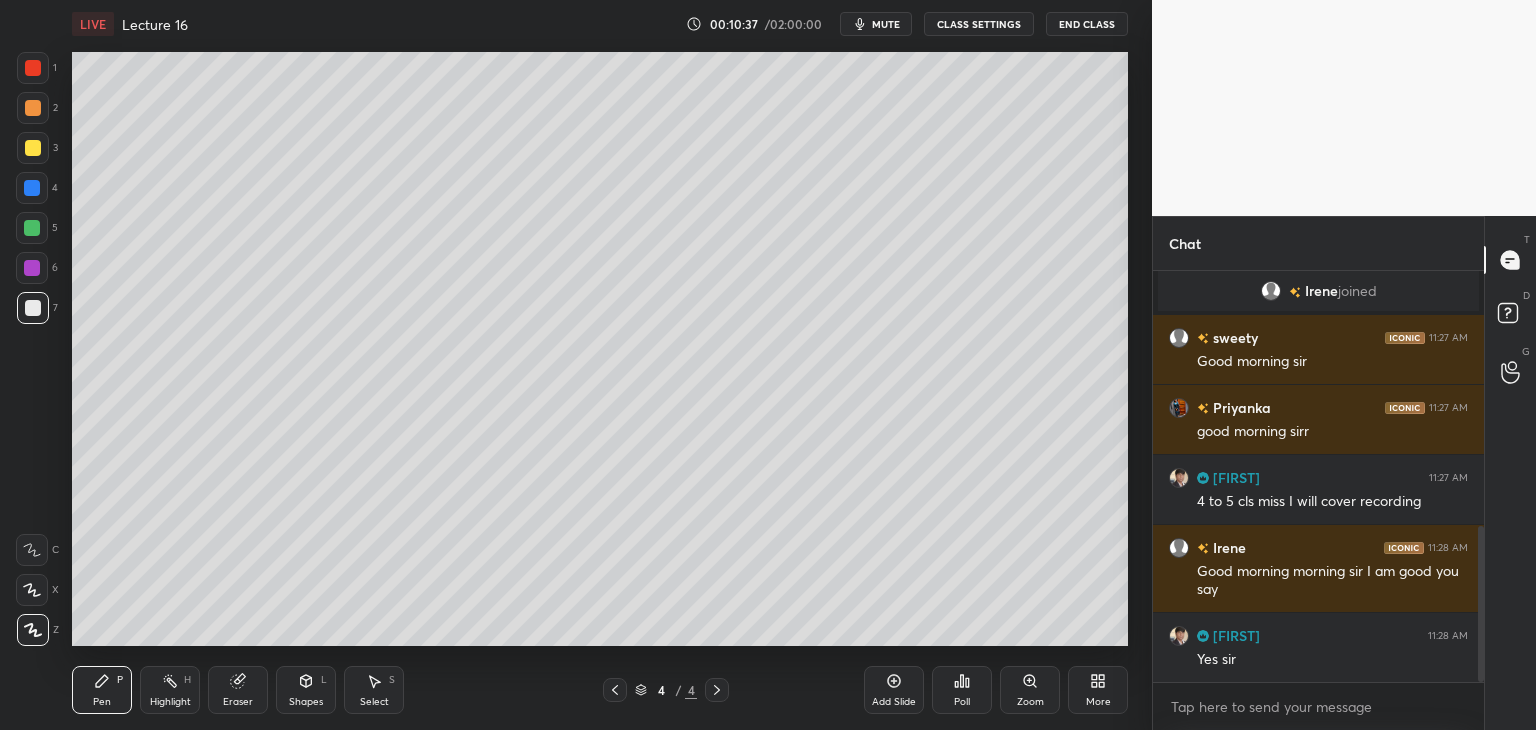 scroll, scrollTop: 744, scrollLeft: 0, axis: vertical 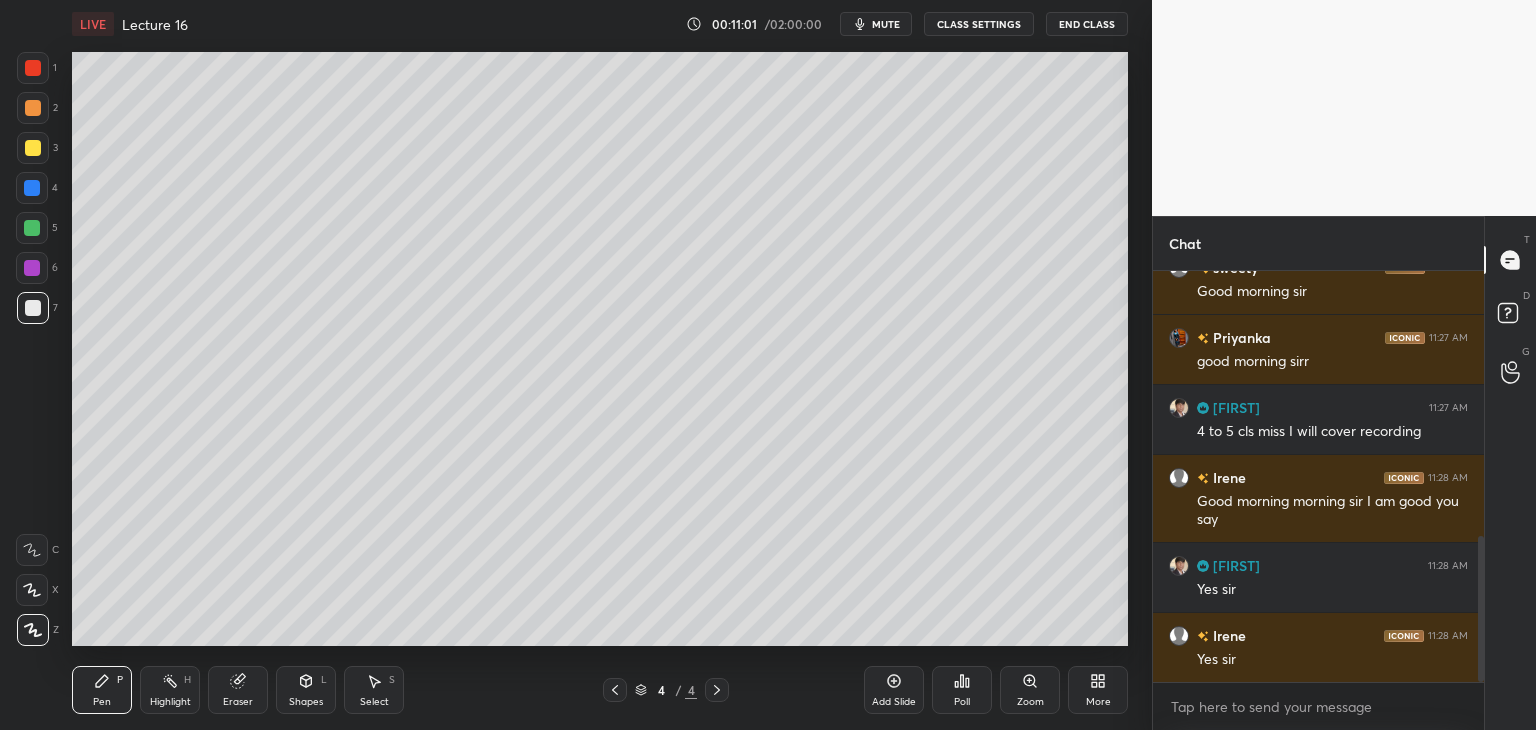 click on "Add Slide" at bounding box center (894, 690) 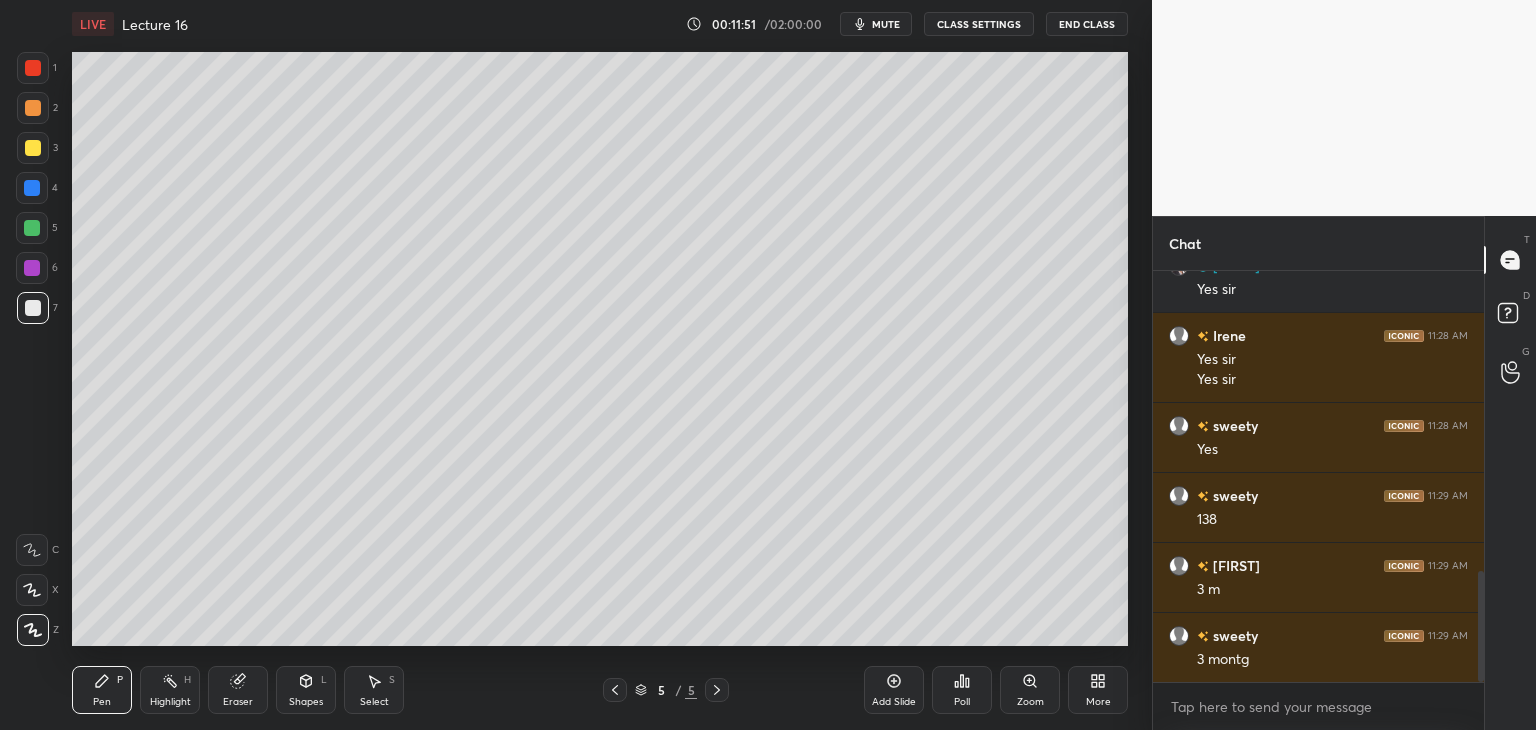 scroll, scrollTop: 1114, scrollLeft: 0, axis: vertical 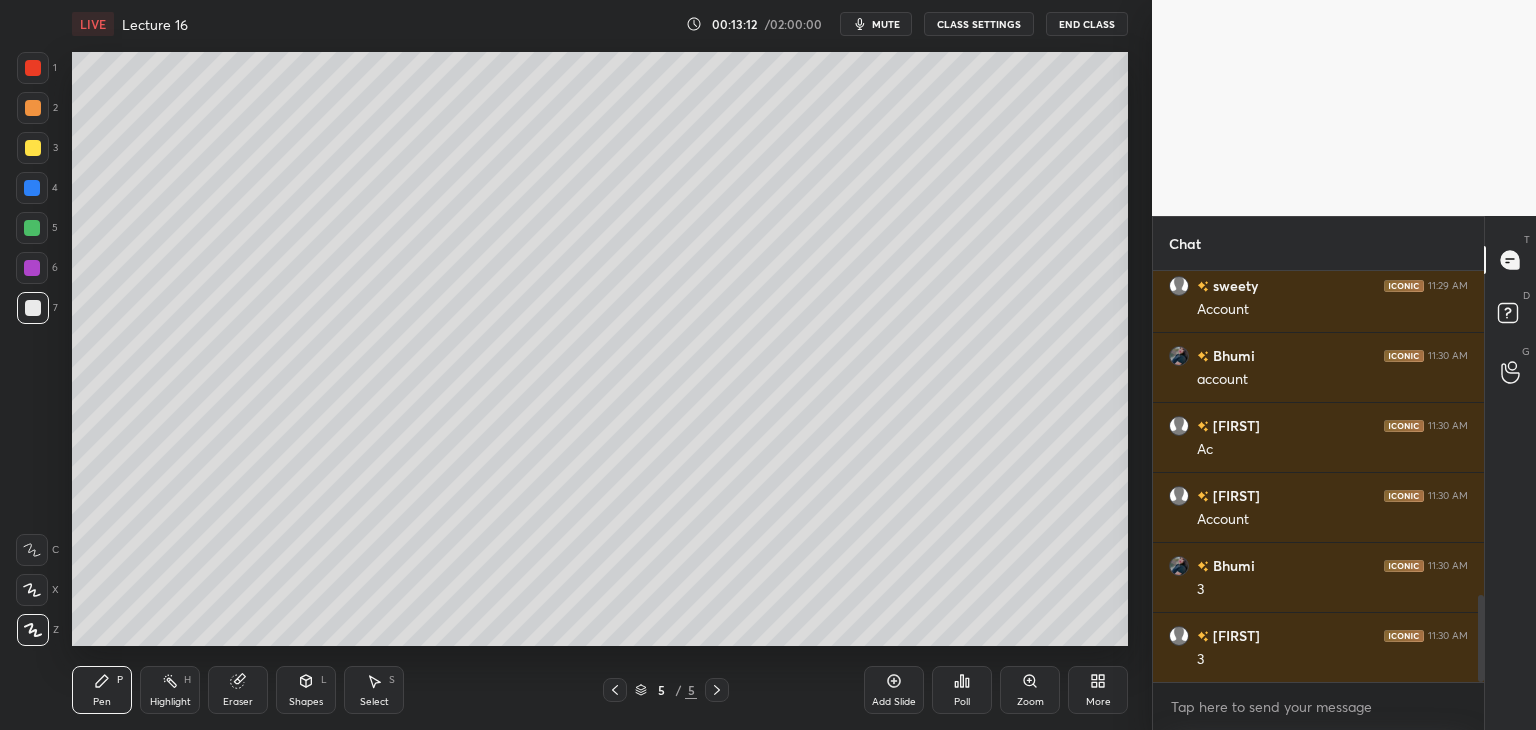 click at bounding box center [32, 228] 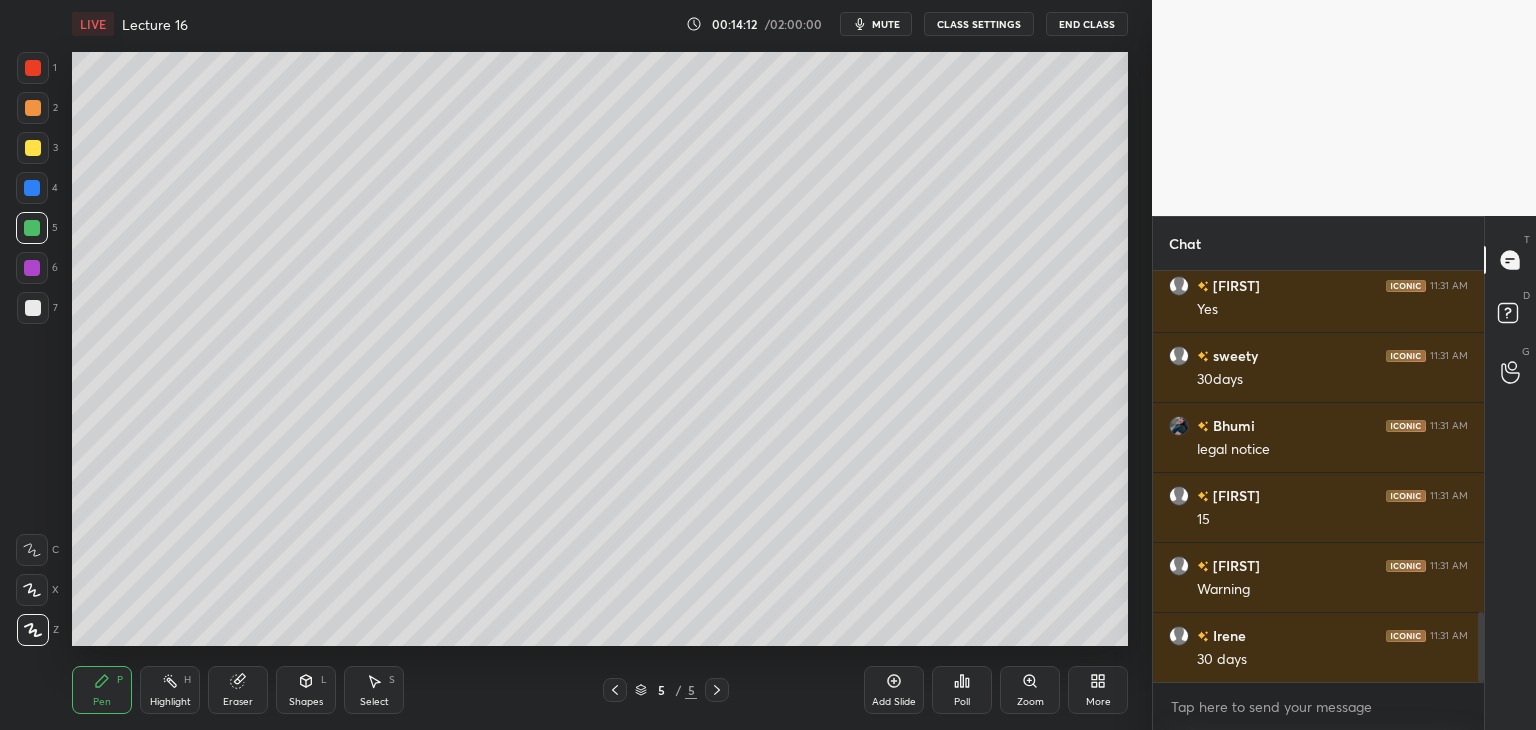 scroll, scrollTop: 2094, scrollLeft: 0, axis: vertical 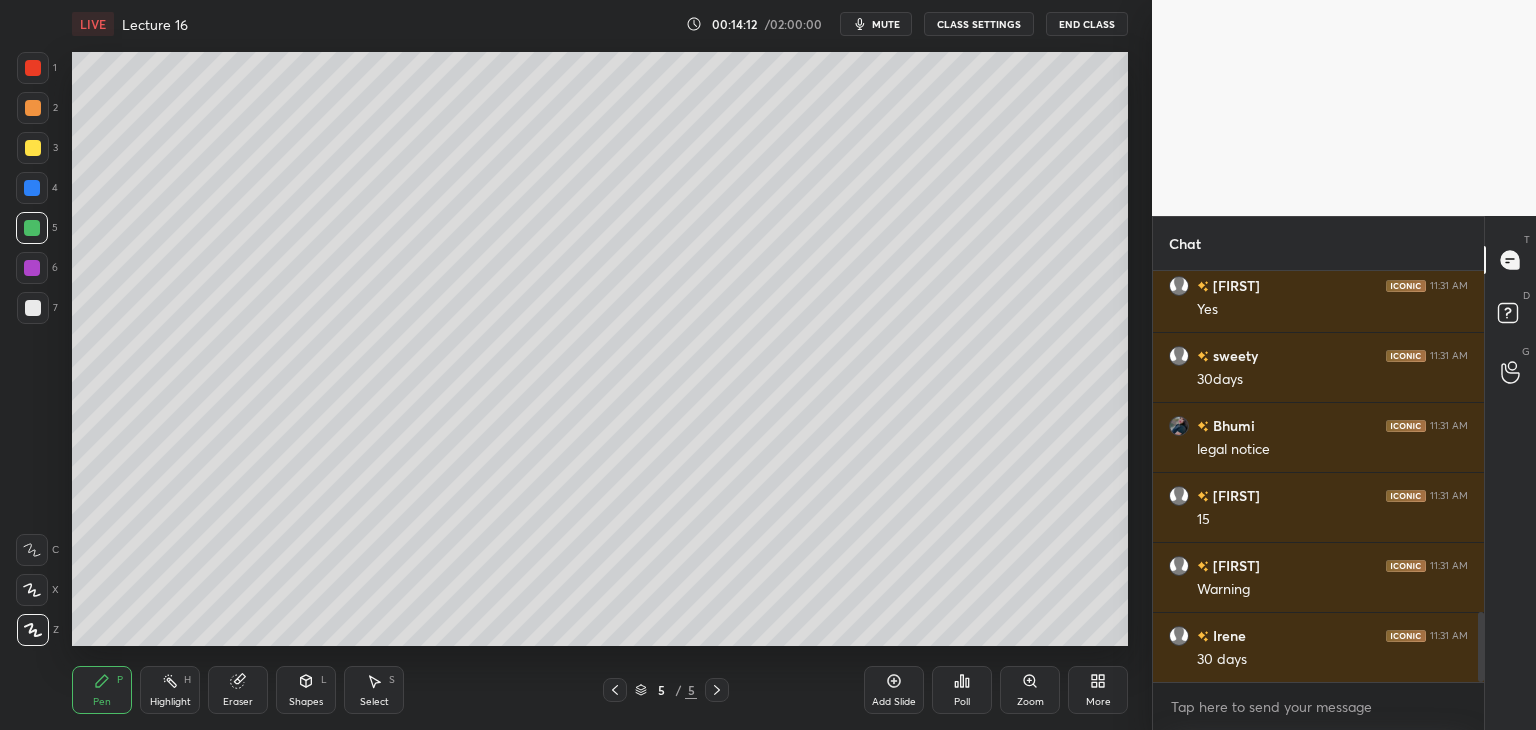 click at bounding box center [32, 268] 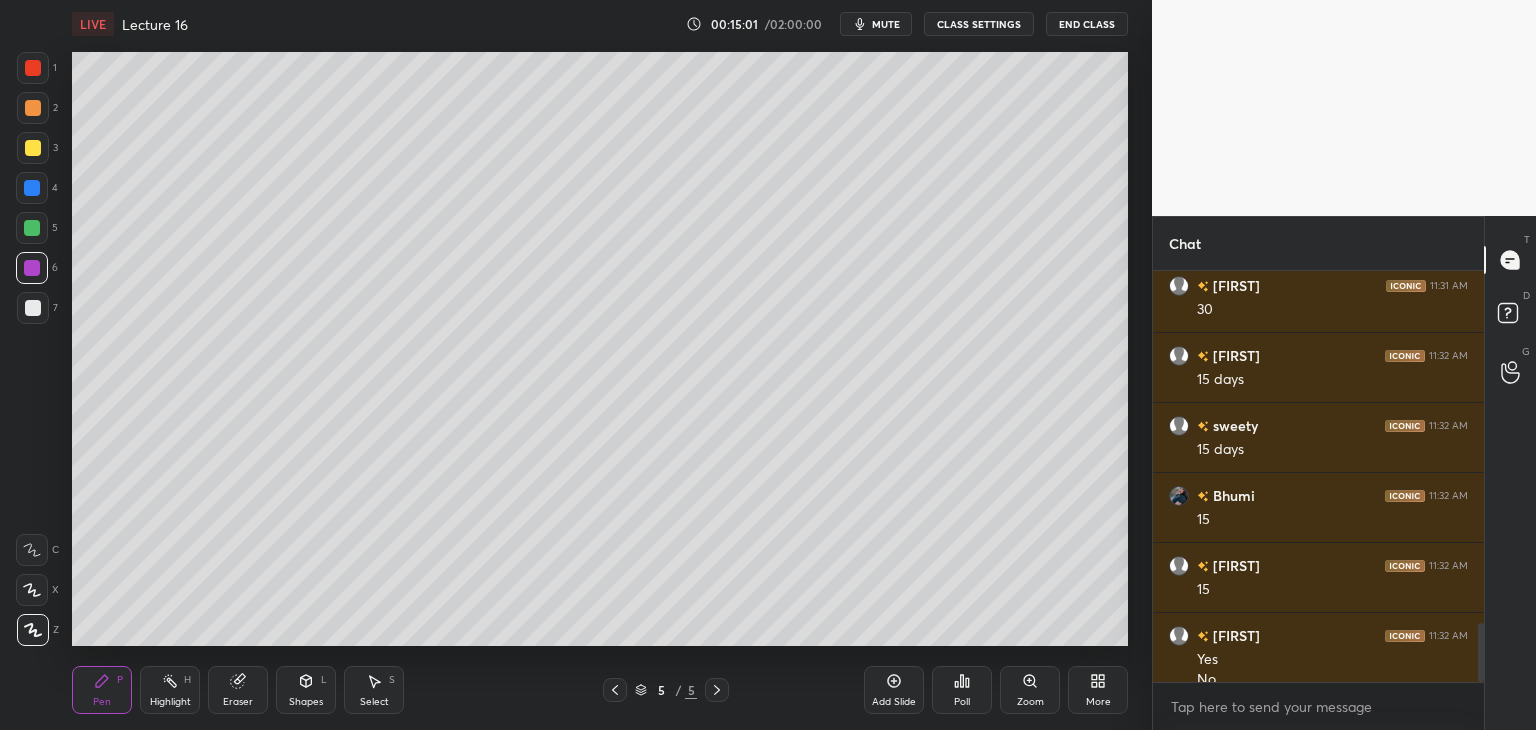 scroll, scrollTop: 2464, scrollLeft: 0, axis: vertical 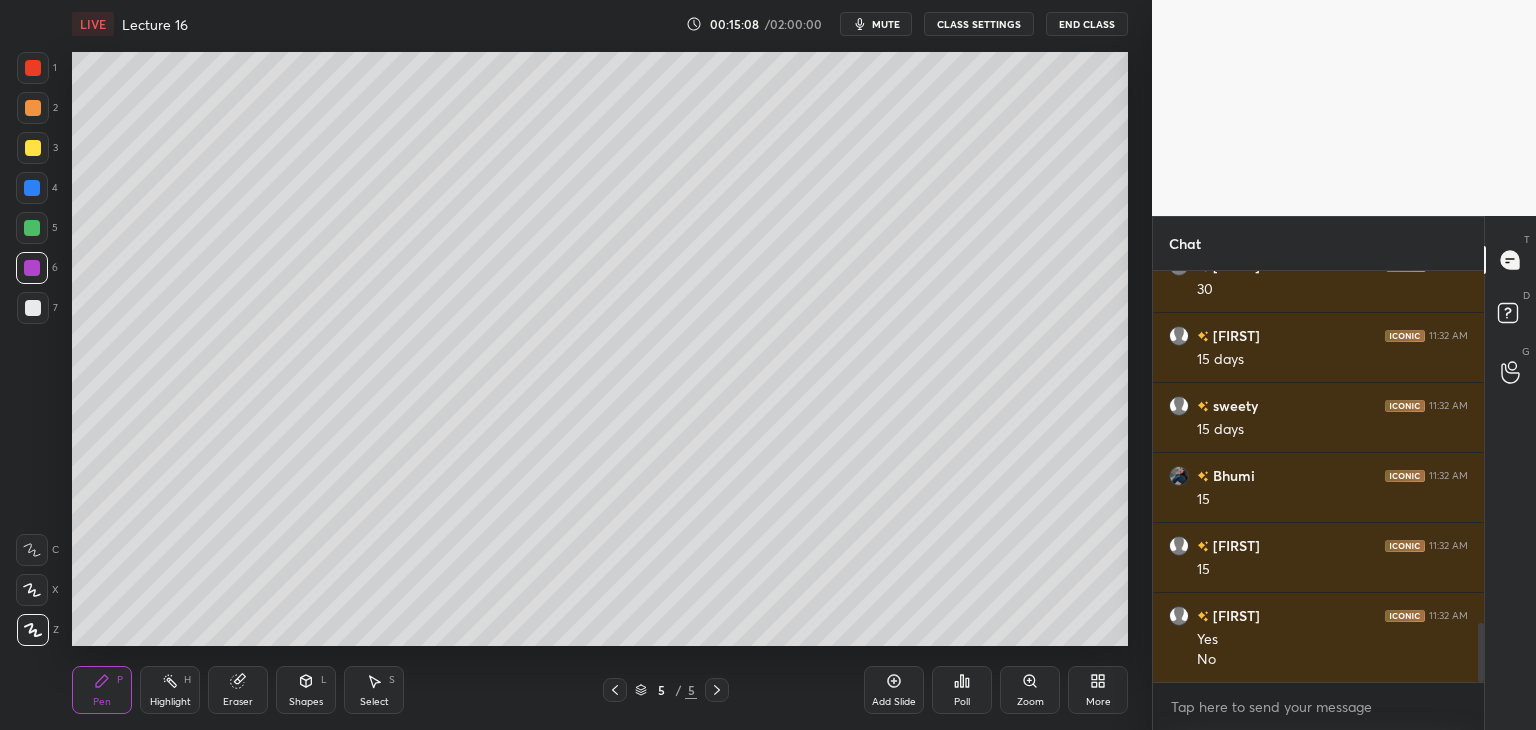 click on "Setting up your live class Poll for   secs No correct answer Start poll" at bounding box center [600, 349] 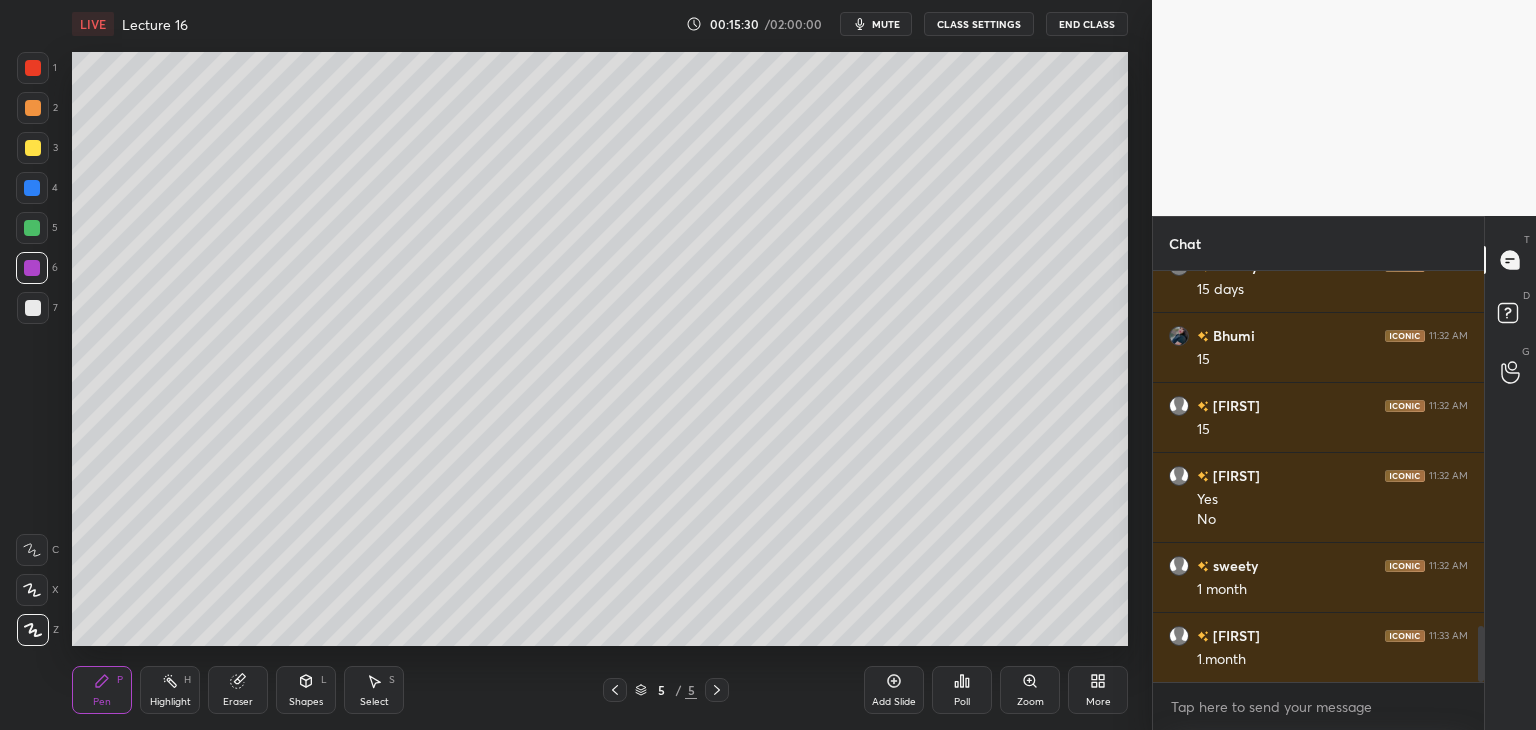 scroll, scrollTop: 2674, scrollLeft: 0, axis: vertical 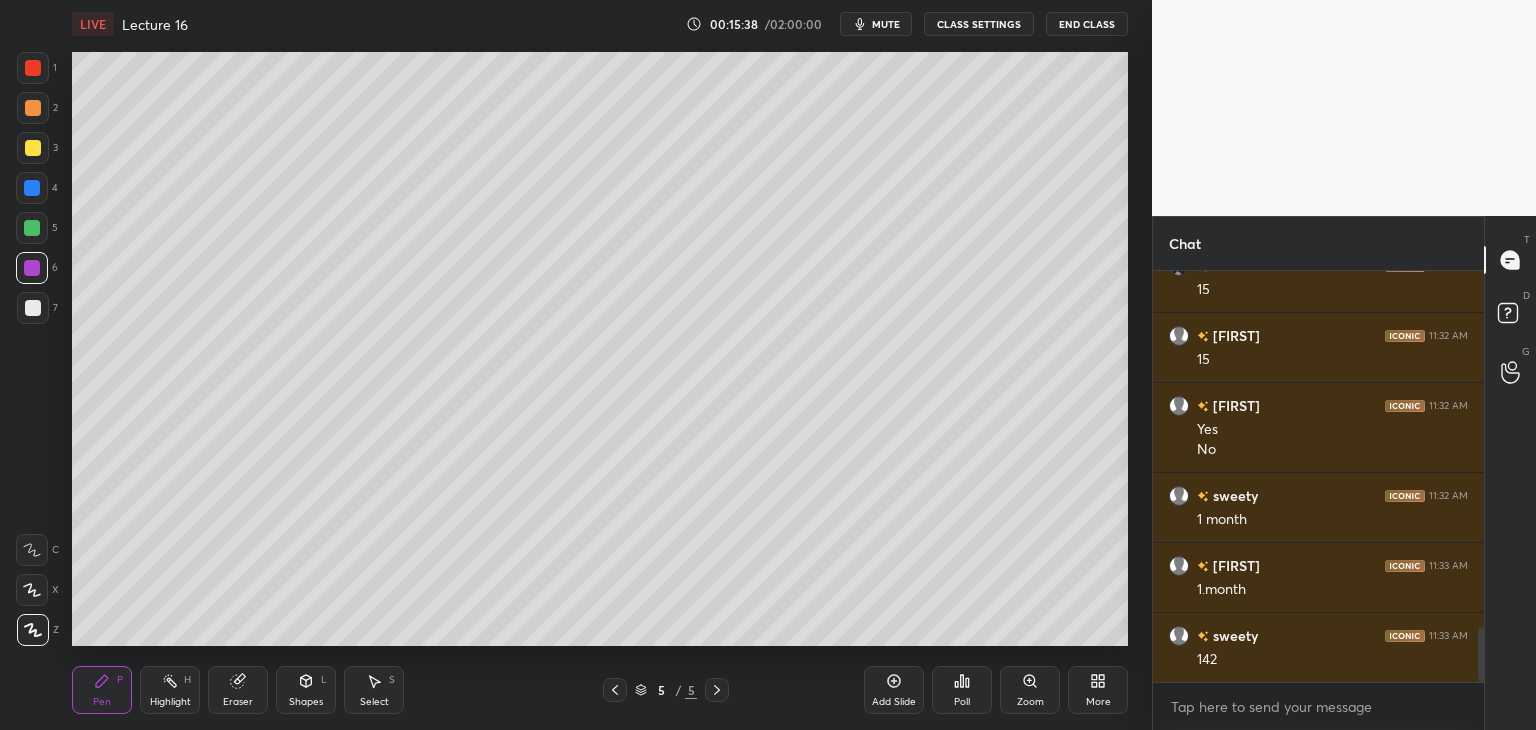 click on "More" at bounding box center [1098, 690] 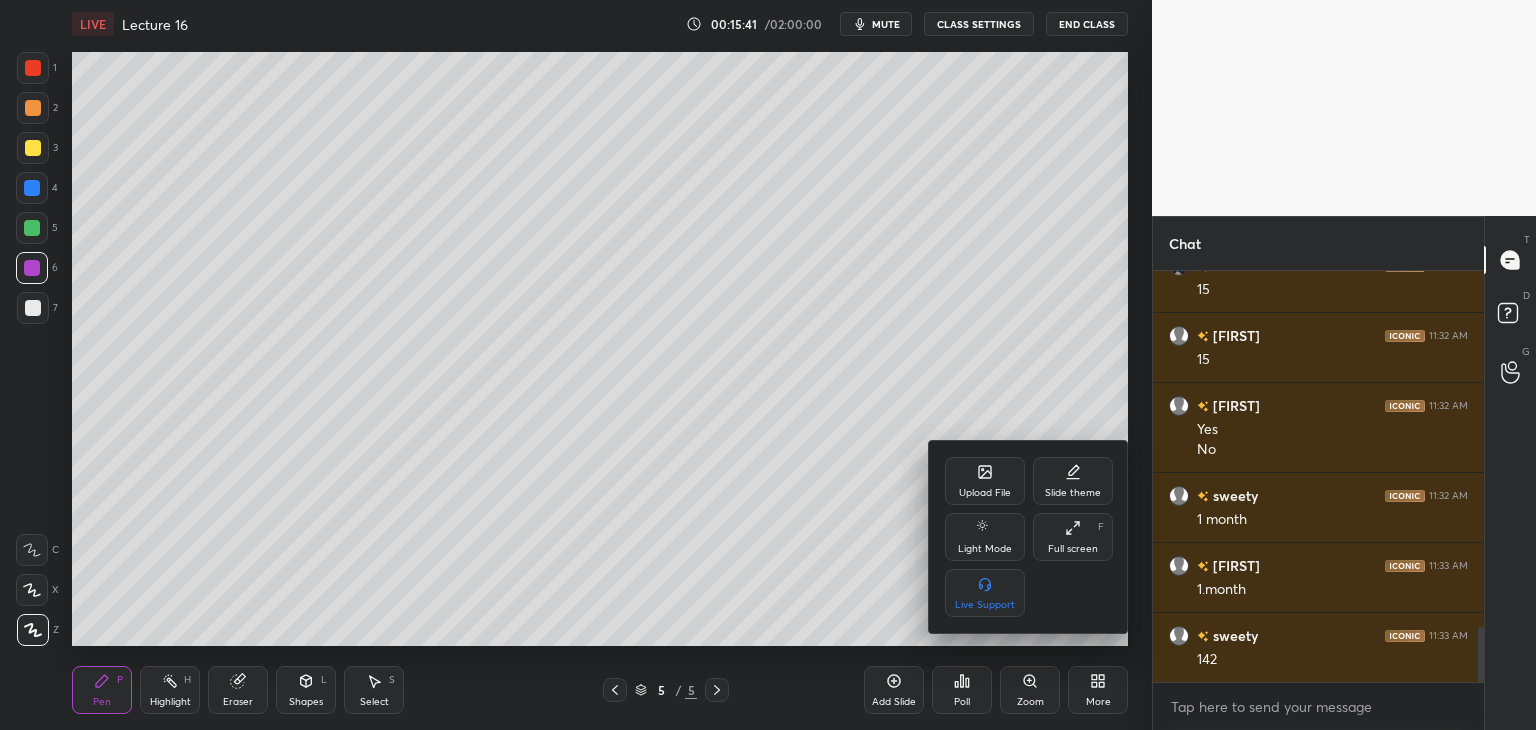 click on "Upload File" at bounding box center [985, 493] 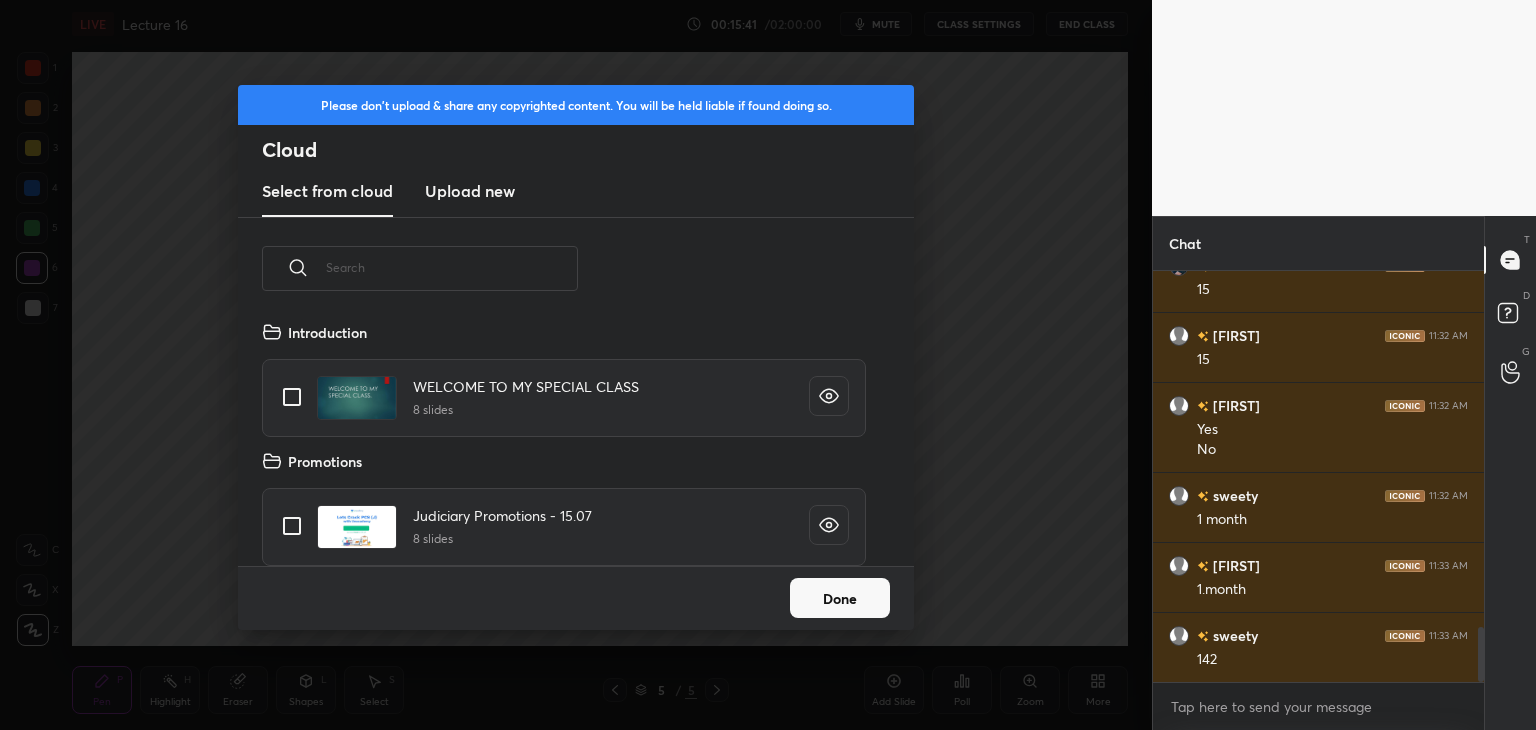 scroll, scrollTop: 5, scrollLeft: 10, axis: both 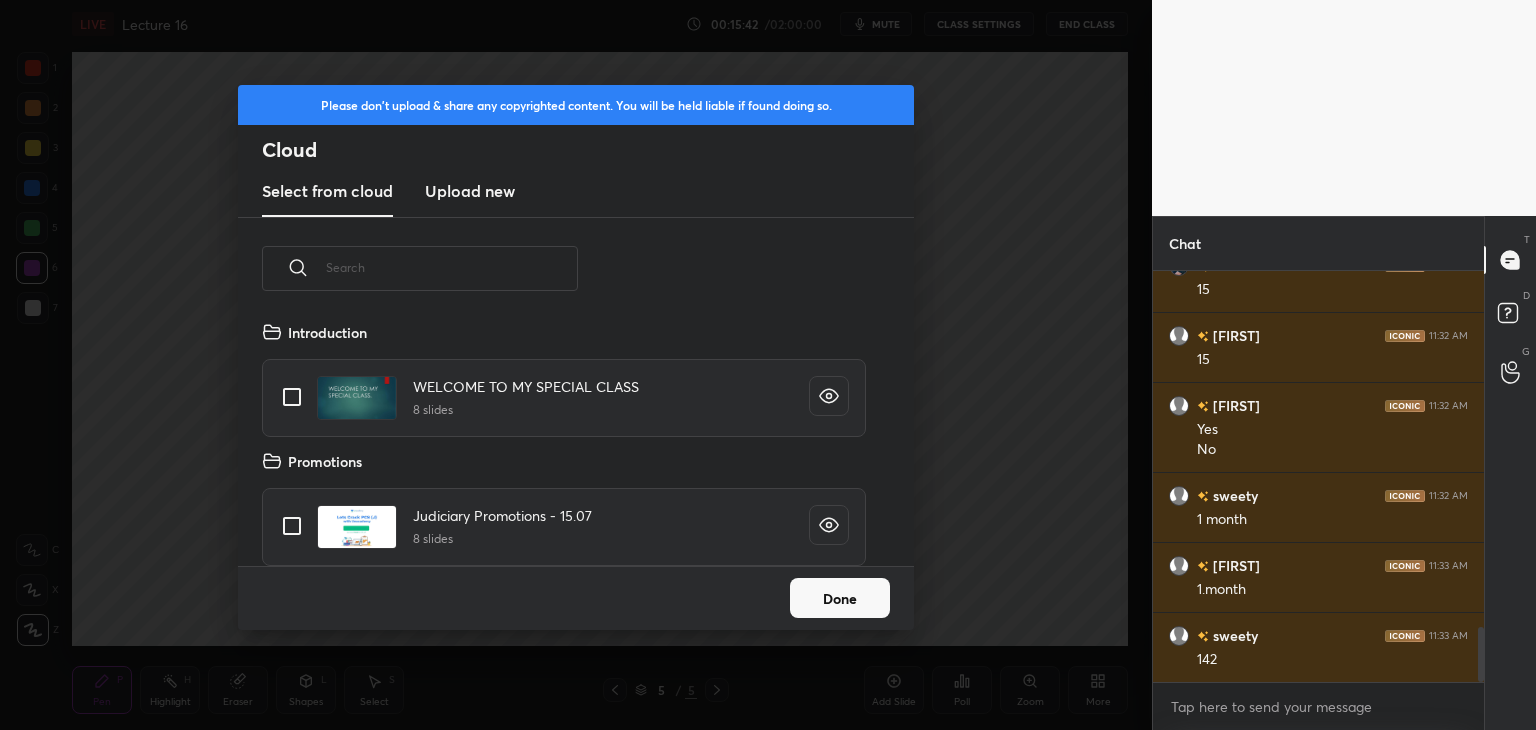 click on "Upload new" at bounding box center [470, 191] 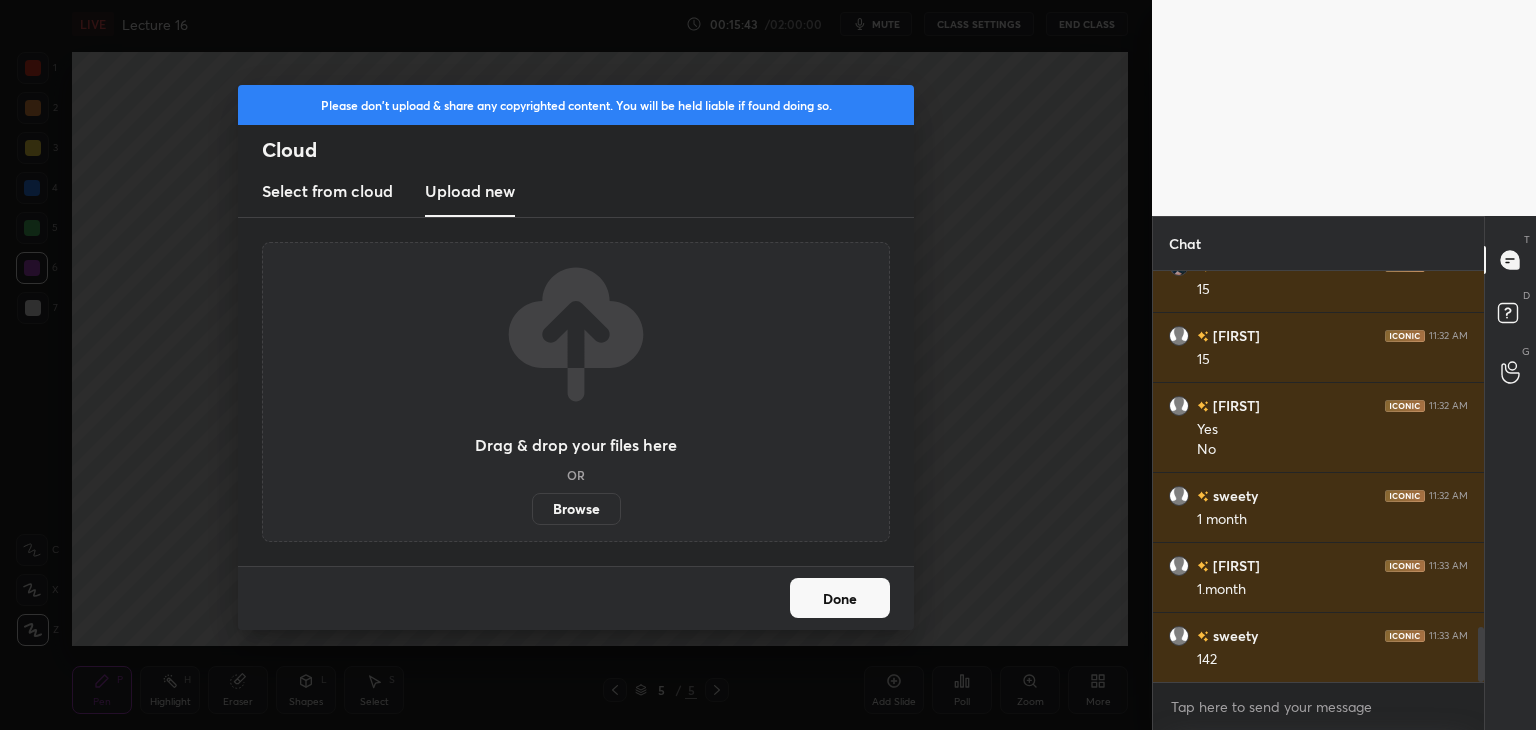 click on "Browse" at bounding box center (576, 509) 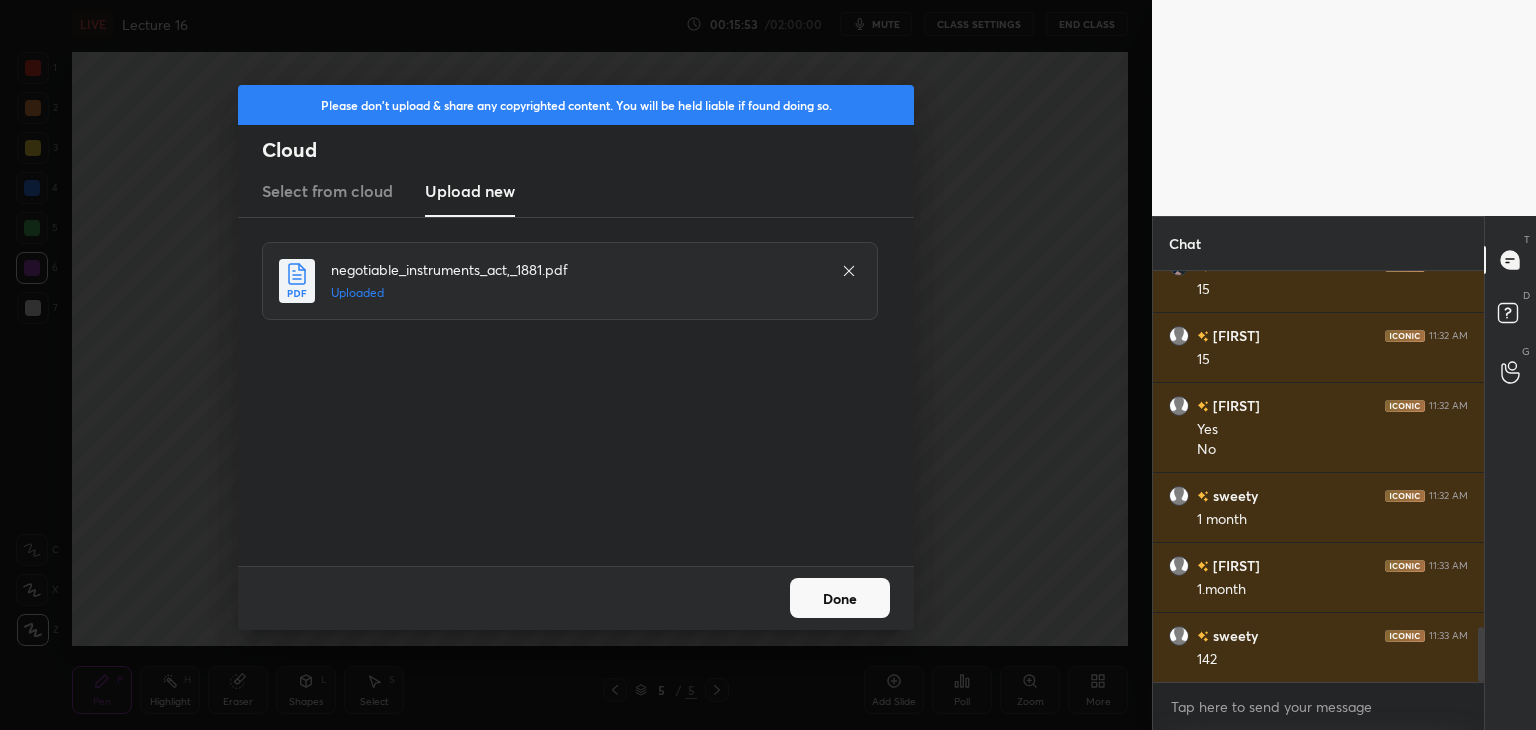 click on "Done" at bounding box center (840, 598) 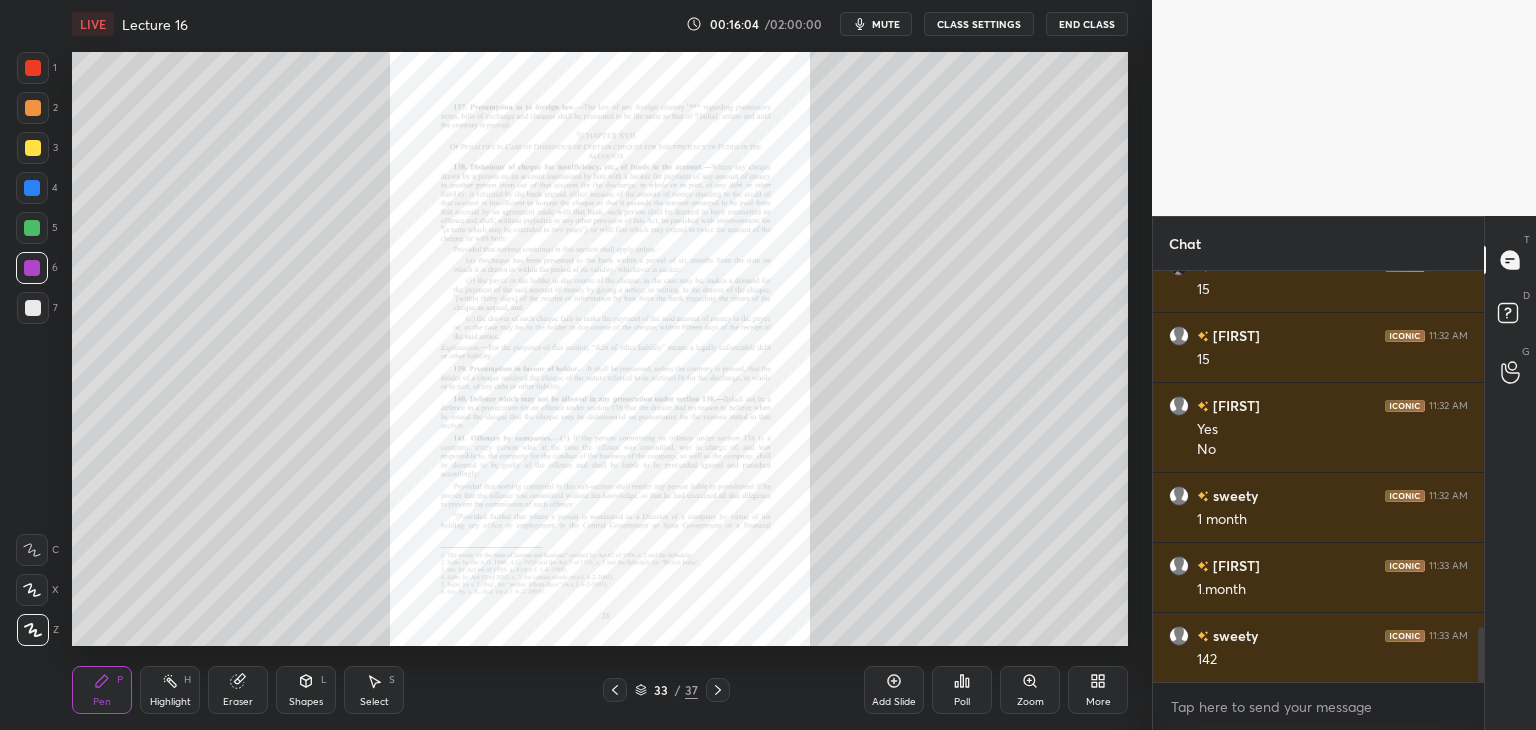 click on "Zoom" at bounding box center (1030, 690) 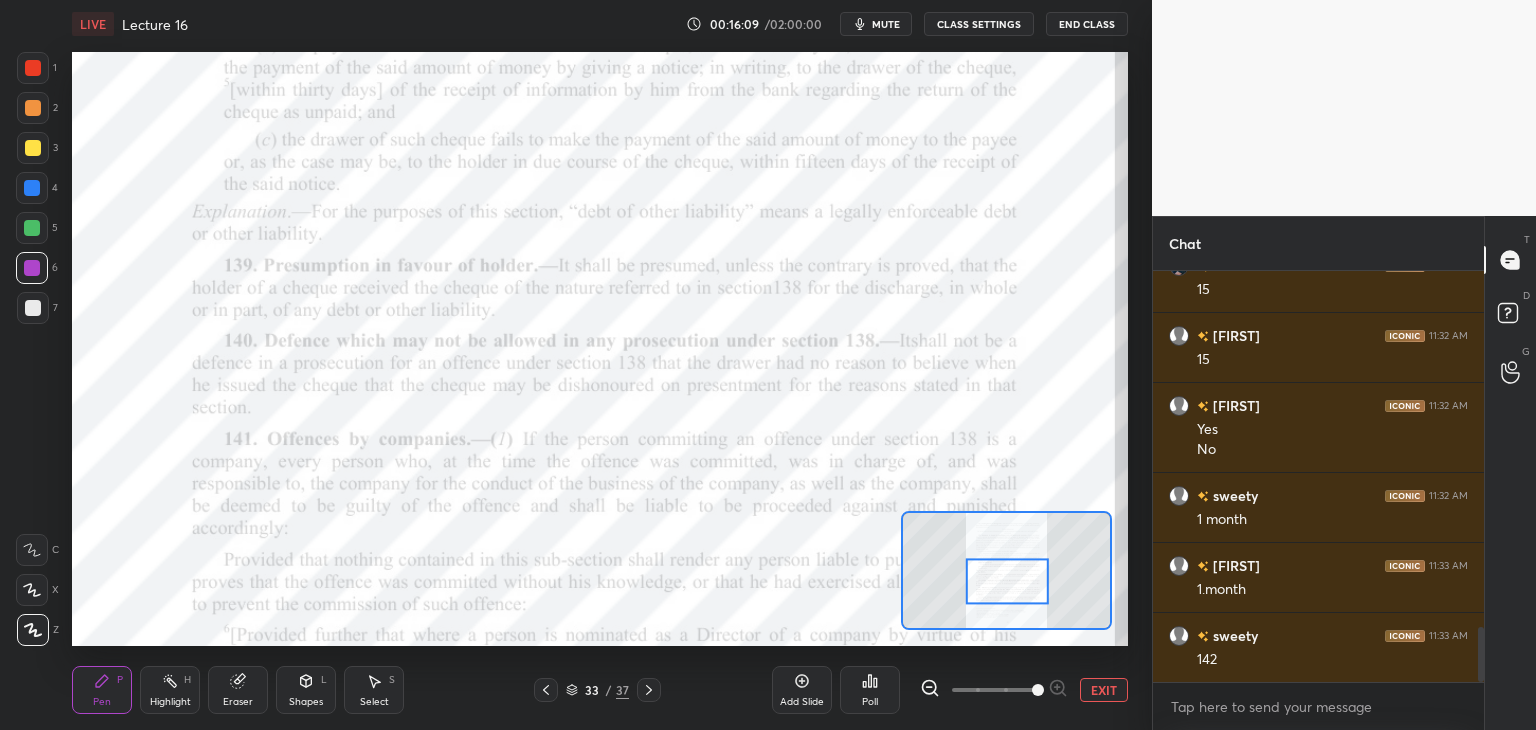 click at bounding box center [33, 68] 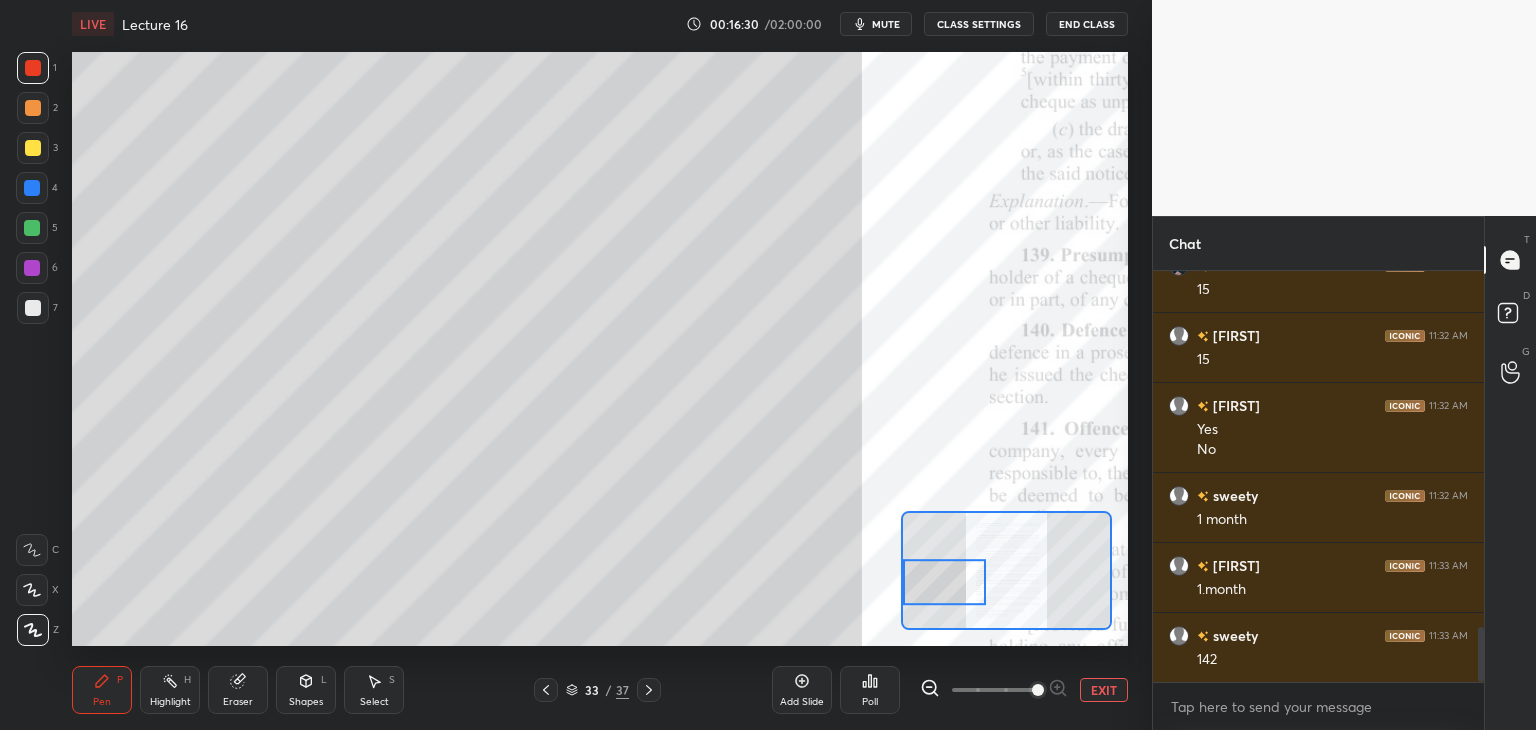 click 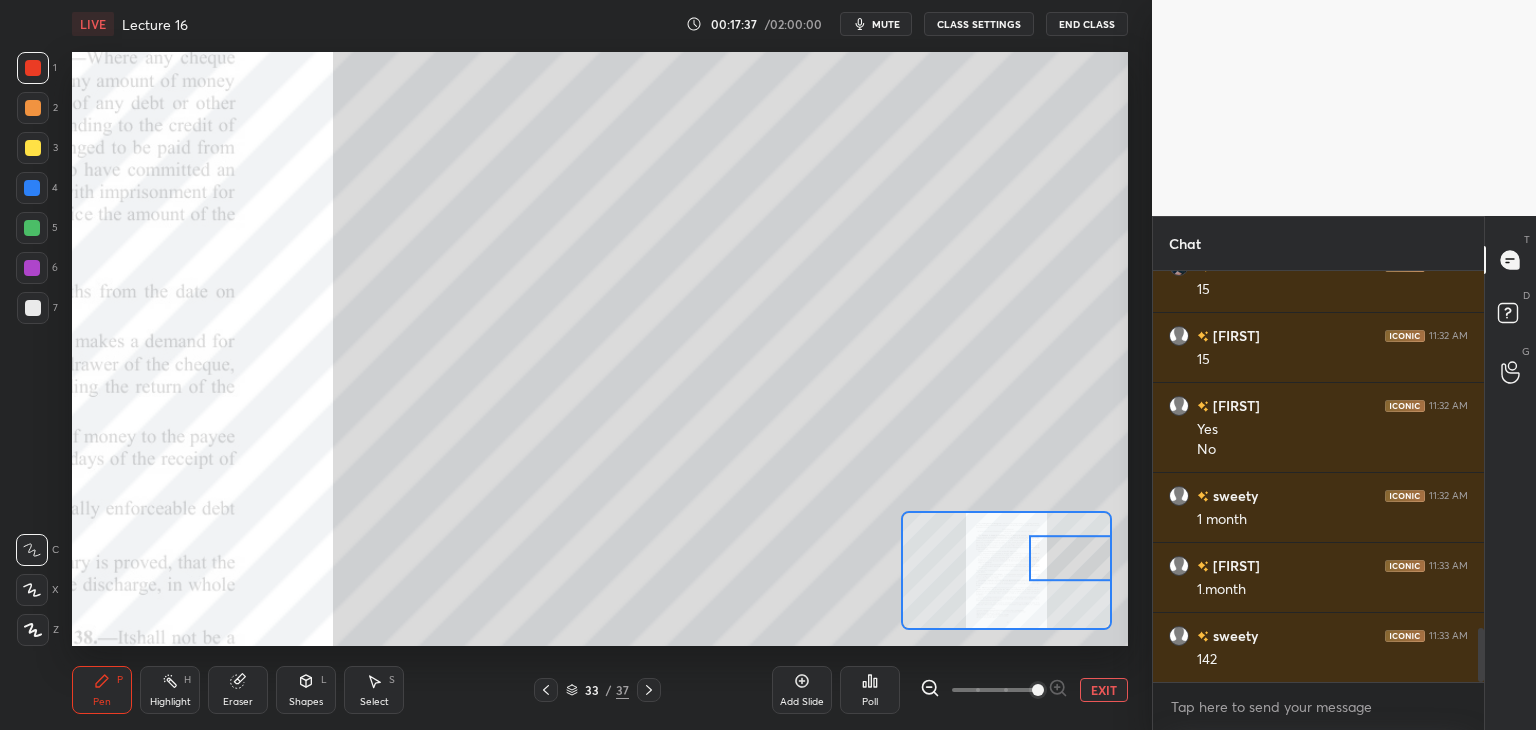 scroll, scrollTop: 2744, scrollLeft: 0, axis: vertical 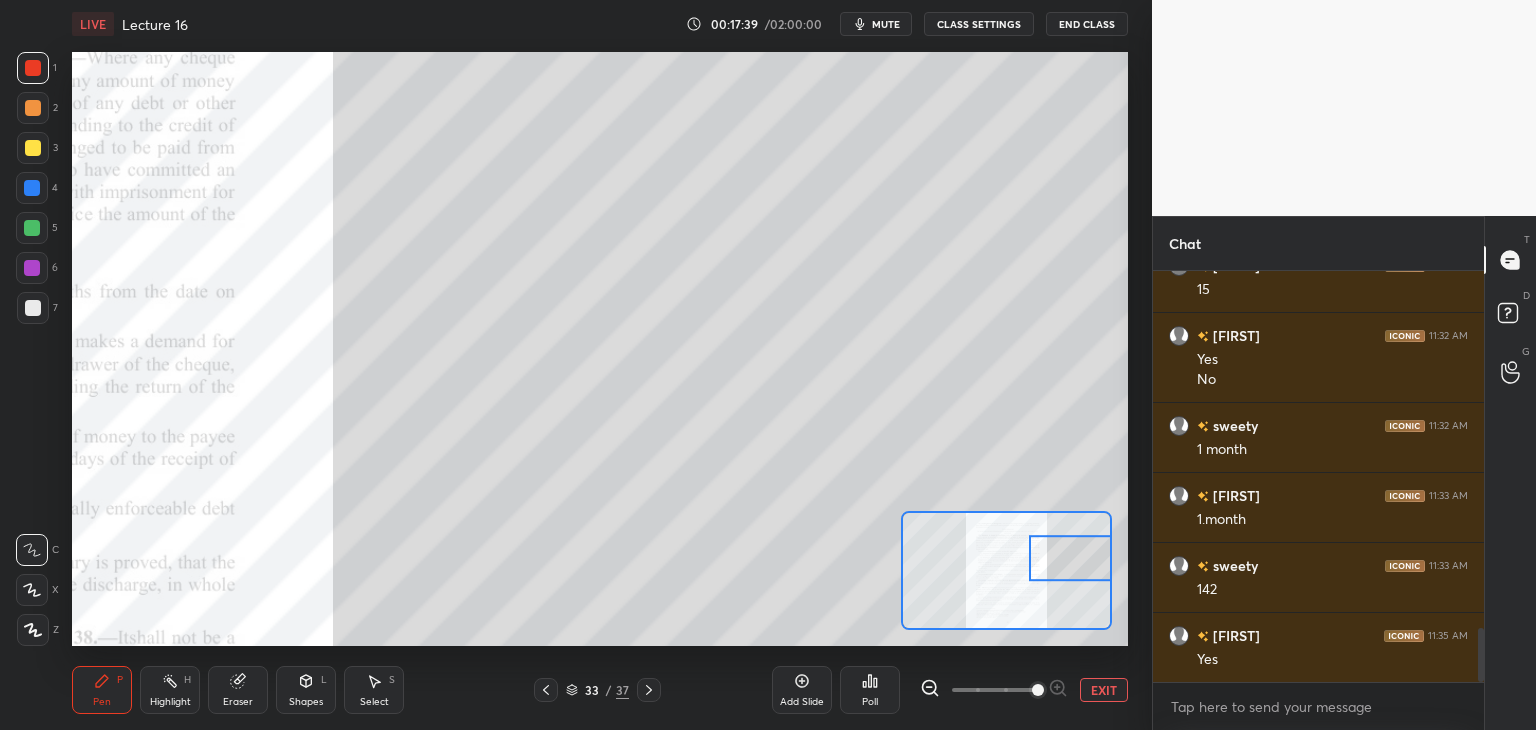 click at bounding box center [32, 268] 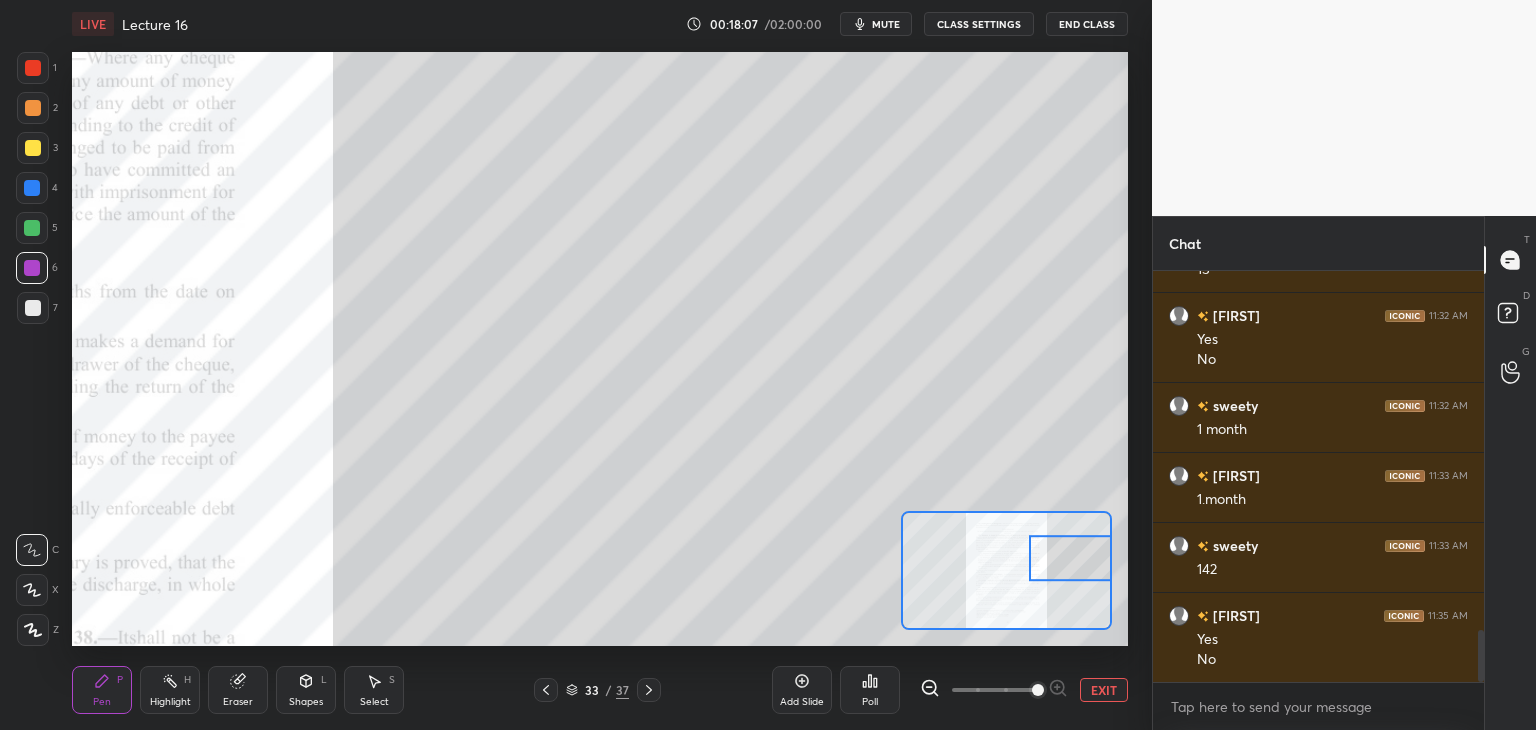 scroll, scrollTop: 2834, scrollLeft: 0, axis: vertical 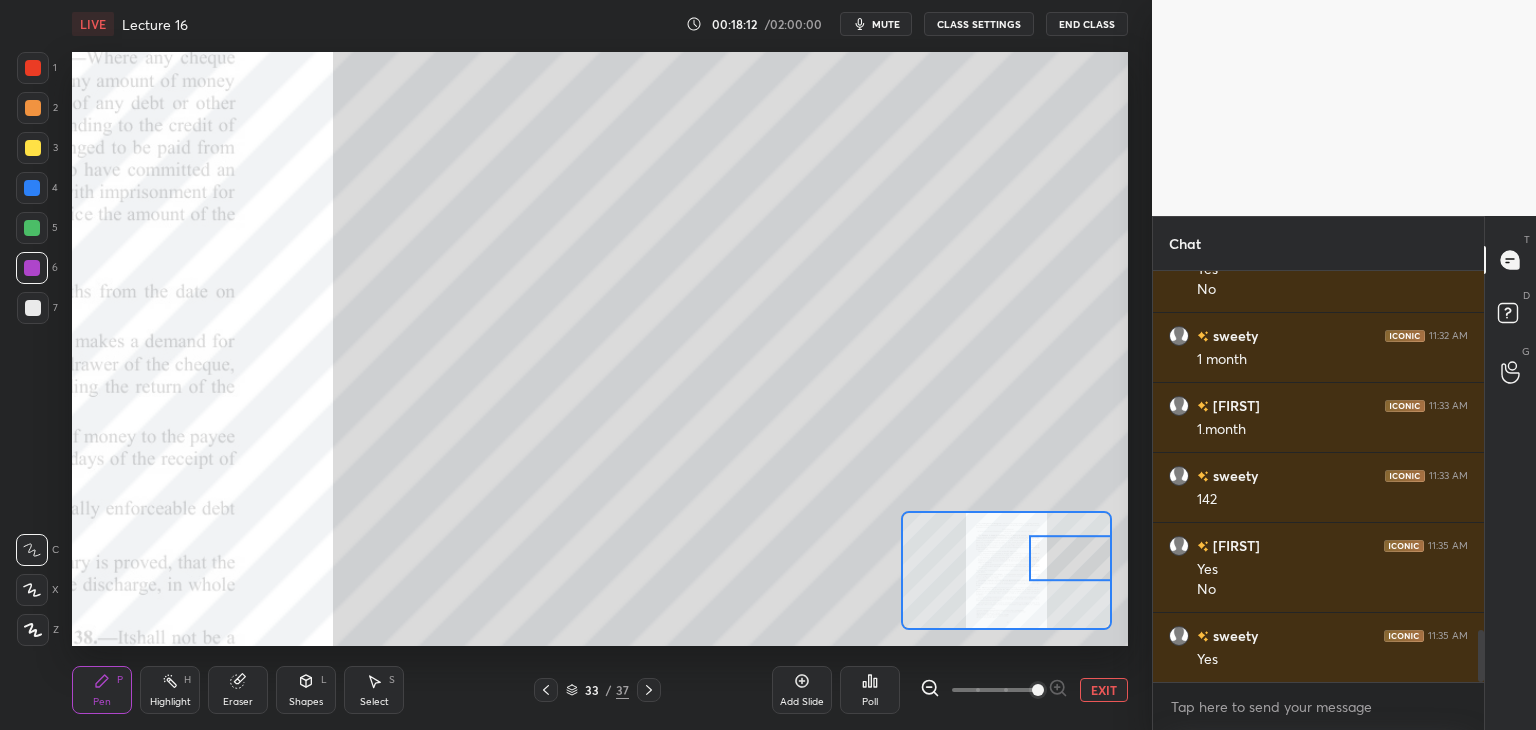 click on "Add Slide" at bounding box center (802, 690) 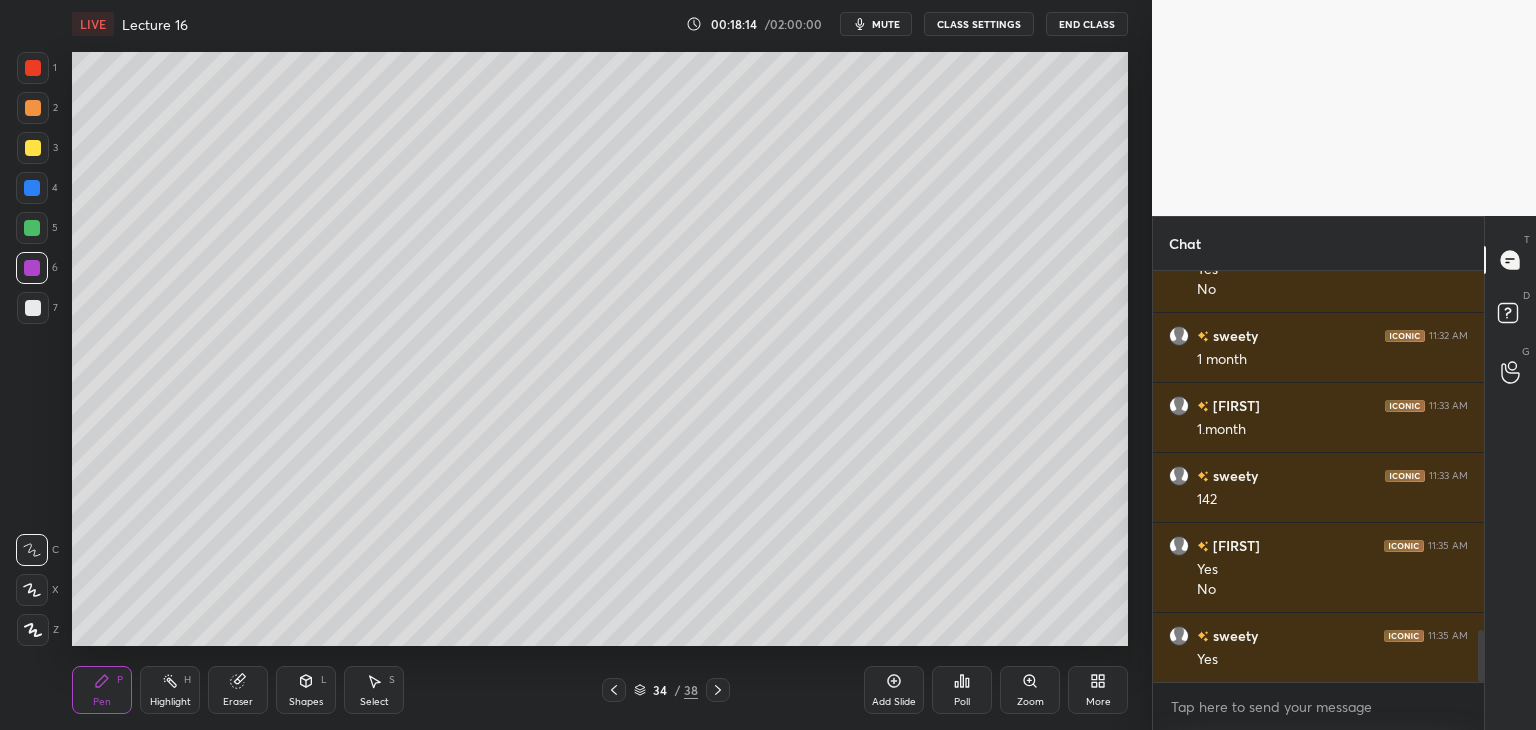 click at bounding box center [33, 630] 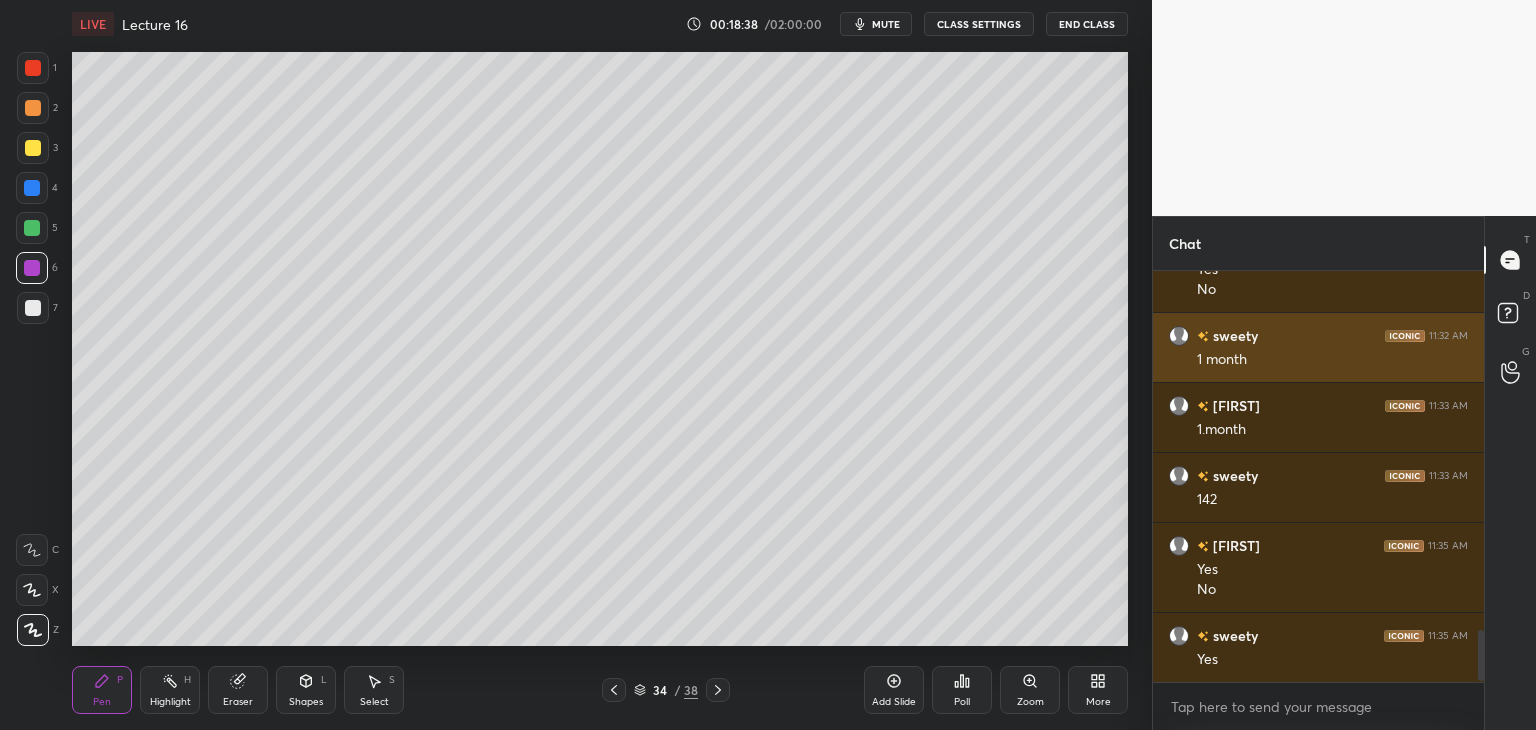 scroll, scrollTop: 2904, scrollLeft: 0, axis: vertical 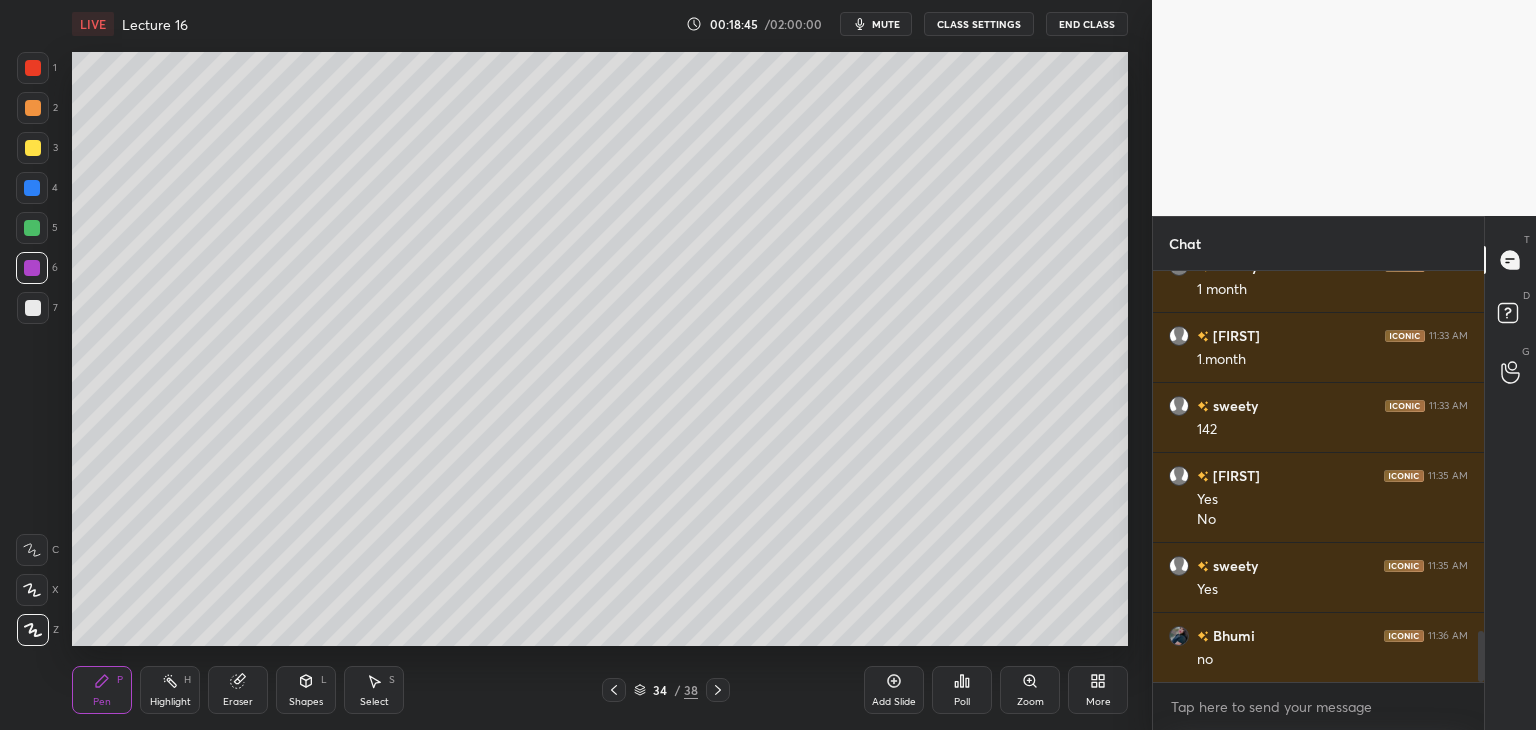 click at bounding box center [32, 228] 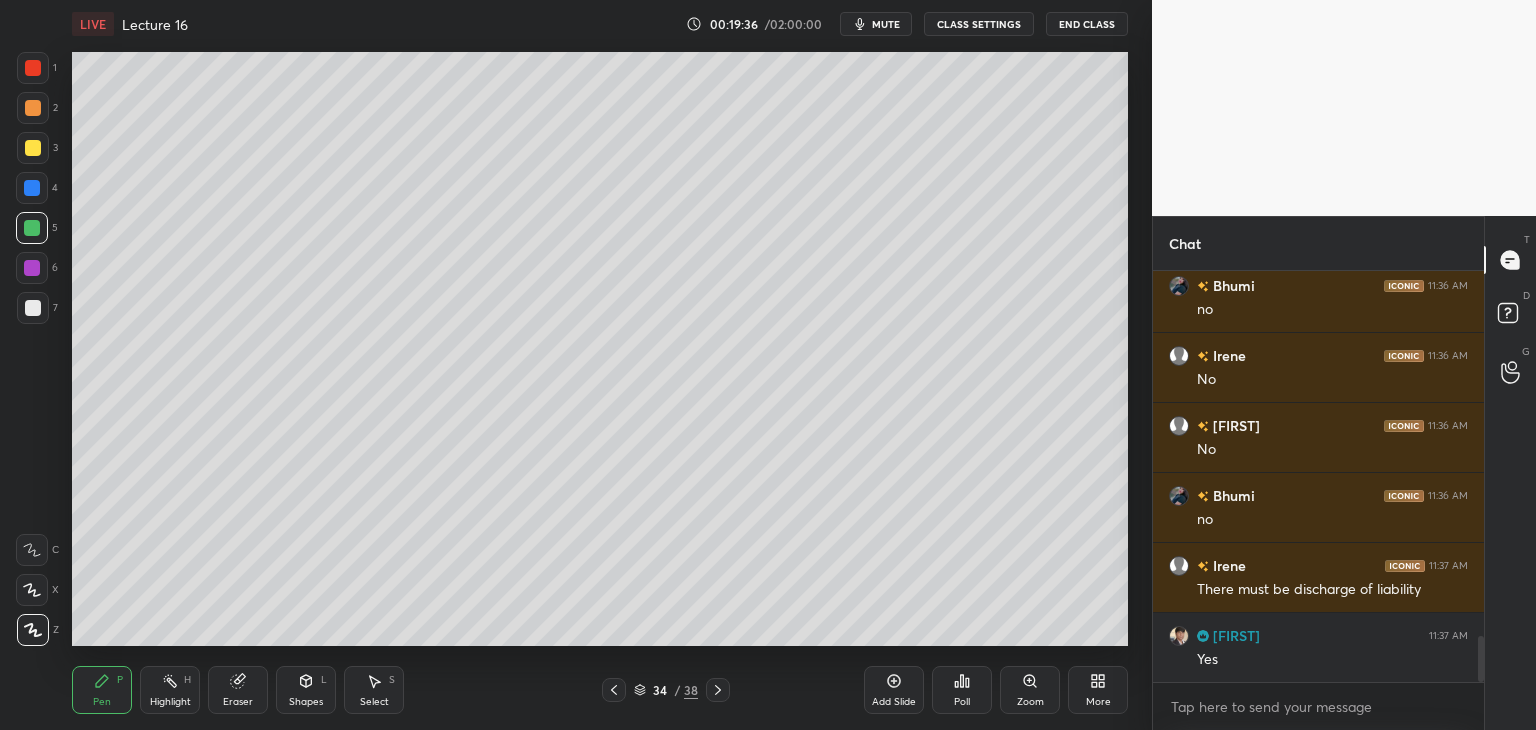 scroll, scrollTop: 3302, scrollLeft: 0, axis: vertical 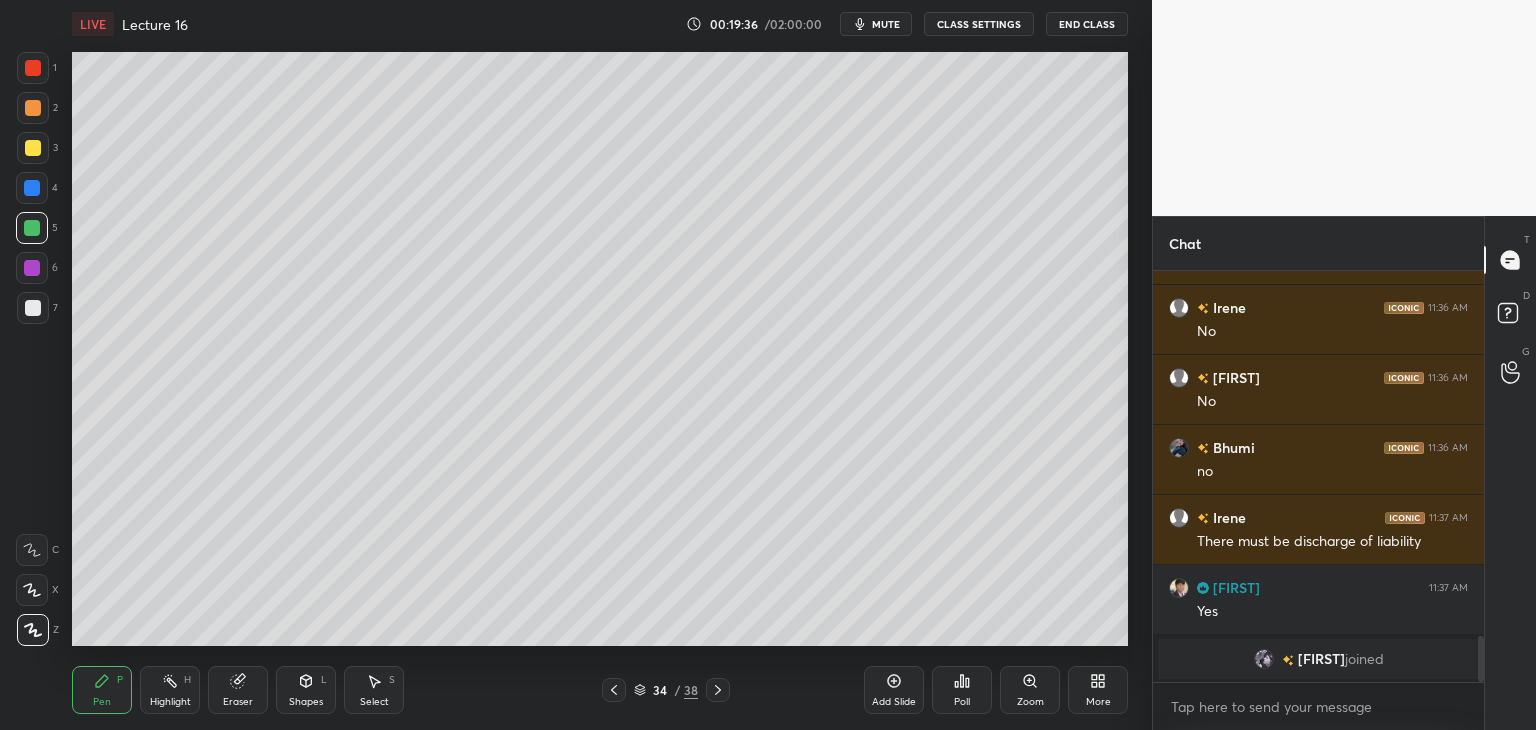 click on "1 2 3 4 5 6 7 C X Z C X Z E E Erase all   H H" at bounding box center (32, 349) 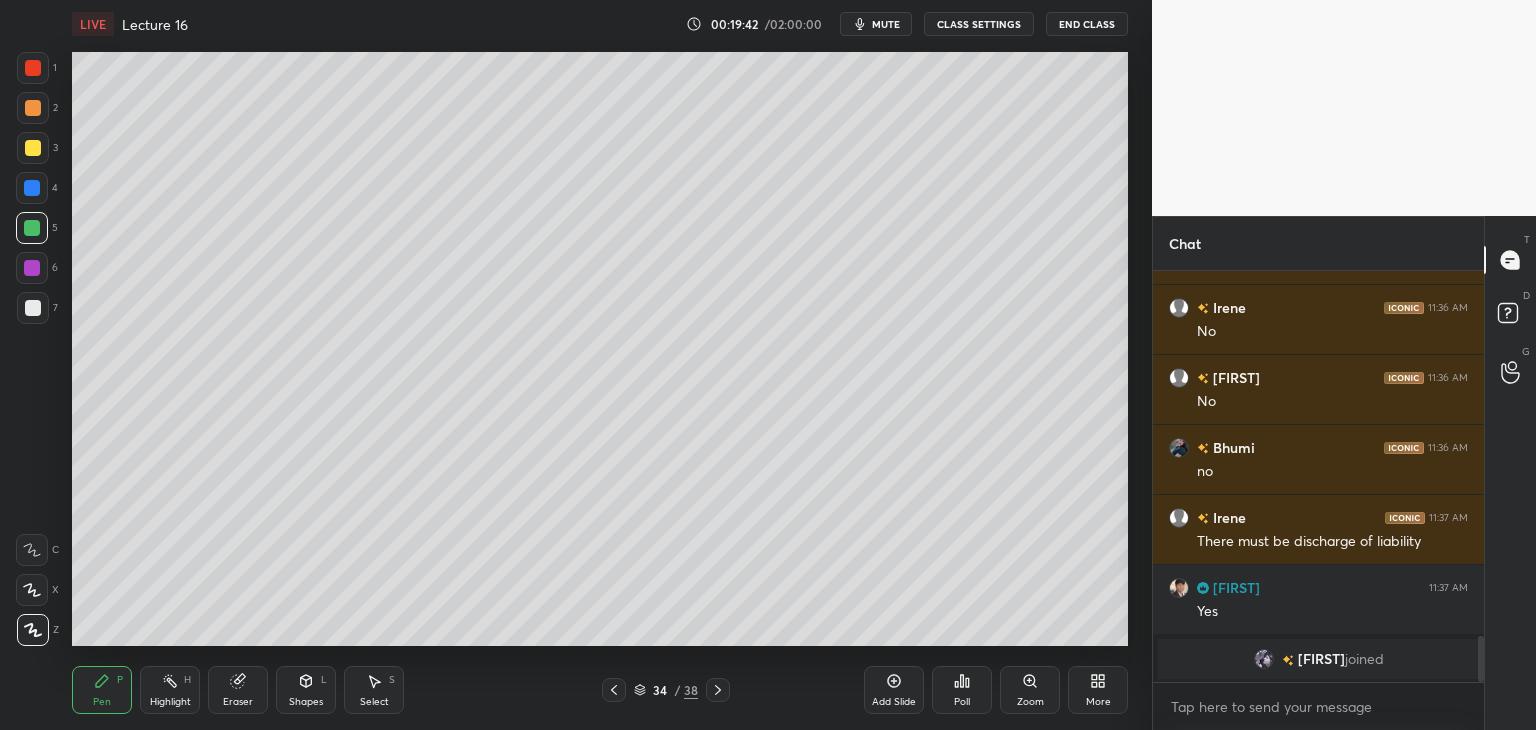 click on "7" at bounding box center [37, 308] 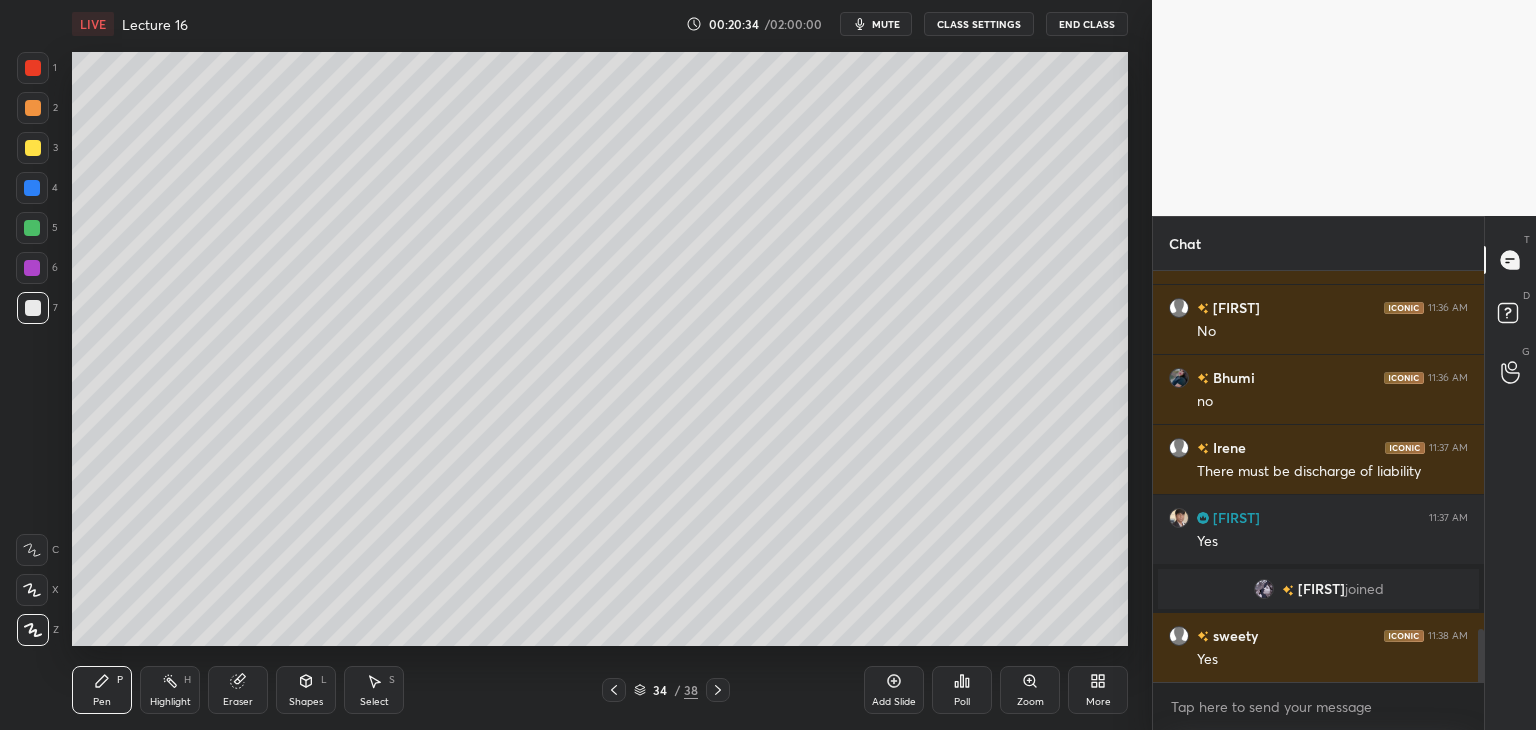 scroll, scrollTop: 2826, scrollLeft: 0, axis: vertical 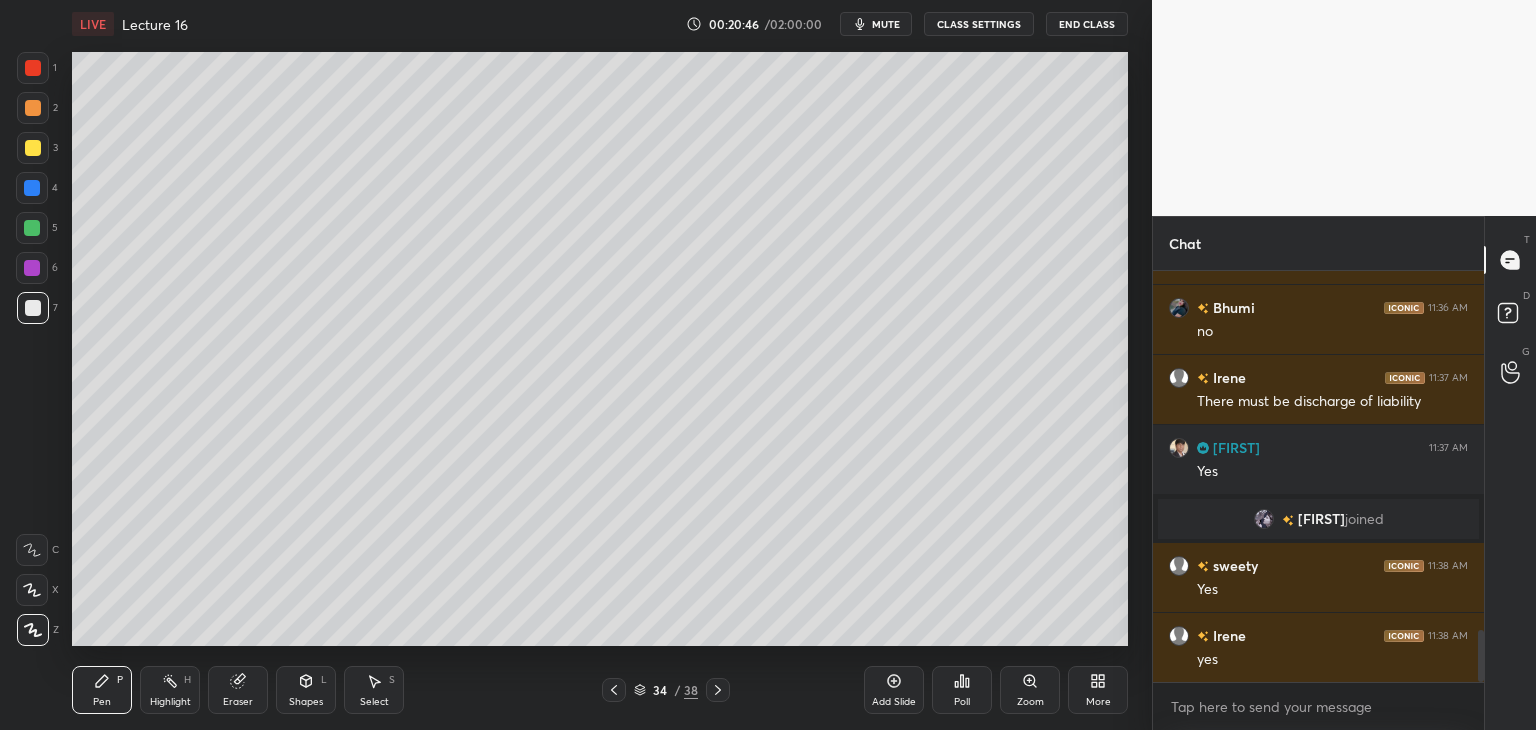 click at bounding box center [614, 690] 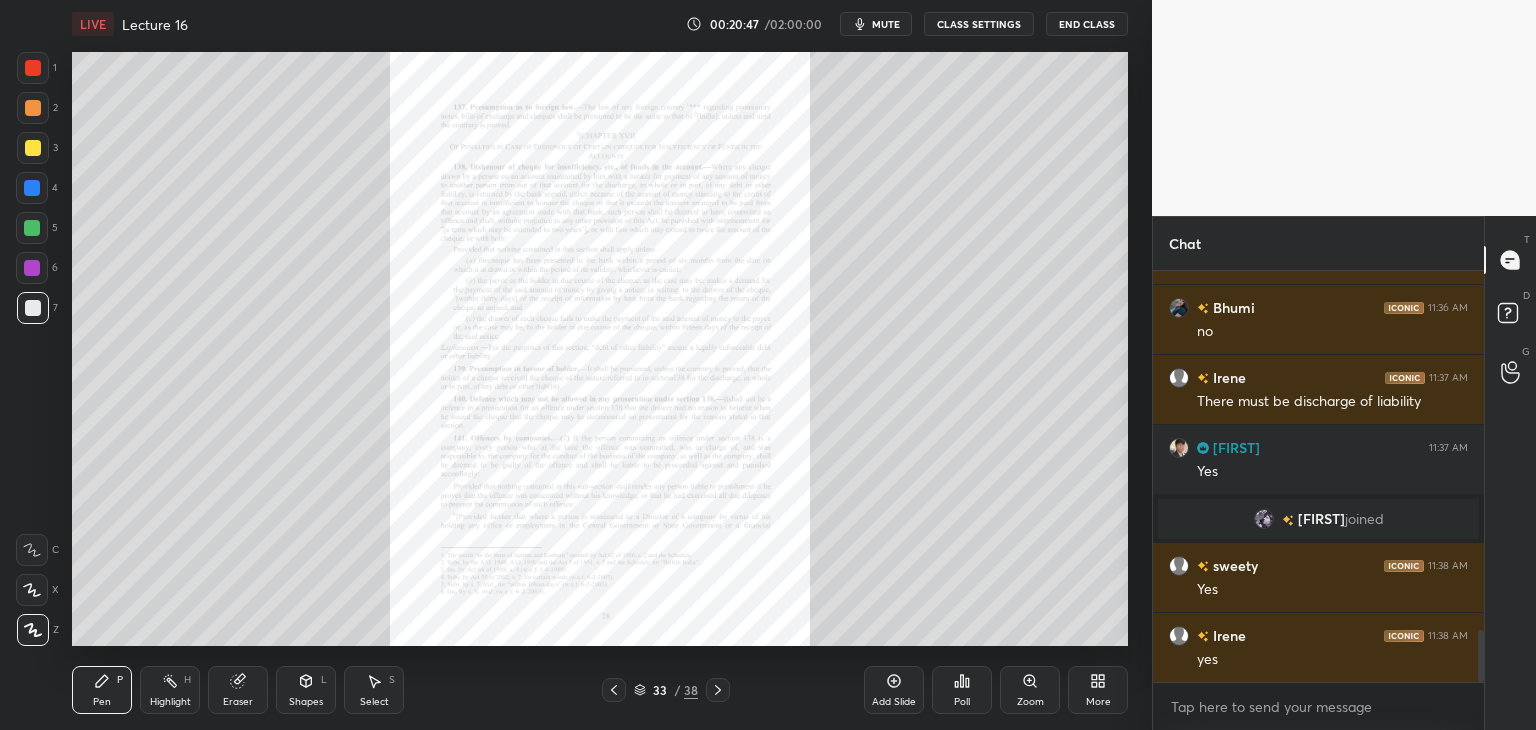 click on "Zoom" at bounding box center [1030, 702] 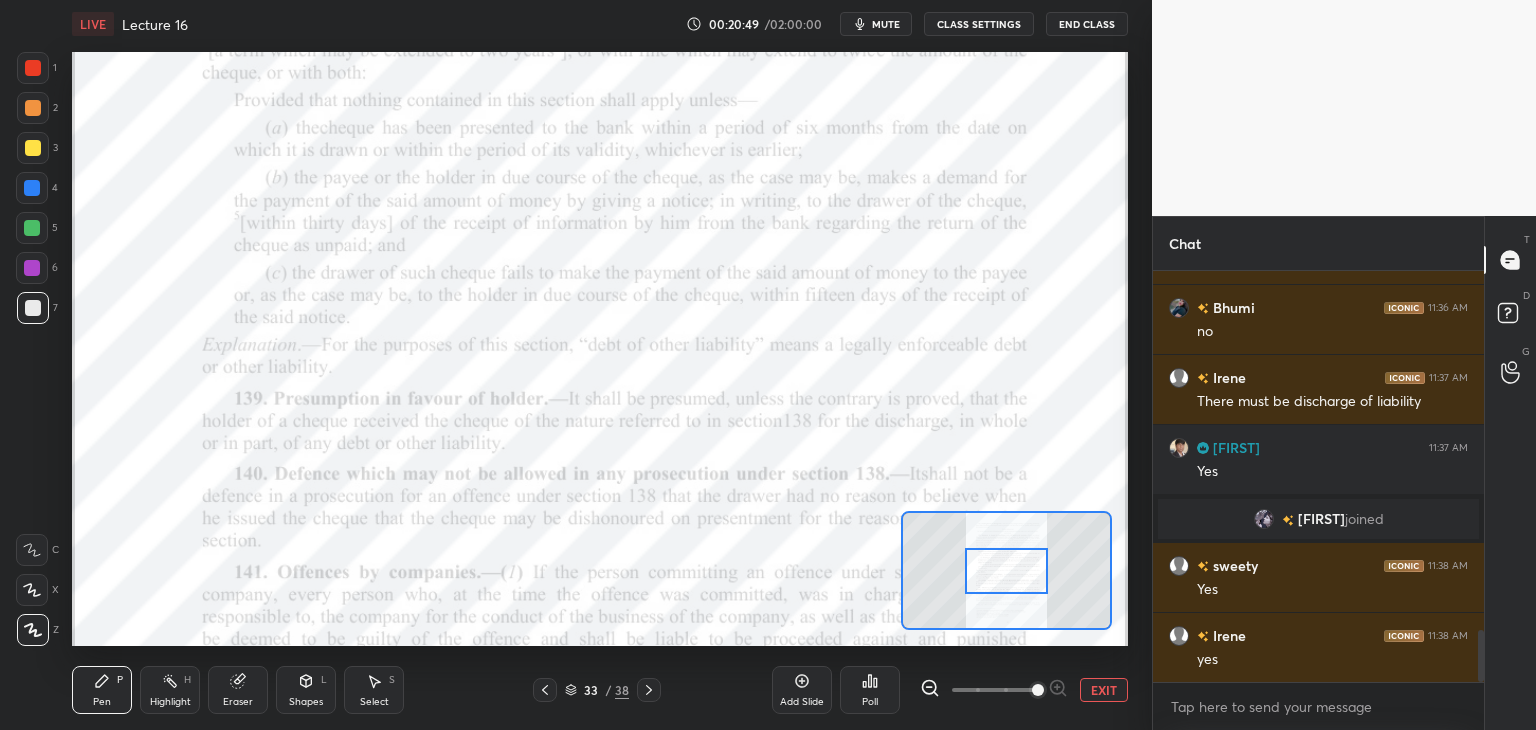 click on "Eraser" at bounding box center (238, 690) 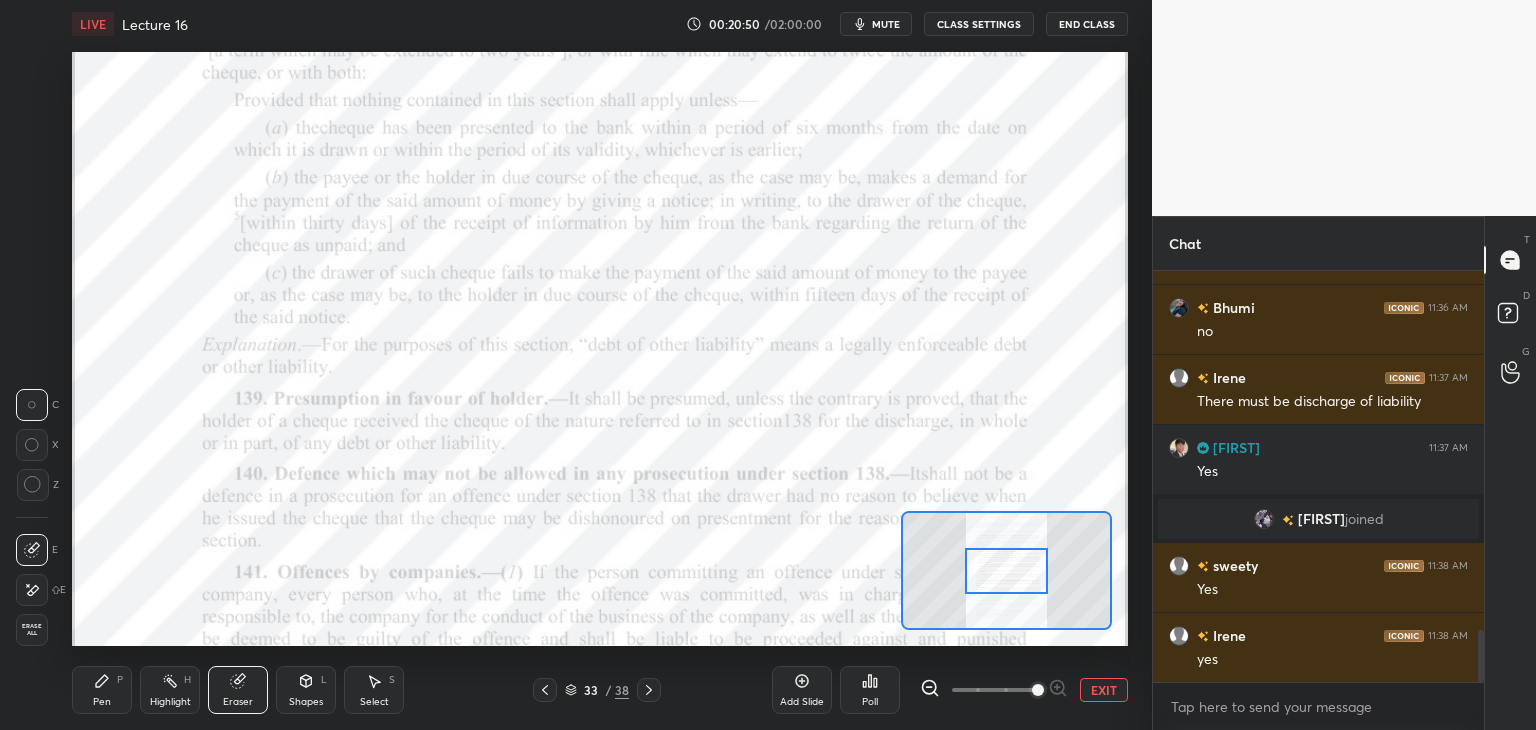 click on "Erase all" at bounding box center [32, 630] 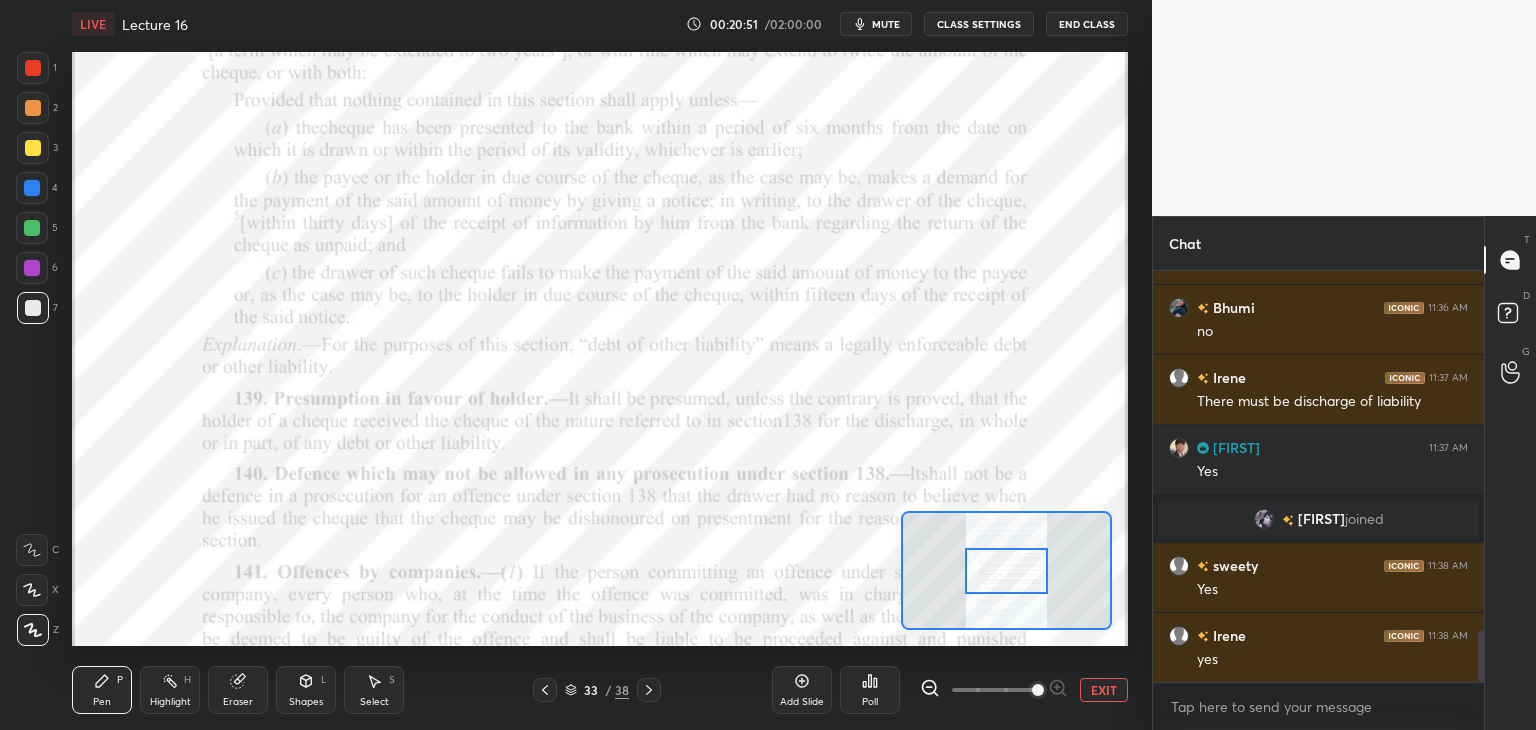 click at bounding box center [32, 268] 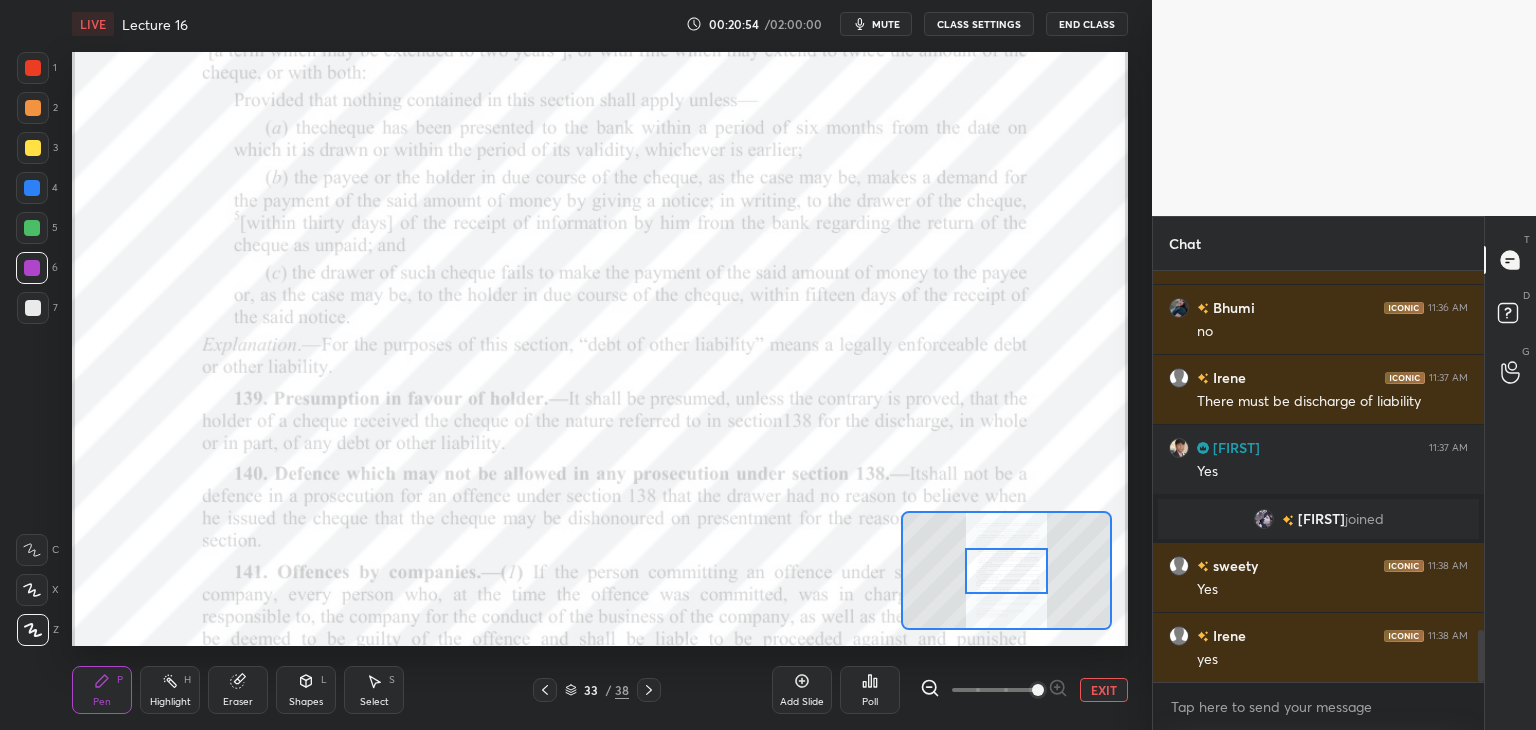 click at bounding box center (32, 550) 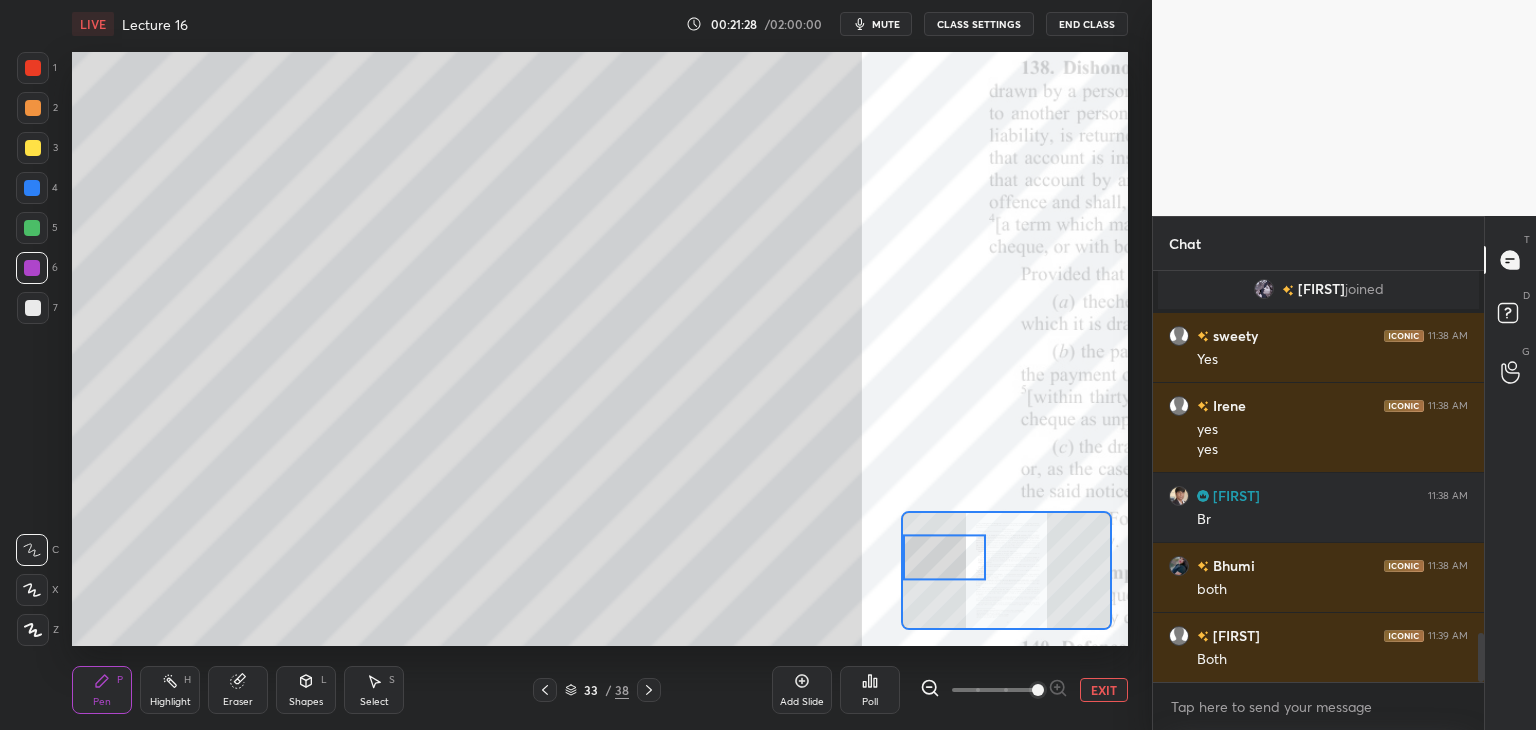 scroll, scrollTop: 3126, scrollLeft: 0, axis: vertical 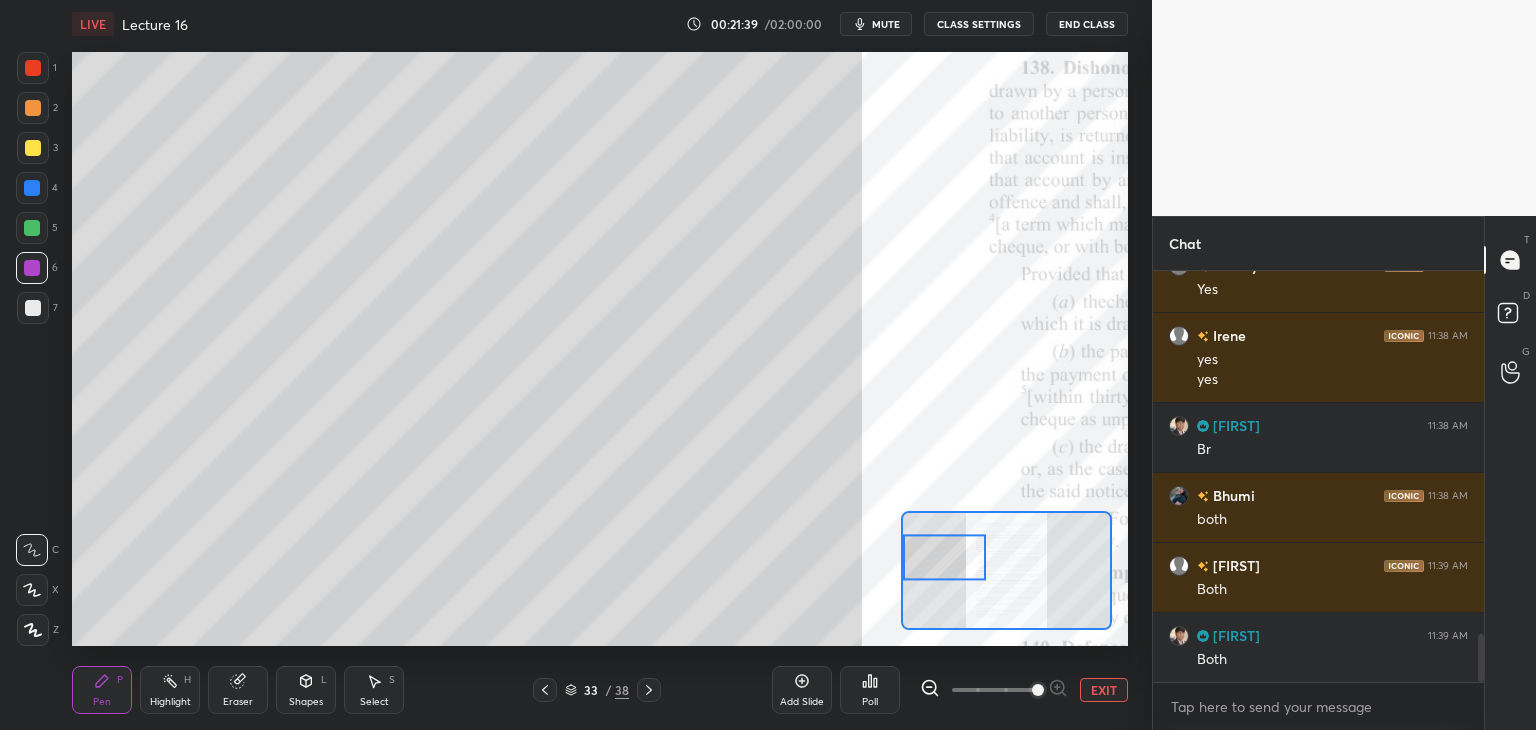 click at bounding box center [33, 308] 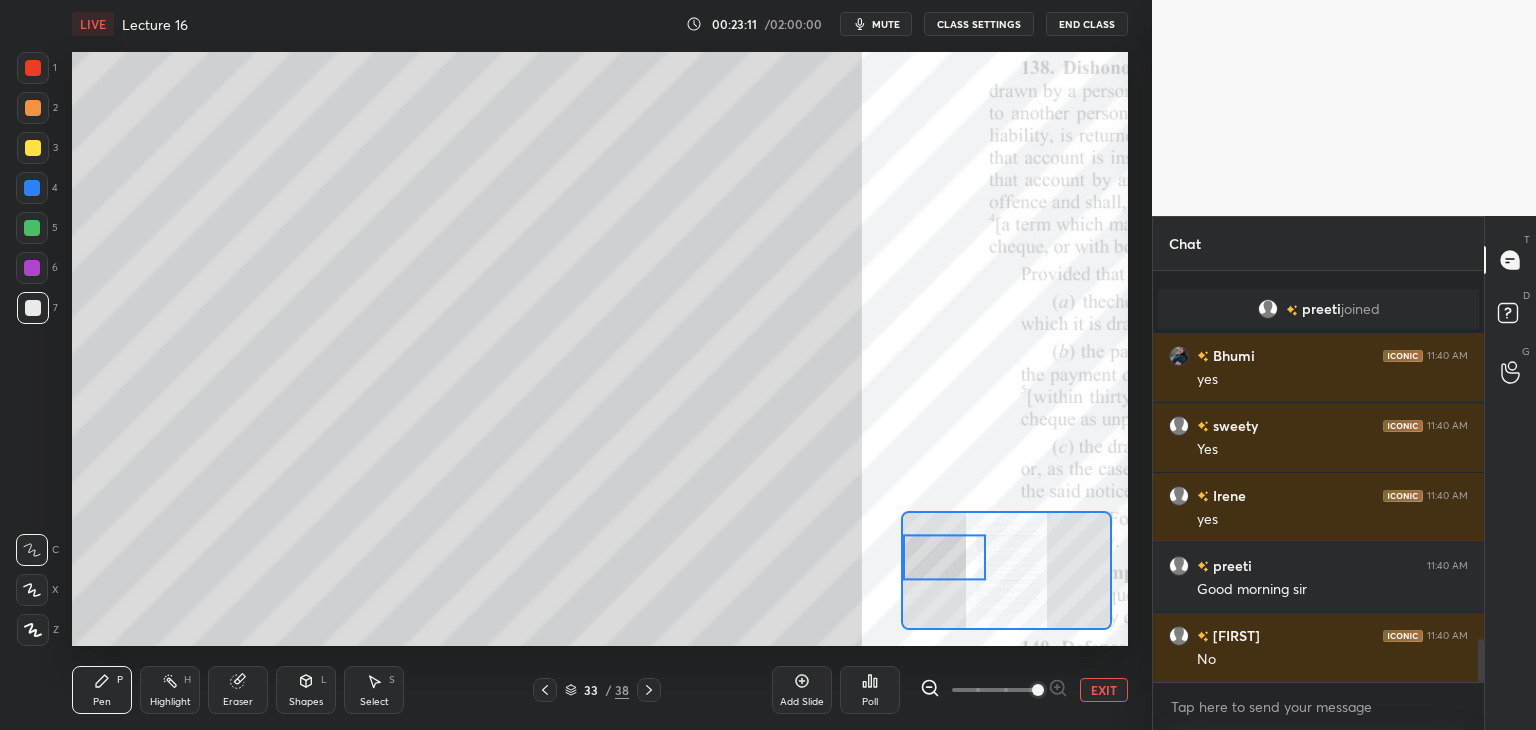scroll, scrollTop: 3484, scrollLeft: 0, axis: vertical 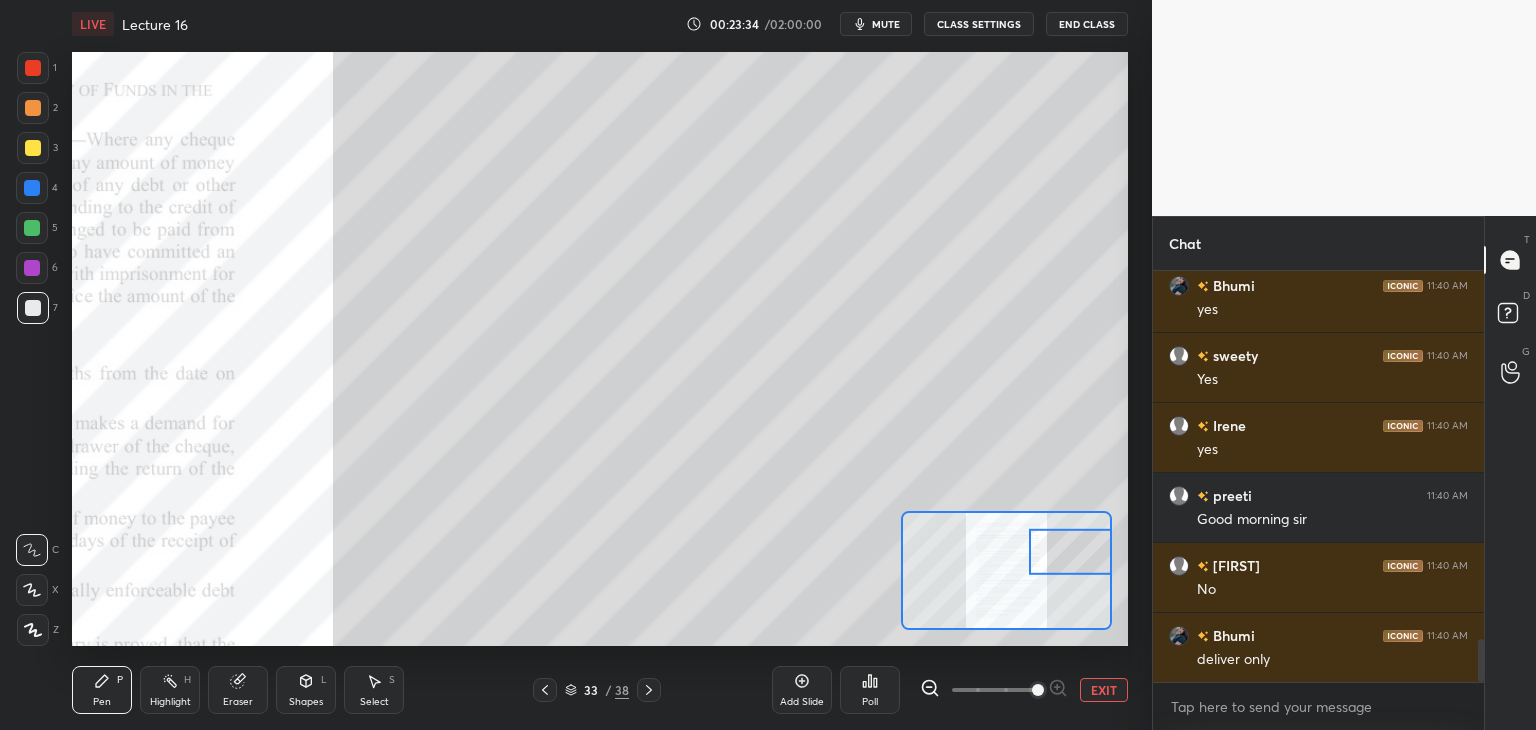 click at bounding box center [33, 148] 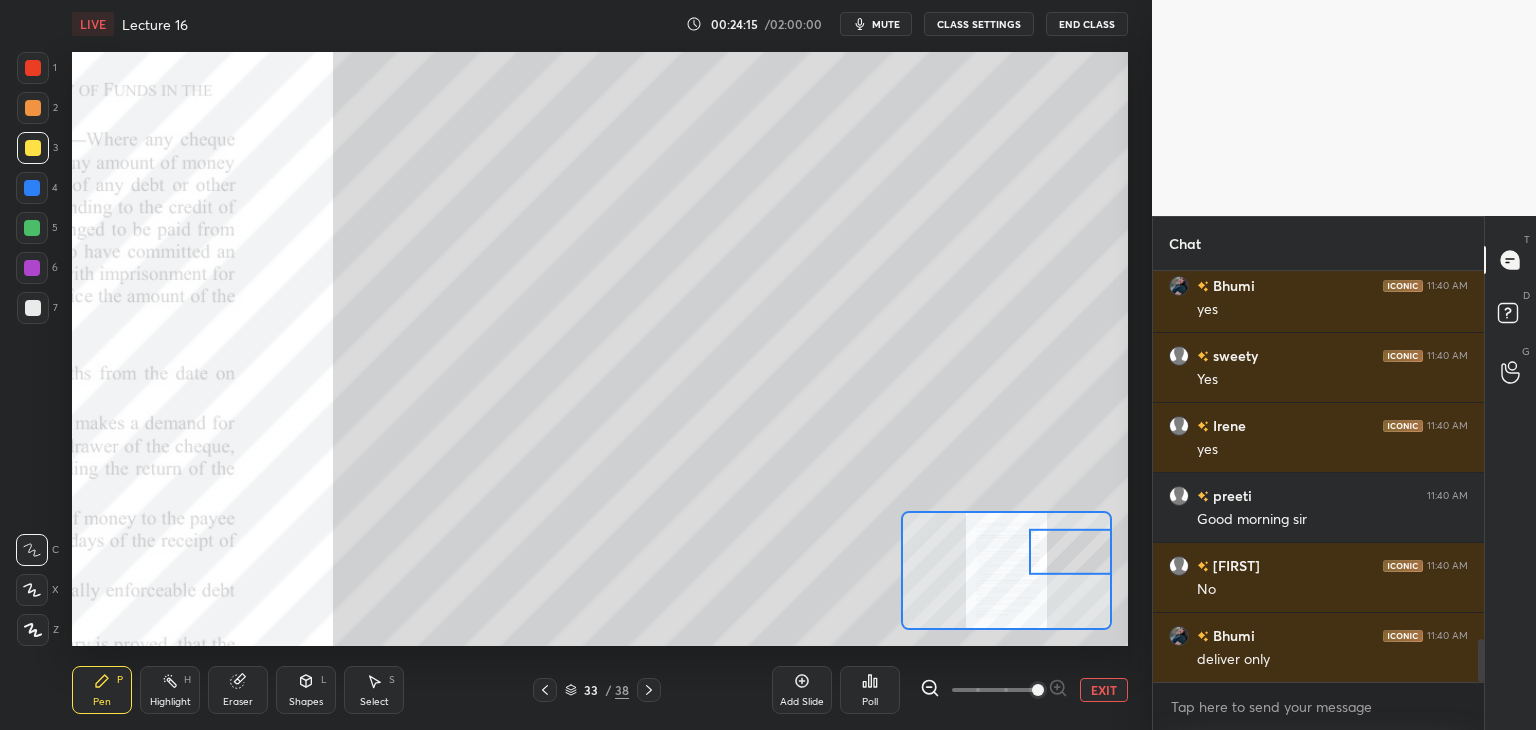 click at bounding box center [32, 268] 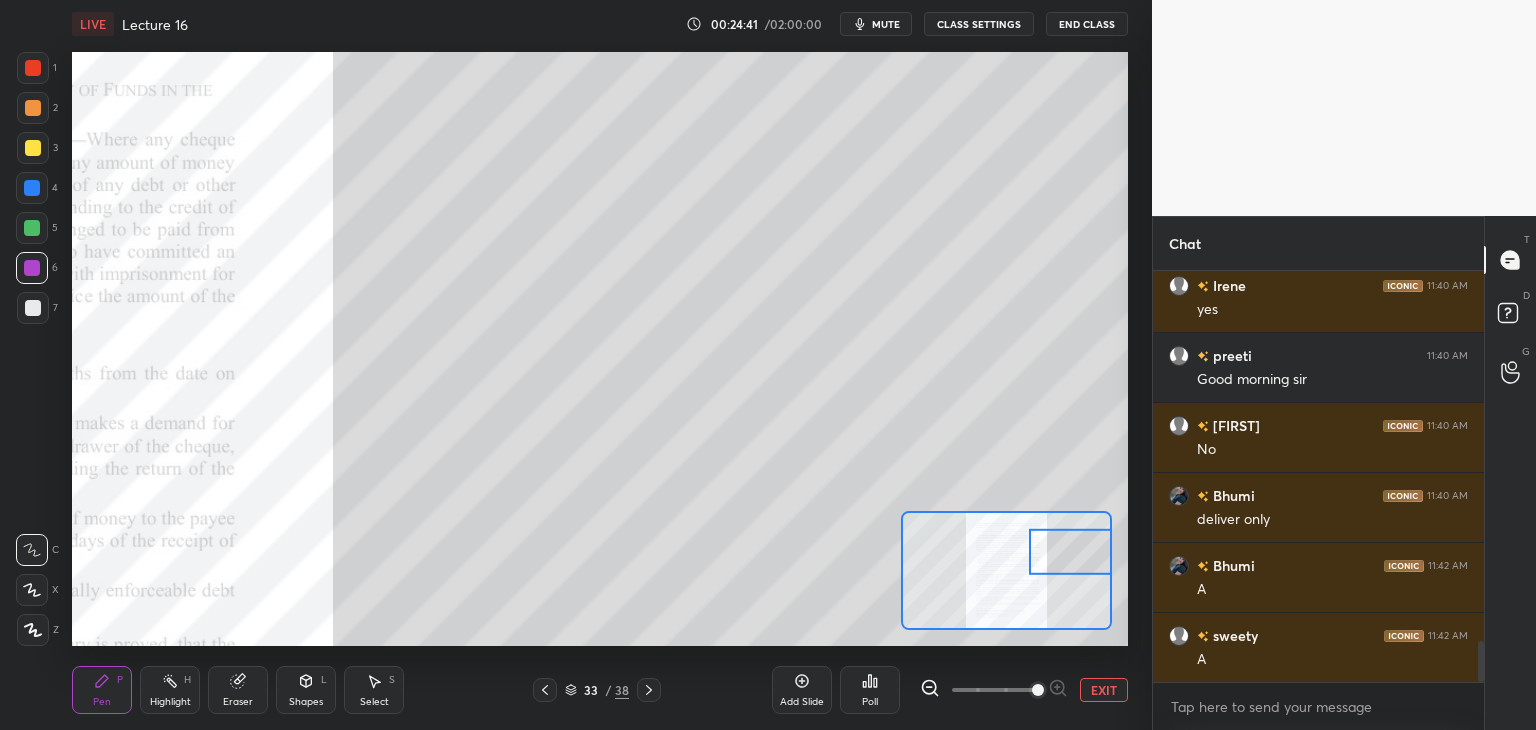 scroll, scrollTop: 3694, scrollLeft: 0, axis: vertical 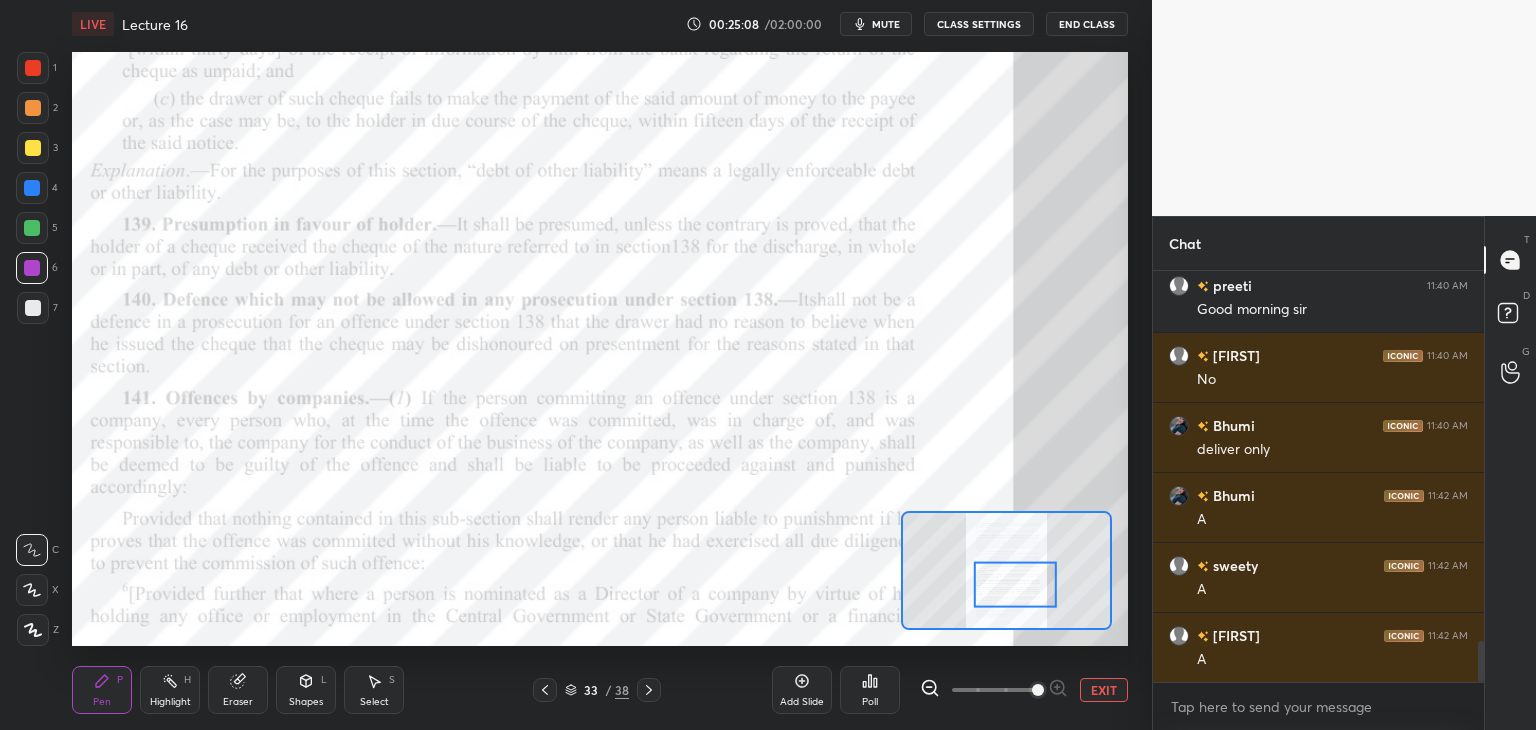 click at bounding box center (32, 188) 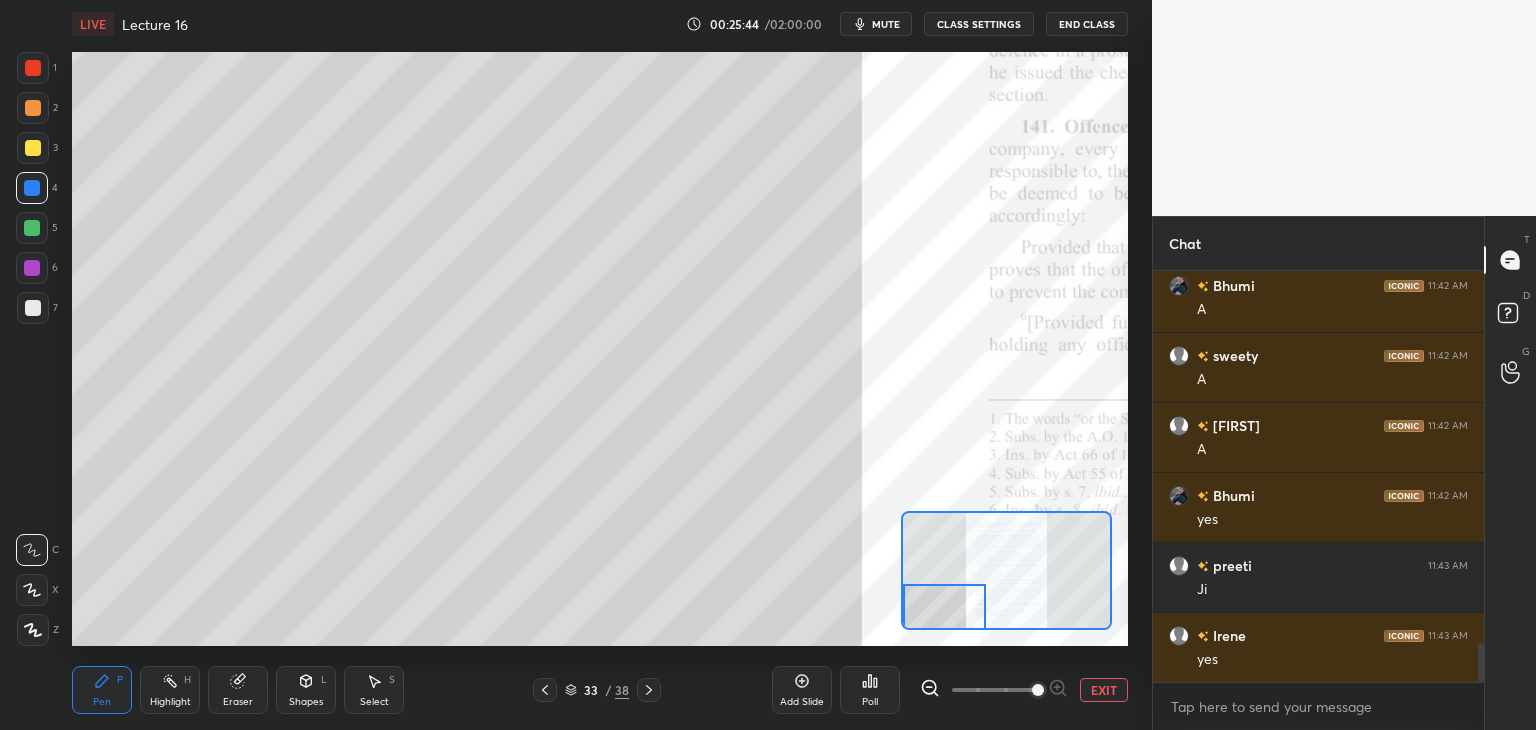 scroll, scrollTop: 3974, scrollLeft: 0, axis: vertical 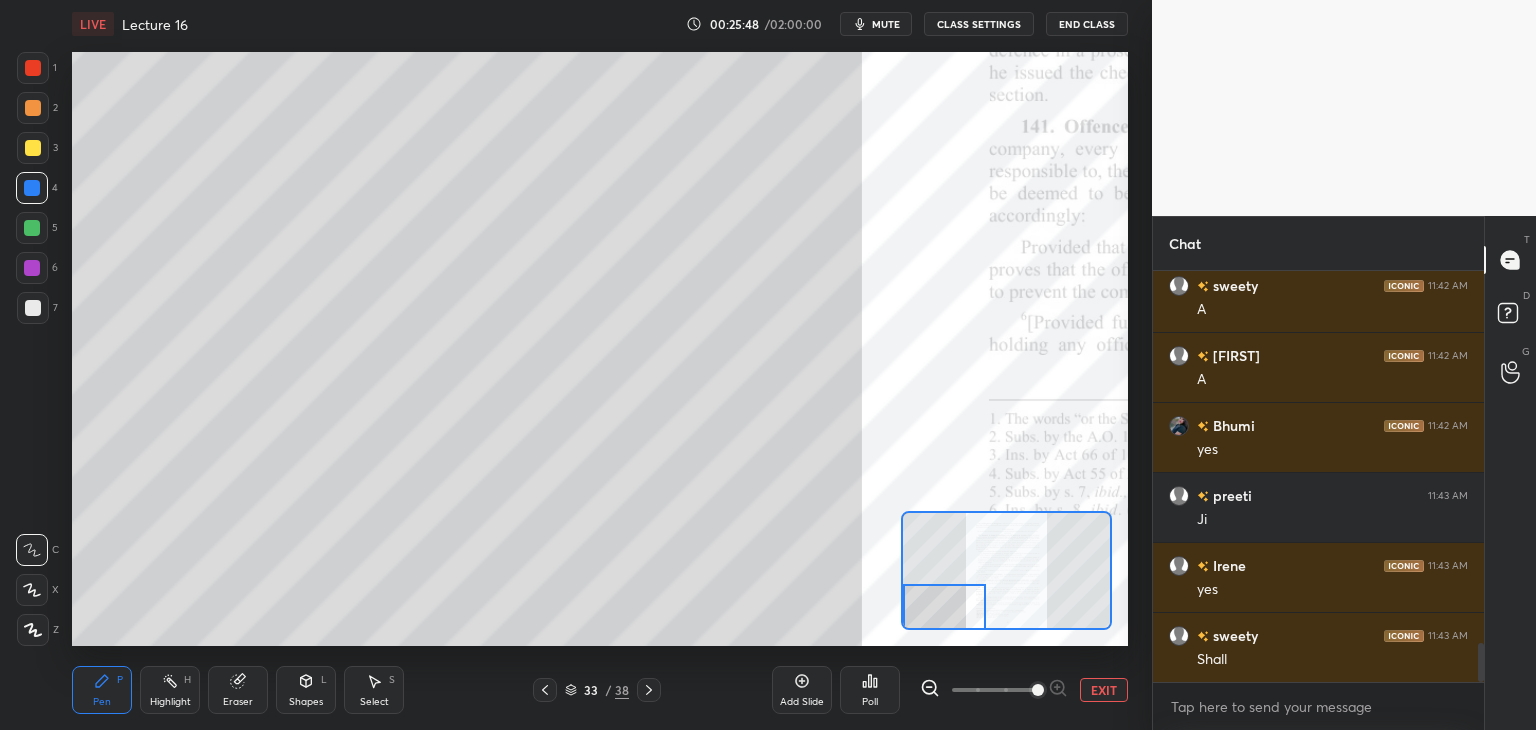 click at bounding box center (32, 228) 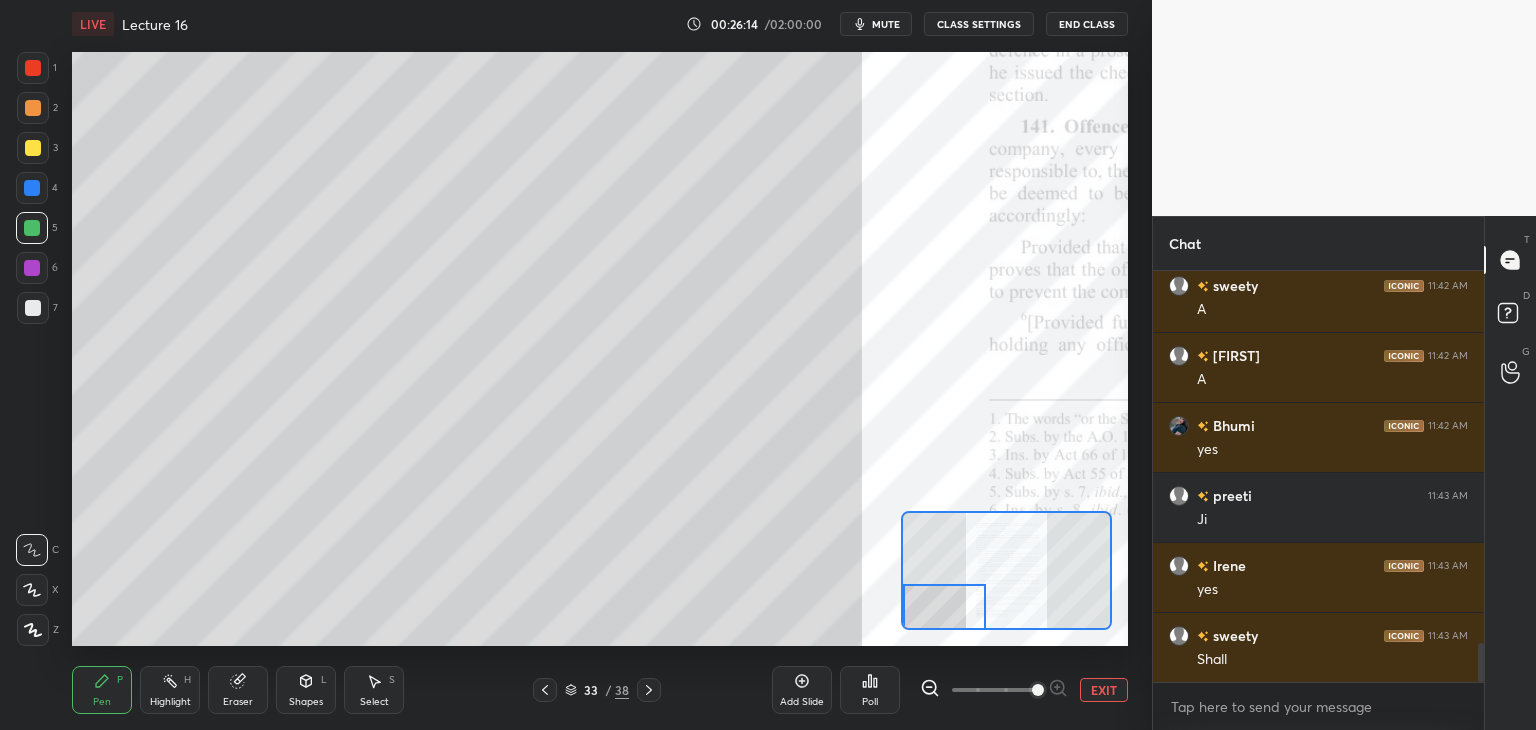scroll, scrollTop: 4044, scrollLeft: 0, axis: vertical 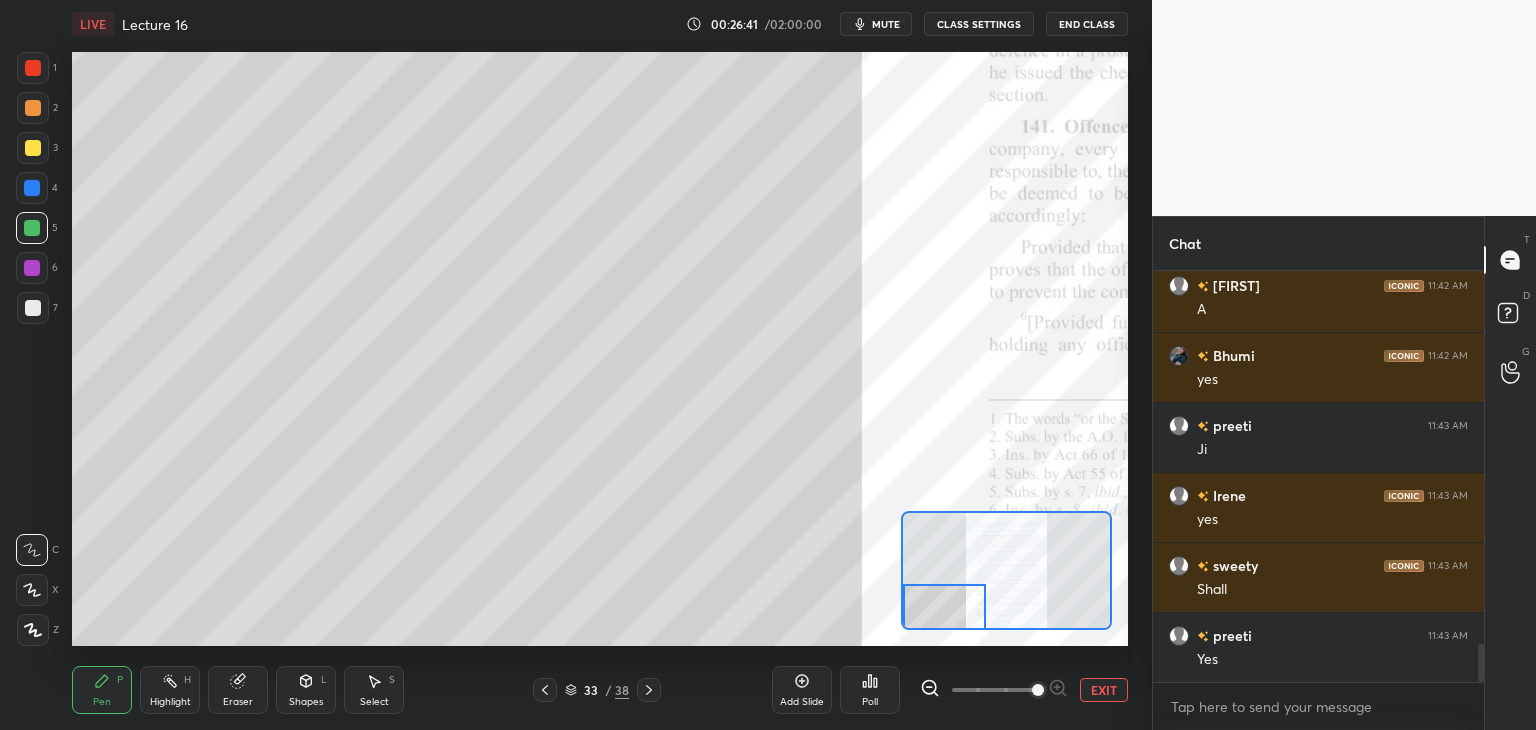 click at bounding box center (32, 268) 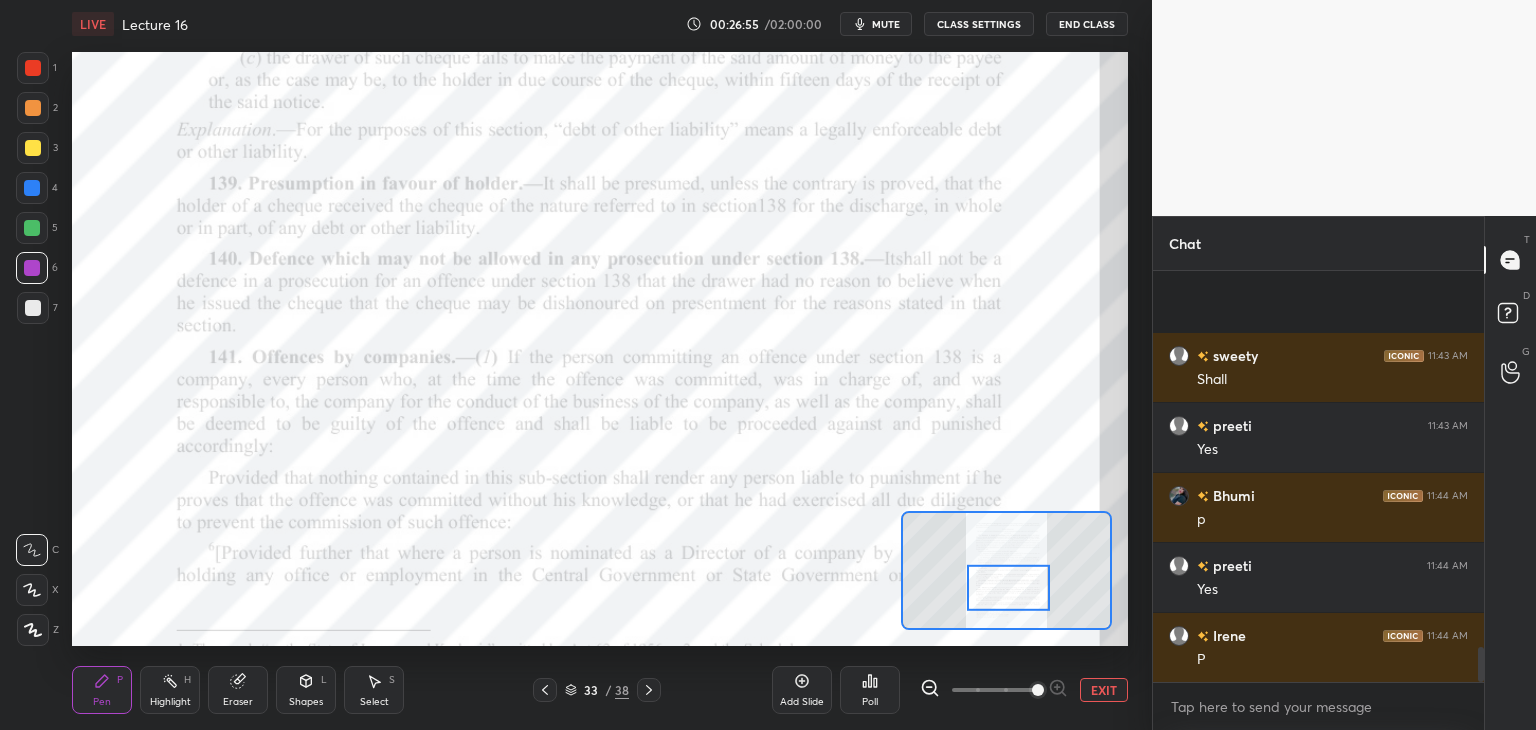 scroll, scrollTop: 4394, scrollLeft: 0, axis: vertical 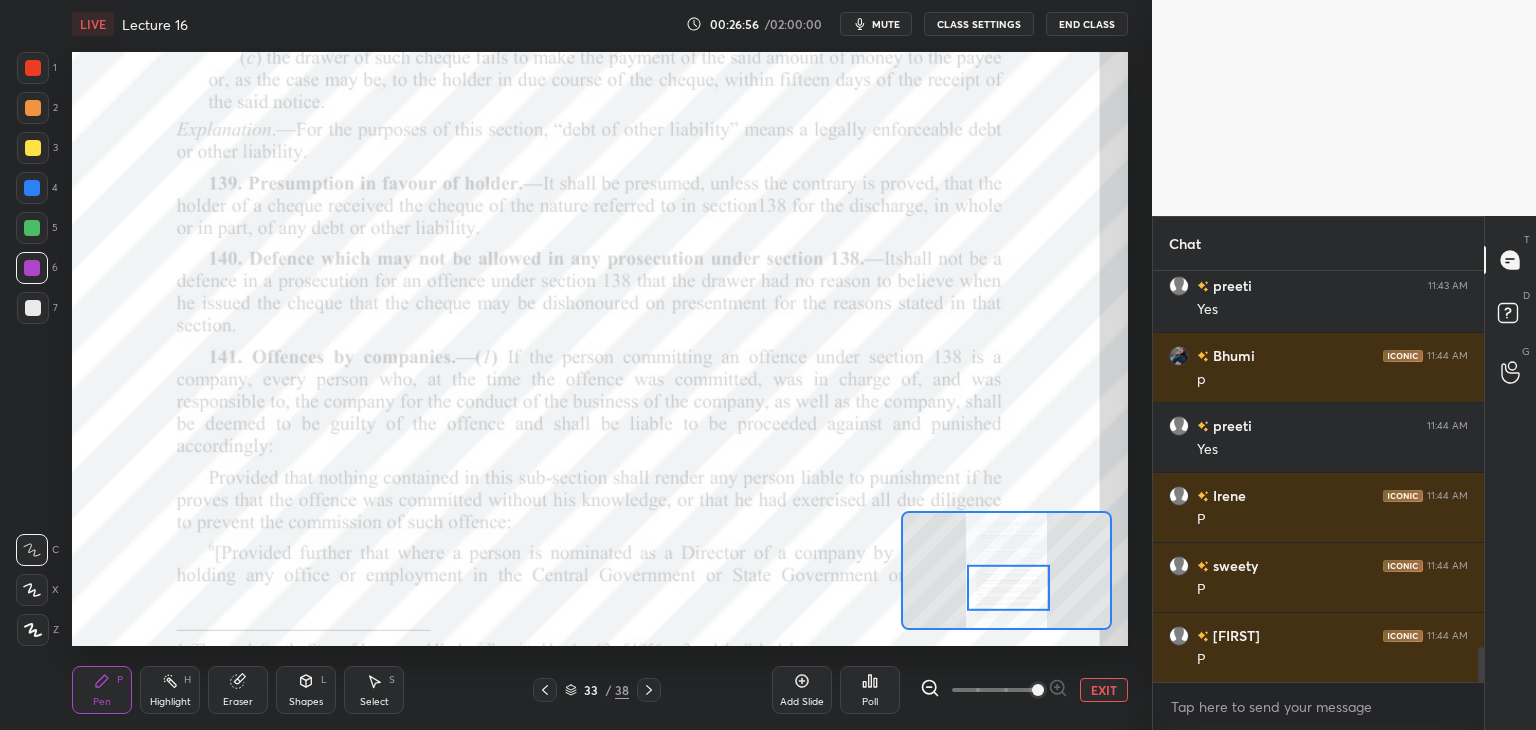 click on "Eraser" at bounding box center (238, 690) 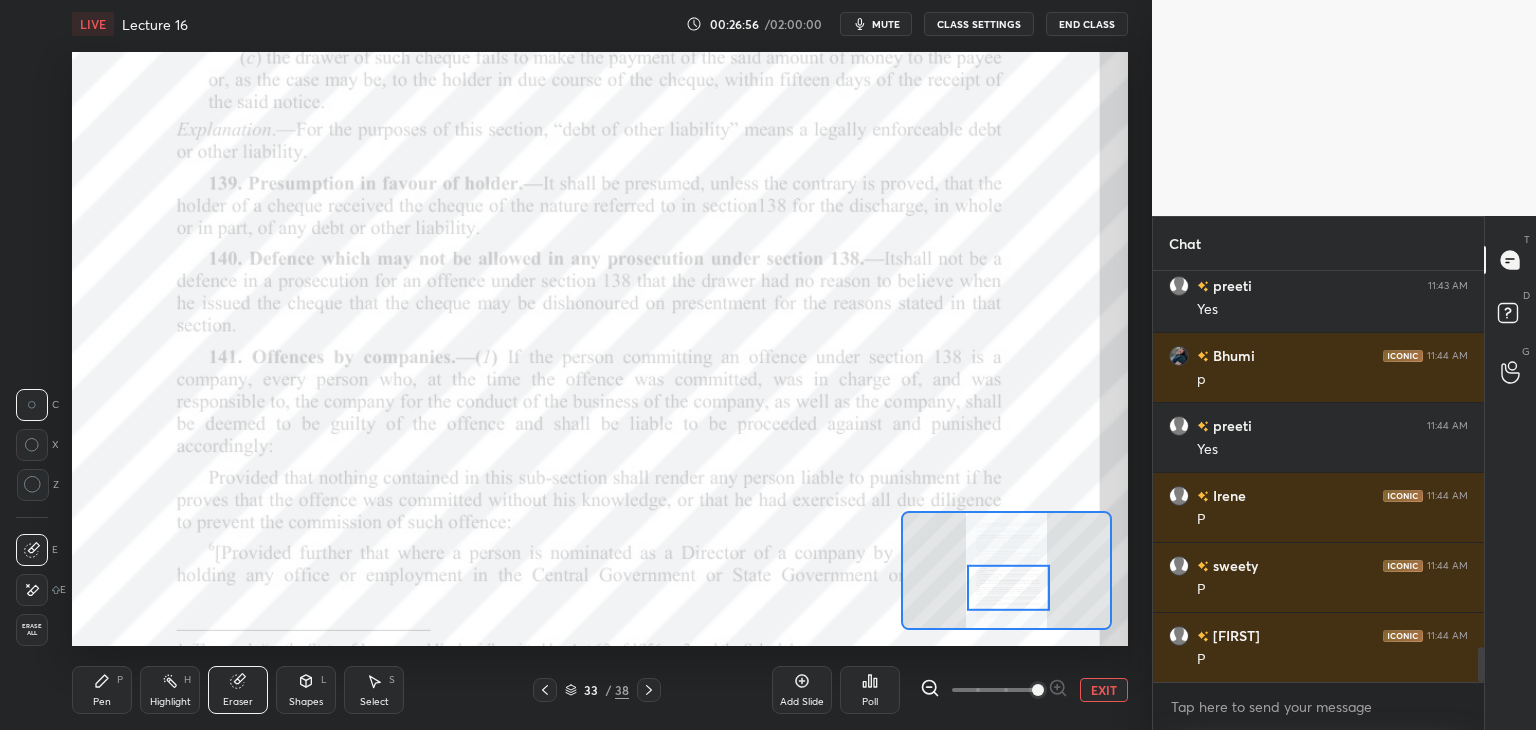 scroll, scrollTop: 4464, scrollLeft: 0, axis: vertical 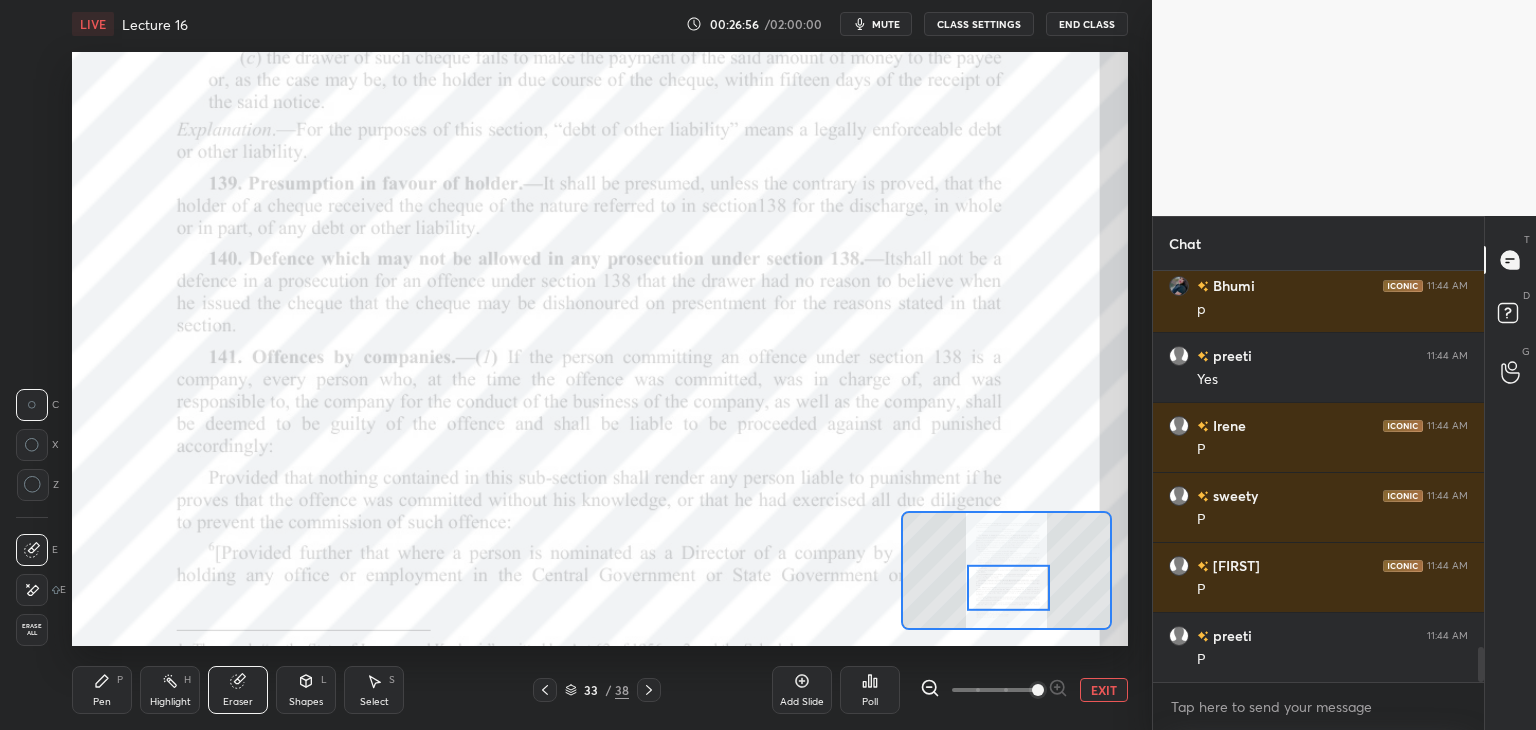 click on "Erase all" at bounding box center [32, 630] 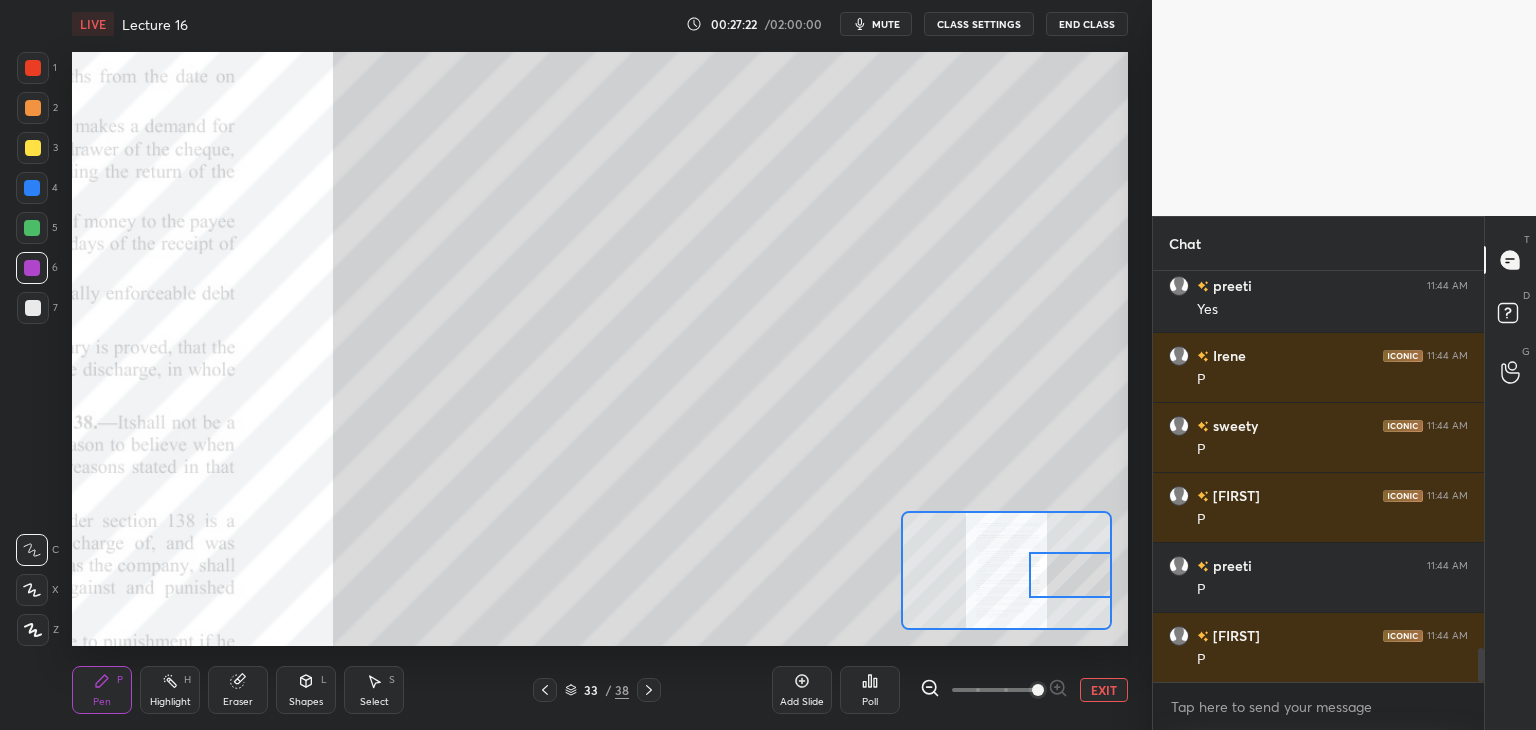 scroll, scrollTop: 4604, scrollLeft: 0, axis: vertical 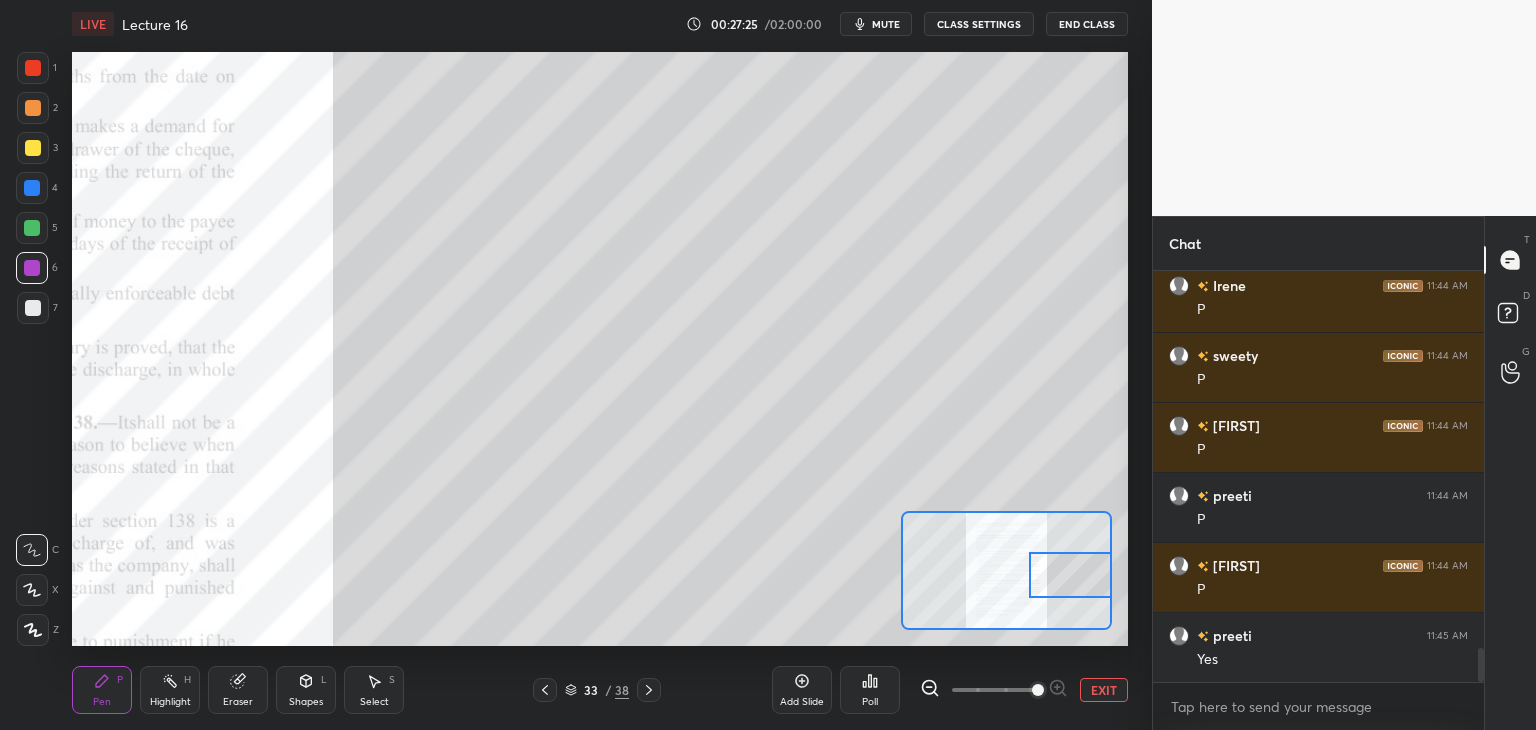 click at bounding box center [32, 228] 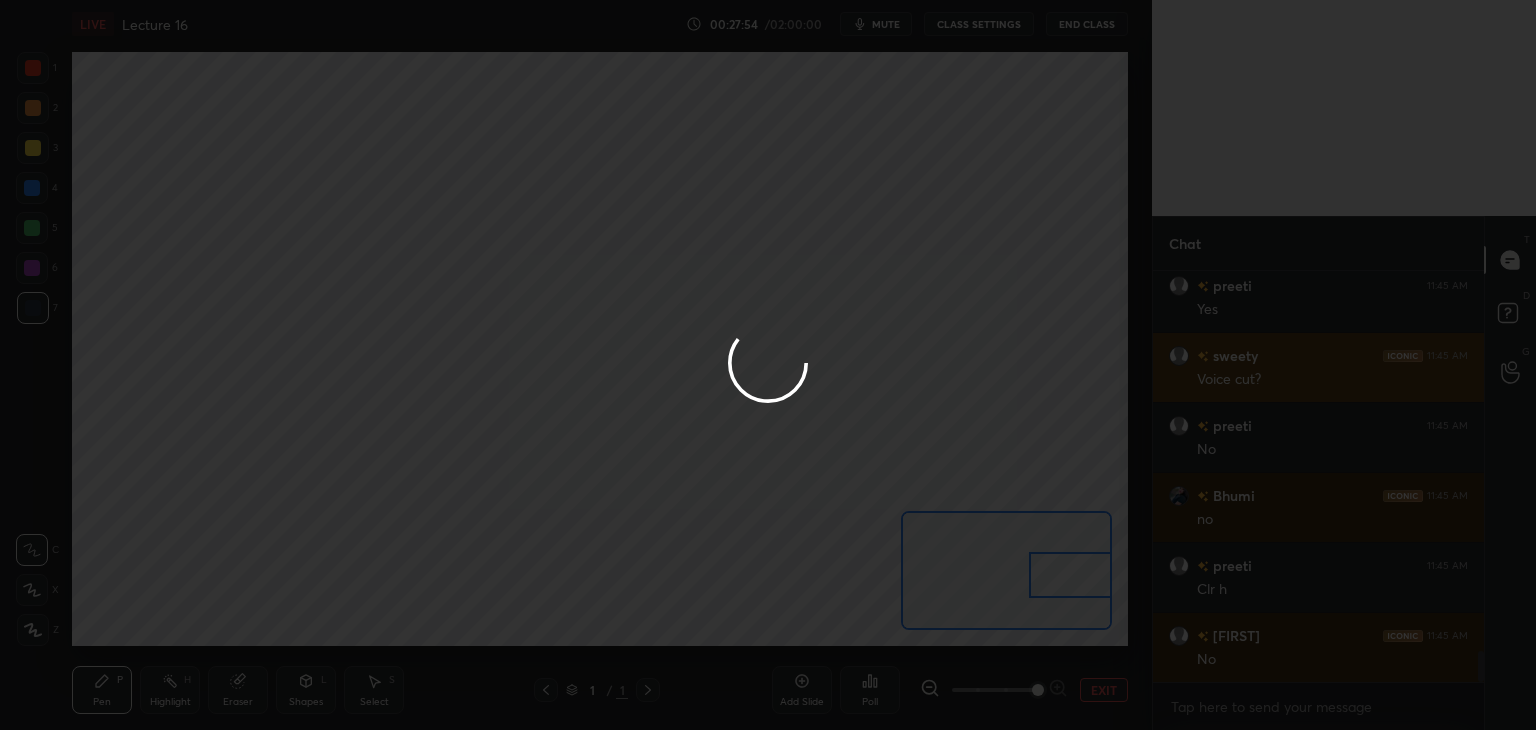 scroll, scrollTop: 5024, scrollLeft: 0, axis: vertical 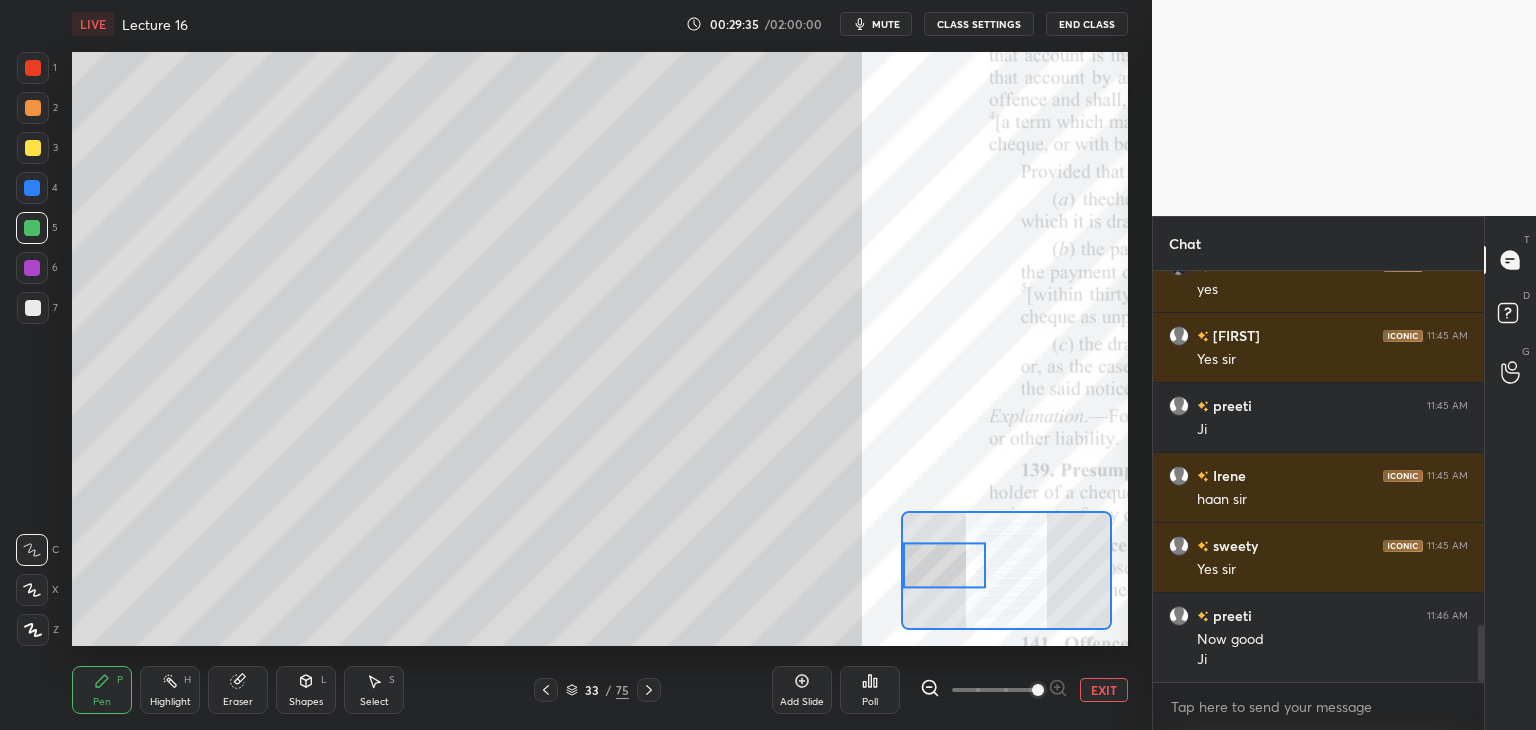 click at bounding box center [33, 308] 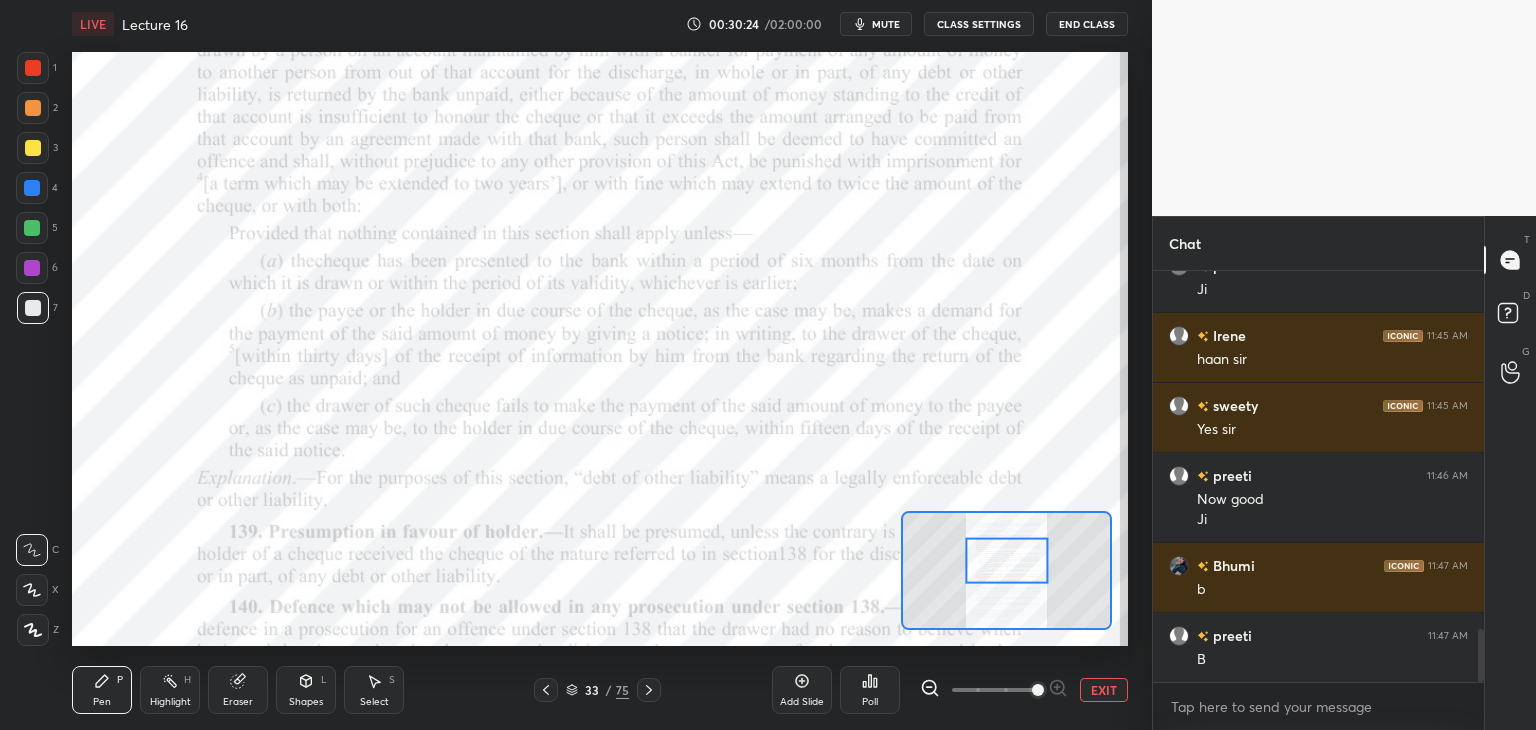 scroll, scrollTop: 2794, scrollLeft: 0, axis: vertical 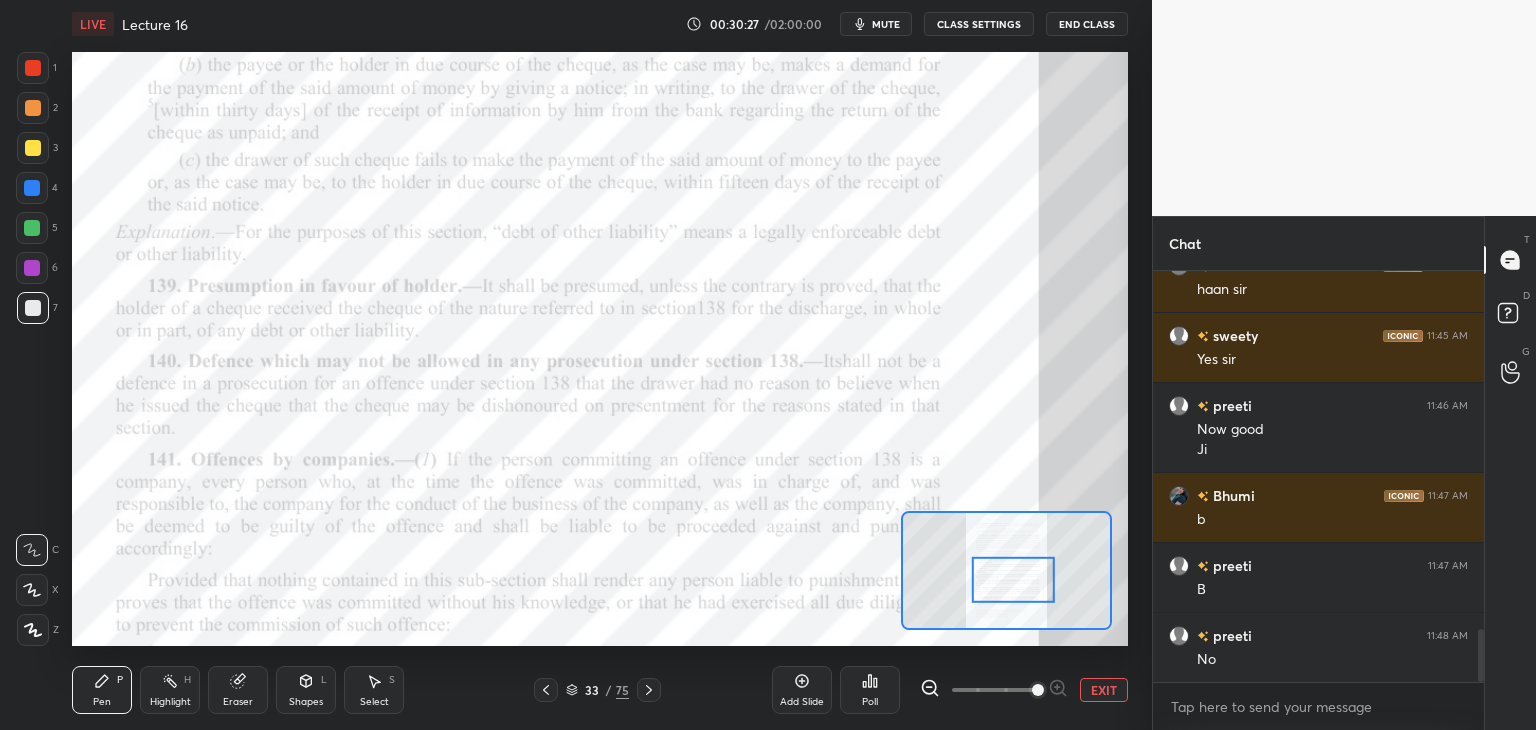 click at bounding box center (32, 268) 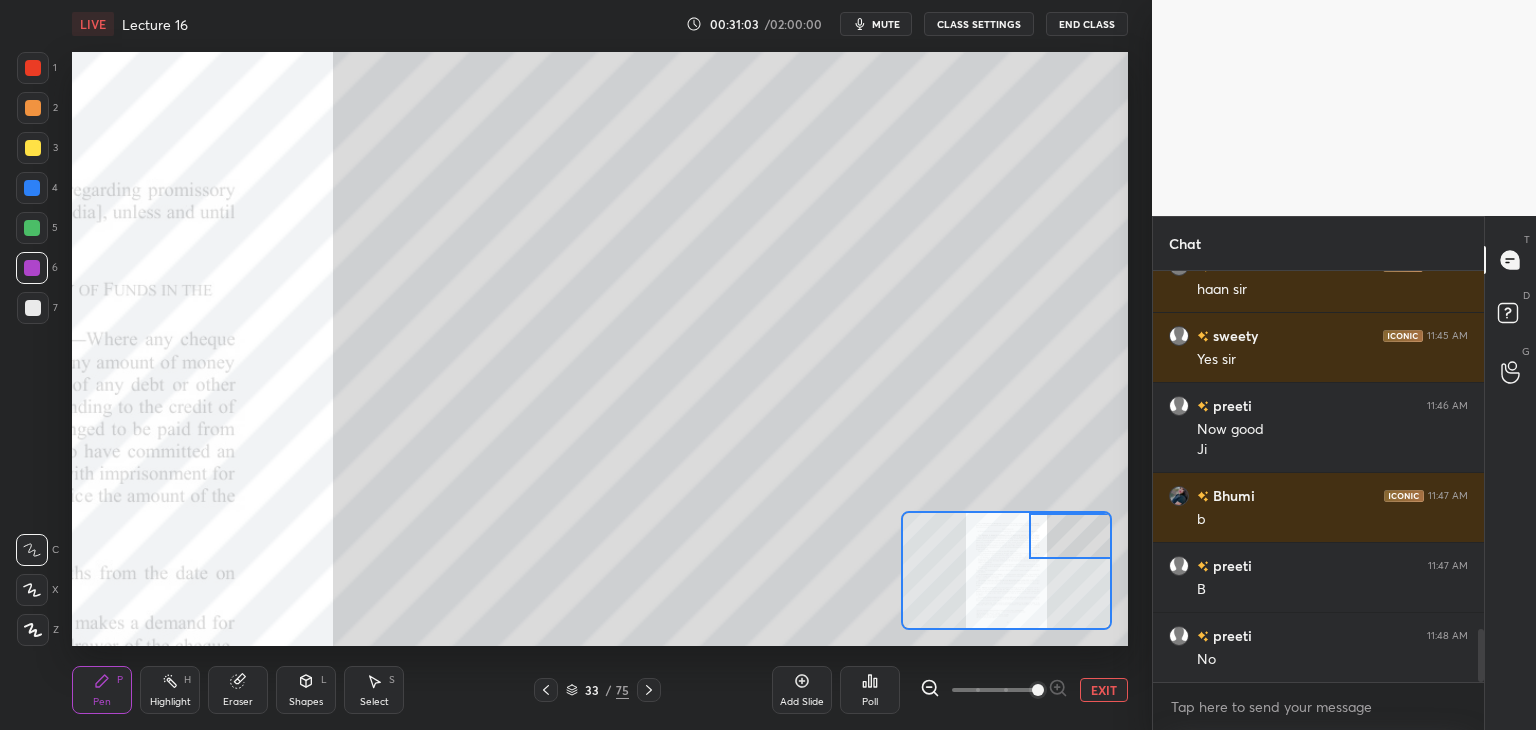 click at bounding box center (32, 228) 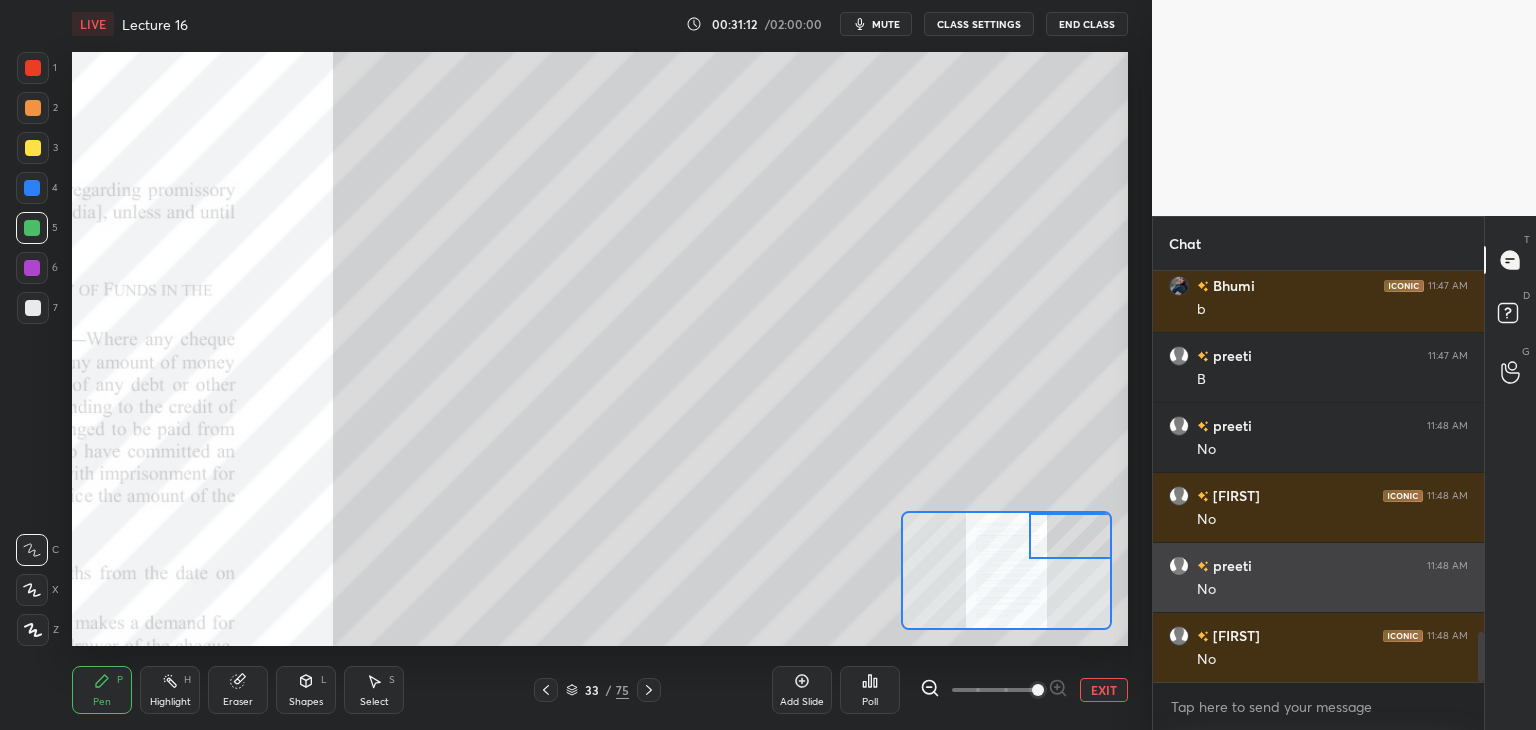 scroll, scrollTop: 3074, scrollLeft: 0, axis: vertical 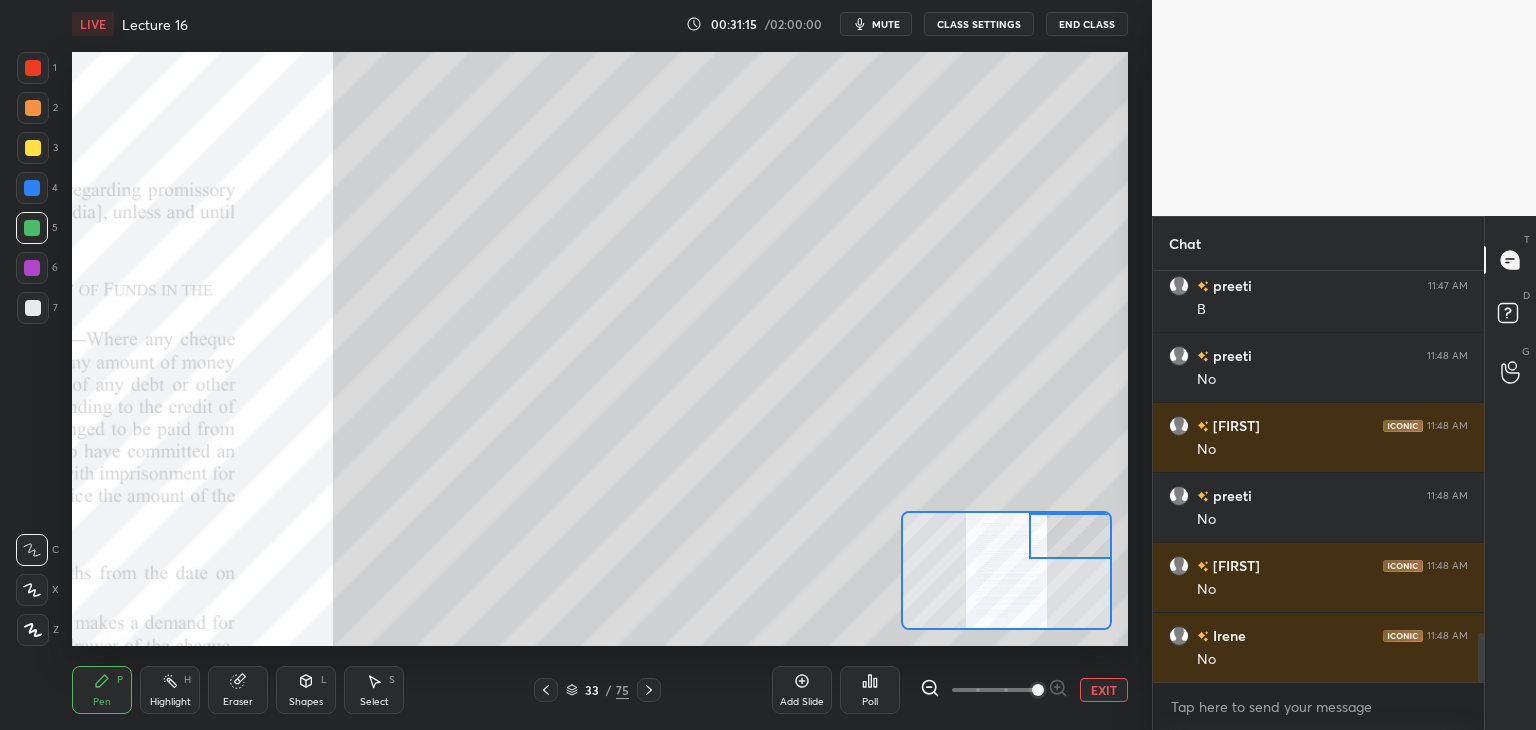 click at bounding box center (32, 268) 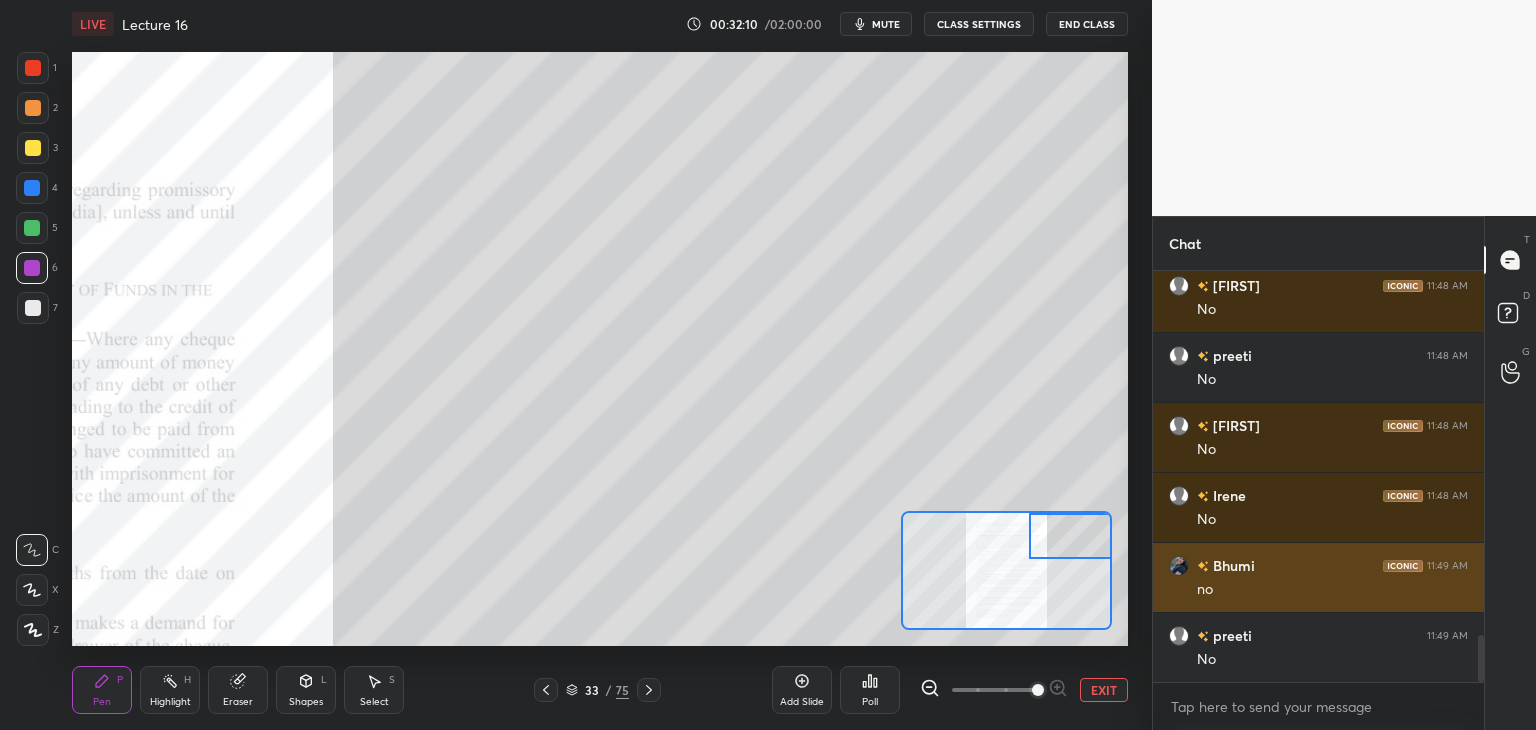 scroll, scrollTop: 3284, scrollLeft: 0, axis: vertical 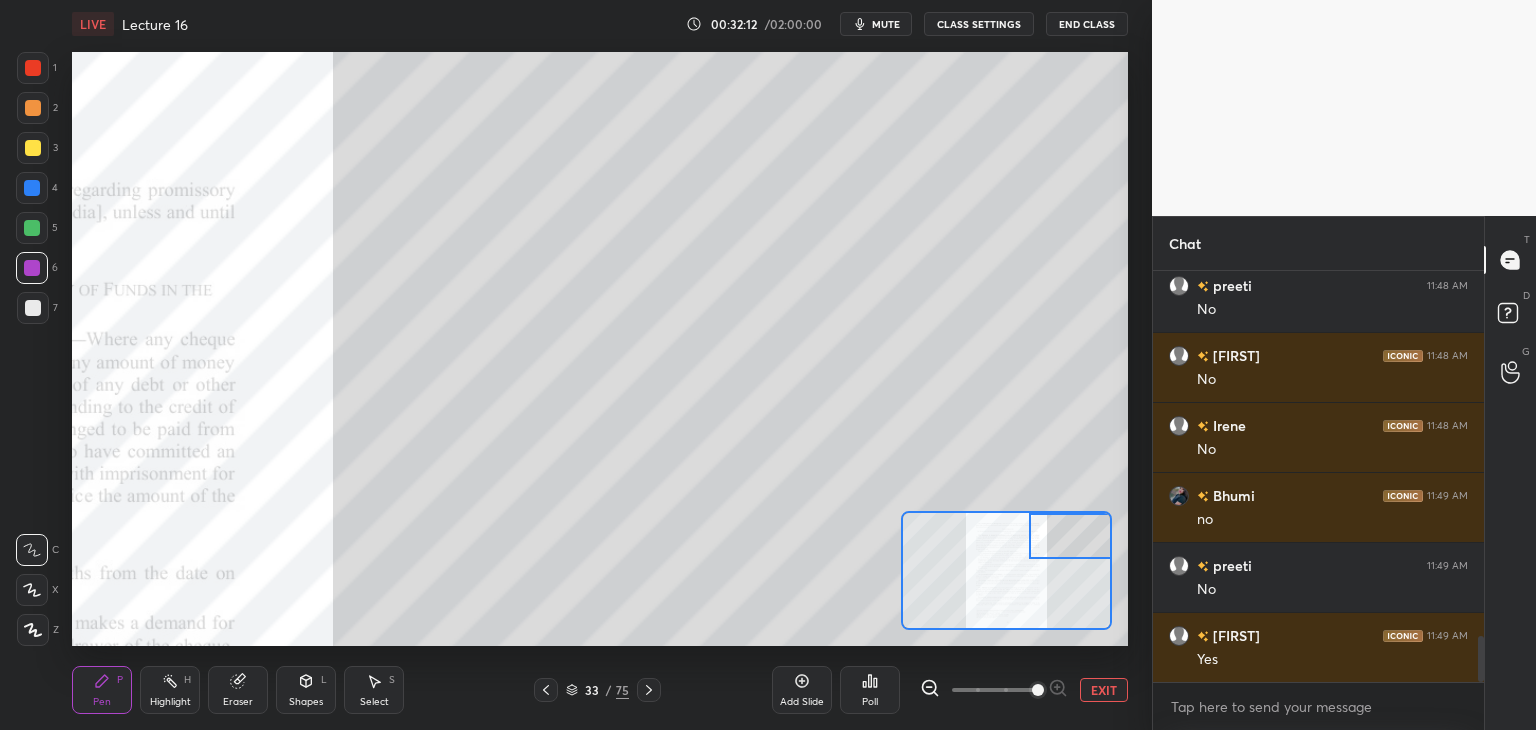 click at bounding box center [32, 228] 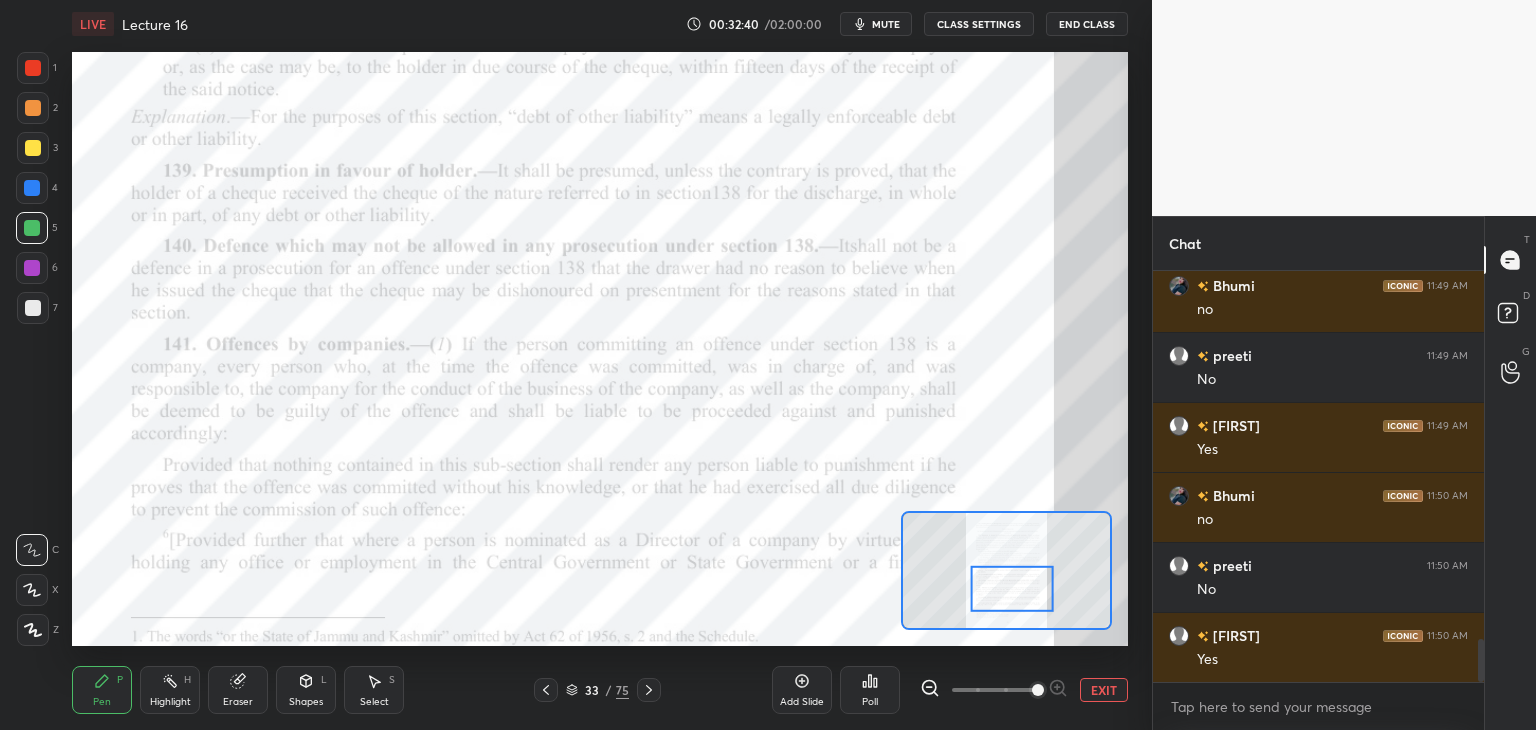 scroll, scrollTop: 3564, scrollLeft: 0, axis: vertical 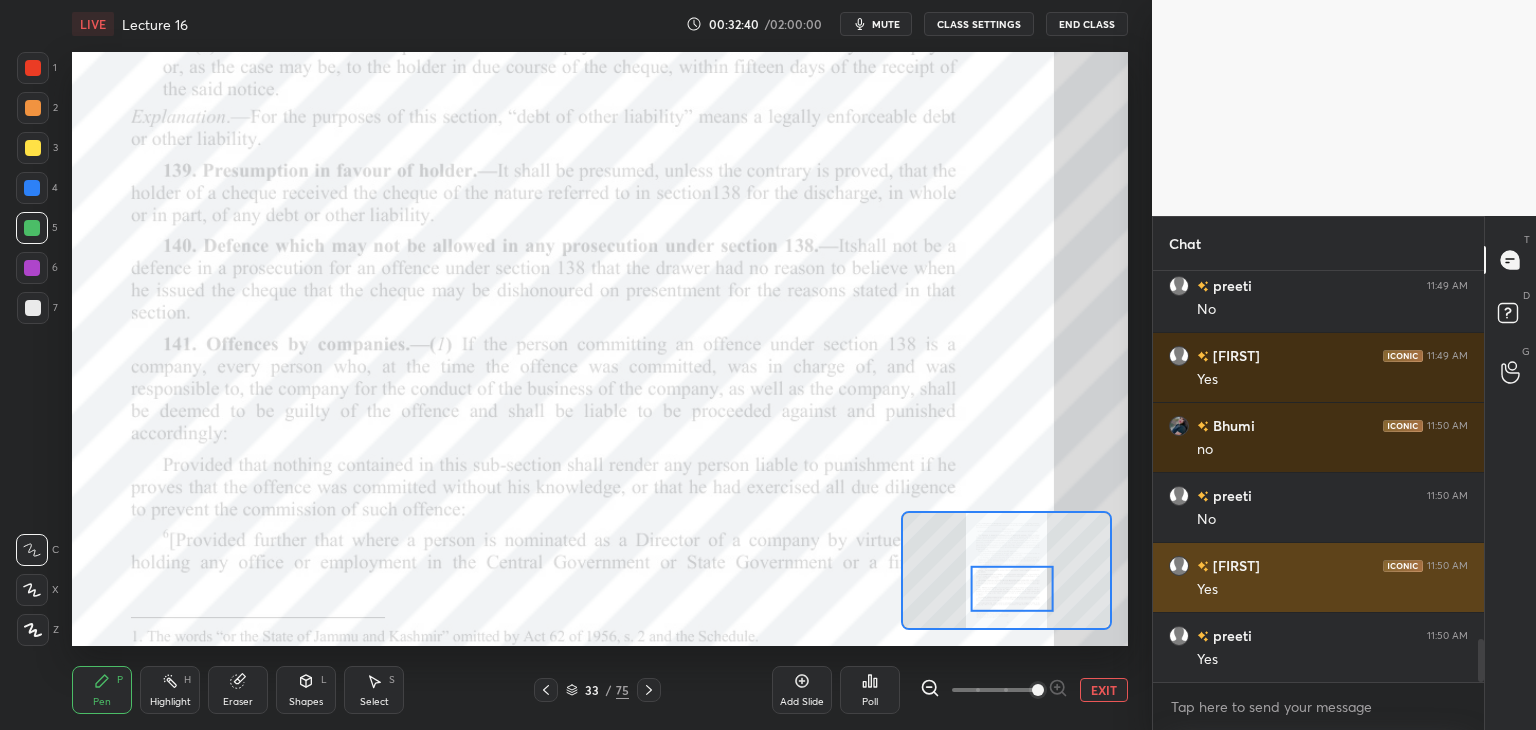 click on "EXIT" at bounding box center [1104, 690] 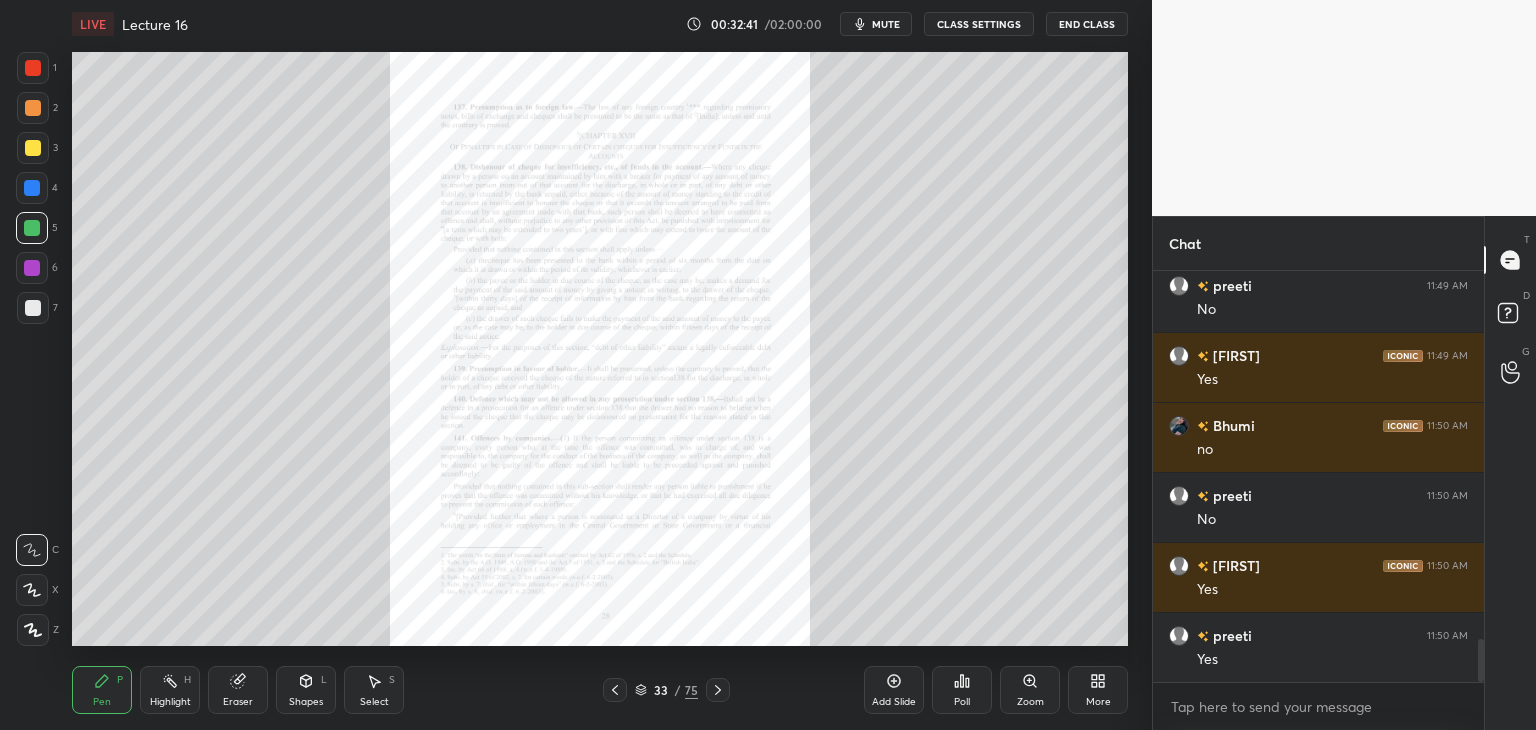 scroll, scrollTop: 3634, scrollLeft: 0, axis: vertical 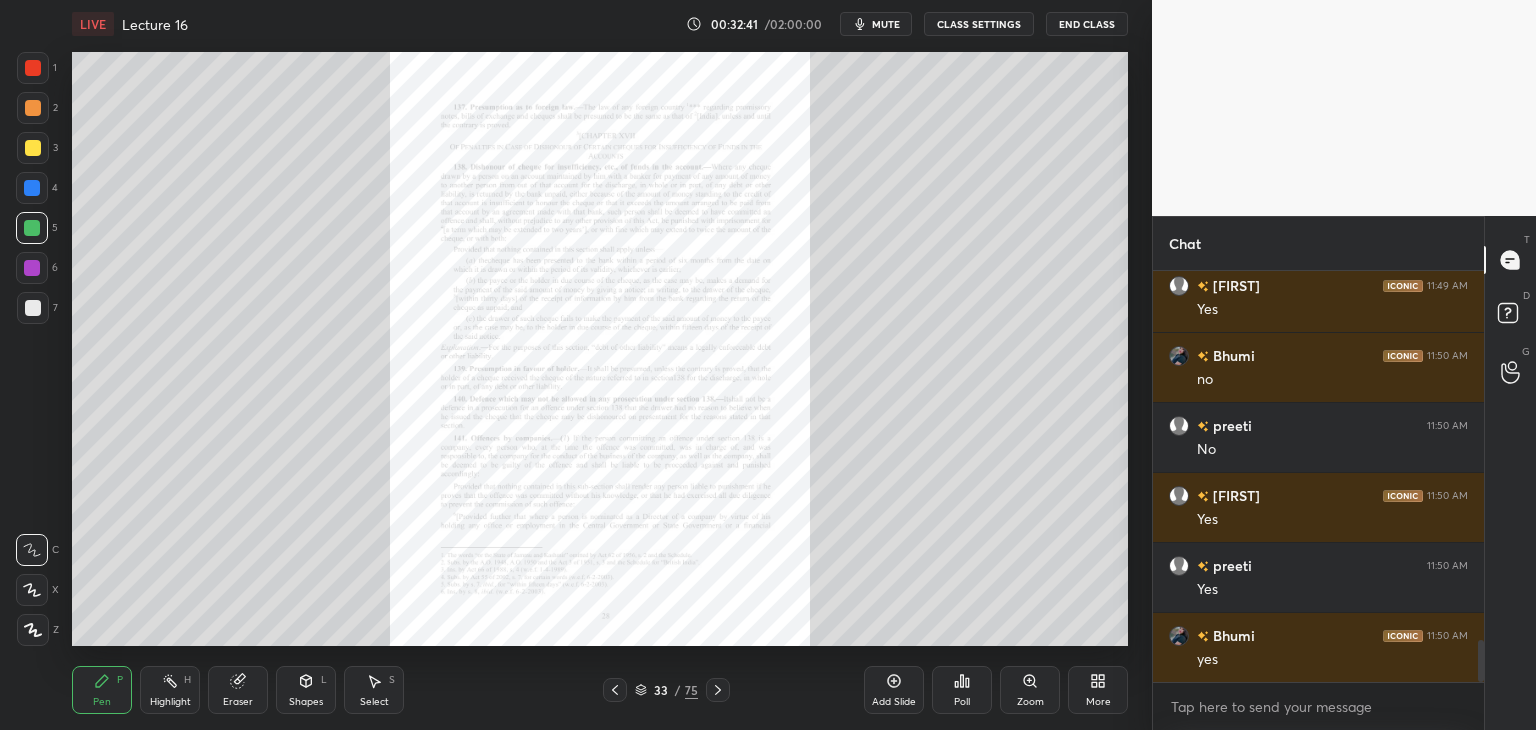 click on "Add Slide" at bounding box center (894, 702) 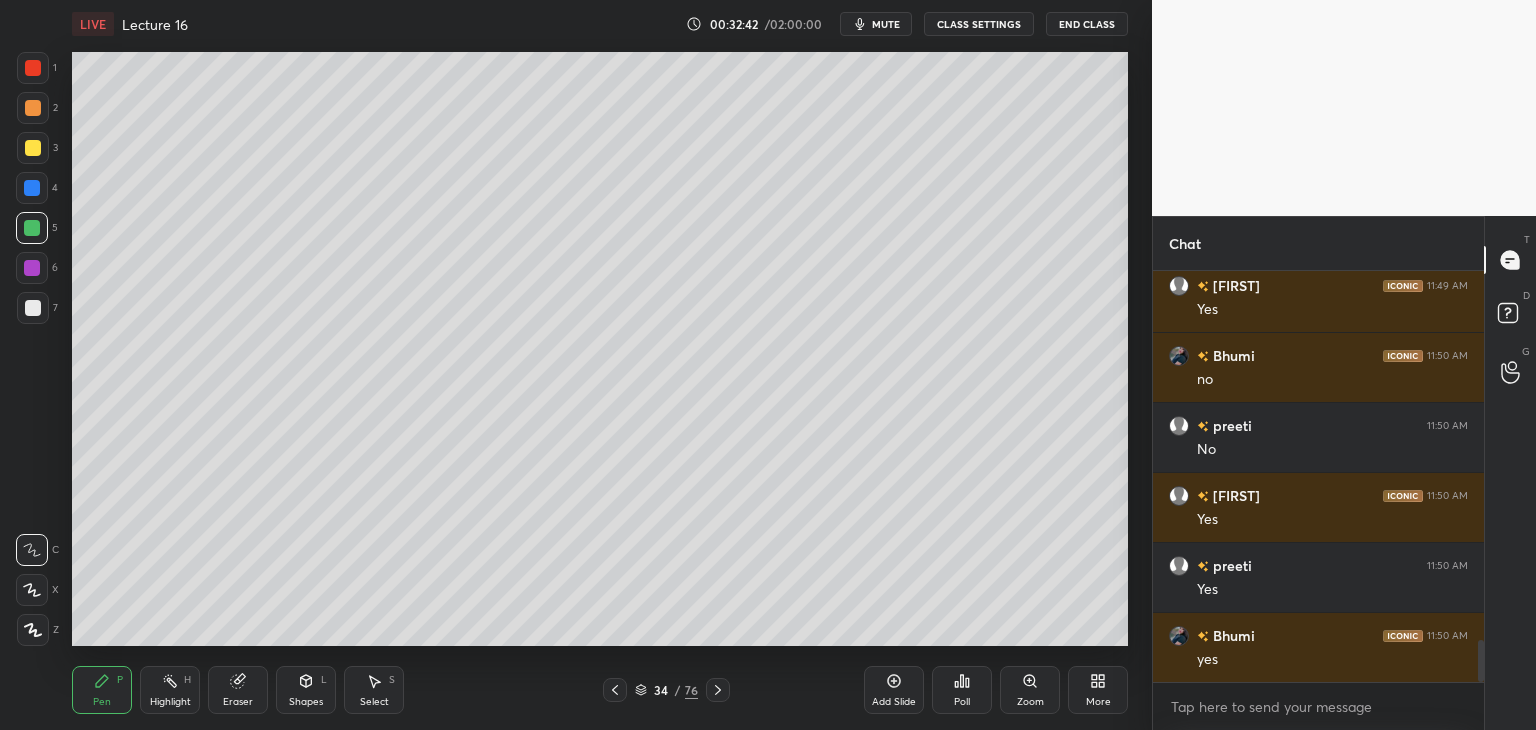 click at bounding box center (33, 308) 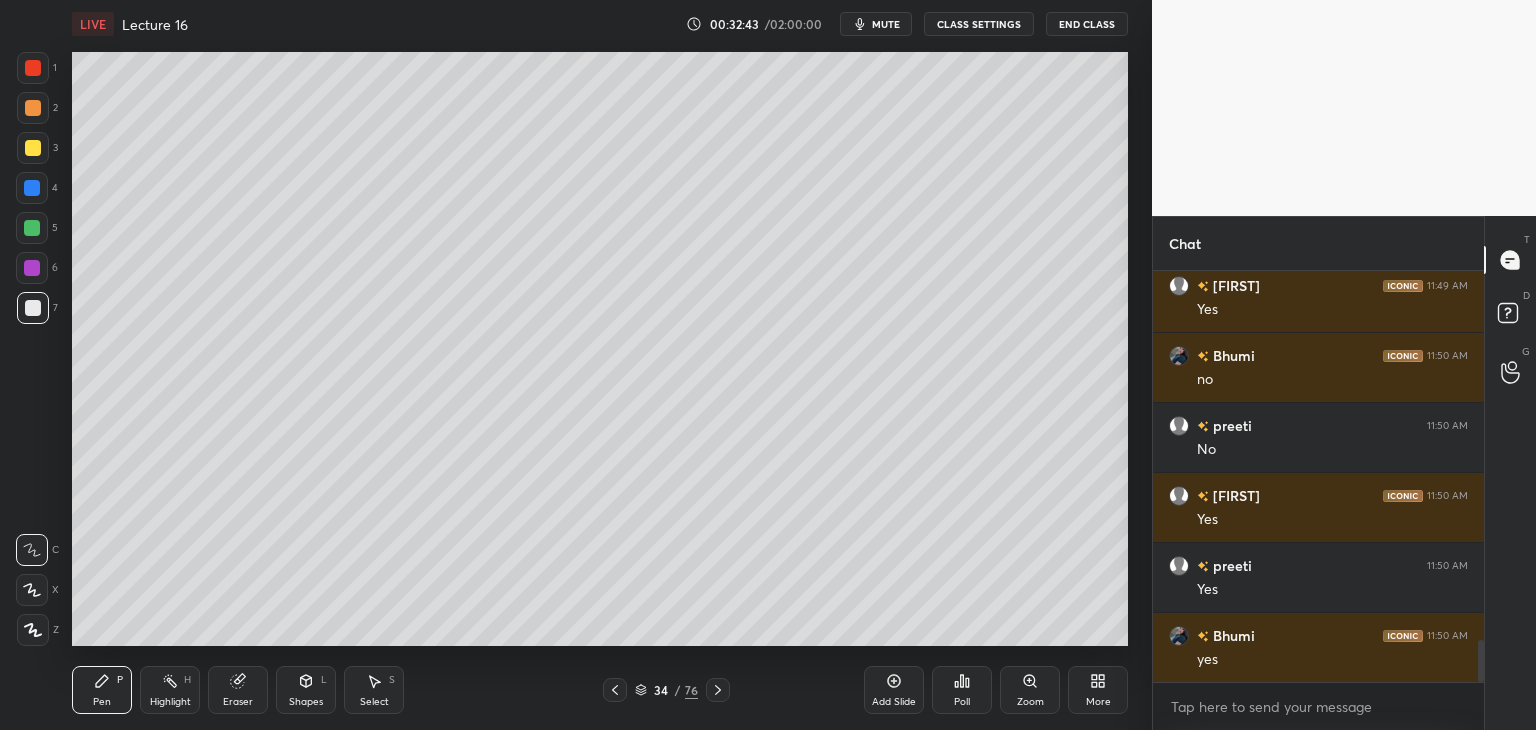 scroll, scrollTop: 3704, scrollLeft: 0, axis: vertical 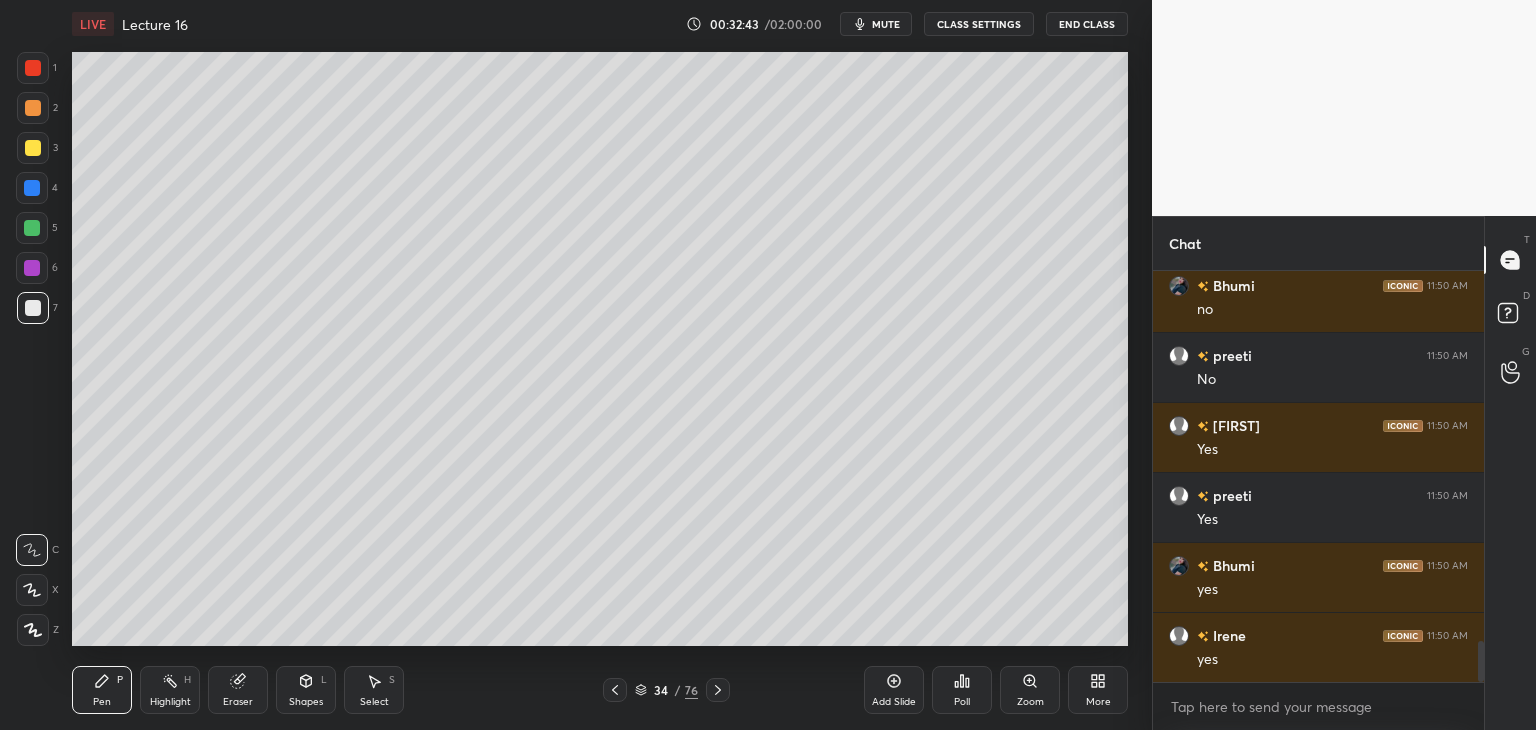 click 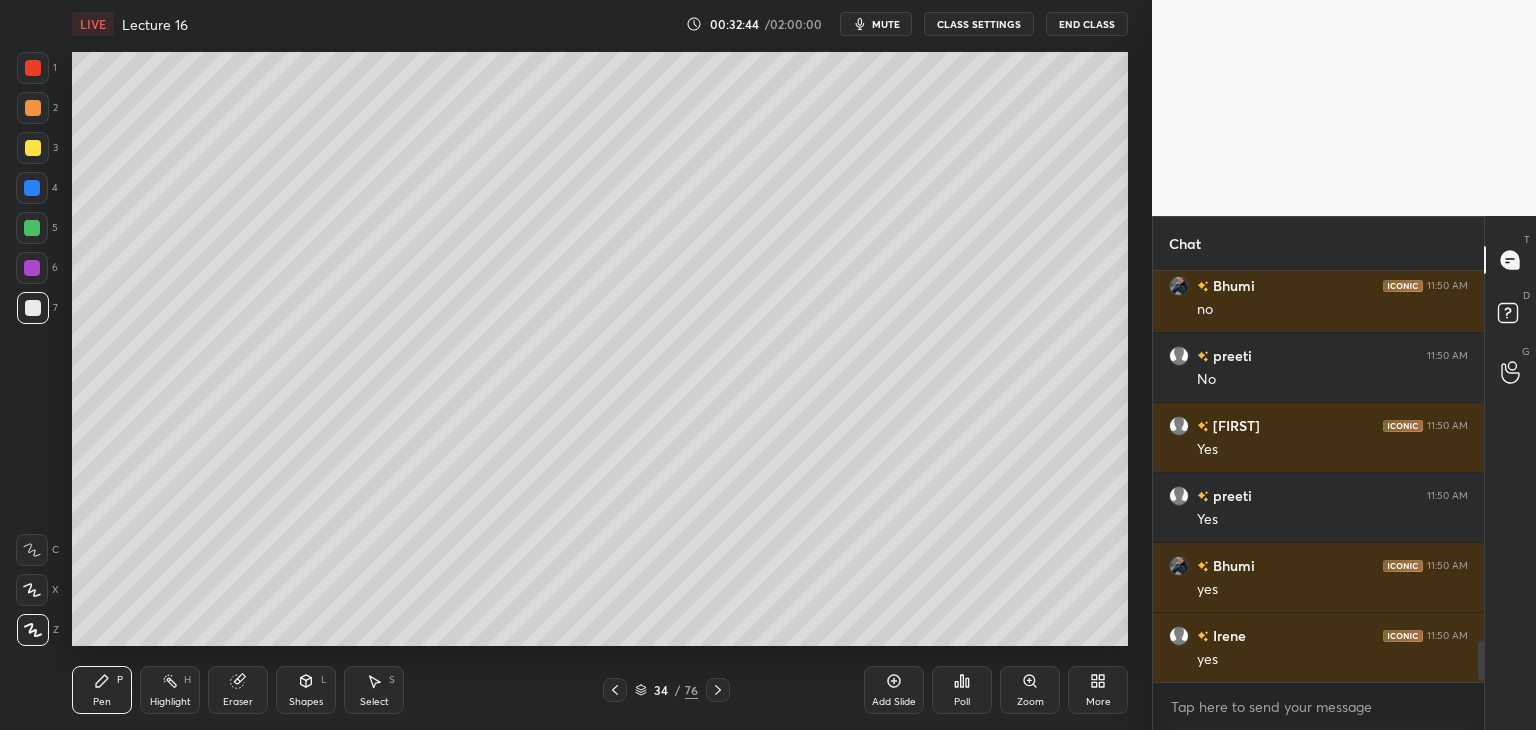scroll, scrollTop: 3774, scrollLeft: 0, axis: vertical 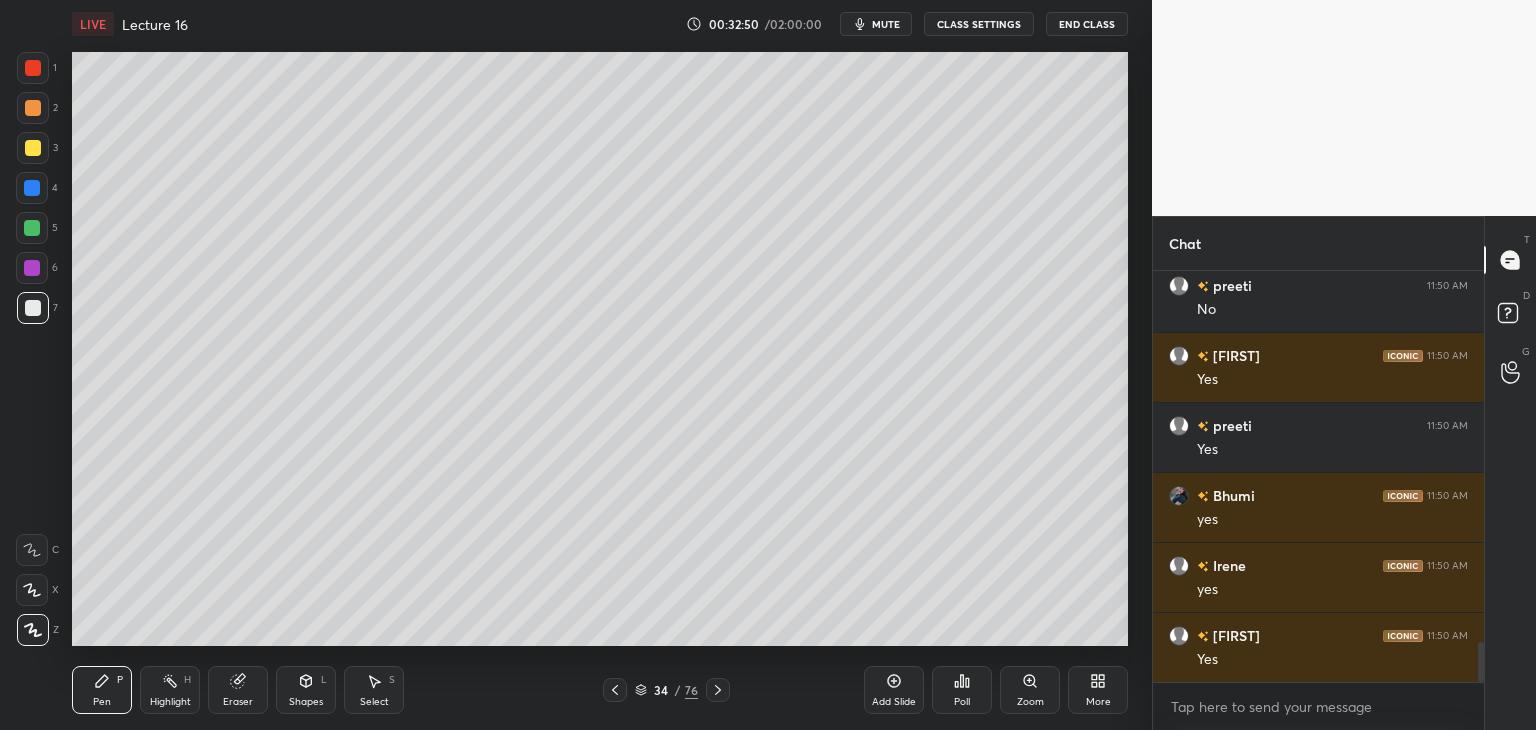 click on "More" at bounding box center [1098, 690] 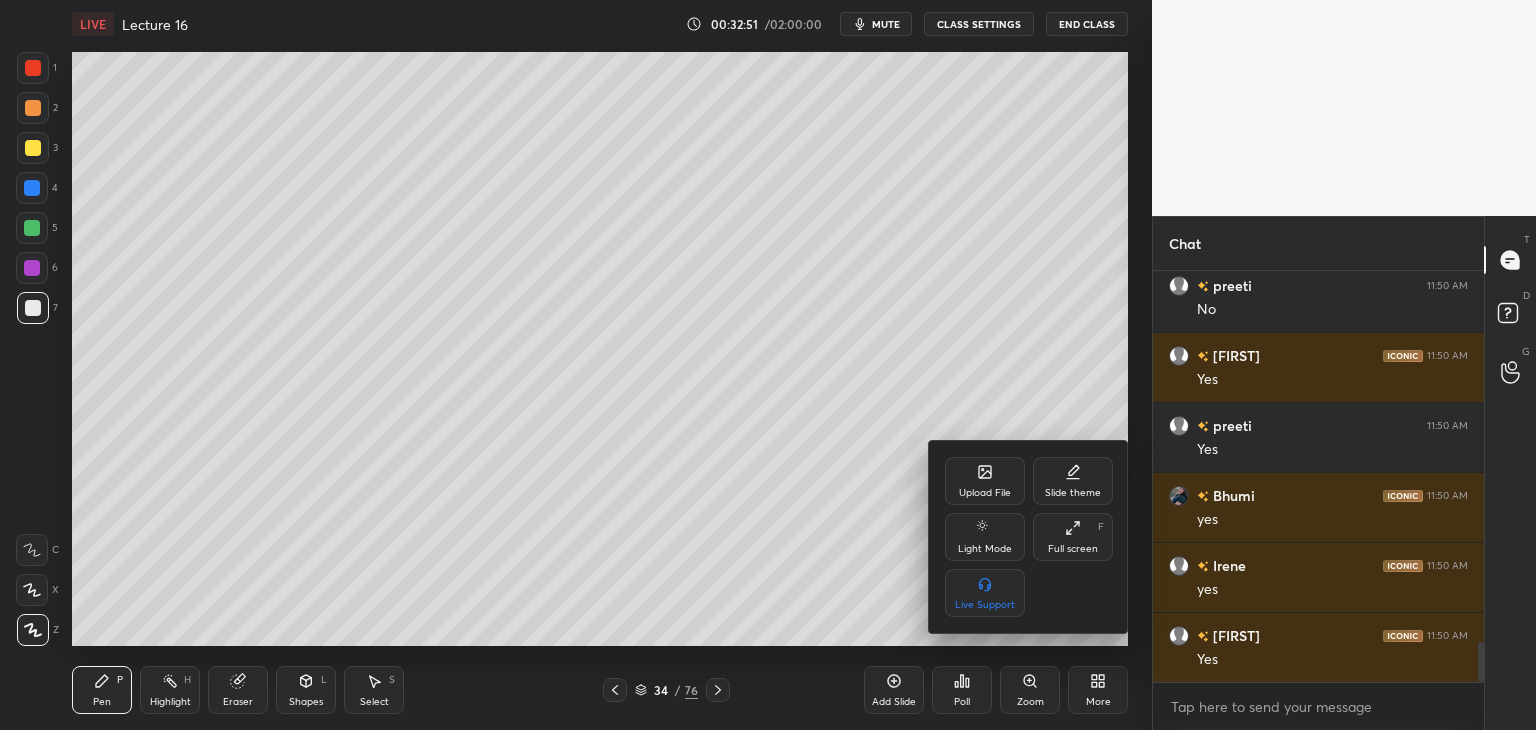 click on "Upload File" at bounding box center [985, 493] 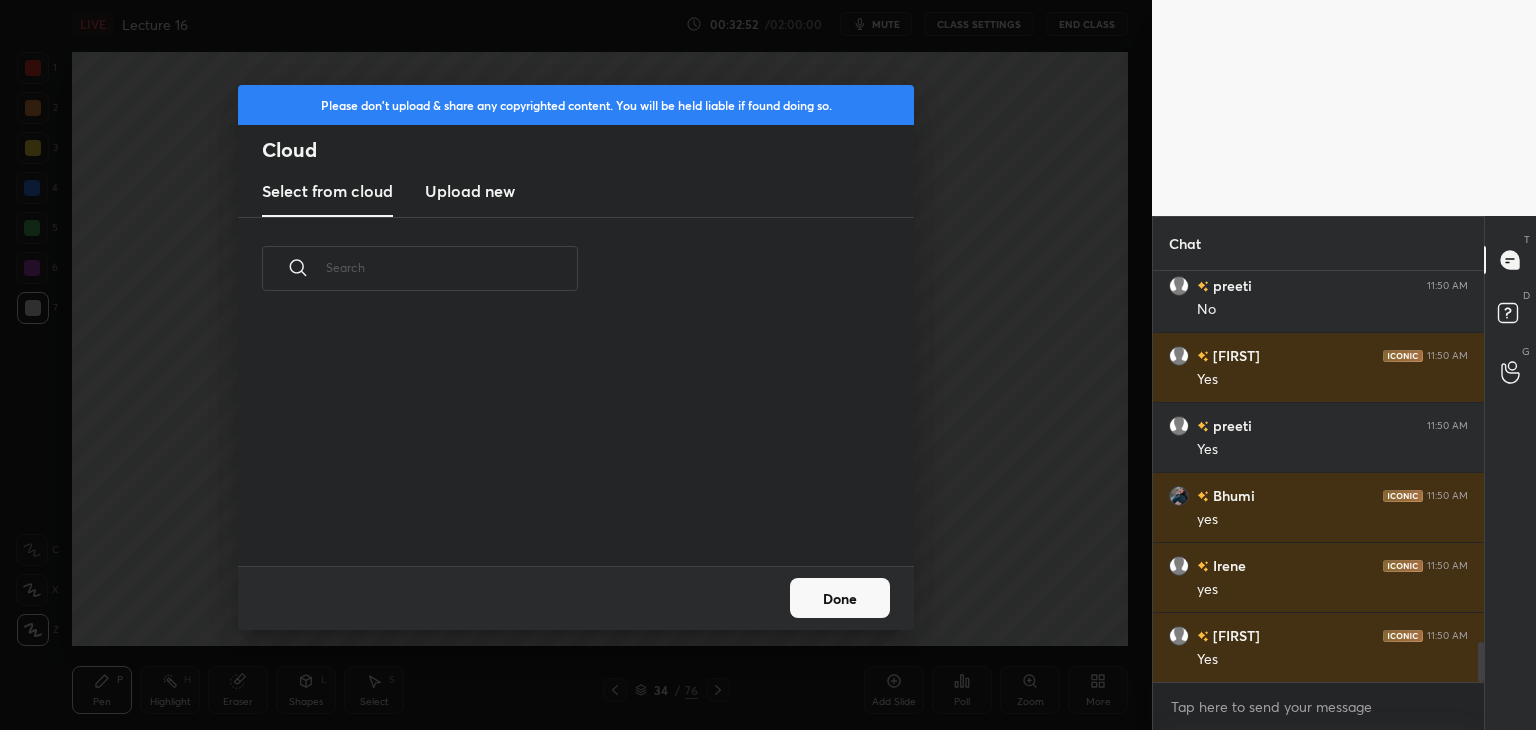 scroll, scrollTop: 246, scrollLeft: 642, axis: both 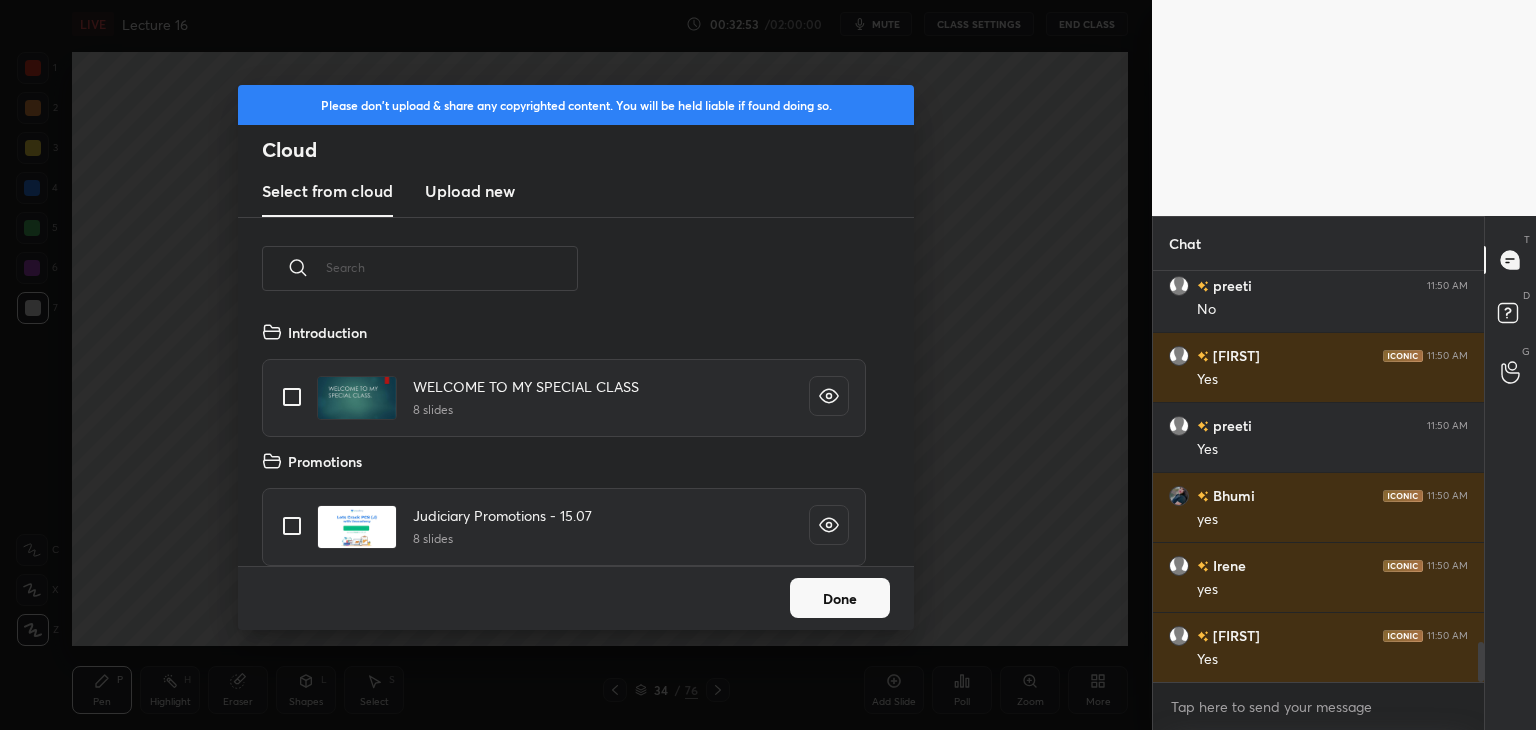 click on "Upload new" at bounding box center (470, 192) 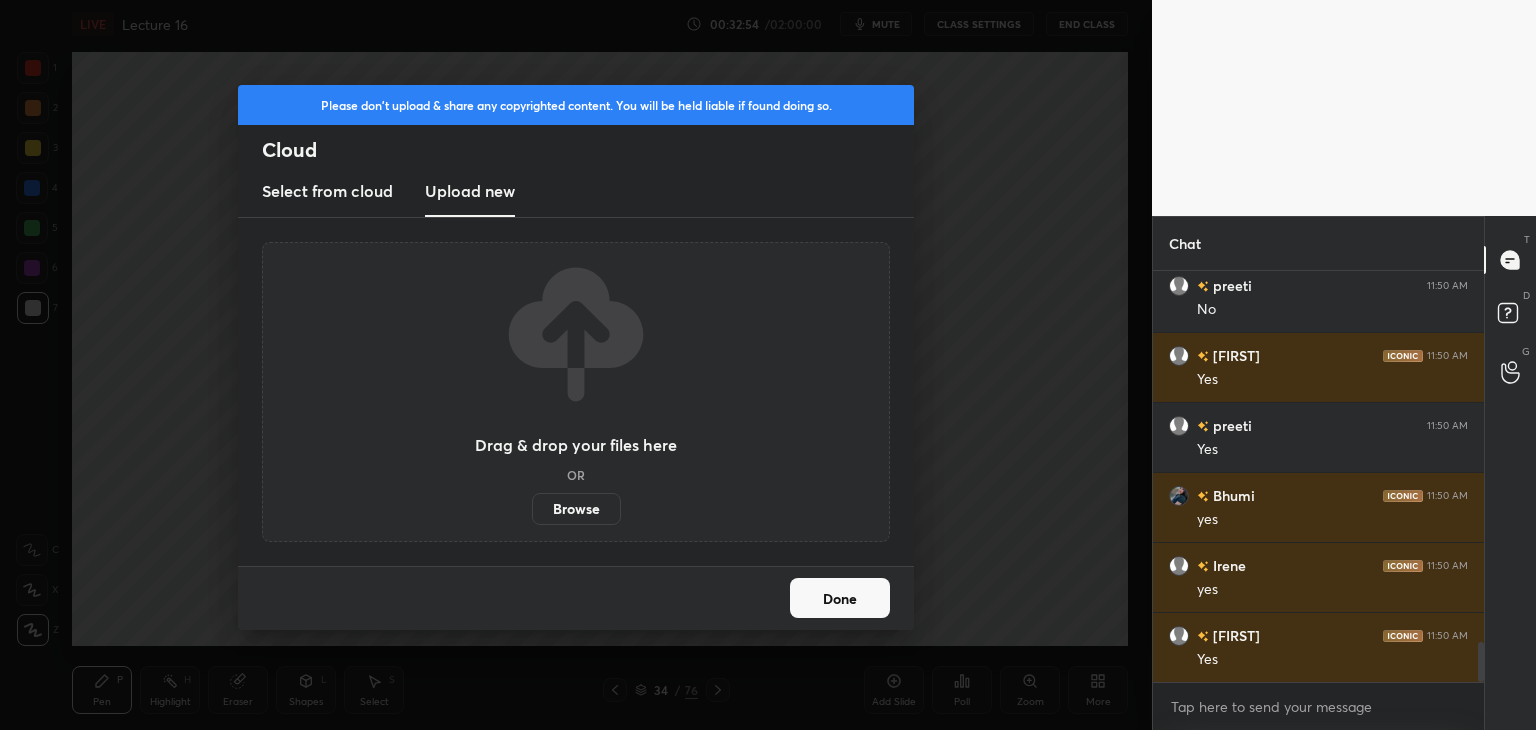 click on "Browse" at bounding box center [576, 509] 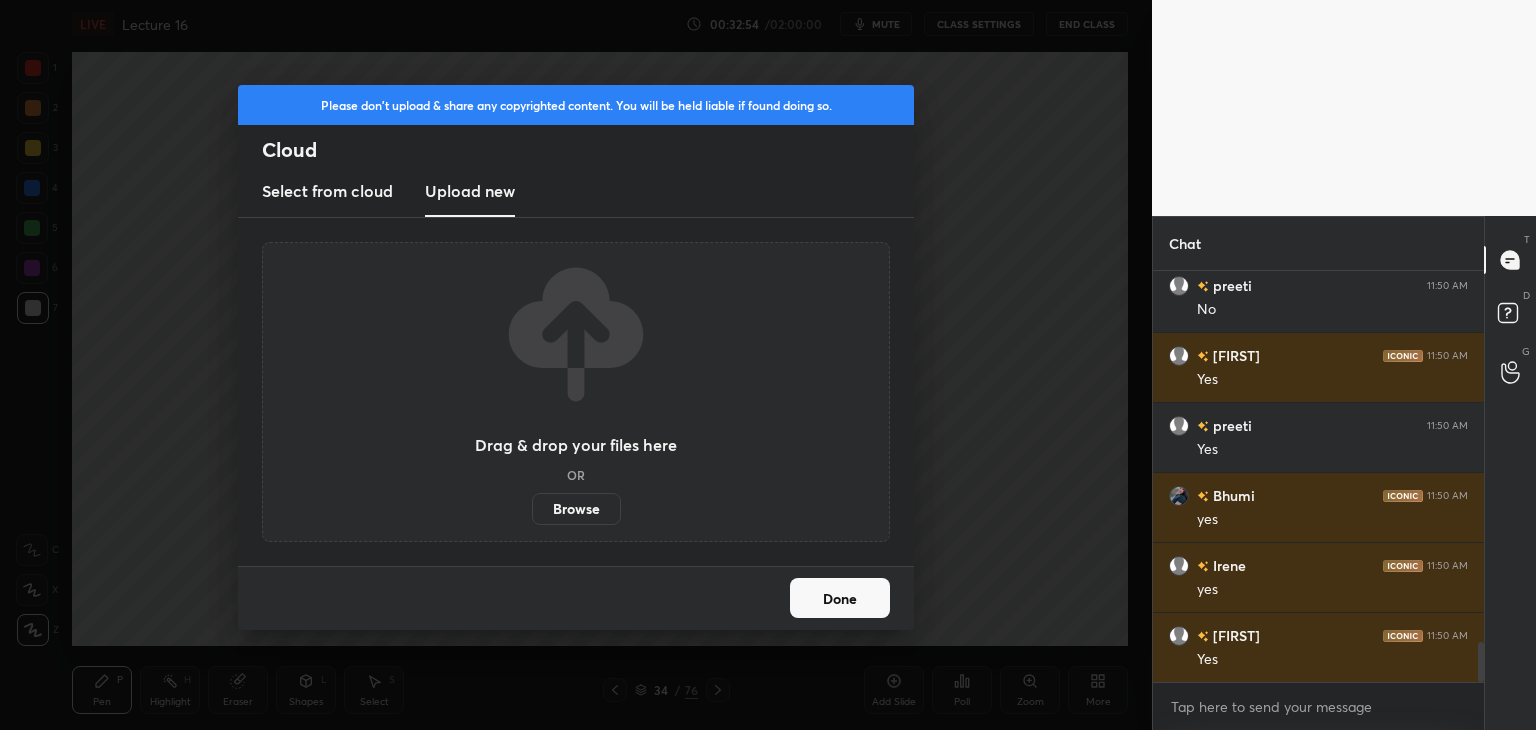 scroll, scrollTop: 3844, scrollLeft: 0, axis: vertical 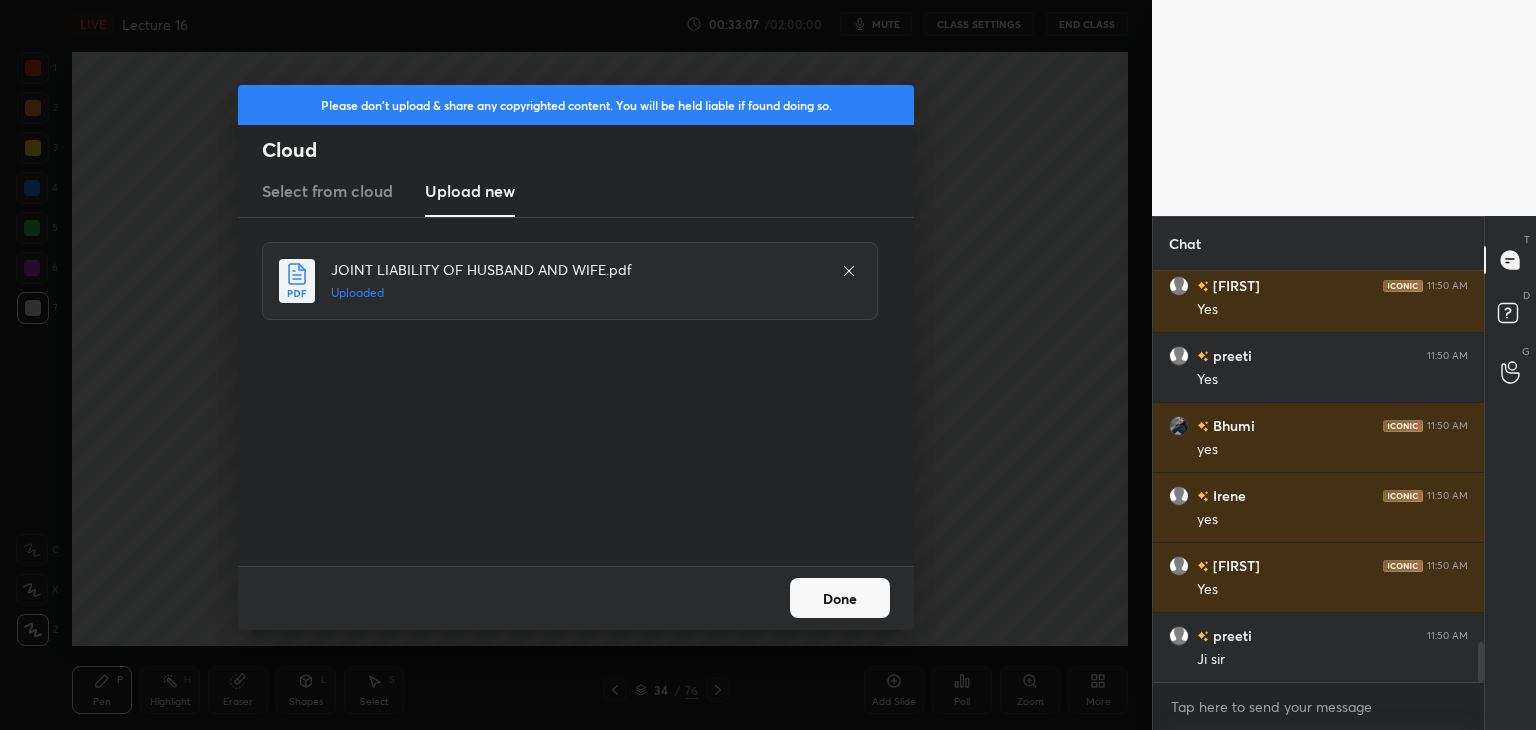 click on "Done" at bounding box center (840, 598) 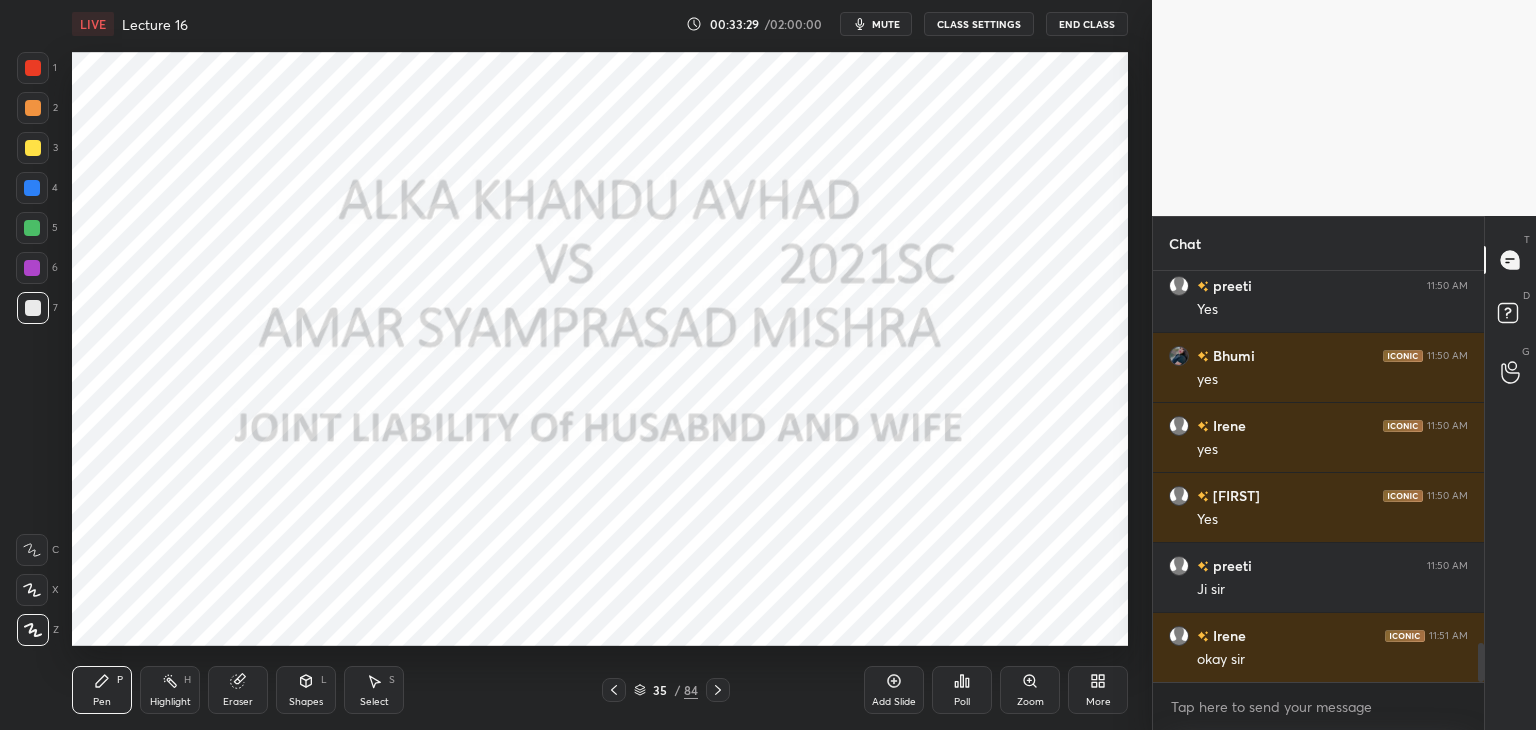 scroll, scrollTop: 3984, scrollLeft: 0, axis: vertical 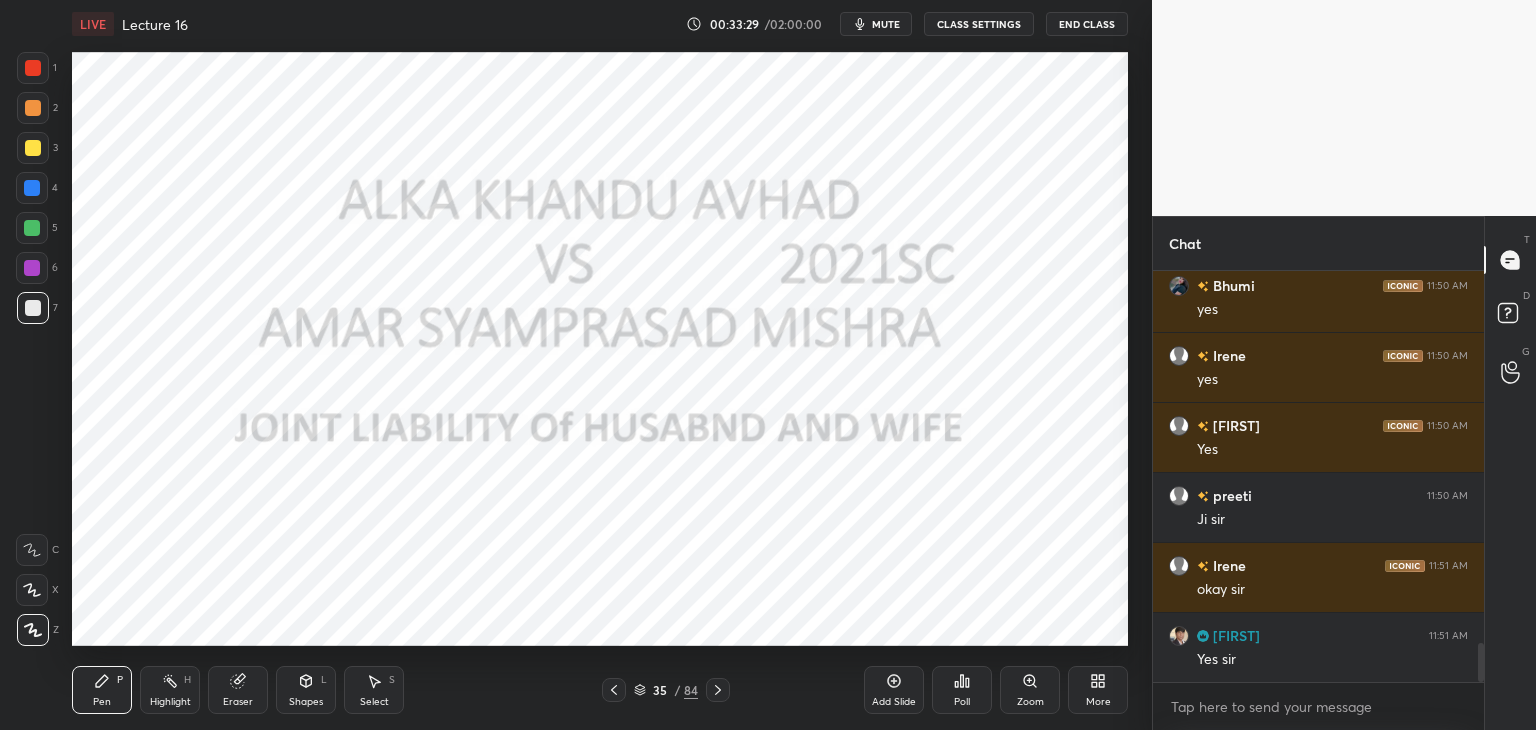 click on "Add Slide" at bounding box center [894, 702] 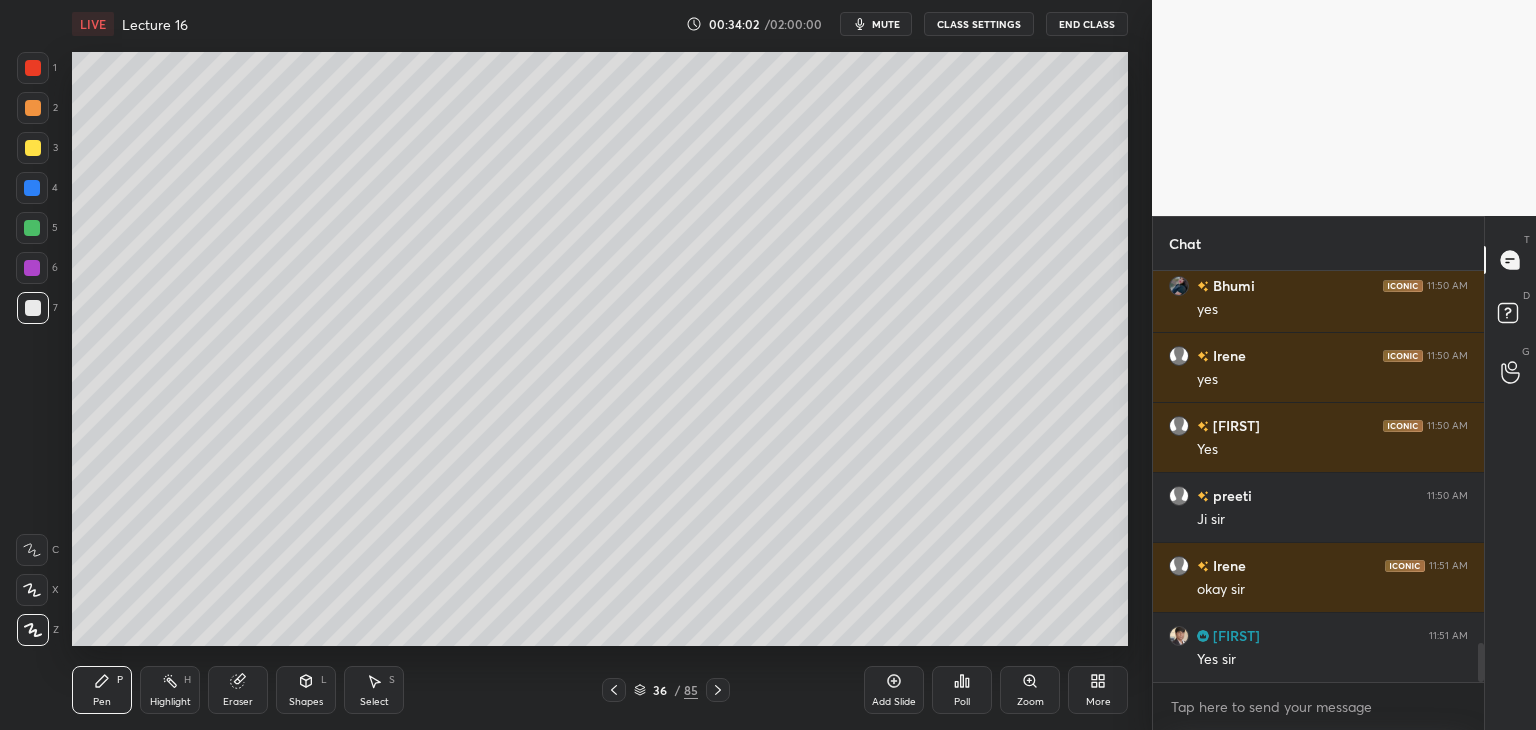 click at bounding box center (32, 228) 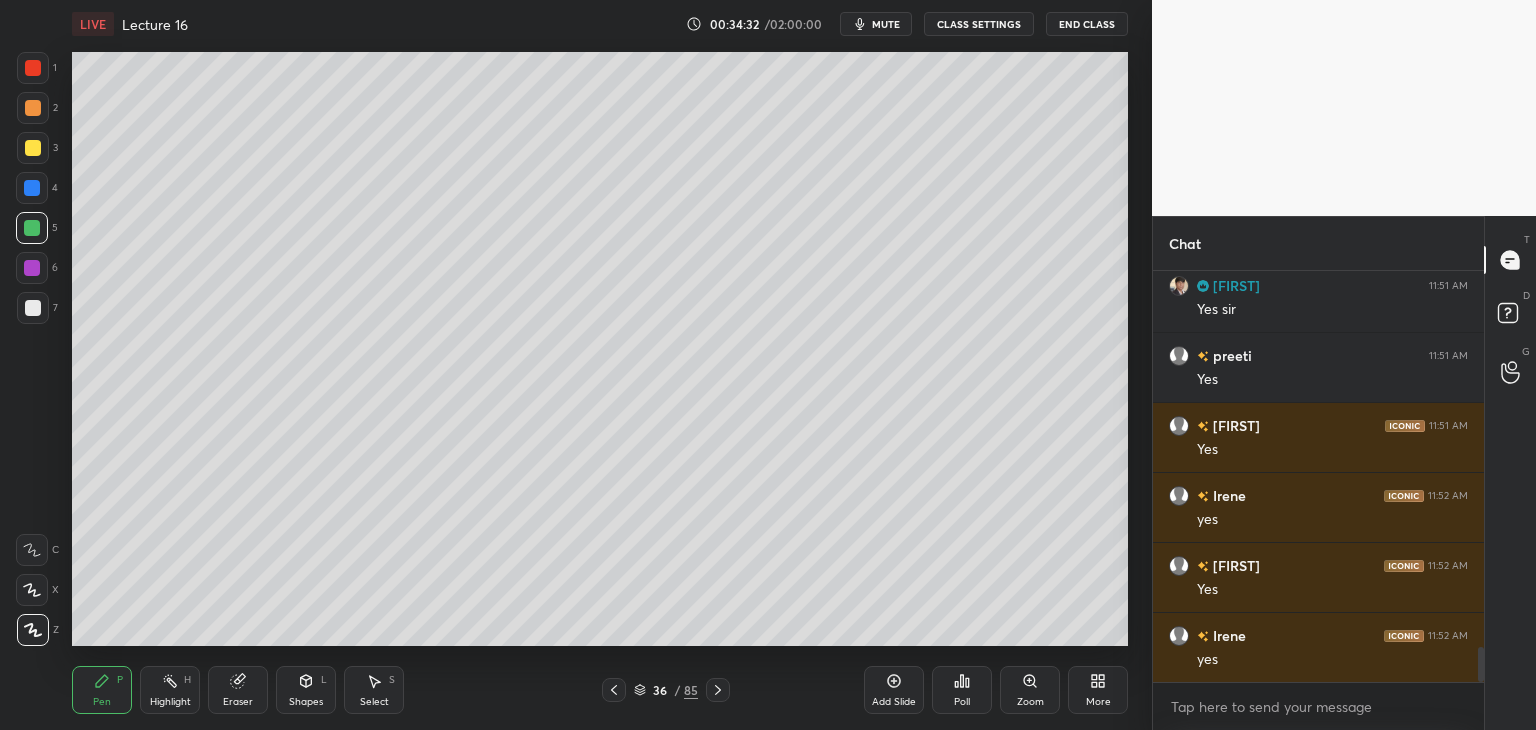 scroll, scrollTop: 4404, scrollLeft: 0, axis: vertical 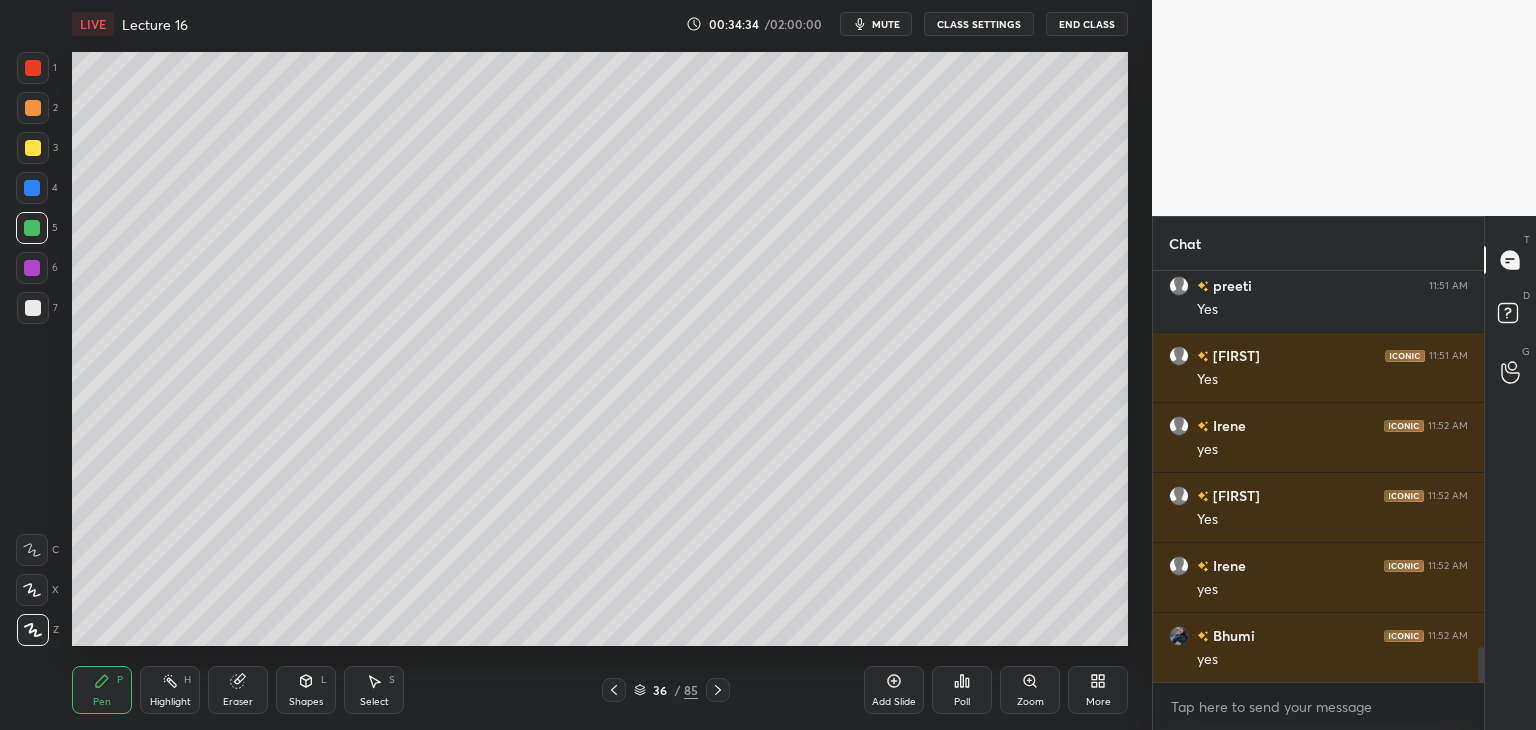 click at bounding box center [33, 308] 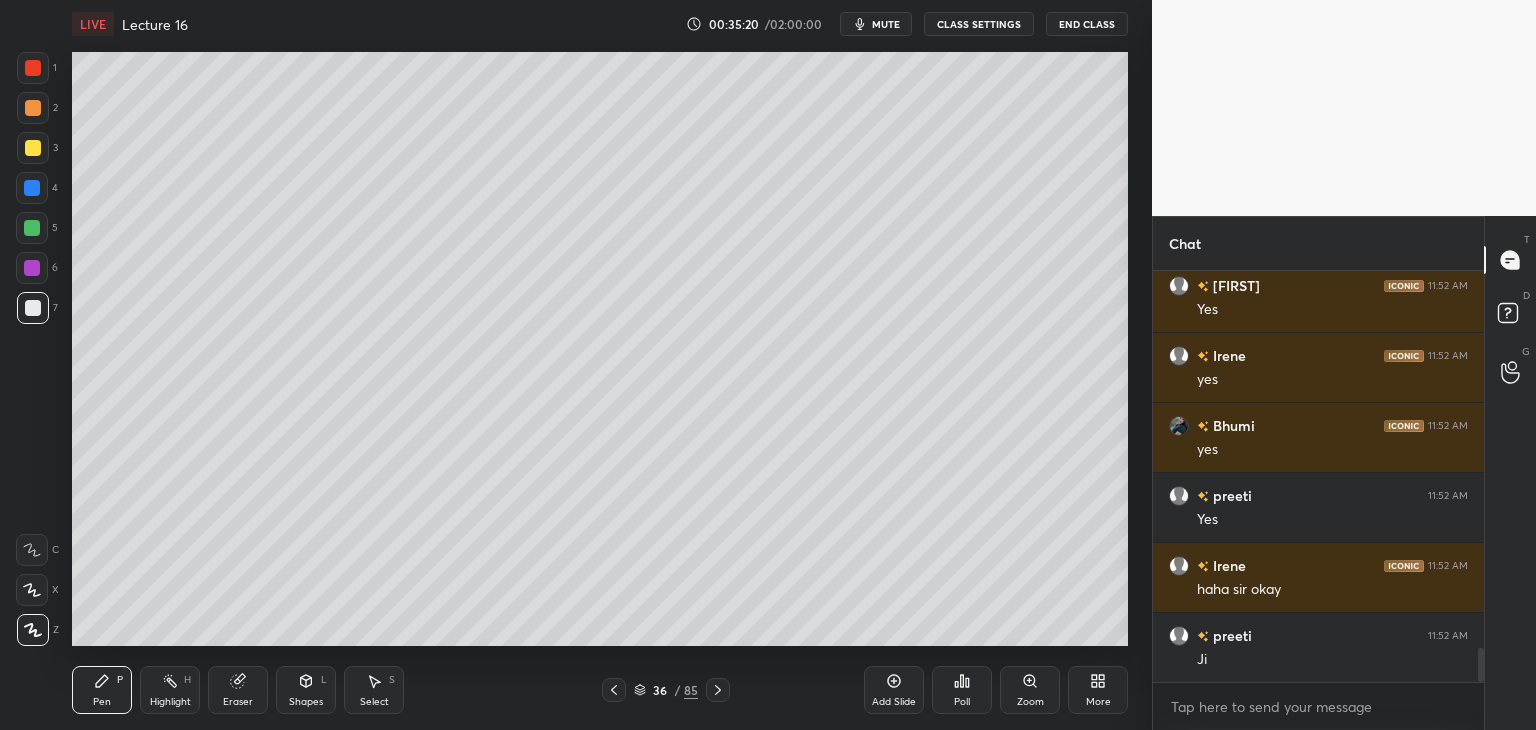 scroll, scrollTop: 4684, scrollLeft: 0, axis: vertical 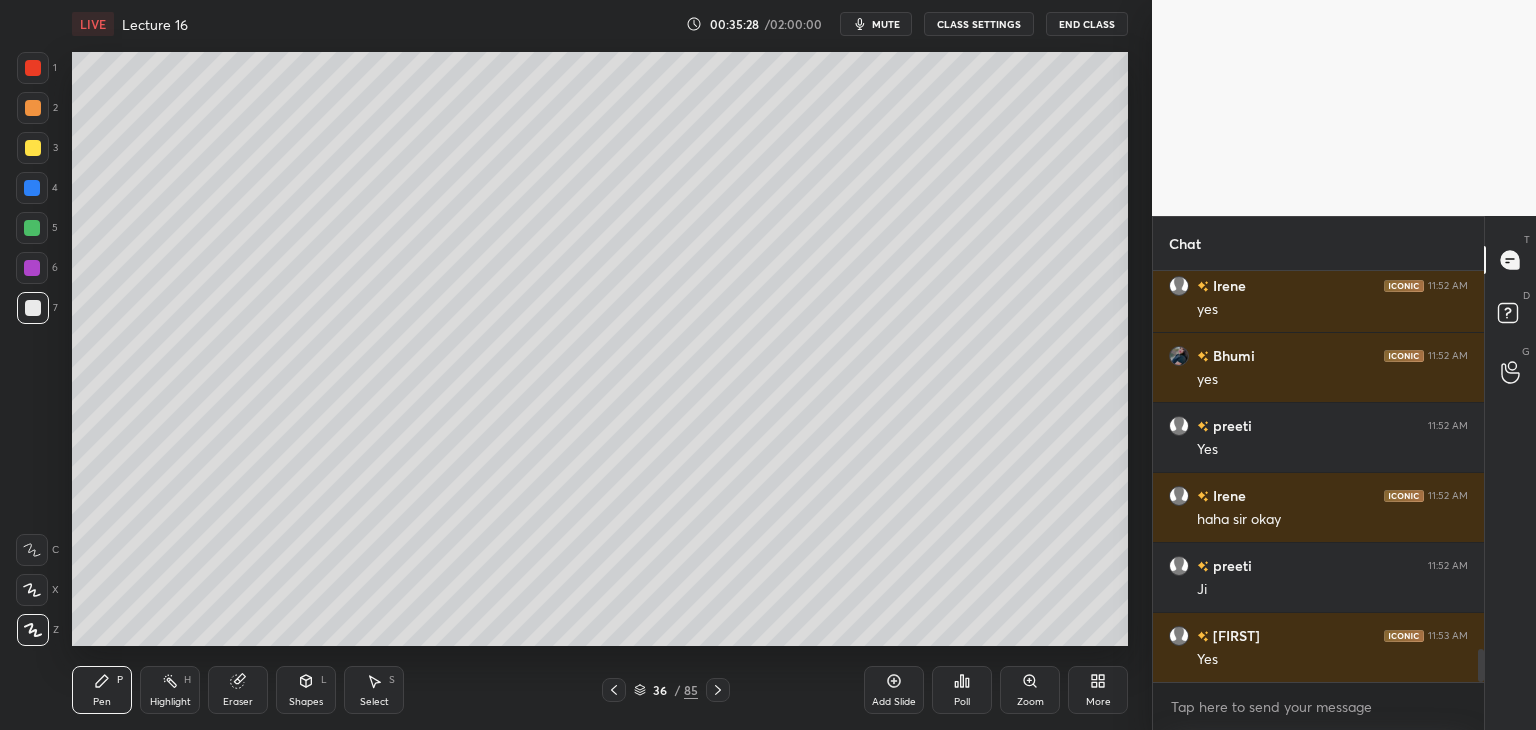 click at bounding box center [32, 228] 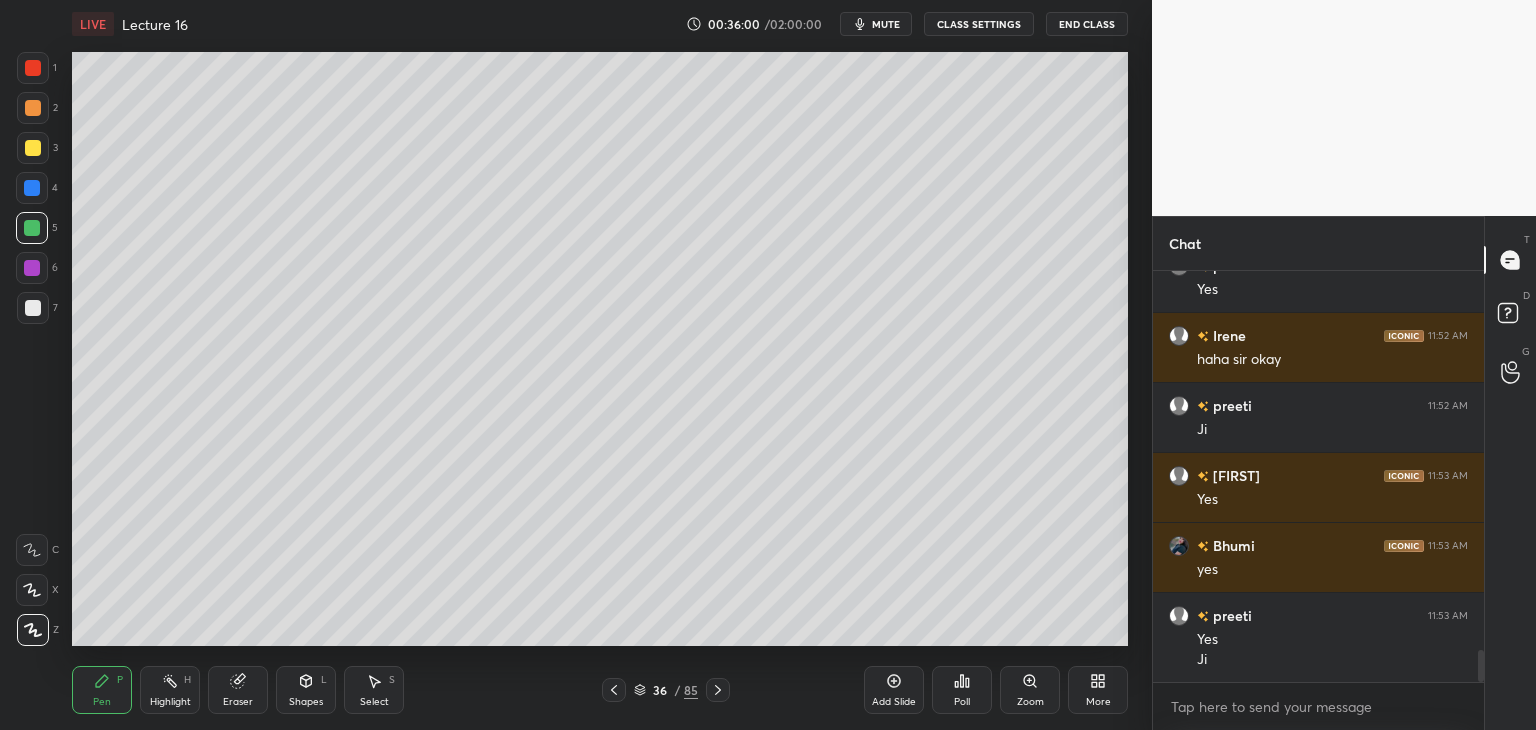 scroll, scrollTop: 4914, scrollLeft: 0, axis: vertical 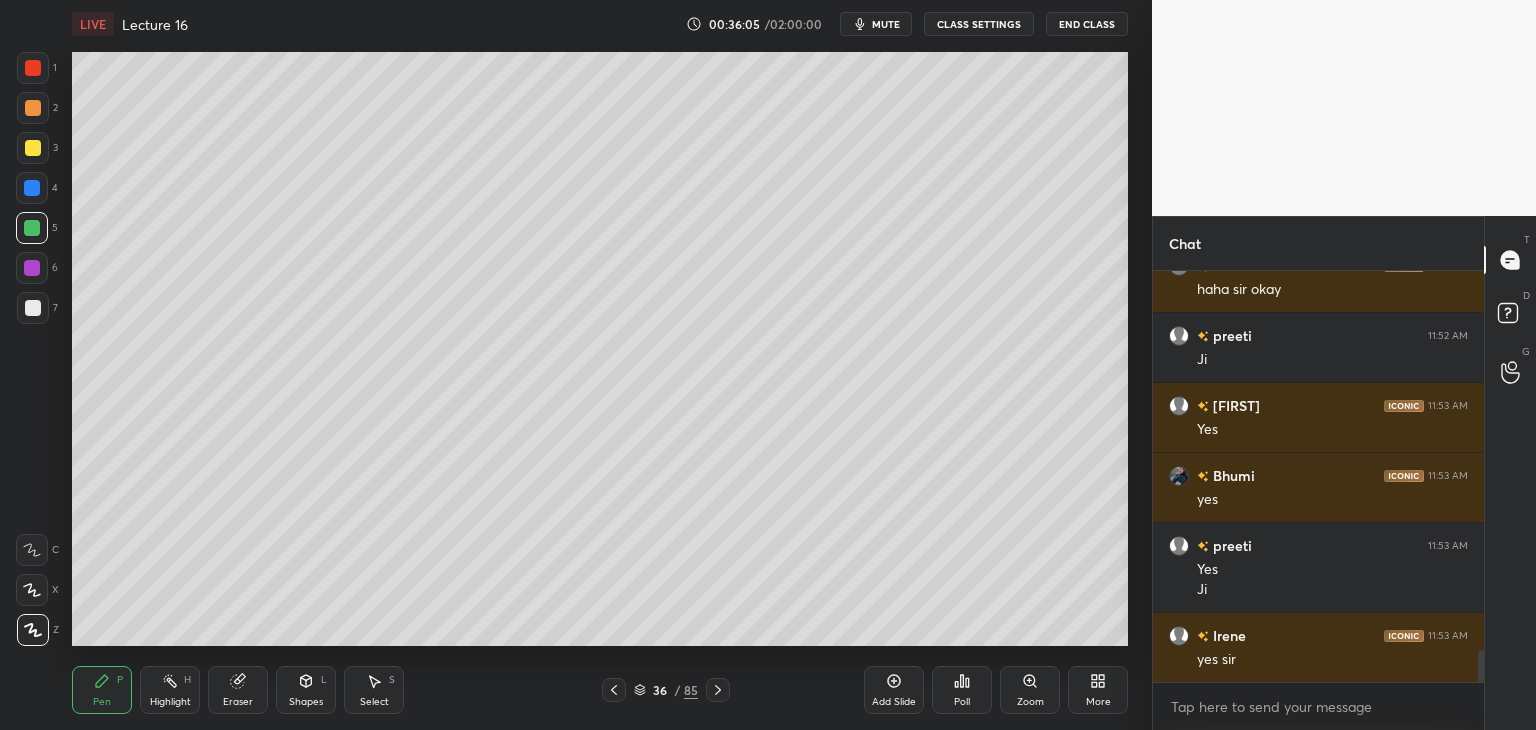 click on "Add Slide" at bounding box center (894, 702) 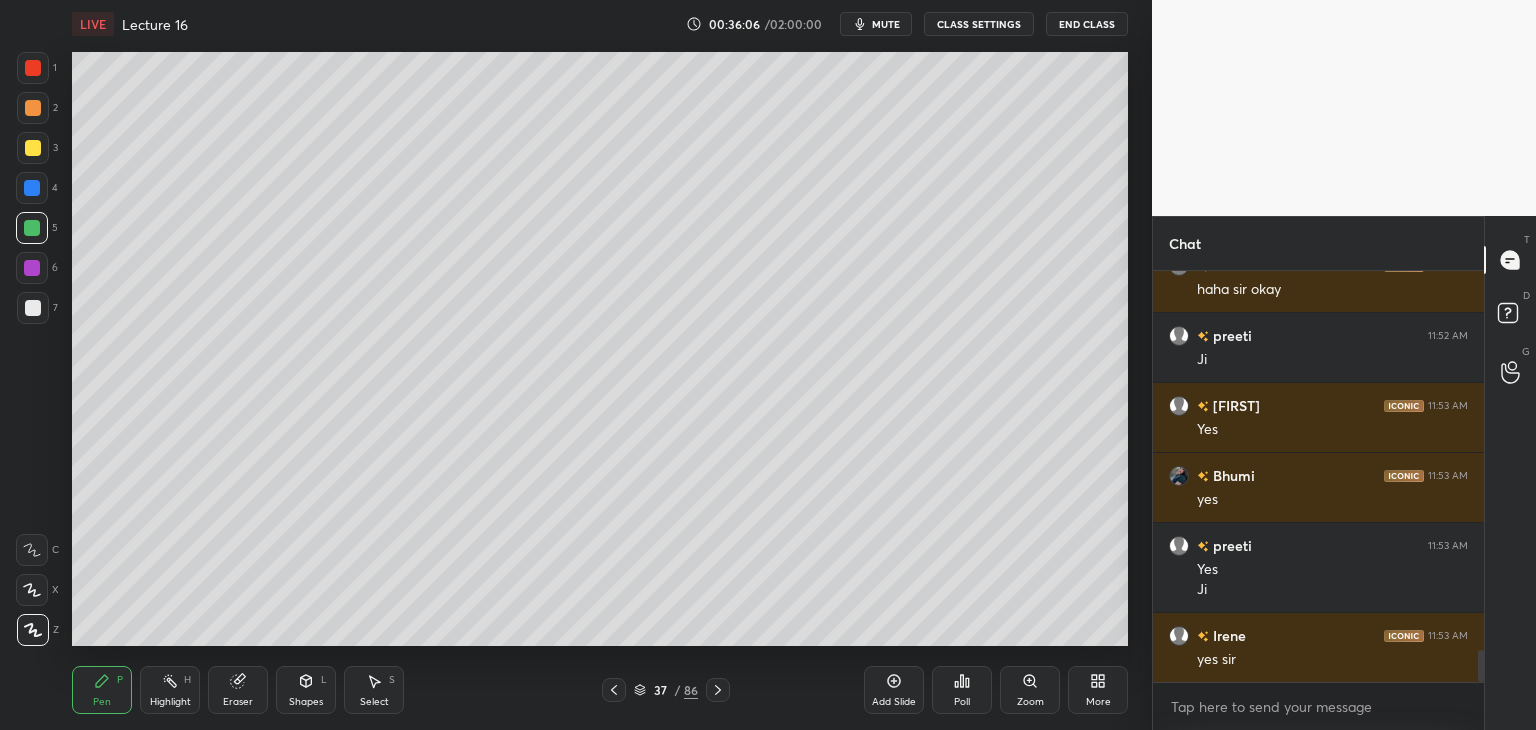 click at bounding box center [33, 308] 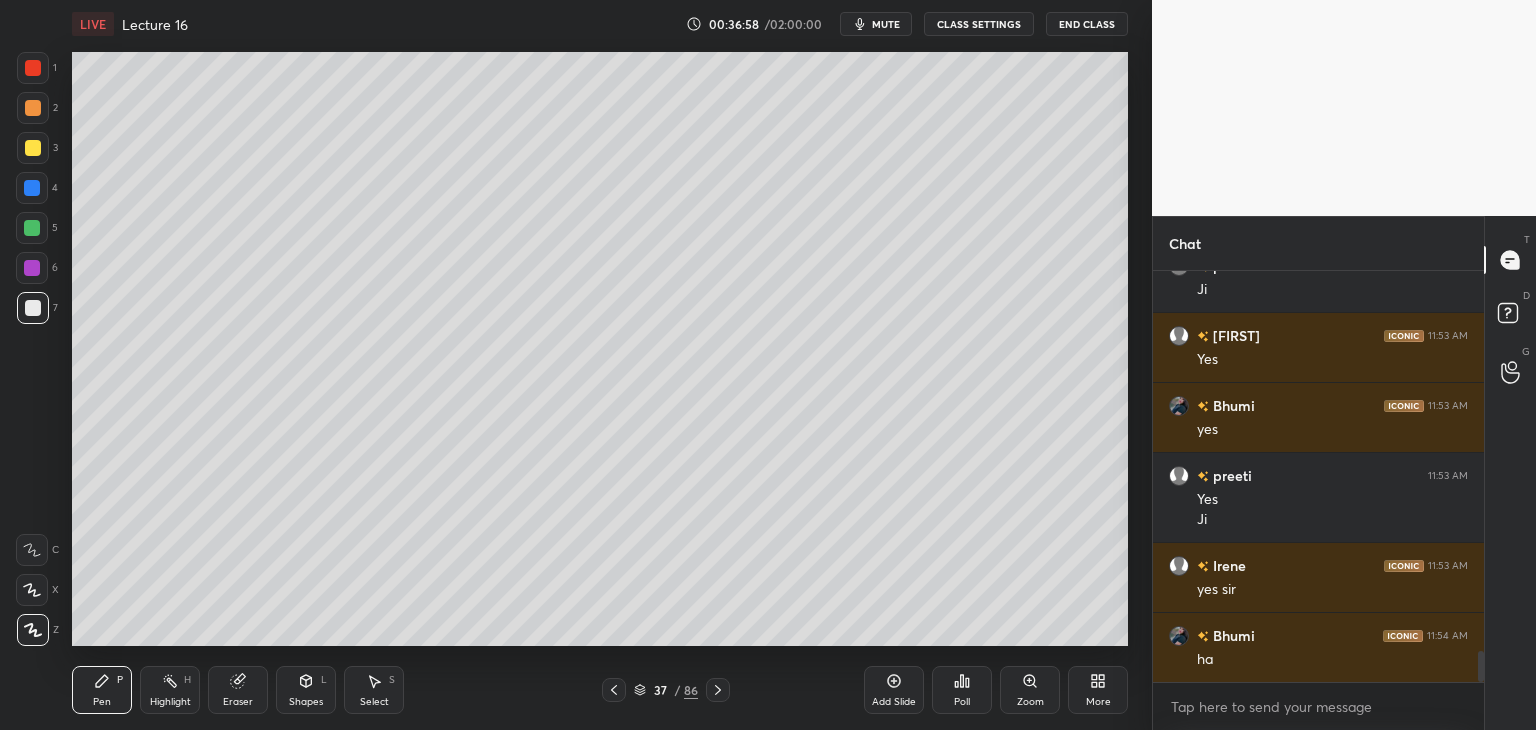 scroll, scrollTop: 5054, scrollLeft: 0, axis: vertical 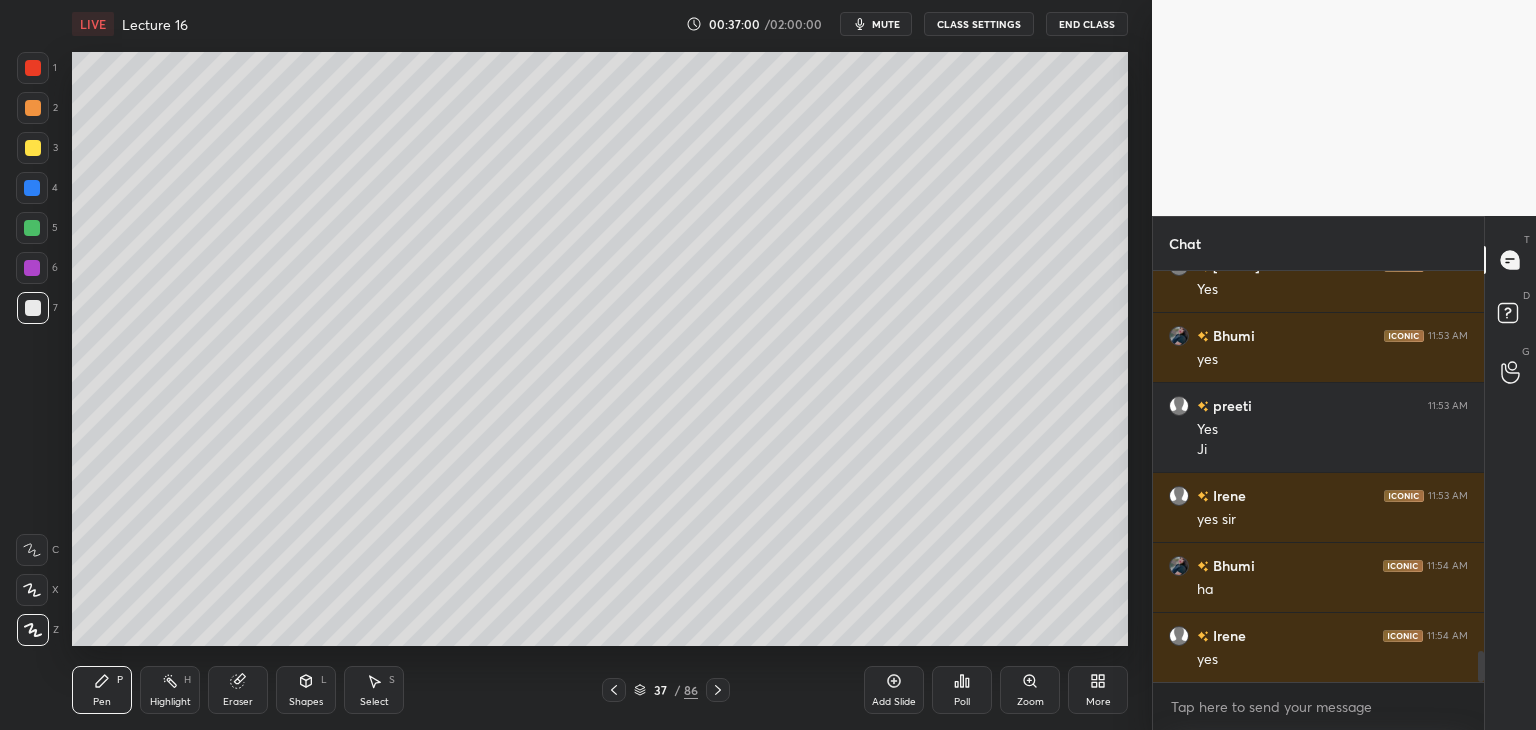 click at bounding box center [32, 268] 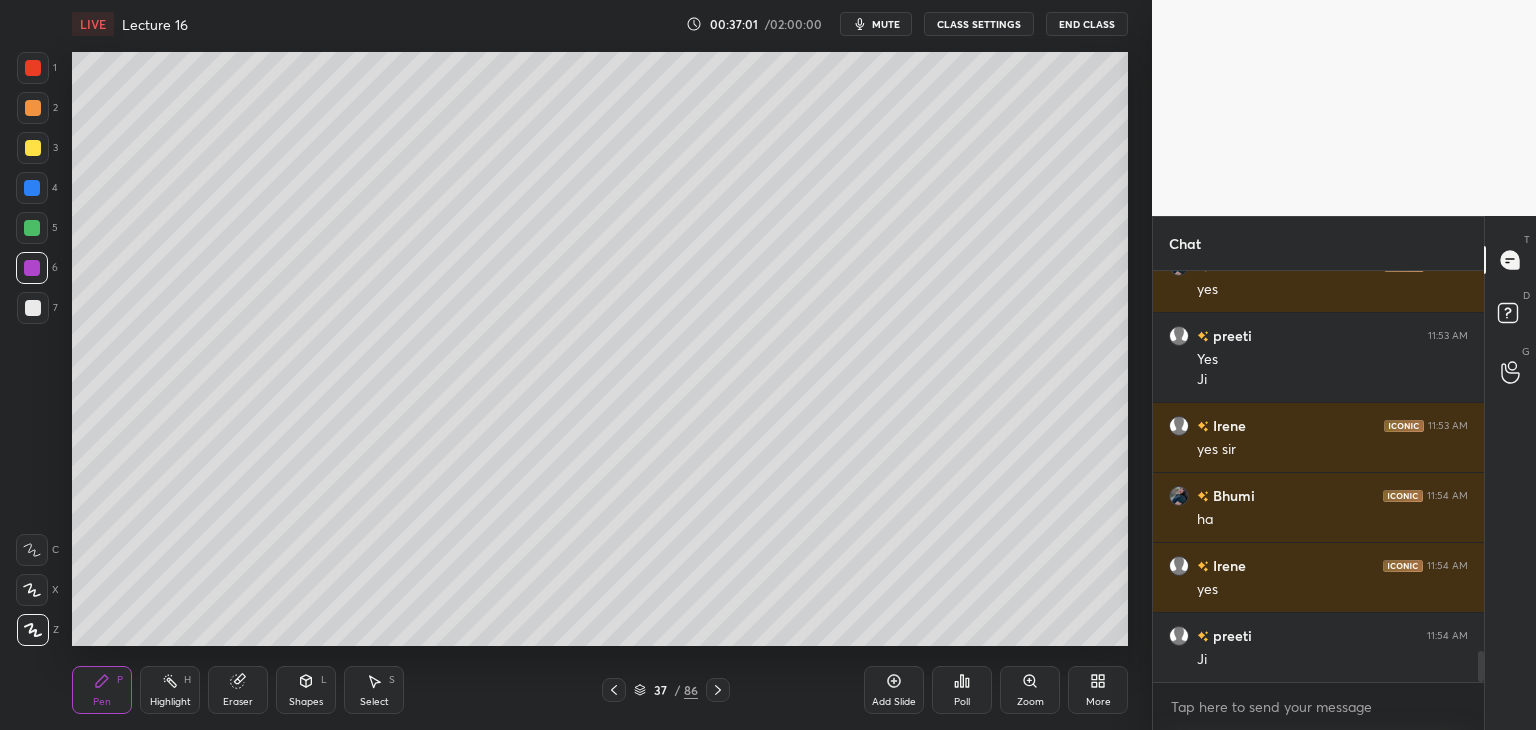 scroll, scrollTop: 5194, scrollLeft: 0, axis: vertical 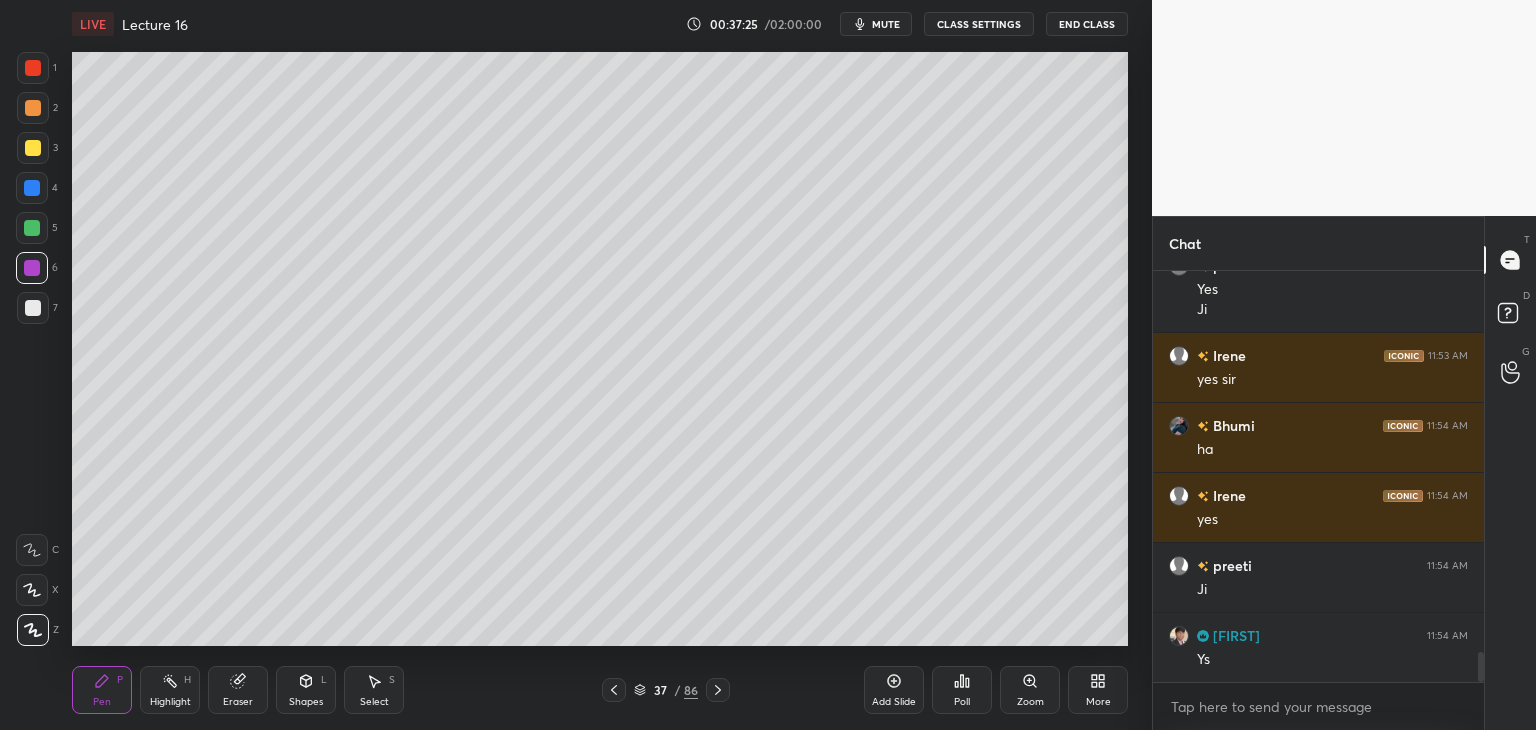 click at bounding box center [32, 228] 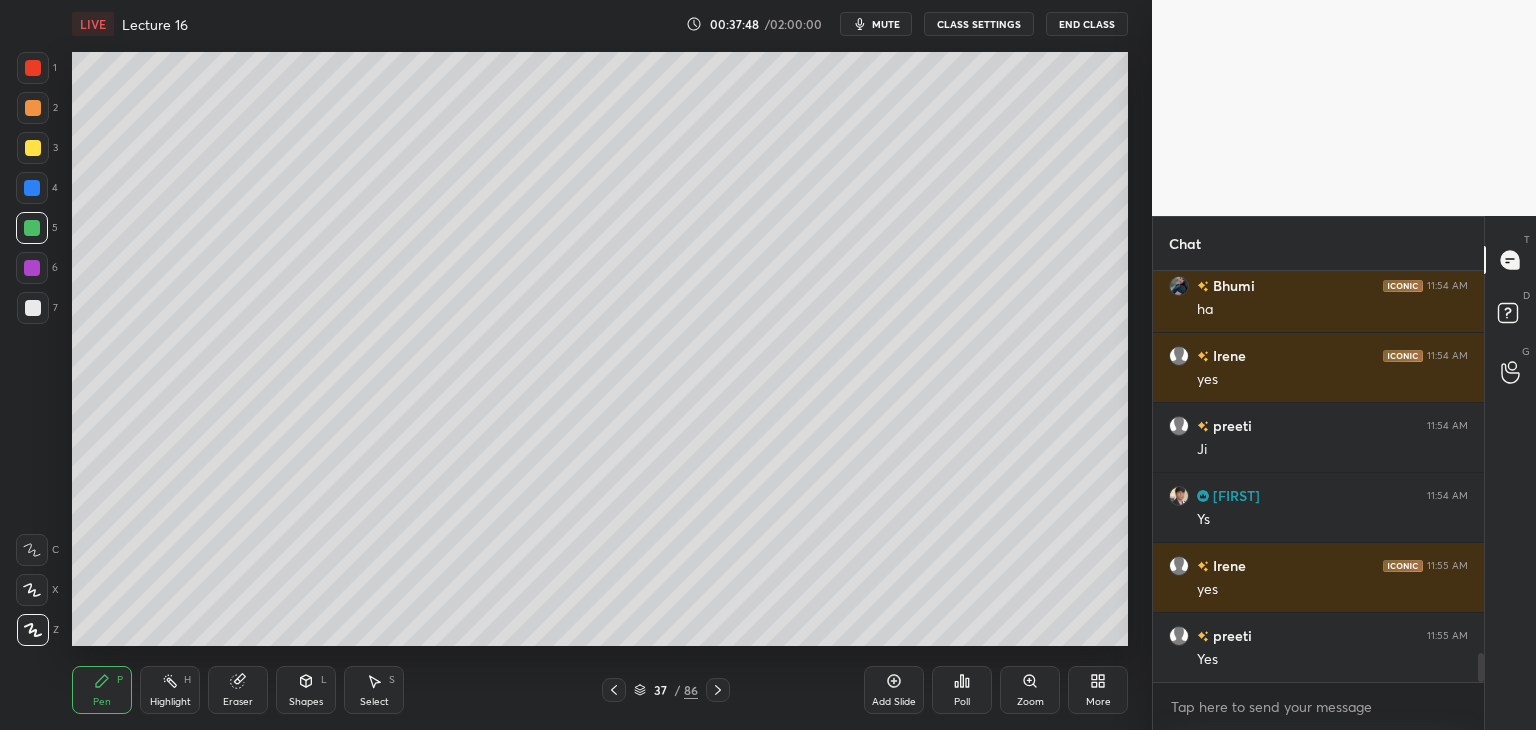 scroll, scrollTop: 5404, scrollLeft: 0, axis: vertical 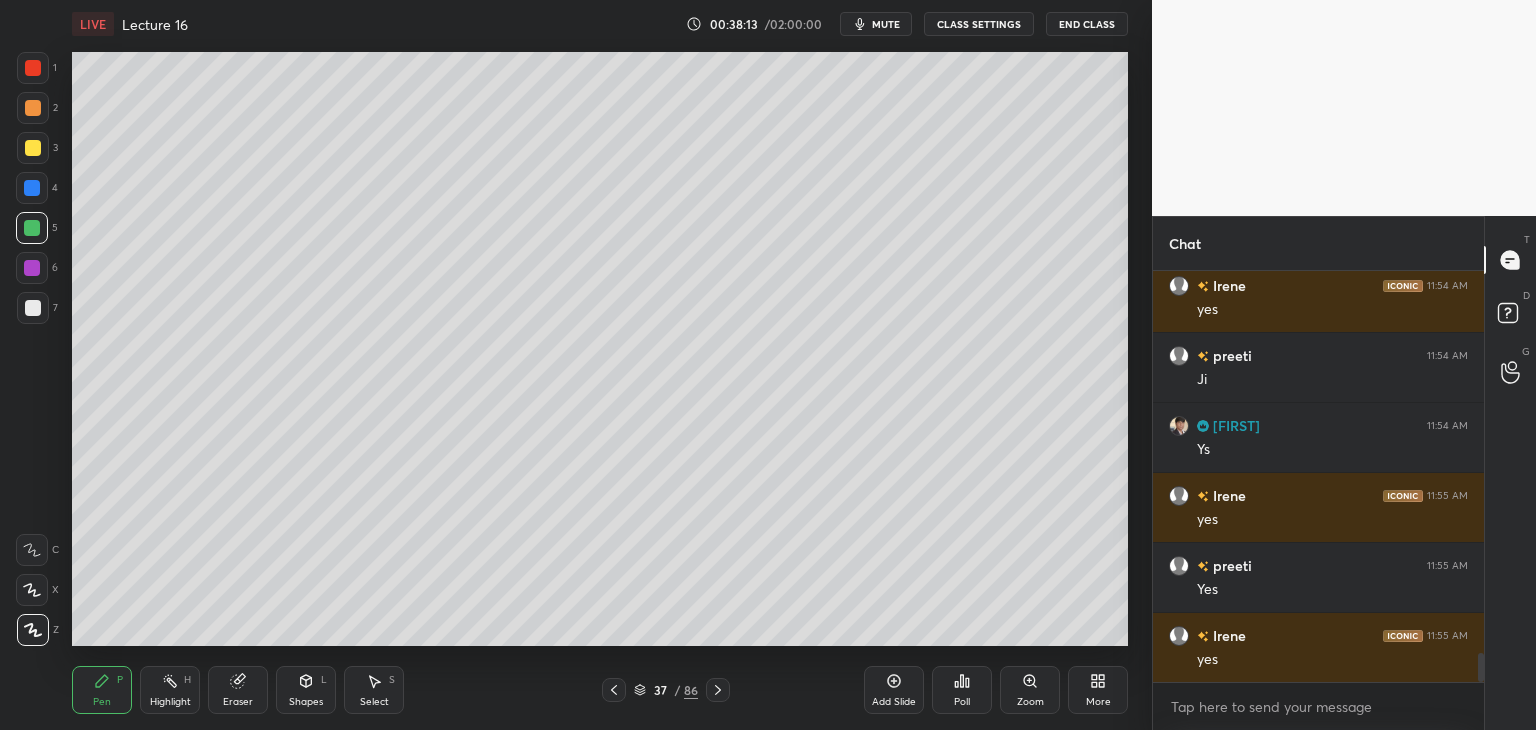 click on "Add Slide" at bounding box center [894, 690] 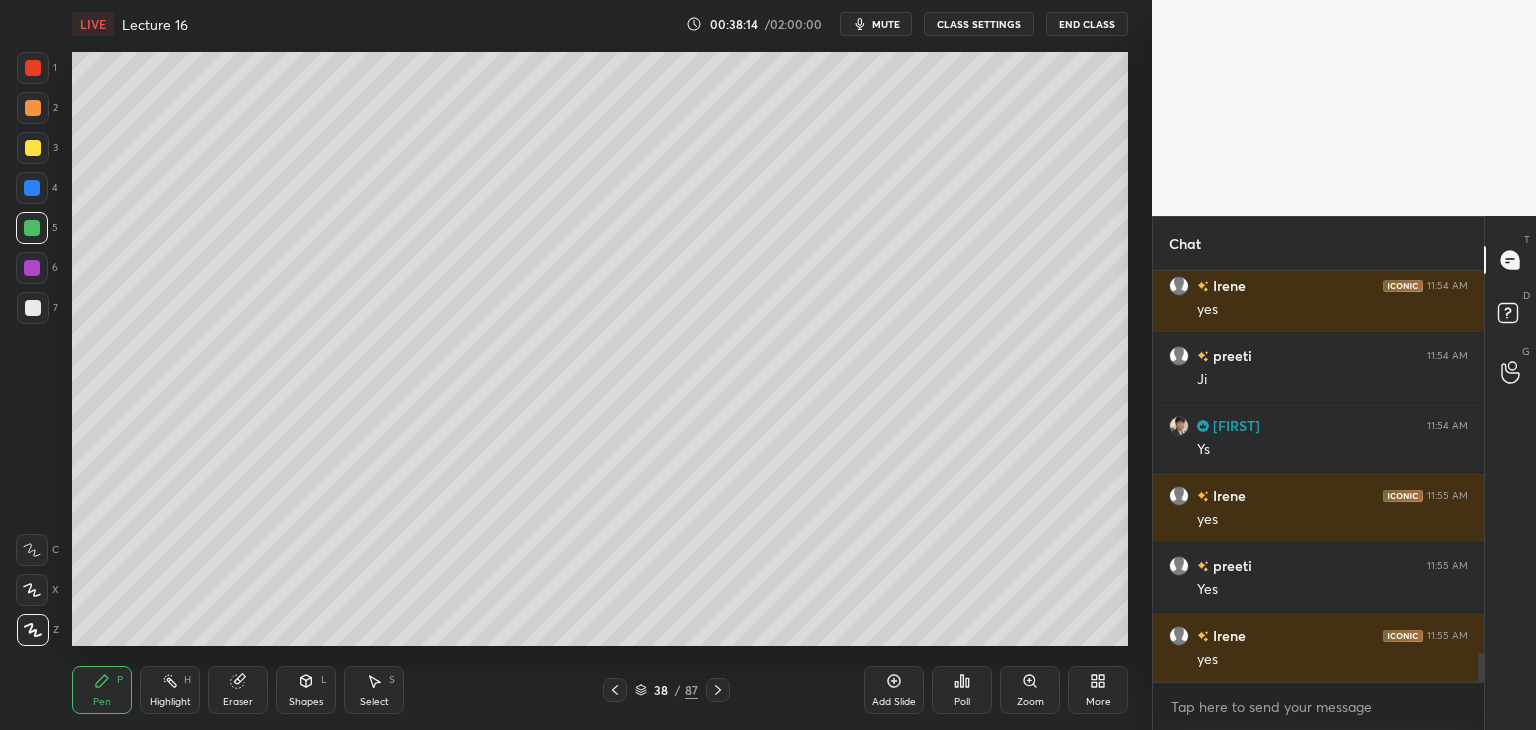 click at bounding box center [32, 268] 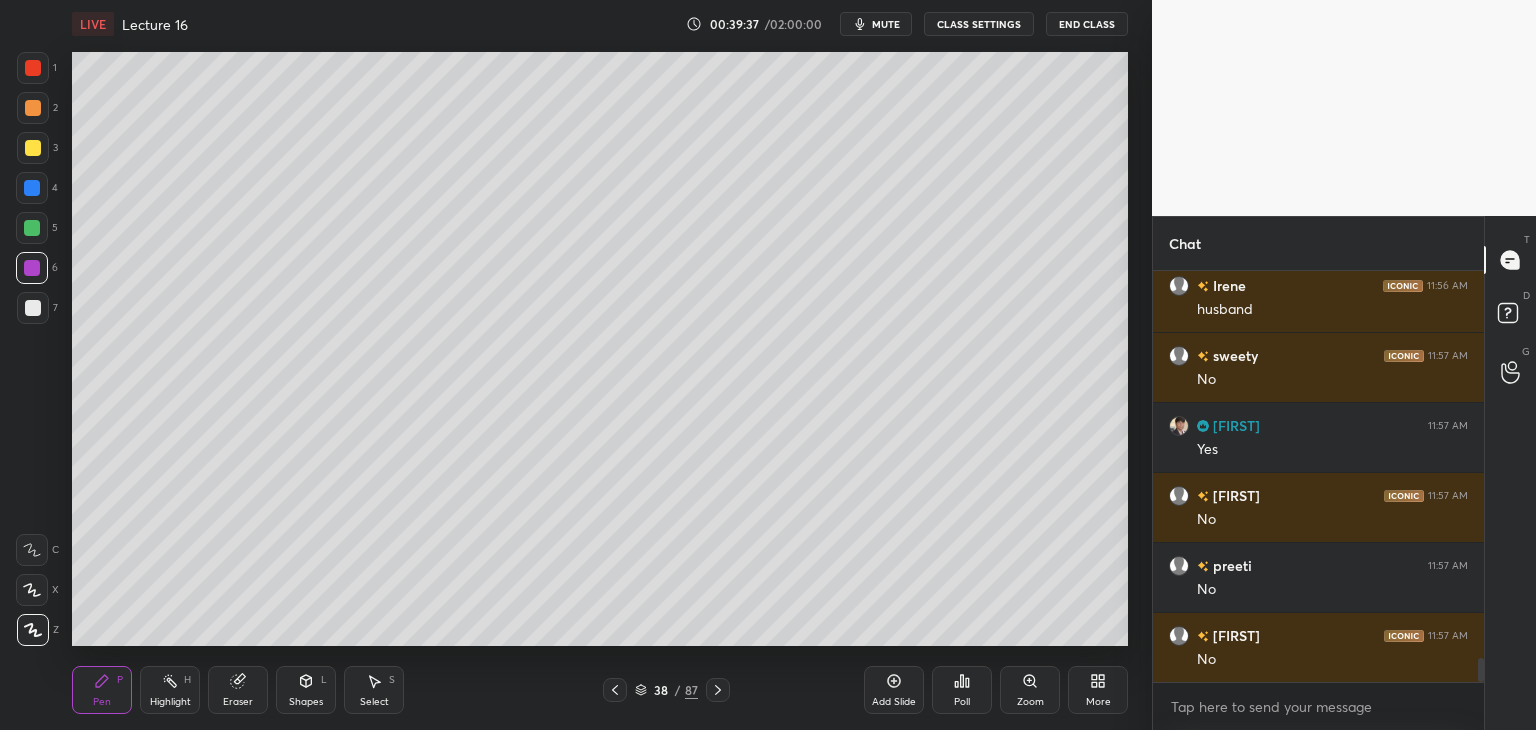 scroll, scrollTop: 6664, scrollLeft: 0, axis: vertical 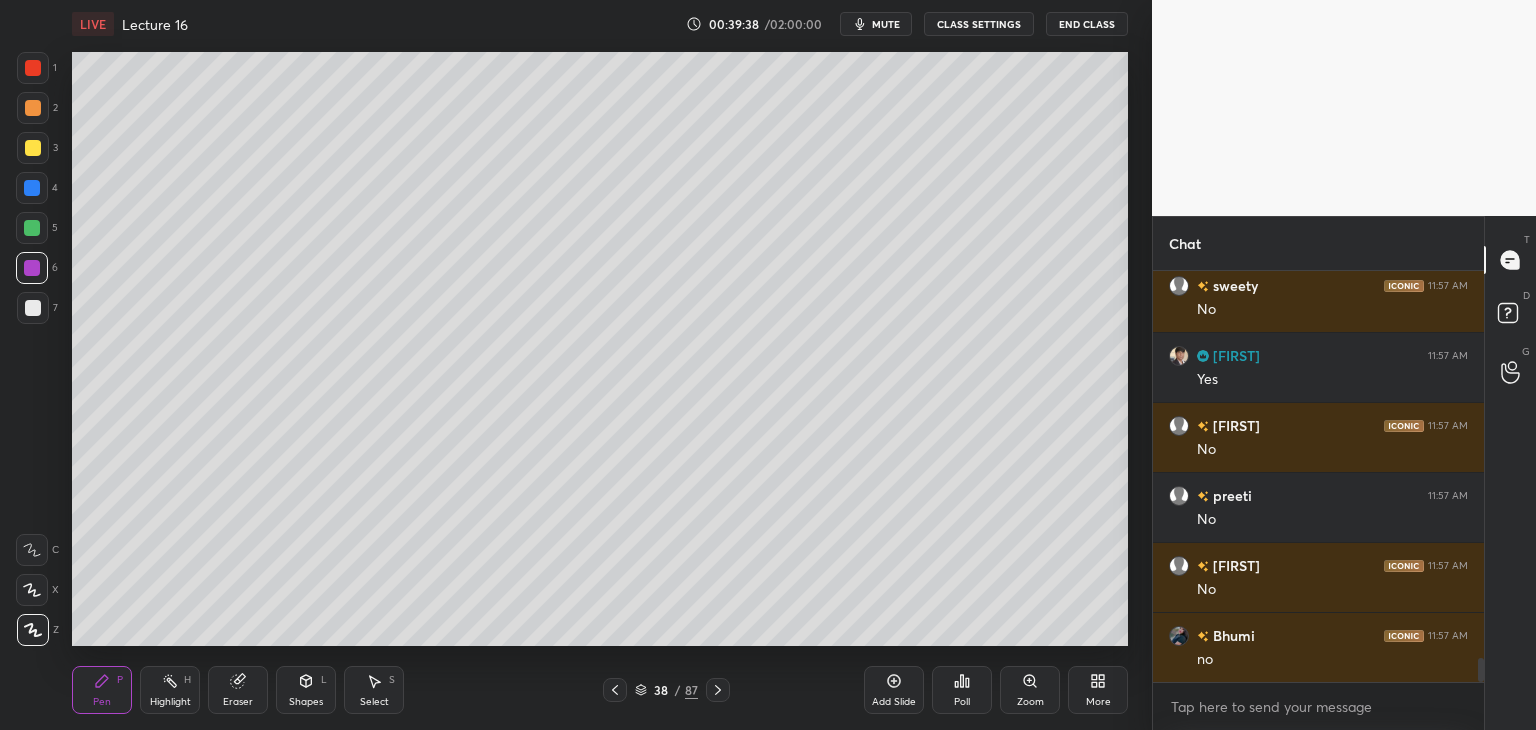 click at bounding box center (33, 308) 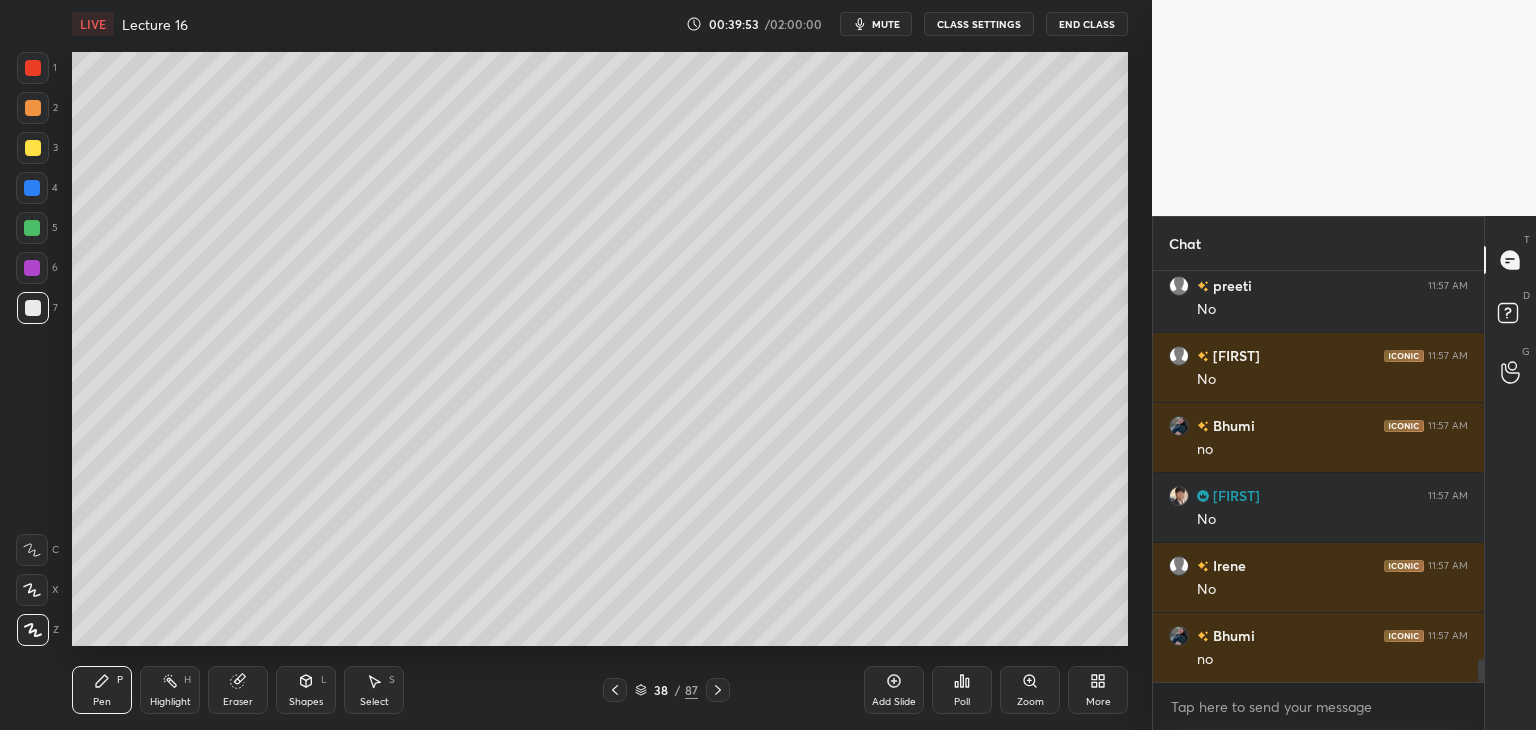 scroll, scrollTop: 6944, scrollLeft: 0, axis: vertical 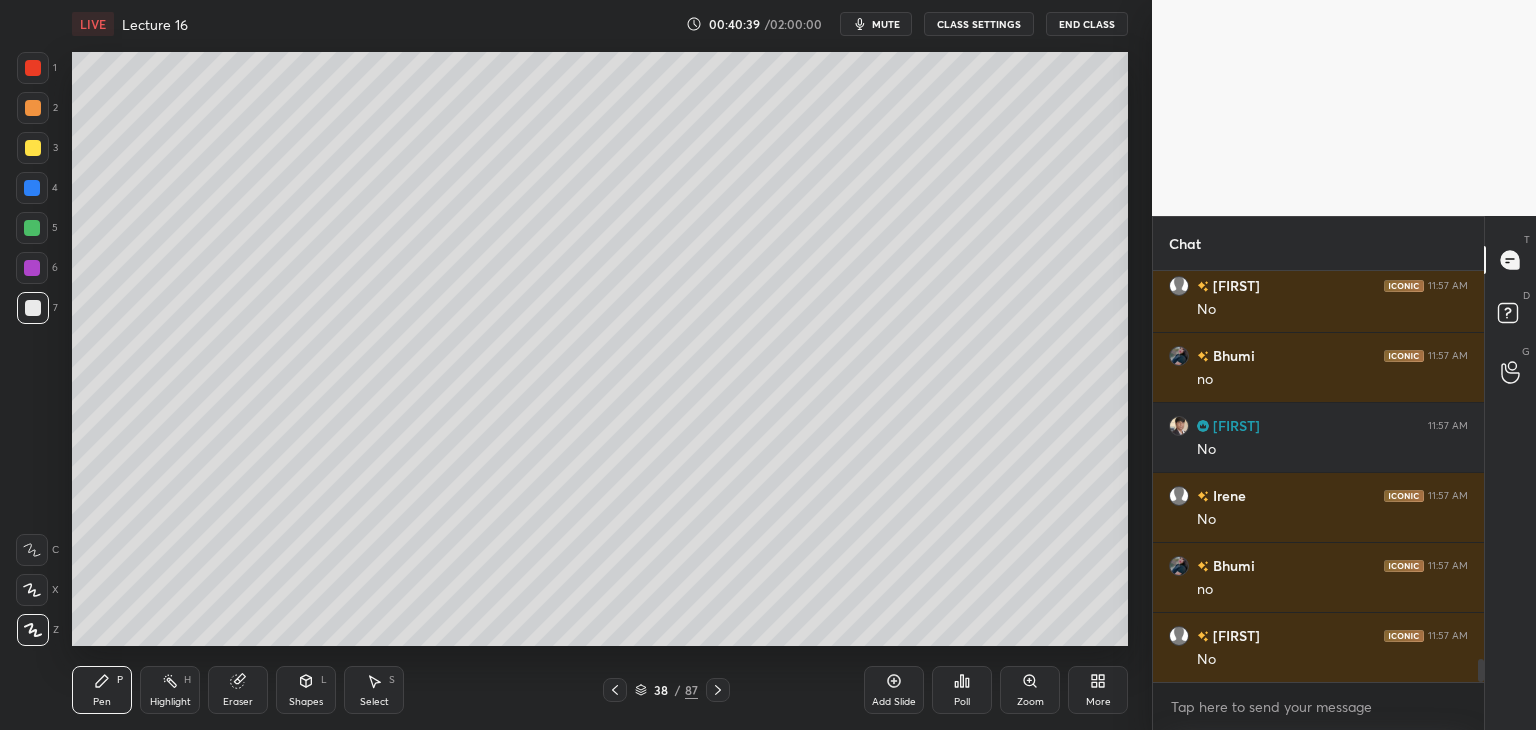 click 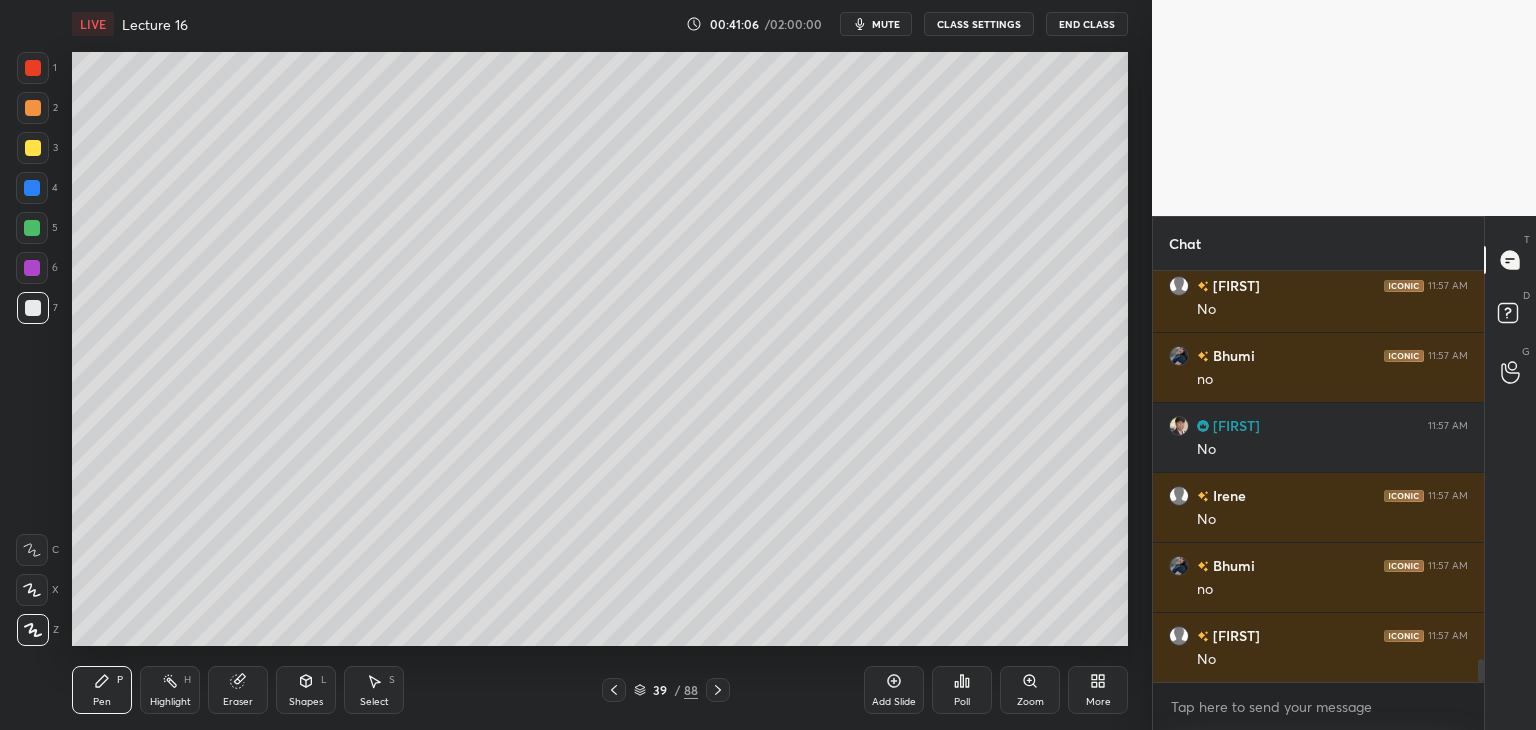 click at bounding box center (32, 228) 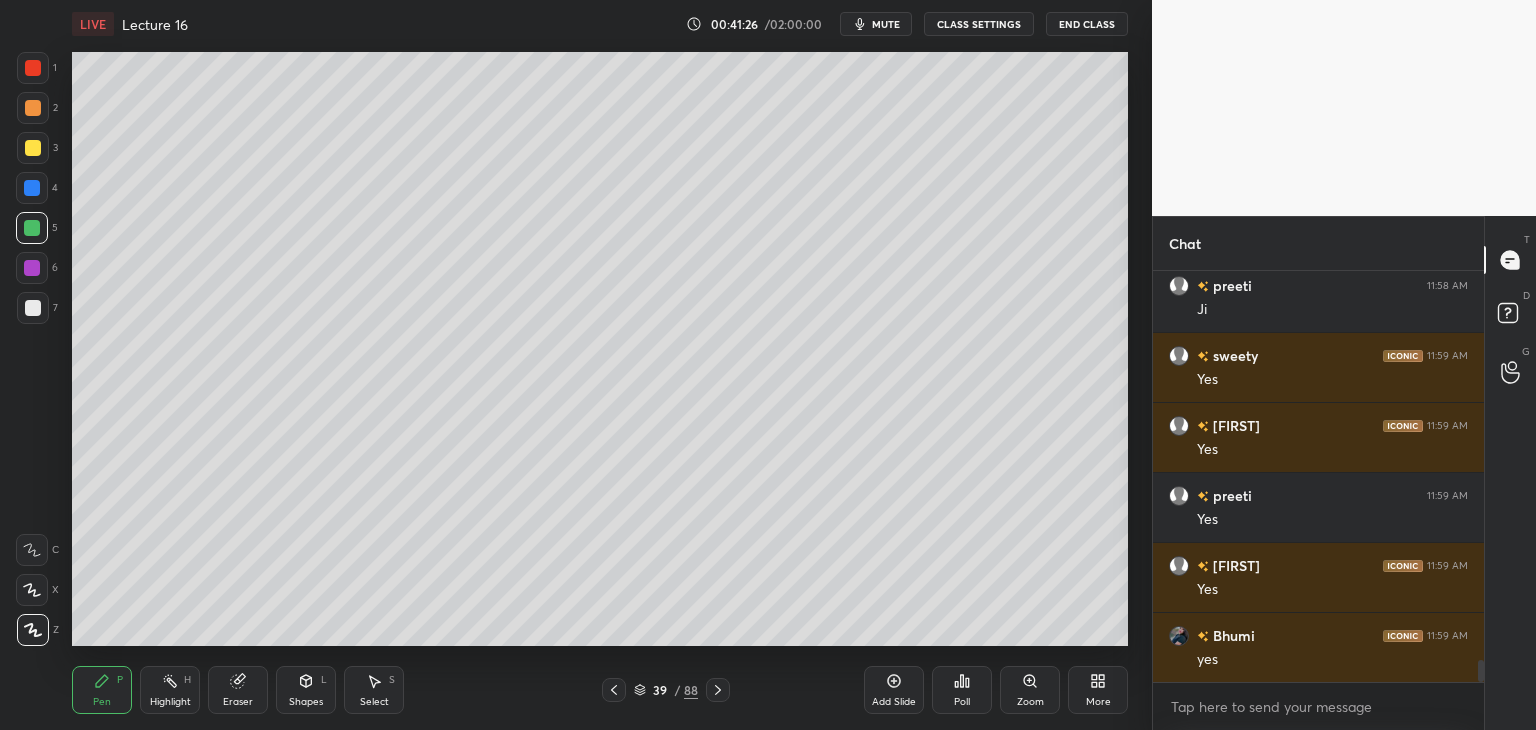 scroll, scrollTop: 7434, scrollLeft: 0, axis: vertical 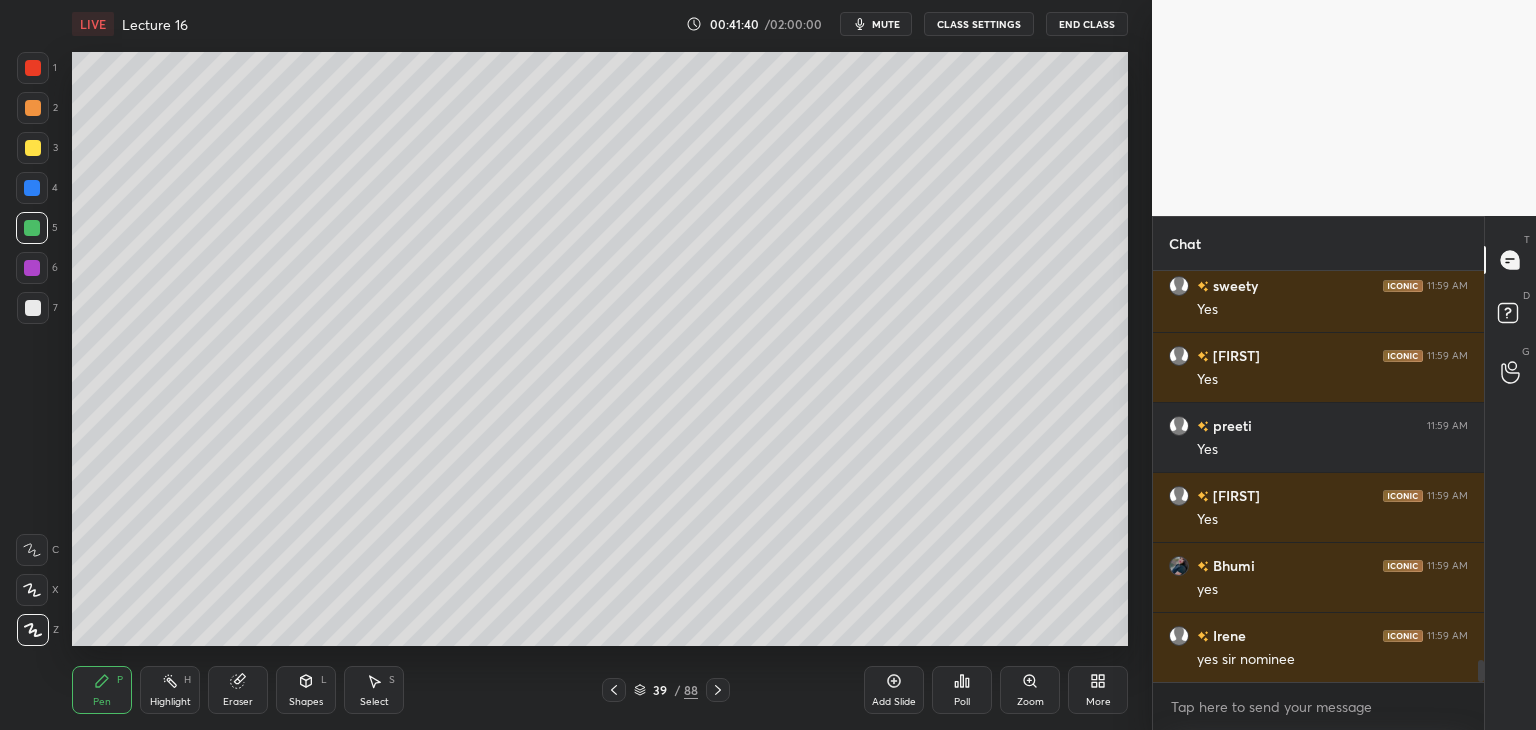 click at bounding box center [33, 308] 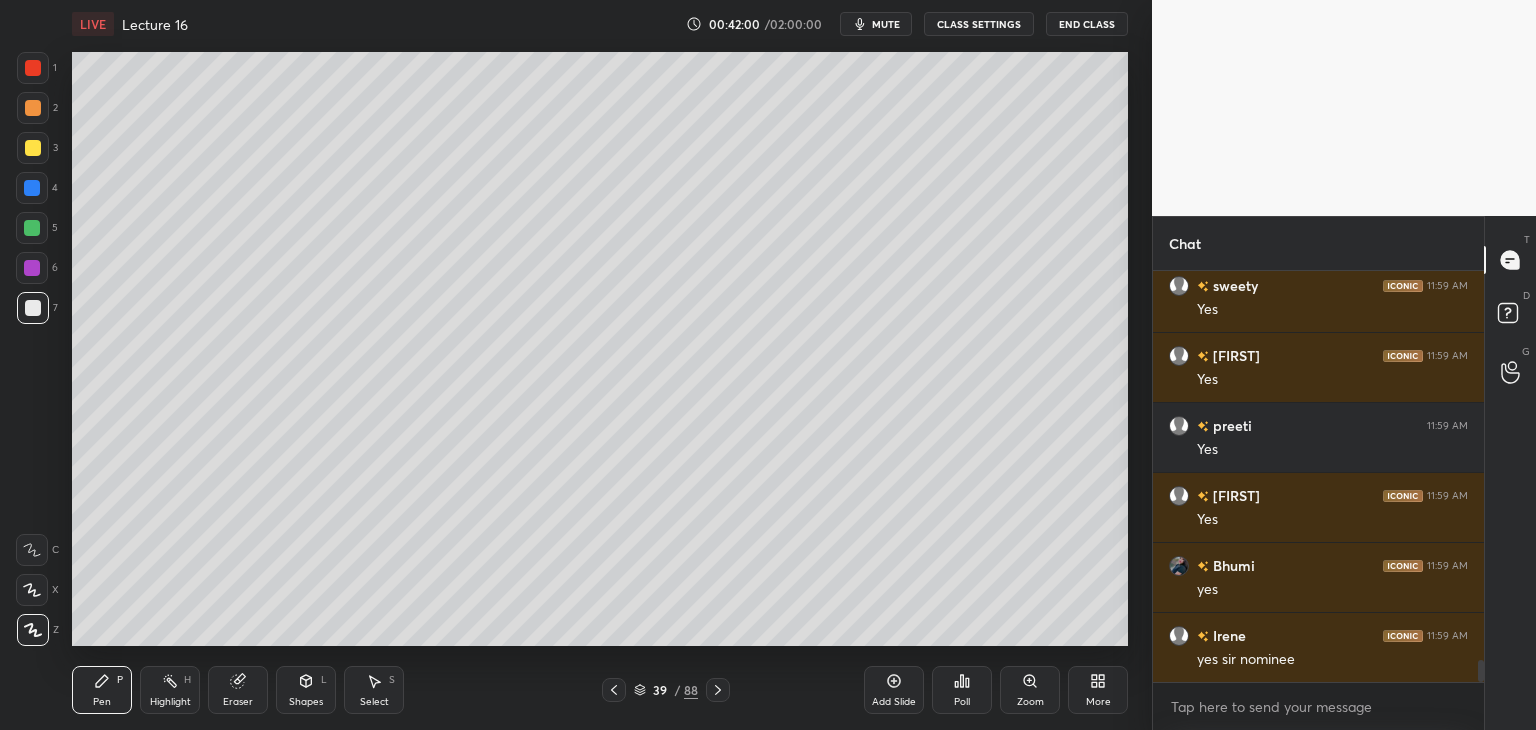 scroll, scrollTop: 7504, scrollLeft: 0, axis: vertical 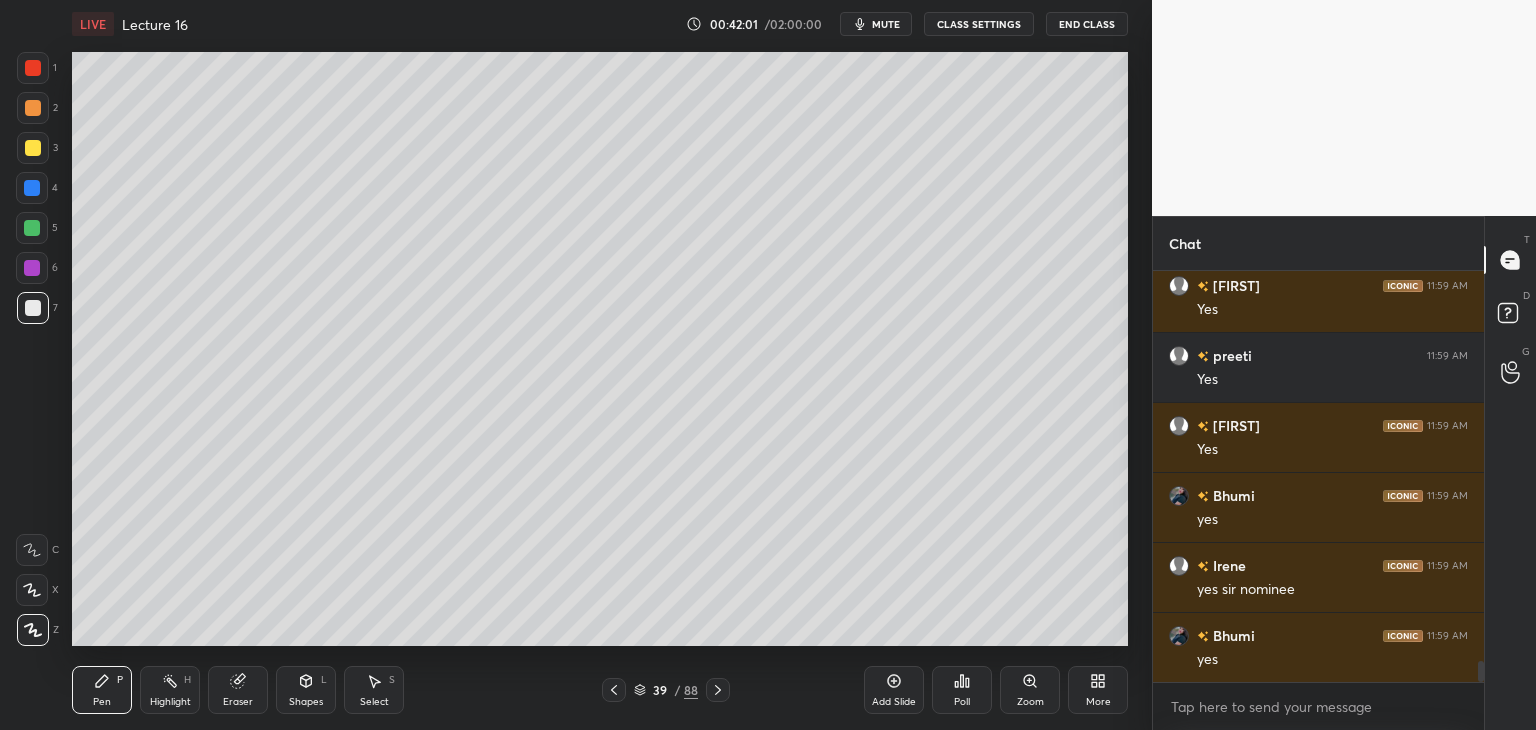 click at bounding box center (32, 268) 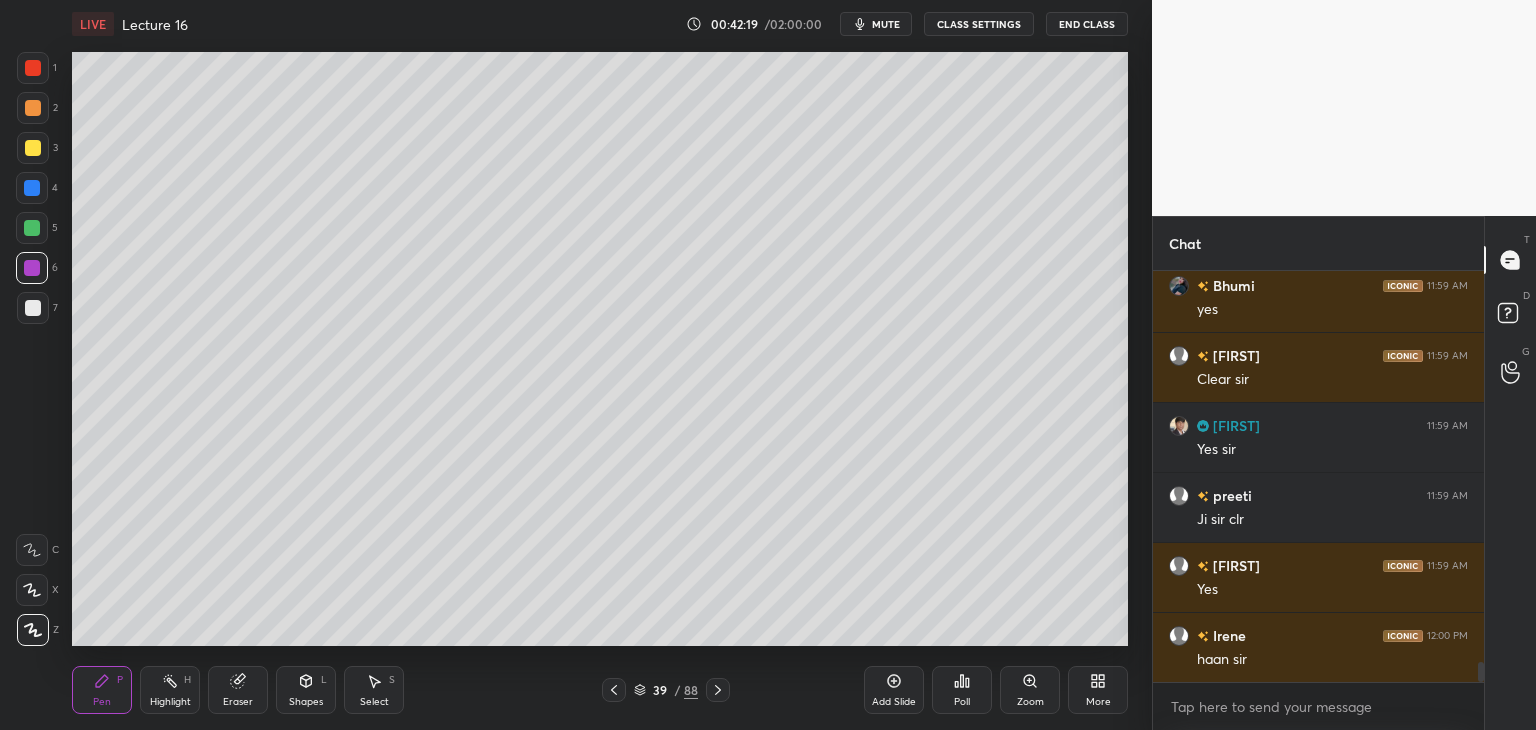 scroll, scrollTop: 7924, scrollLeft: 0, axis: vertical 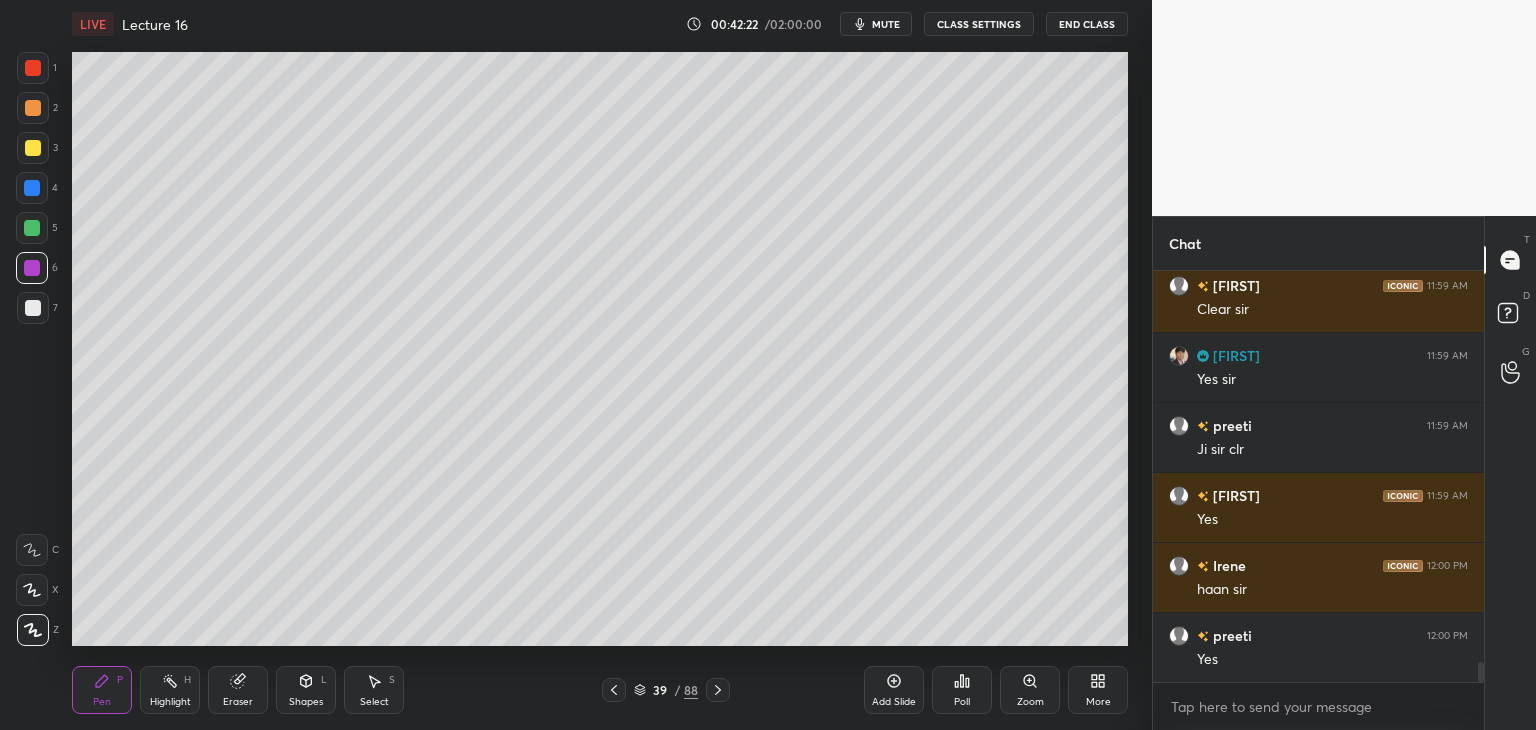click at bounding box center [32, 188] 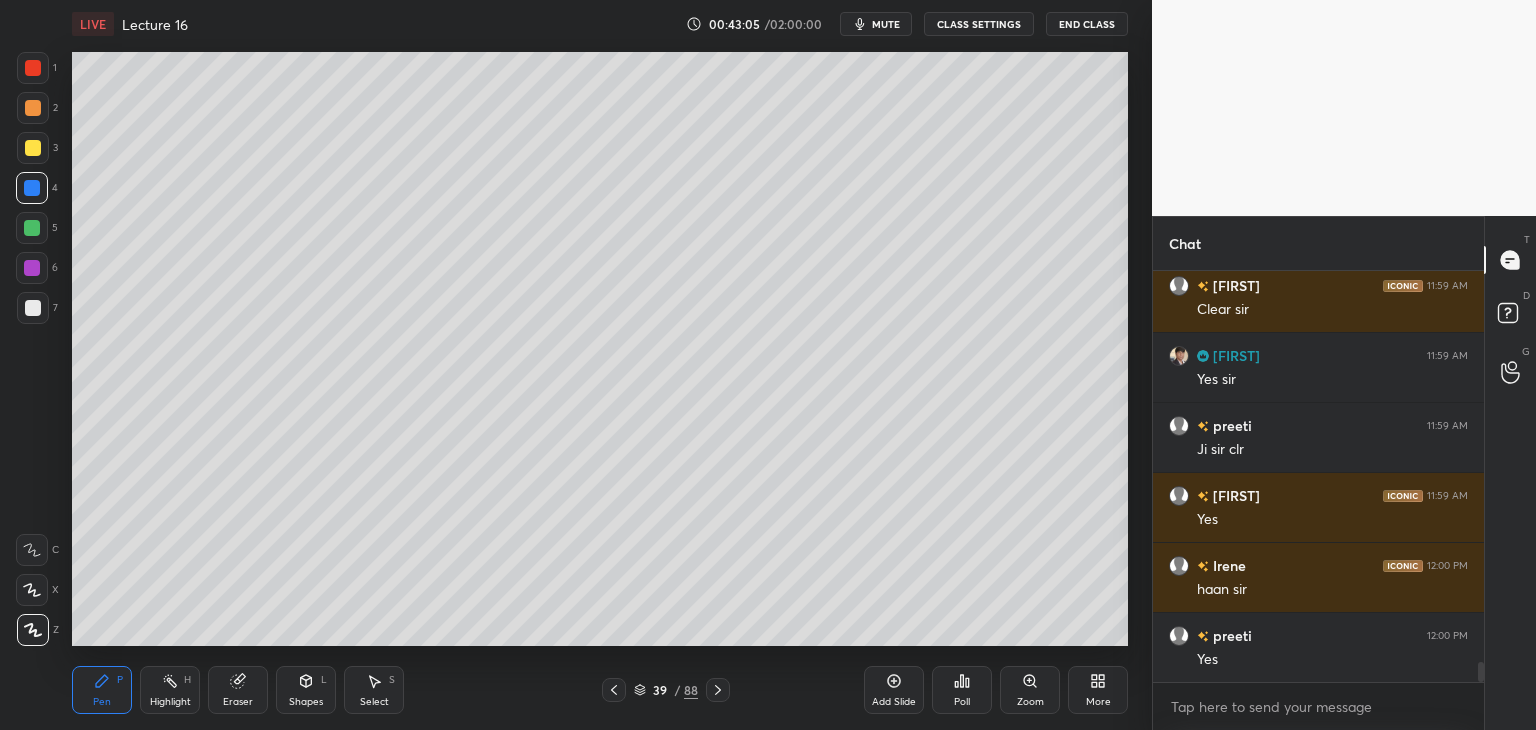 click on "Add Slide" at bounding box center [894, 690] 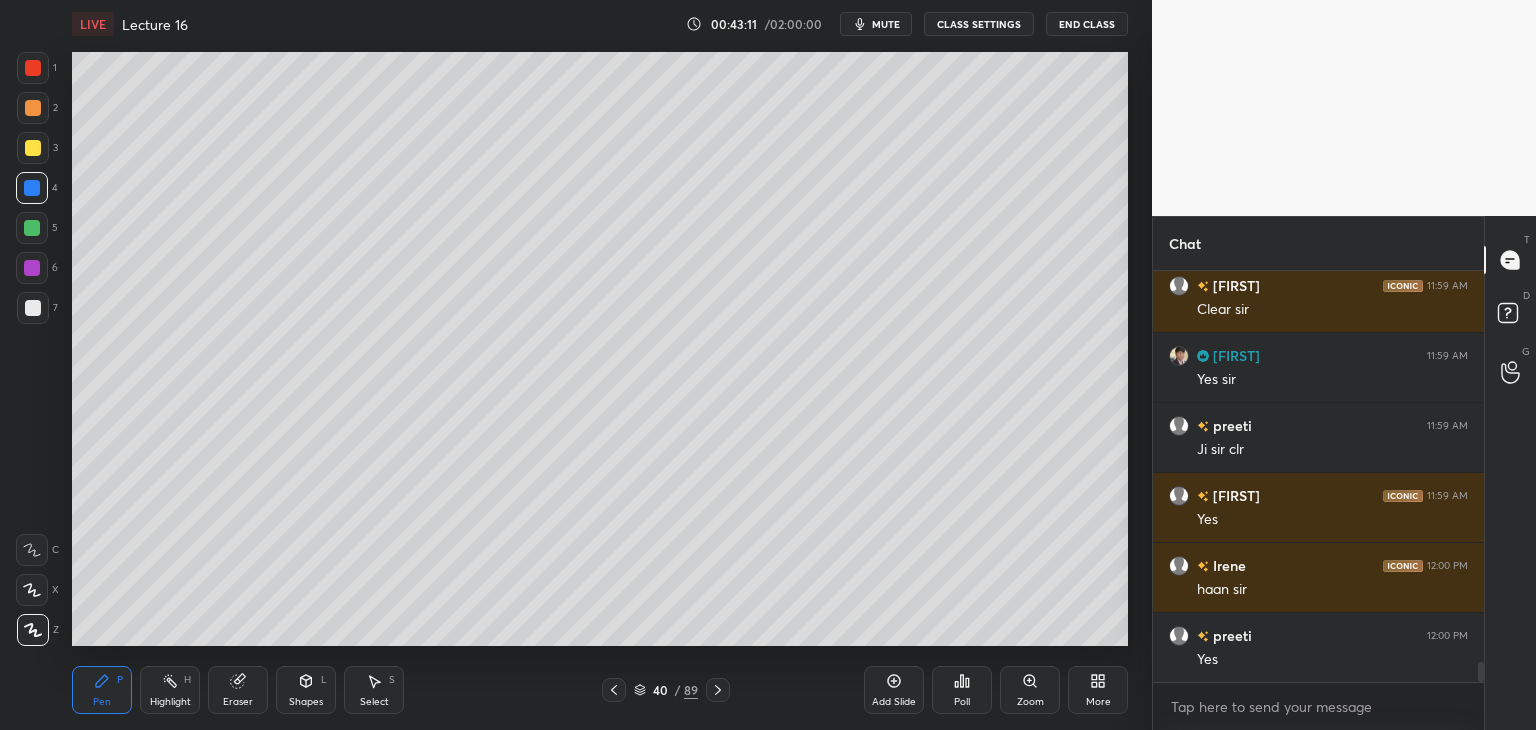 scroll, scrollTop: 8012, scrollLeft: 0, axis: vertical 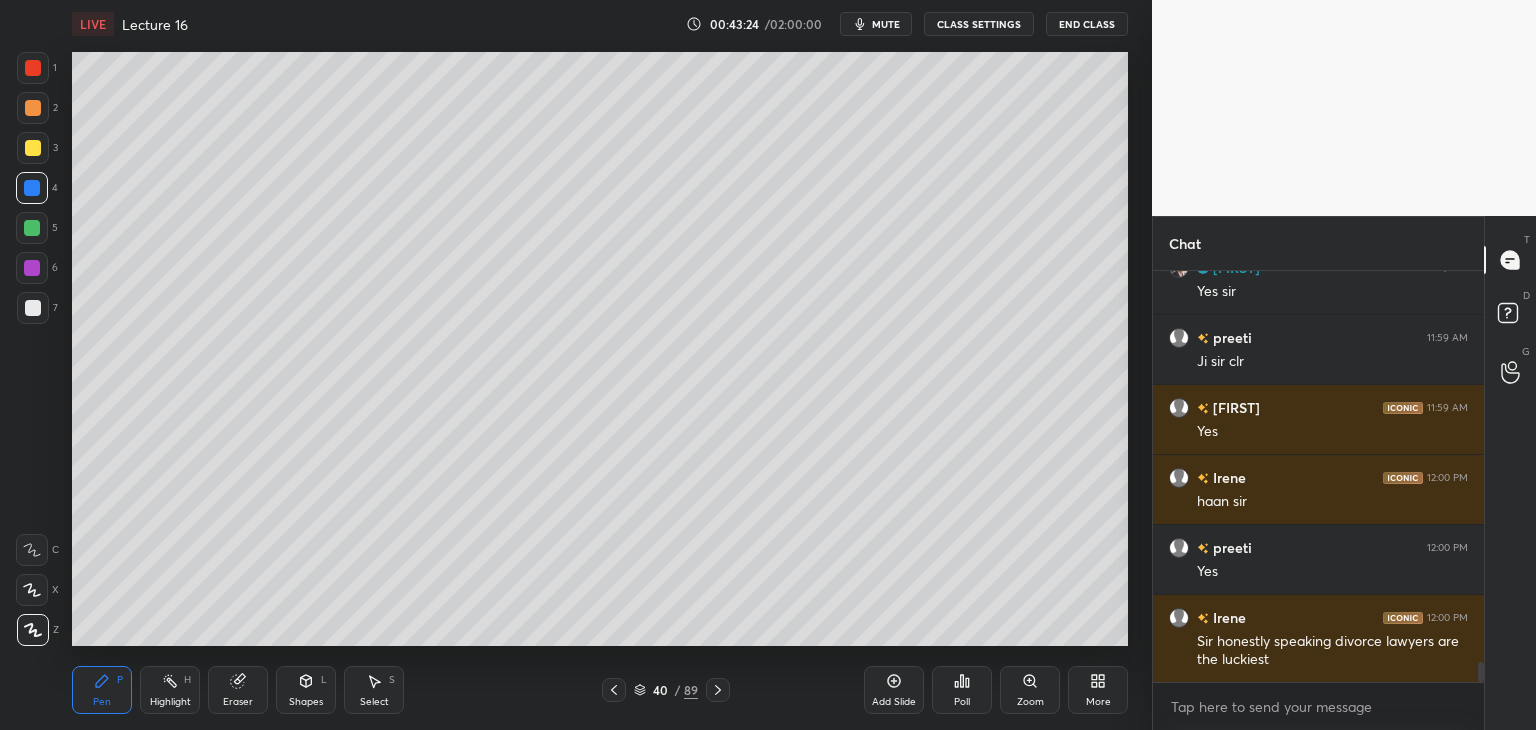 click at bounding box center [33, 148] 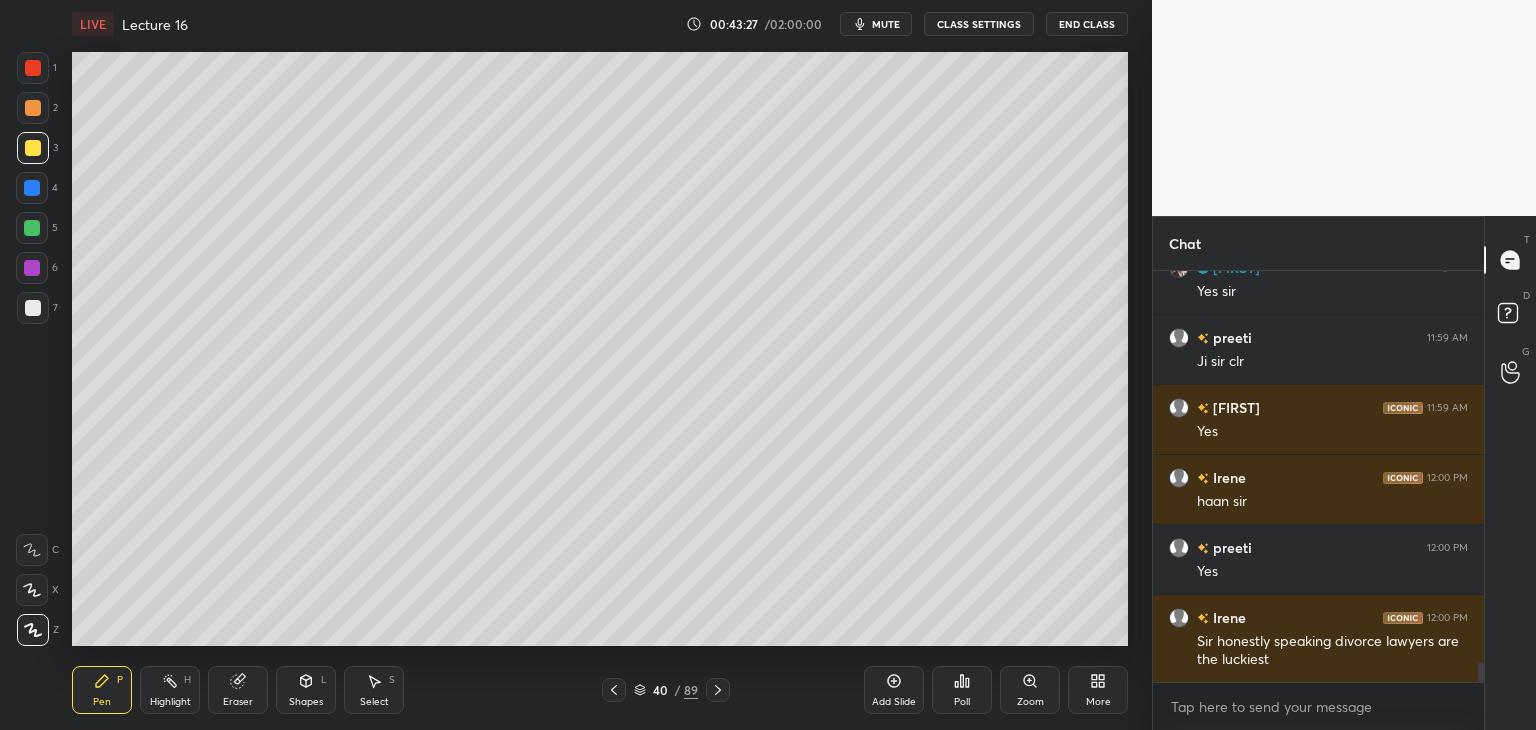 scroll, scrollTop: 8082, scrollLeft: 0, axis: vertical 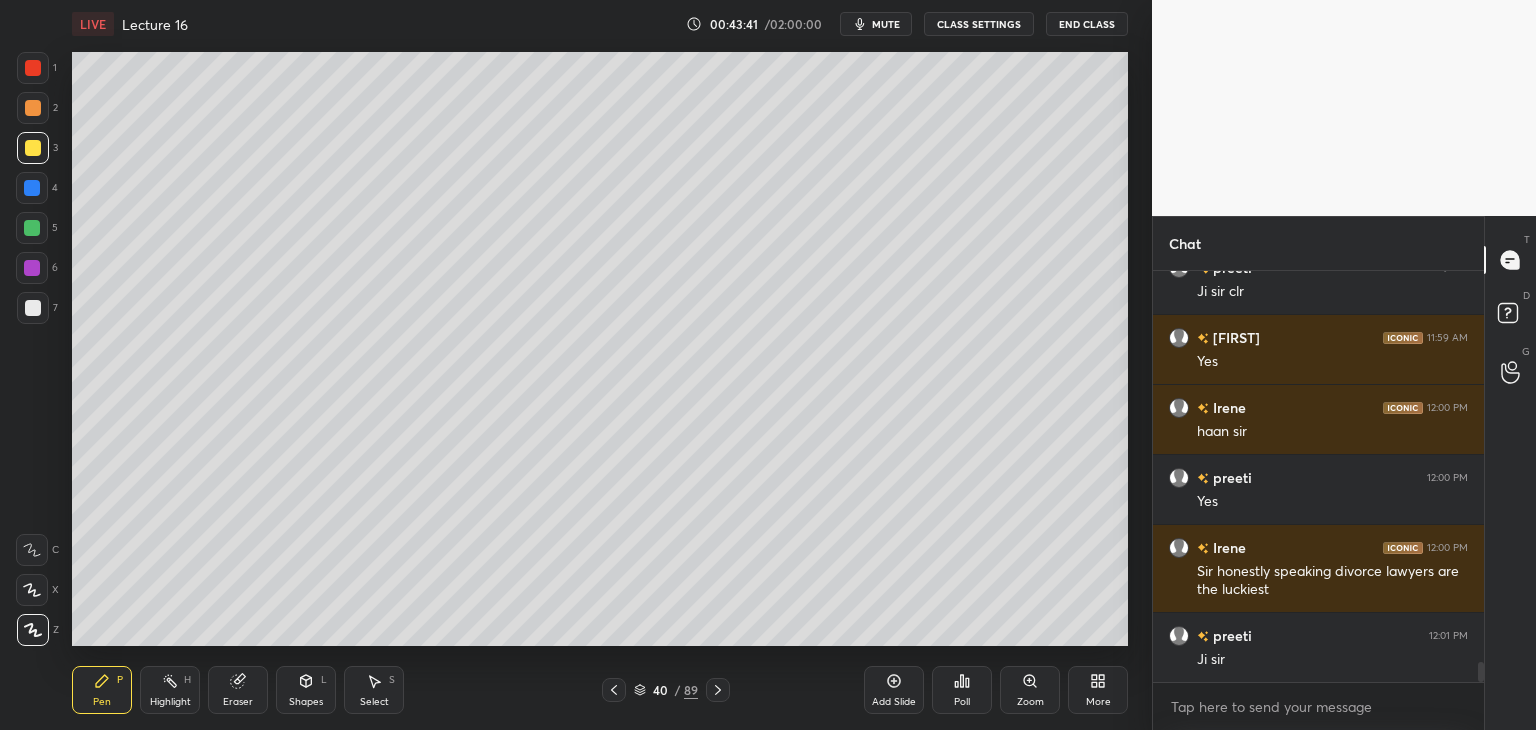 click at bounding box center [32, 228] 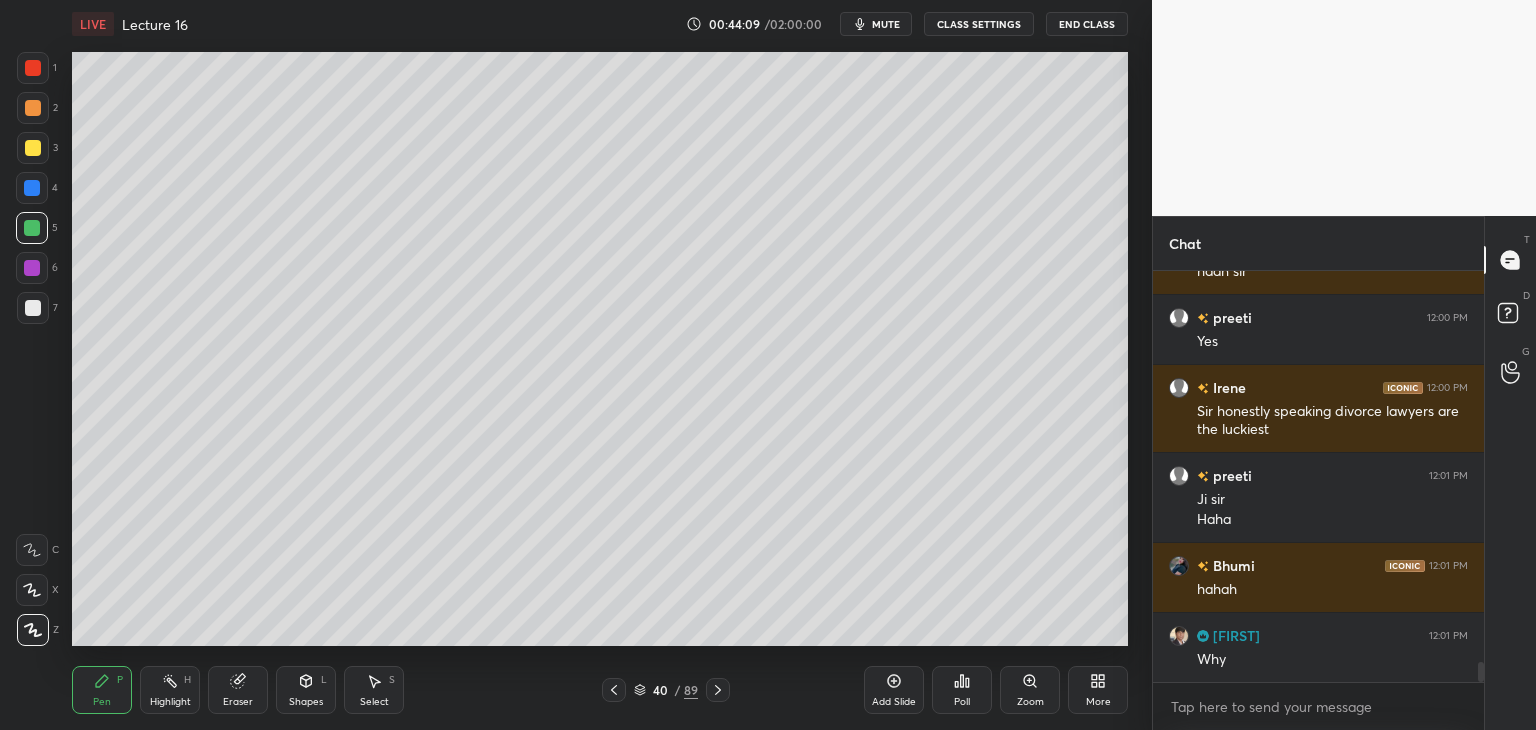 scroll, scrollTop: 8312, scrollLeft: 0, axis: vertical 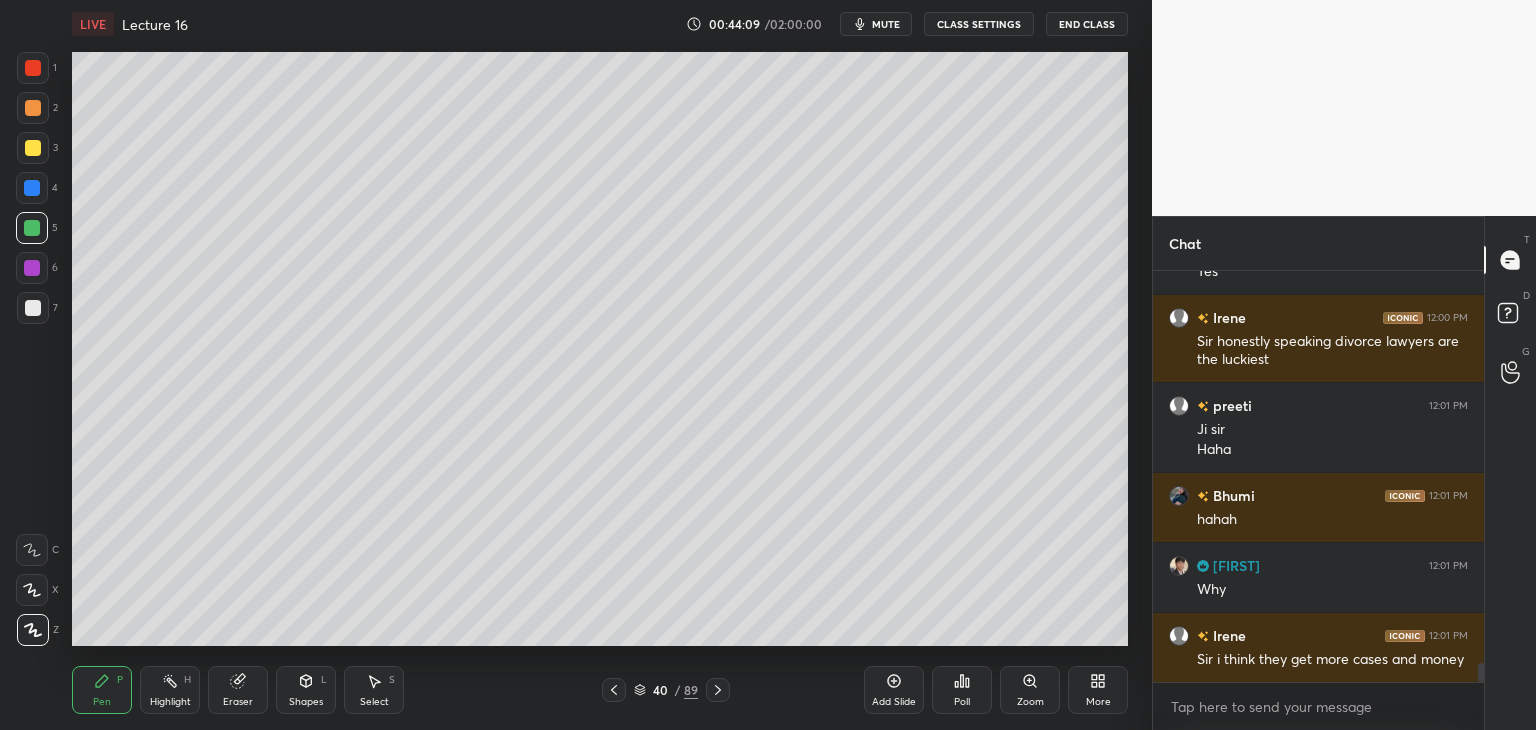 click on "6" at bounding box center [37, 268] 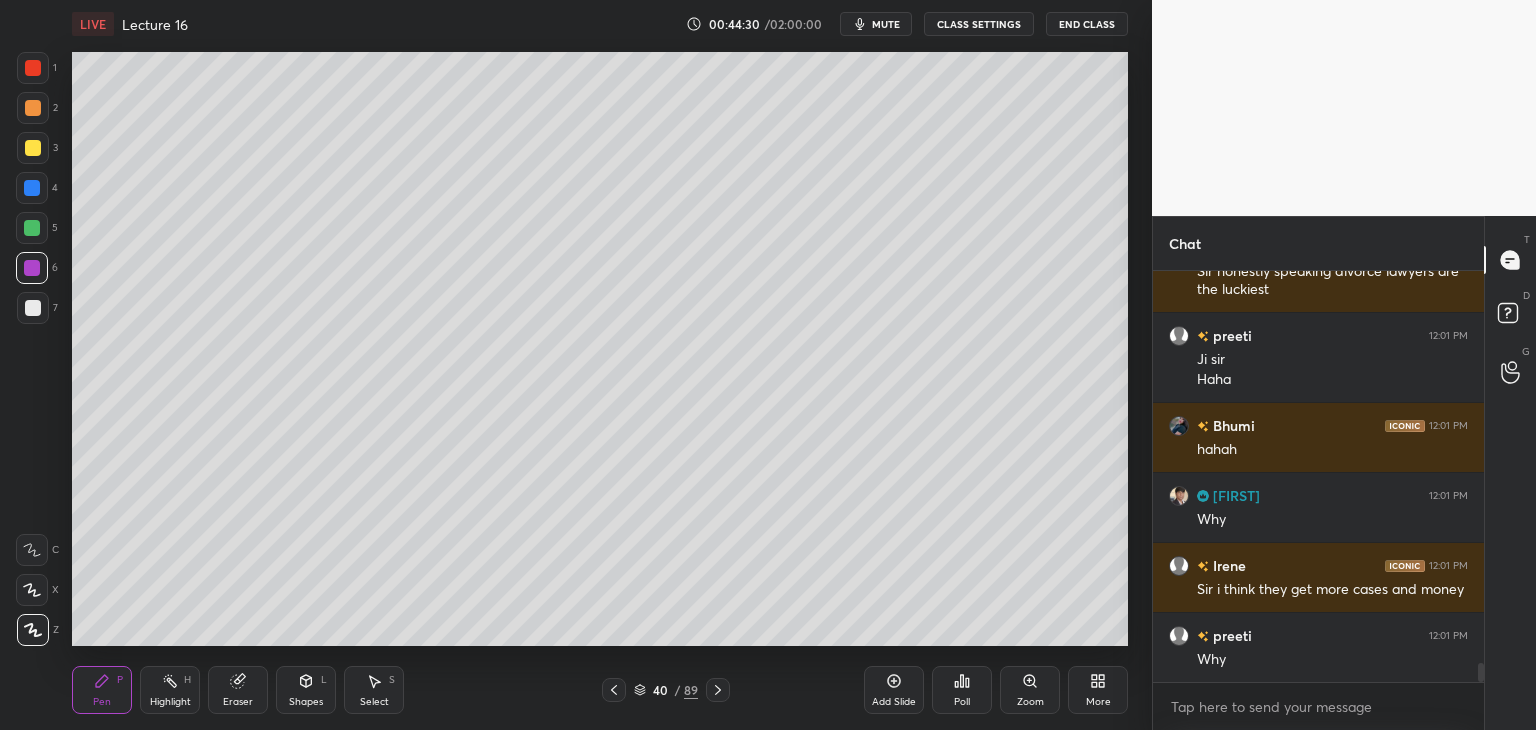 scroll, scrollTop: 8452, scrollLeft: 0, axis: vertical 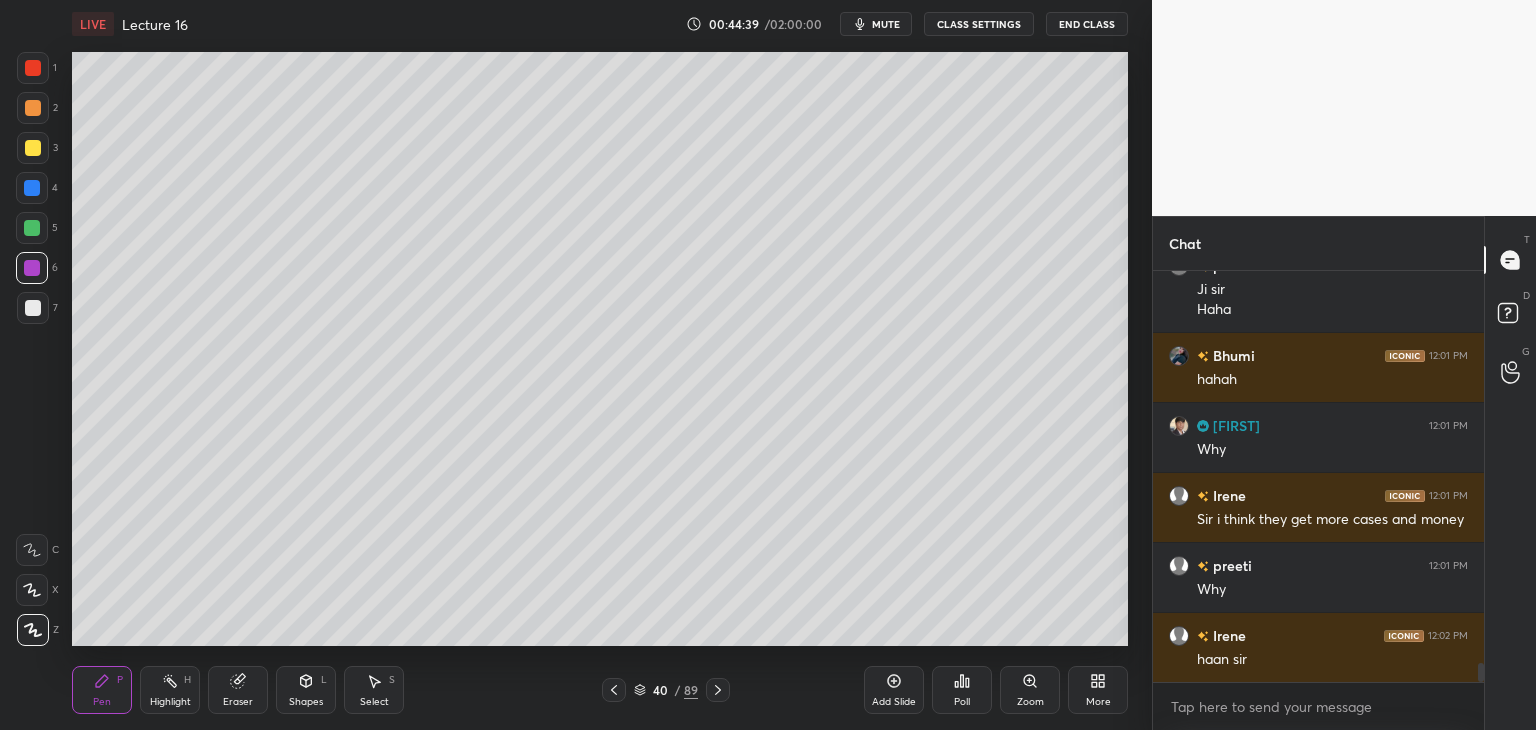 click at bounding box center (32, 228) 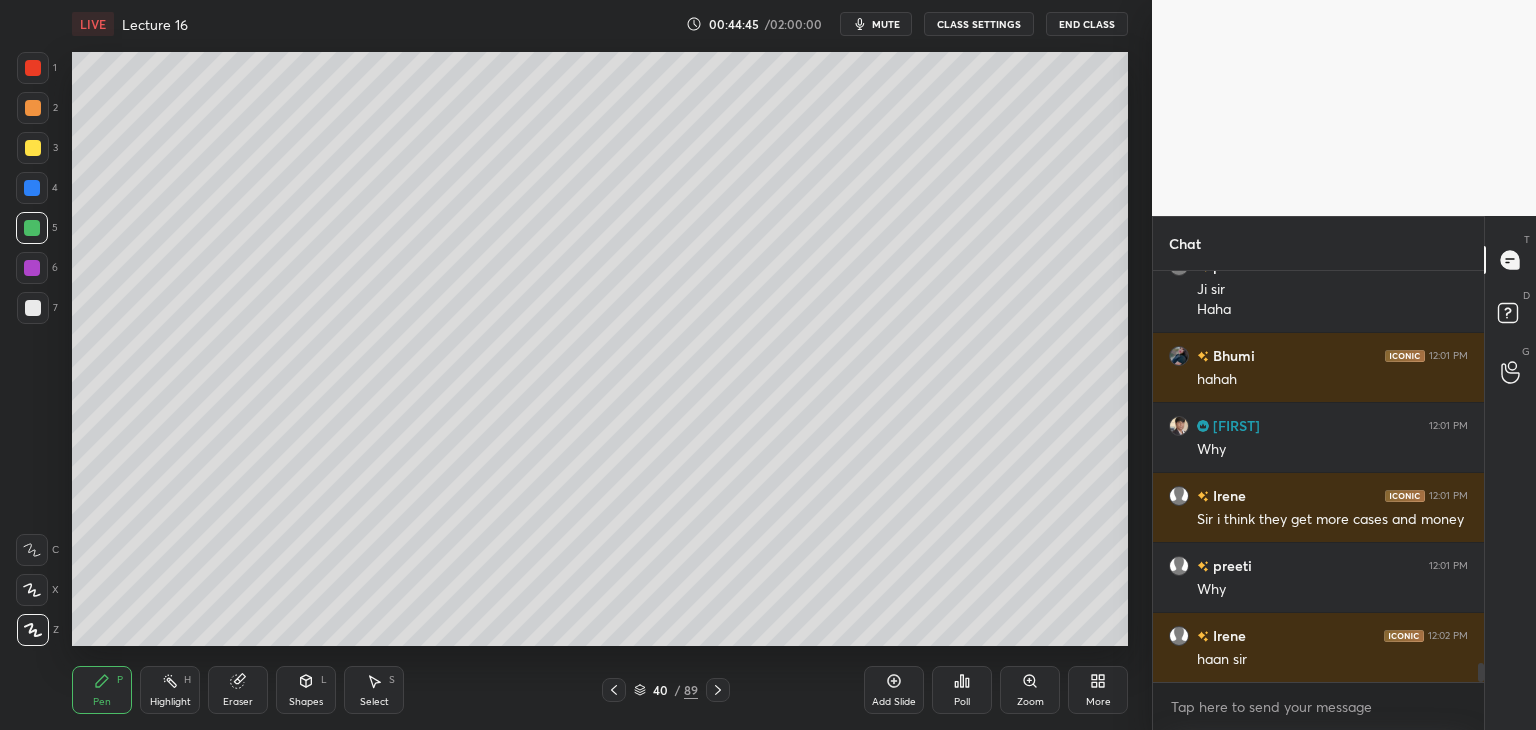click on "Add Slide" at bounding box center [894, 702] 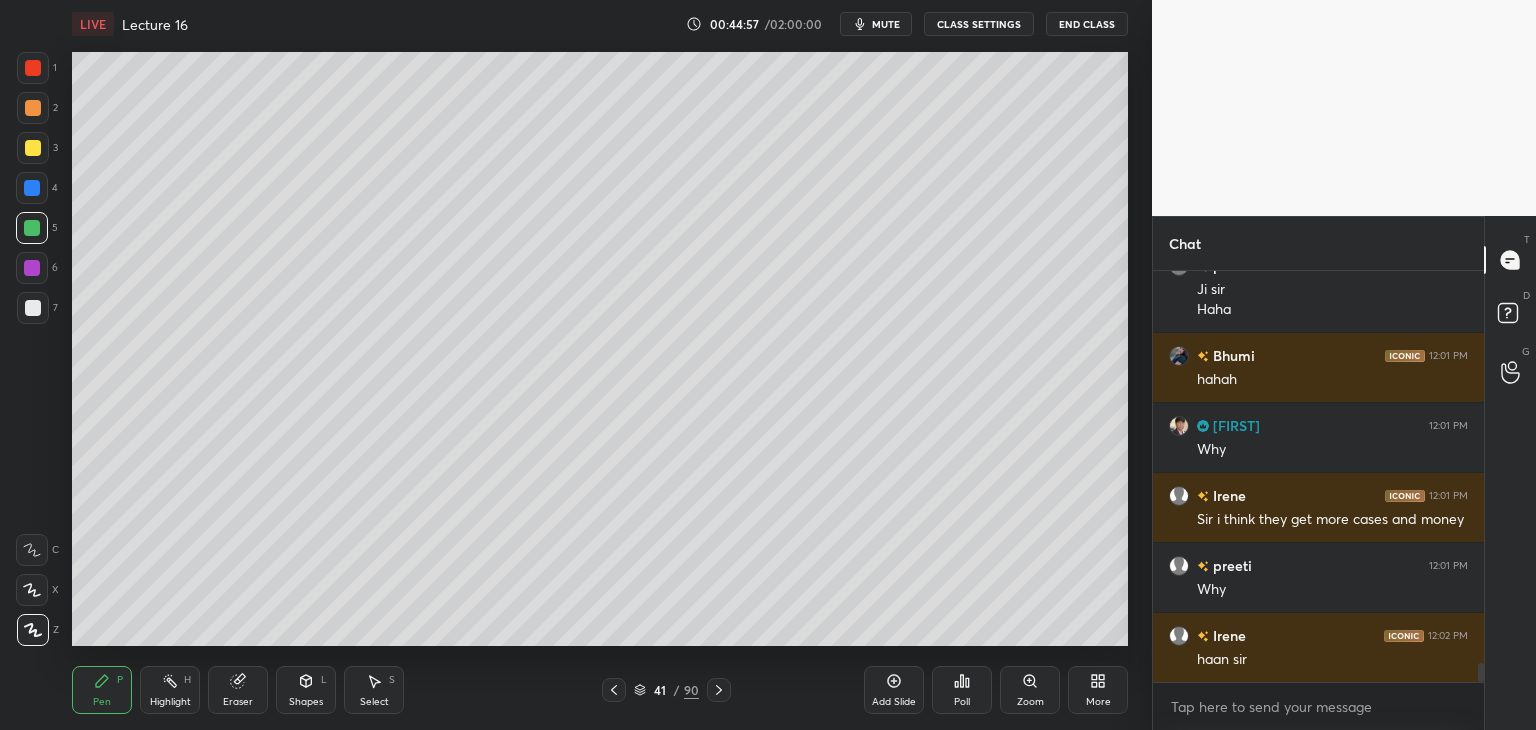 click at bounding box center (33, 308) 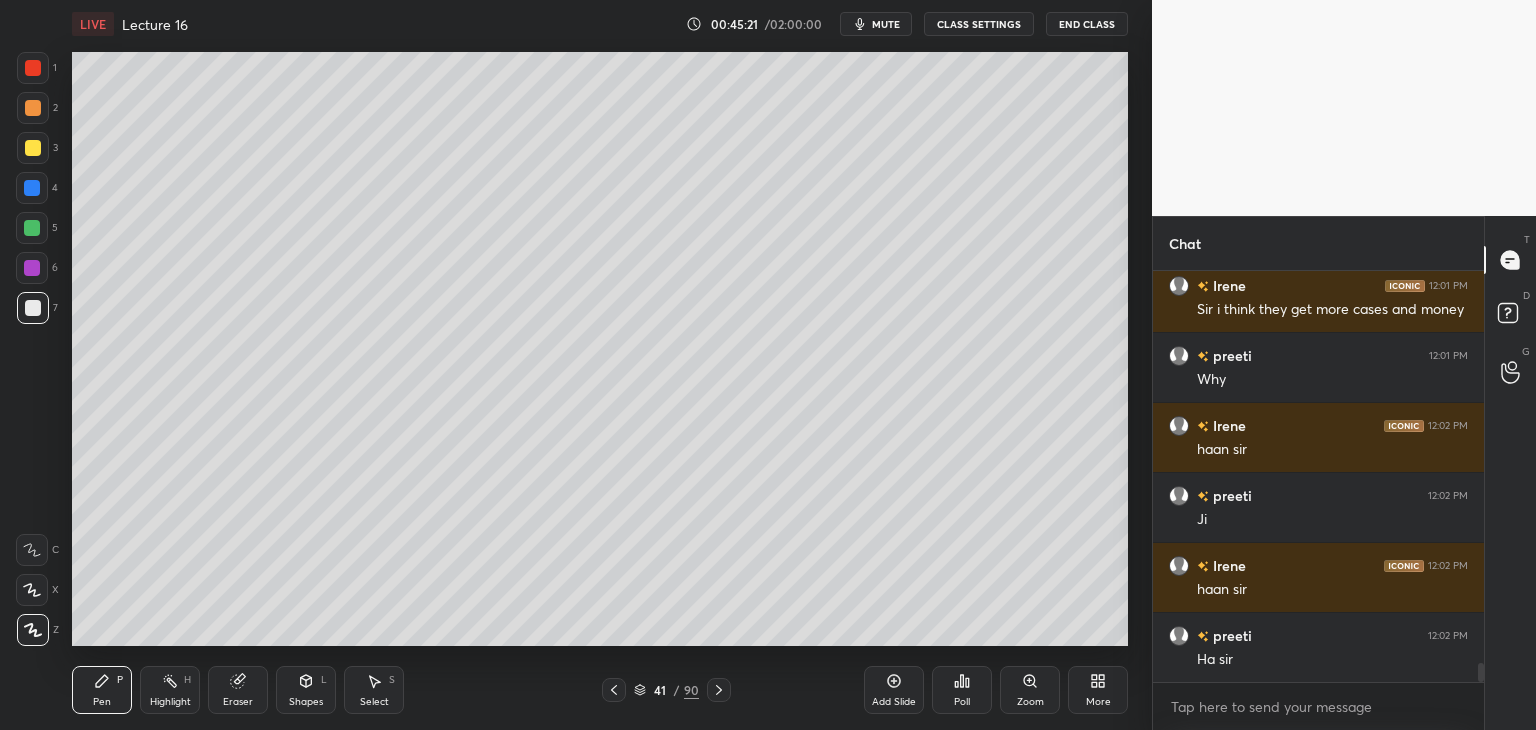 scroll, scrollTop: 8732, scrollLeft: 0, axis: vertical 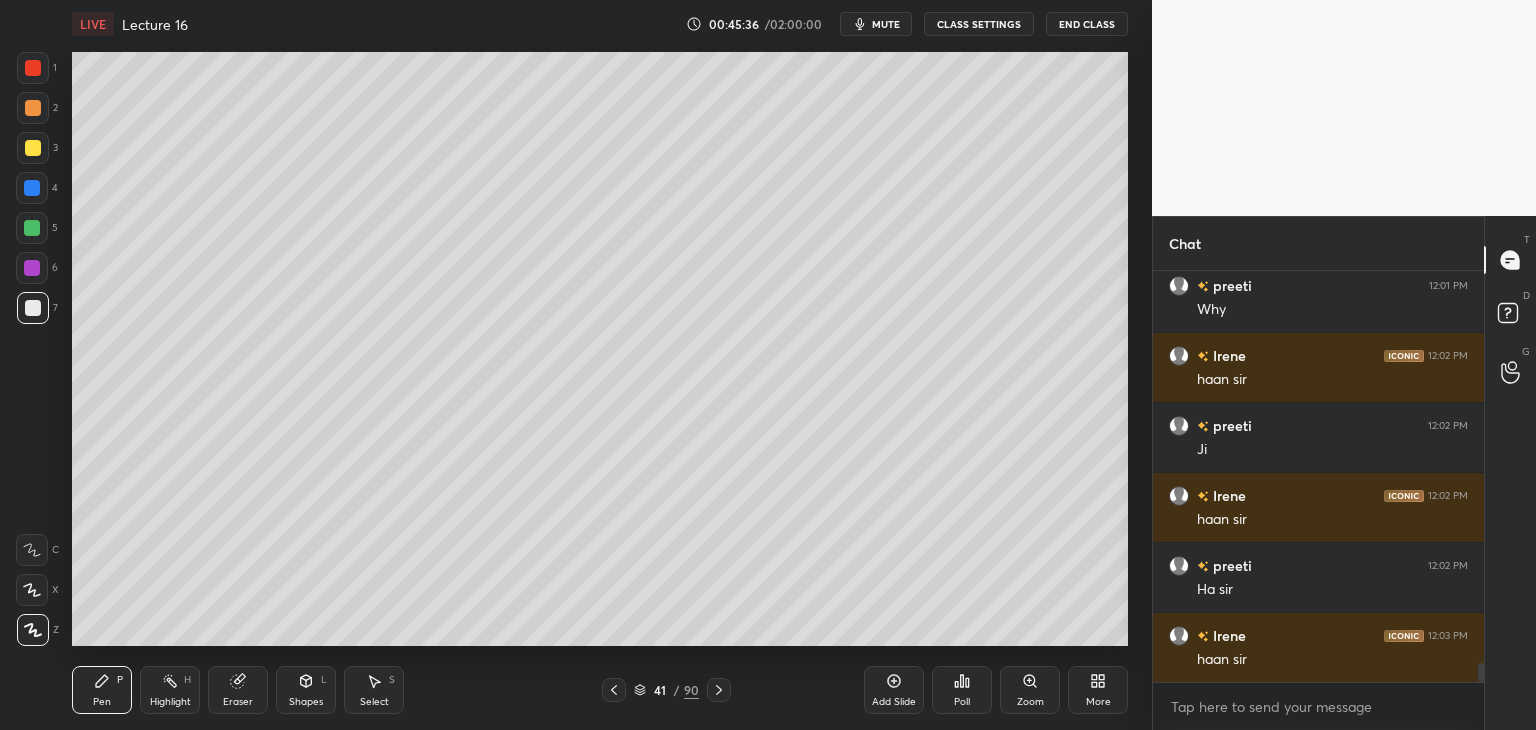 click at bounding box center (32, 228) 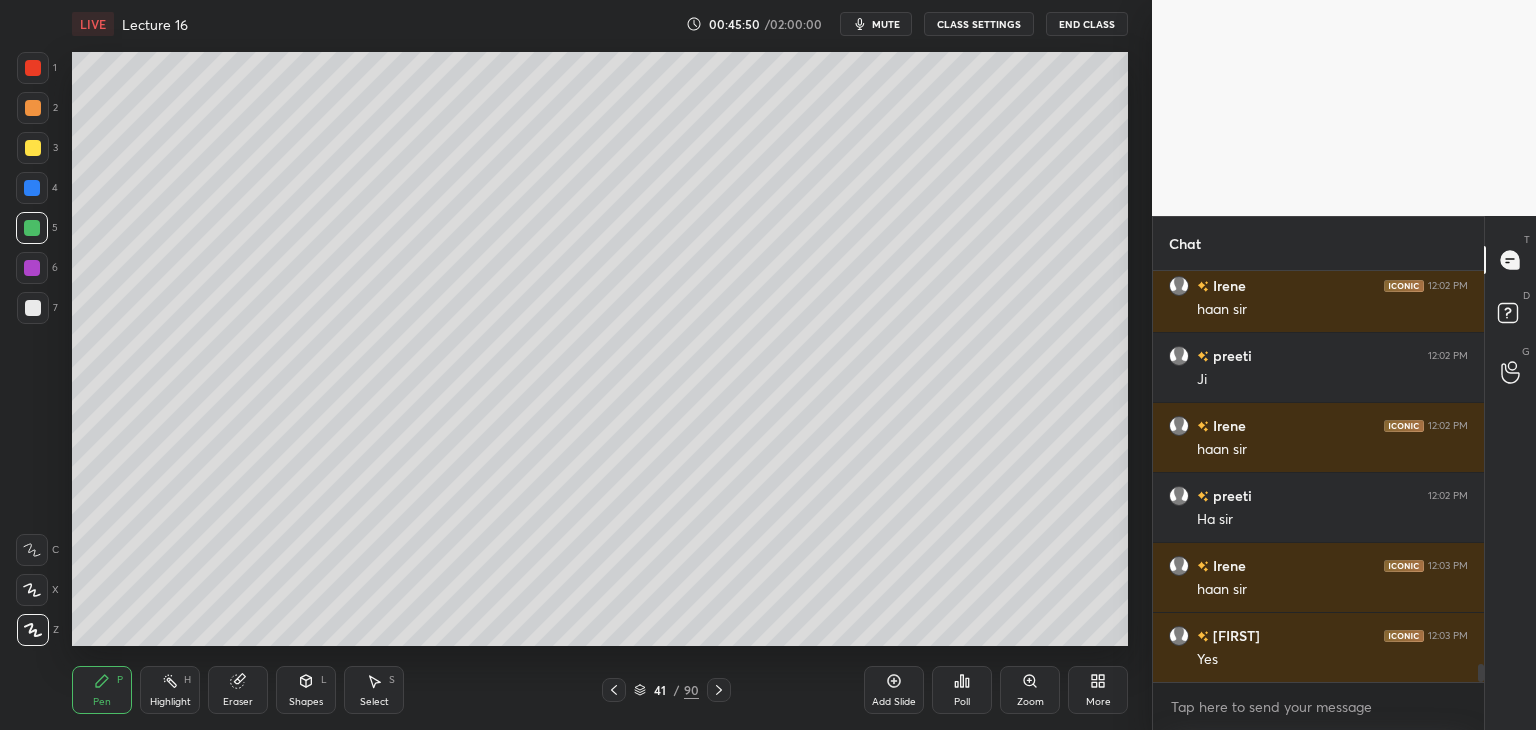 scroll, scrollTop: 8872, scrollLeft: 0, axis: vertical 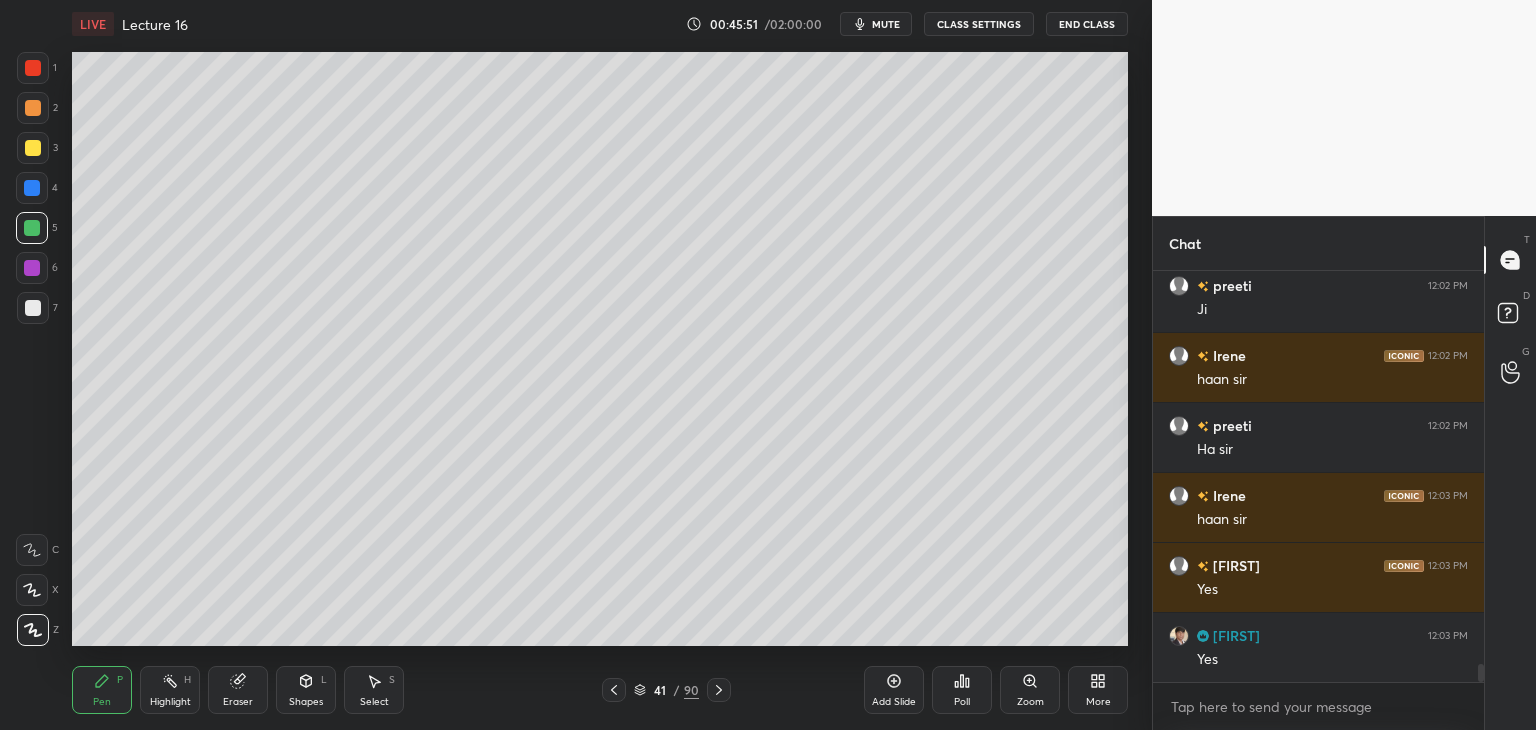 click on "6" at bounding box center (37, 268) 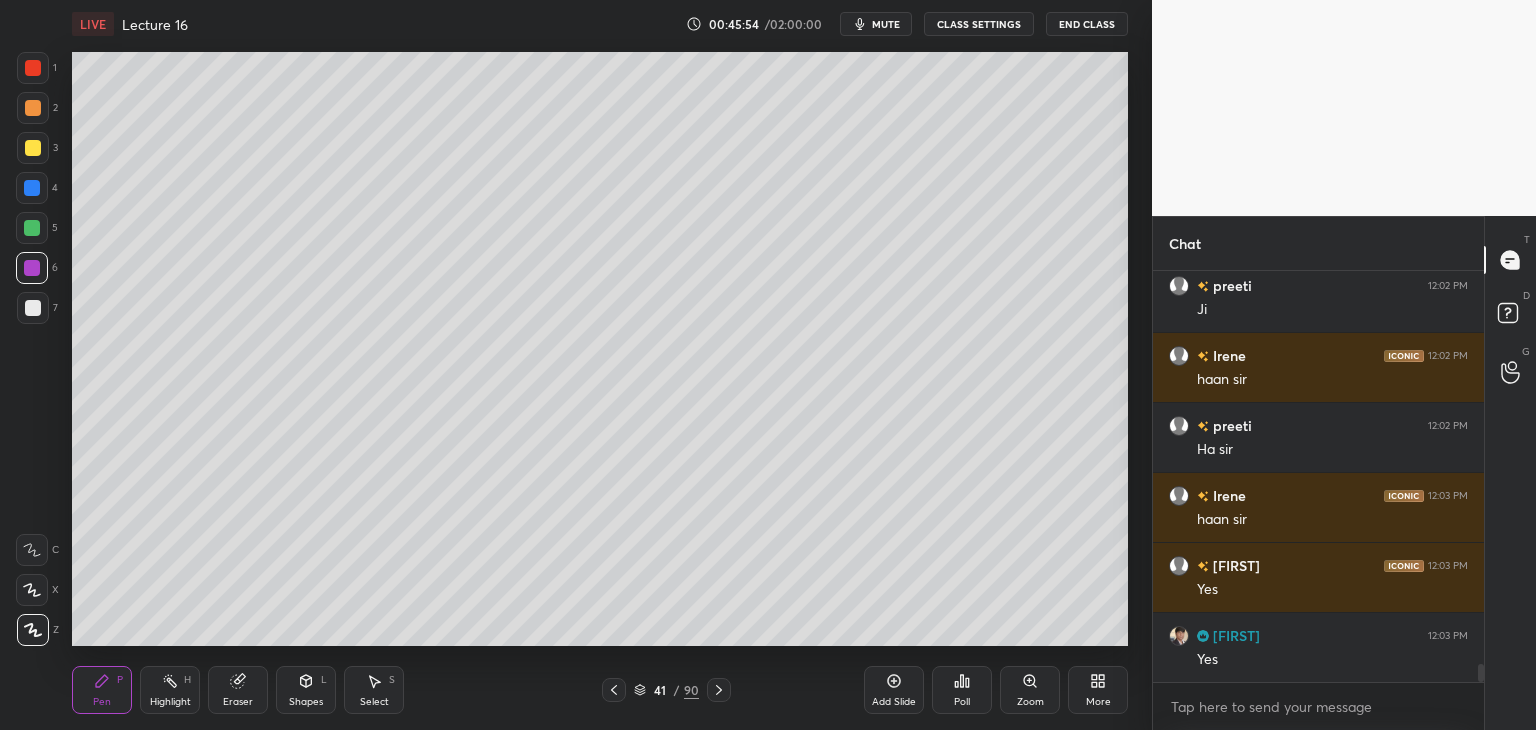 click at bounding box center [33, 308] 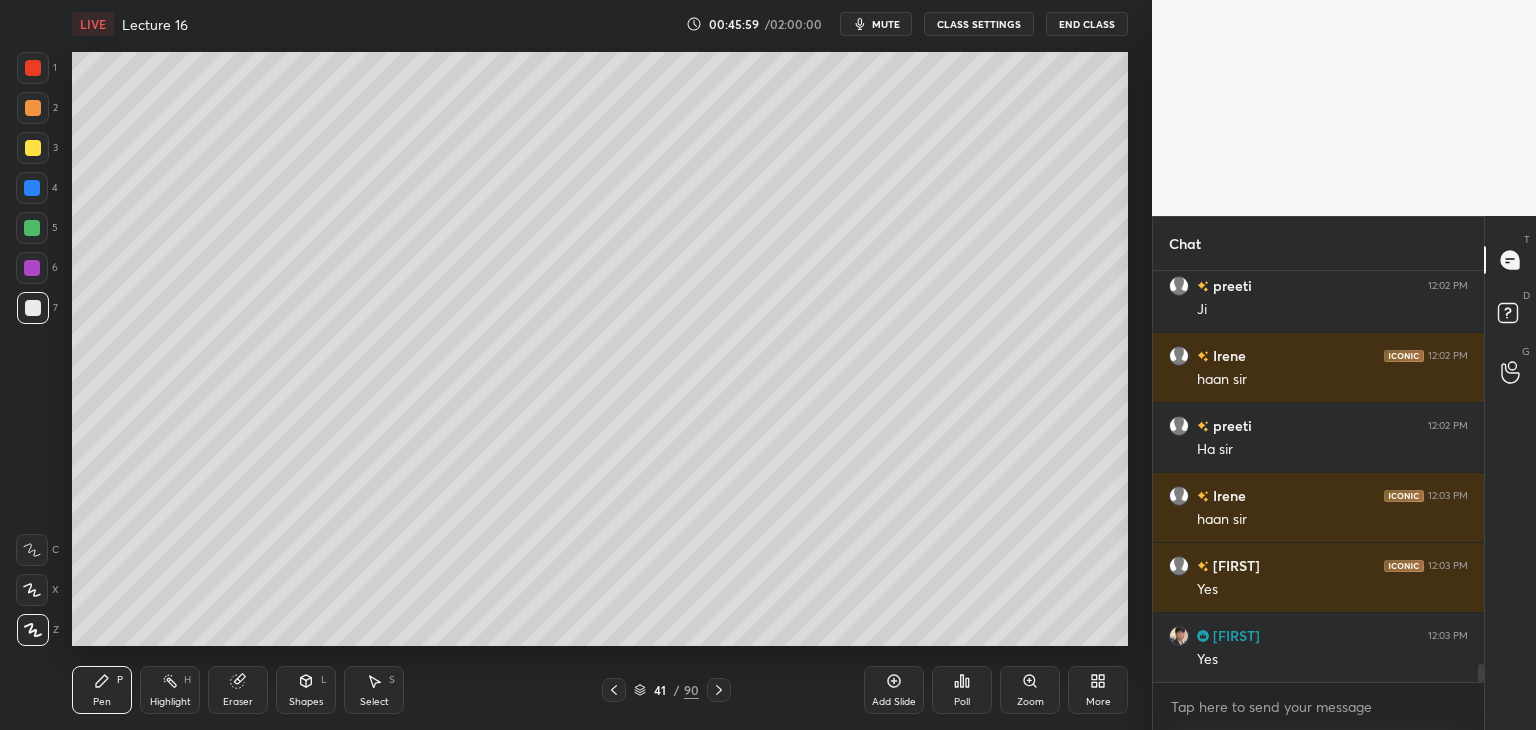 click 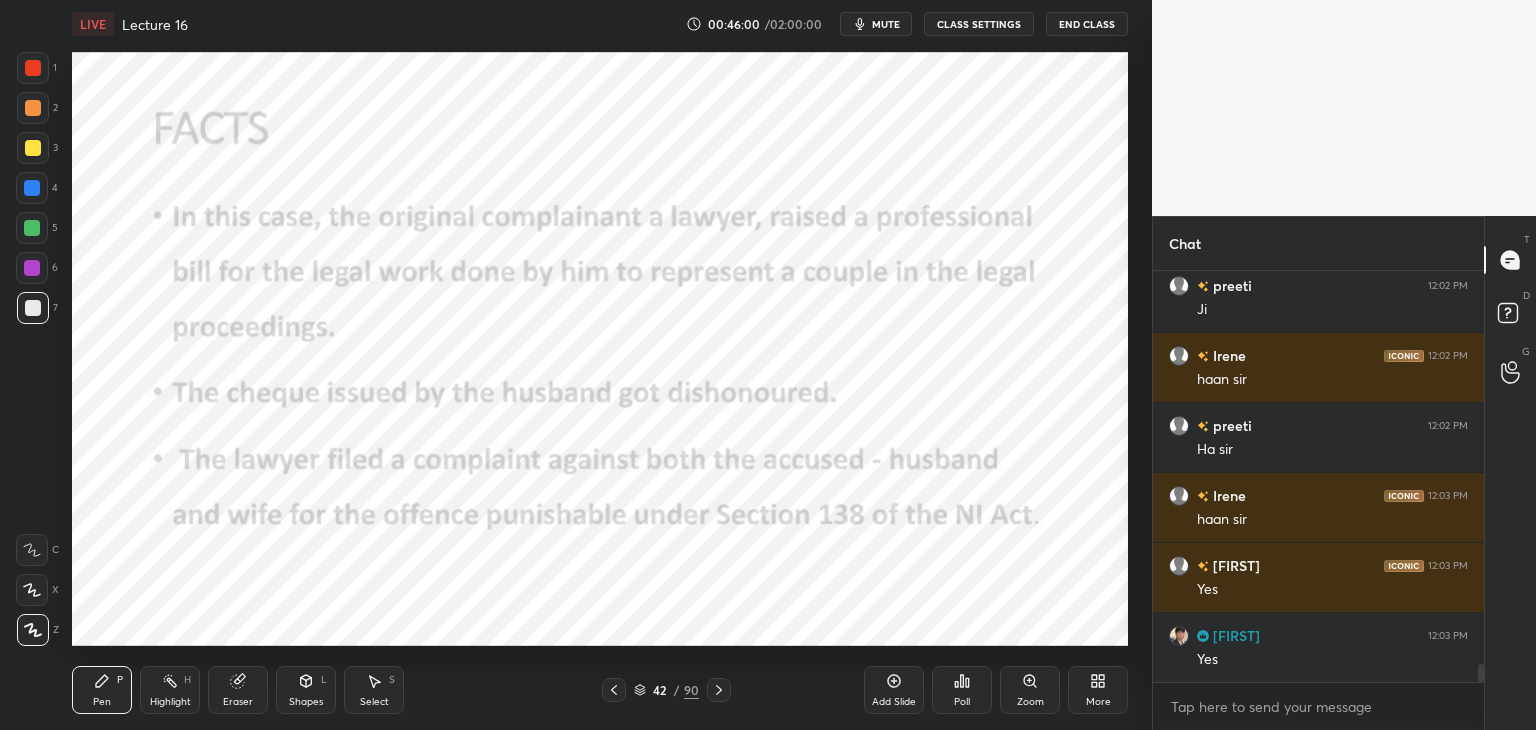 click 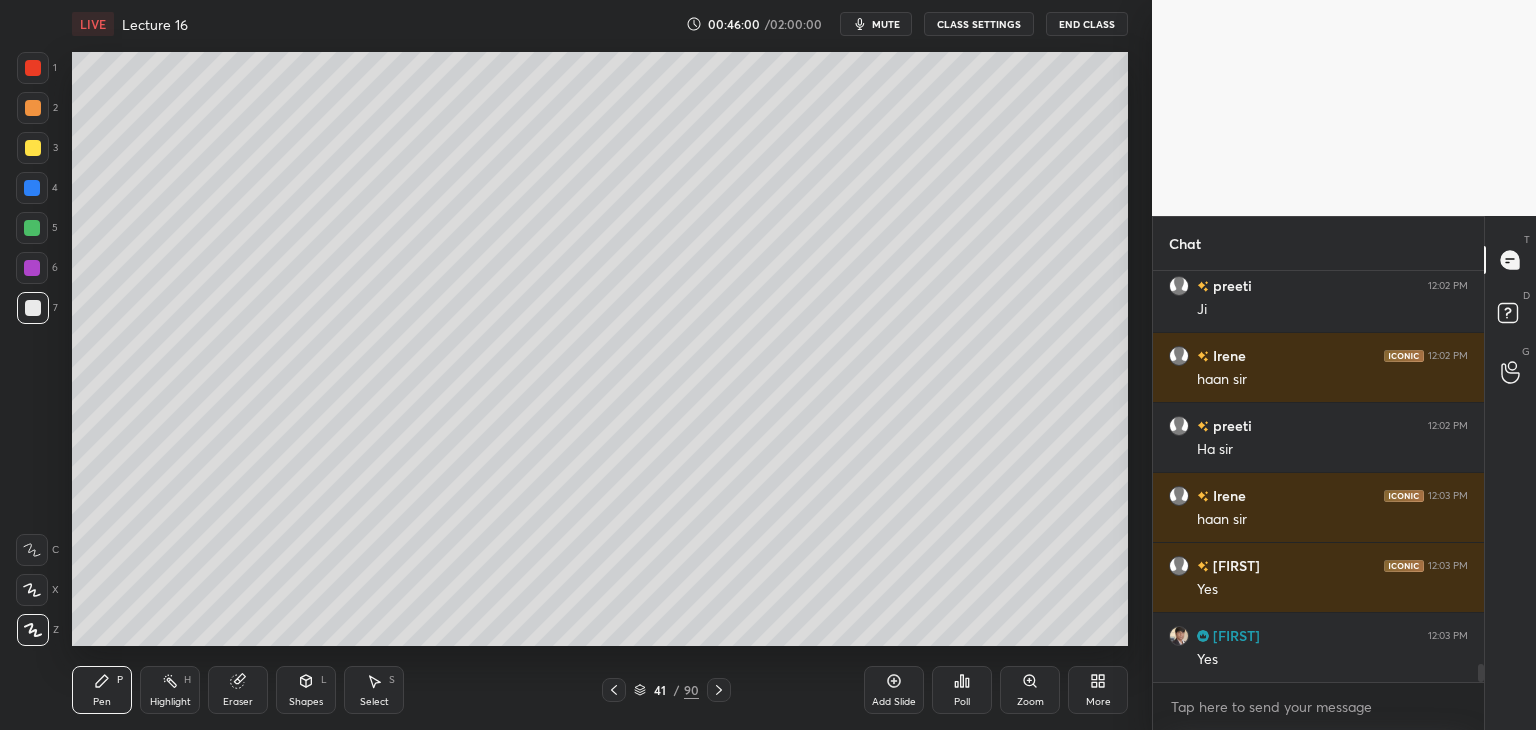 click 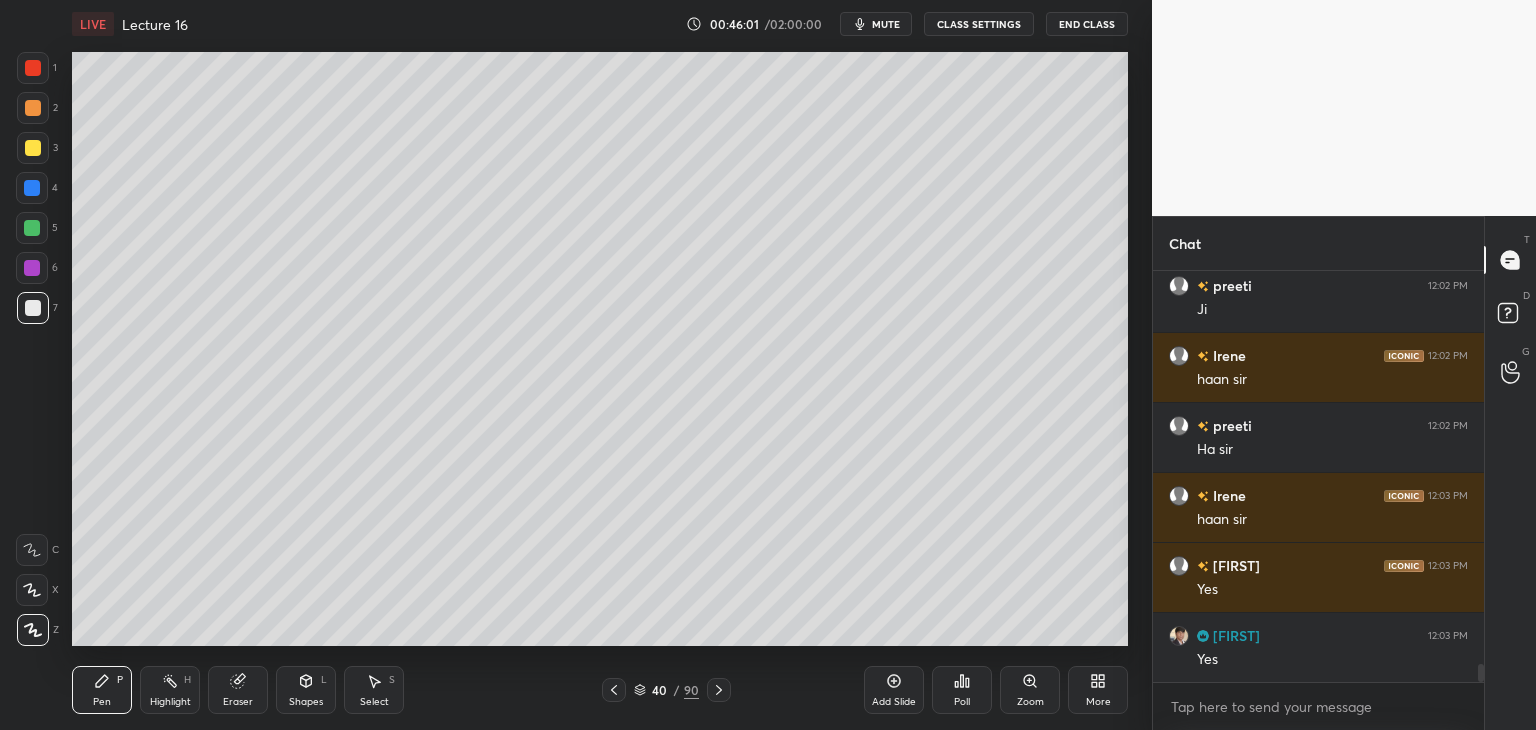 click 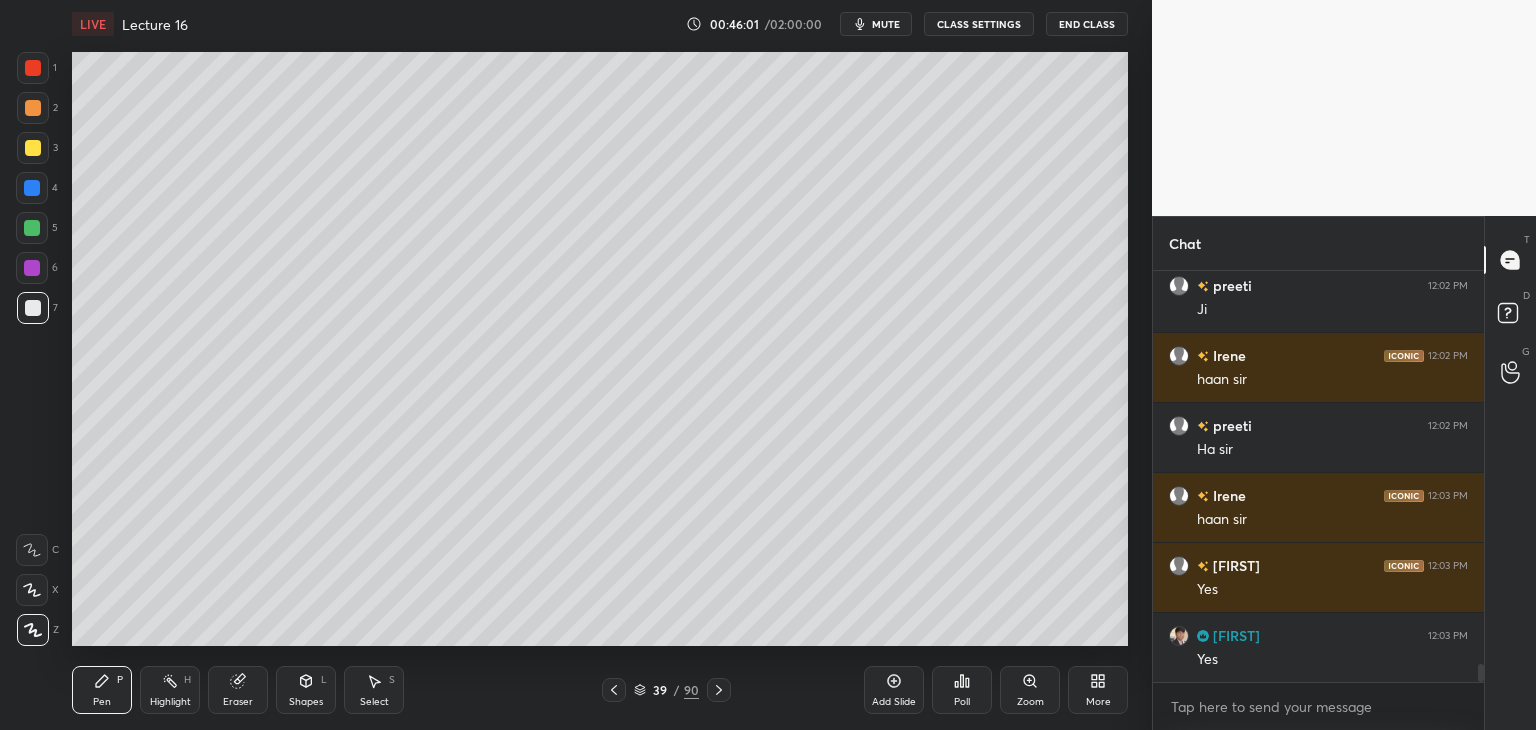 click 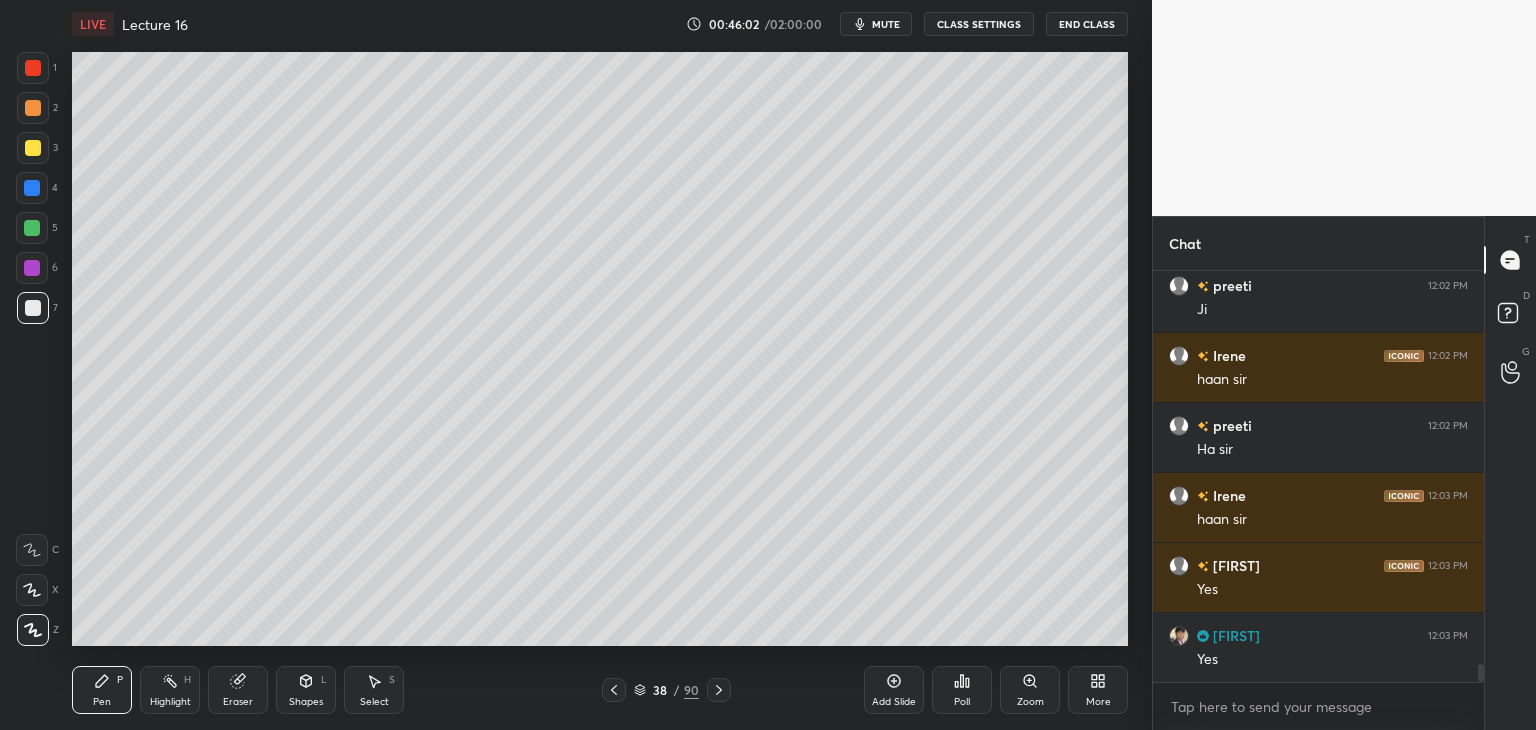 click 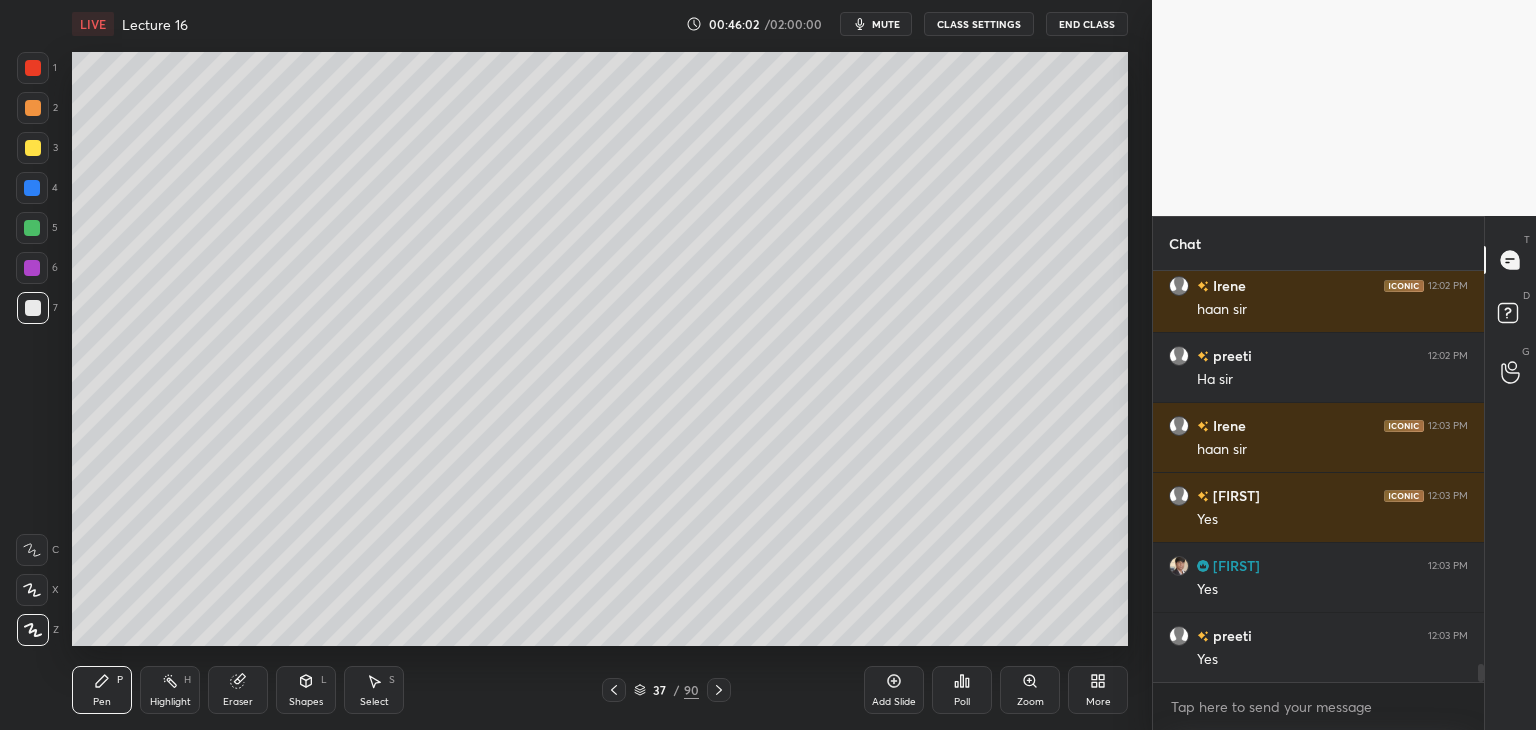 click 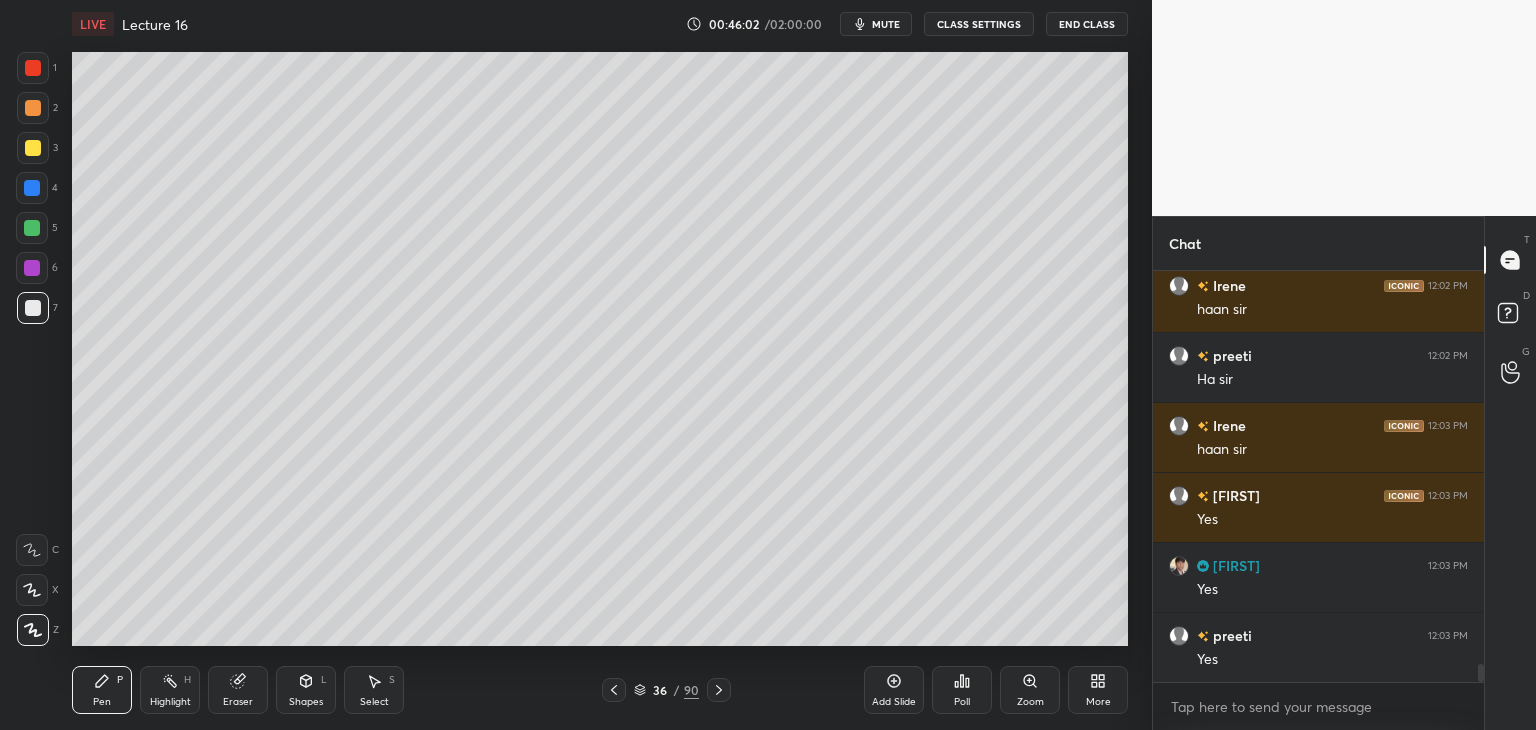 click 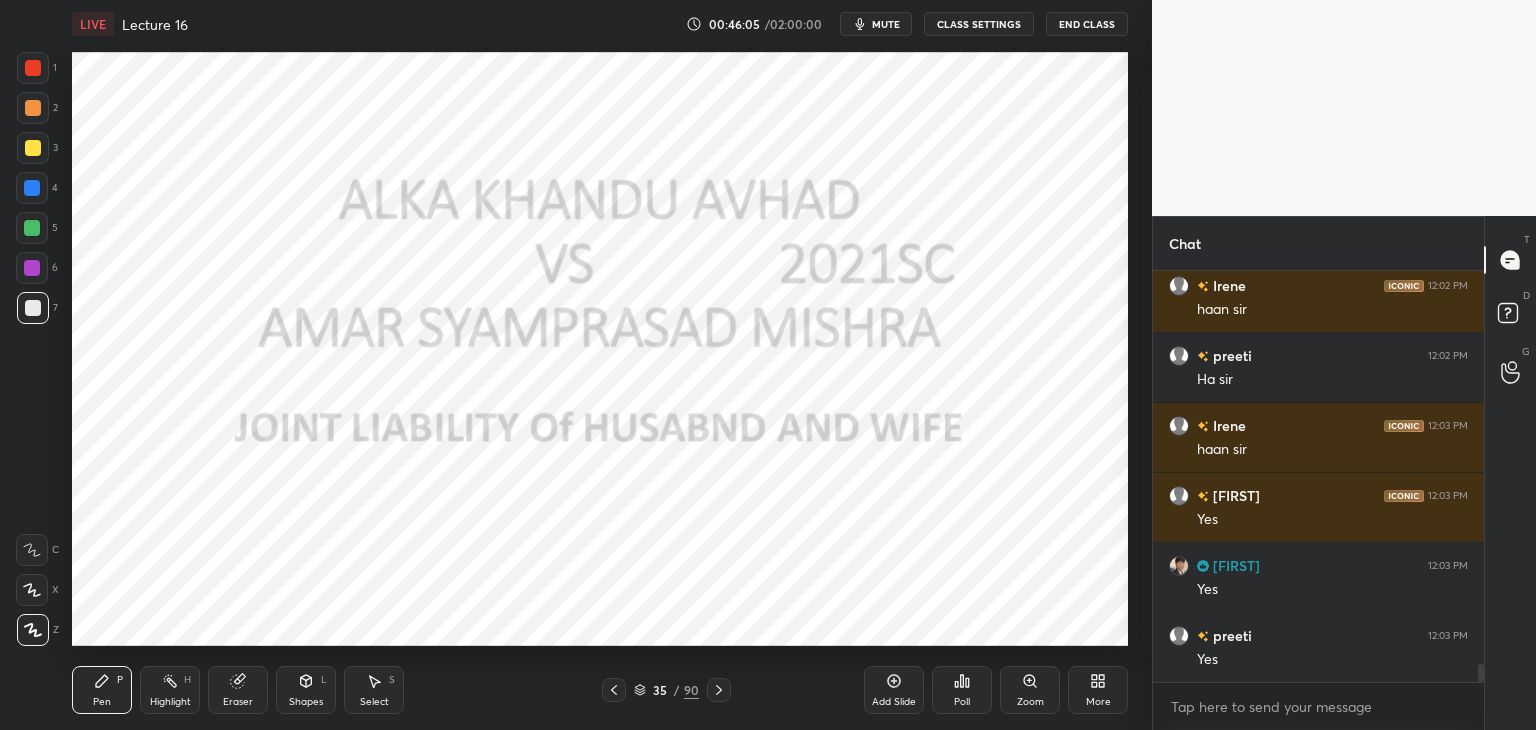 click at bounding box center [32, 188] 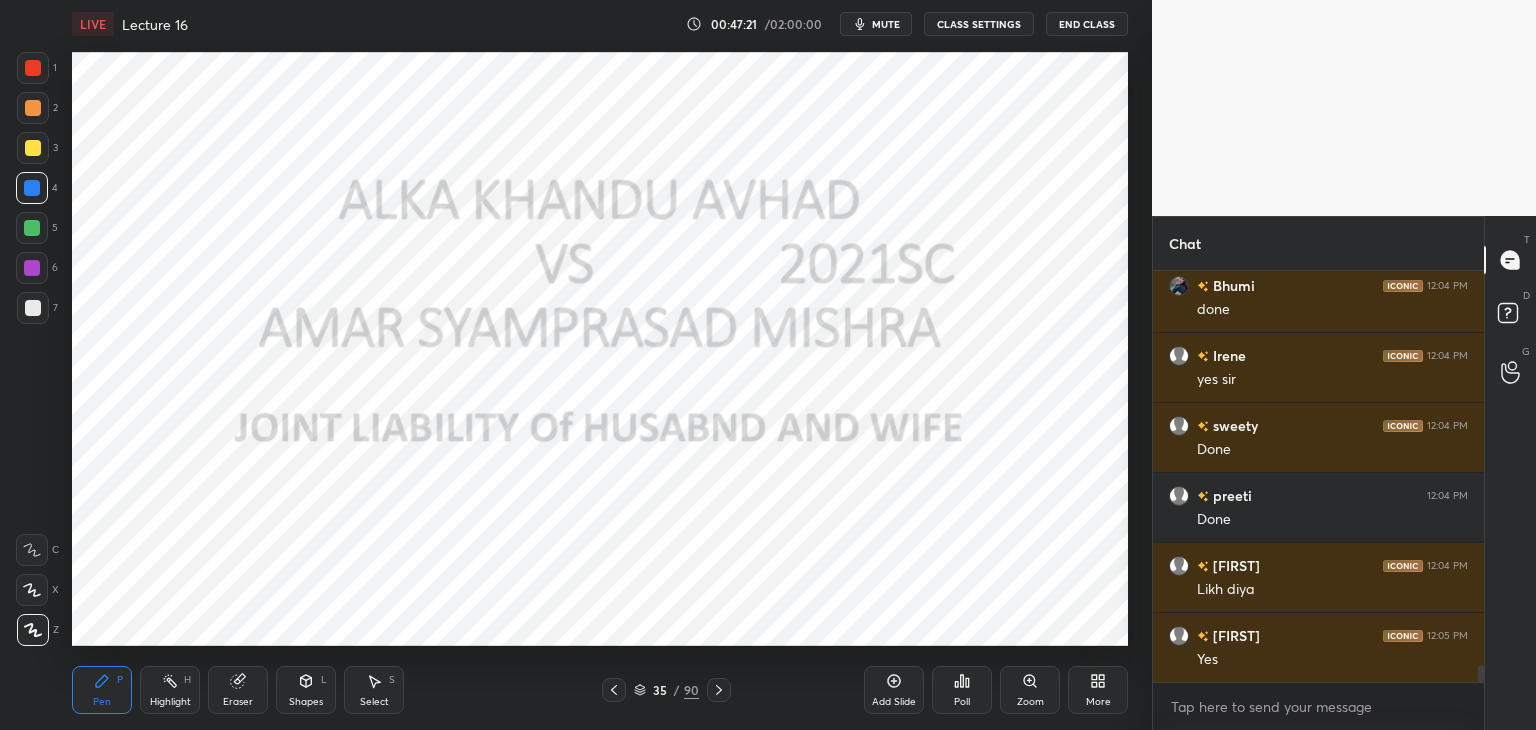 scroll, scrollTop: 9502, scrollLeft: 0, axis: vertical 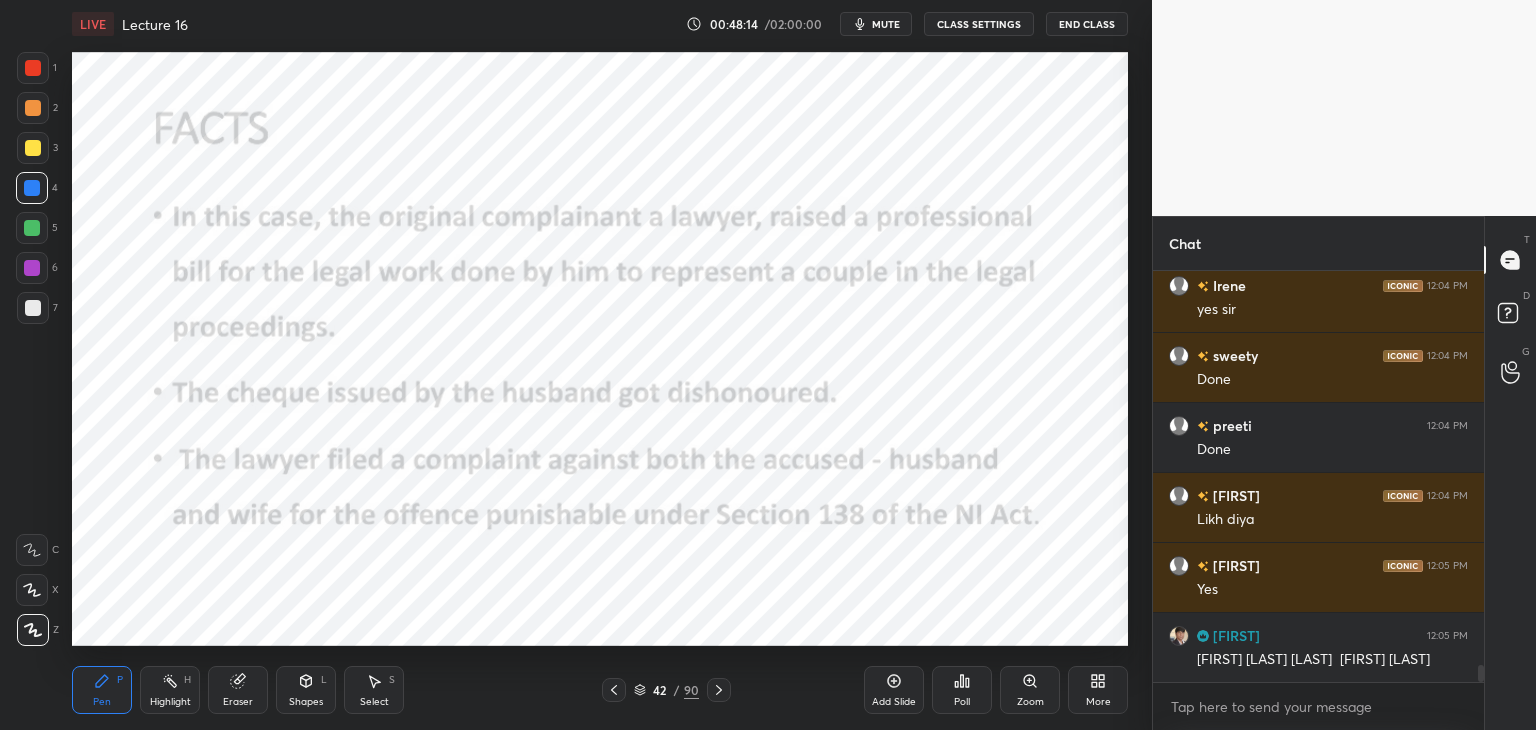 click on "Setting up your live class Poll for   secs No correct answer Start poll" at bounding box center (600, 349) 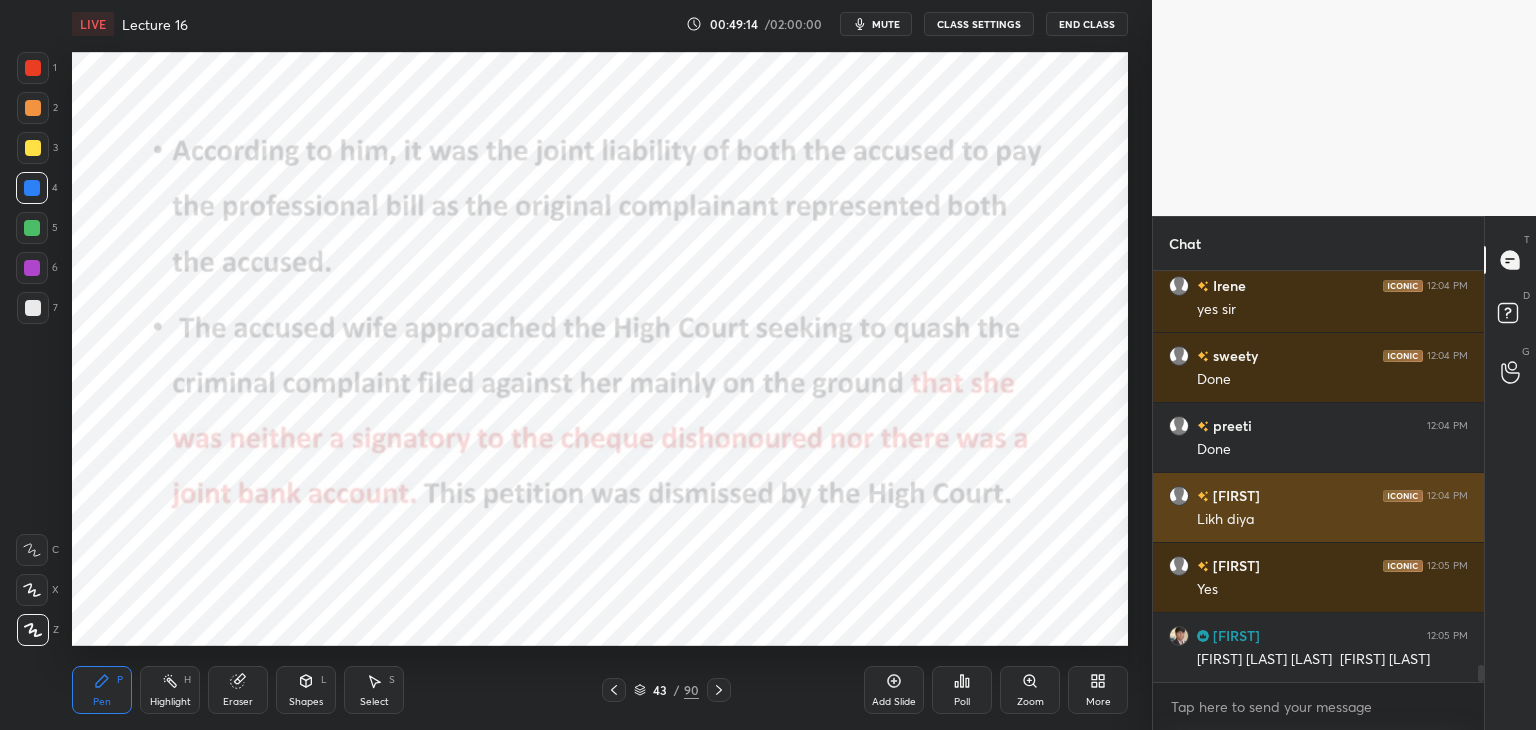 scroll, scrollTop: 9572, scrollLeft: 0, axis: vertical 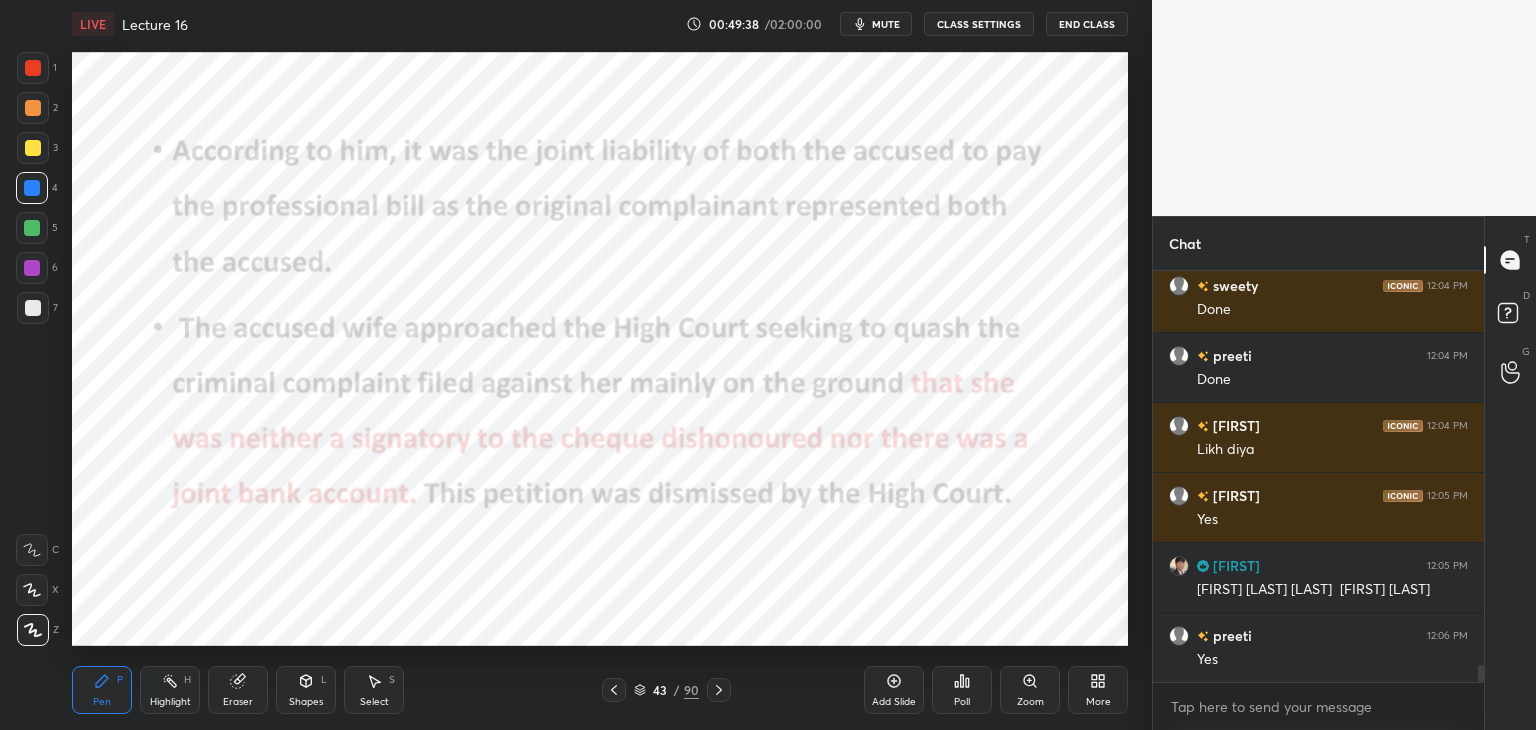 click 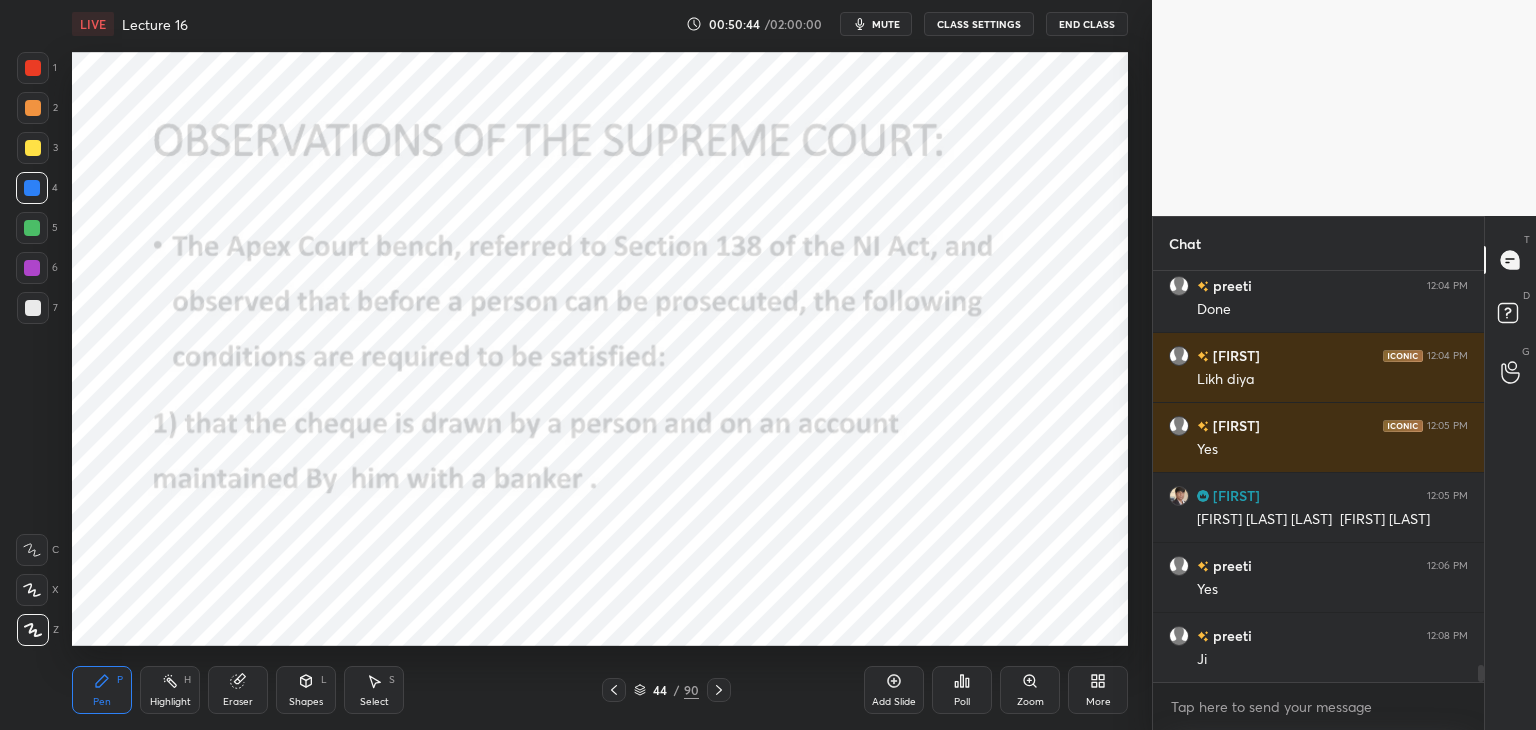scroll, scrollTop: 9712, scrollLeft: 0, axis: vertical 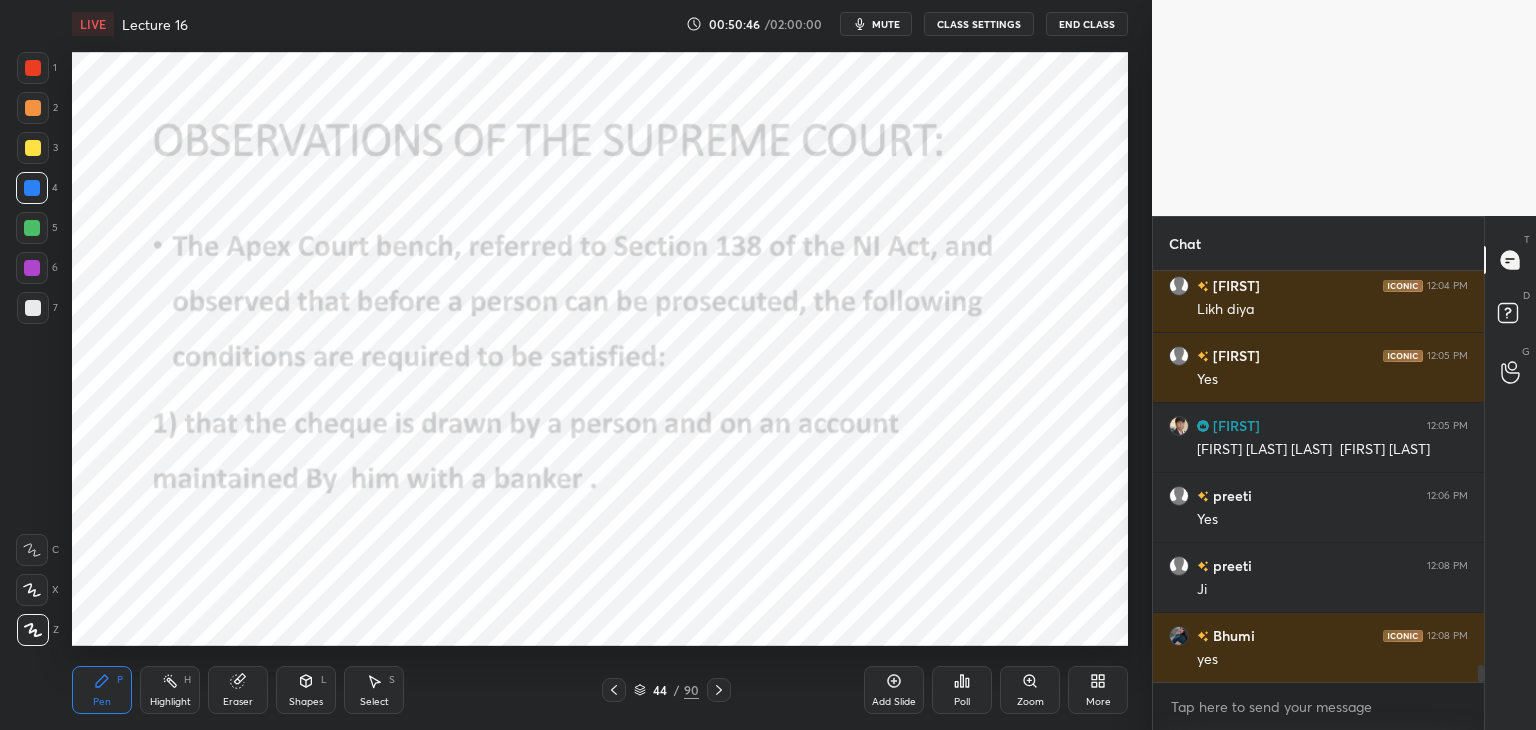 click at bounding box center (719, 690) 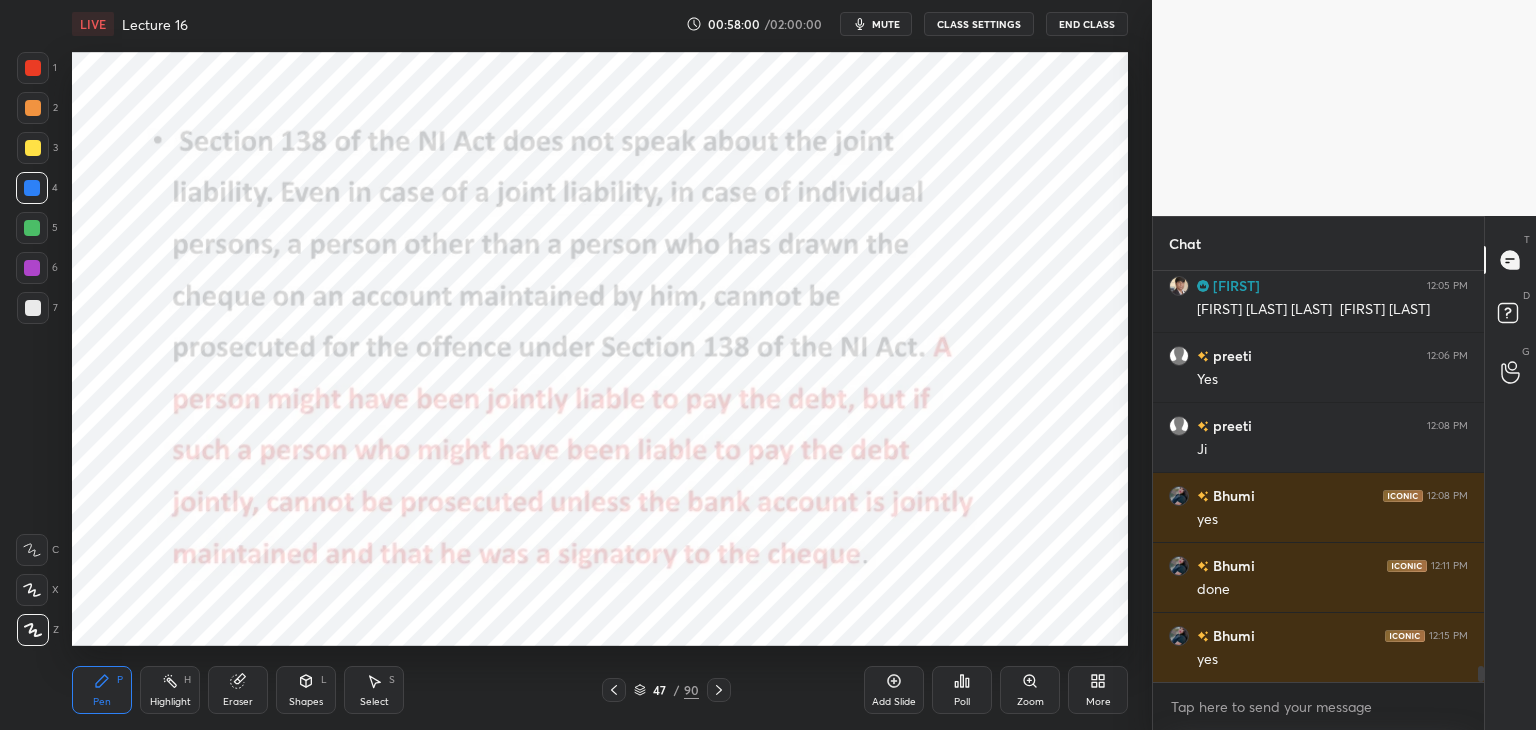 scroll, scrollTop: 9922, scrollLeft: 0, axis: vertical 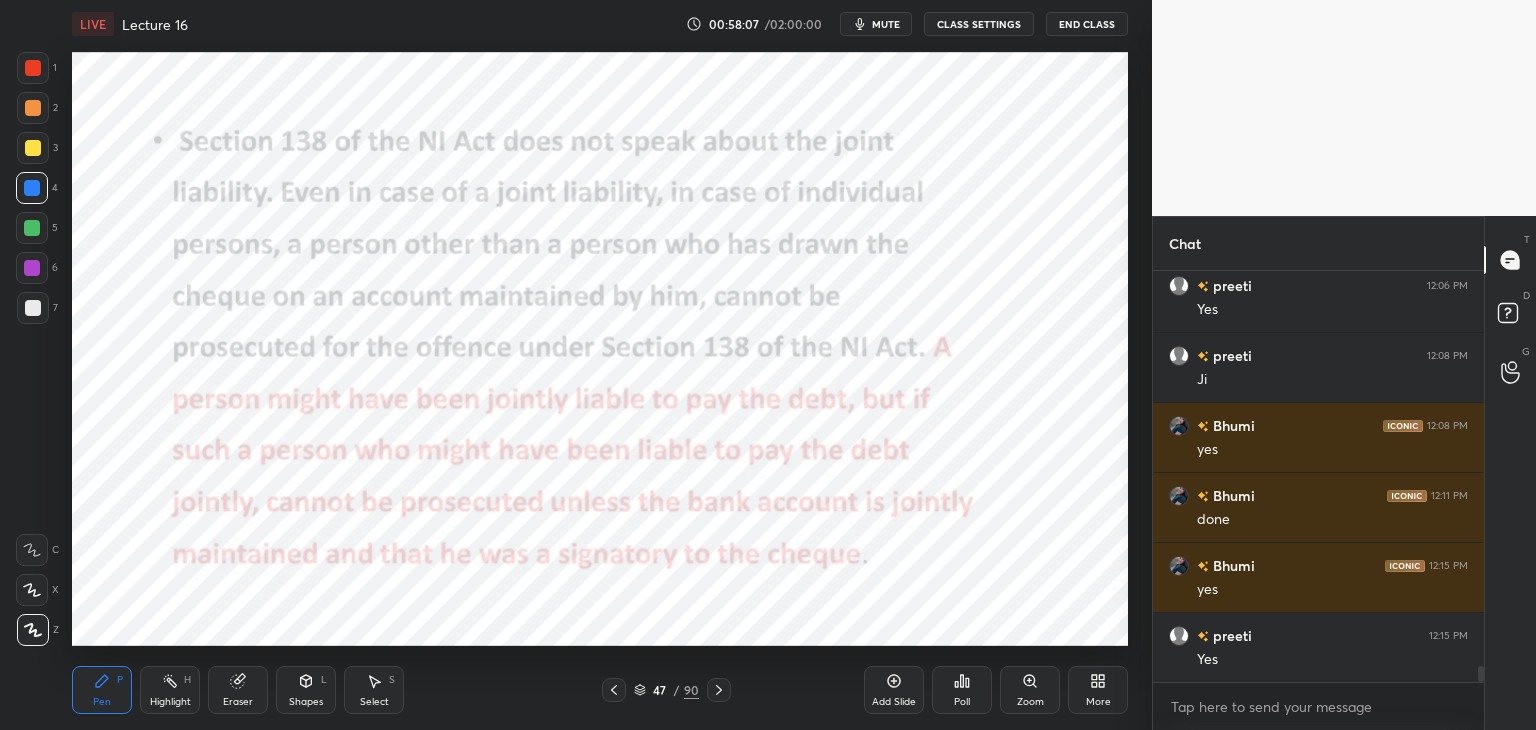 click on "Add Slide" at bounding box center [894, 702] 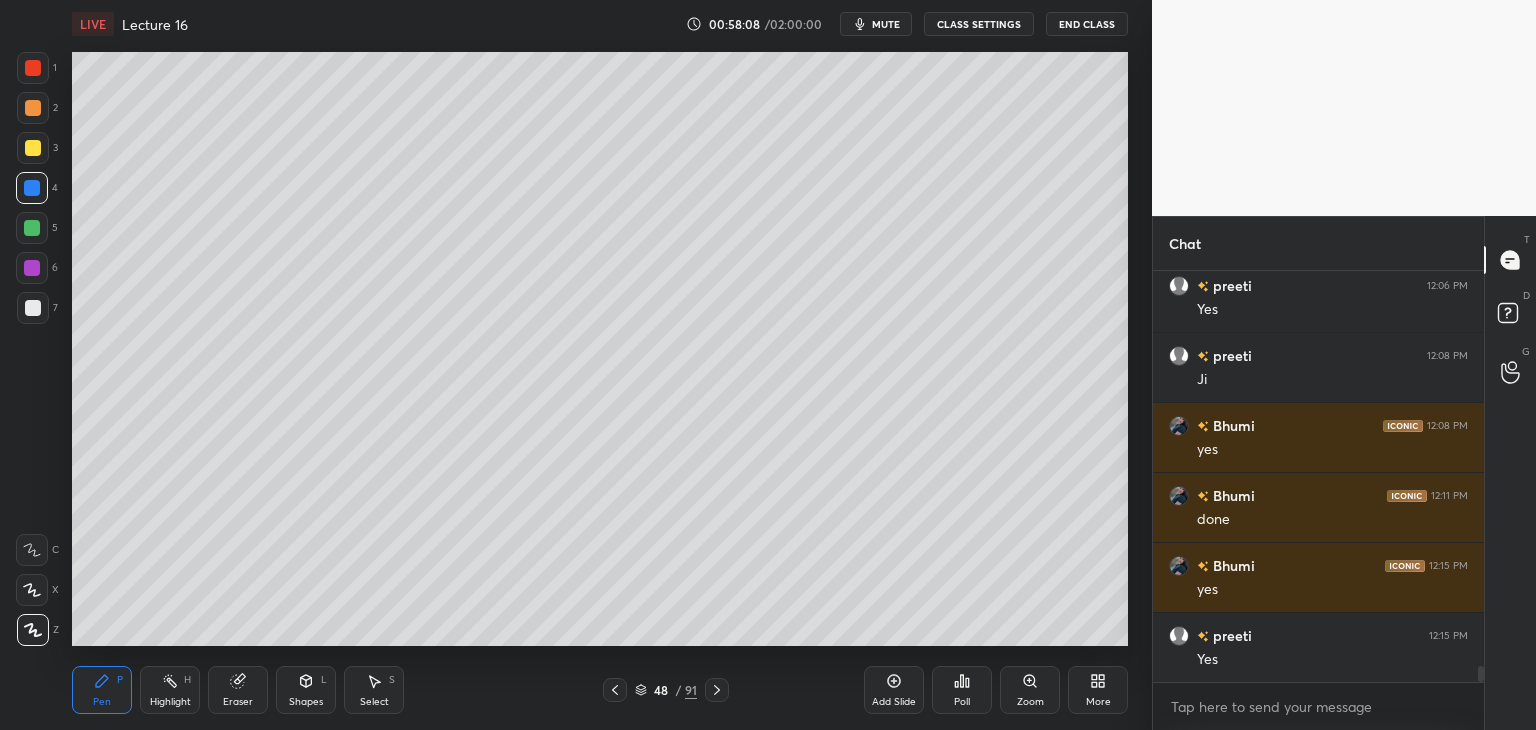 click at bounding box center [33, 148] 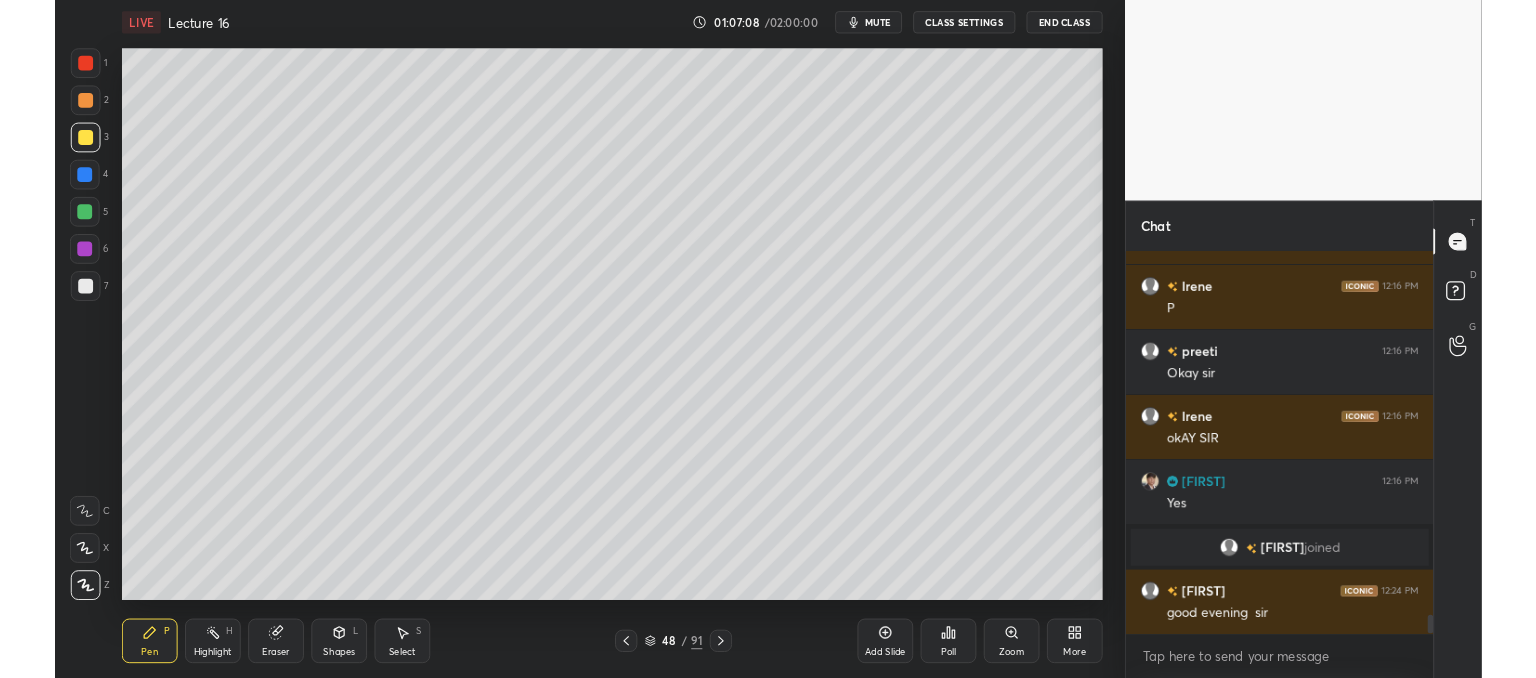 scroll, scrollTop: 8116, scrollLeft: 0, axis: vertical 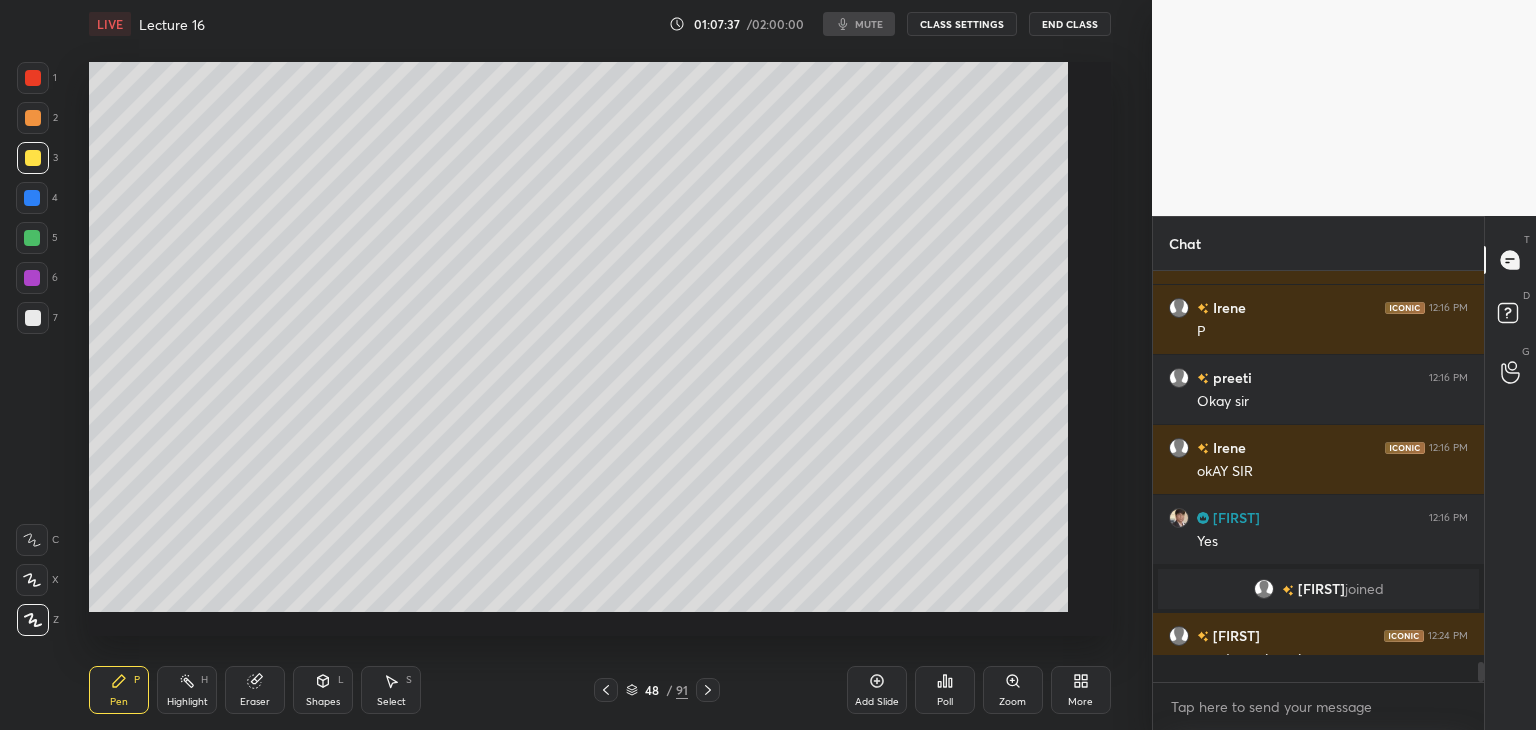 type on "x" 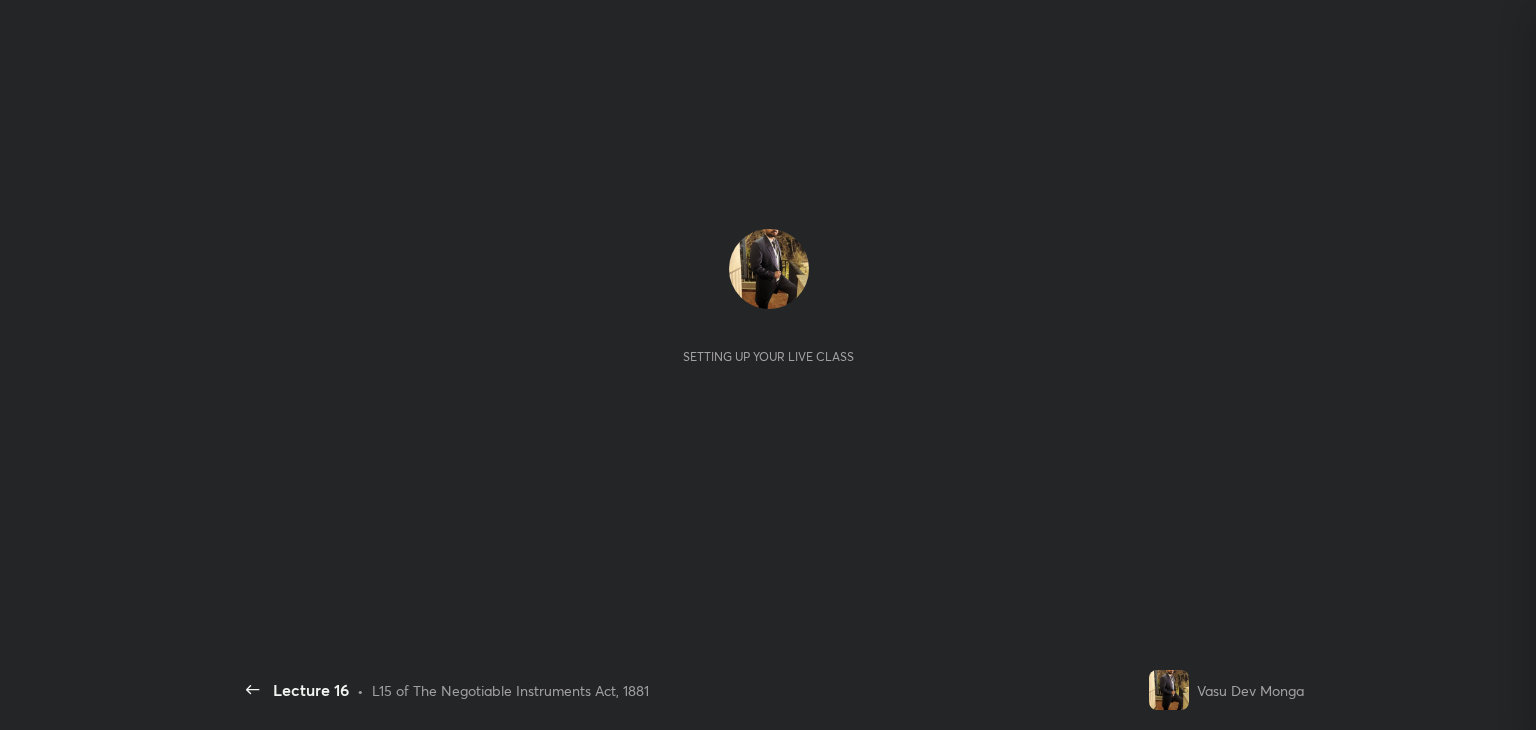 scroll, scrollTop: 0, scrollLeft: 0, axis: both 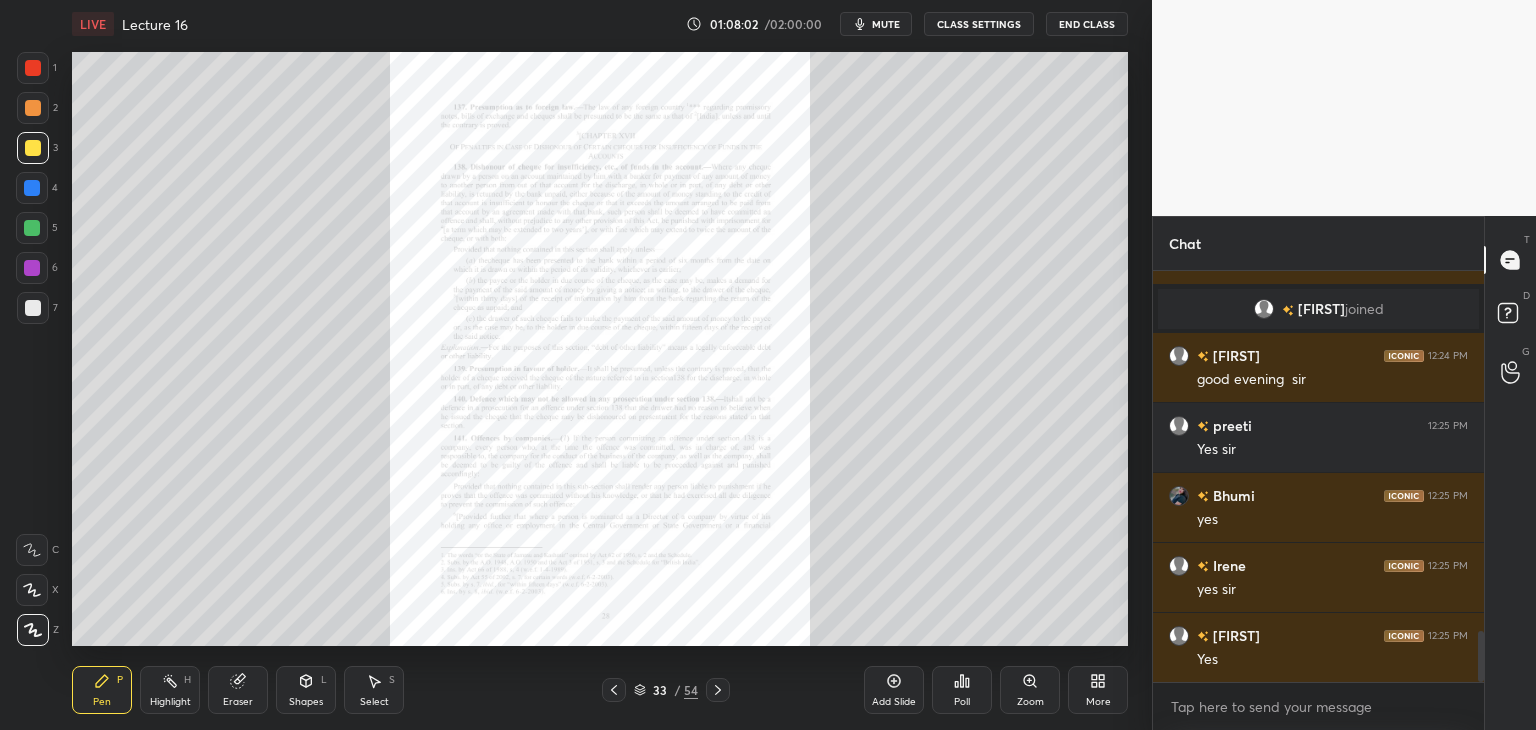 click on "Zoom" at bounding box center (1030, 690) 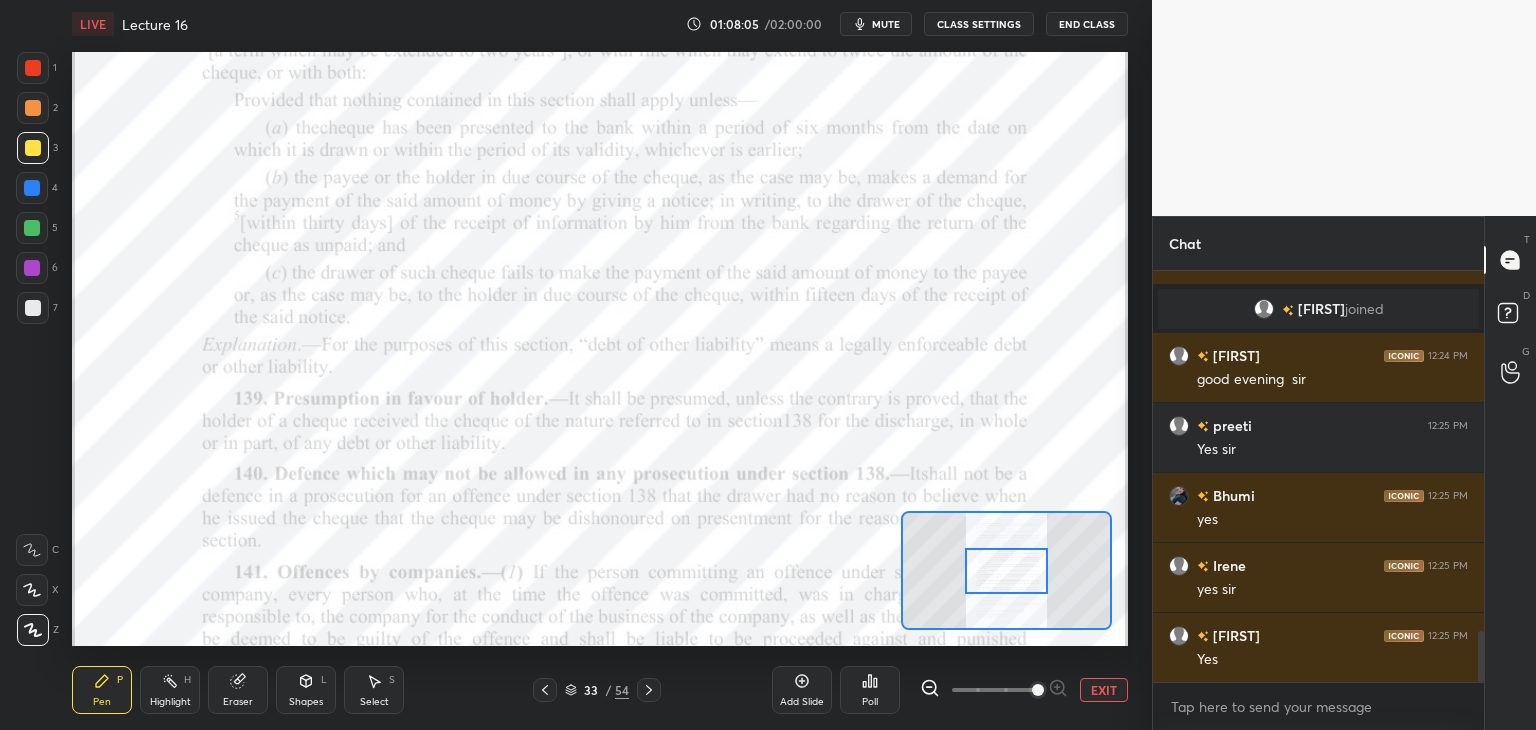 click on "Eraser" at bounding box center [238, 690] 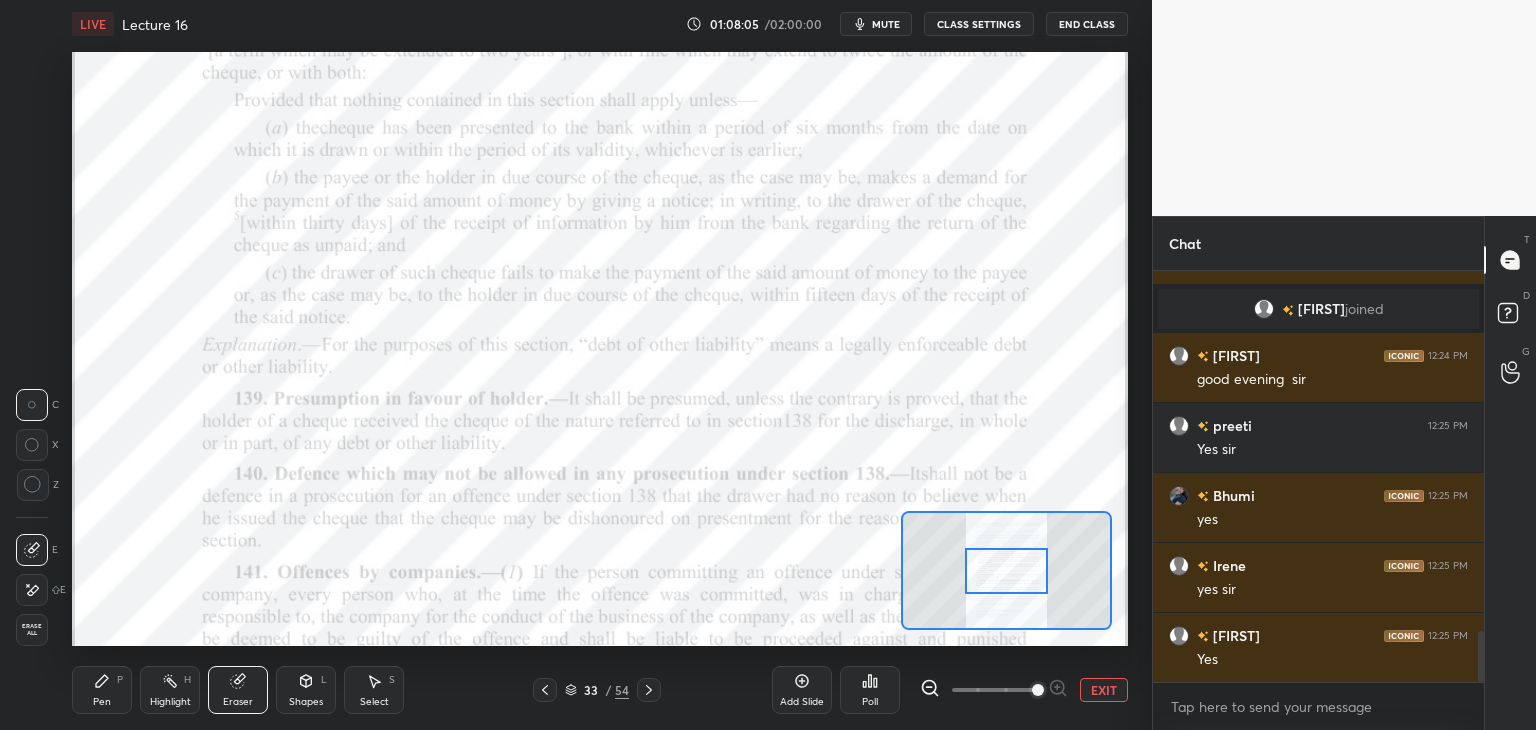 click on "Erase all" at bounding box center (32, 630) 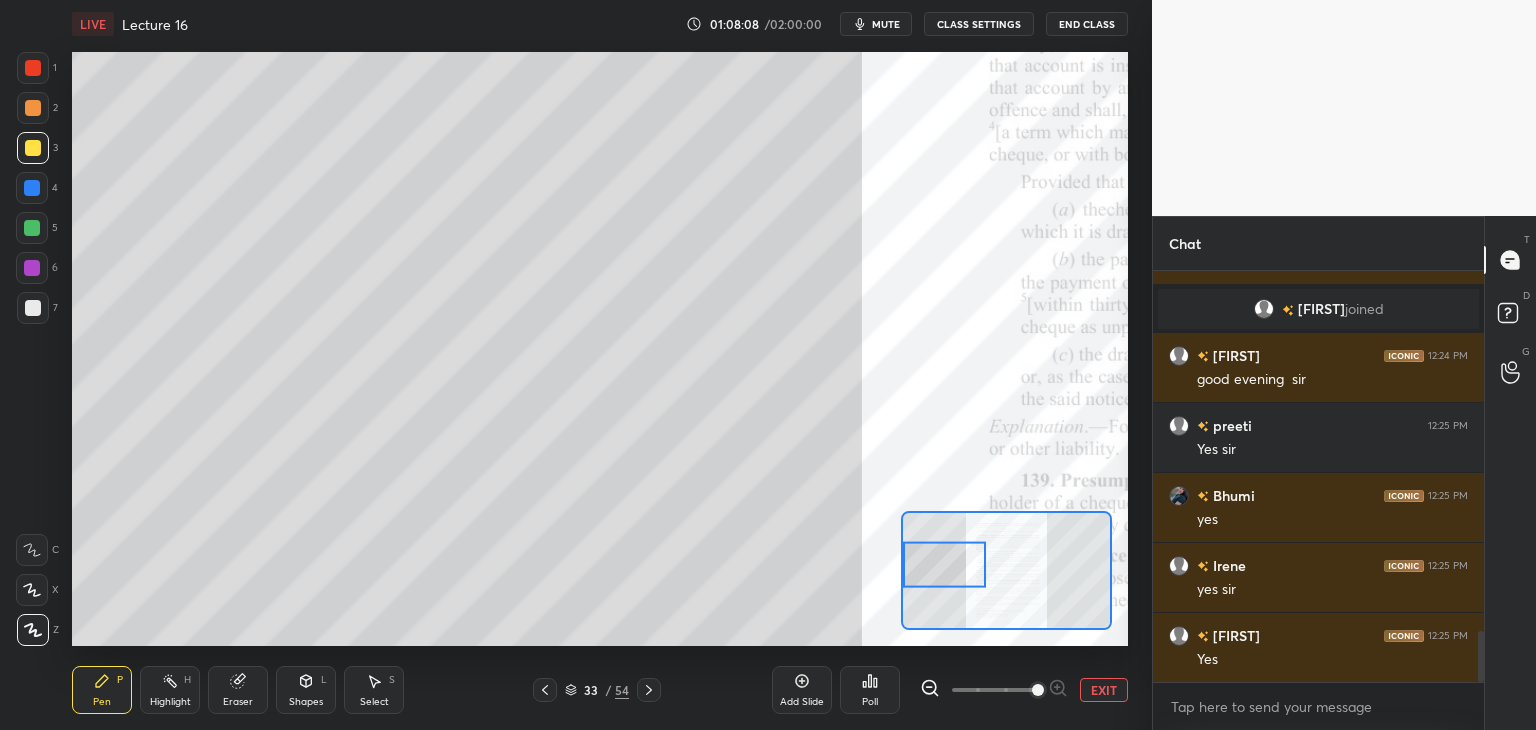 click at bounding box center (33, 68) 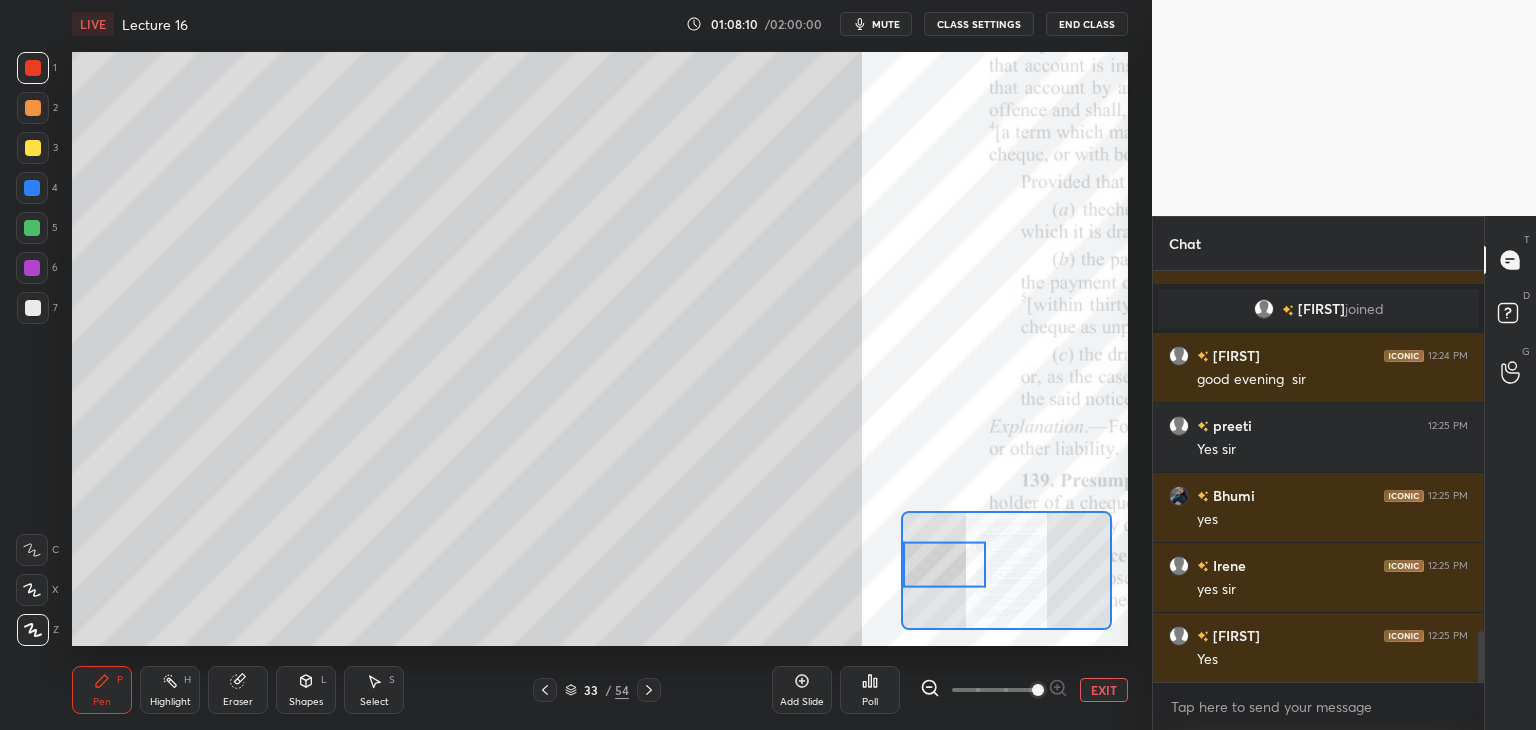 click at bounding box center (32, 550) 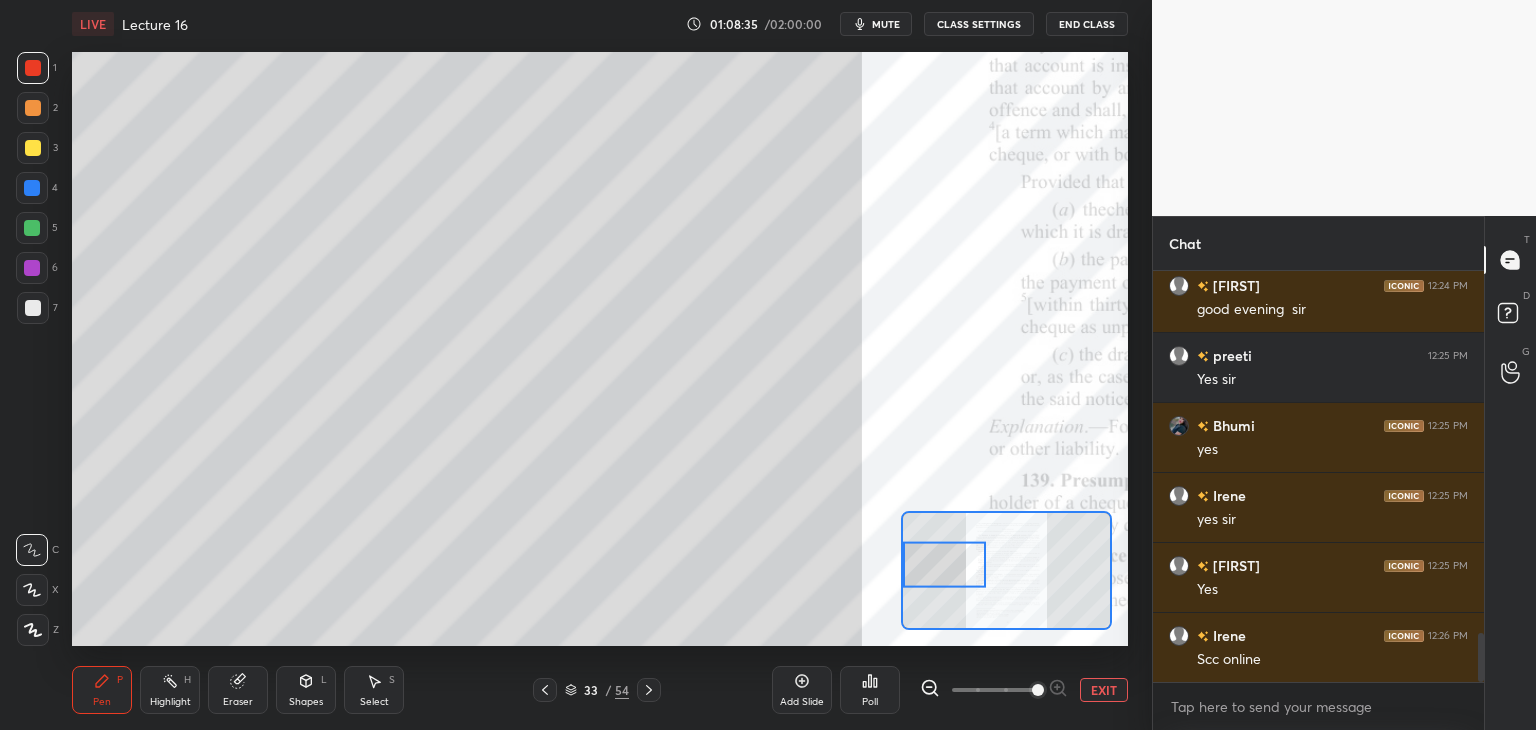 scroll, scrollTop: 3054, scrollLeft: 0, axis: vertical 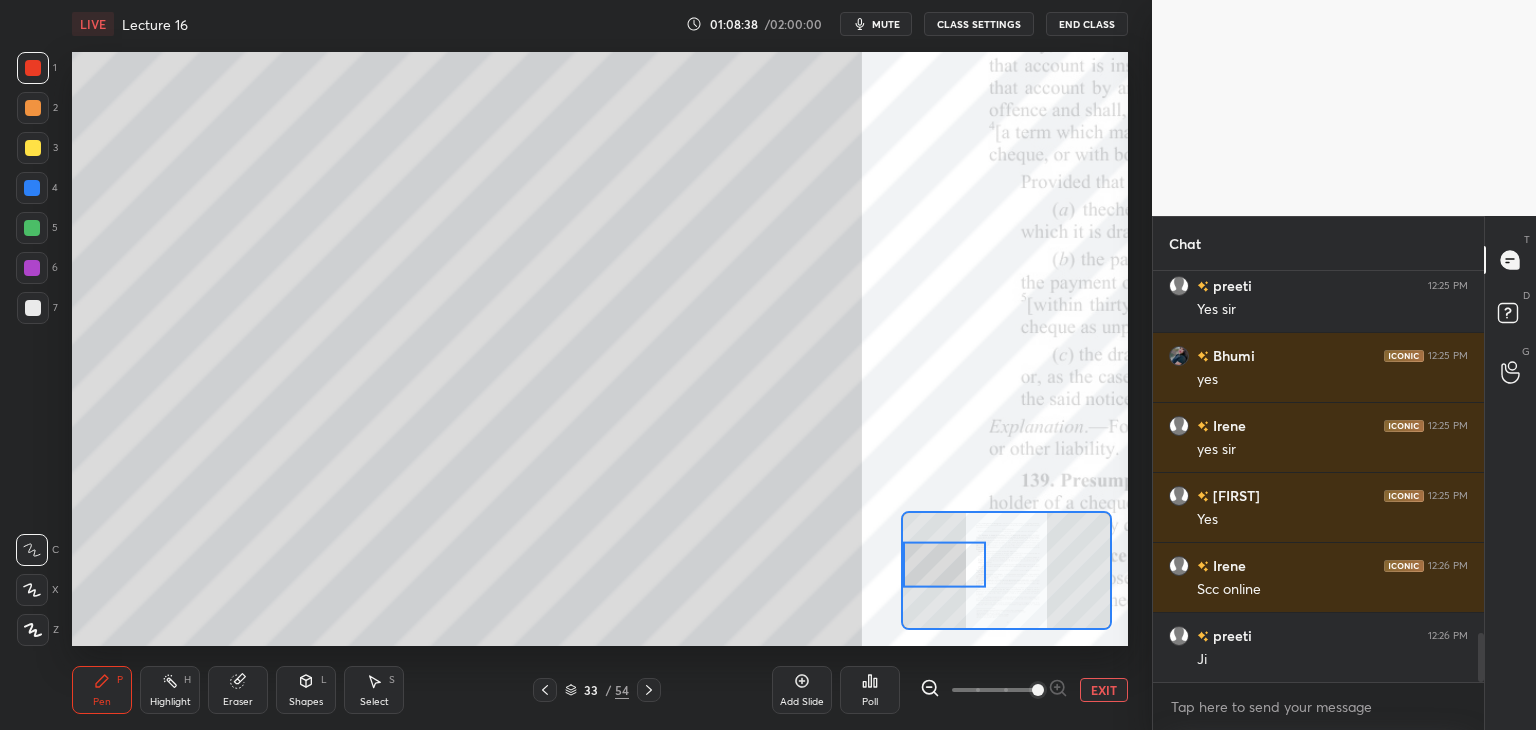 click at bounding box center [32, 228] 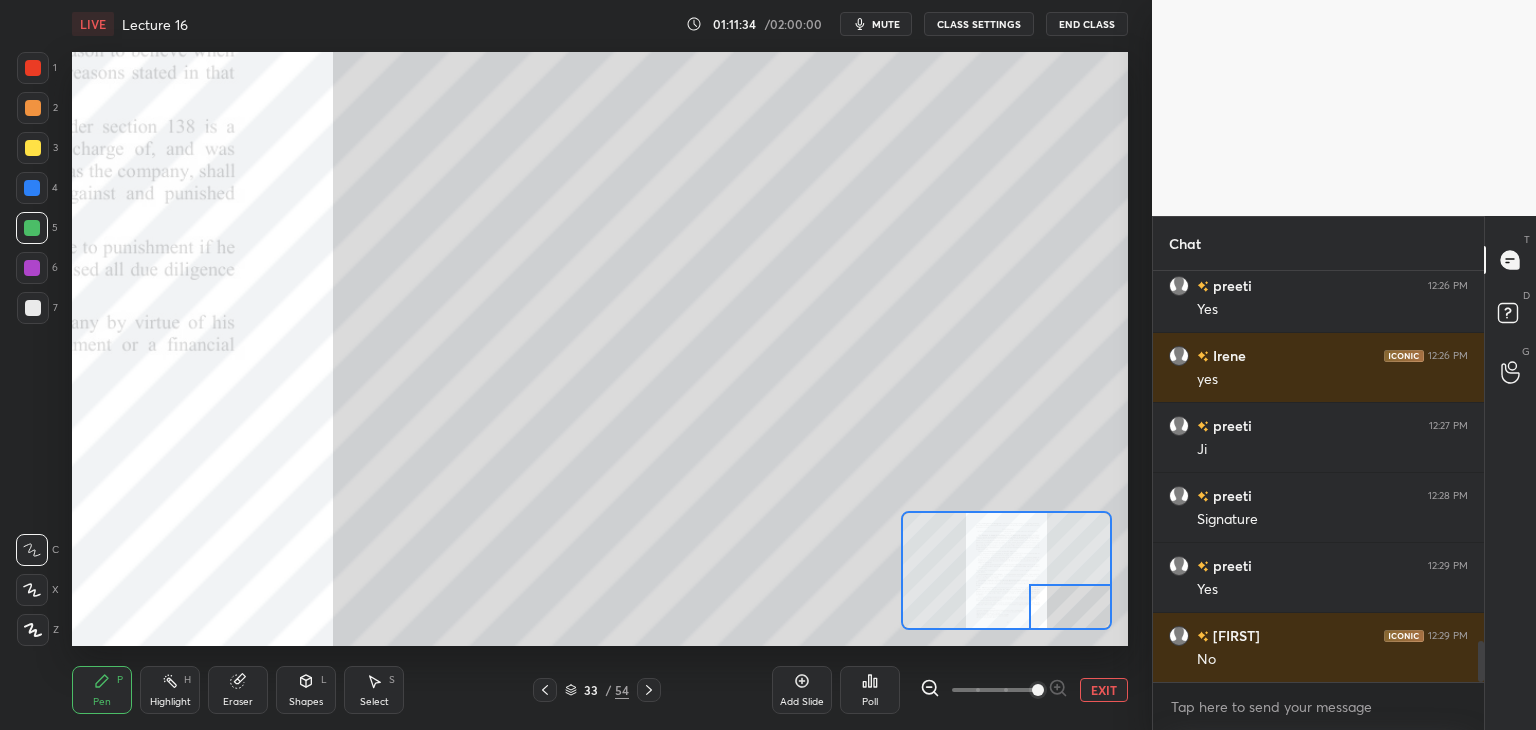 scroll, scrollTop: 3684, scrollLeft: 0, axis: vertical 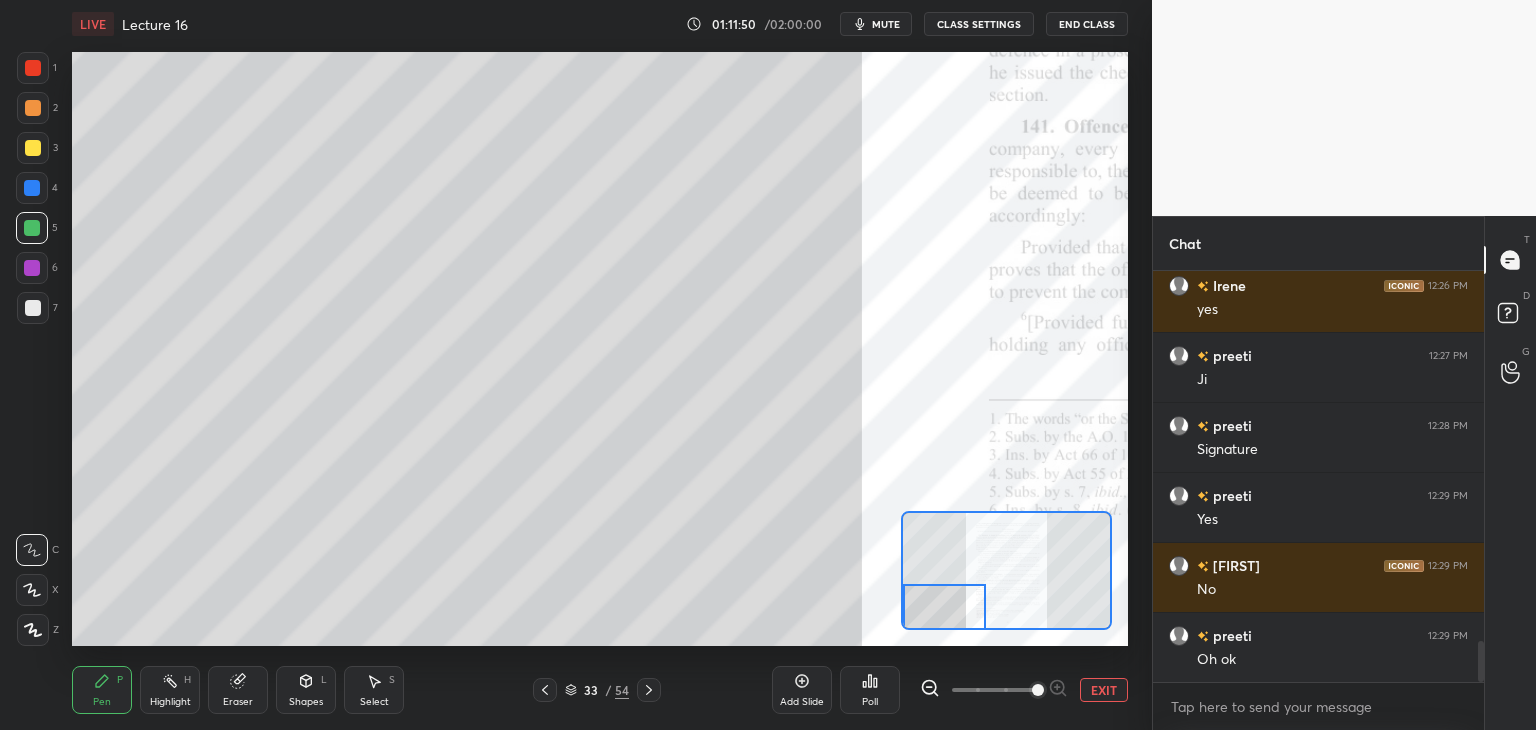 click on "Add Slide" at bounding box center (802, 690) 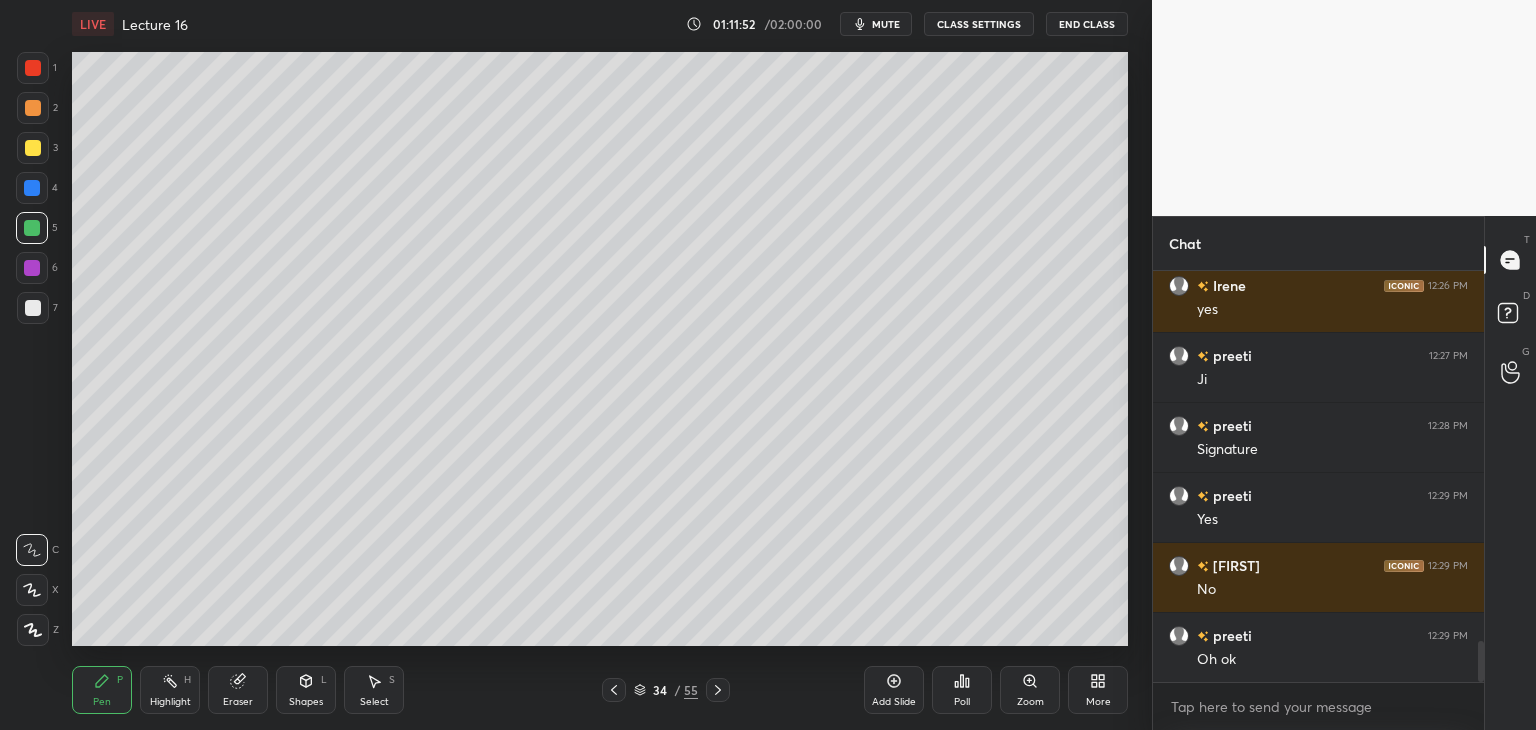 click at bounding box center (32, 268) 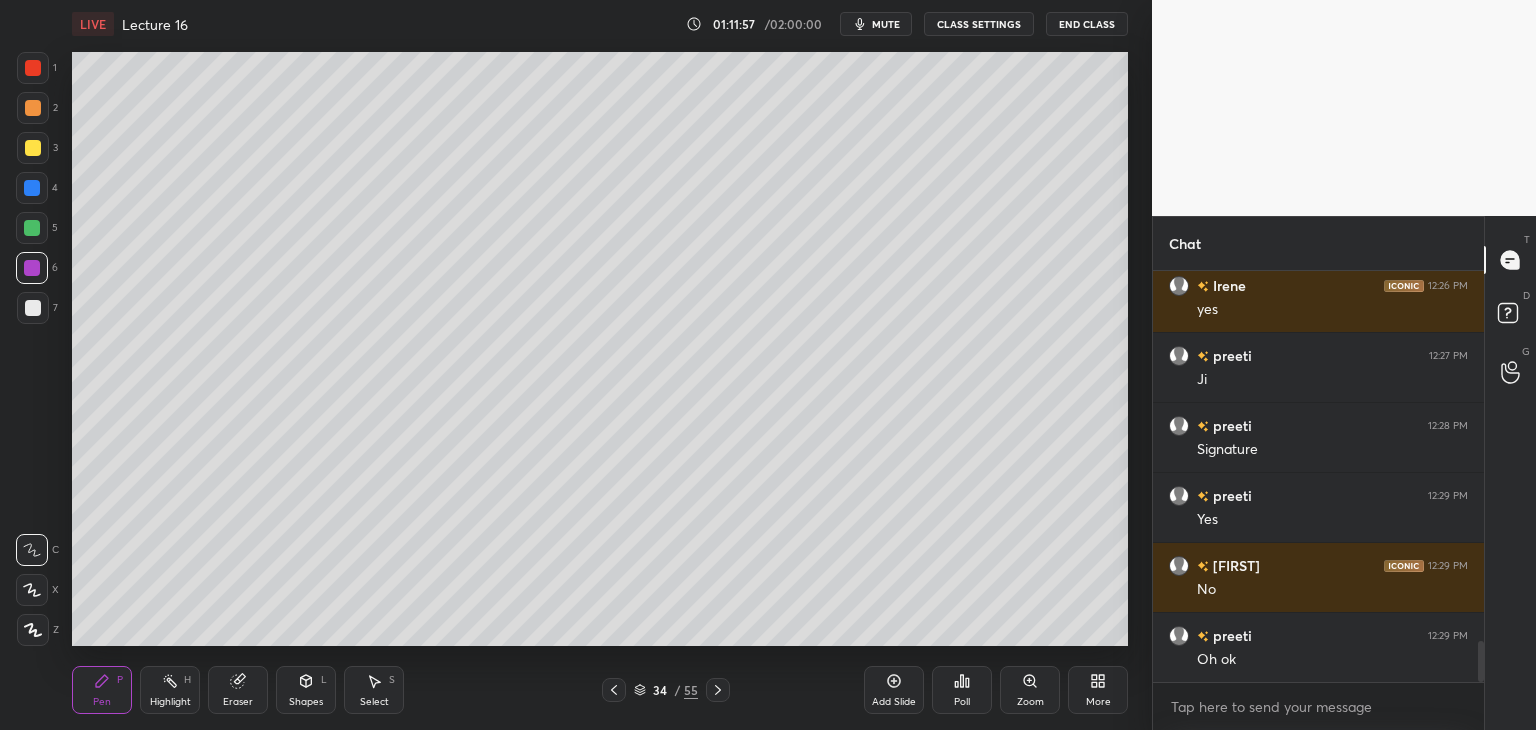 click at bounding box center (33, 630) 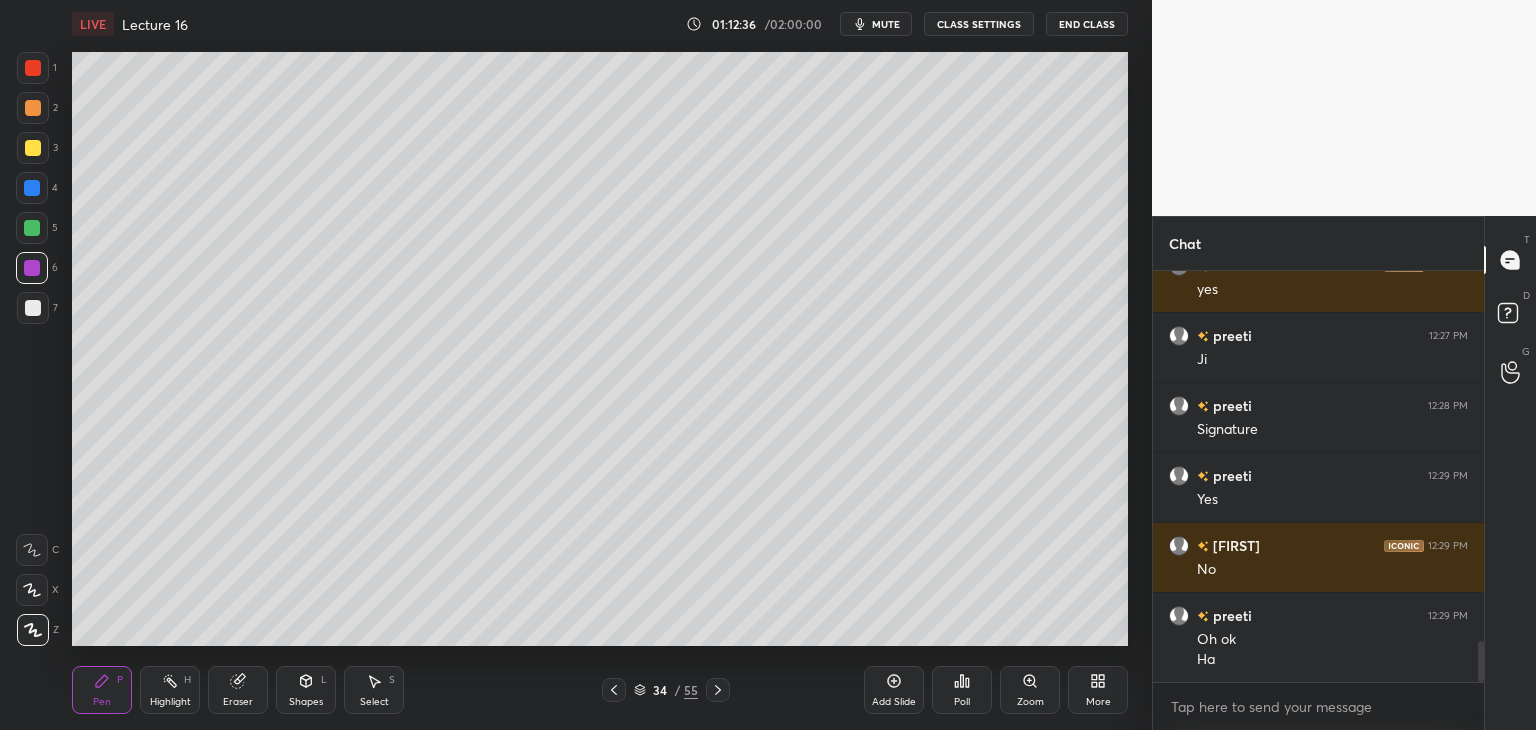 scroll, scrollTop: 3774, scrollLeft: 0, axis: vertical 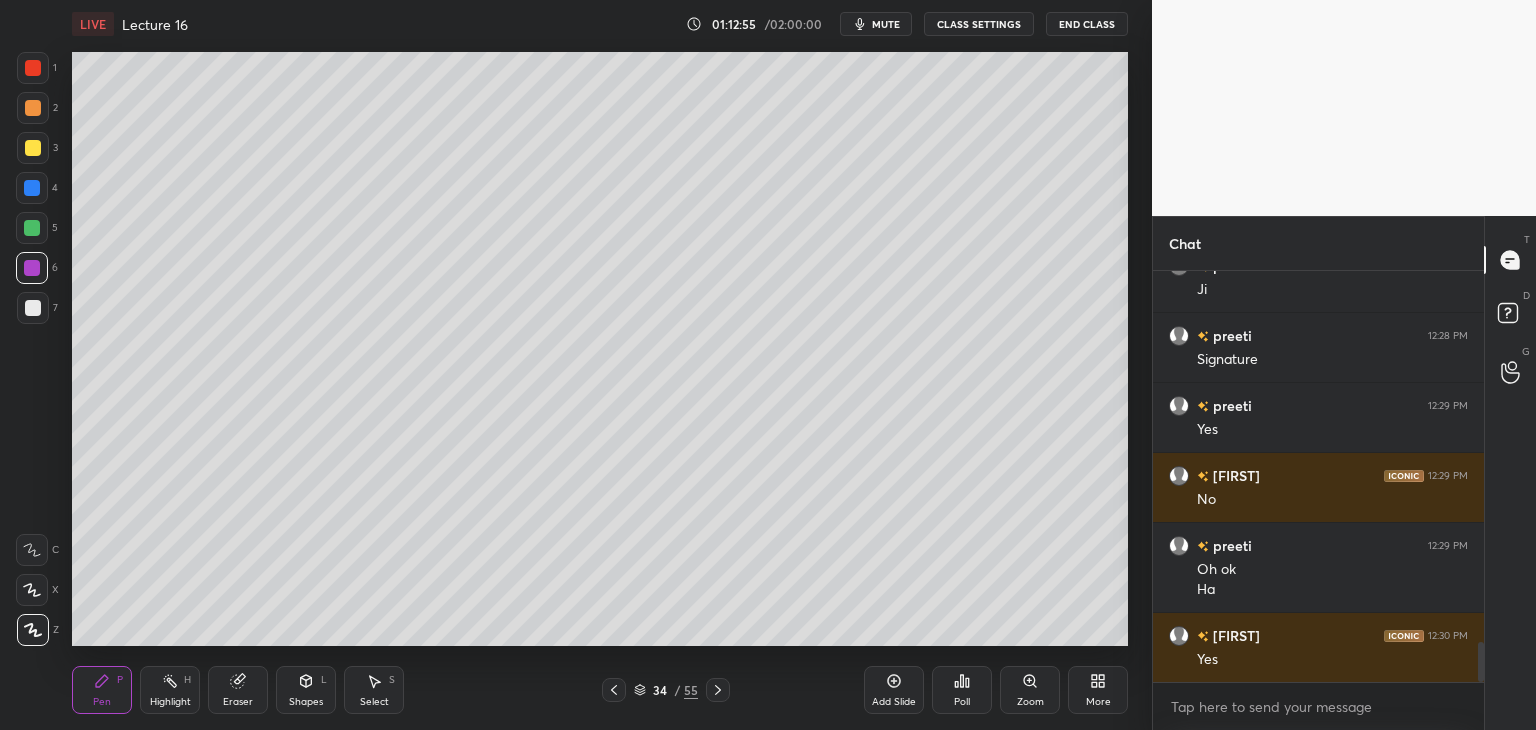 click at bounding box center [33, 308] 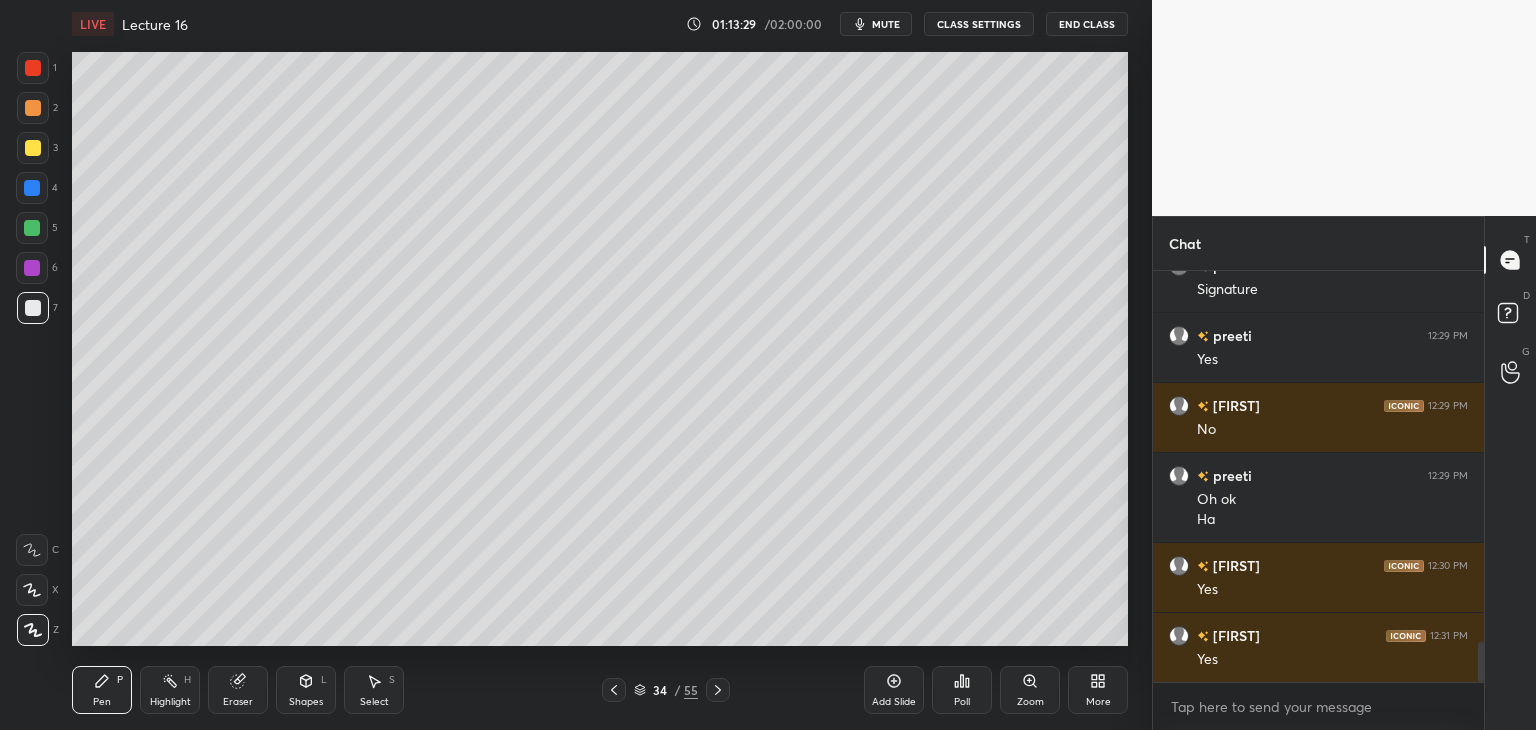 scroll, scrollTop: 3914, scrollLeft: 0, axis: vertical 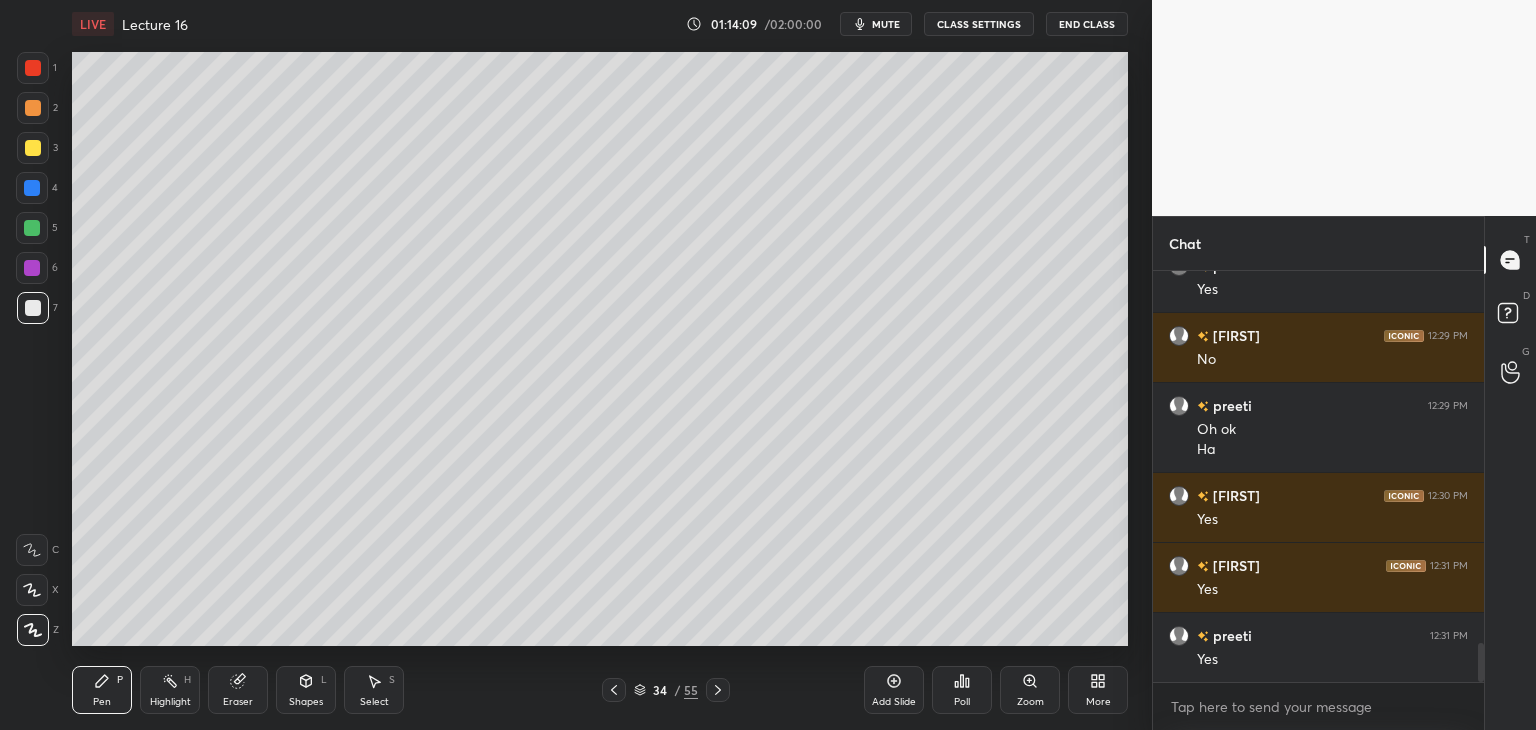 click 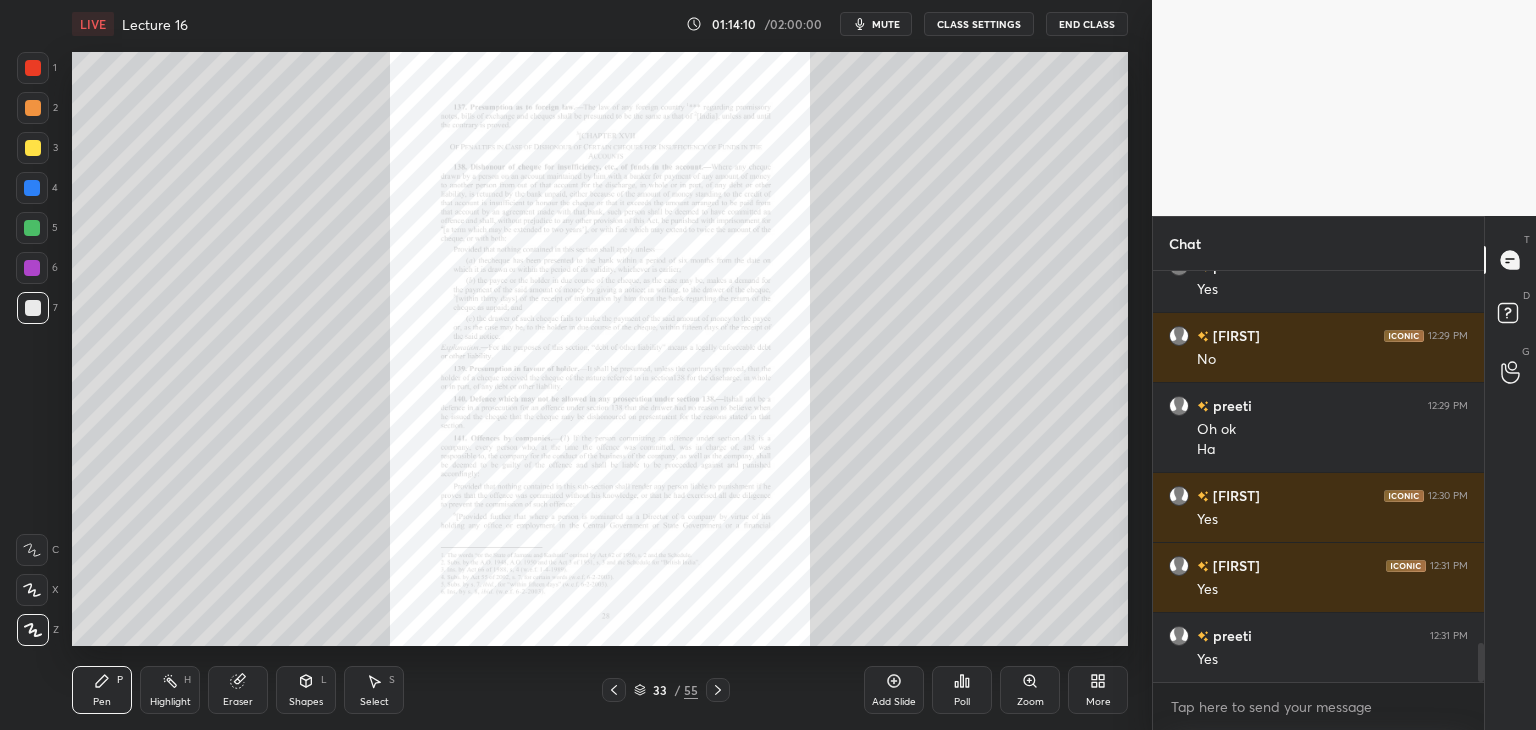 click on "Zoom" at bounding box center (1030, 690) 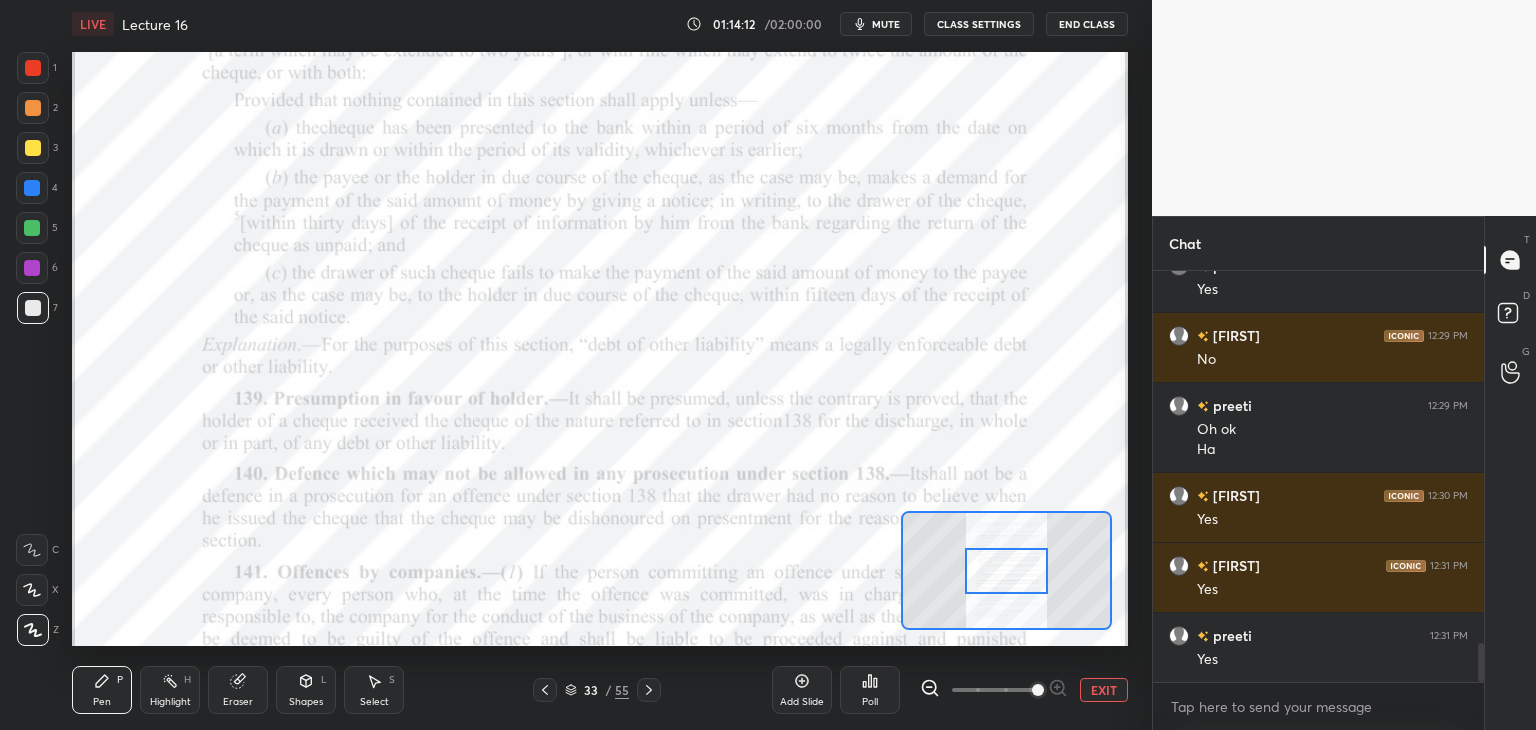 click on "Eraser" at bounding box center [238, 690] 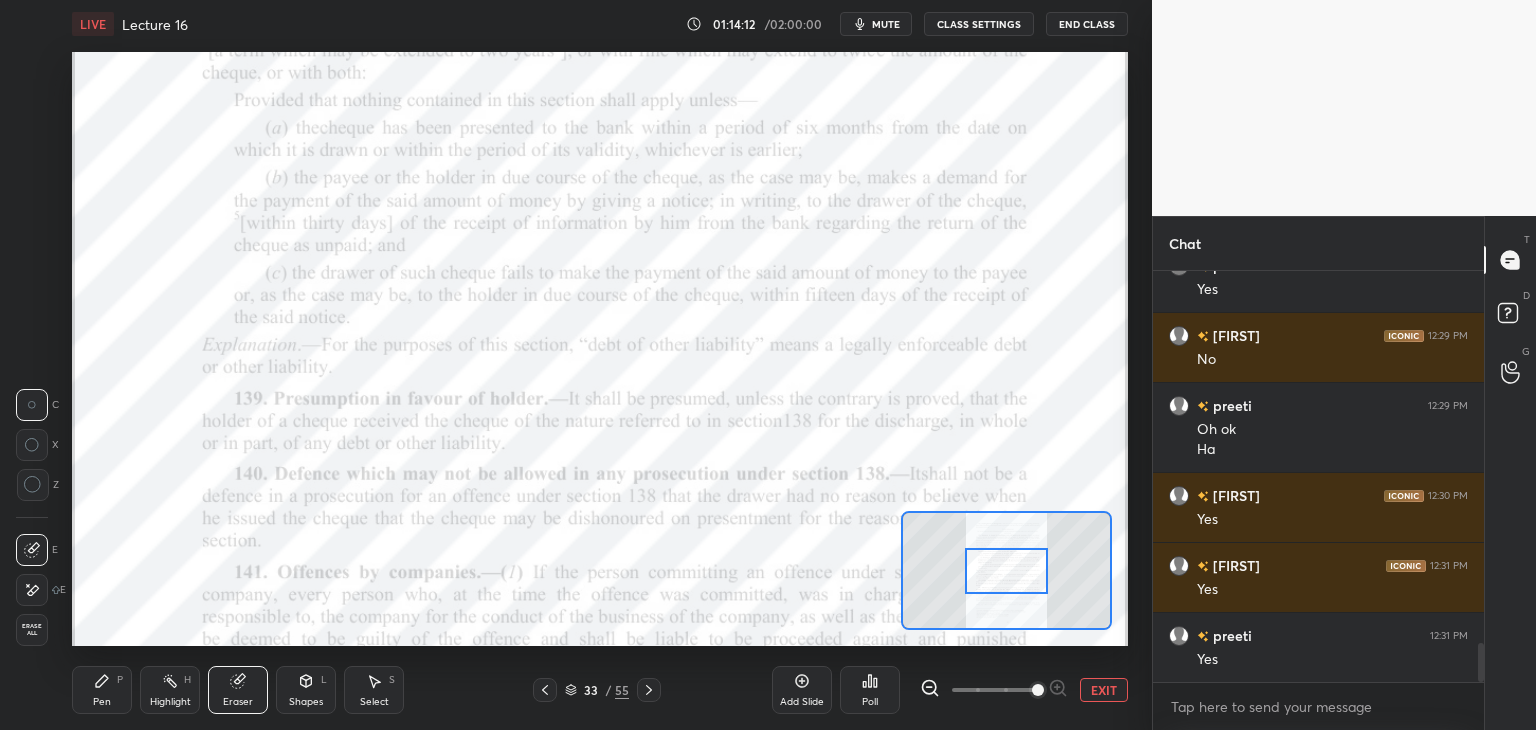 click on "Erase all" at bounding box center [32, 630] 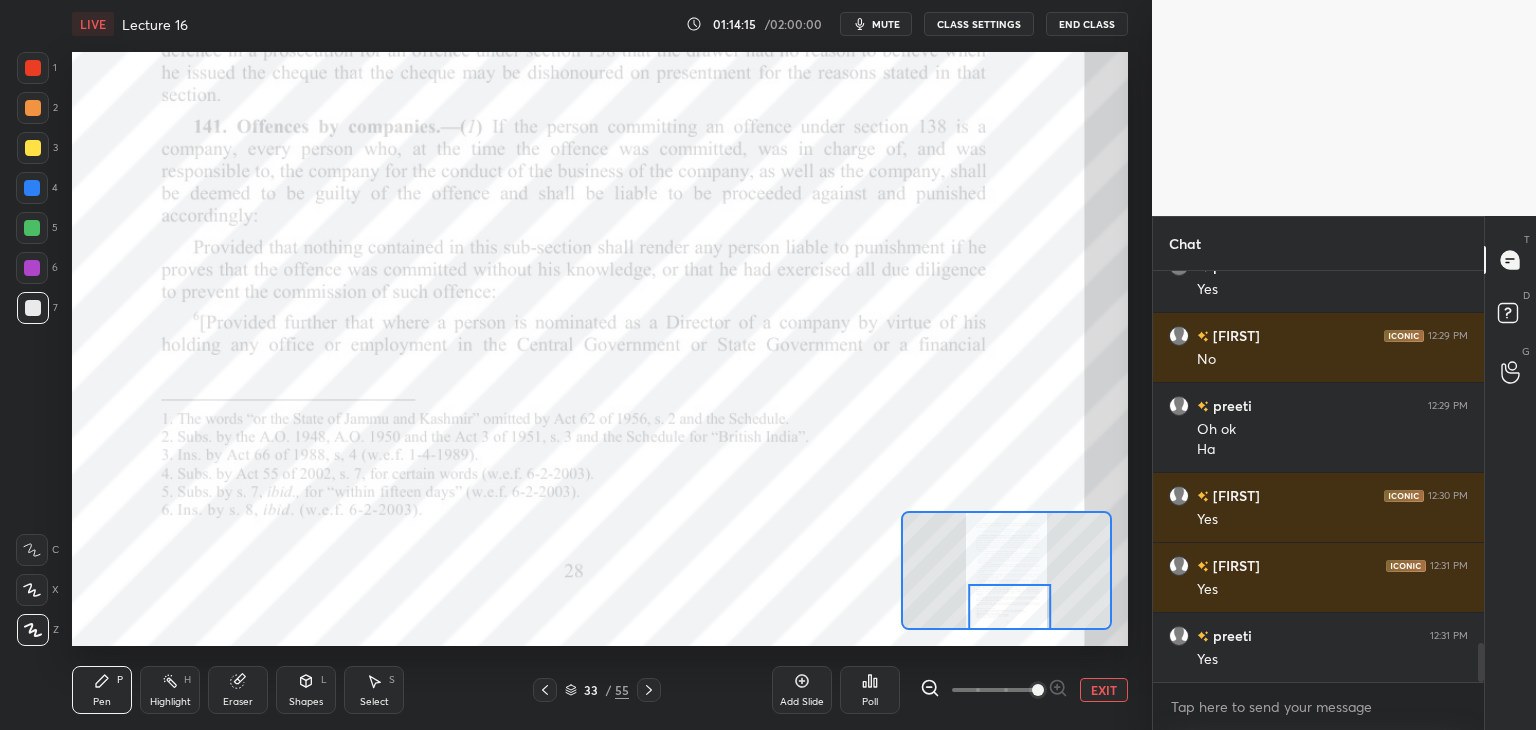 click at bounding box center [33, 68] 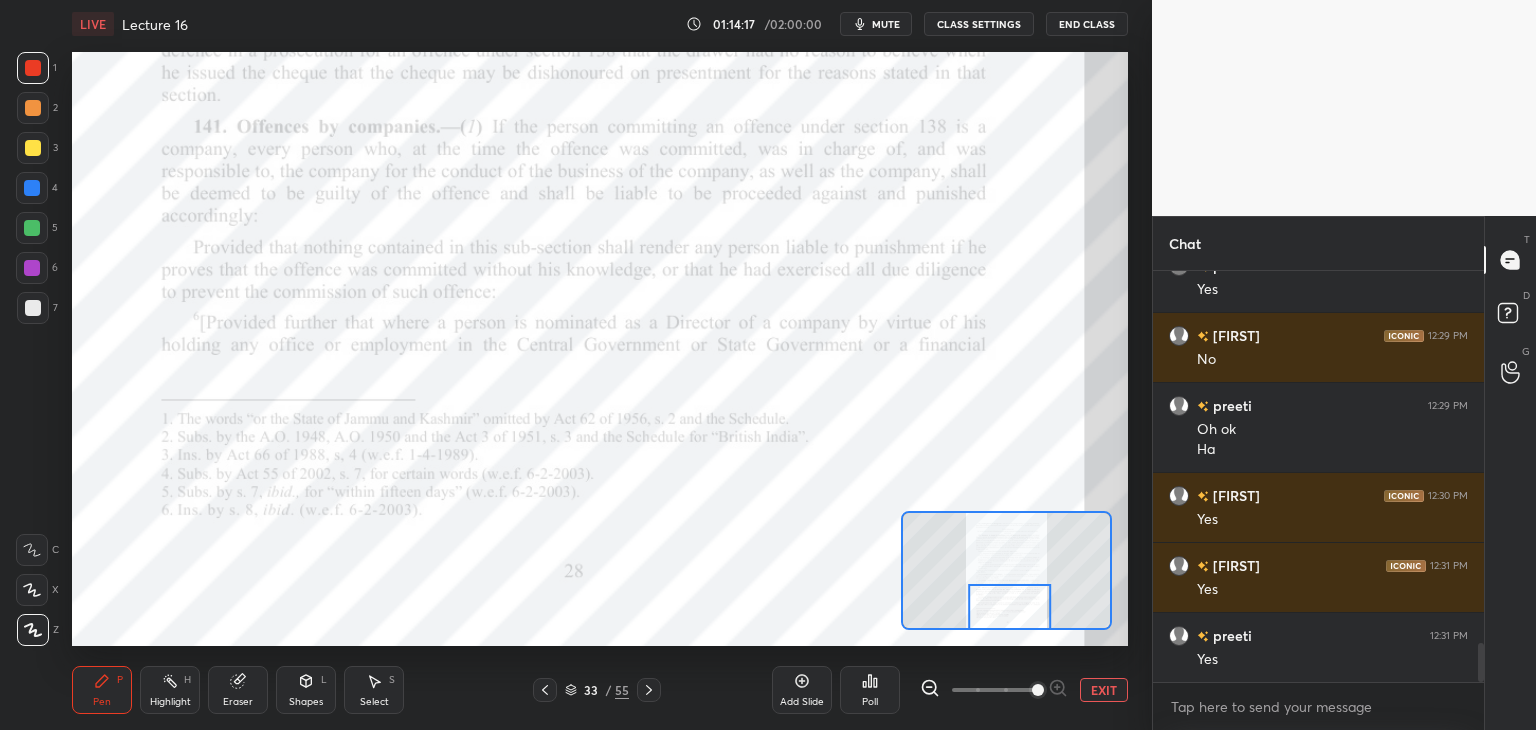 click at bounding box center (32, 550) 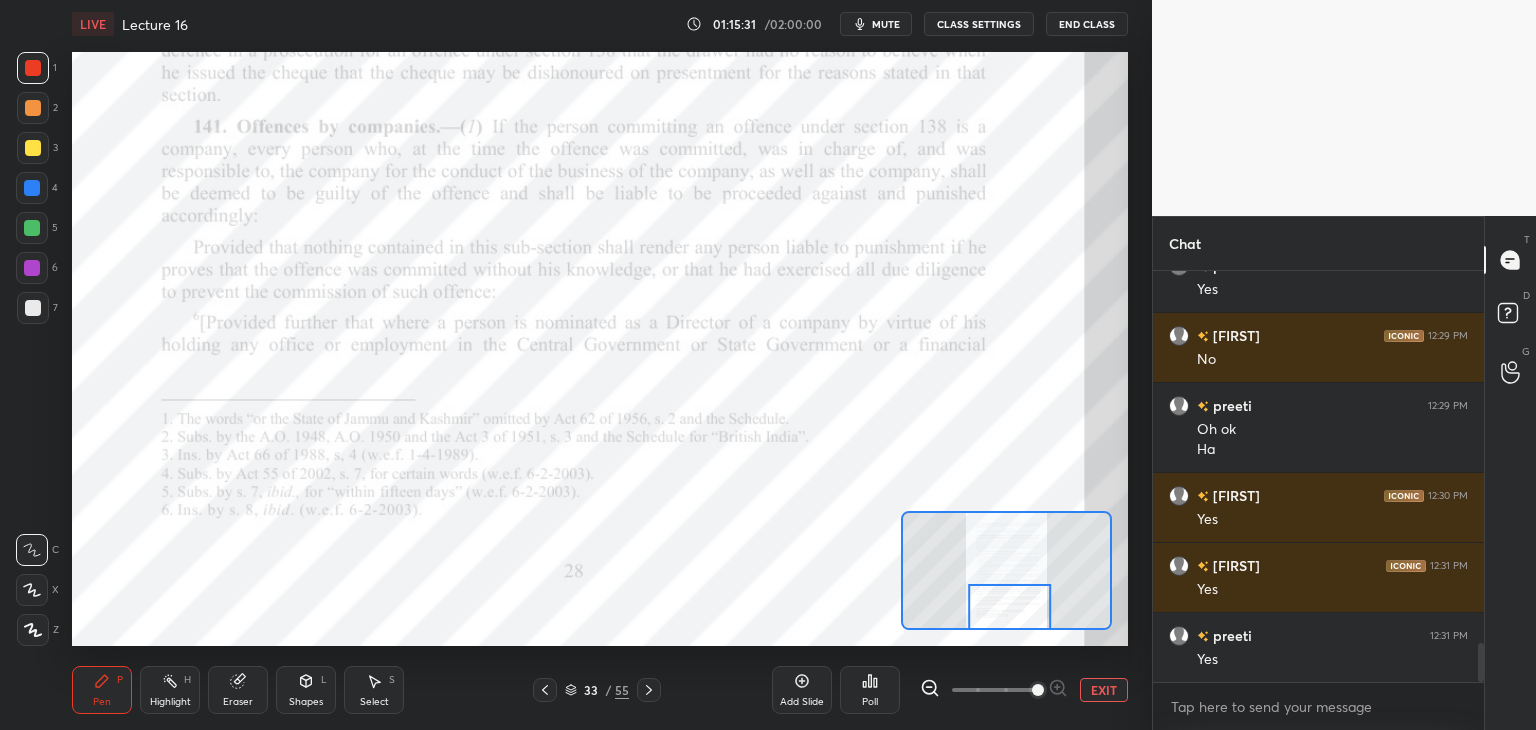 click on "Eraser" at bounding box center (238, 690) 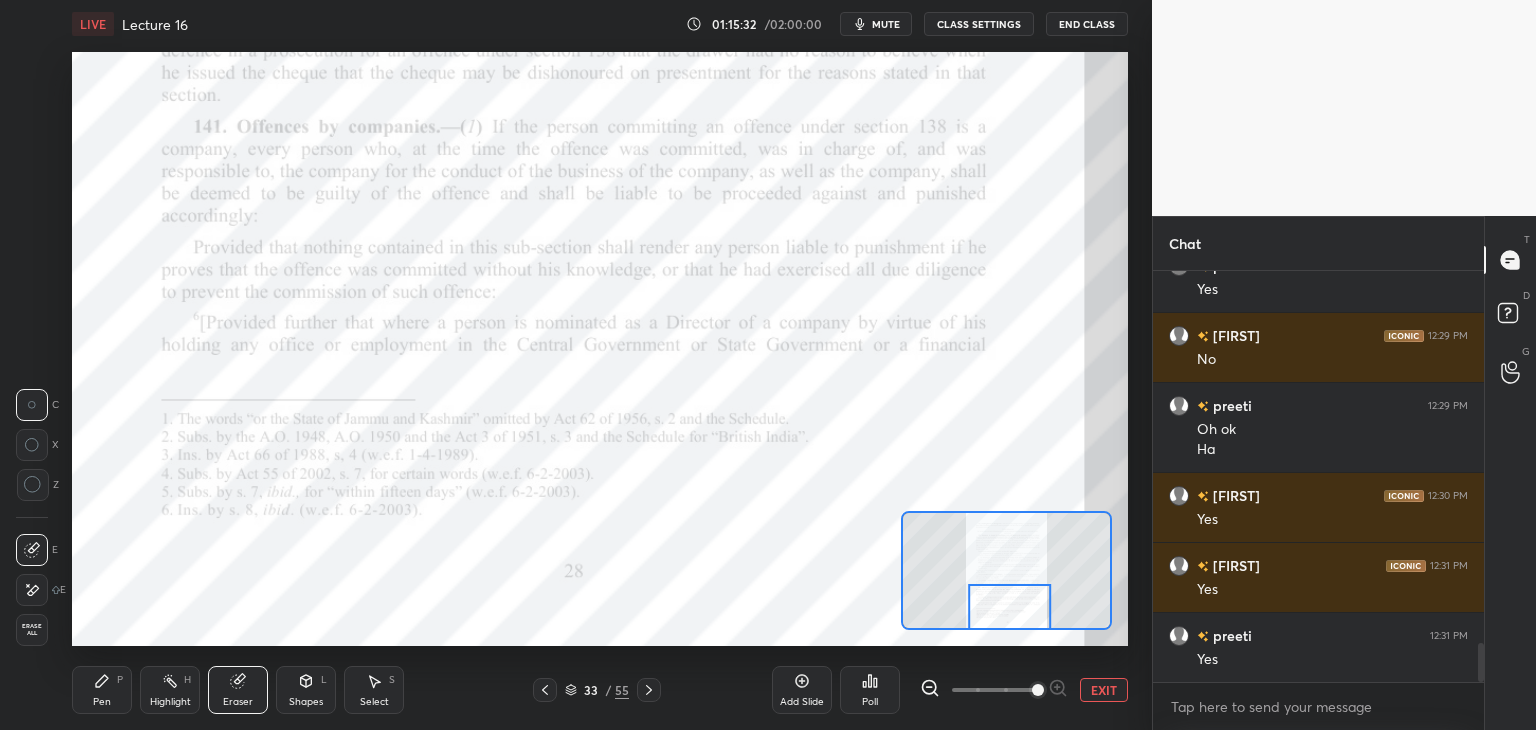 click on "E E Erase all" at bounding box center [41, 586] 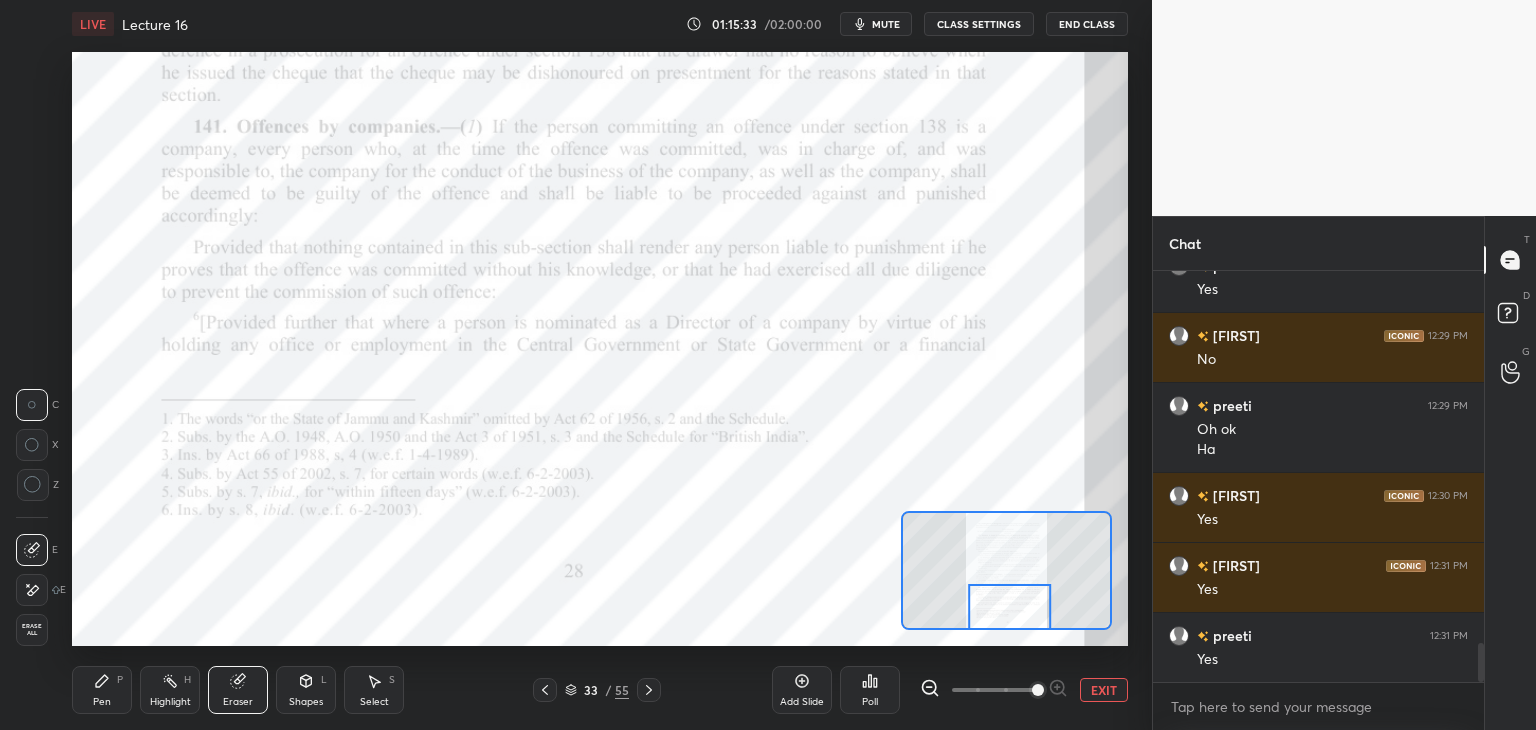 click on "Erase all" at bounding box center (32, 630) 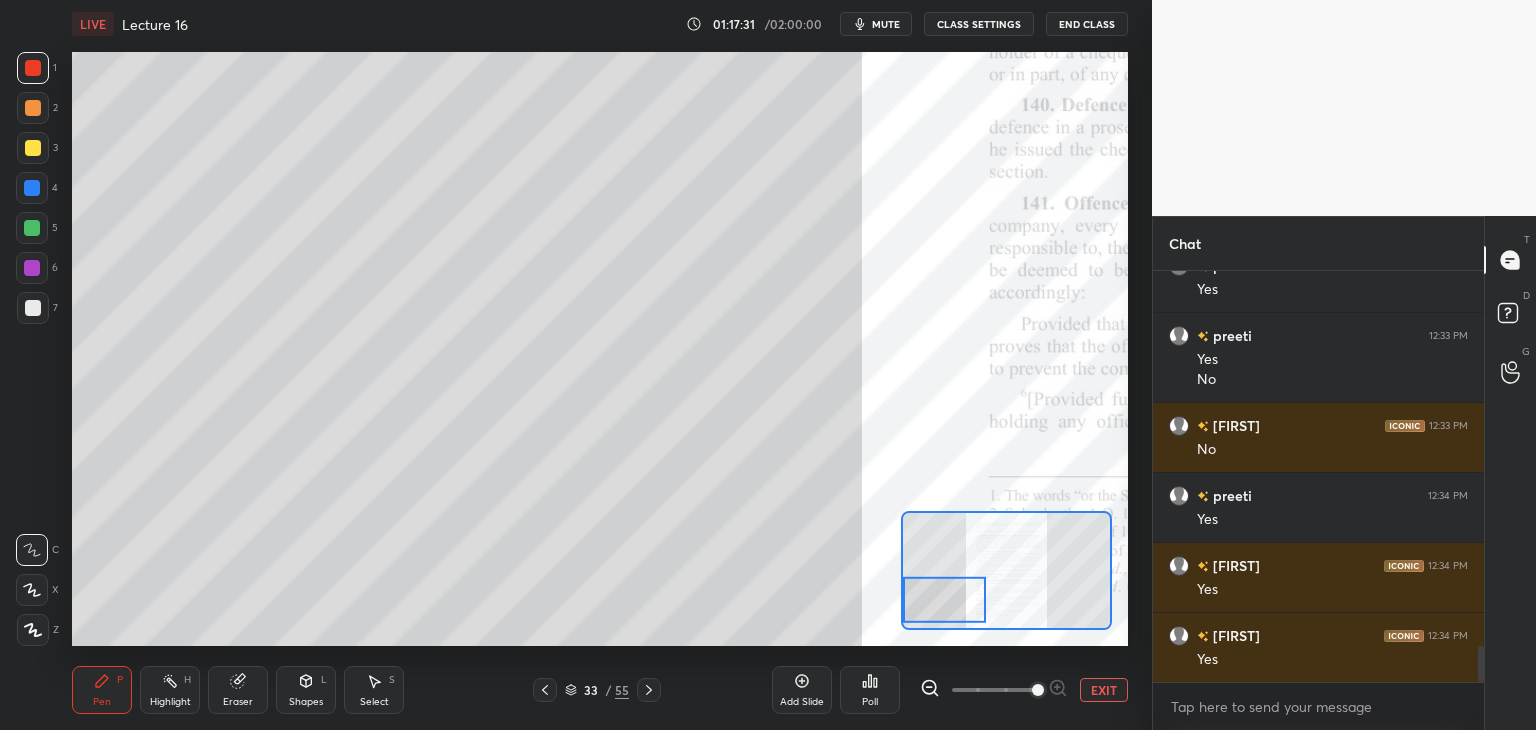 scroll, scrollTop: 4354, scrollLeft: 0, axis: vertical 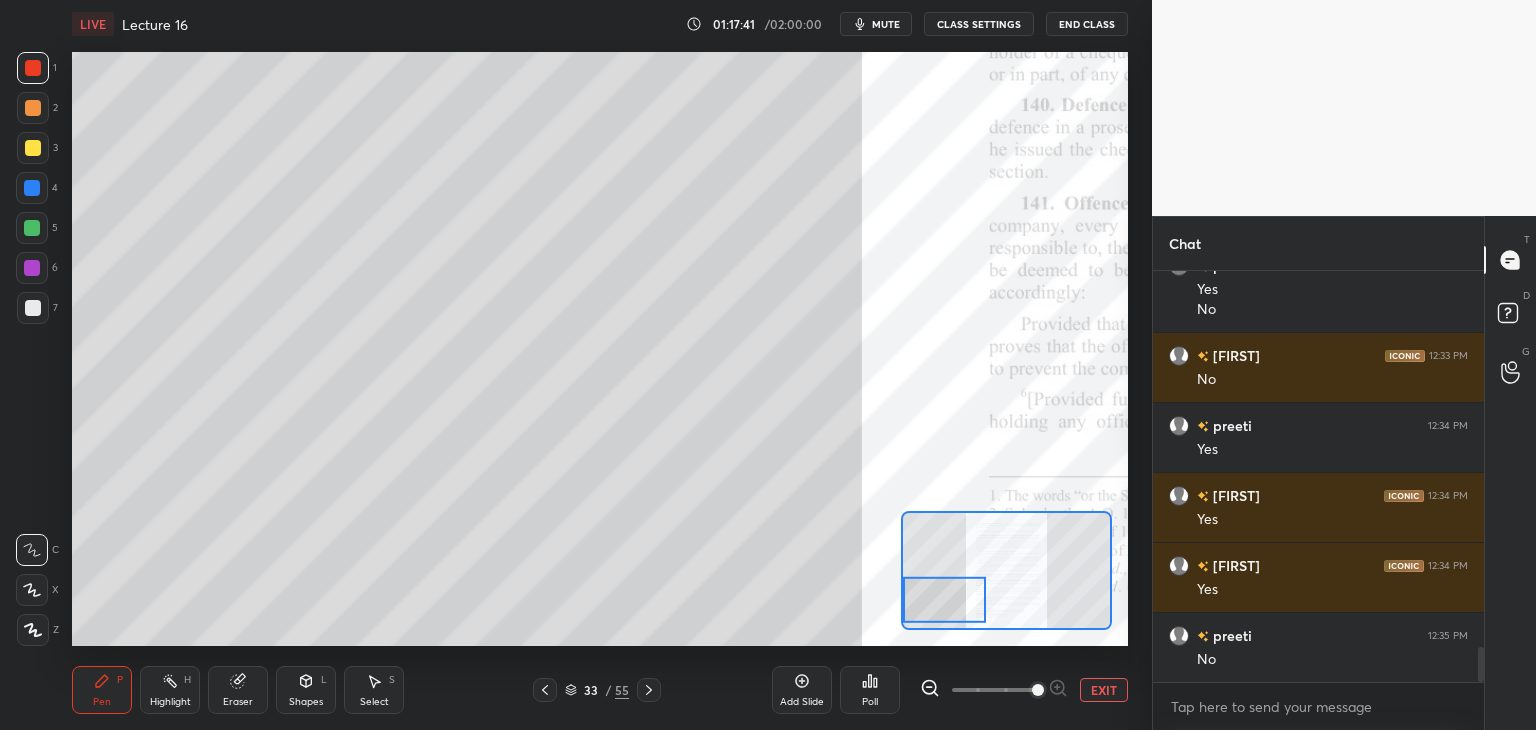 click on "mute" at bounding box center [886, 24] 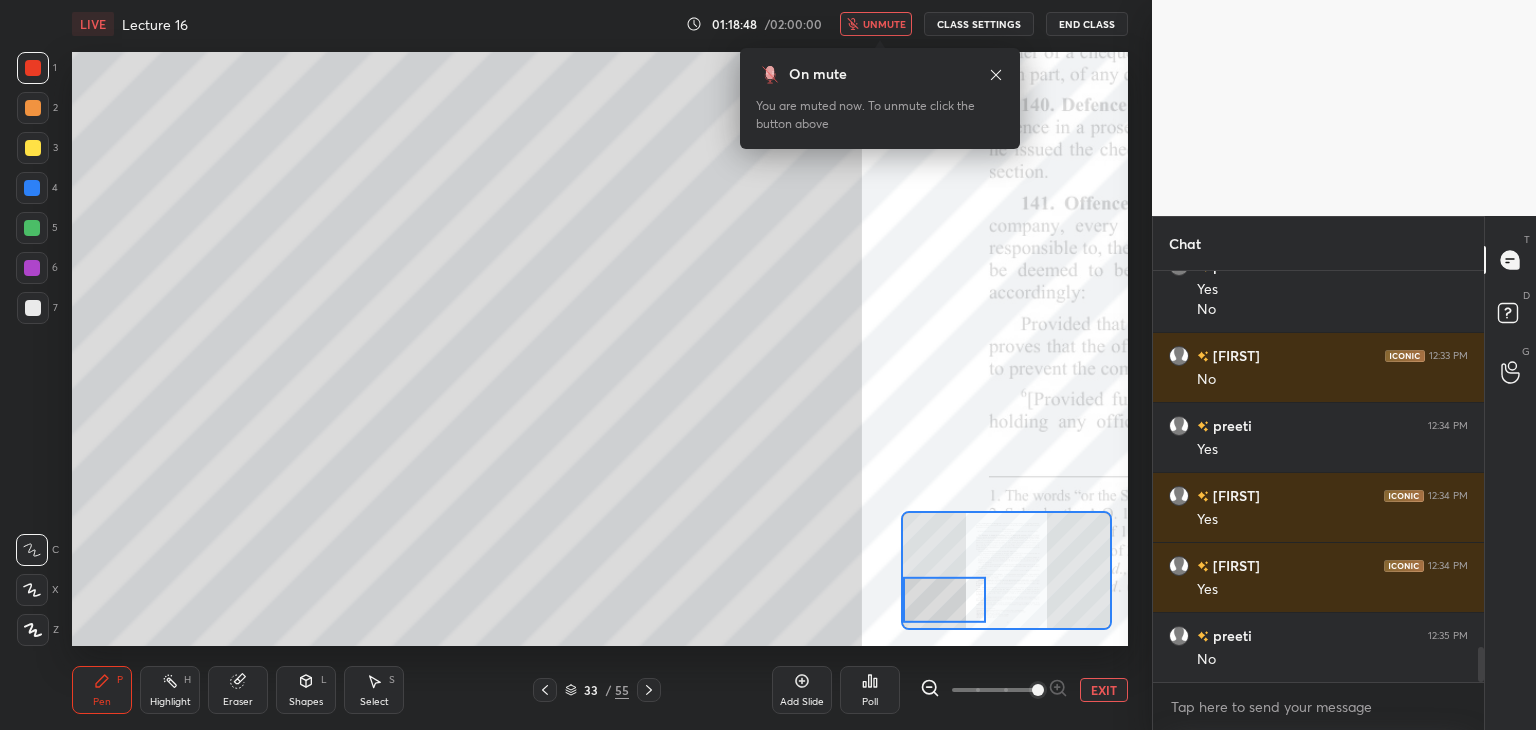 click on "unmute" at bounding box center (876, 24) 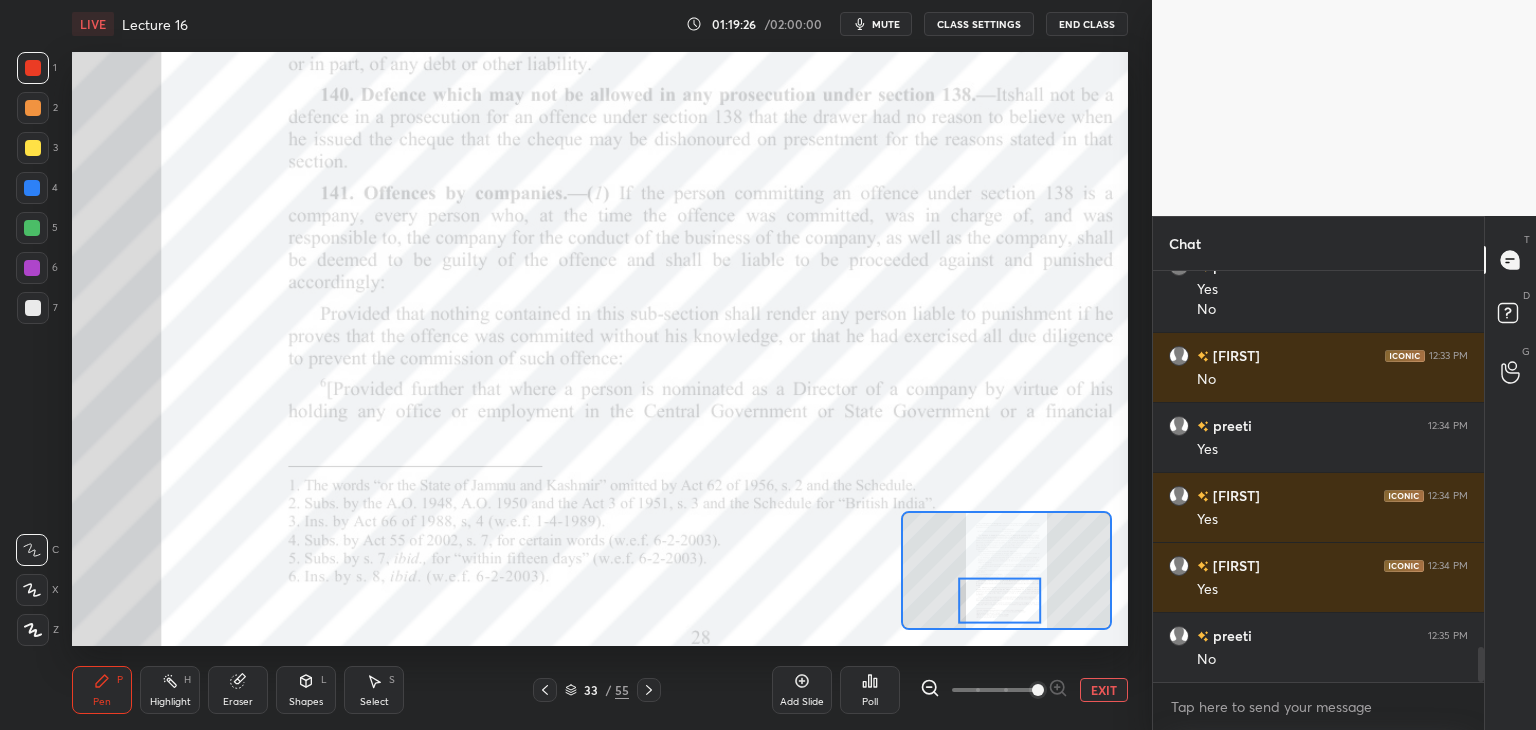 click on "Shapes L" at bounding box center [306, 690] 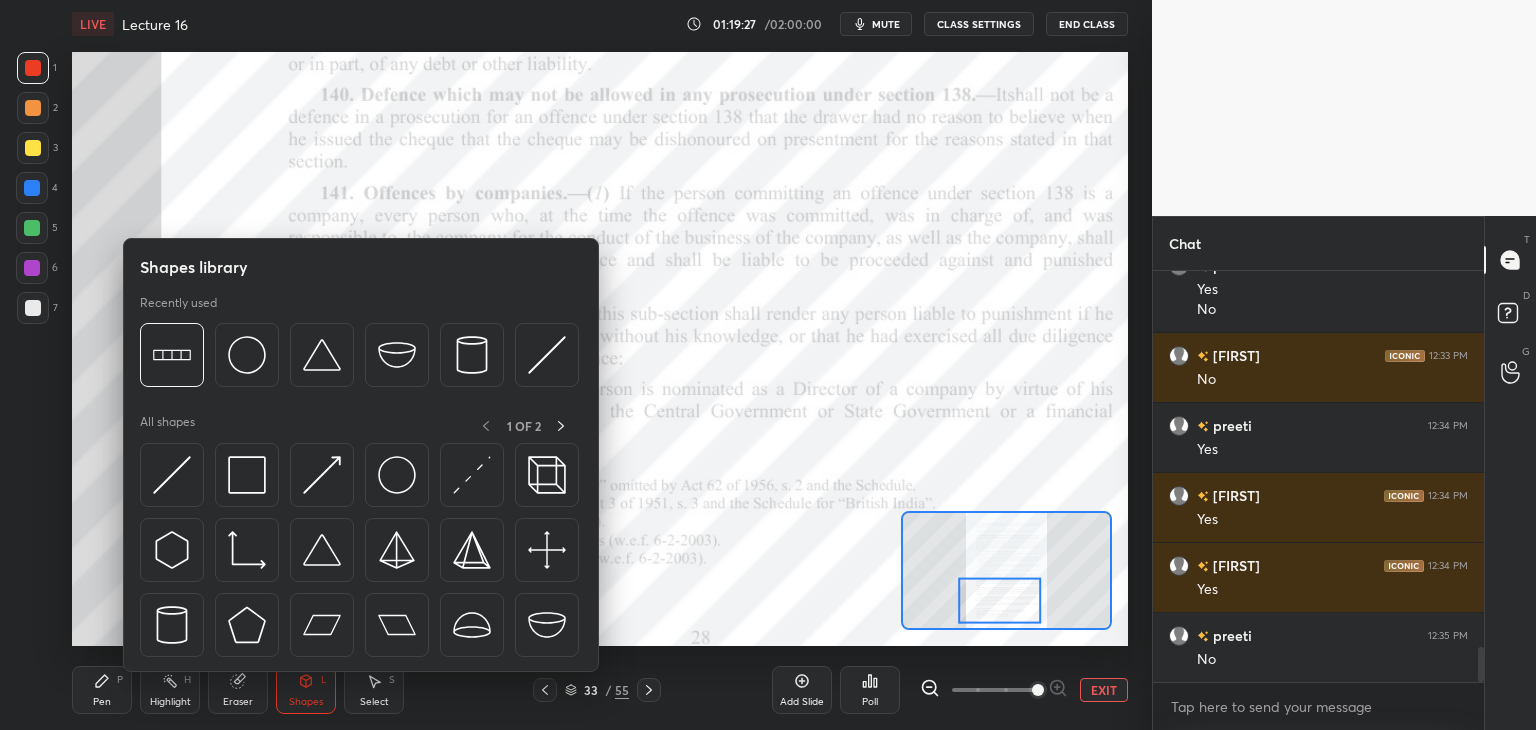 scroll, scrollTop: 4424, scrollLeft: 0, axis: vertical 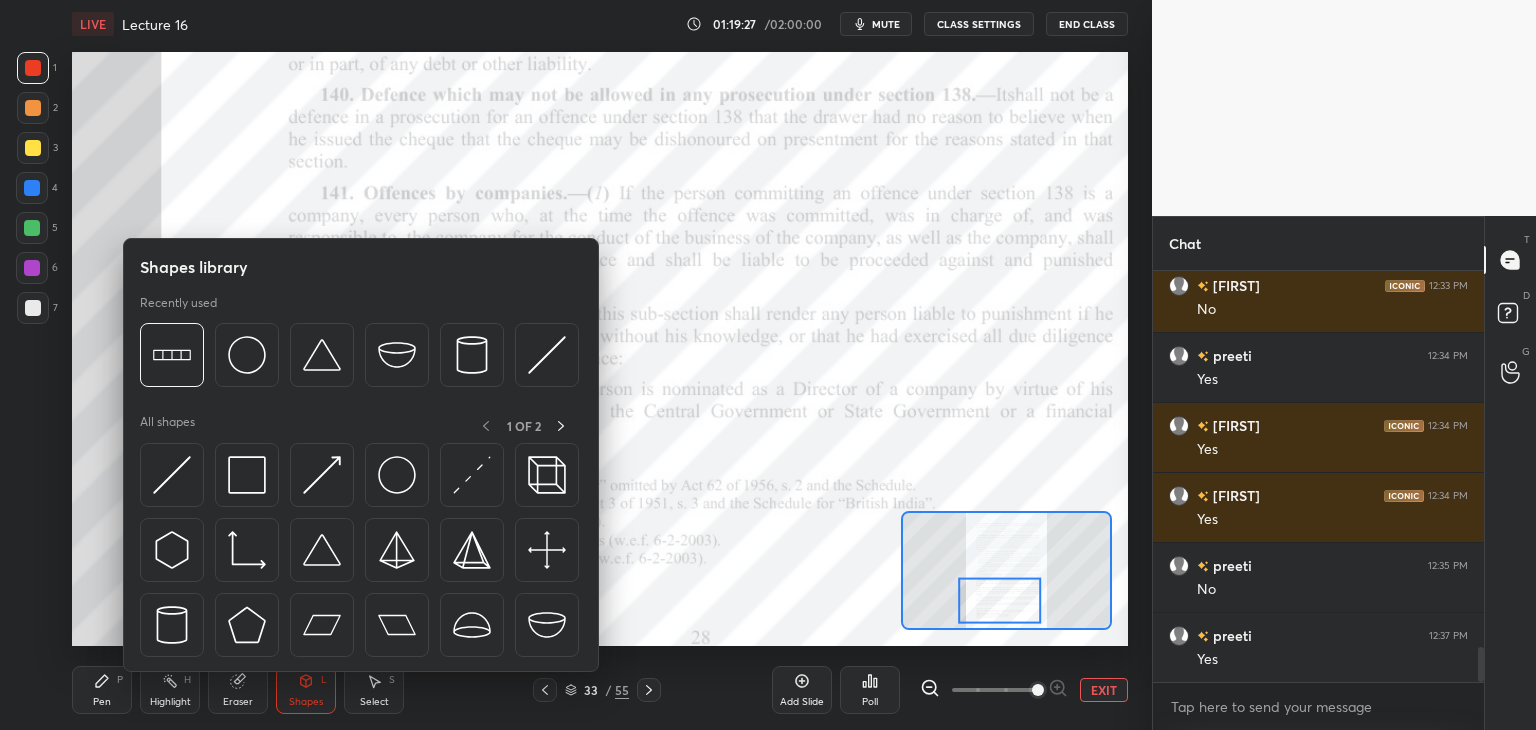 click on "Eraser" at bounding box center [238, 702] 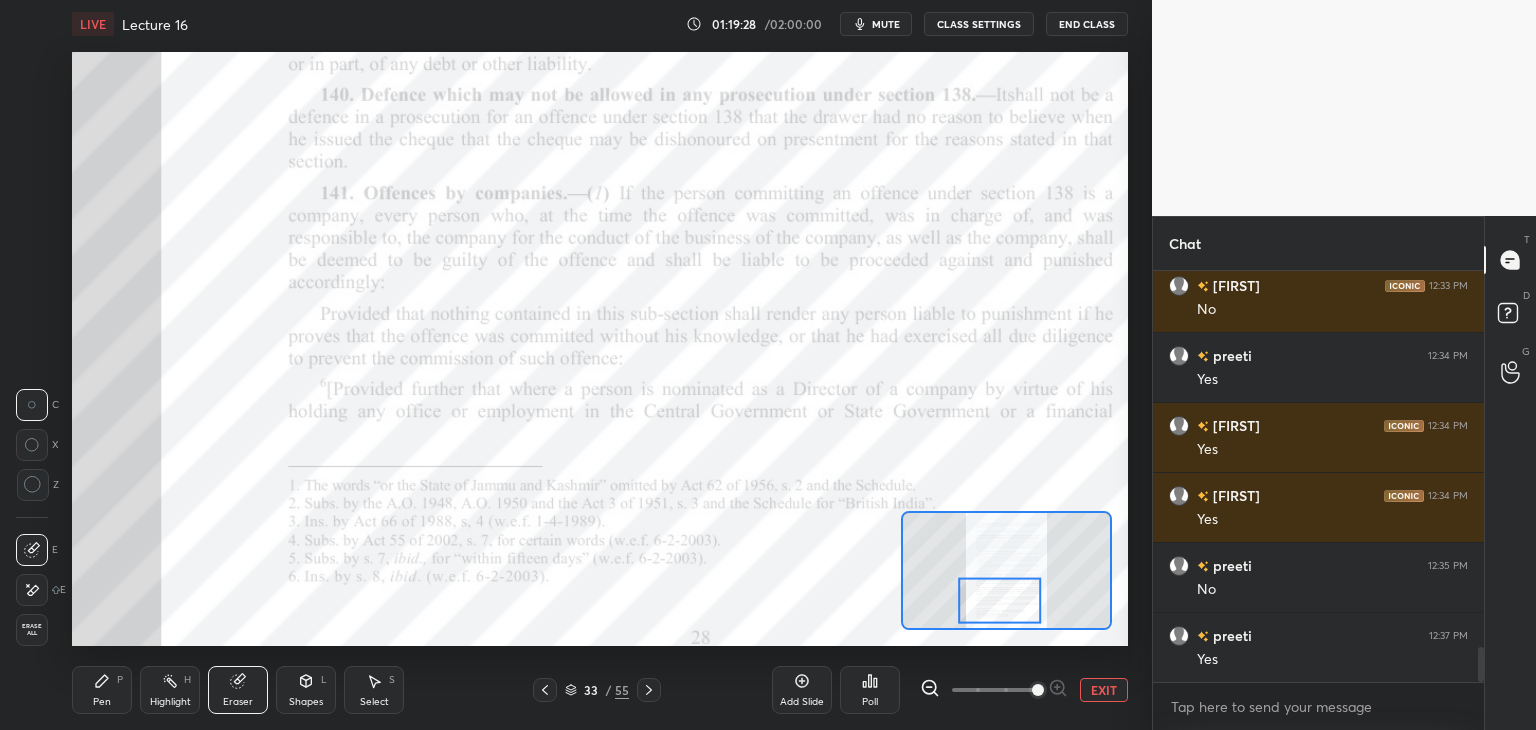 click on "Erase all" at bounding box center (32, 630) 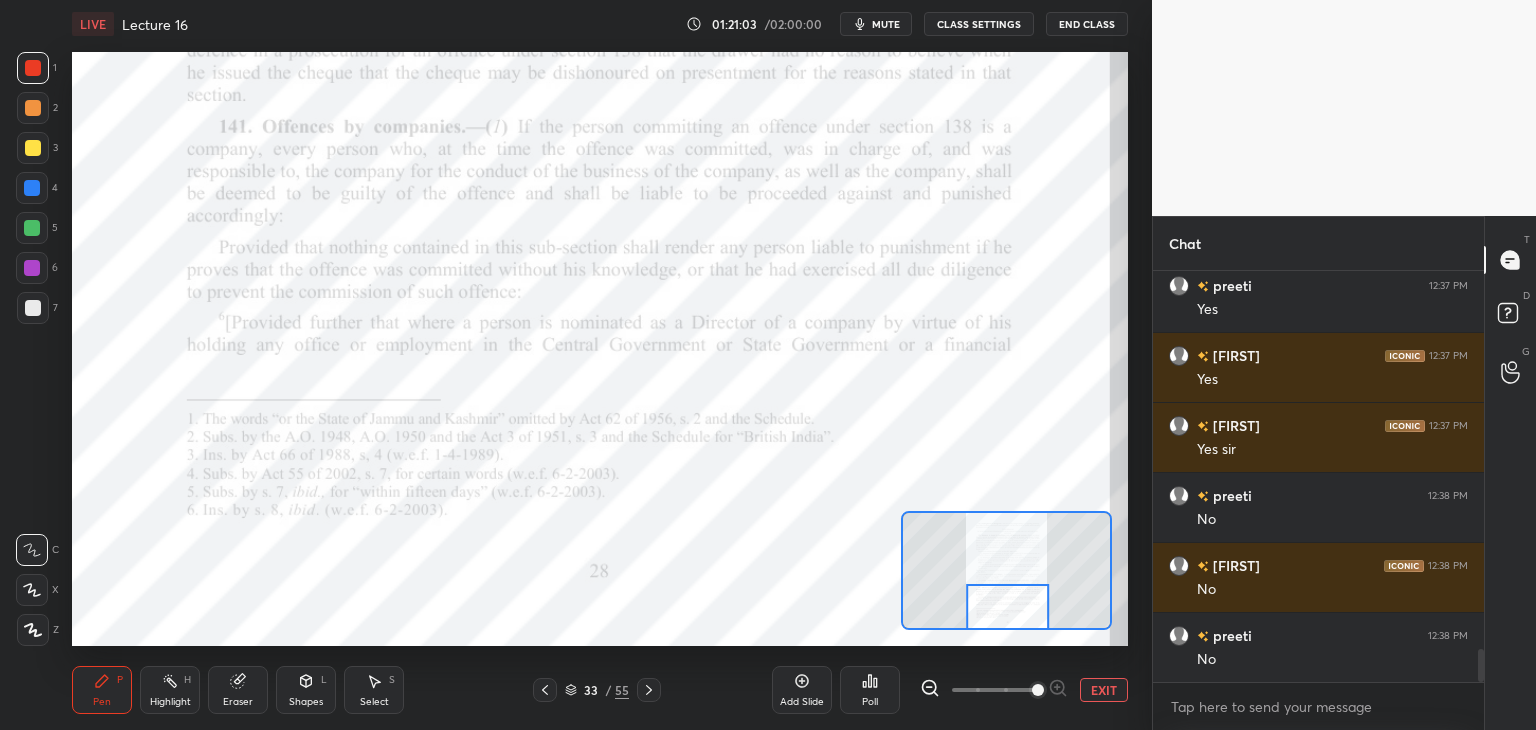 scroll, scrollTop: 4844, scrollLeft: 0, axis: vertical 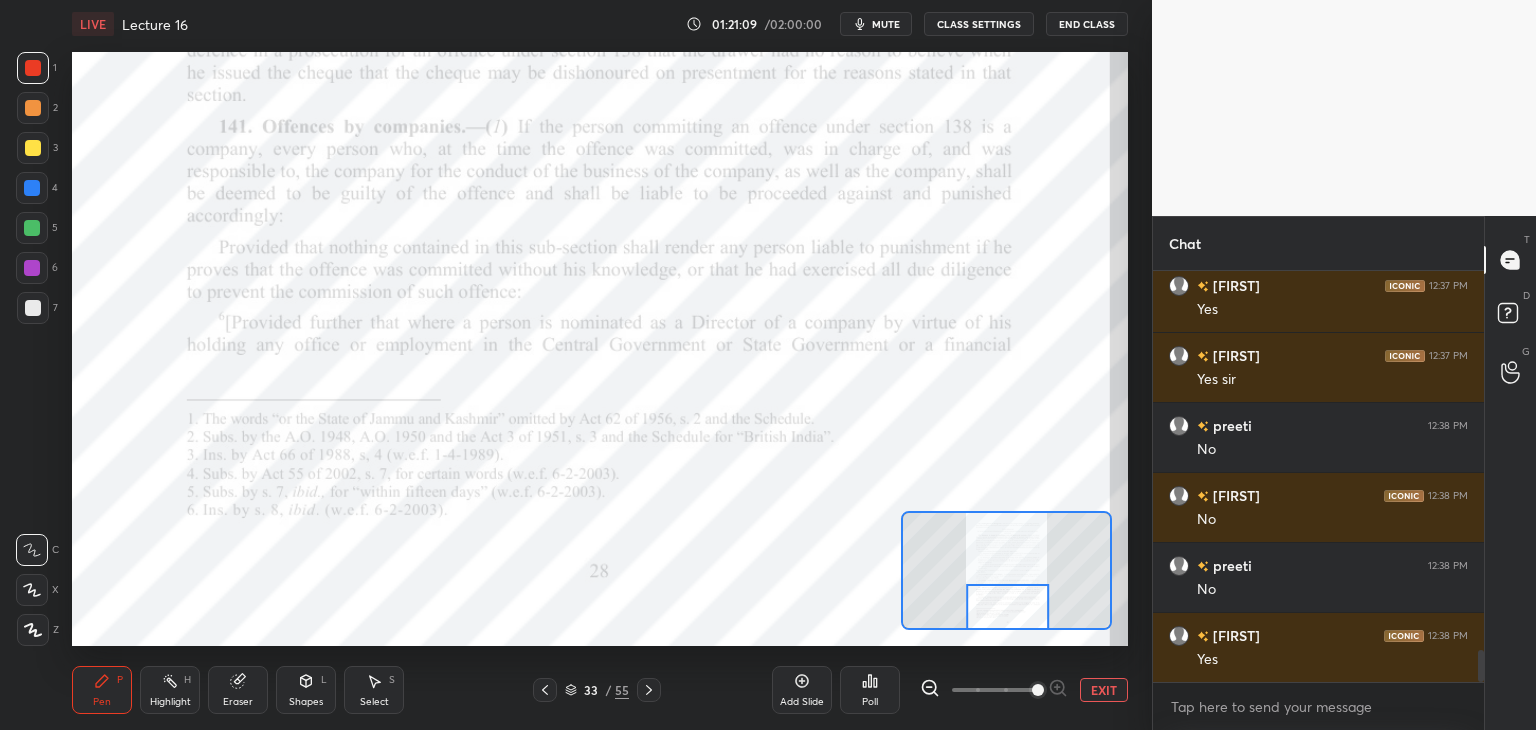 click on "Eraser" at bounding box center [238, 702] 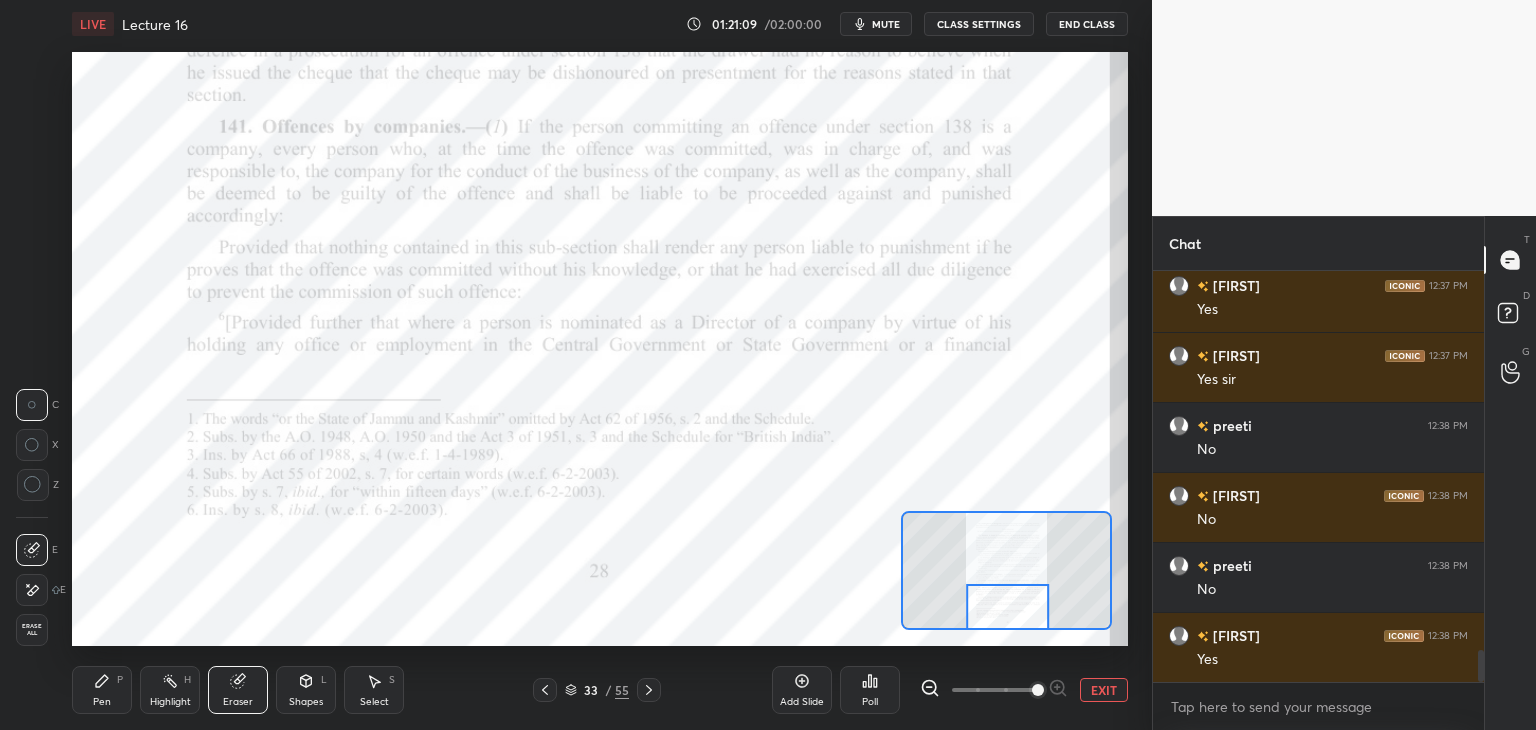 click on "Erase all" at bounding box center (32, 630) 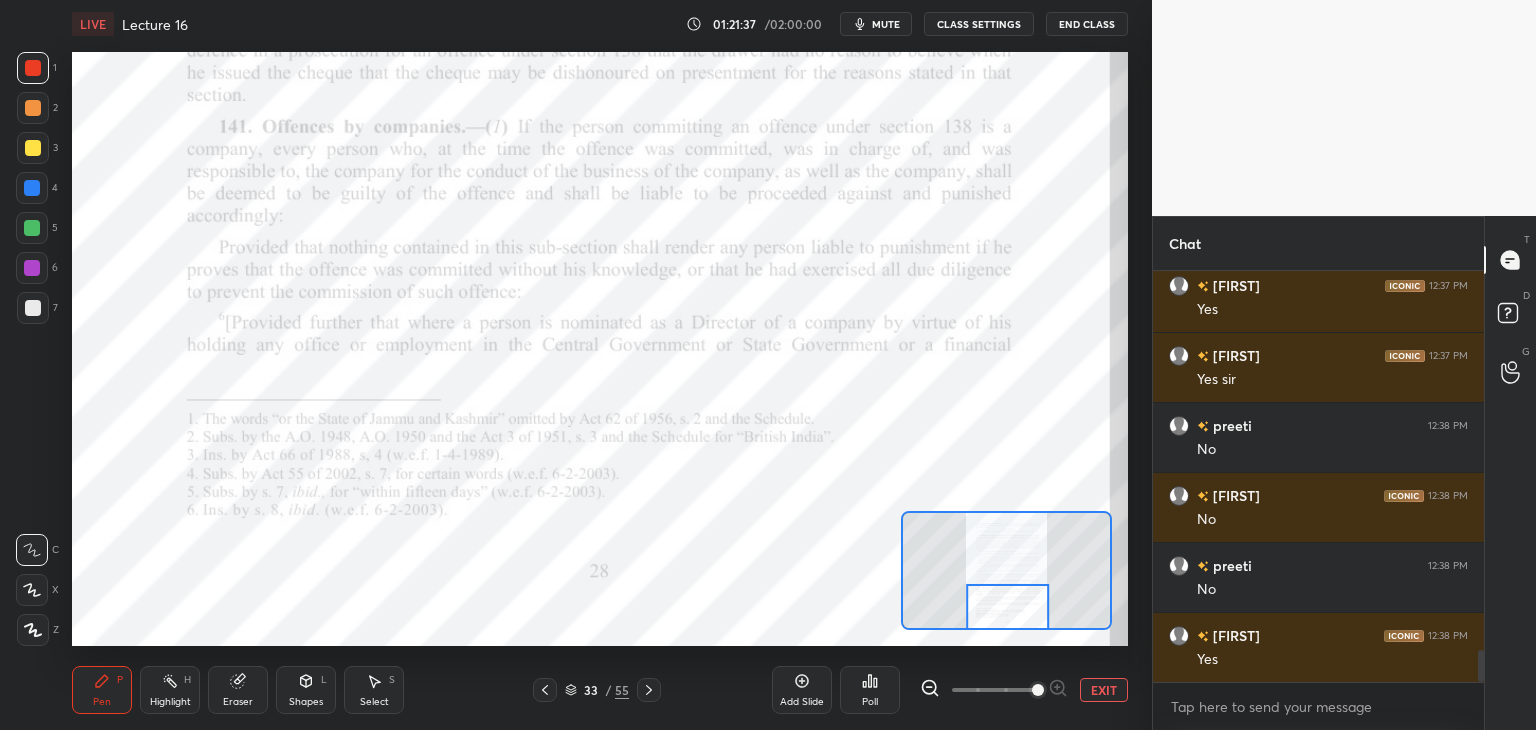 click 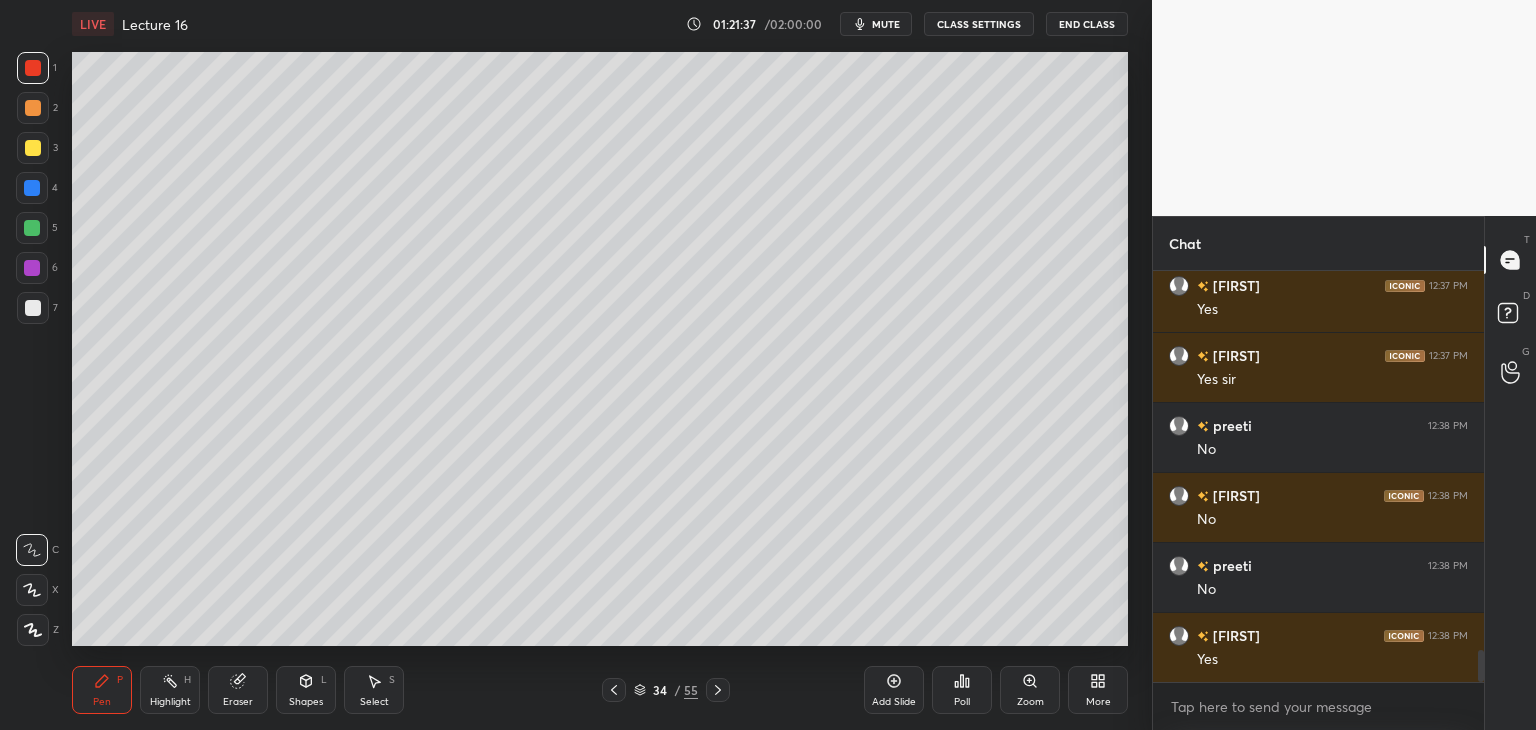 click at bounding box center (718, 690) 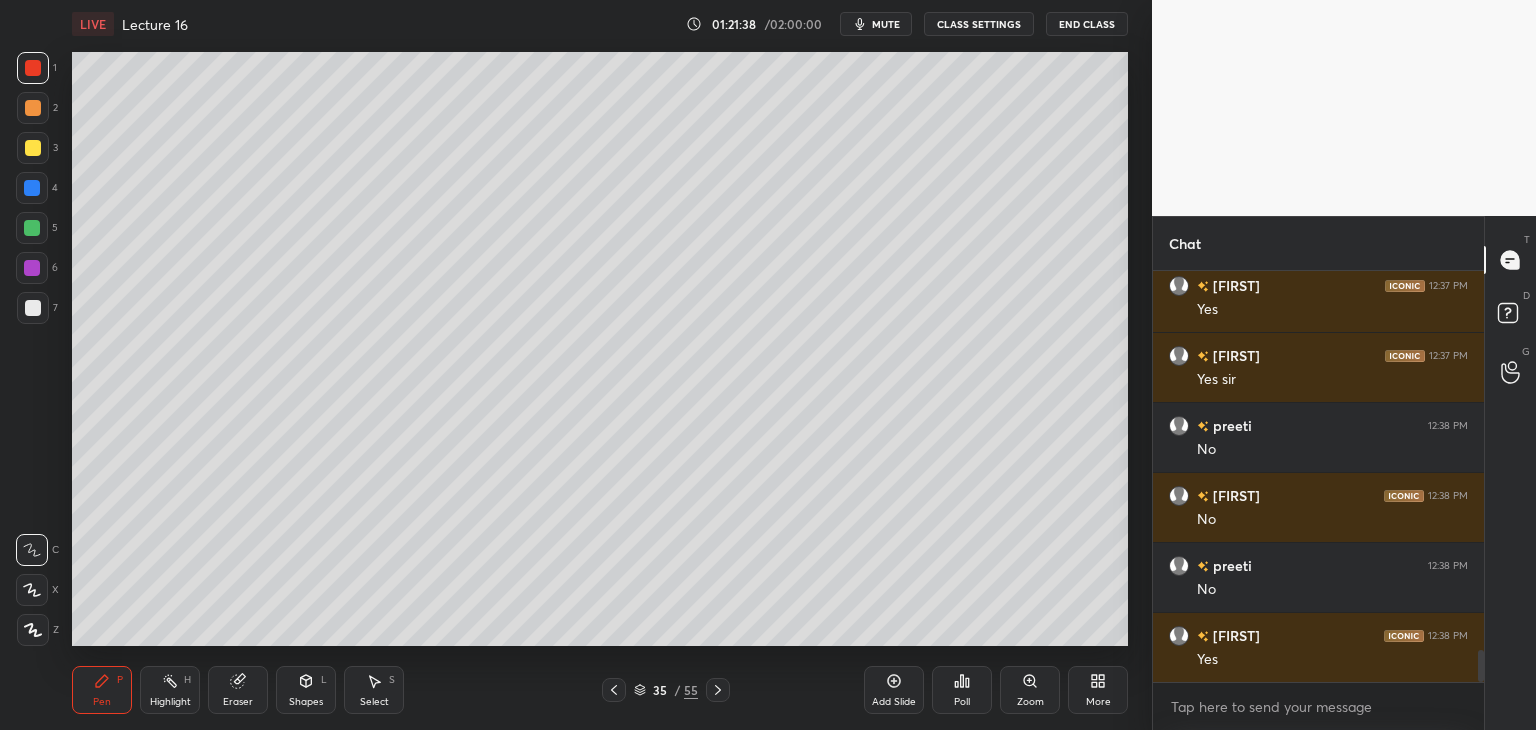 click 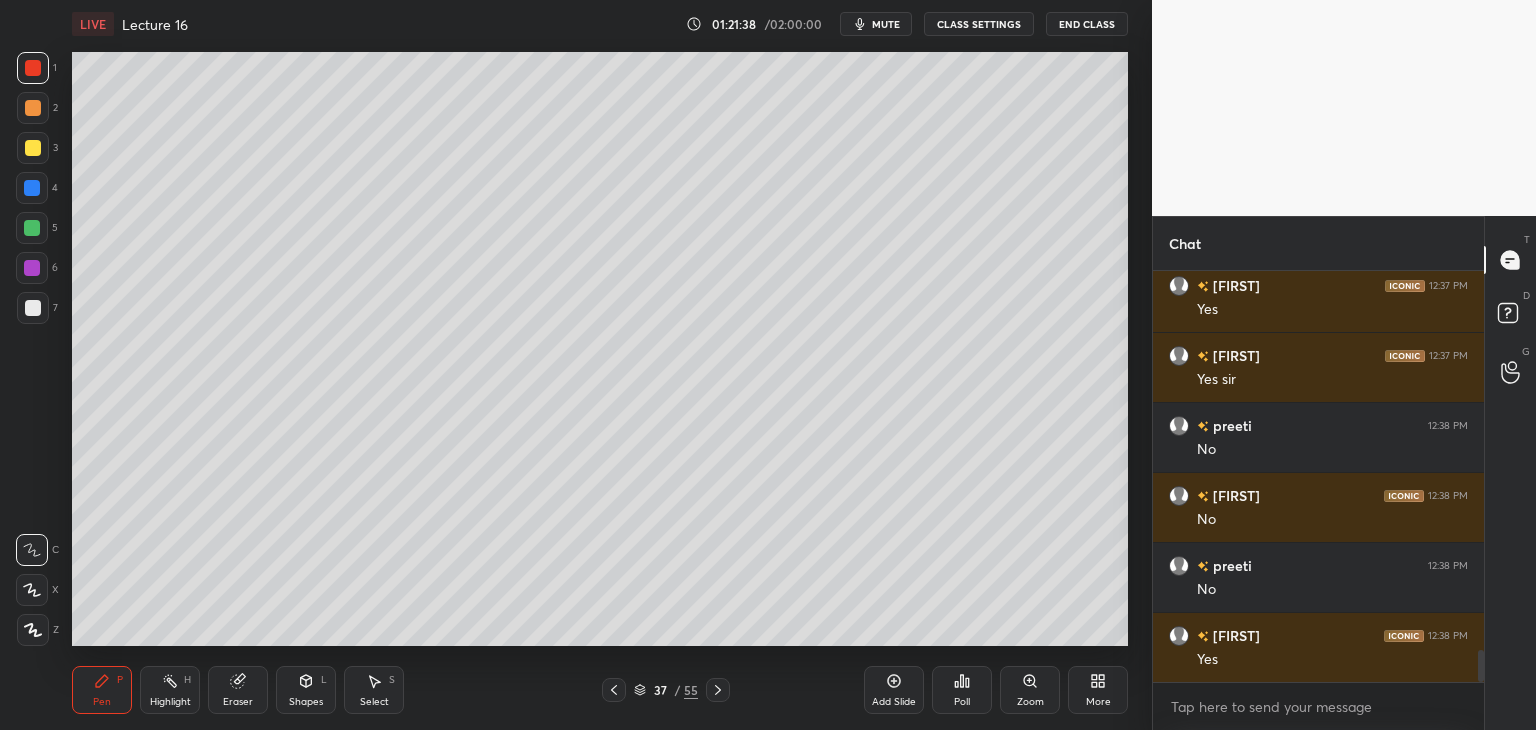 click 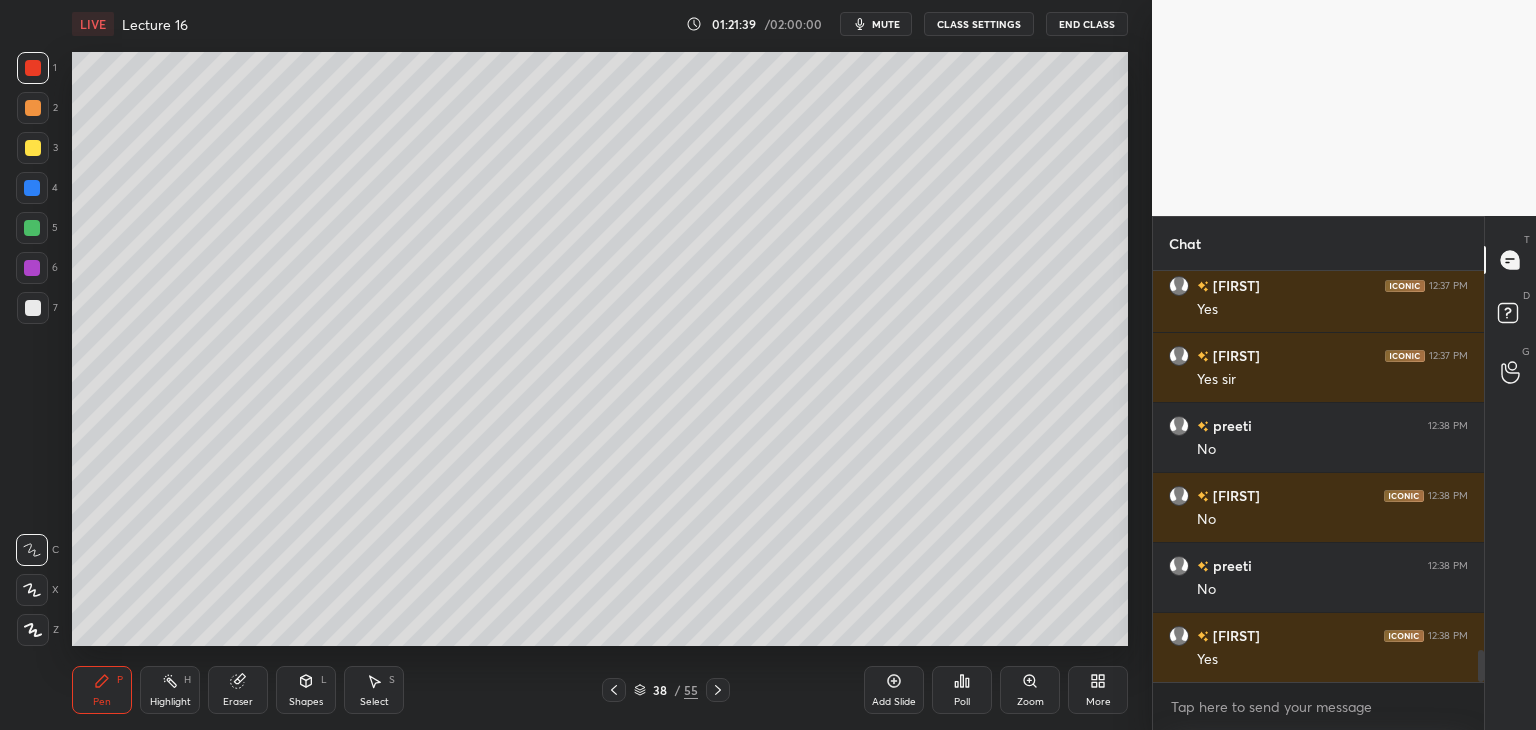 click 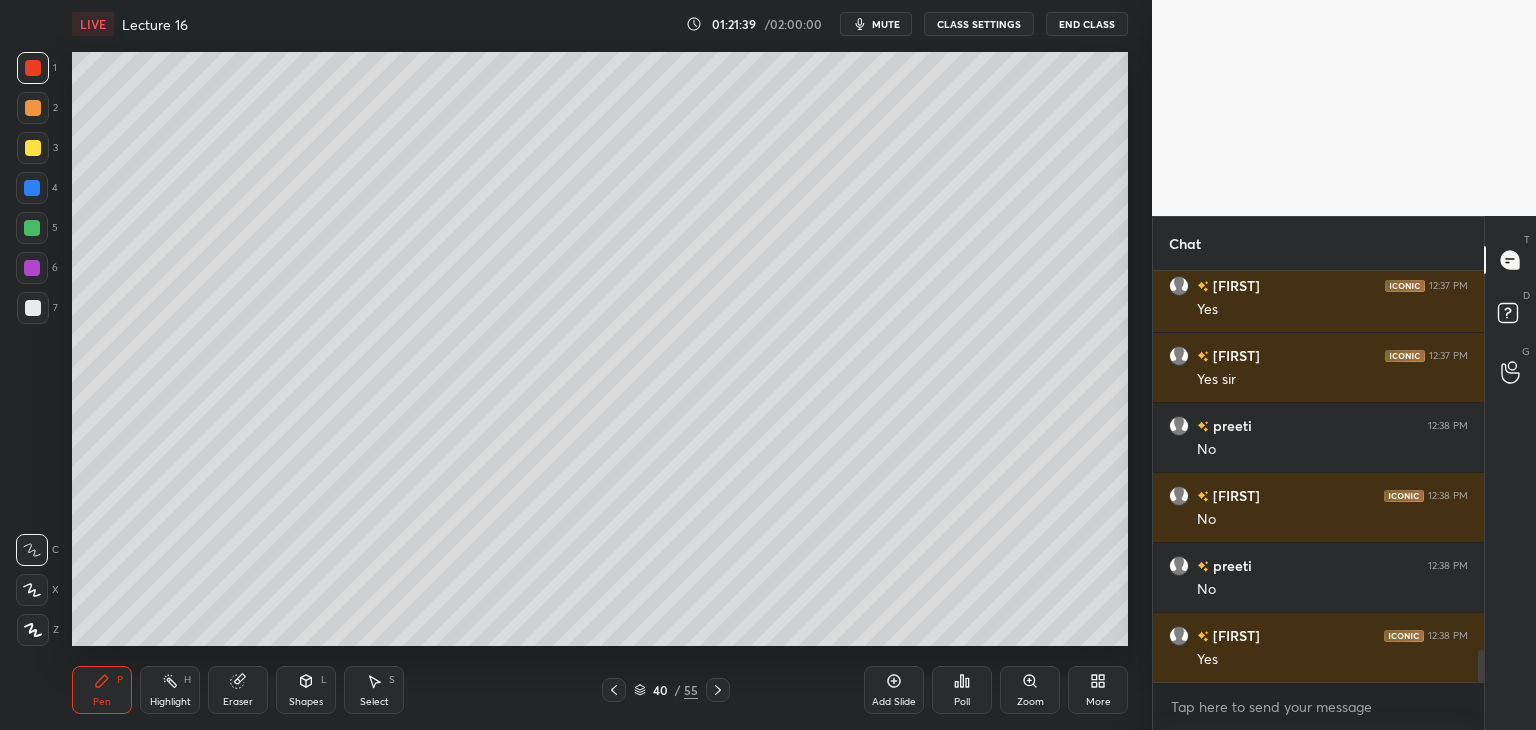 click 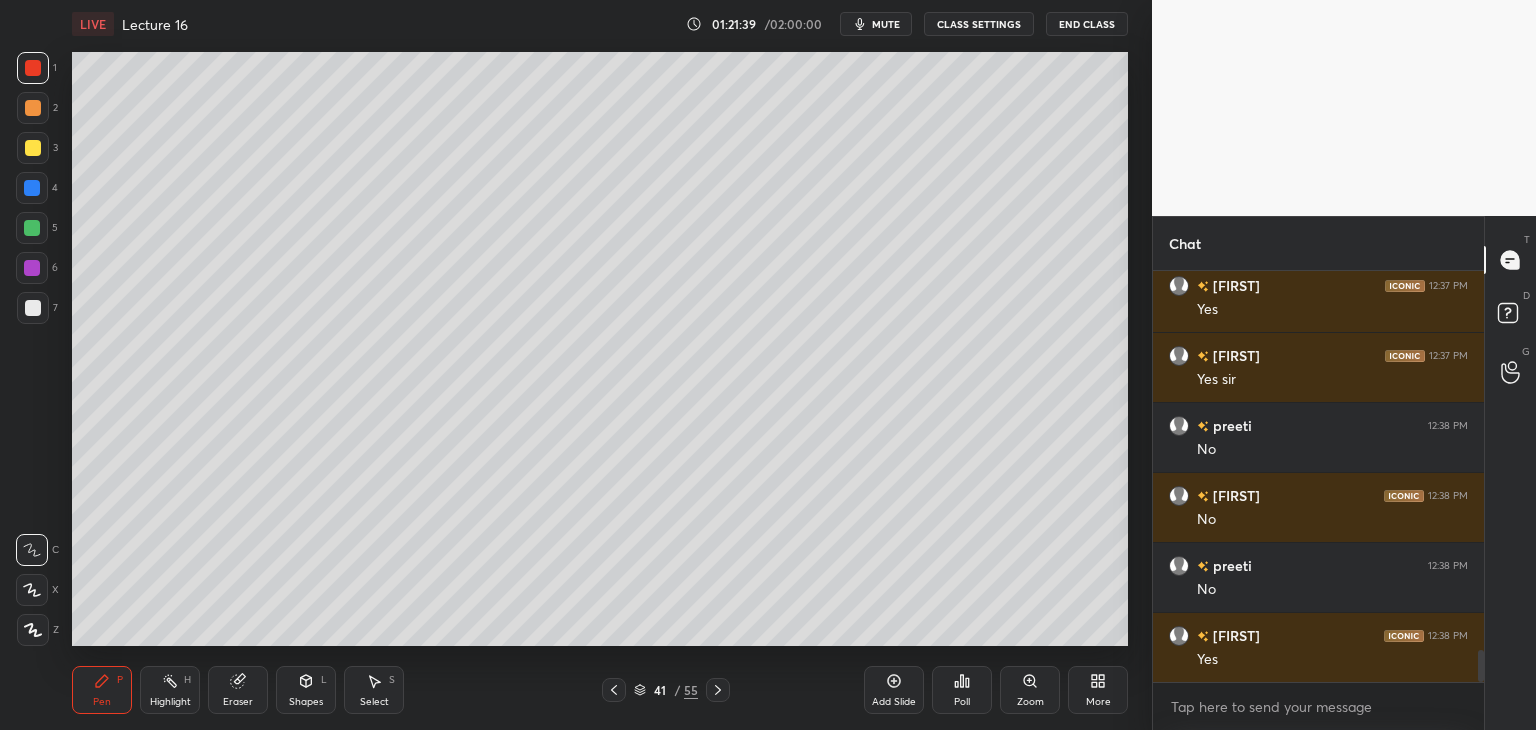click 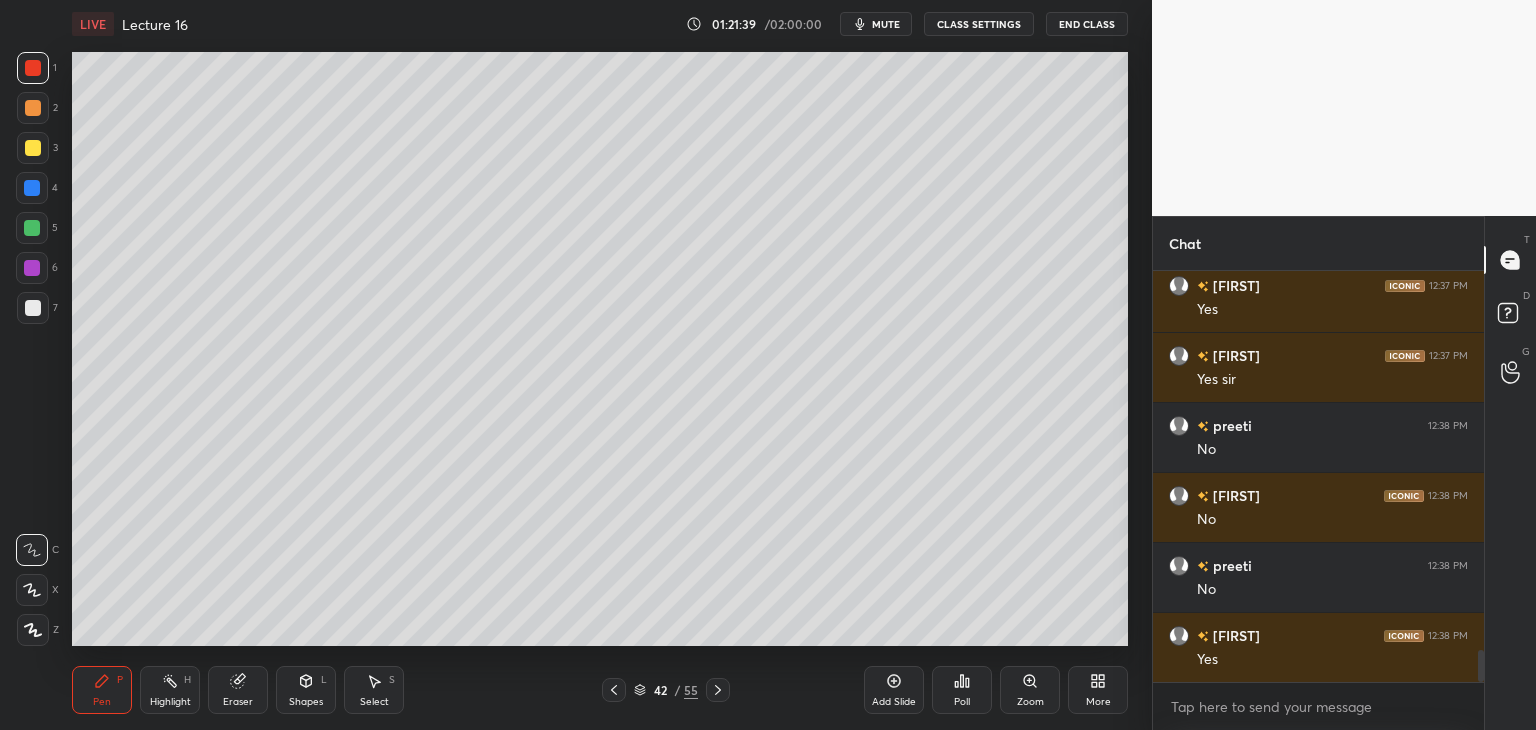 click 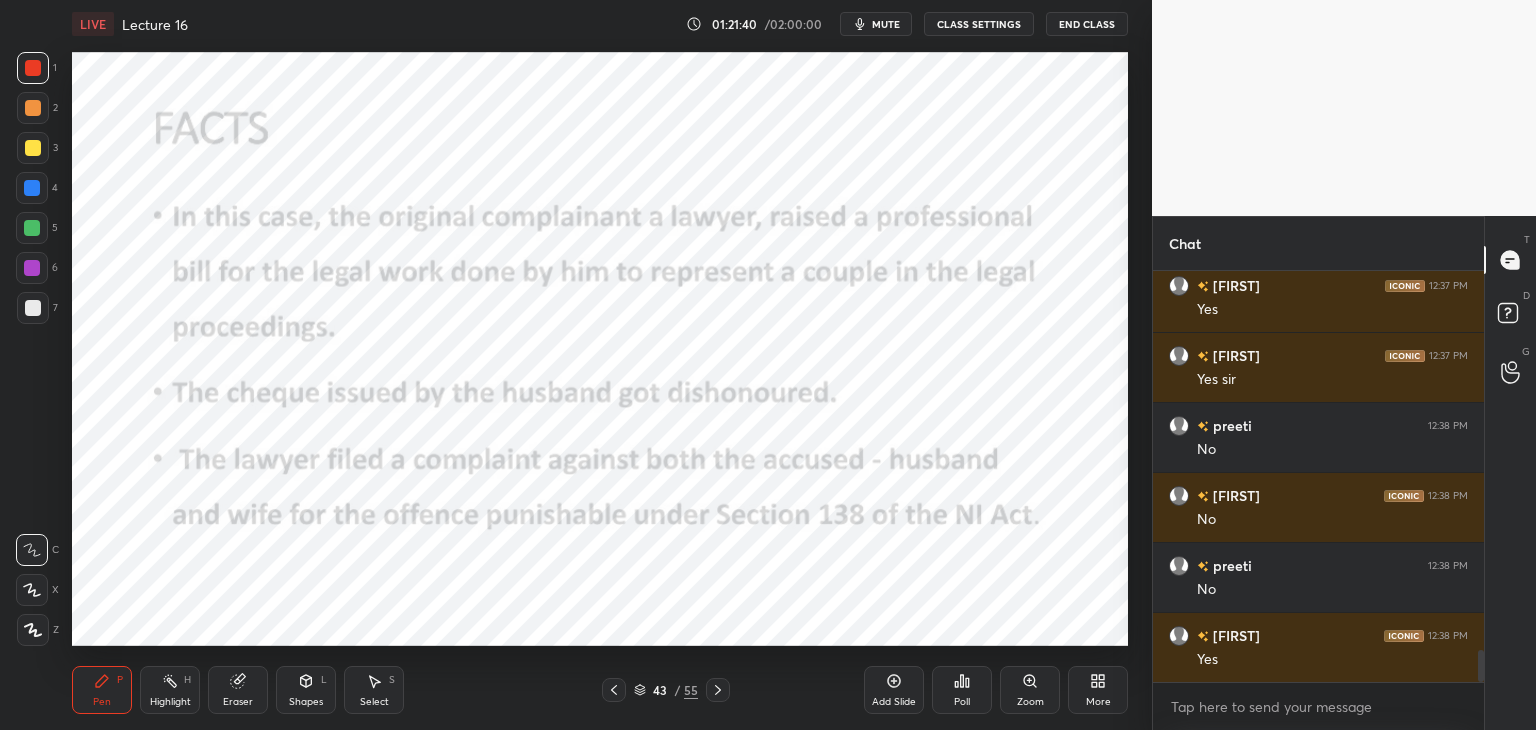 click 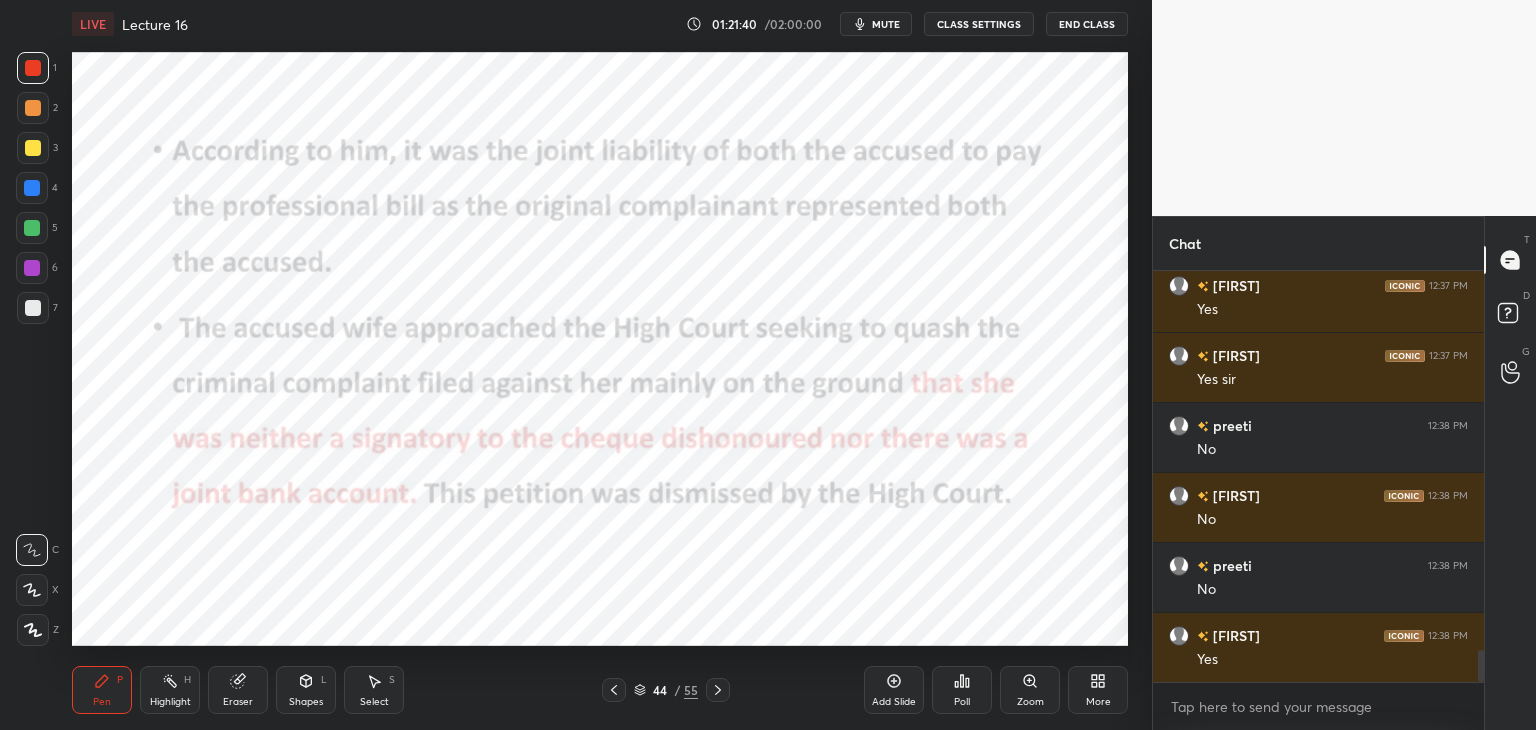 click 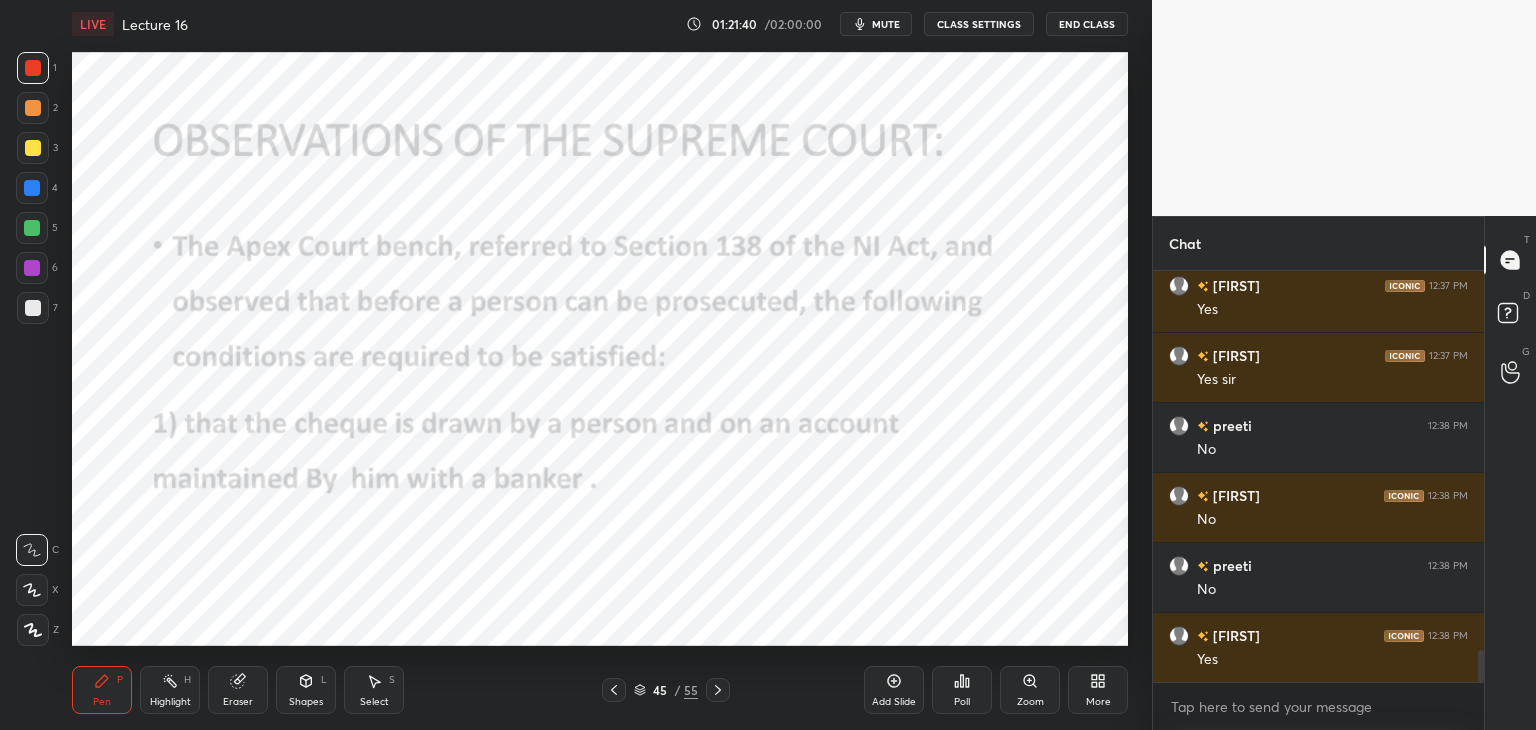 click 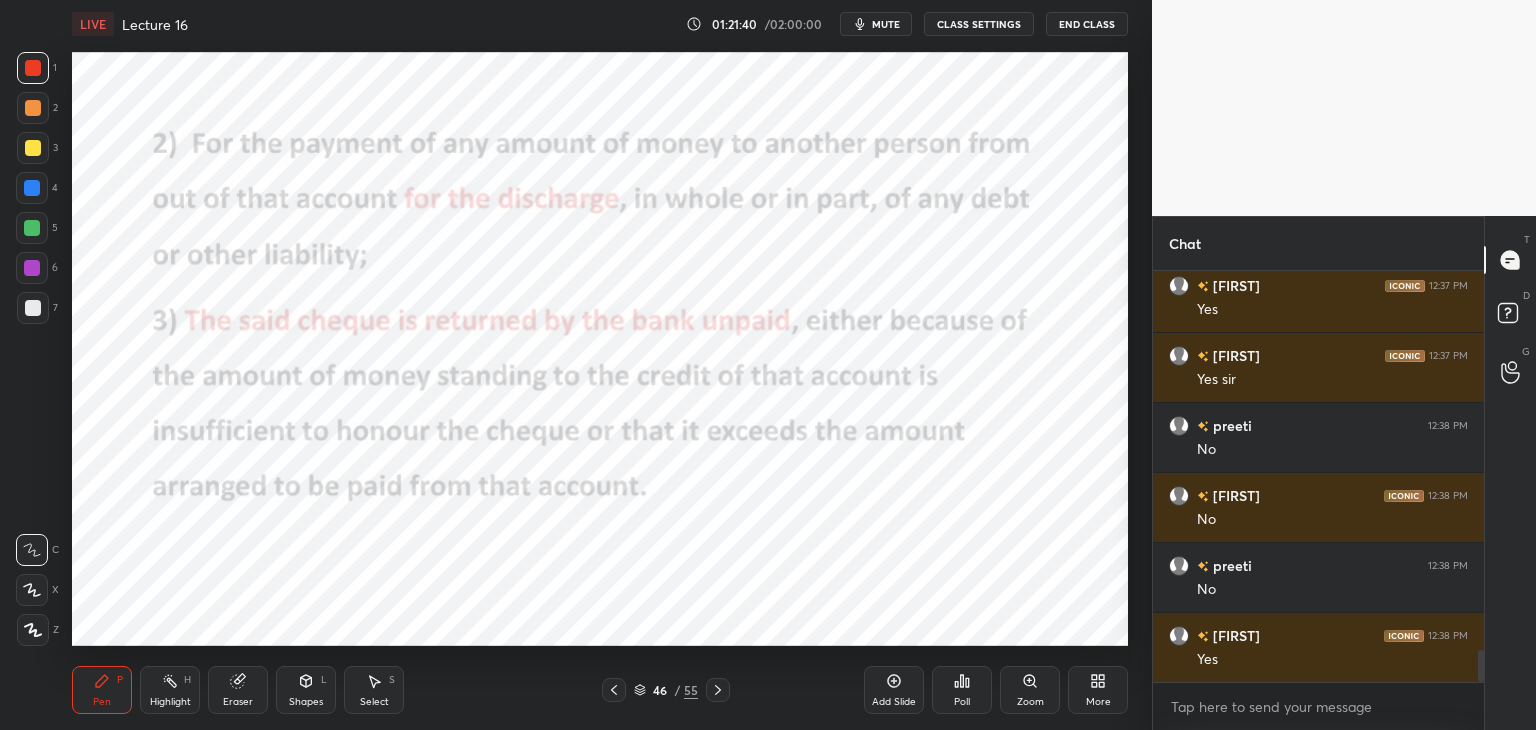 click 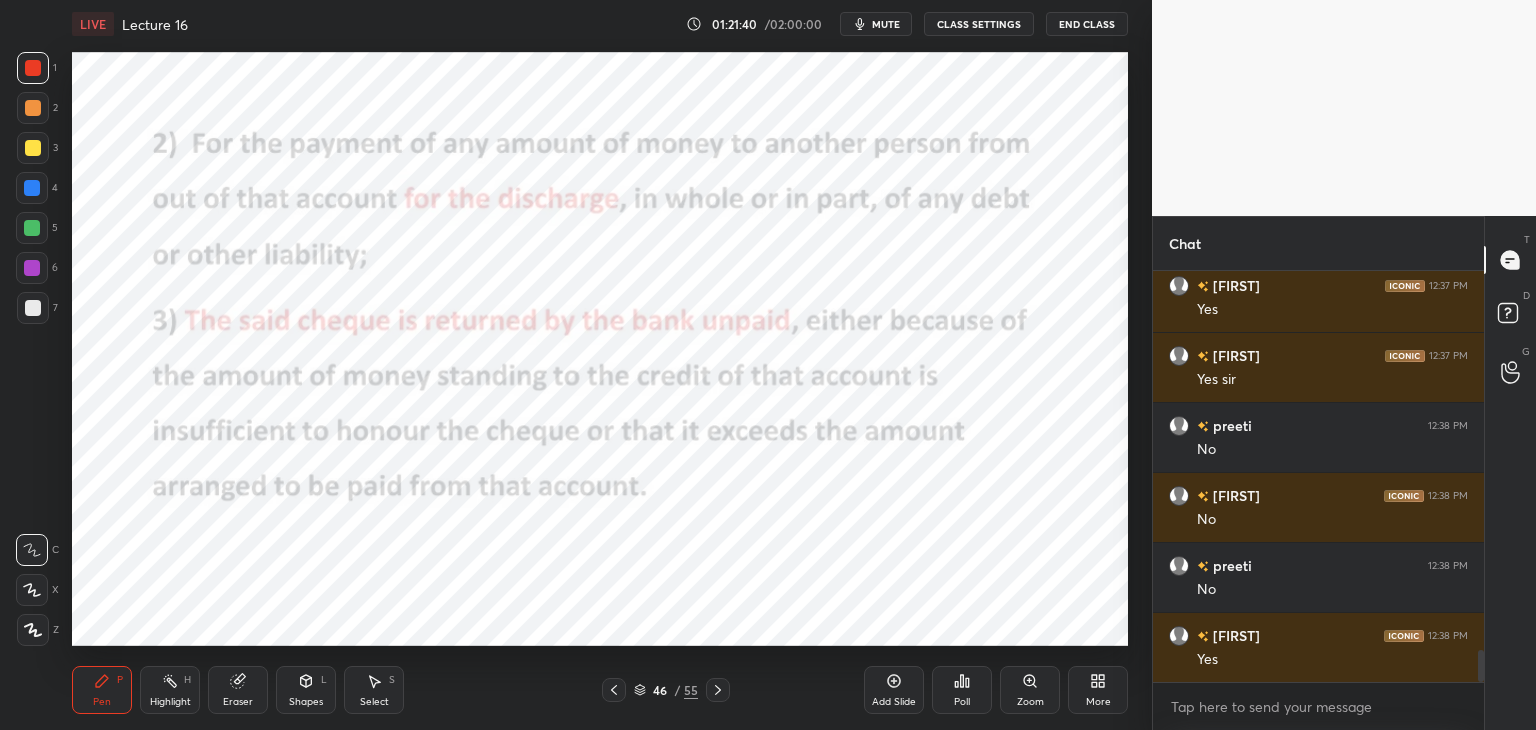 click 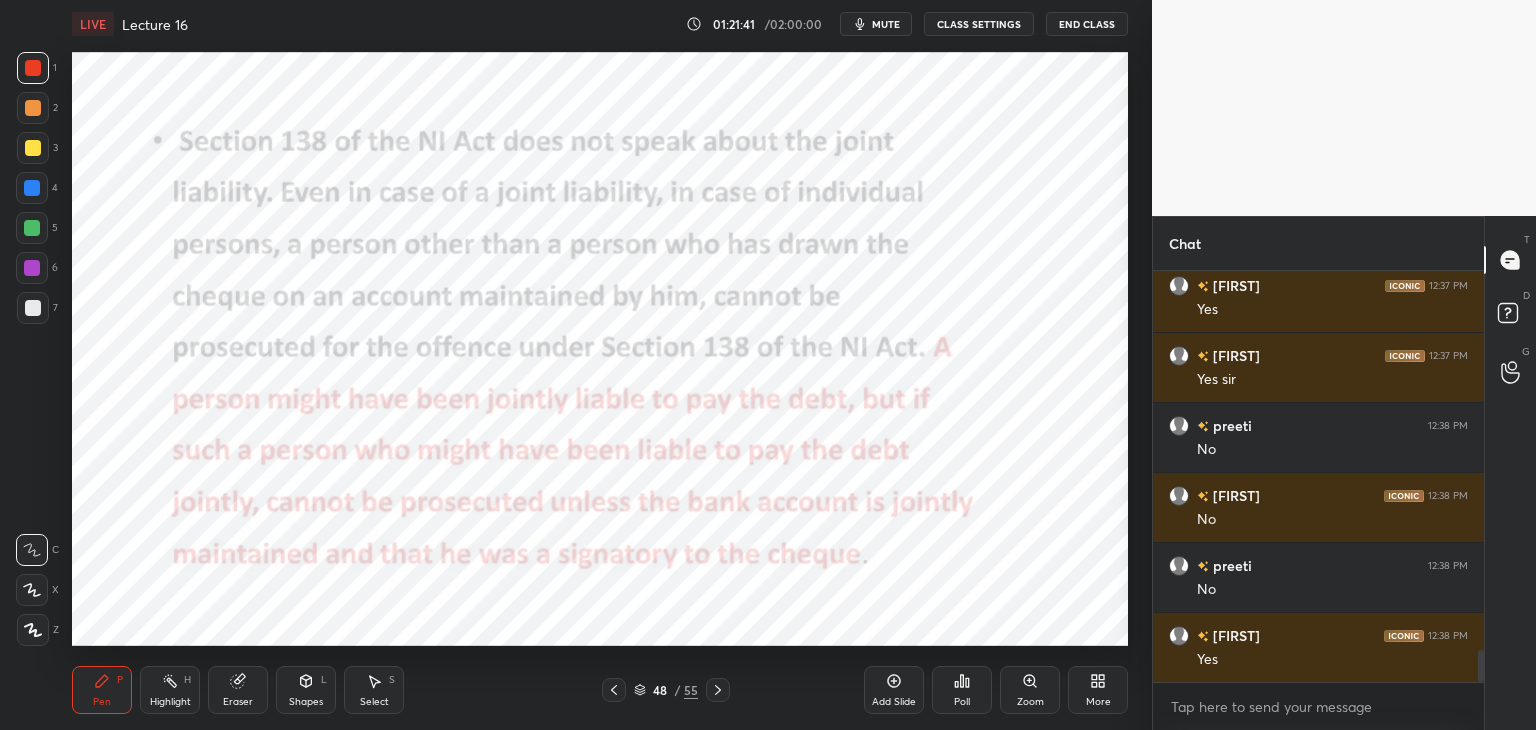 click 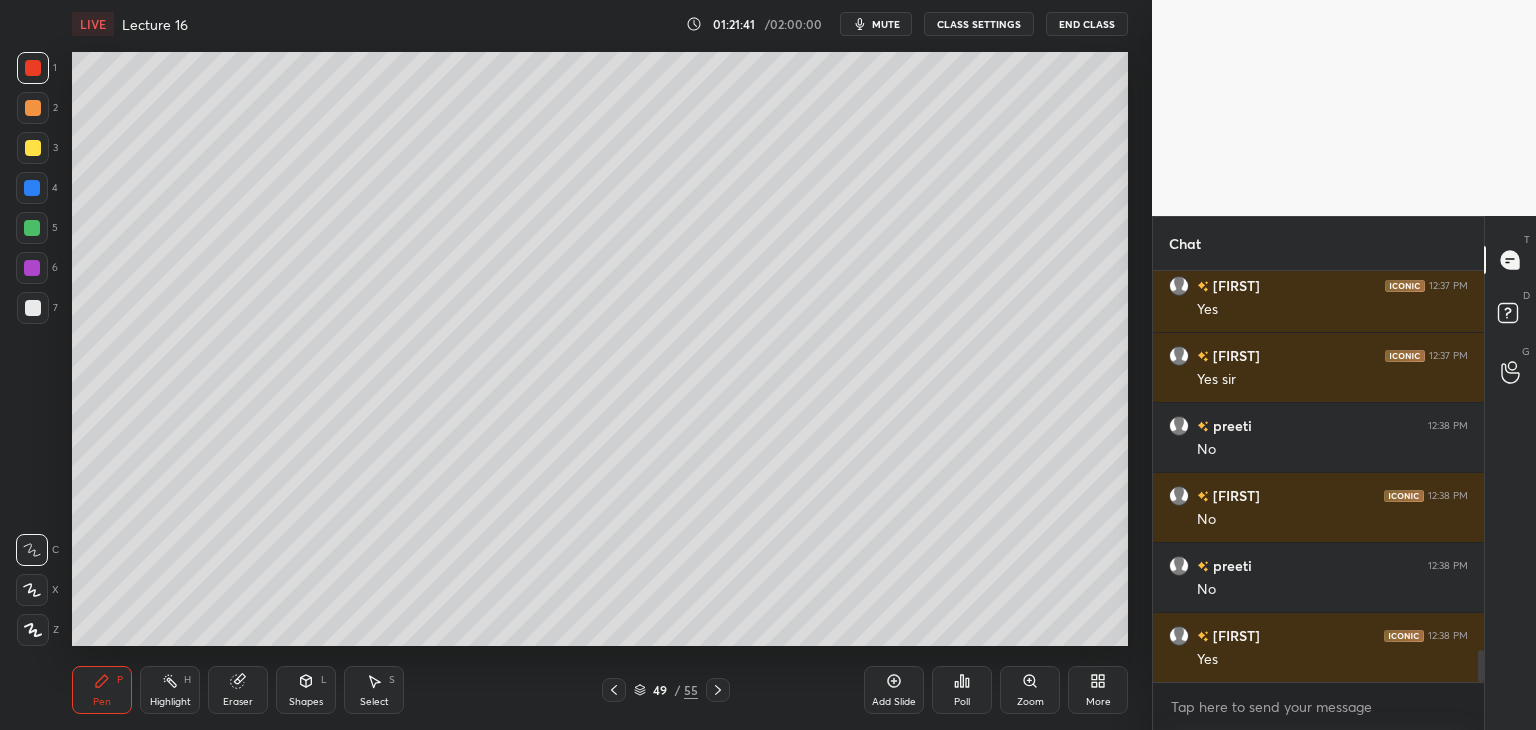 click 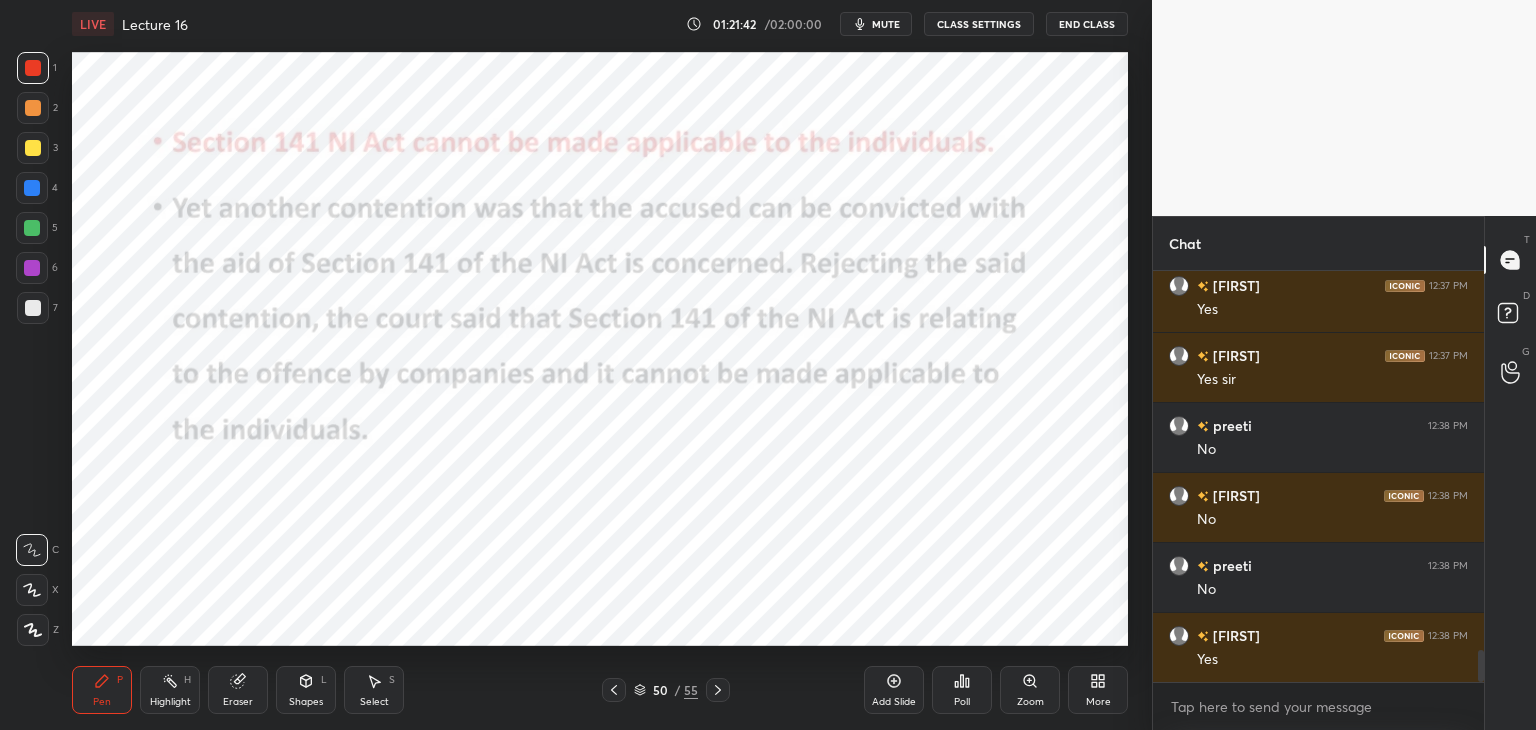 click 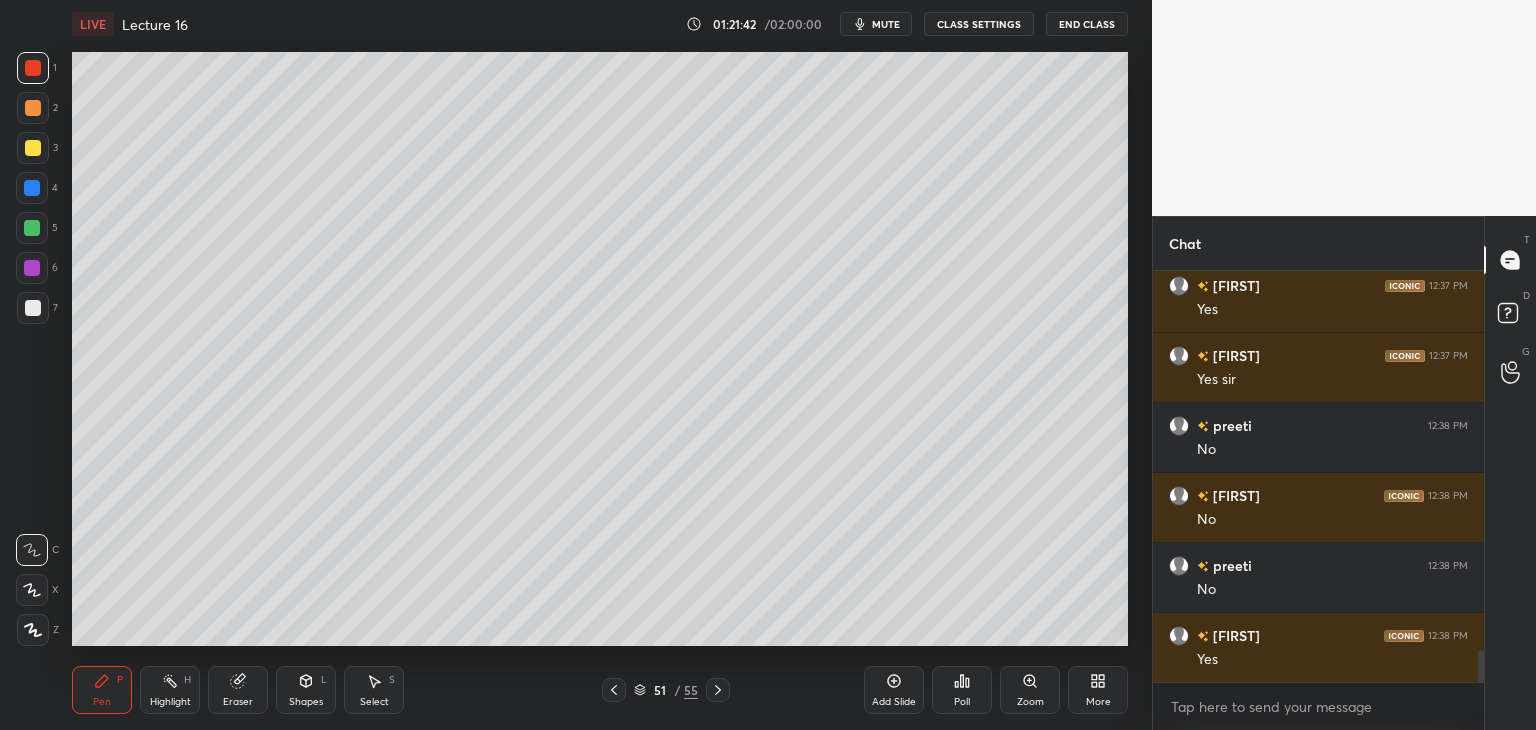 click 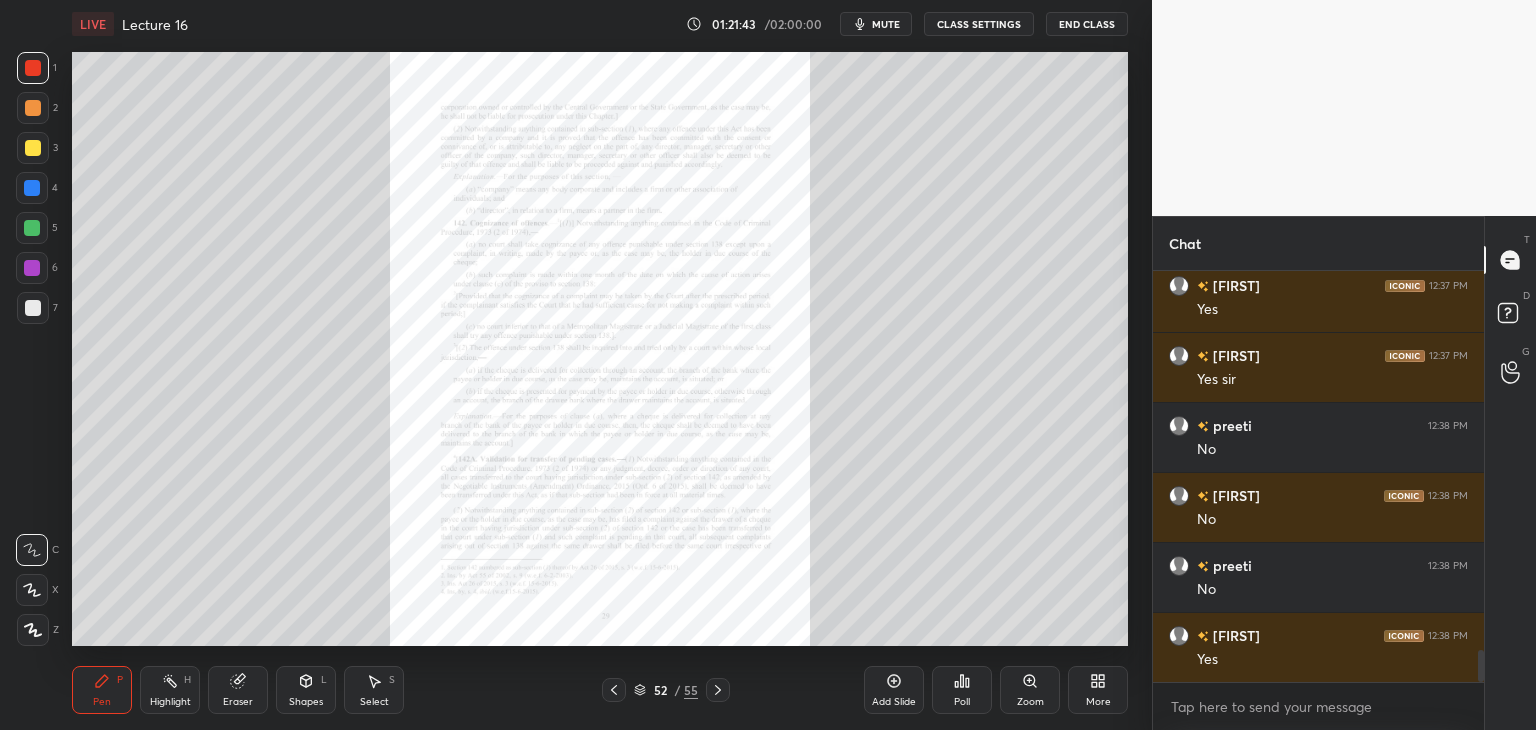 click on "Zoom" at bounding box center [1030, 690] 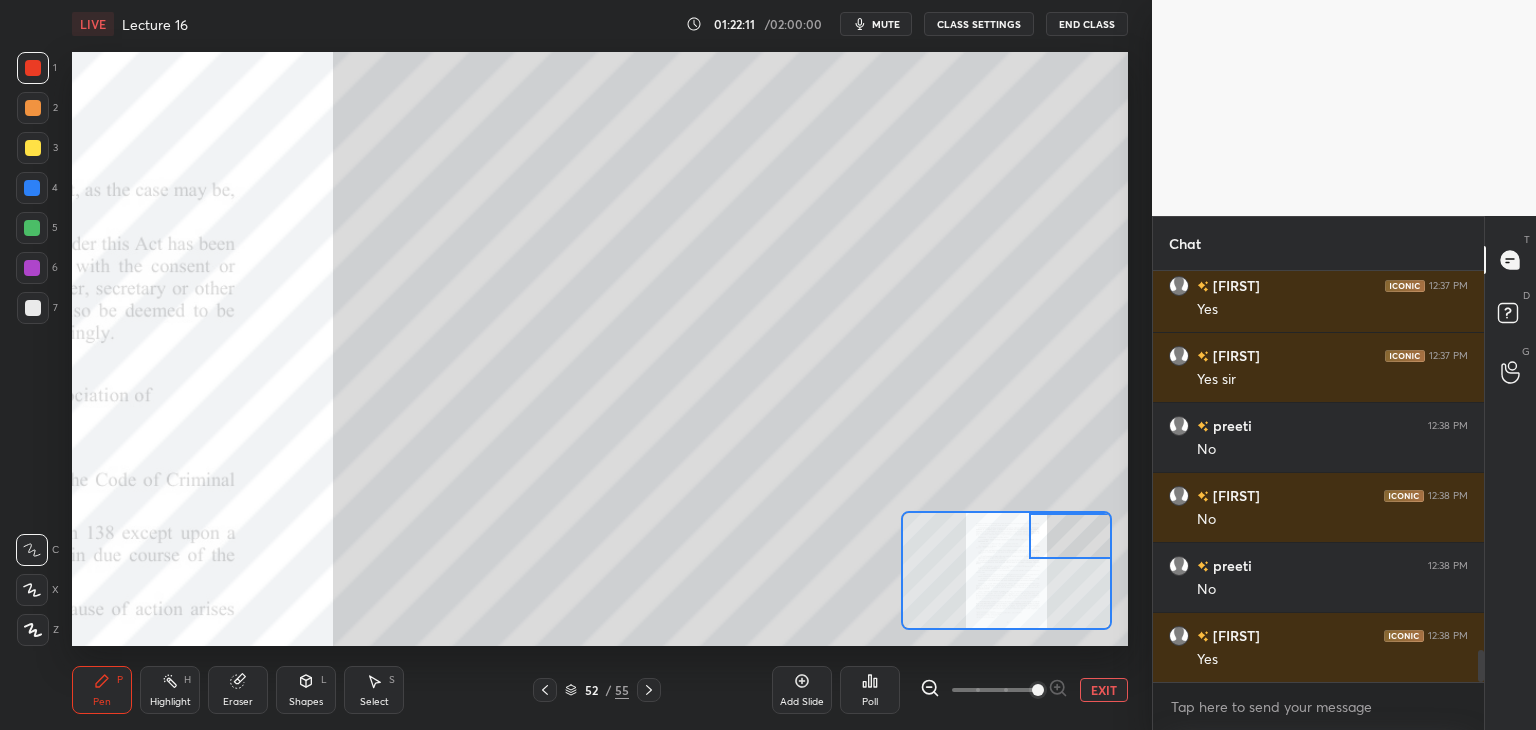 scroll, scrollTop: 4914, scrollLeft: 0, axis: vertical 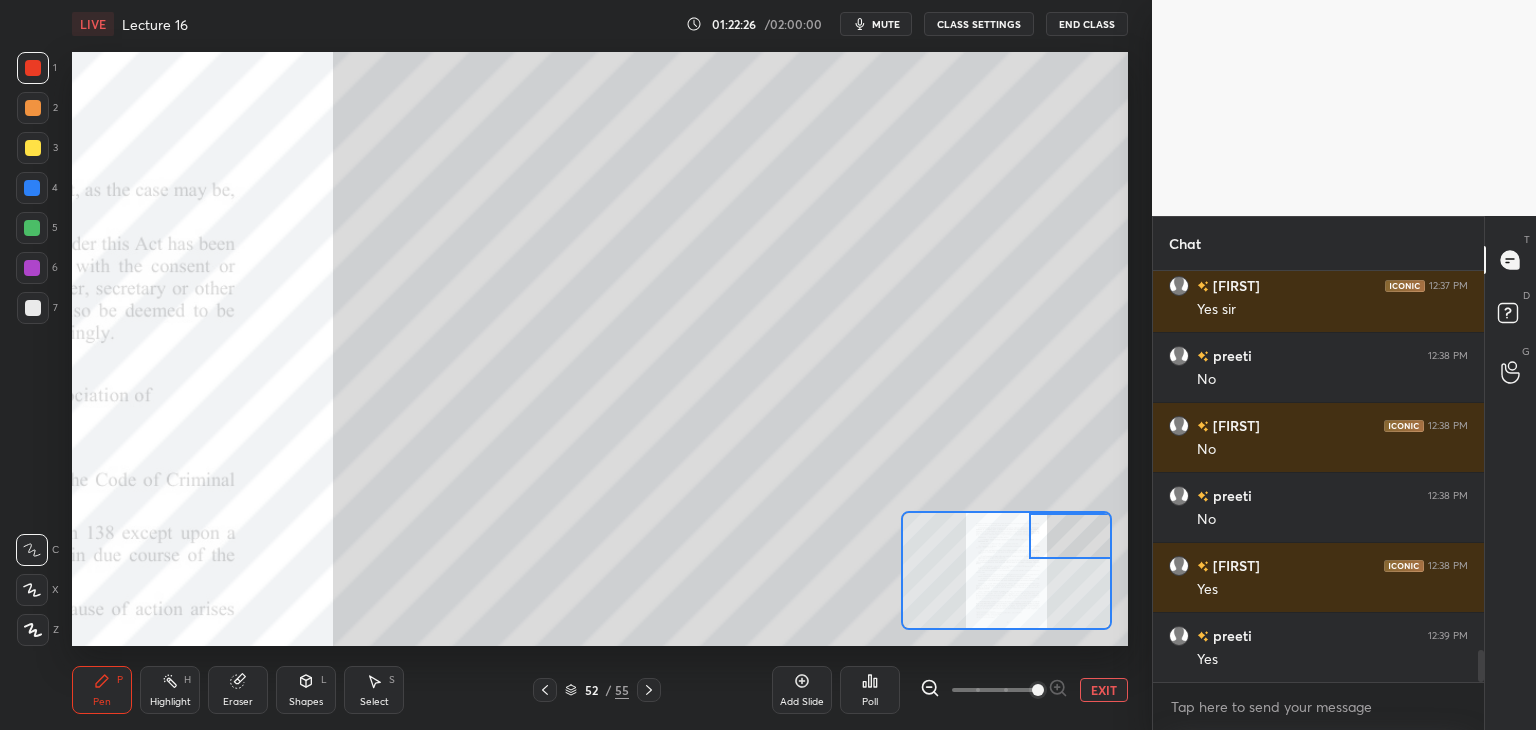 click on "5" at bounding box center (37, 228) 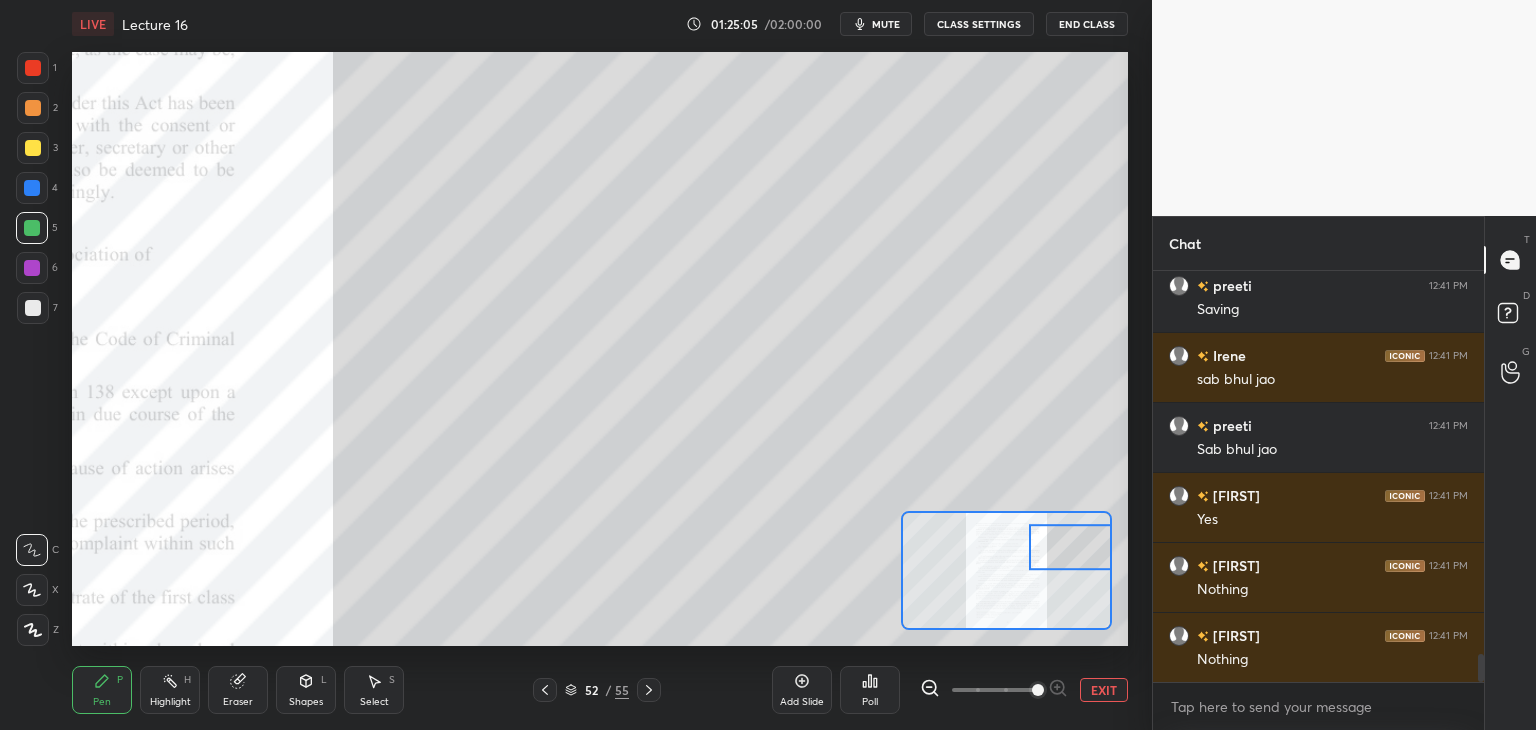 scroll, scrollTop: 5614, scrollLeft: 0, axis: vertical 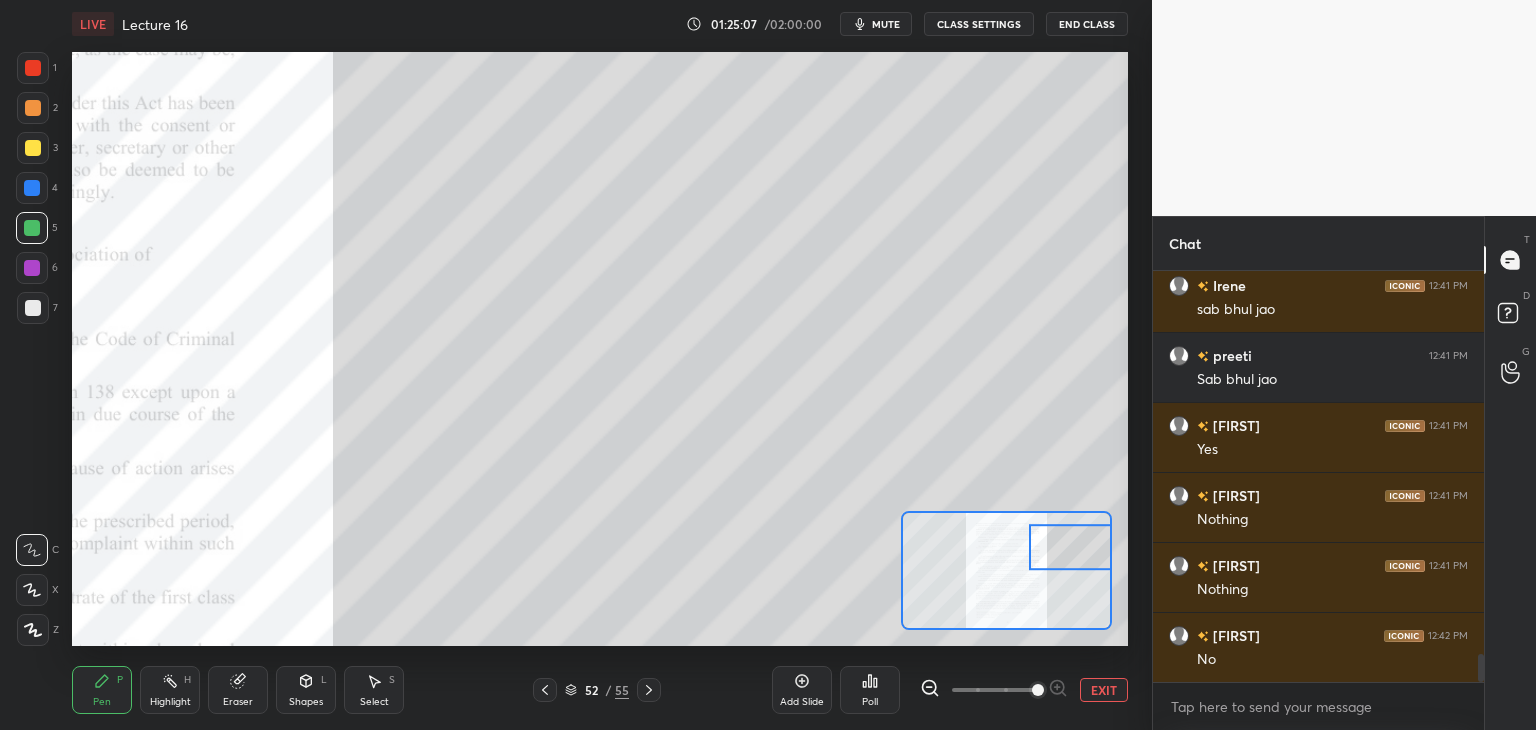 click on "Eraser" at bounding box center [238, 690] 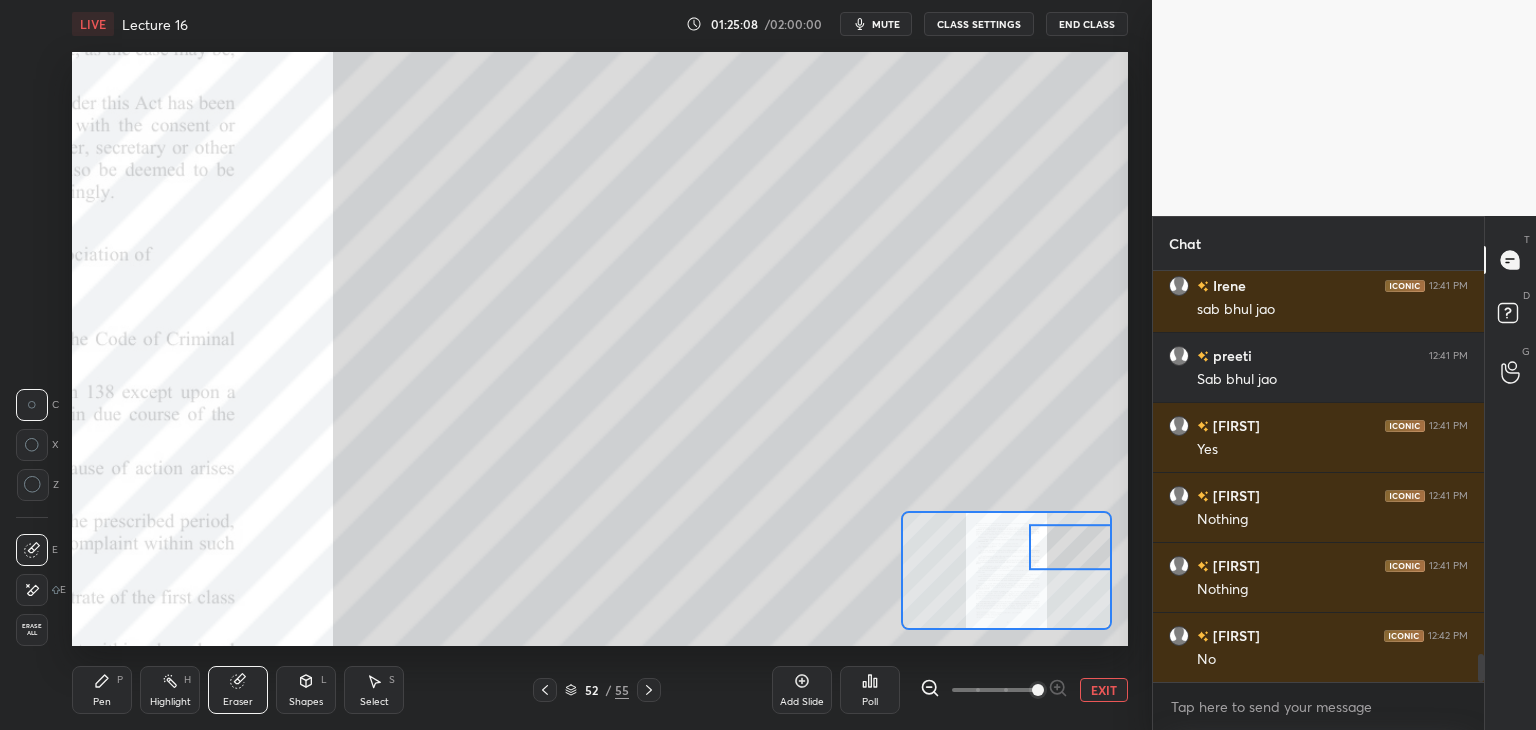 click on "Erase all" at bounding box center [32, 630] 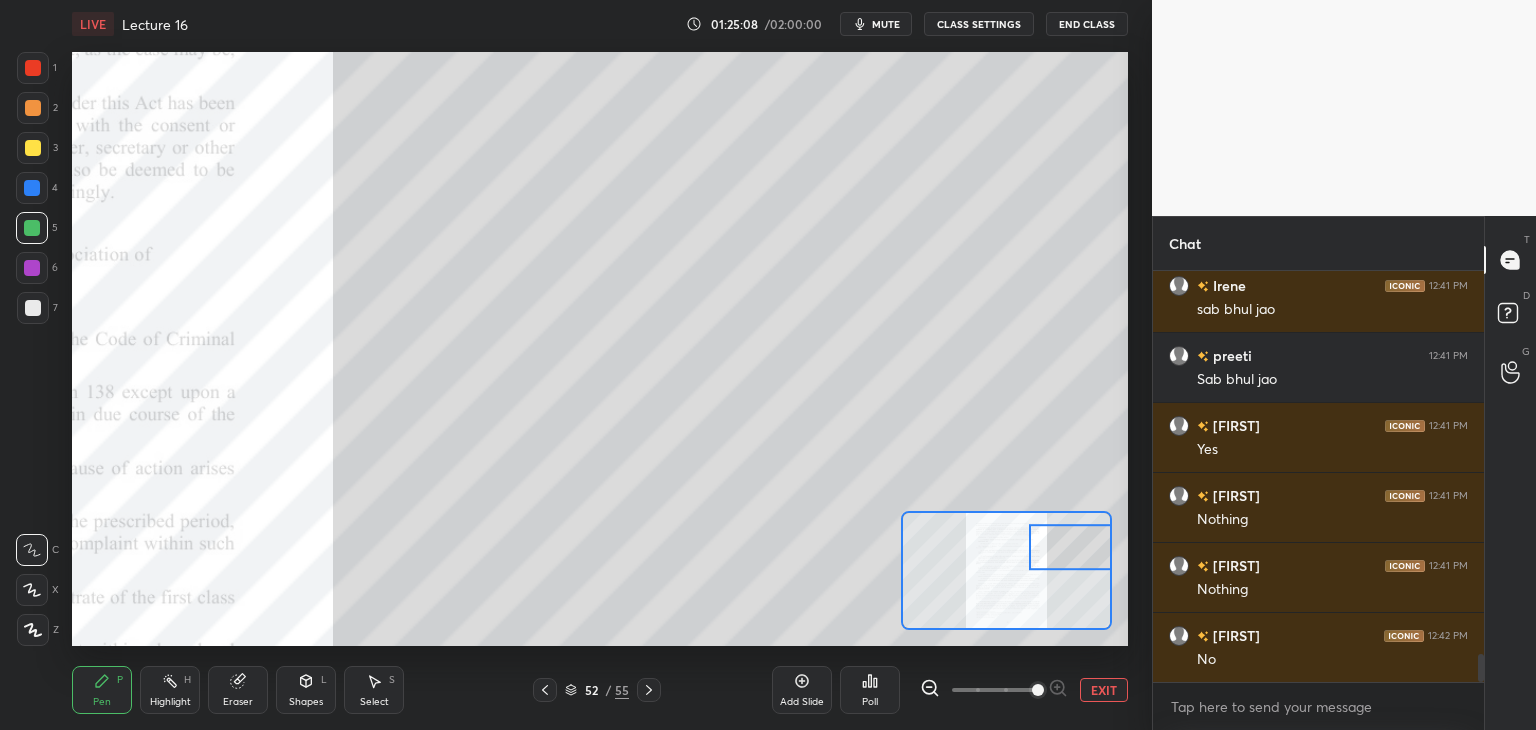 scroll, scrollTop: 5684, scrollLeft: 0, axis: vertical 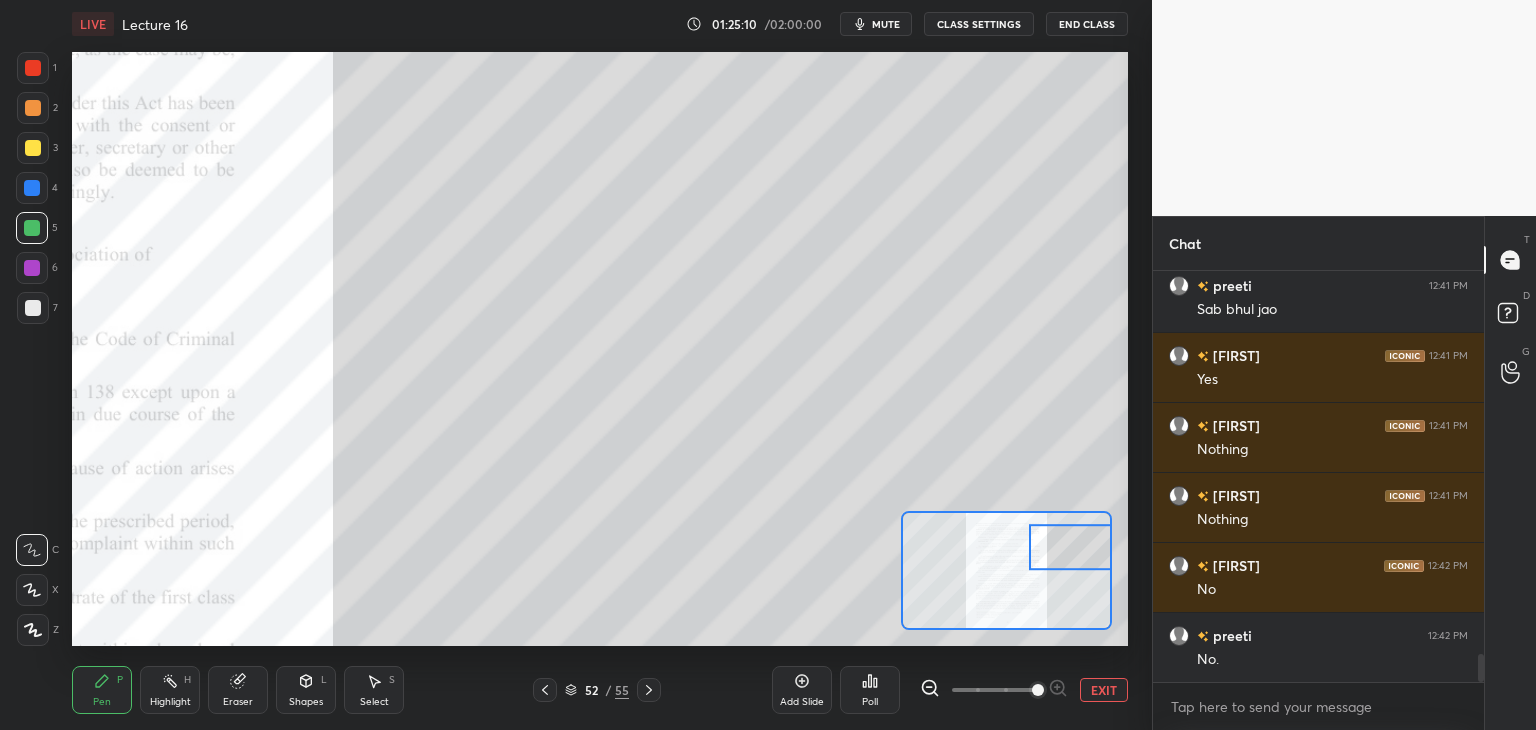 click at bounding box center (33, 68) 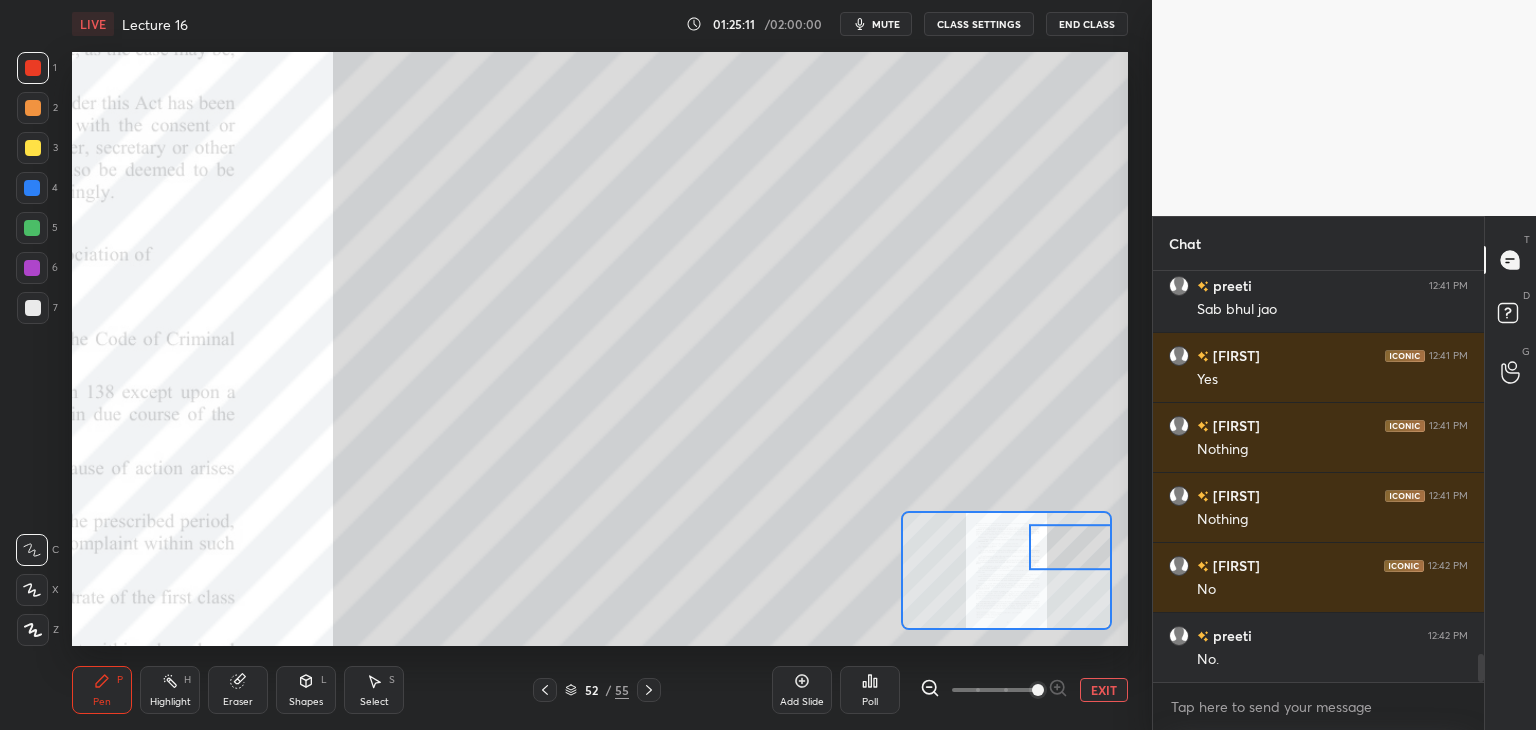 click 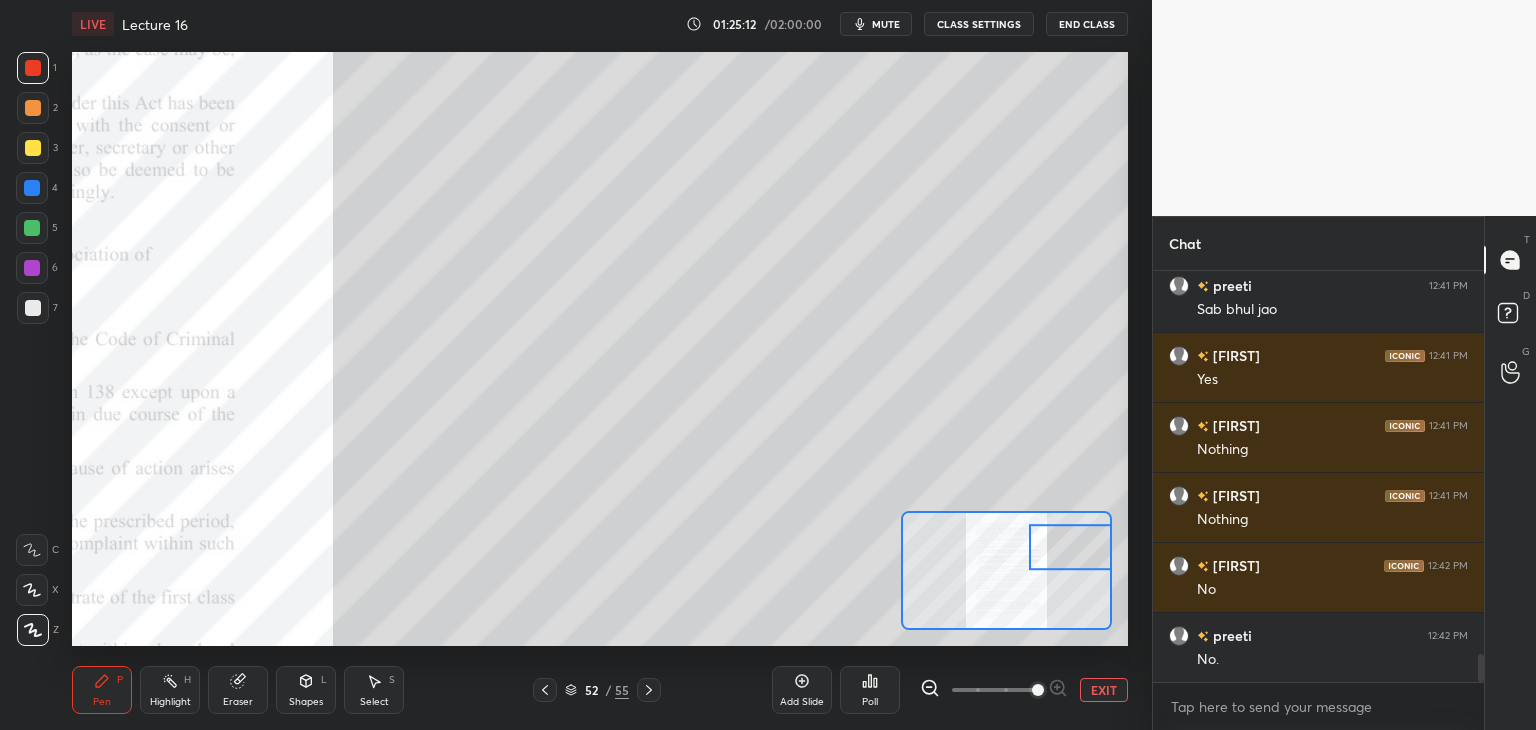 click at bounding box center (33, 148) 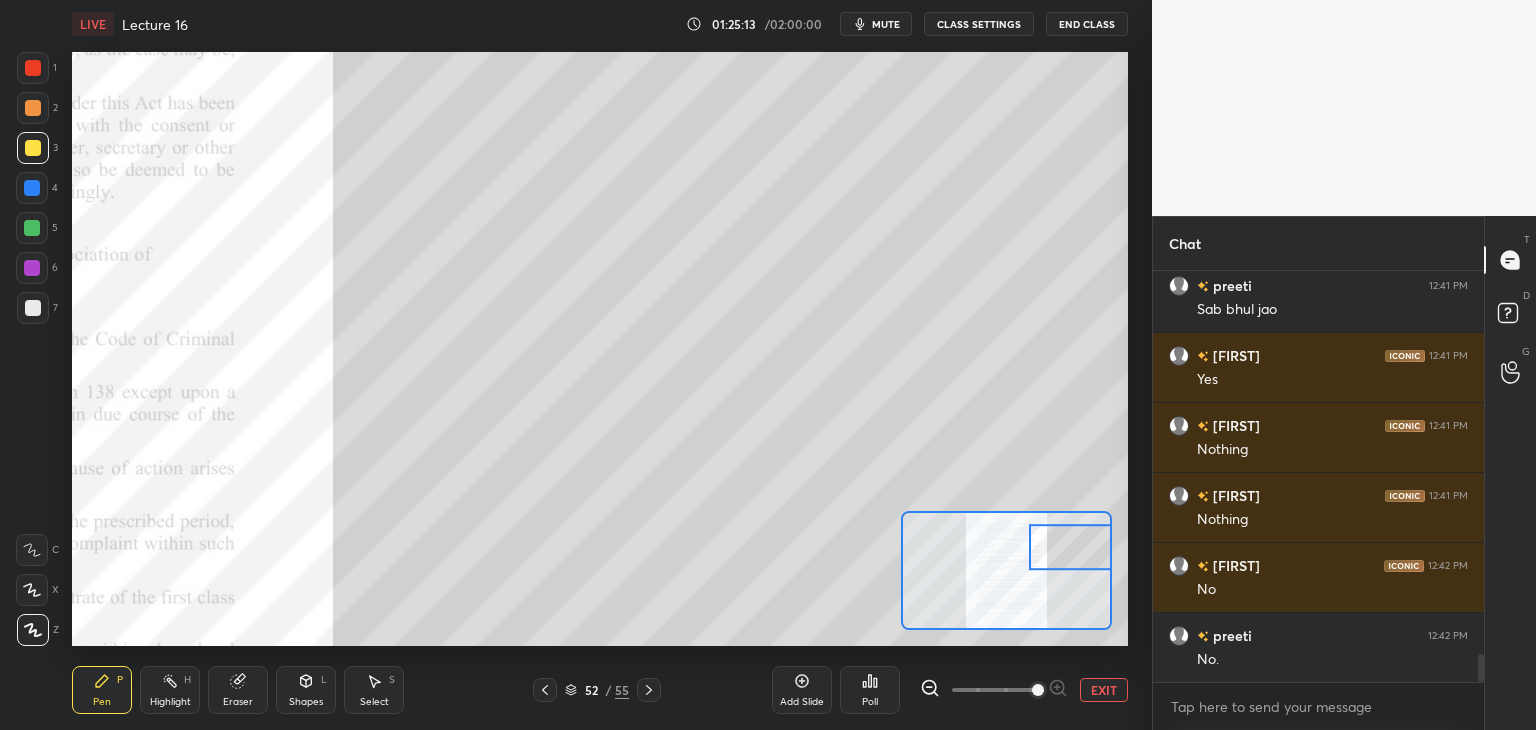 scroll, scrollTop: 5754, scrollLeft: 0, axis: vertical 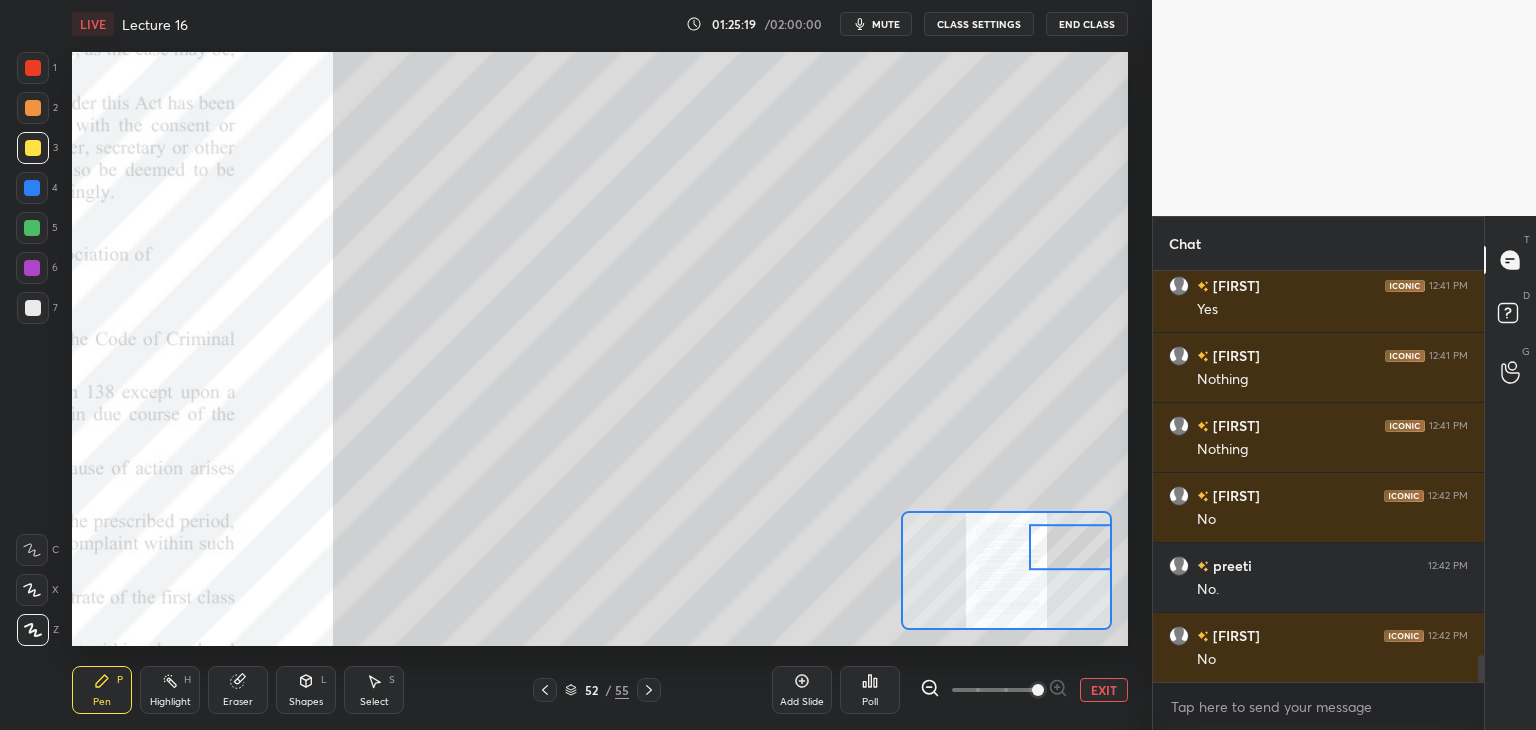 click at bounding box center [32, 550] 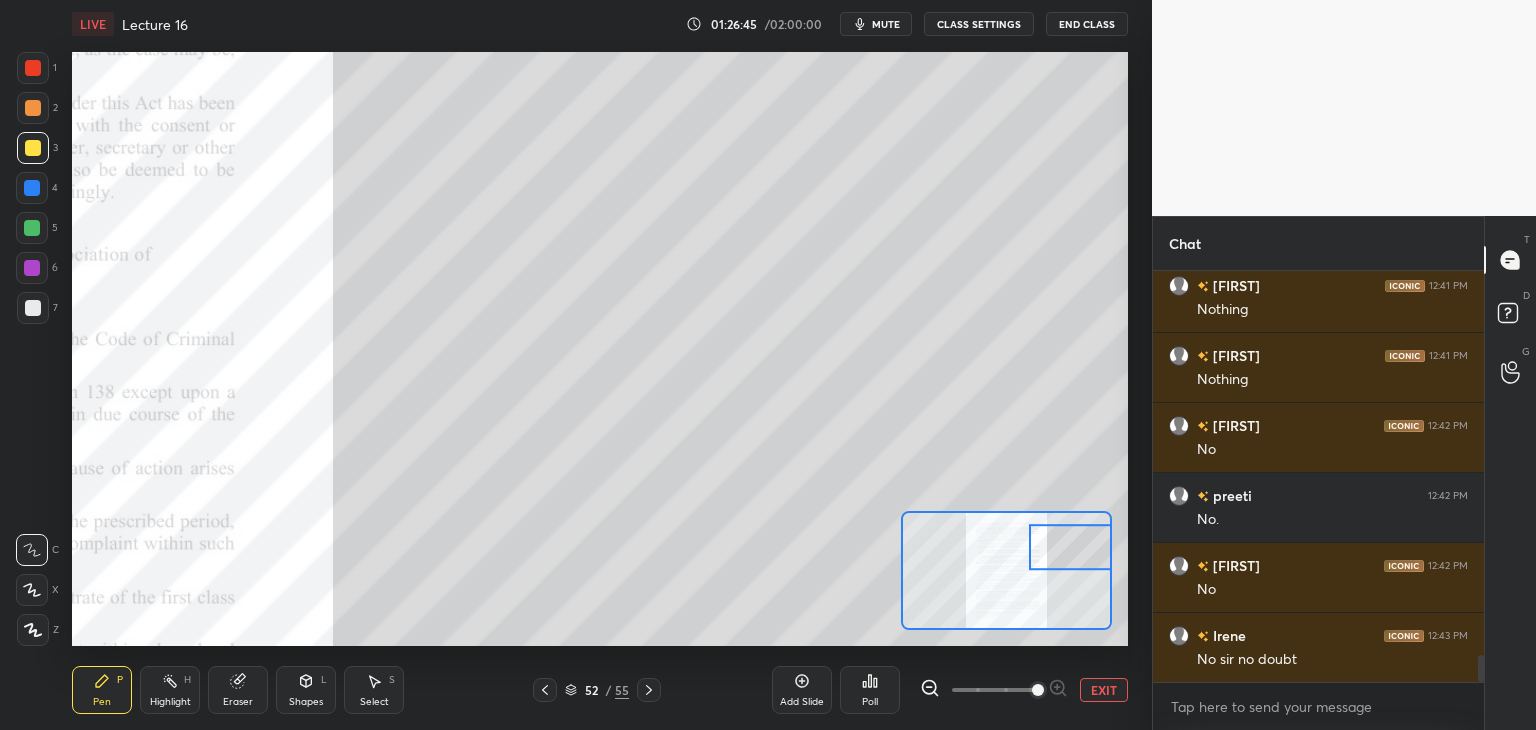 scroll, scrollTop: 5894, scrollLeft: 0, axis: vertical 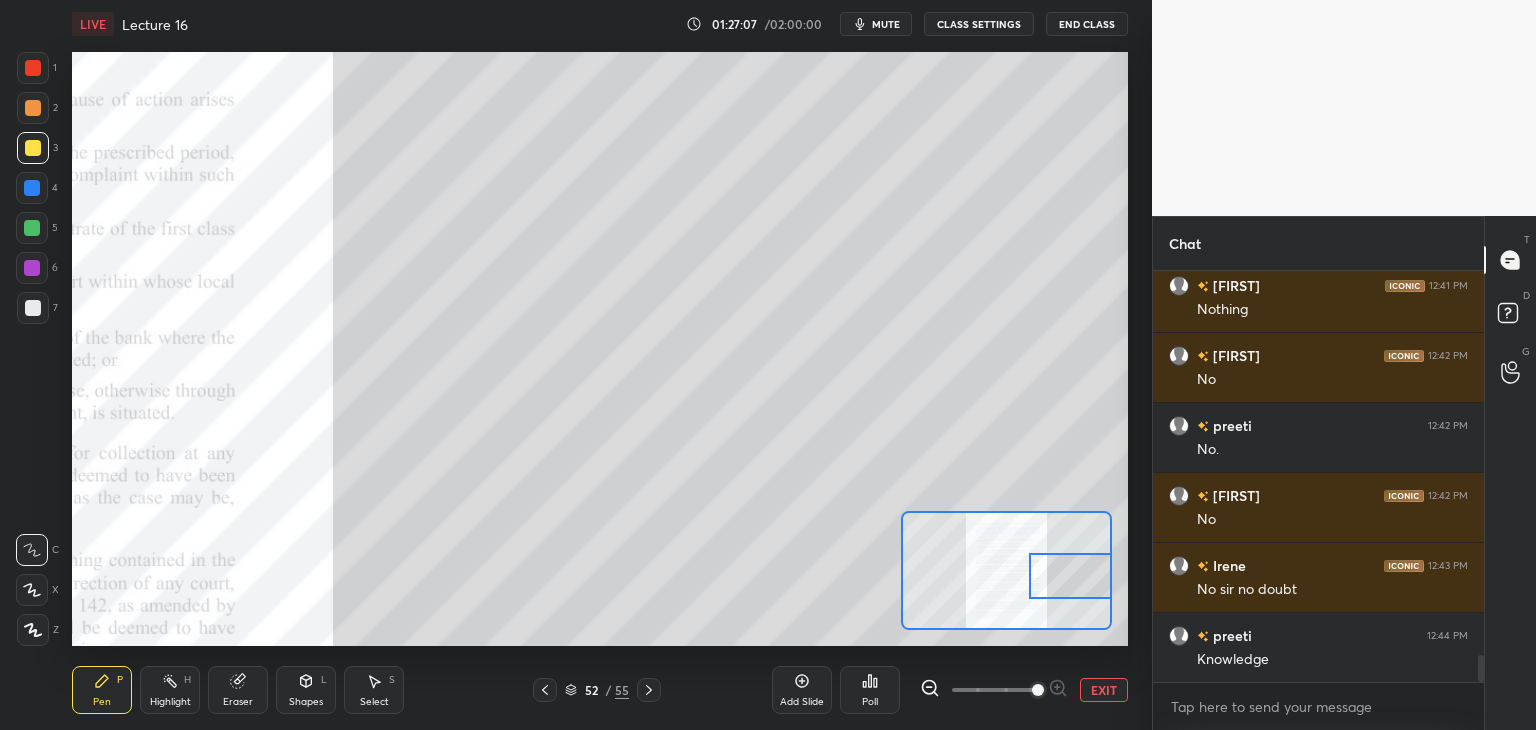 click at bounding box center [32, 188] 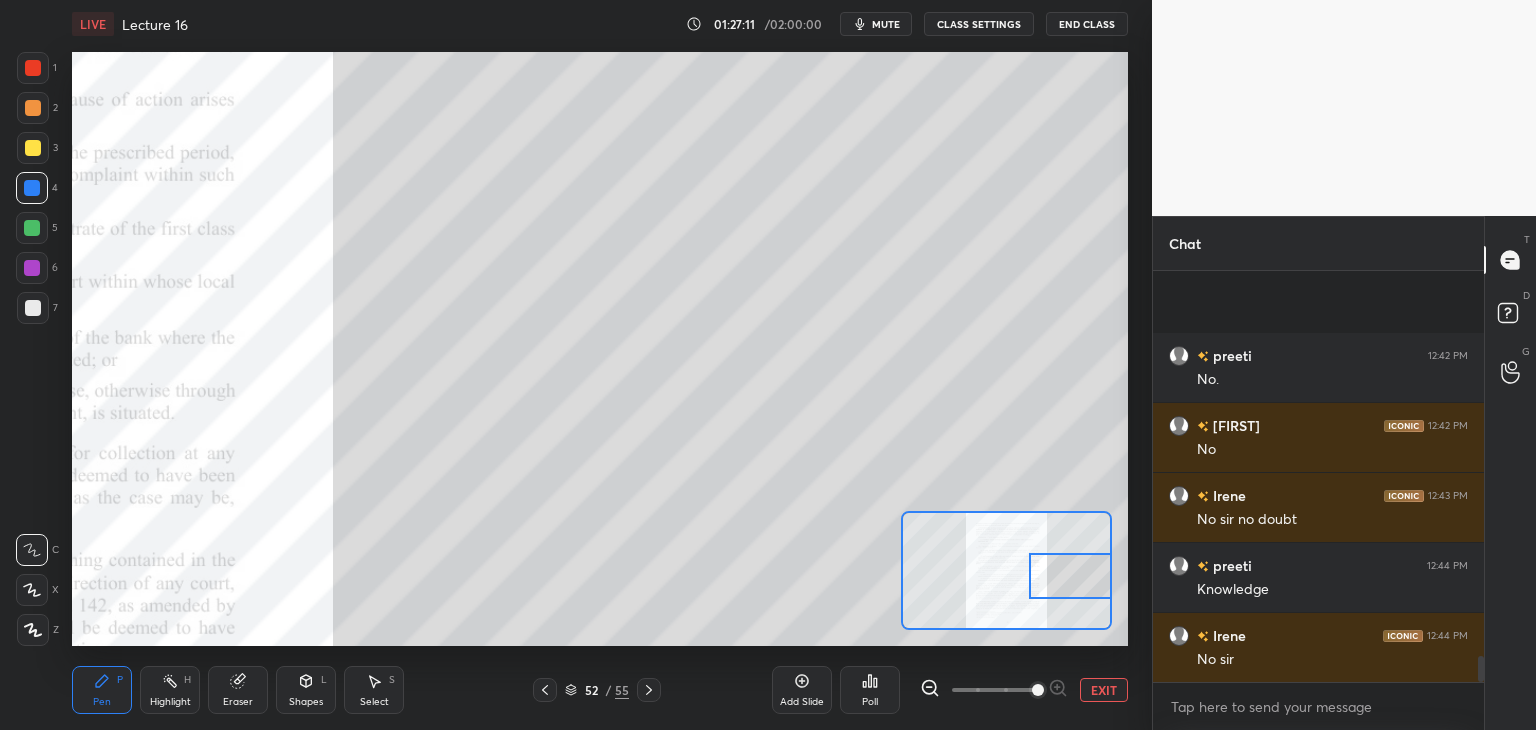 scroll, scrollTop: 6104, scrollLeft: 0, axis: vertical 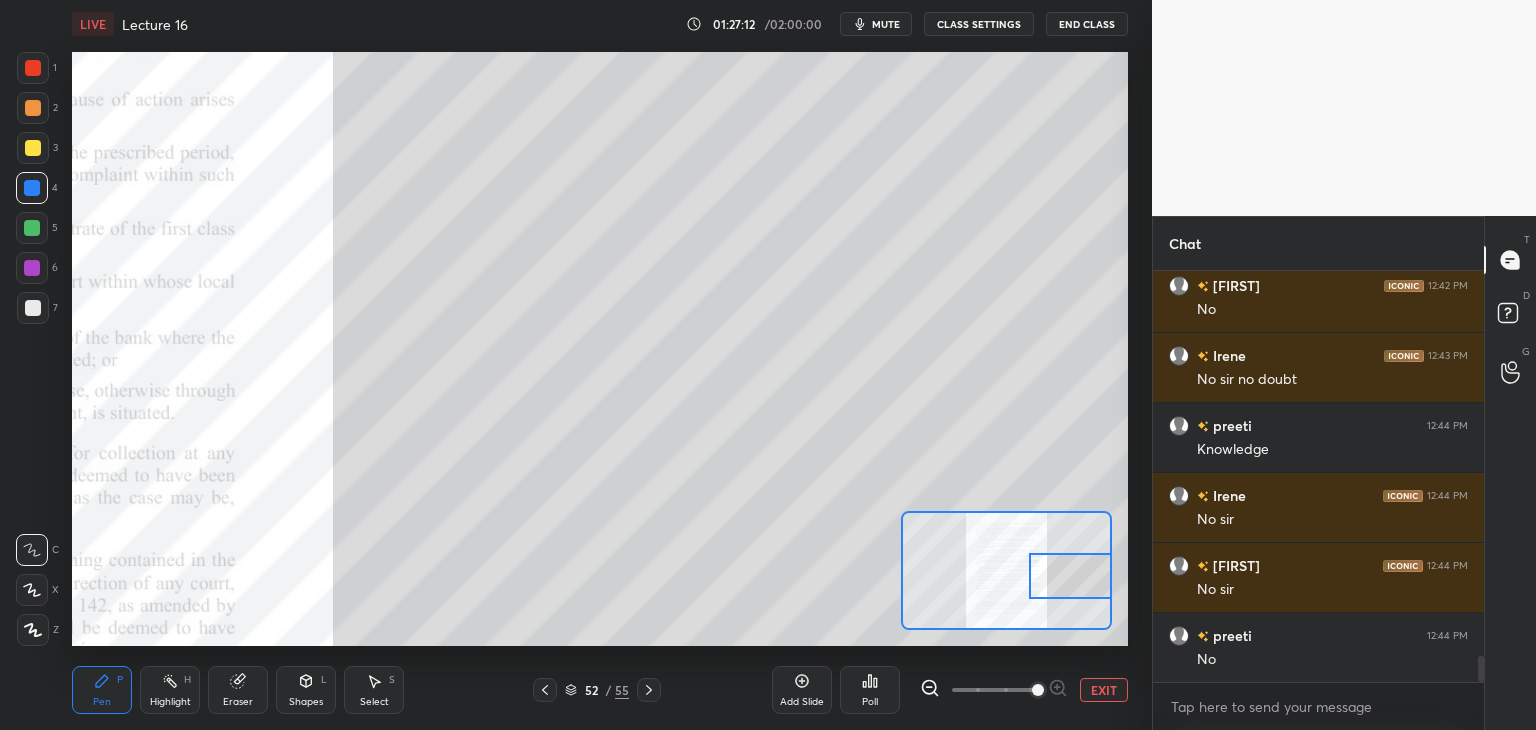 click at bounding box center (32, 228) 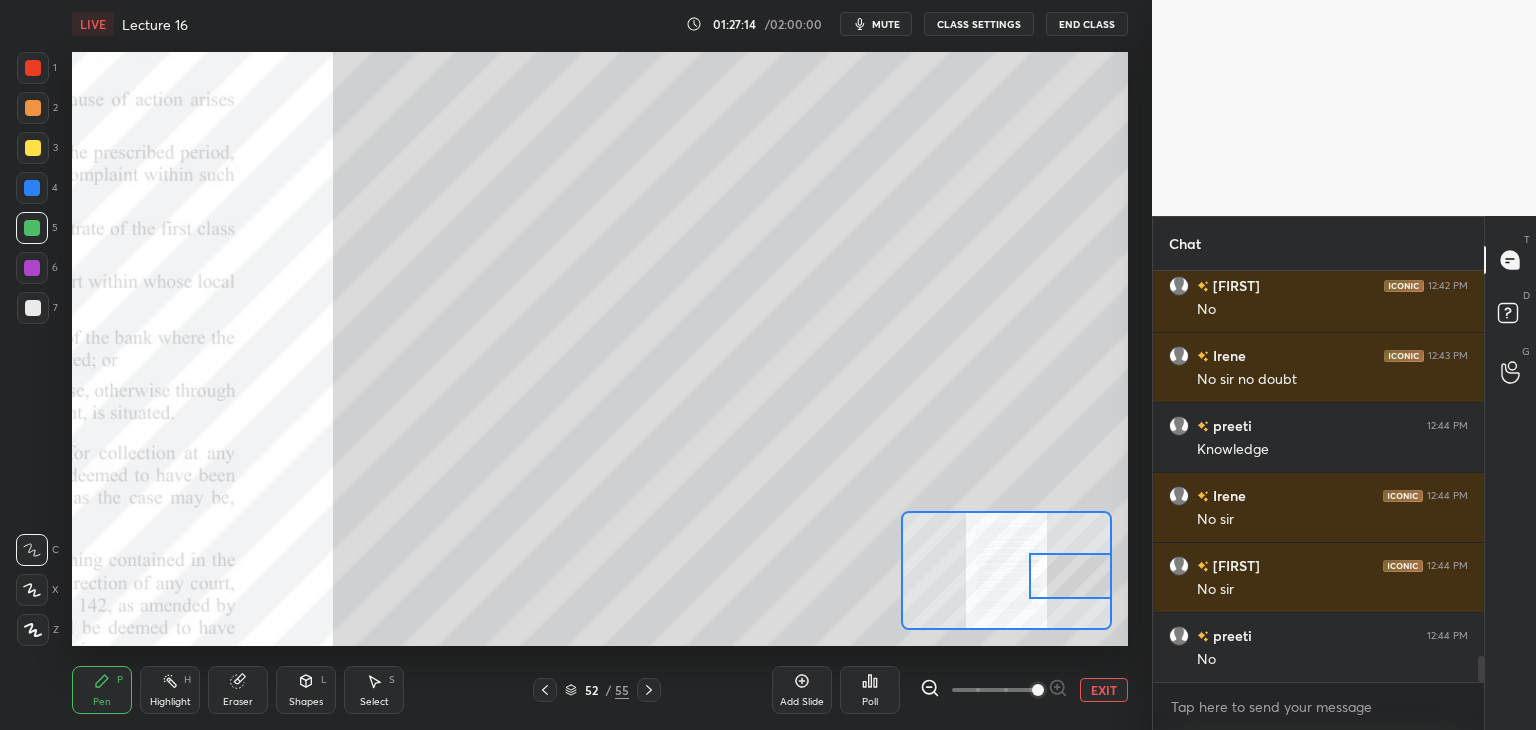 scroll, scrollTop: 6174, scrollLeft: 0, axis: vertical 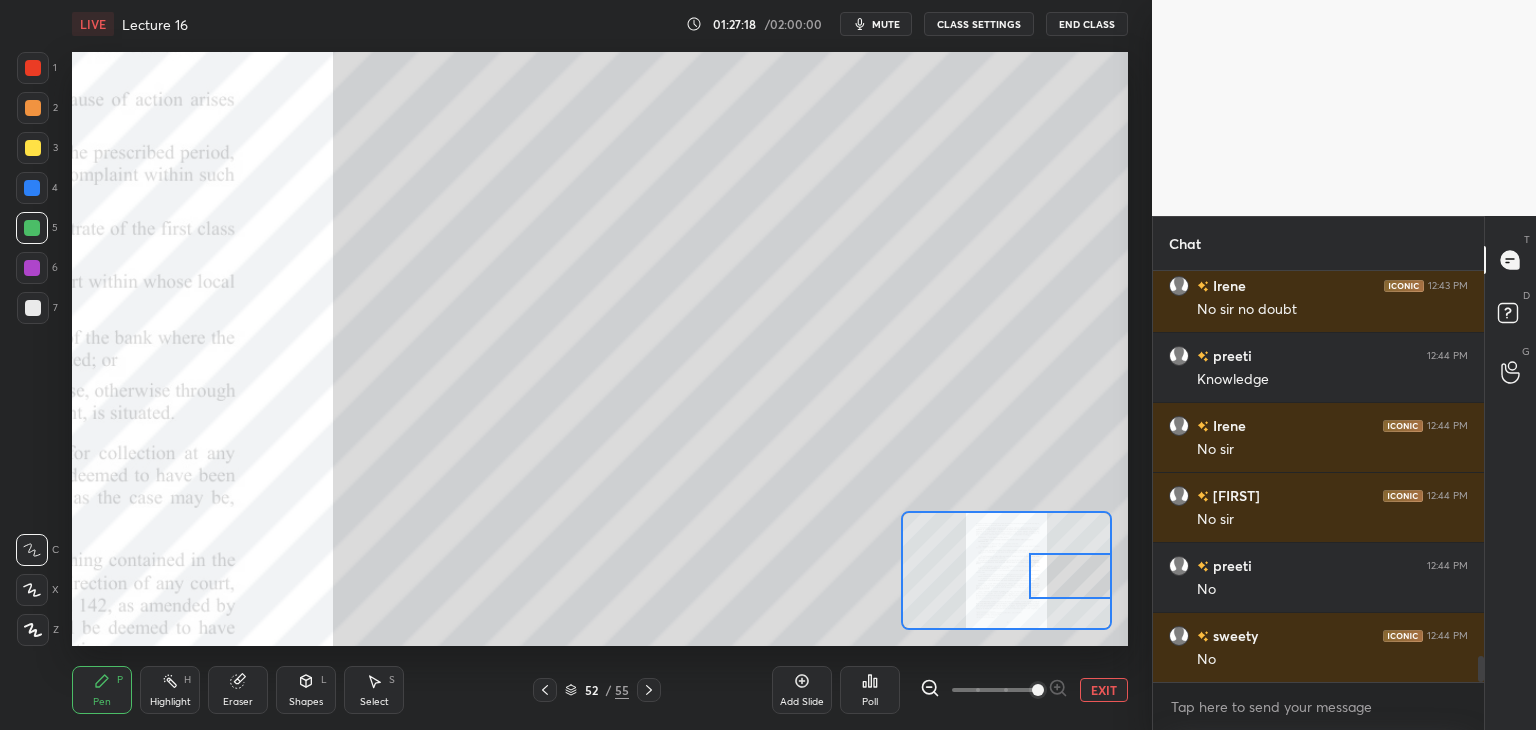 click on "Eraser" at bounding box center (238, 702) 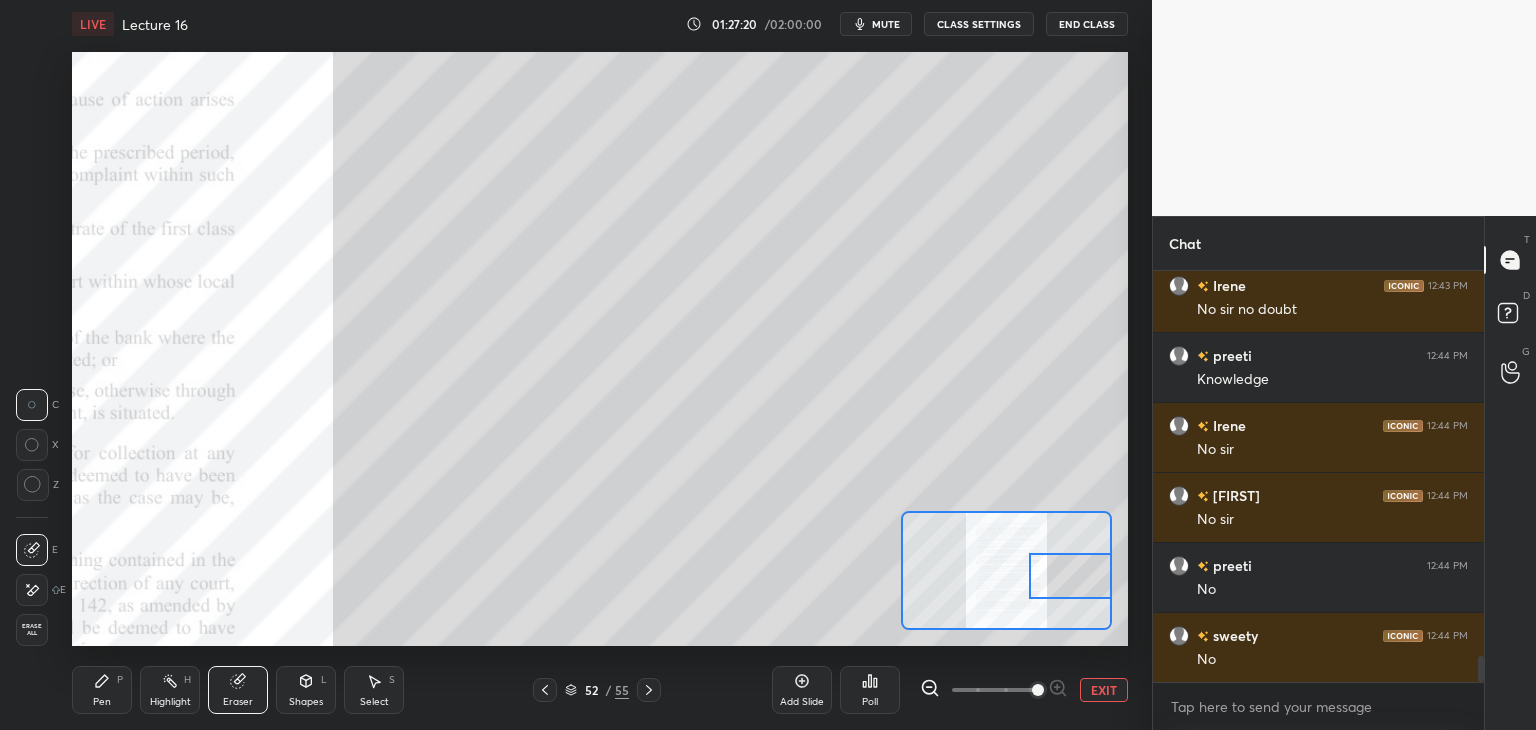 click on "Pen P" at bounding box center [102, 690] 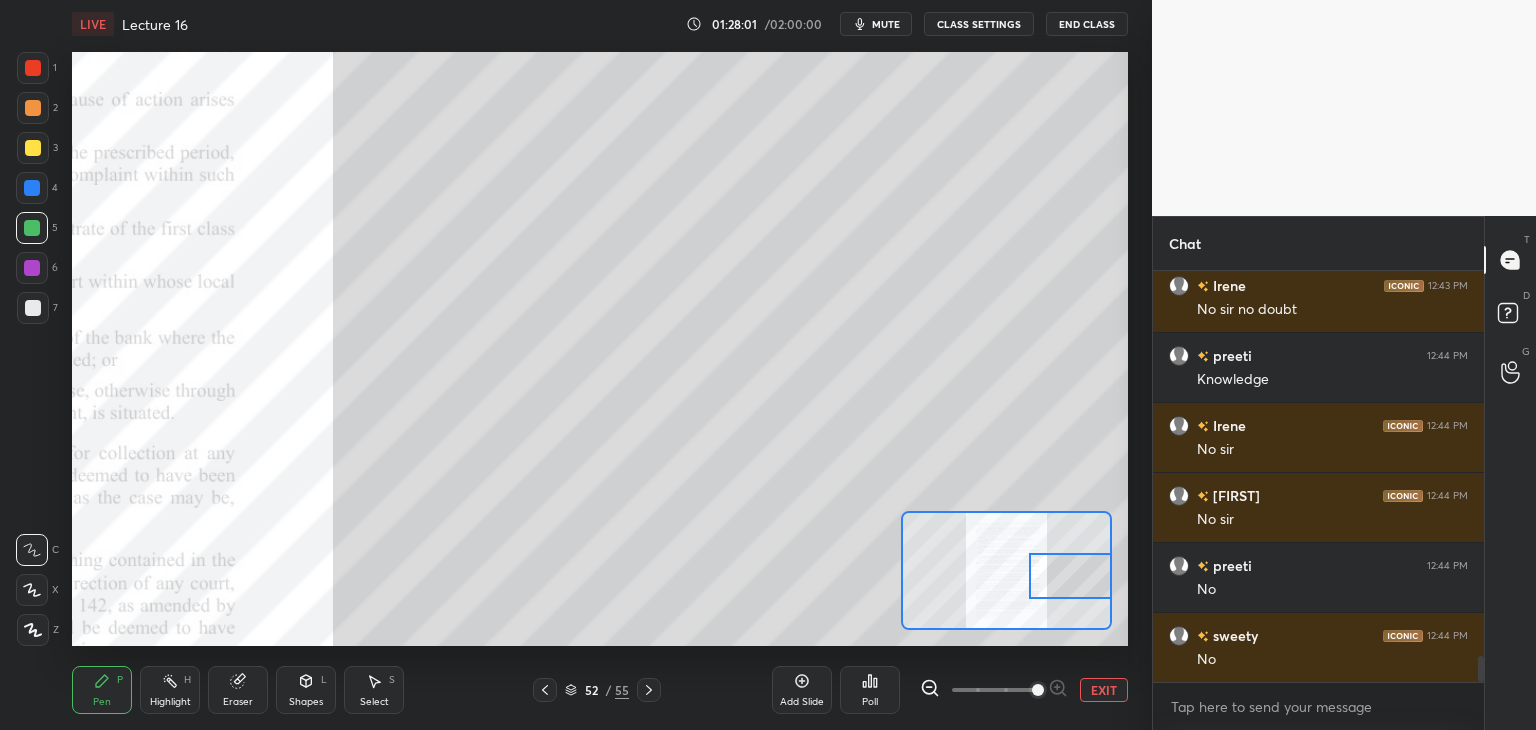 scroll, scrollTop: 6244, scrollLeft: 0, axis: vertical 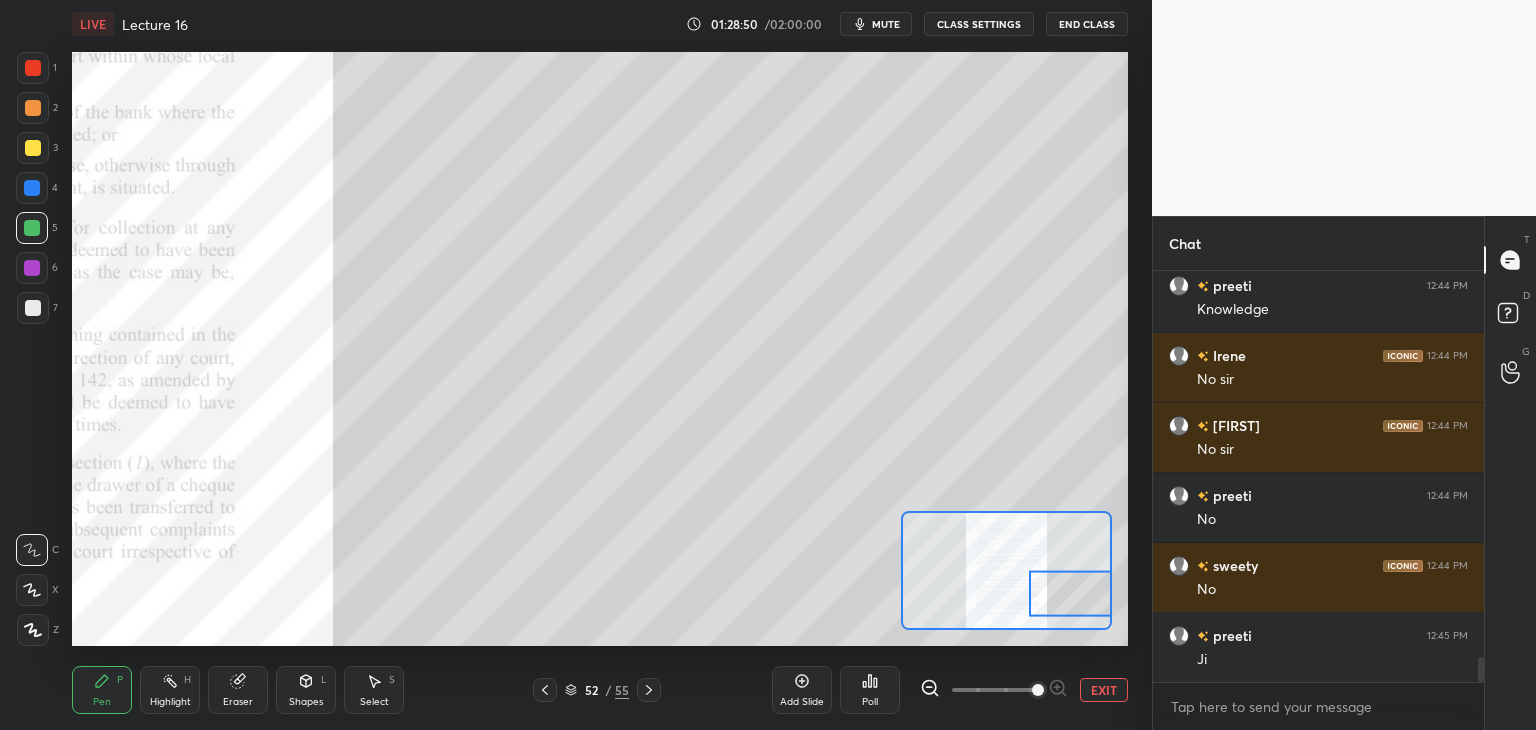 click at bounding box center (33, 308) 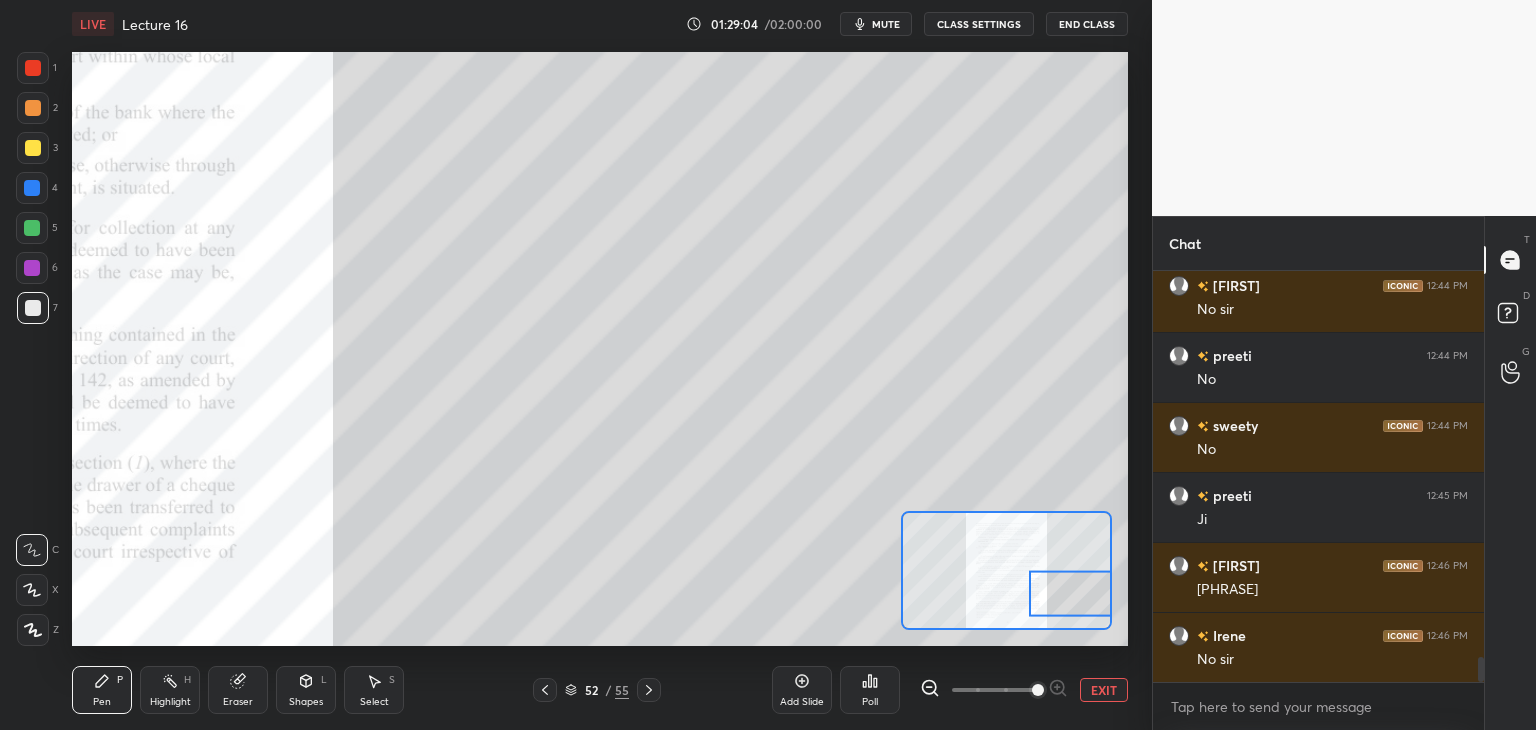 scroll, scrollTop: 6454, scrollLeft: 0, axis: vertical 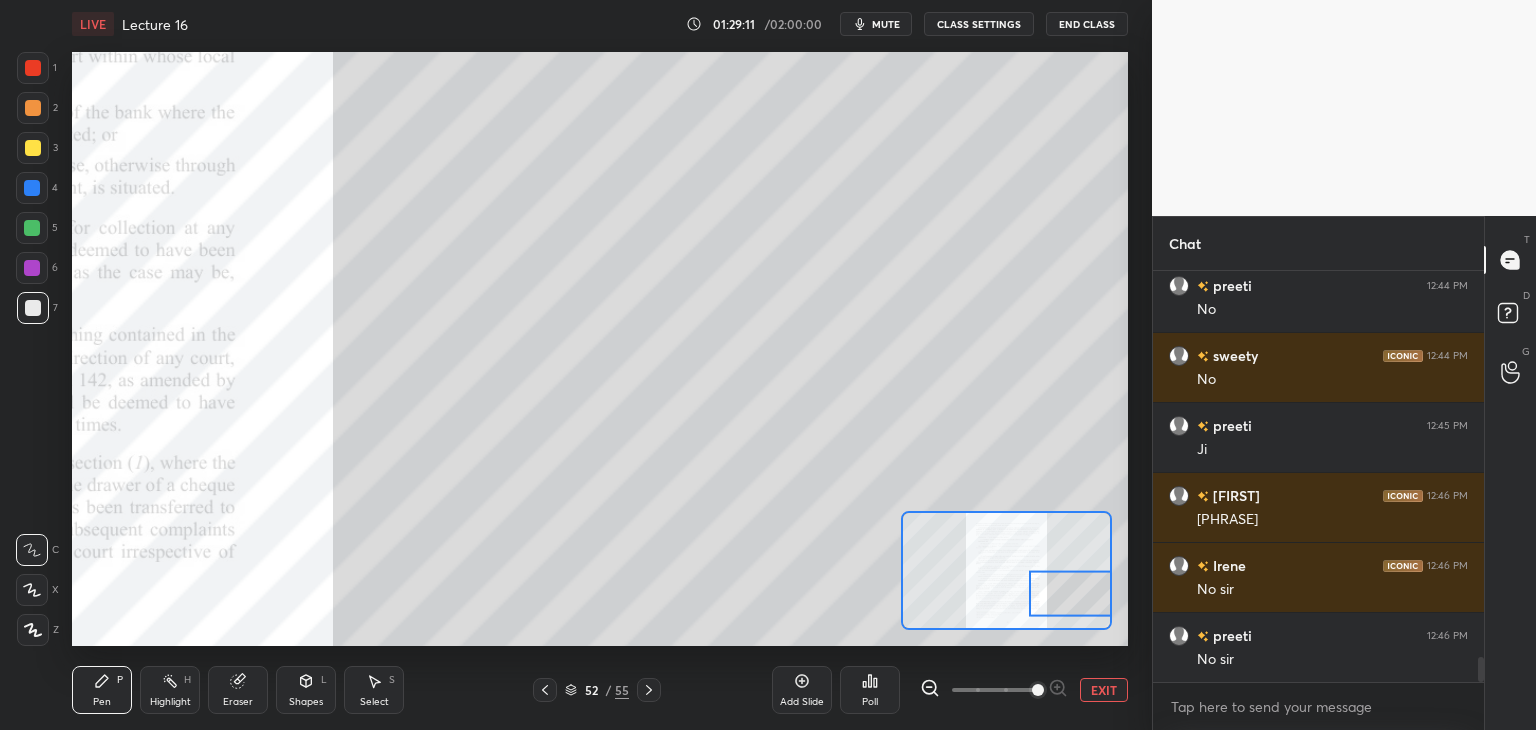 click on "EXIT" at bounding box center [1104, 690] 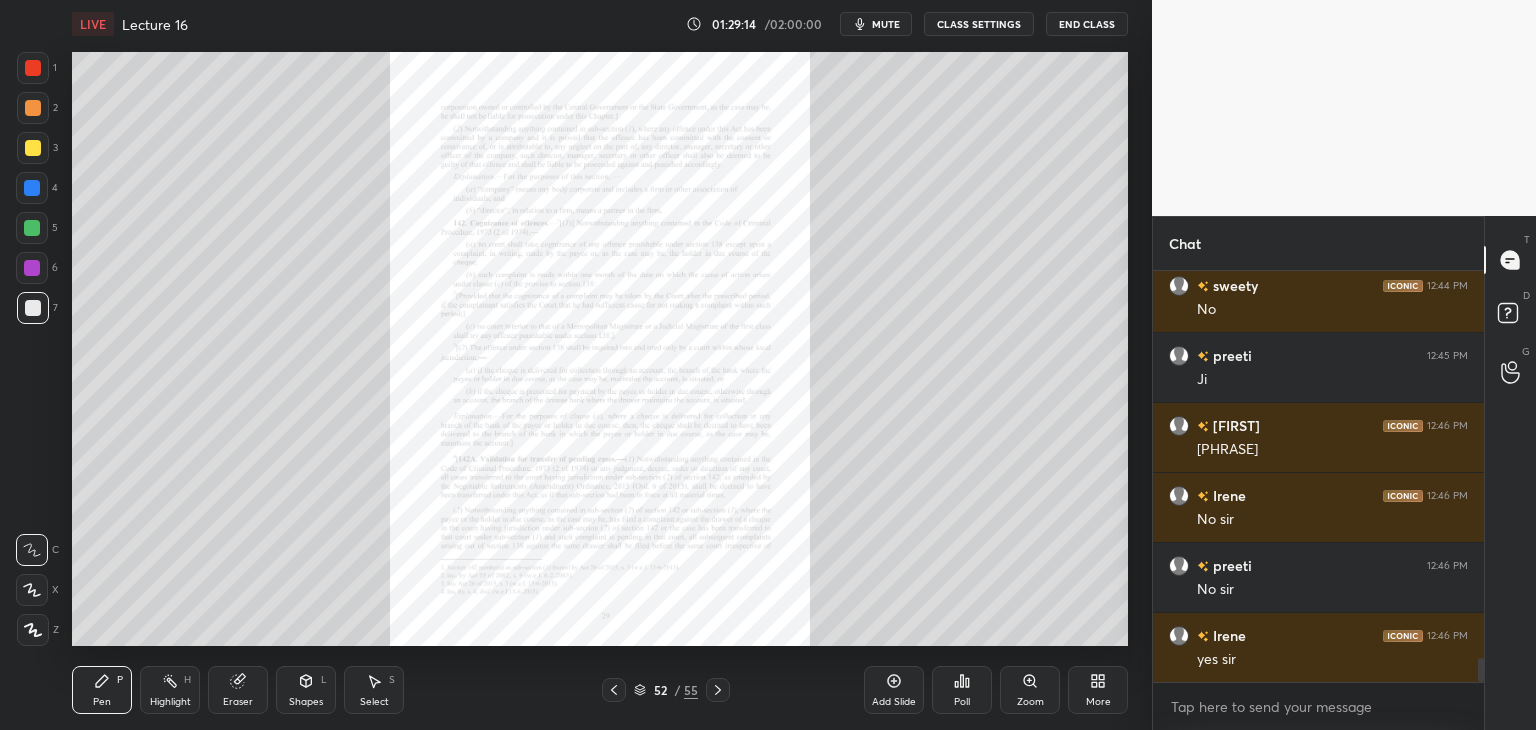 scroll, scrollTop: 6594, scrollLeft: 0, axis: vertical 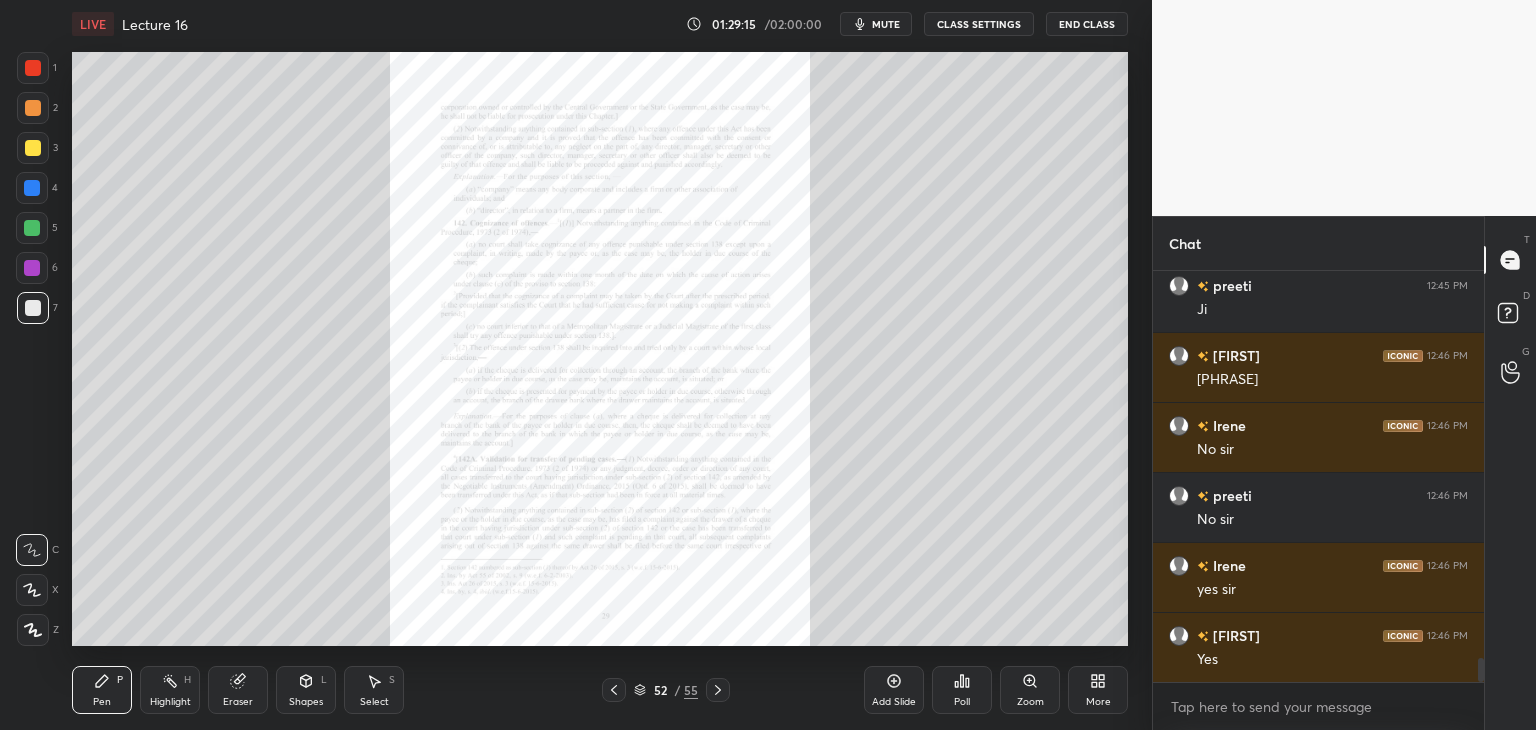 click on "More" at bounding box center (1098, 690) 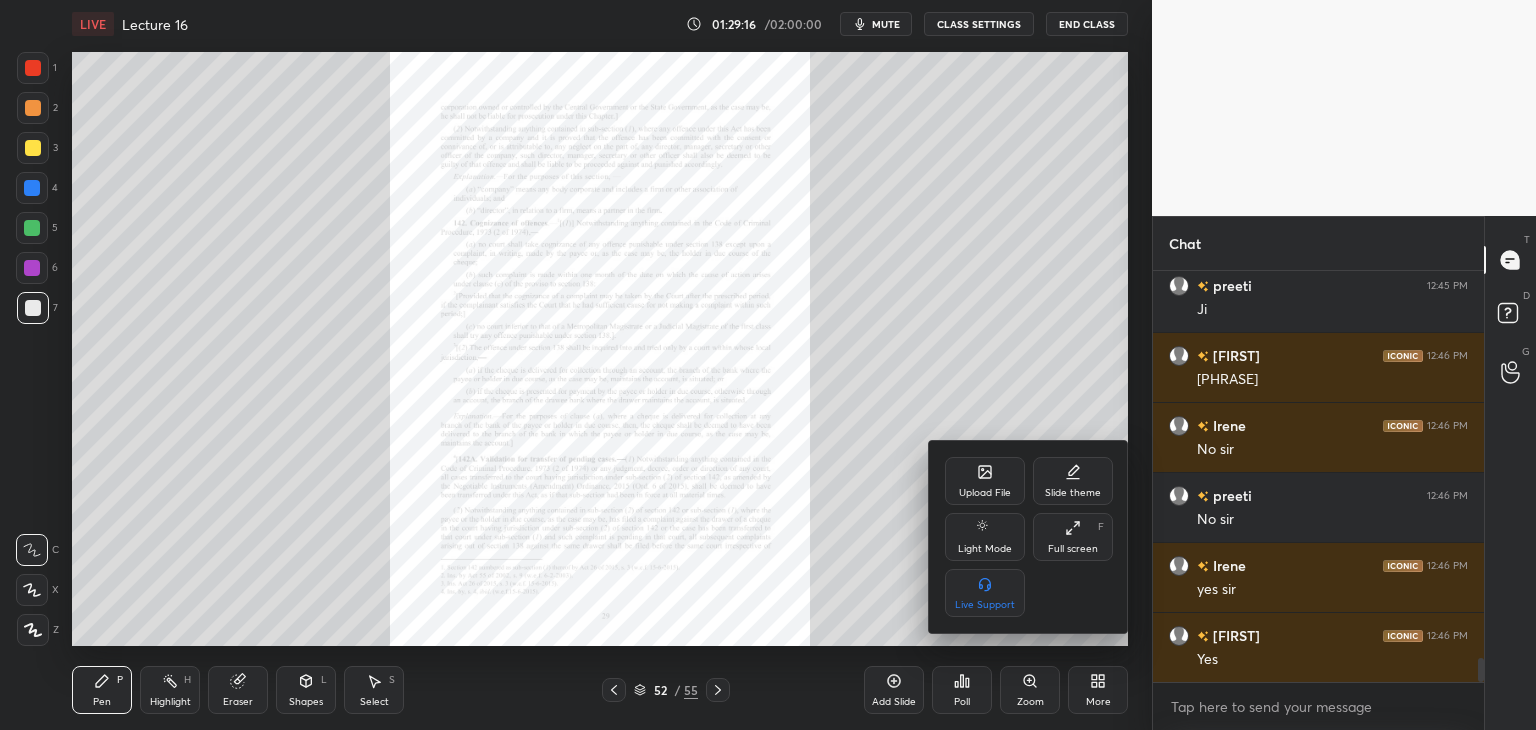 click on "Upload File" at bounding box center (985, 493) 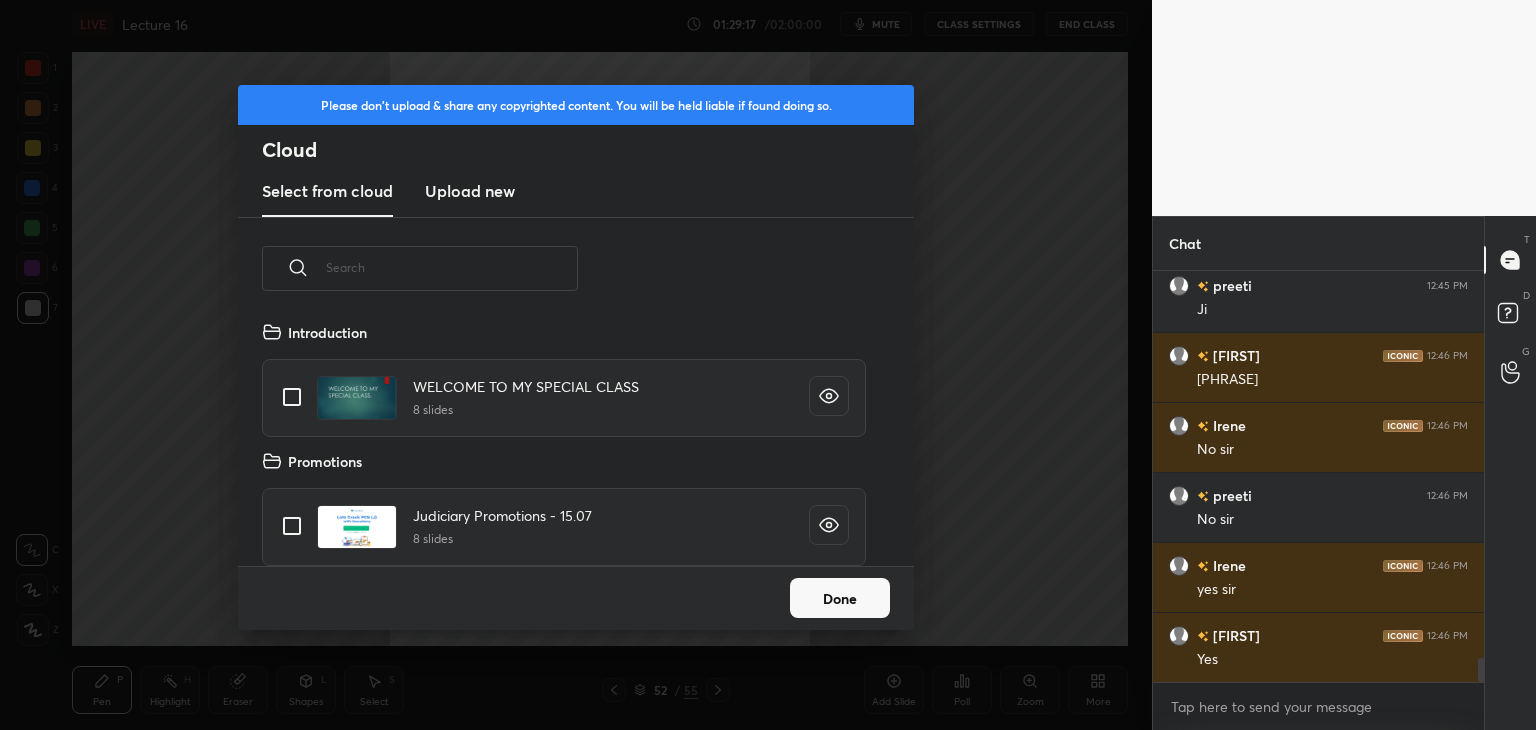 scroll, scrollTop: 5, scrollLeft: 10, axis: both 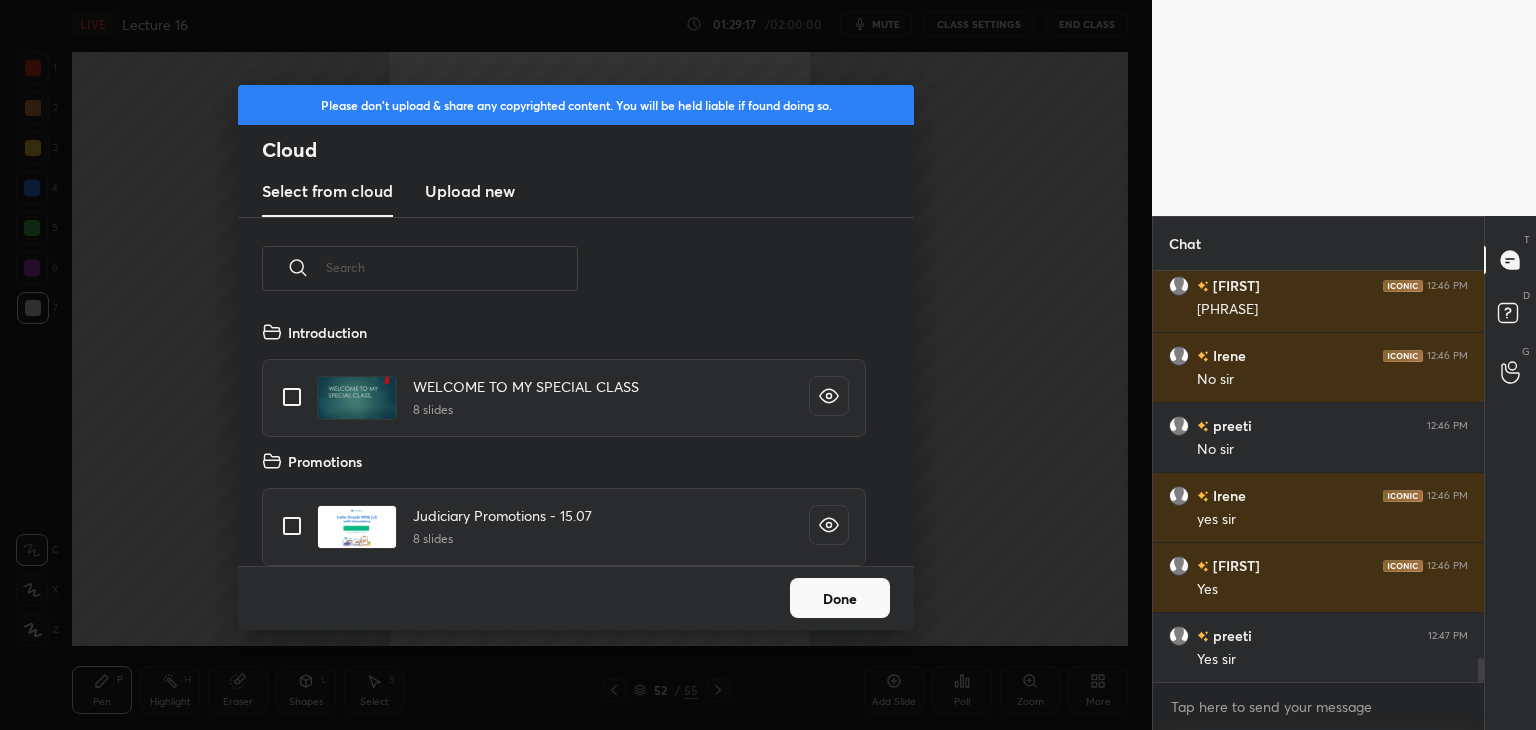 click on "Upload new" at bounding box center (470, 191) 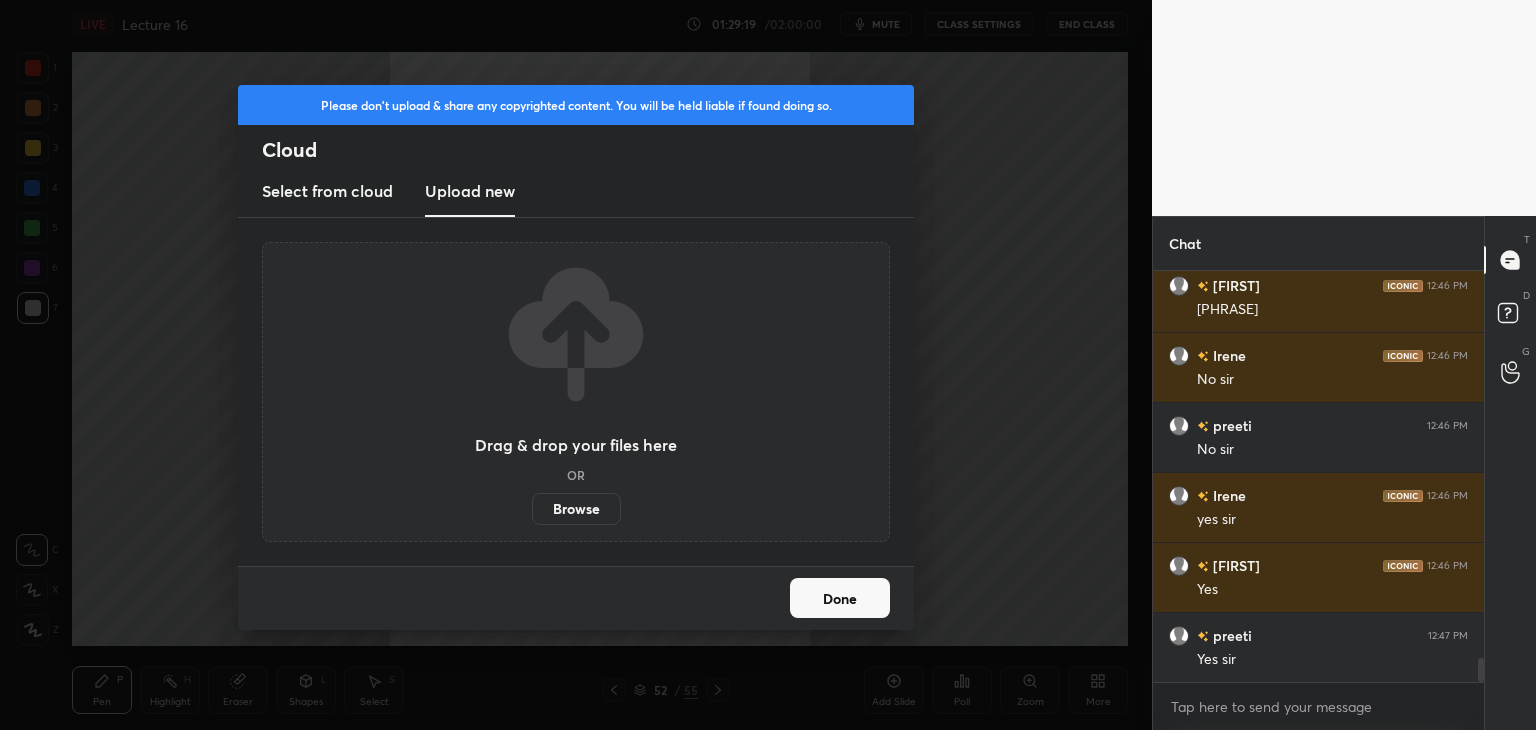 click on "Browse" at bounding box center (576, 509) 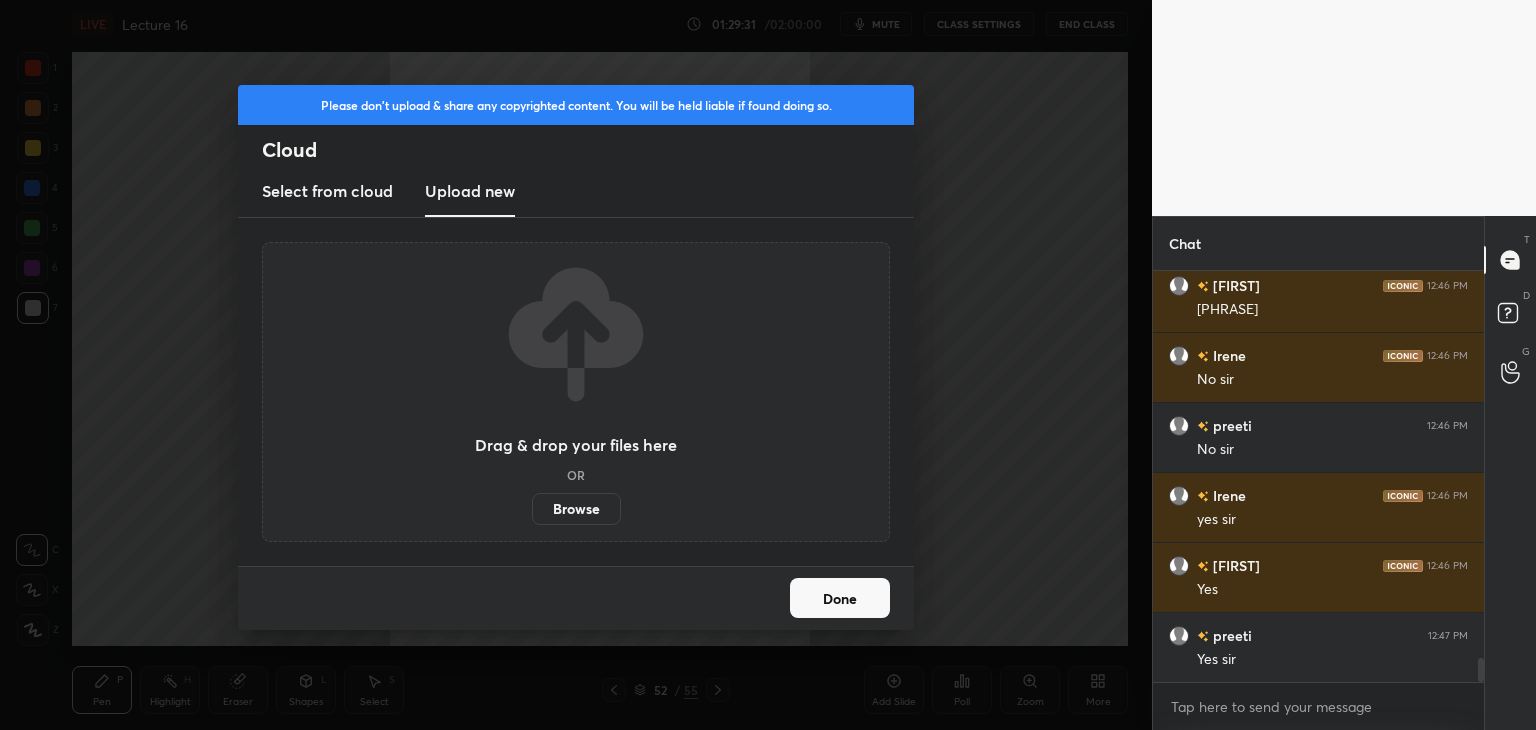 scroll, scrollTop: 6734, scrollLeft: 0, axis: vertical 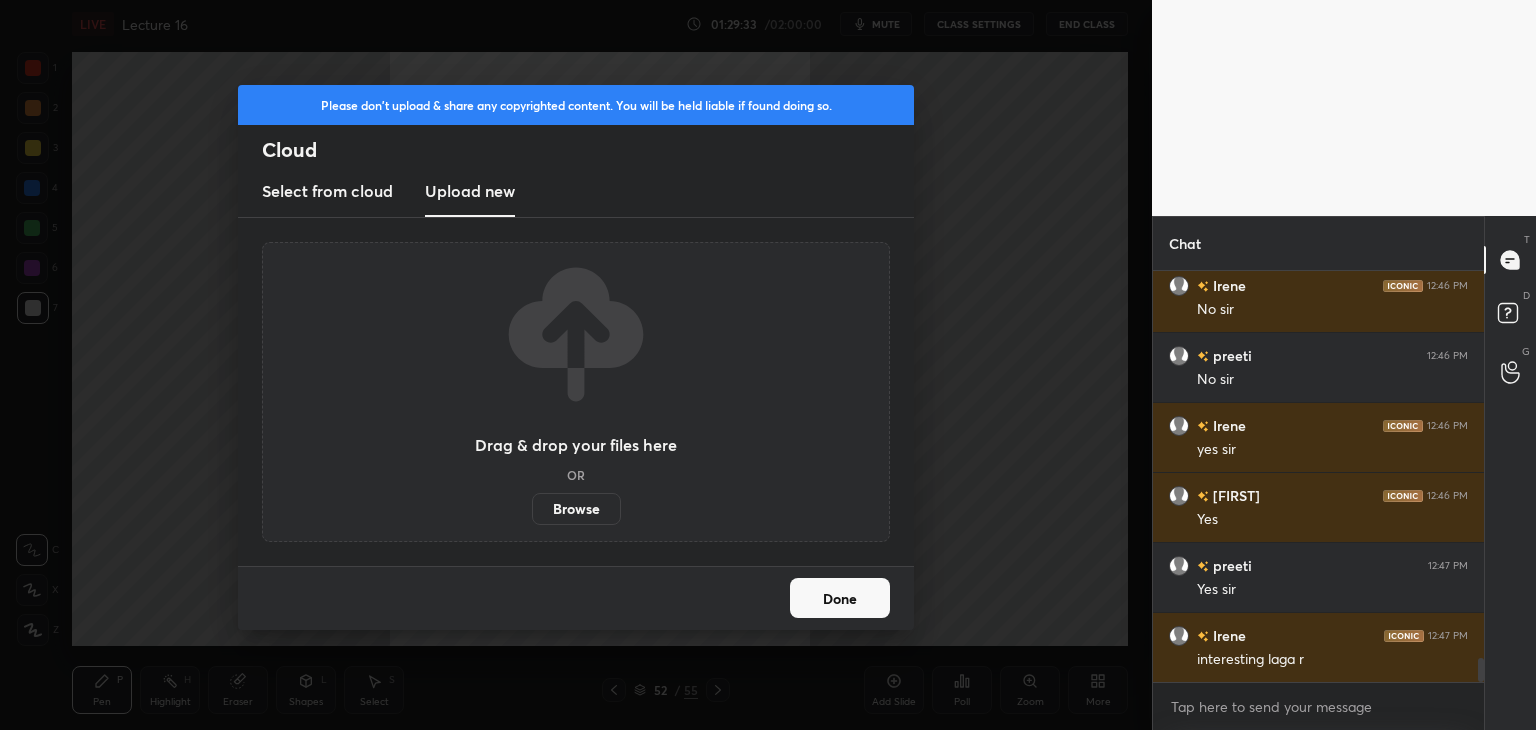 click on "Done" at bounding box center [840, 598] 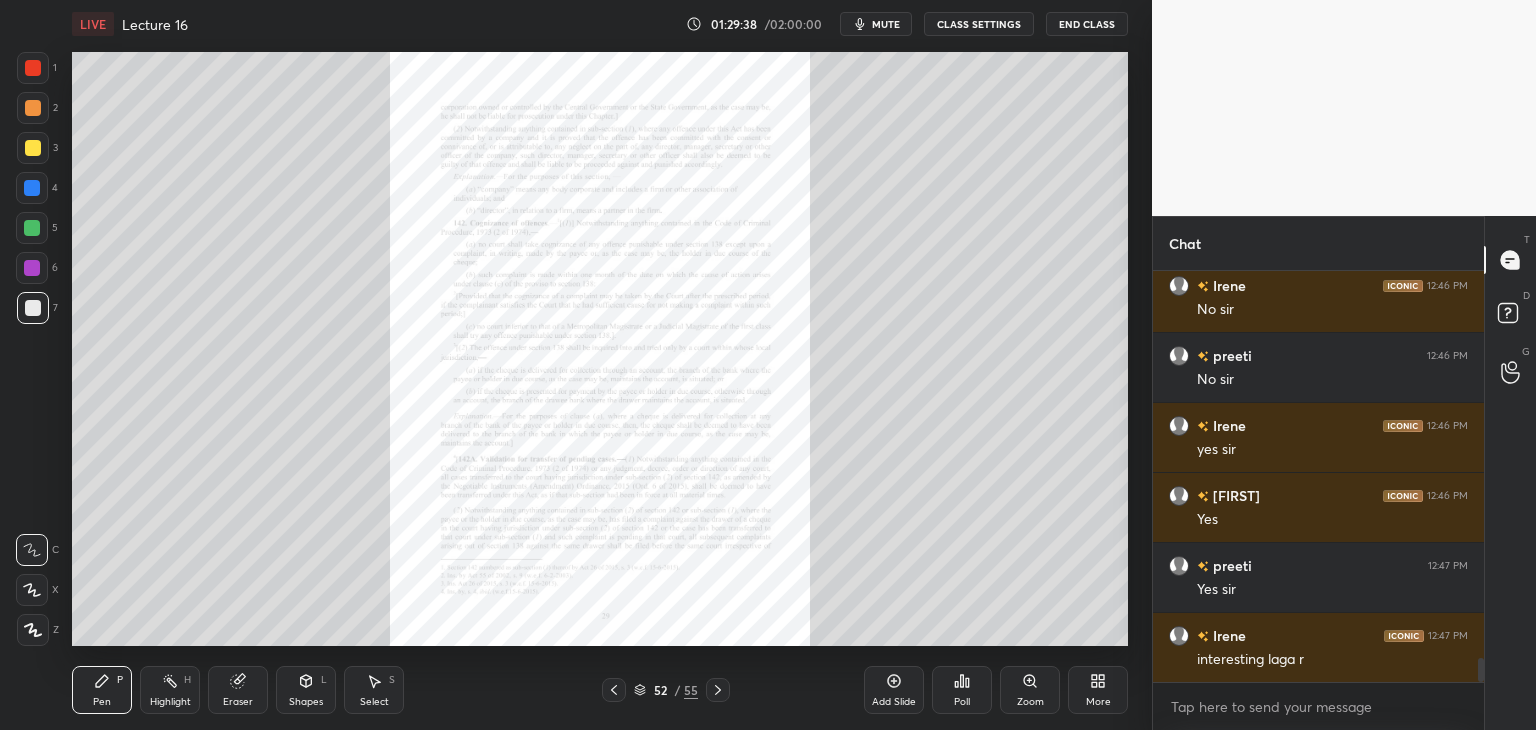 scroll, scrollTop: 6804, scrollLeft: 0, axis: vertical 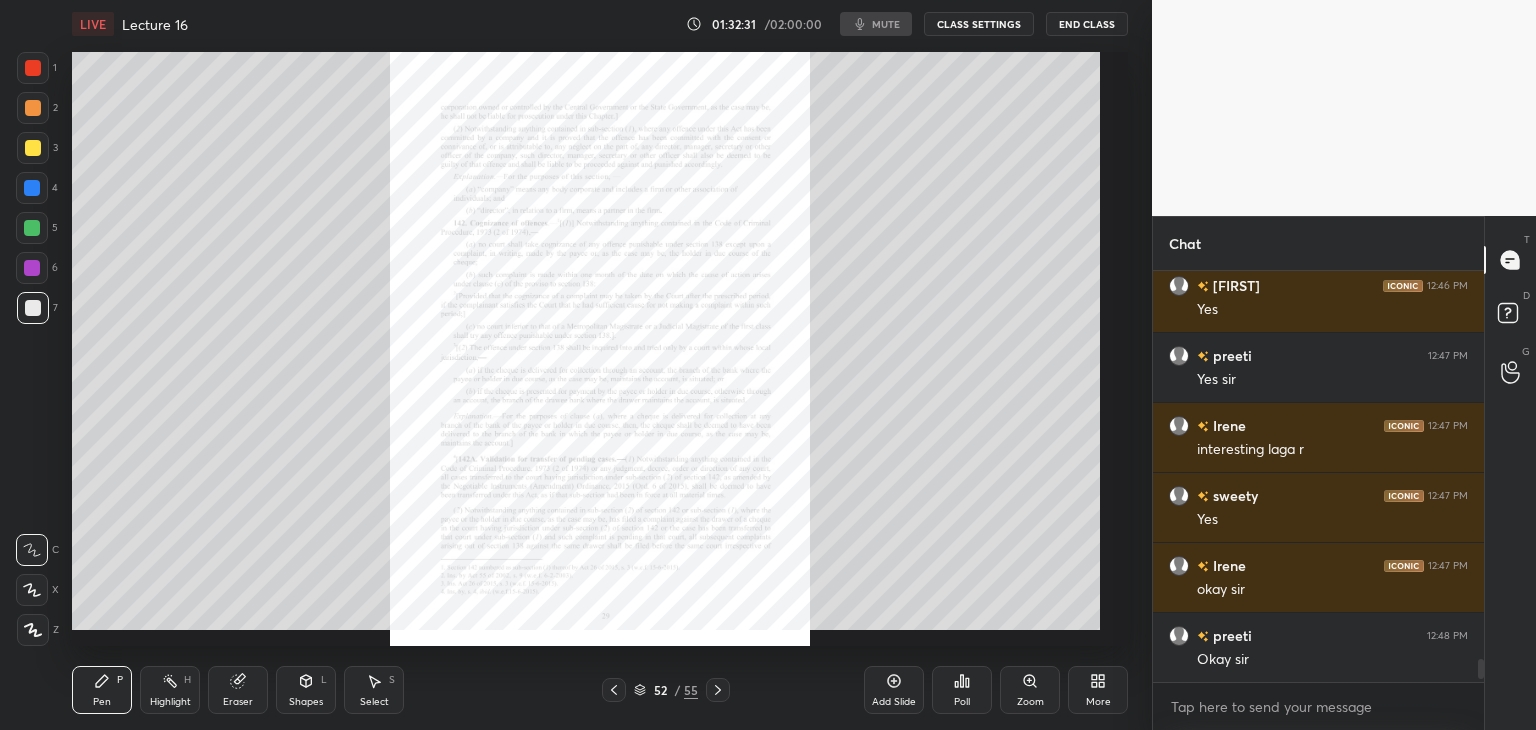 type on "x" 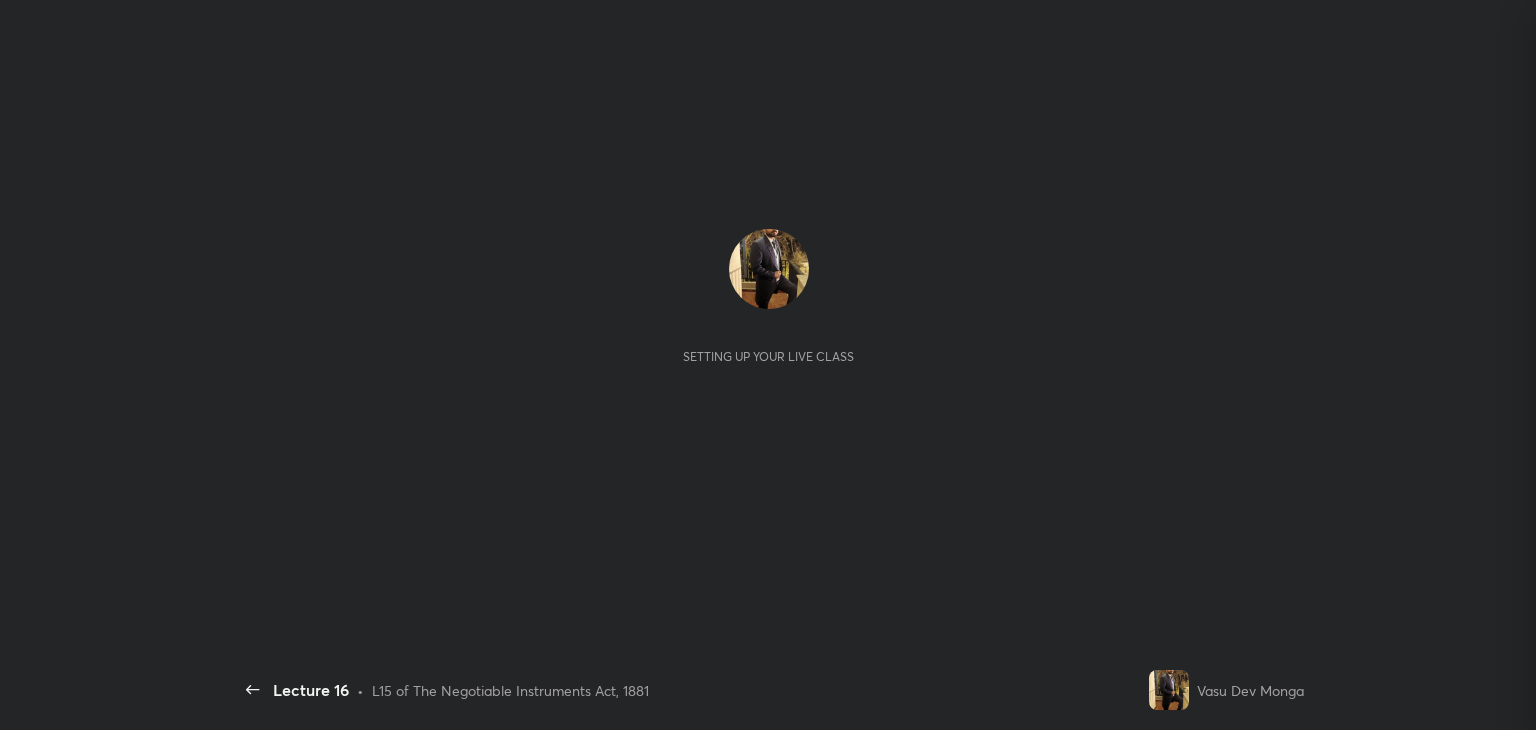 scroll, scrollTop: 0, scrollLeft: 0, axis: both 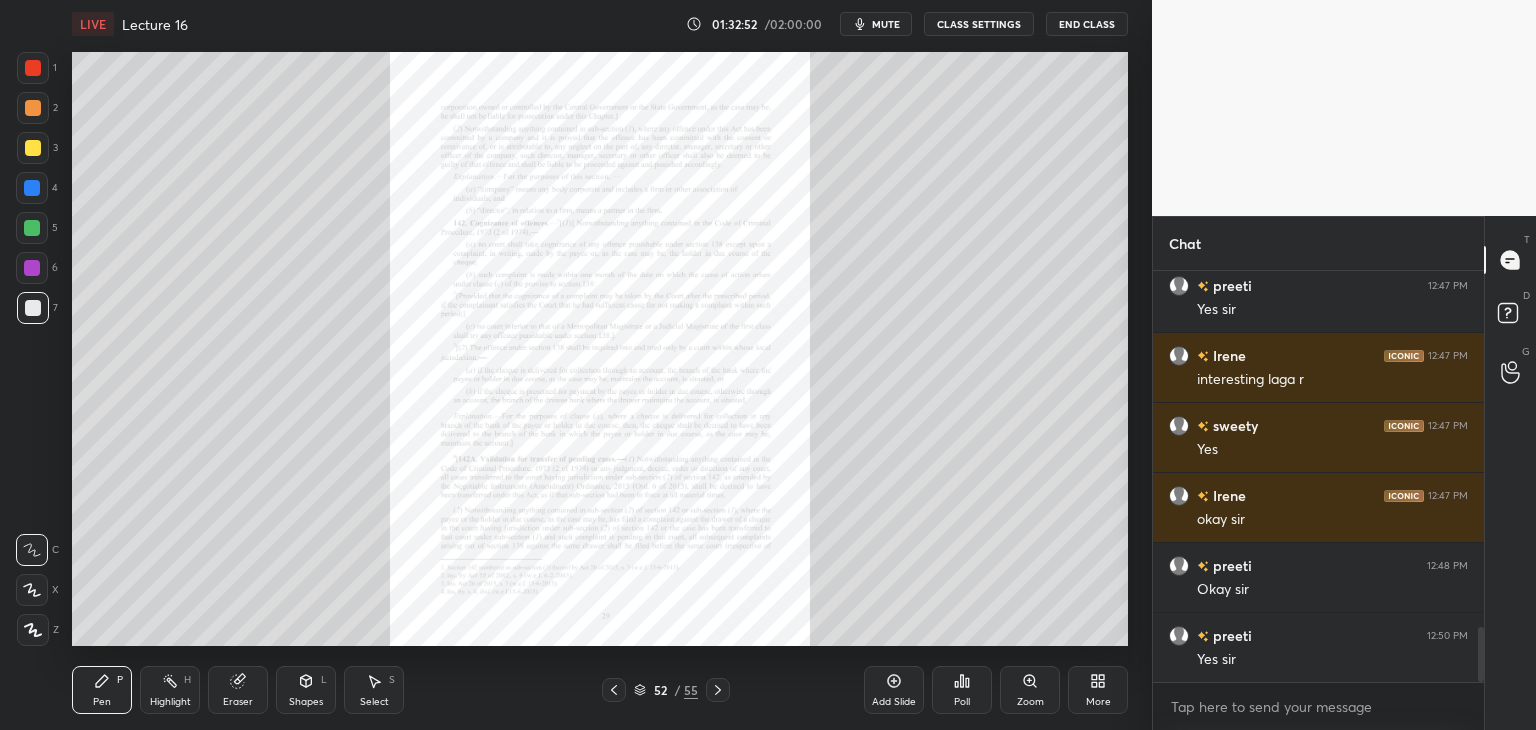 click on "Add Slide" at bounding box center [894, 690] 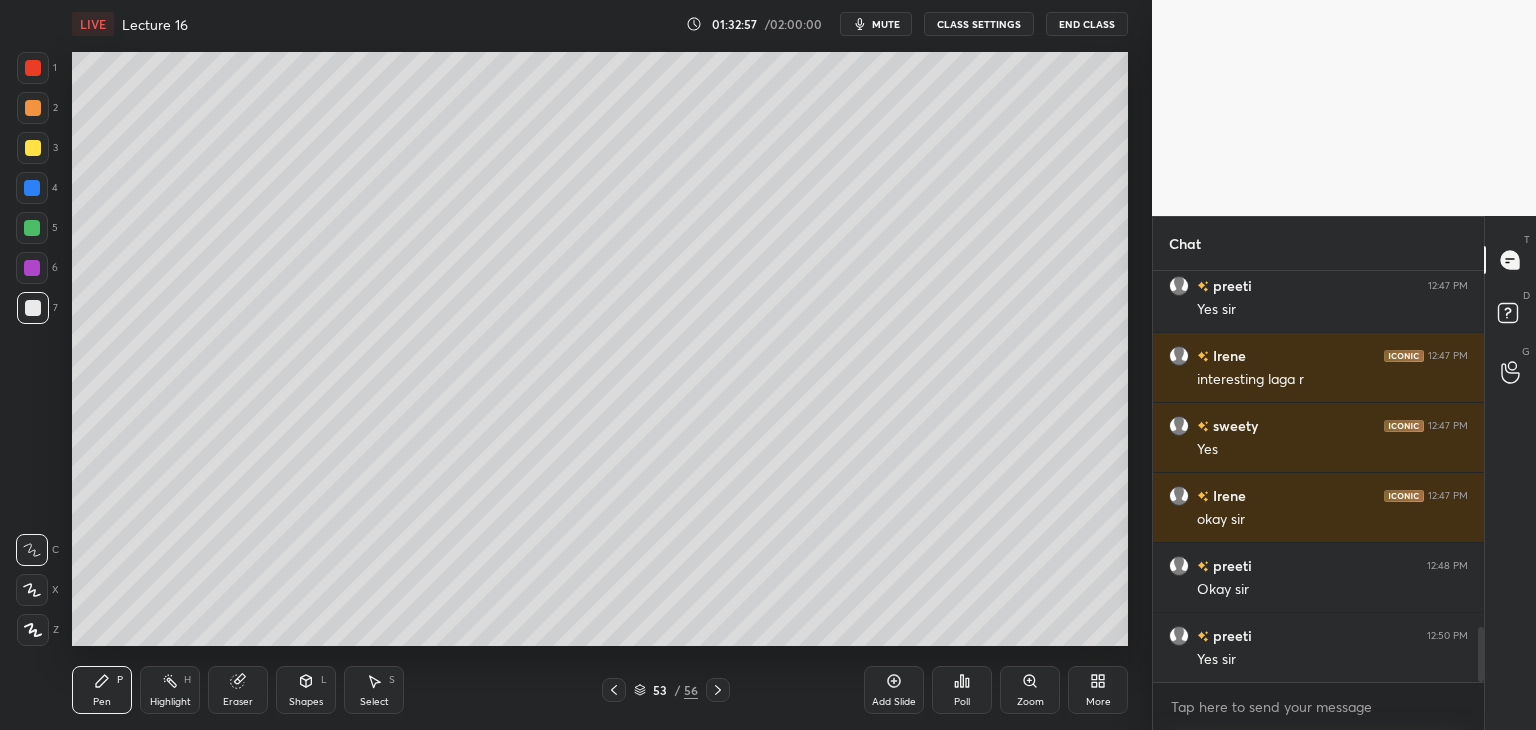 click at bounding box center [33, 68] 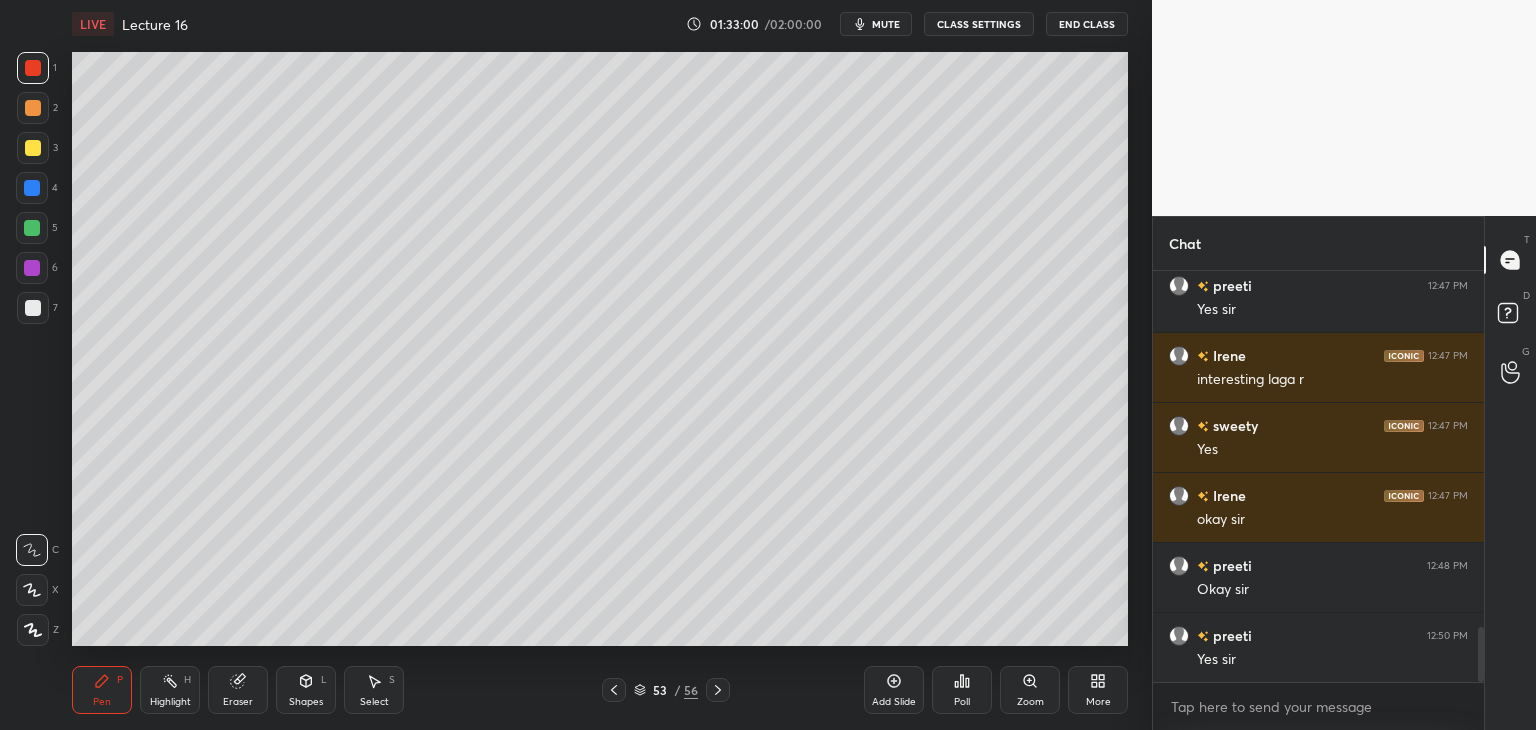 click on "More" at bounding box center (1098, 690) 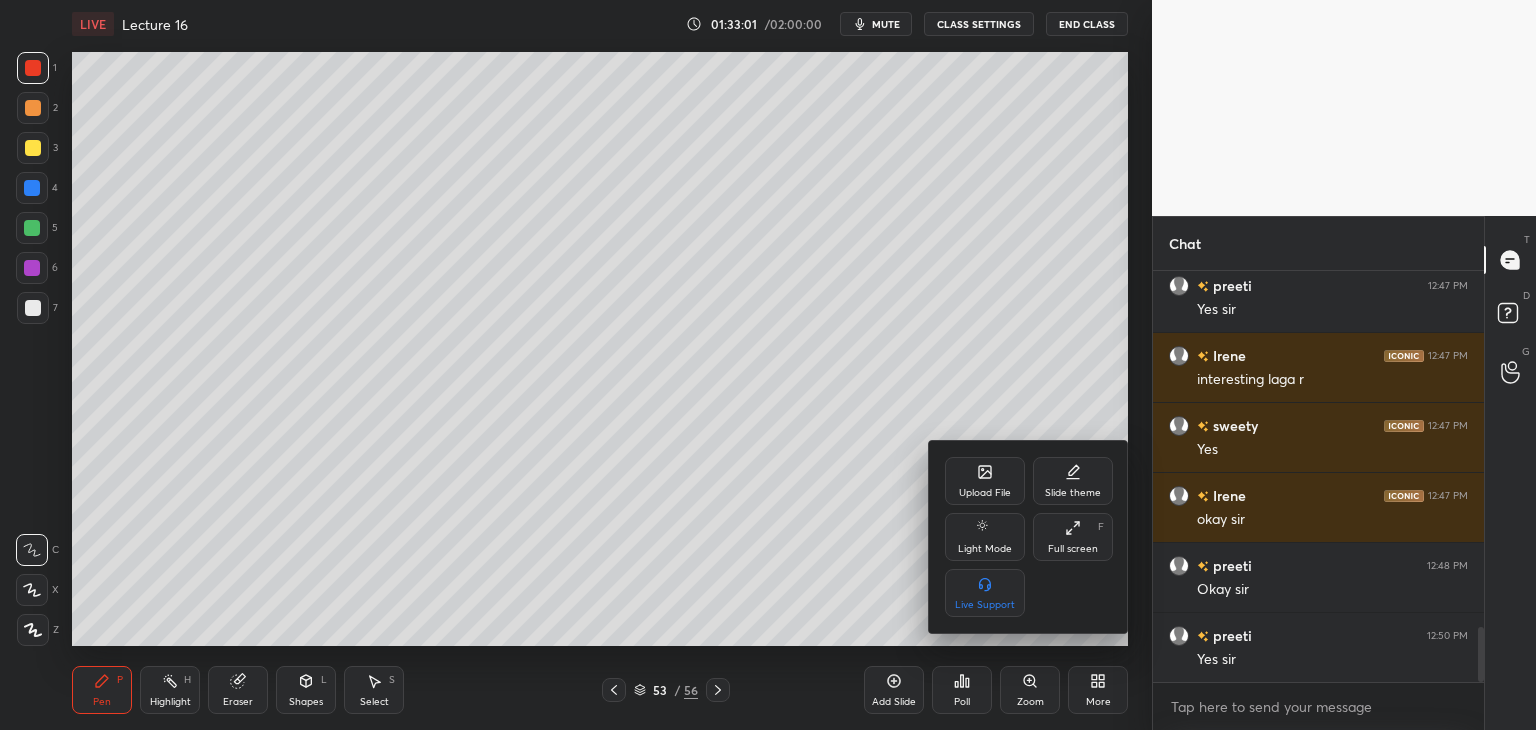 scroll, scrollTop: 2698, scrollLeft: 0, axis: vertical 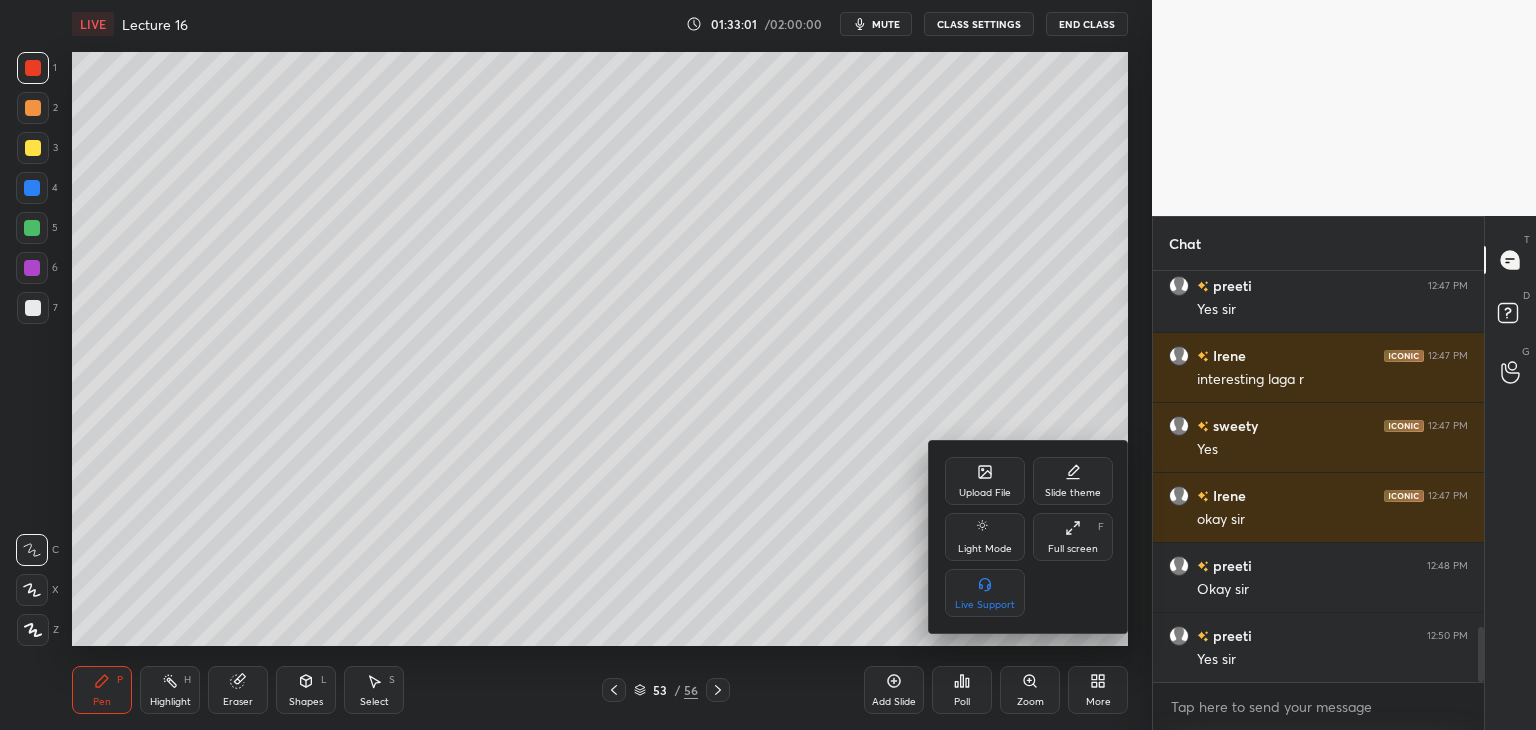 click on "Upload File" at bounding box center (985, 481) 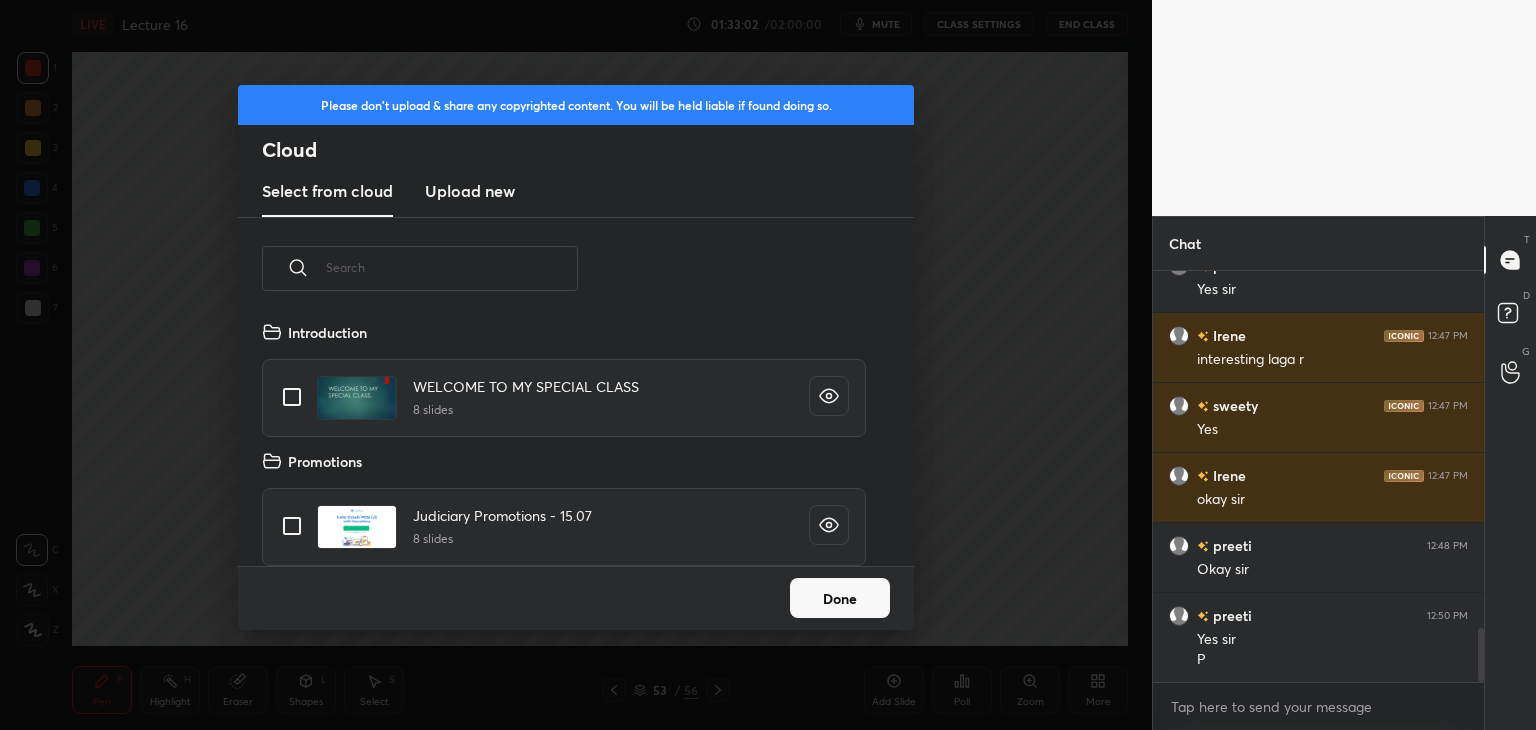 scroll, scrollTop: 5, scrollLeft: 10, axis: both 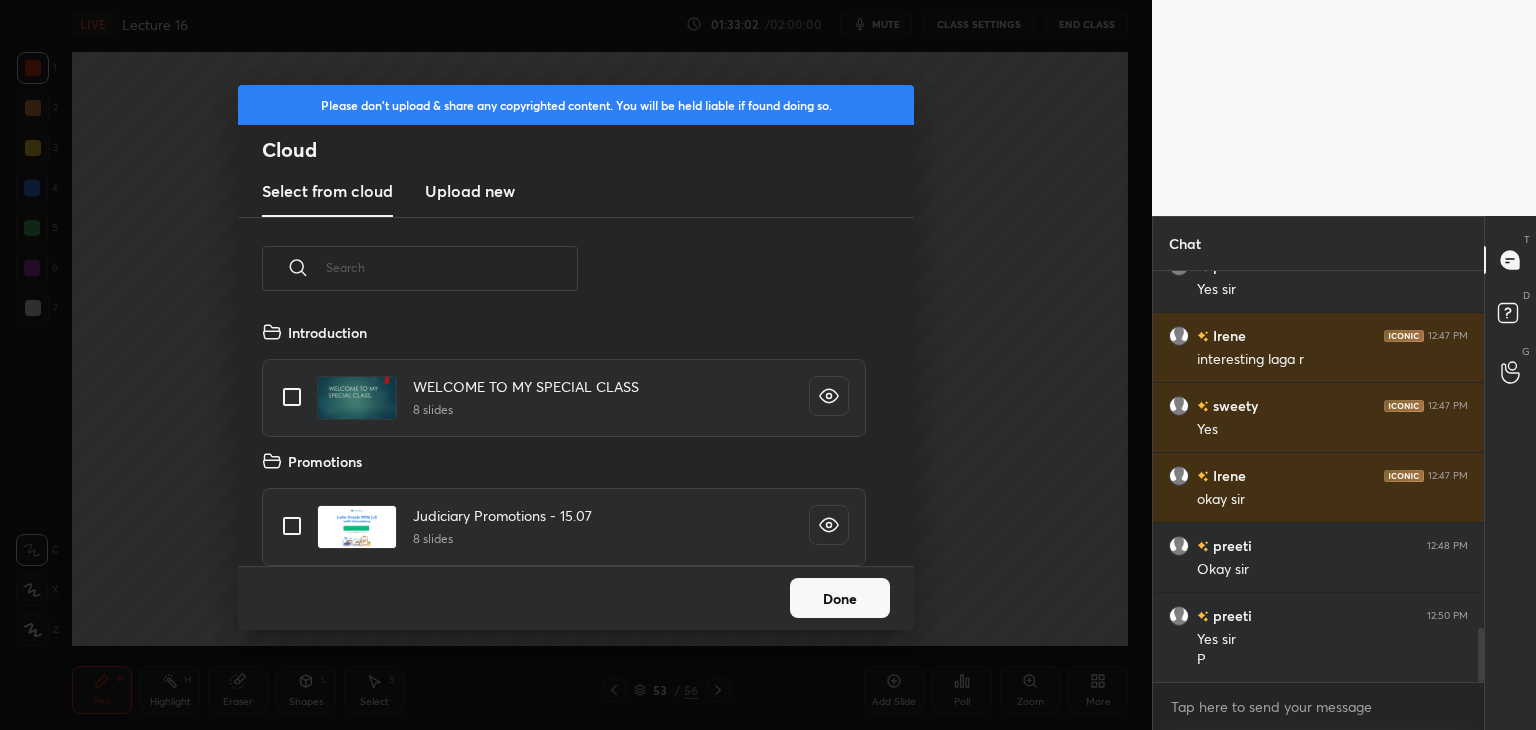 click on "Upload new" at bounding box center (470, 191) 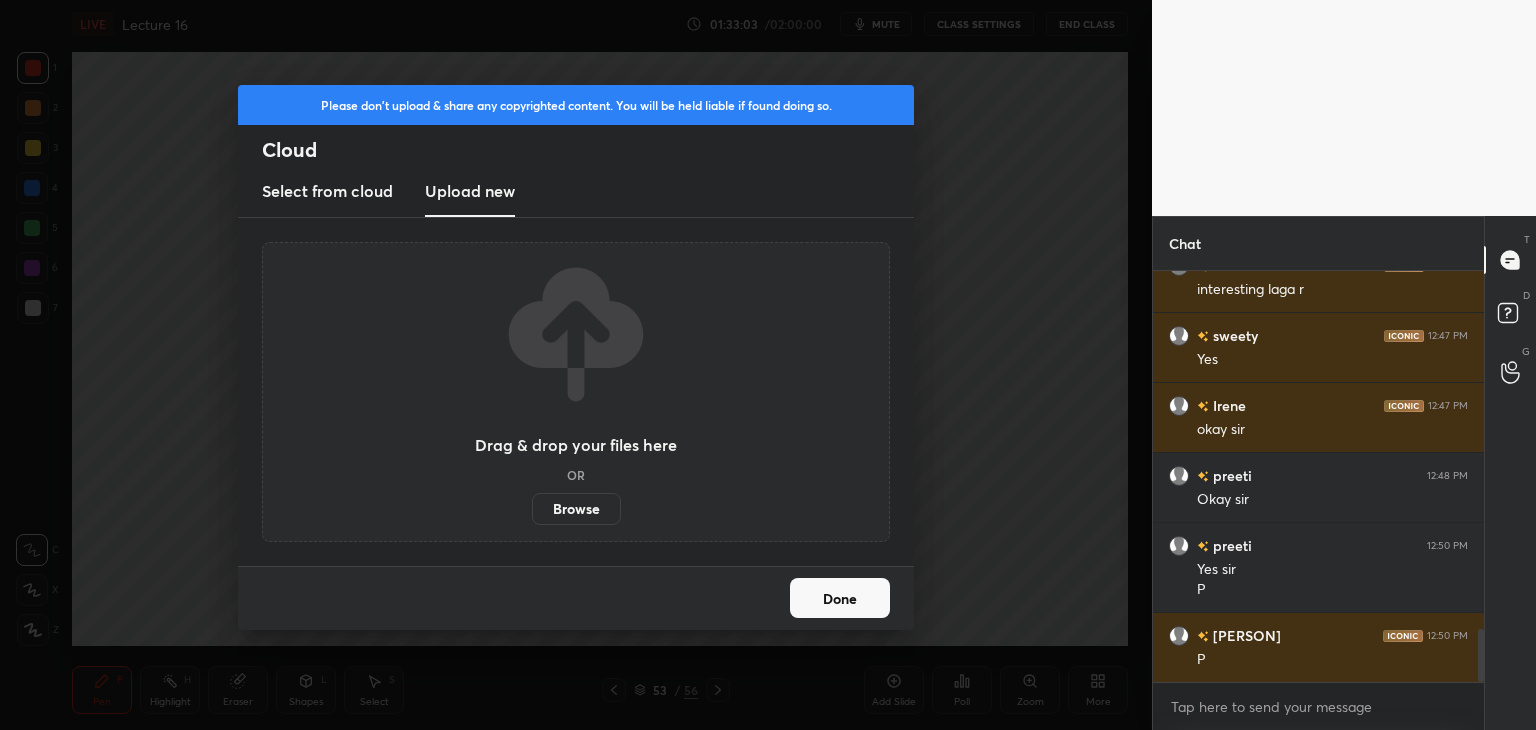 click on "Browse" at bounding box center (576, 509) 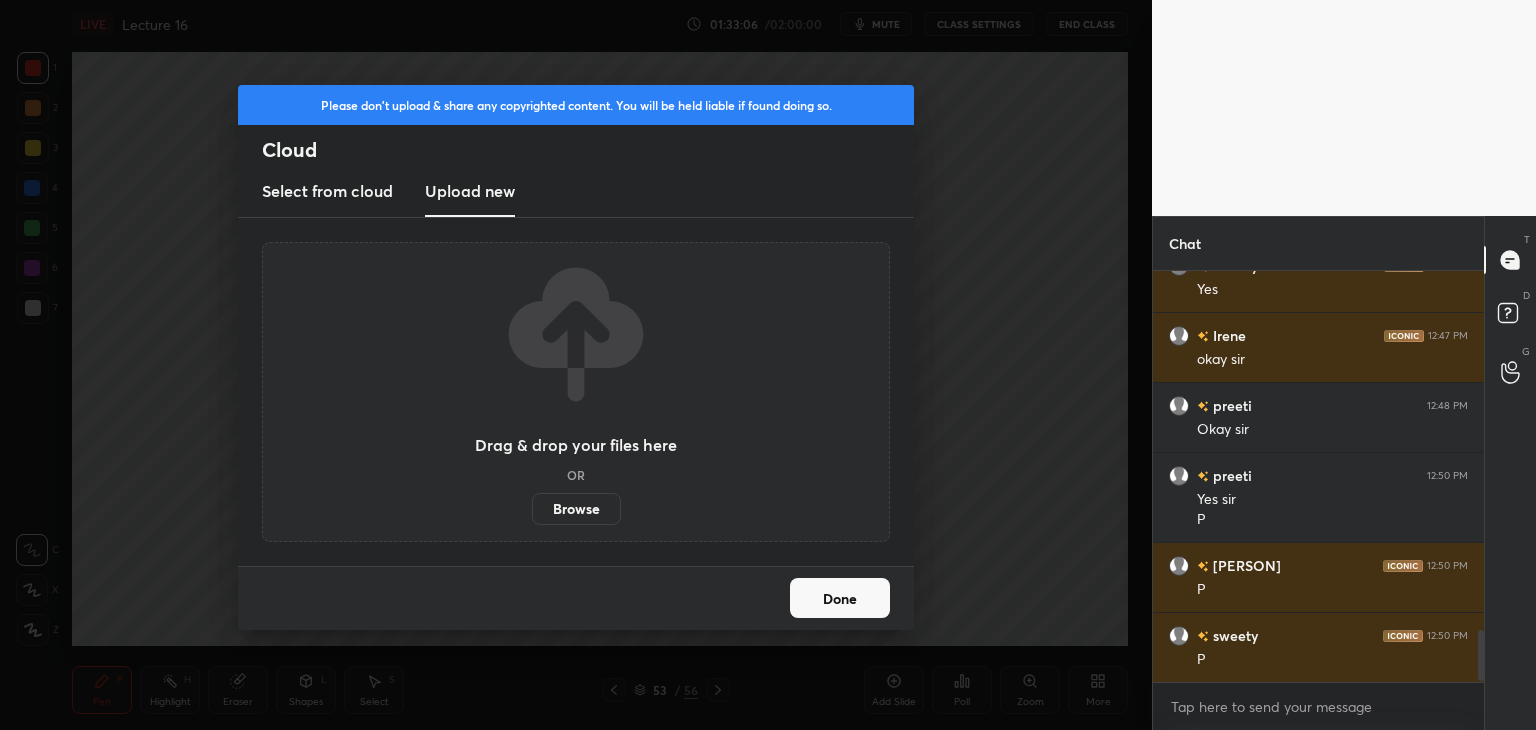 scroll, scrollTop: 2908, scrollLeft: 0, axis: vertical 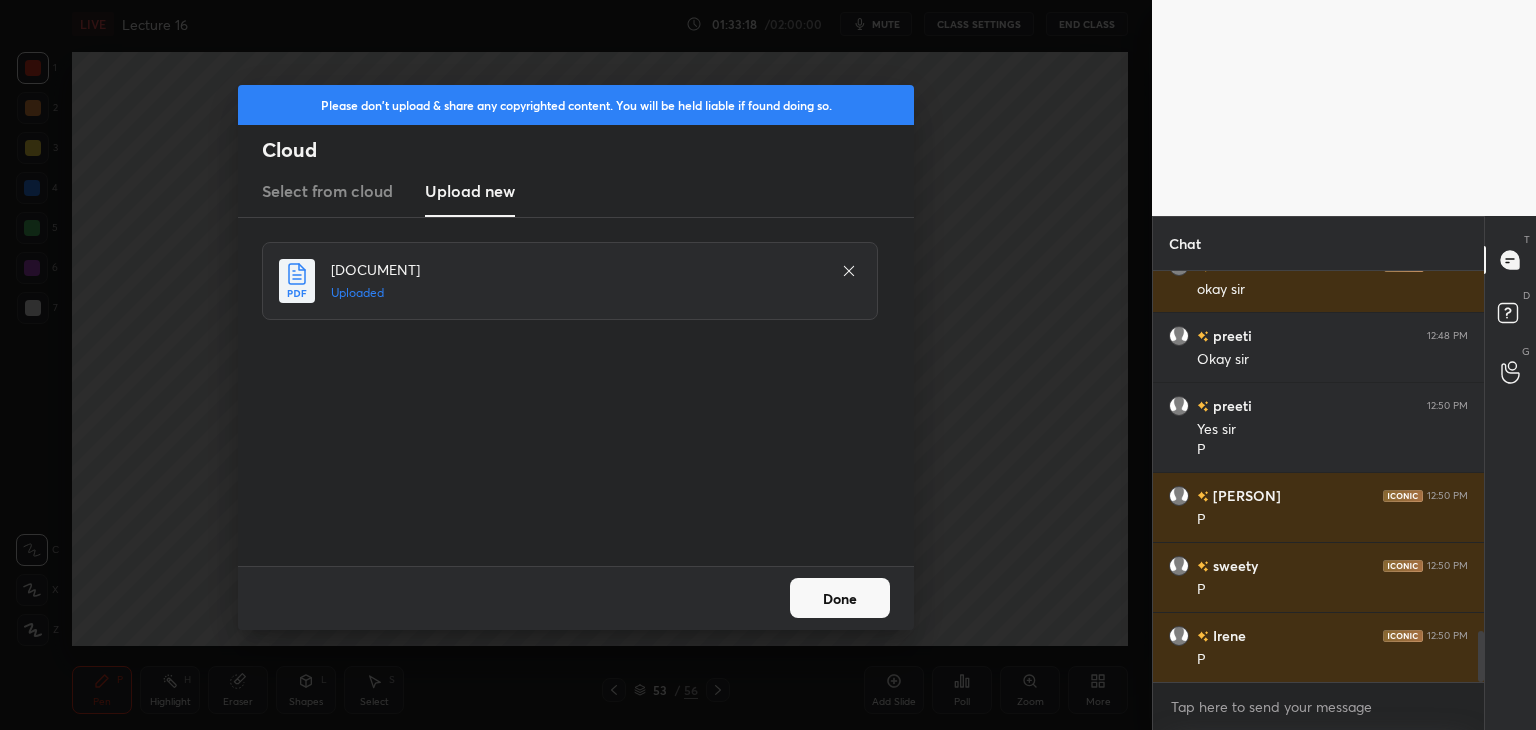 click on "Done" at bounding box center (840, 598) 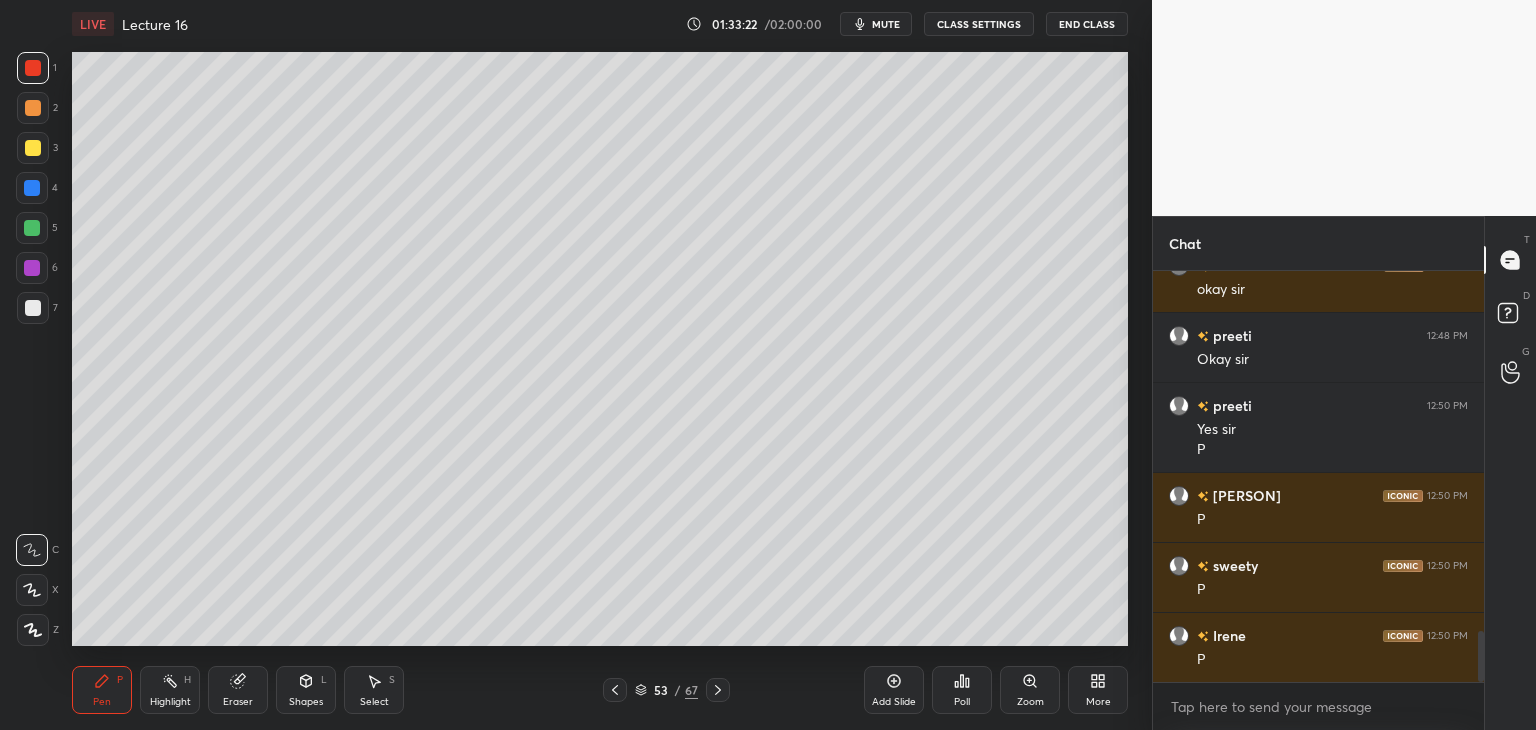 click at bounding box center (33, 148) 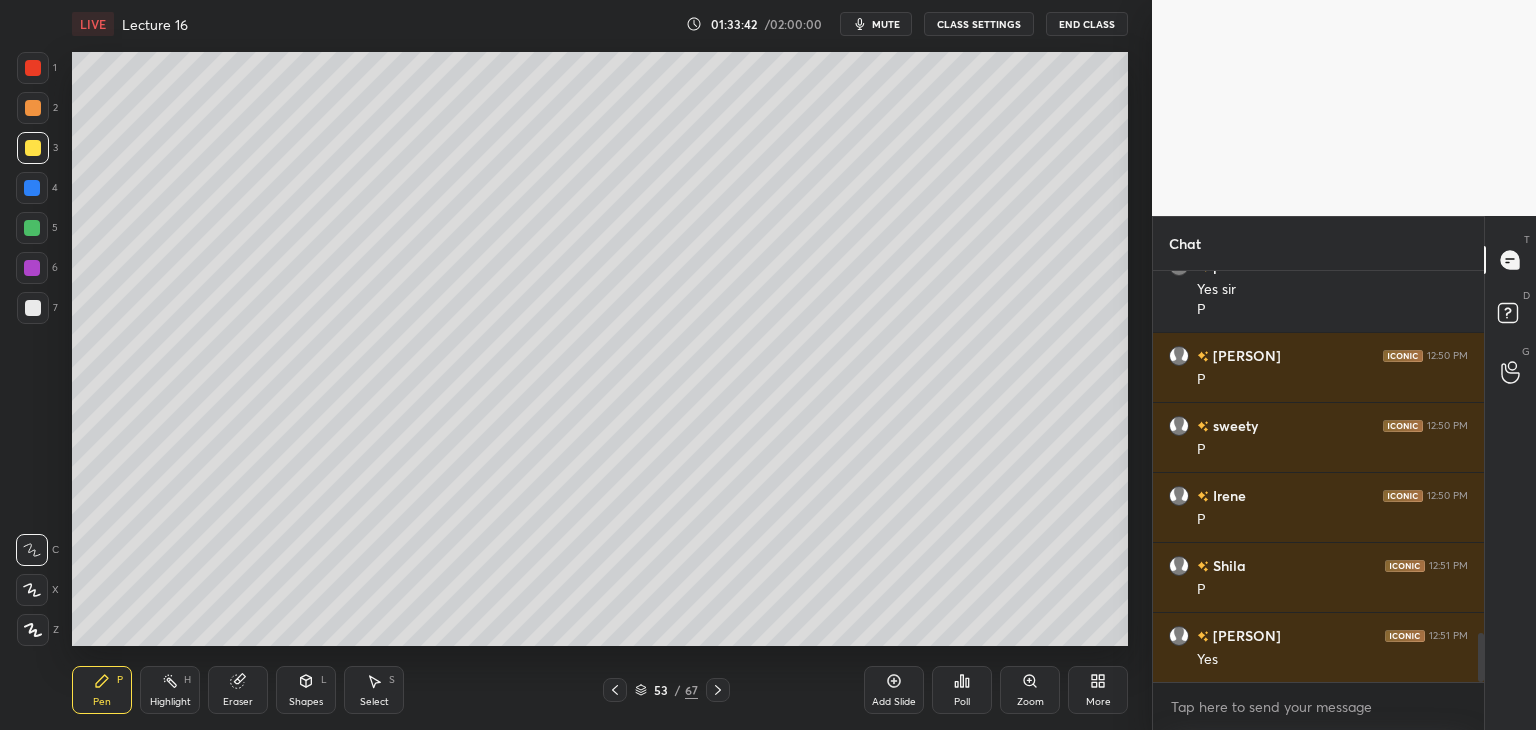 scroll, scrollTop: 3118, scrollLeft: 0, axis: vertical 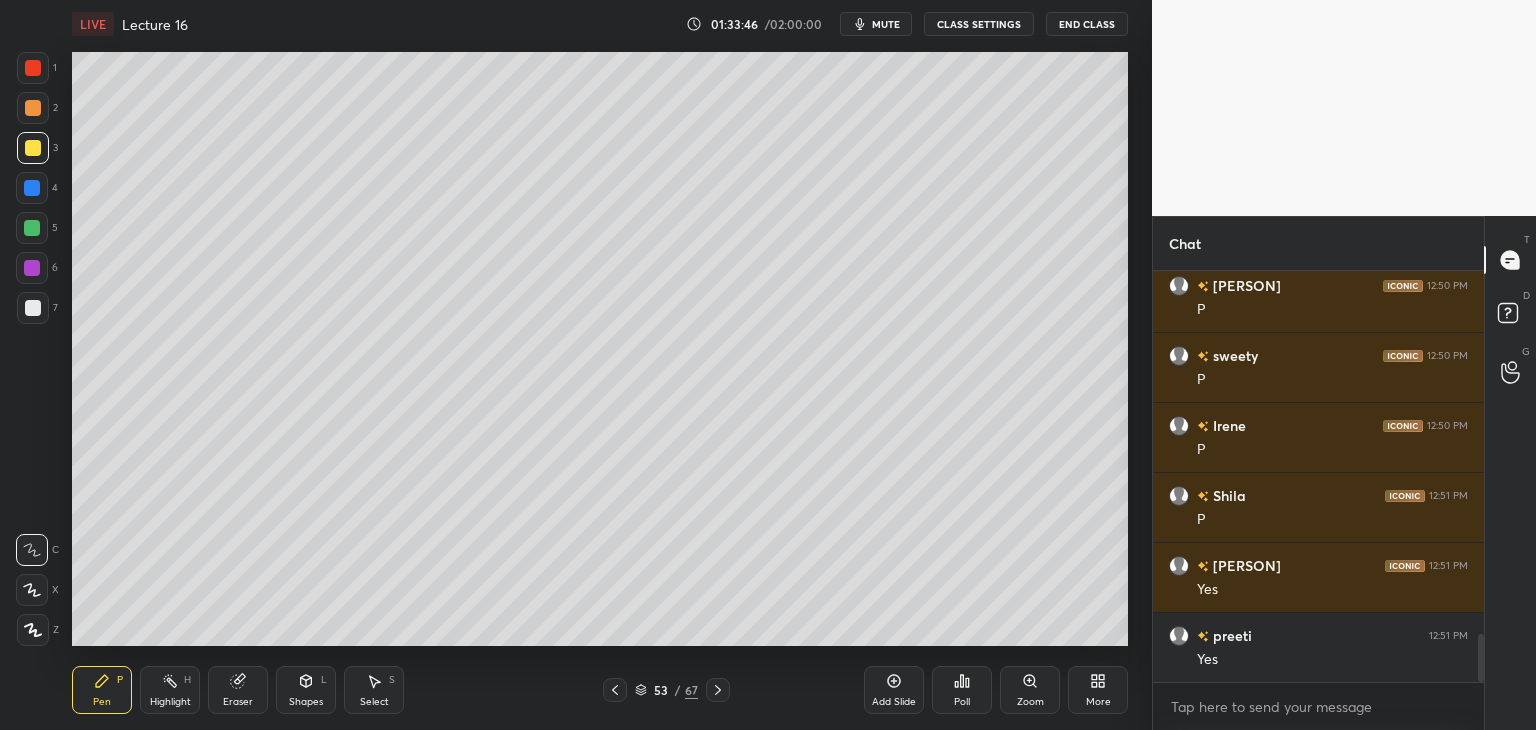 click at bounding box center [33, 630] 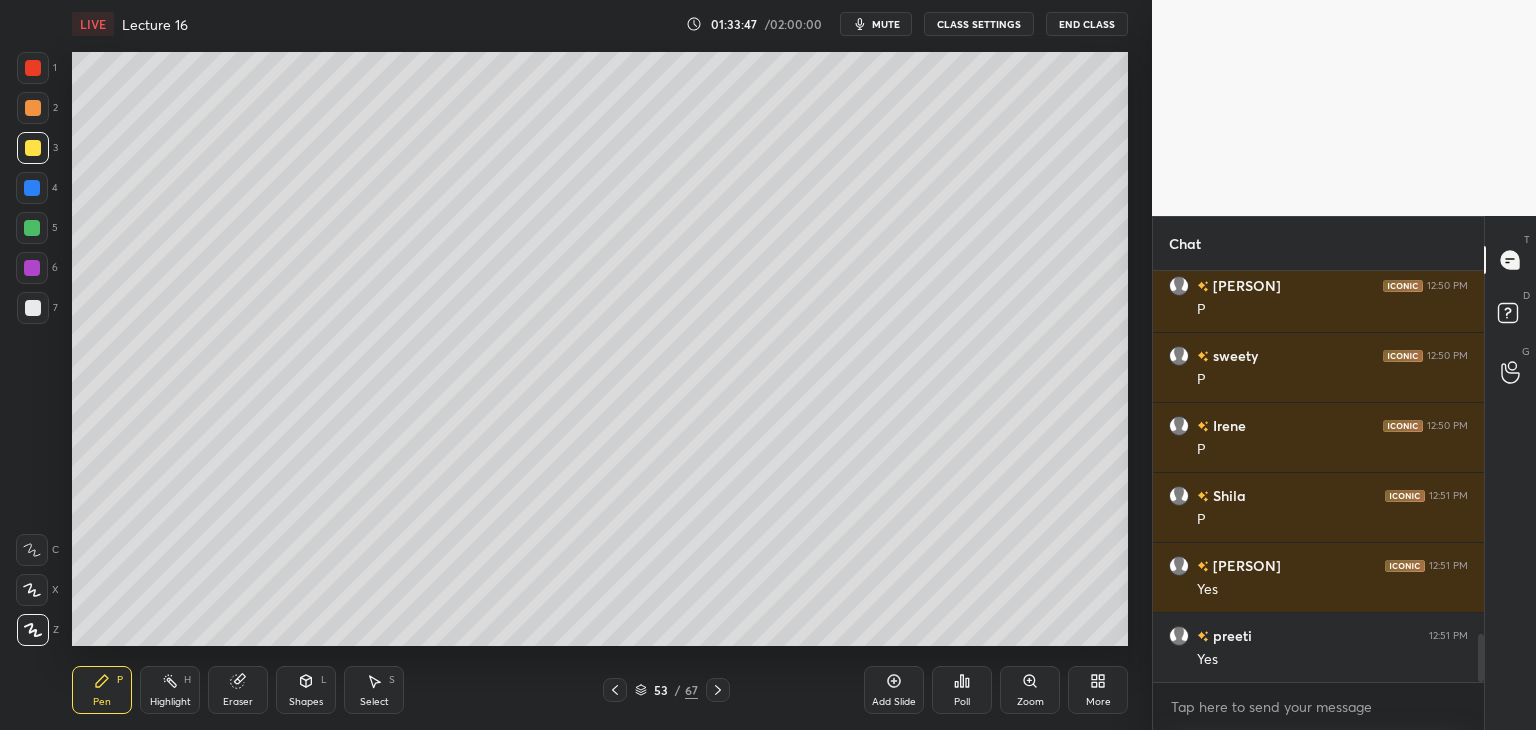 click at bounding box center [33, 308] 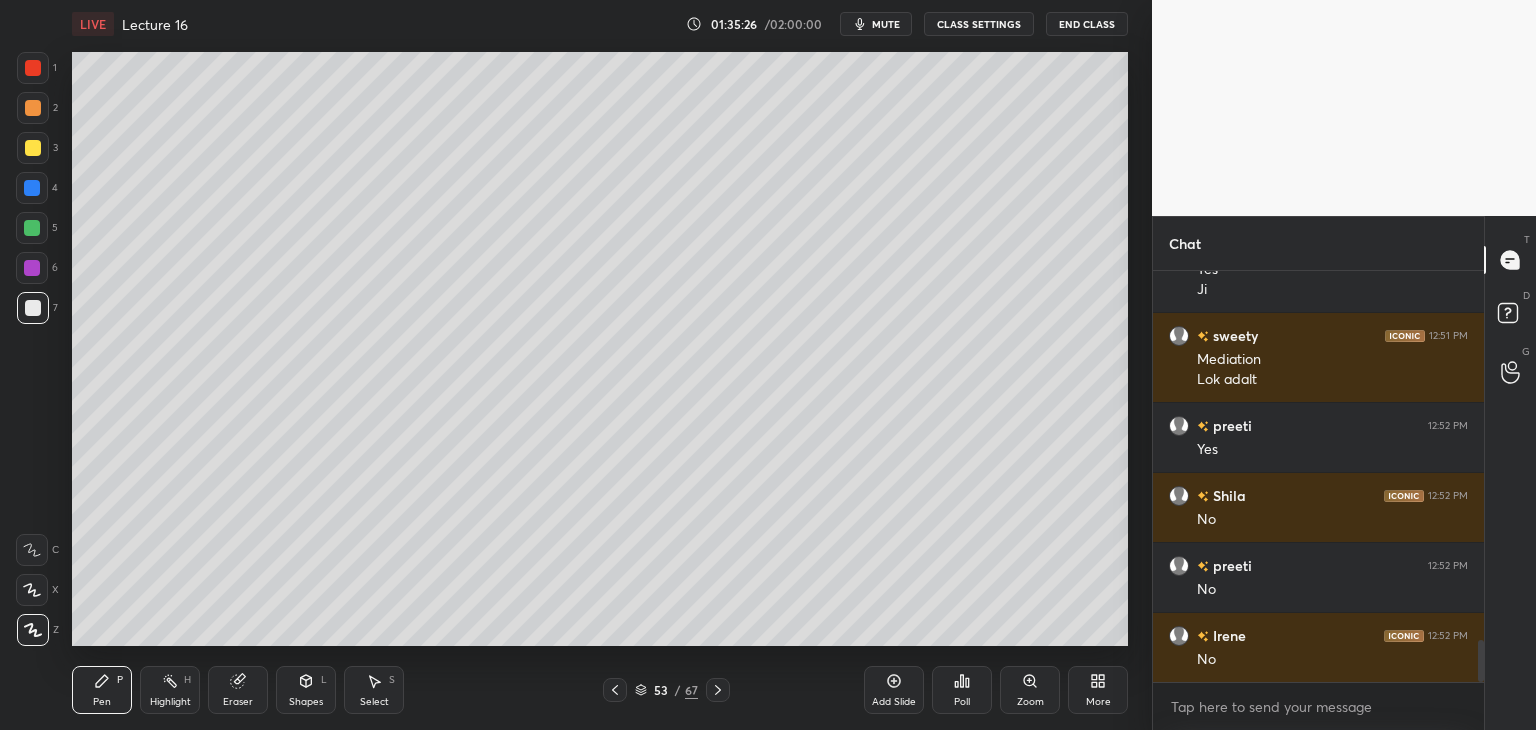 scroll, scrollTop: 3578, scrollLeft: 0, axis: vertical 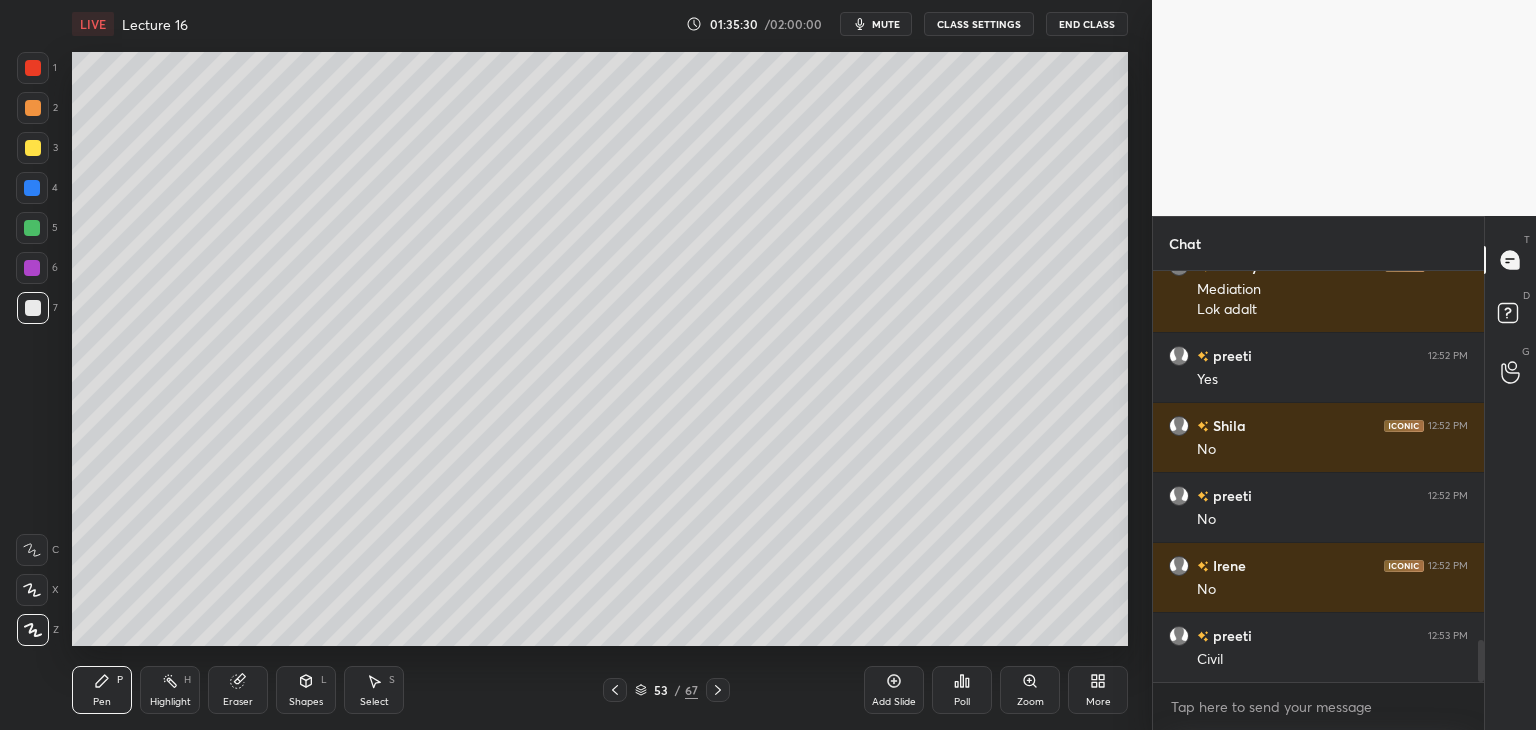 click on "Add Slide" at bounding box center [894, 690] 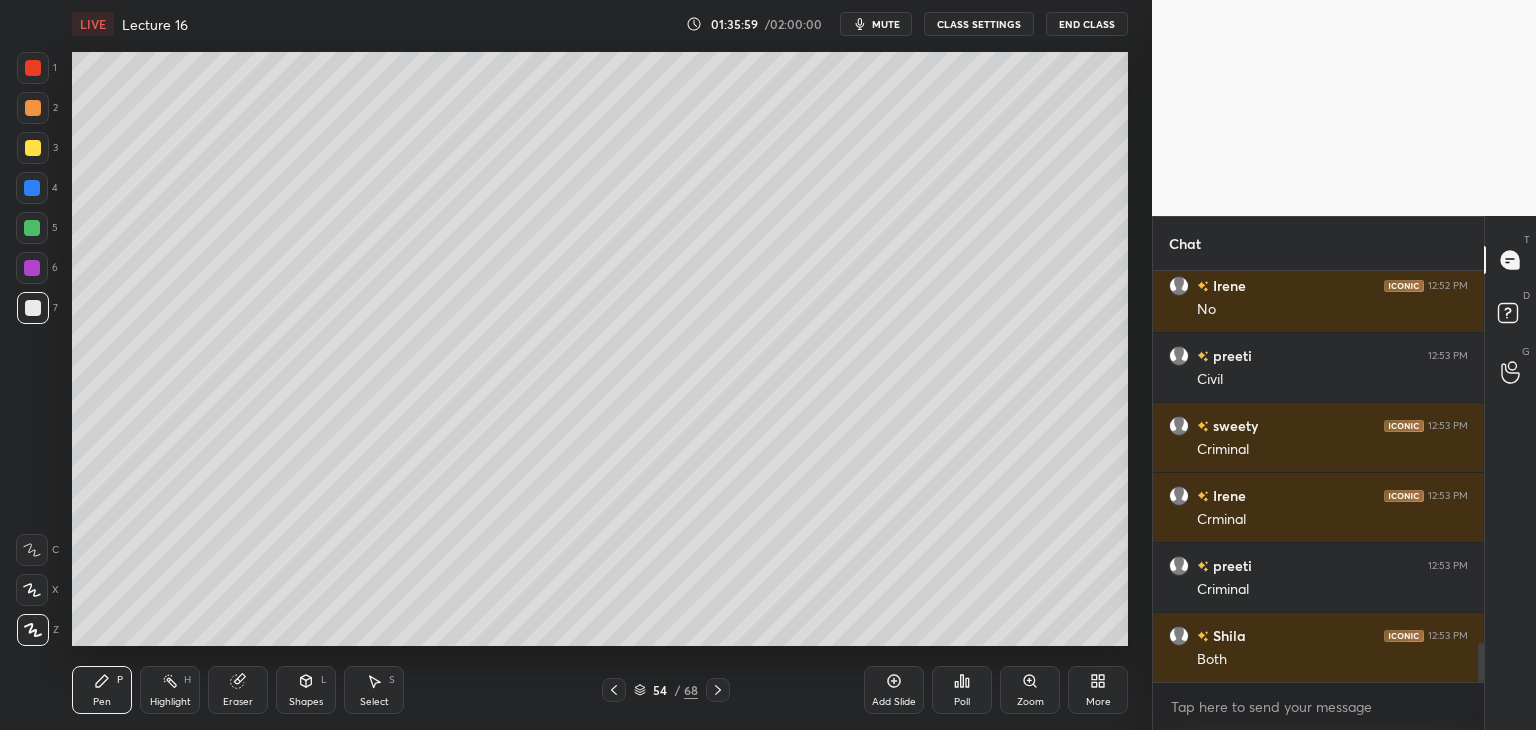 scroll, scrollTop: 3928, scrollLeft: 0, axis: vertical 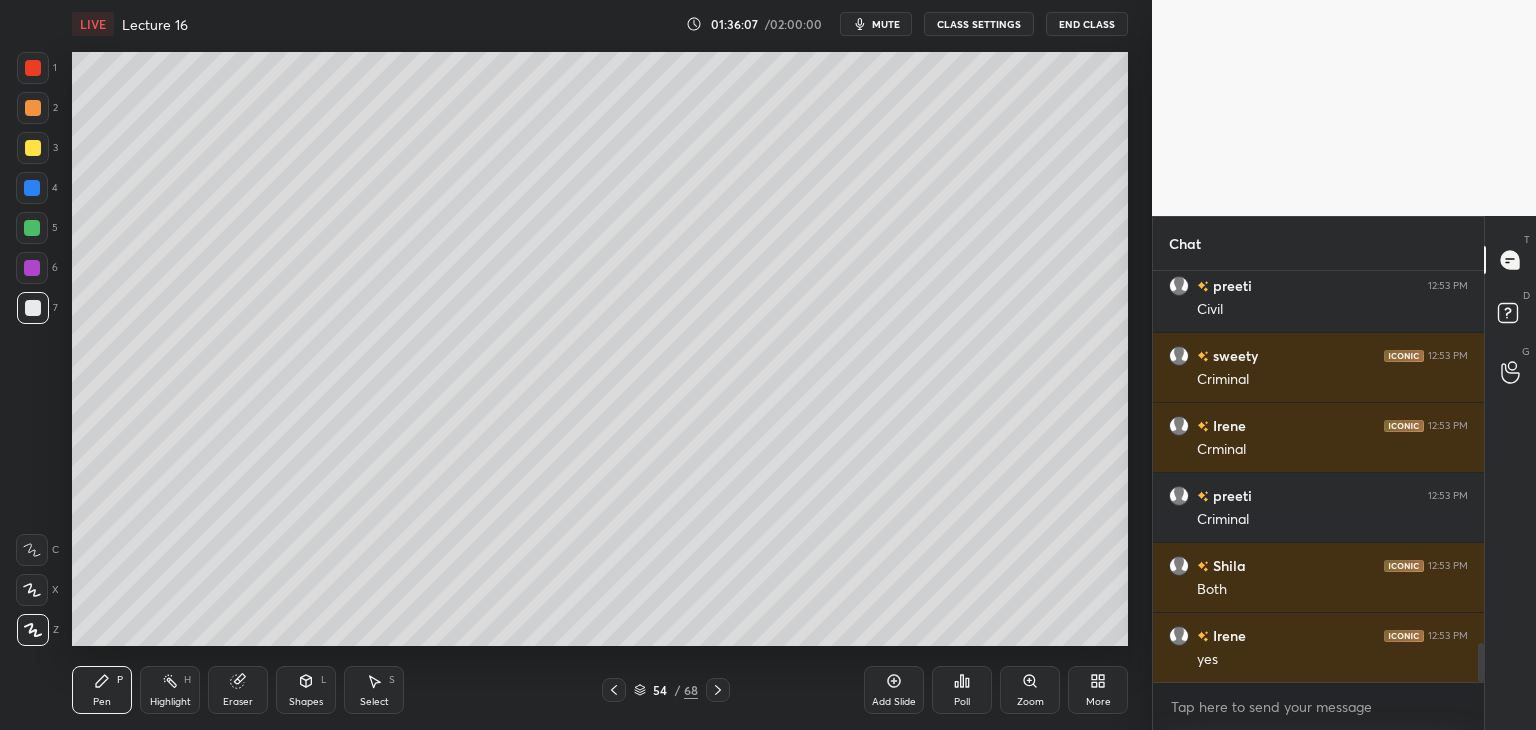 click at bounding box center [32, 228] 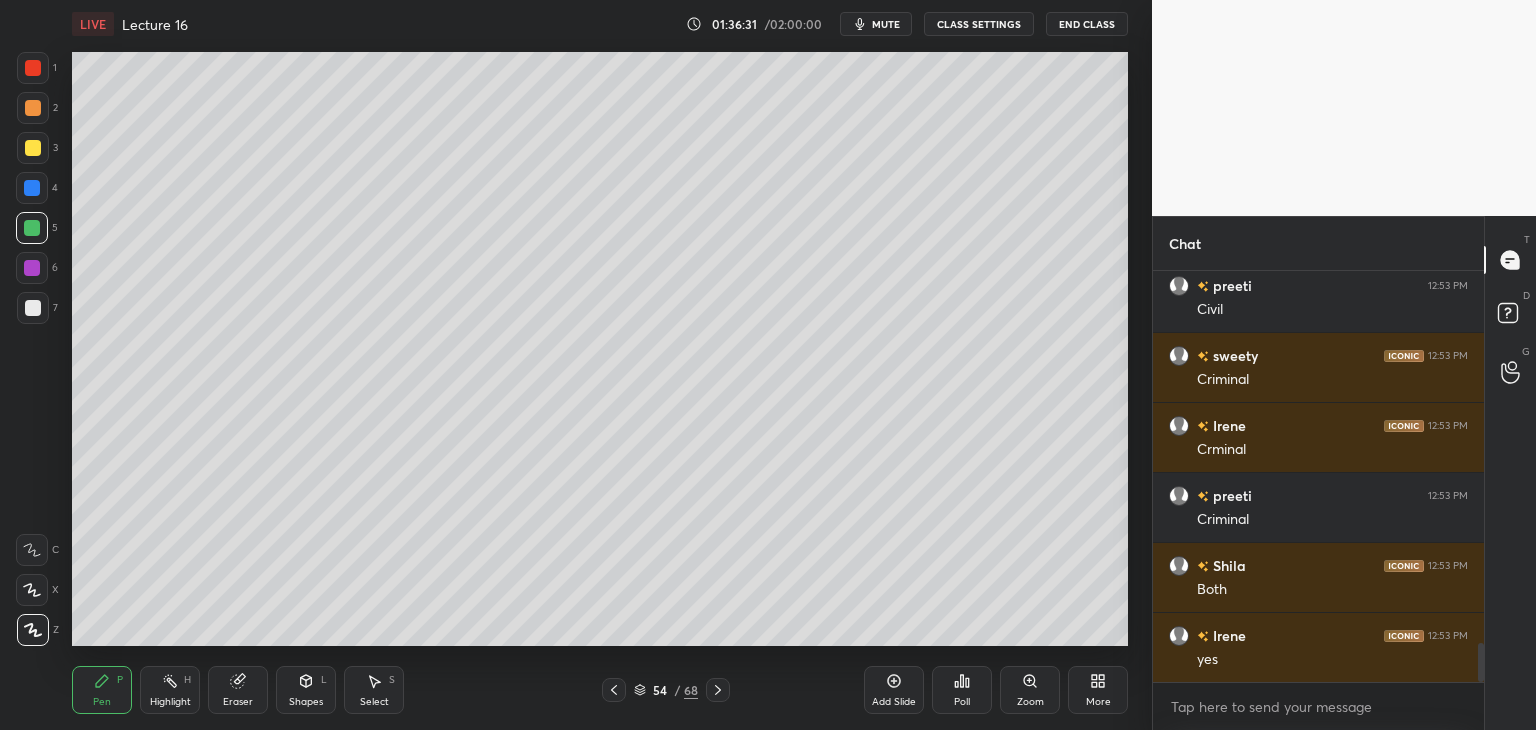 click at bounding box center [33, 308] 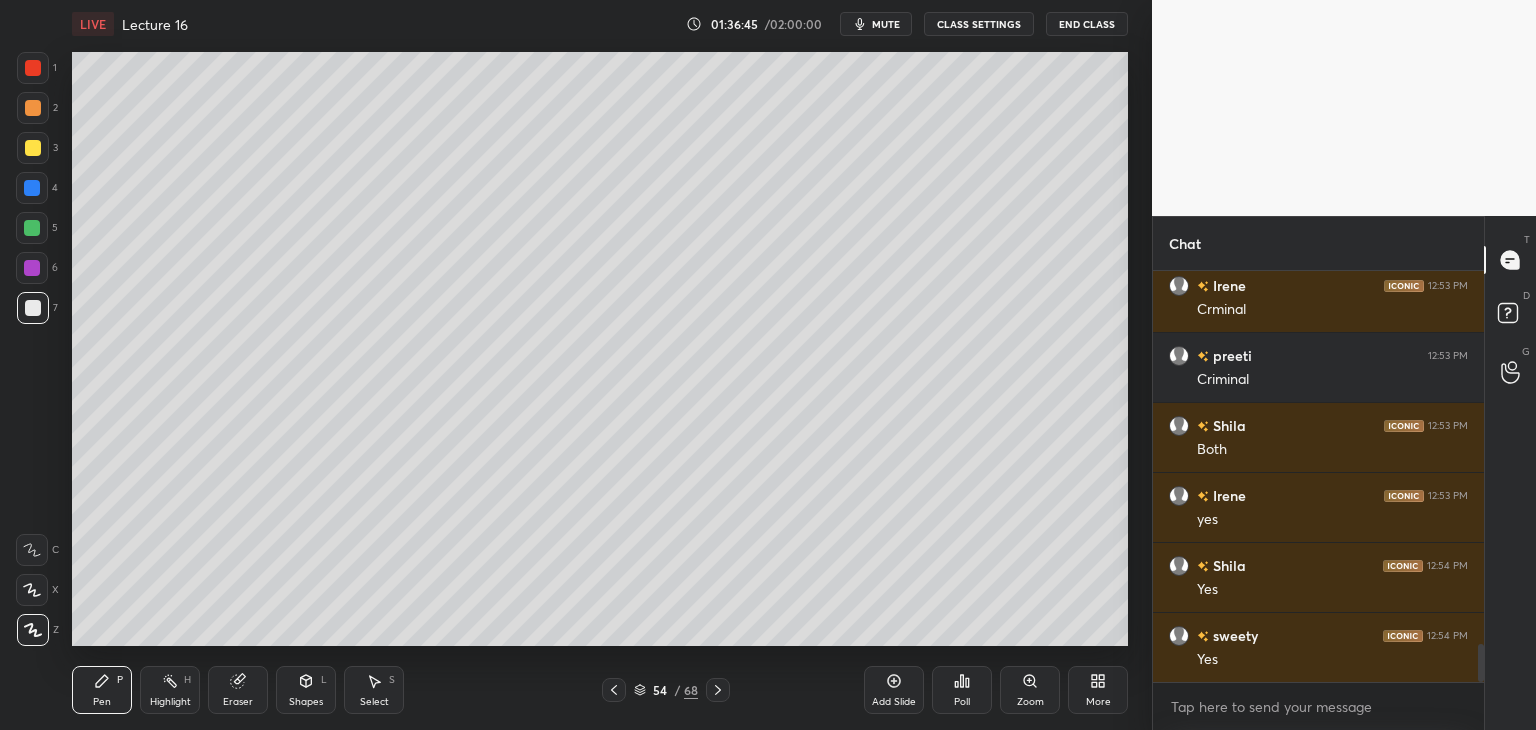 scroll, scrollTop: 4138, scrollLeft: 0, axis: vertical 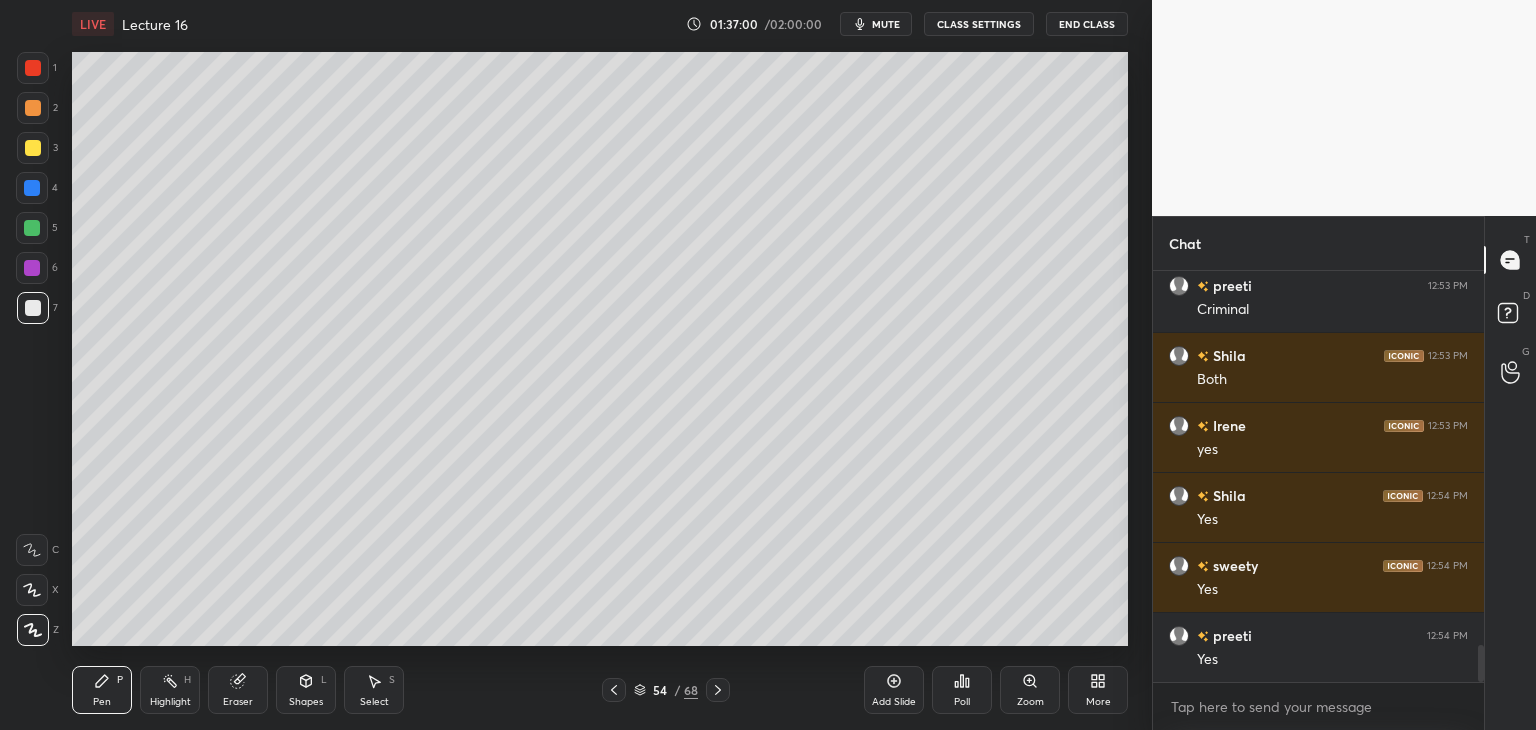 click at bounding box center (718, 690) 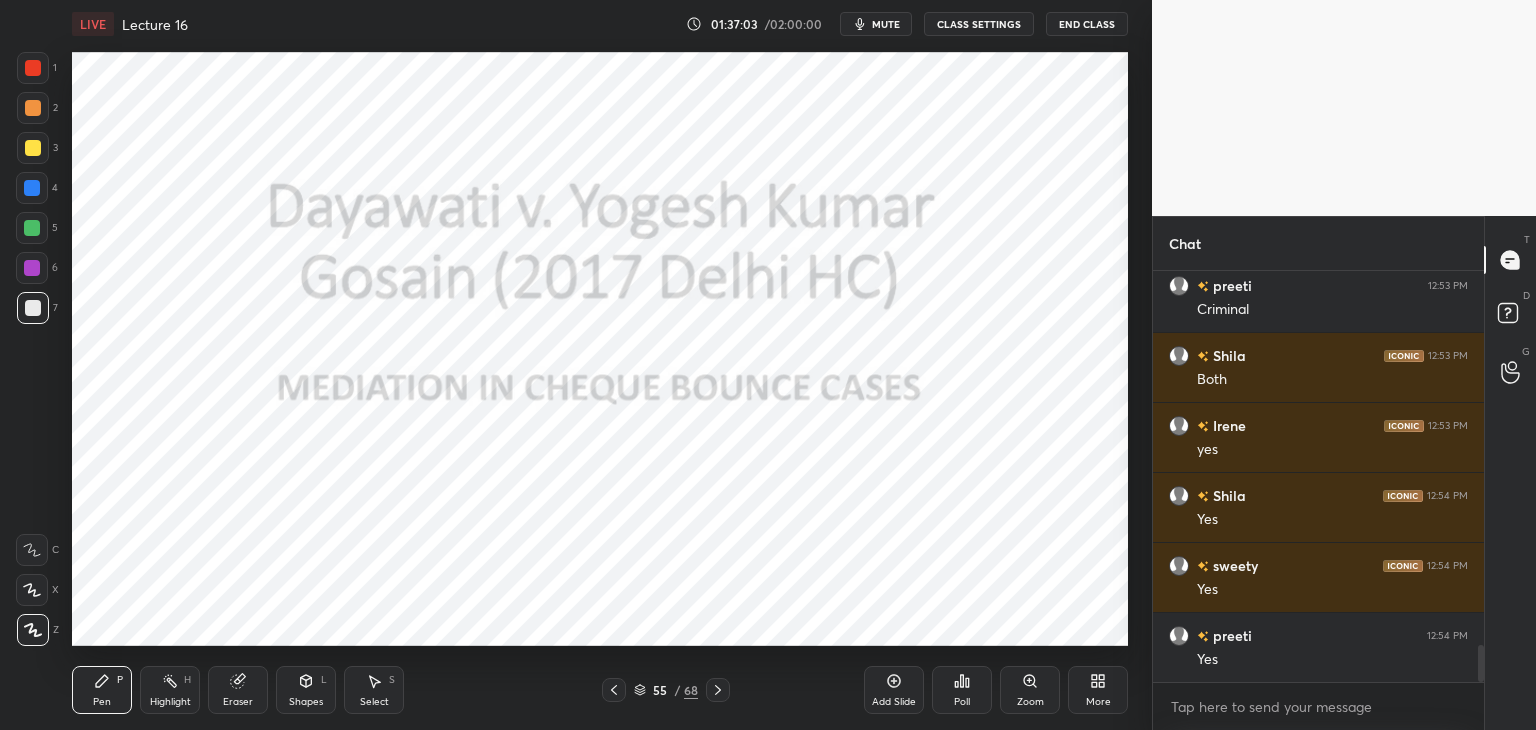 click on "5" at bounding box center (37, 228) 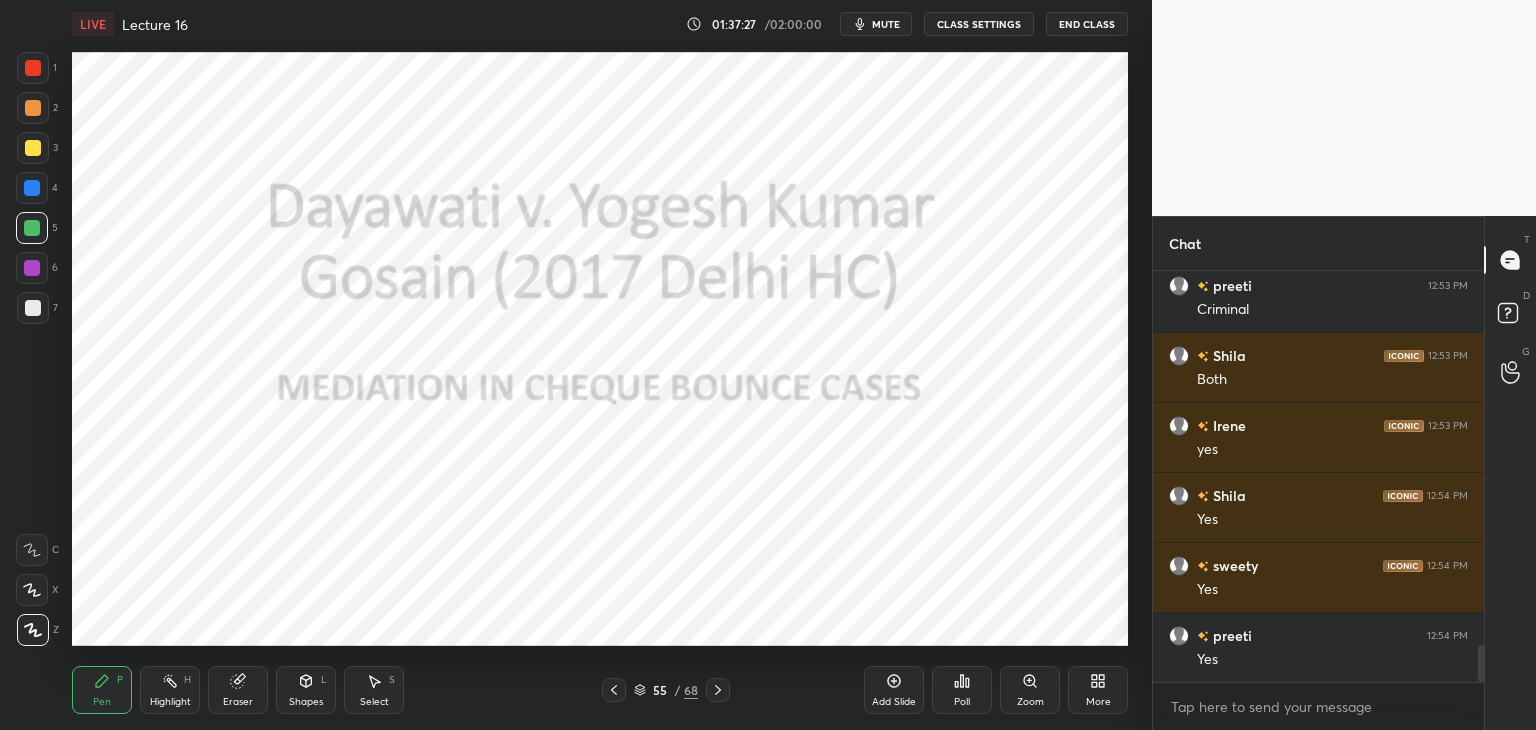 click on "Pen P Highlight H Eraser Shapes L Select S 55 / 68 Add Slide Poll Zoom More" at bounding box center (600, 690) 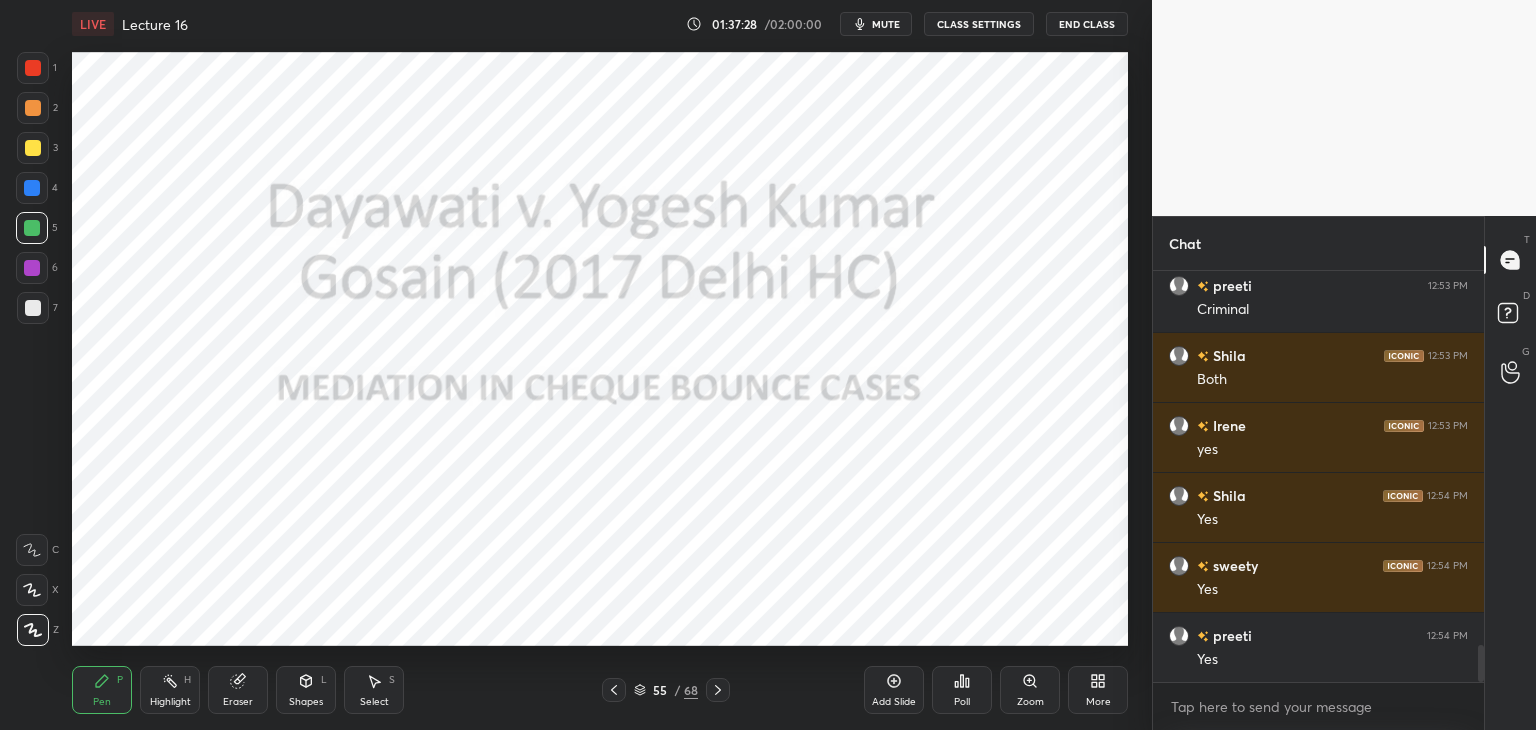click 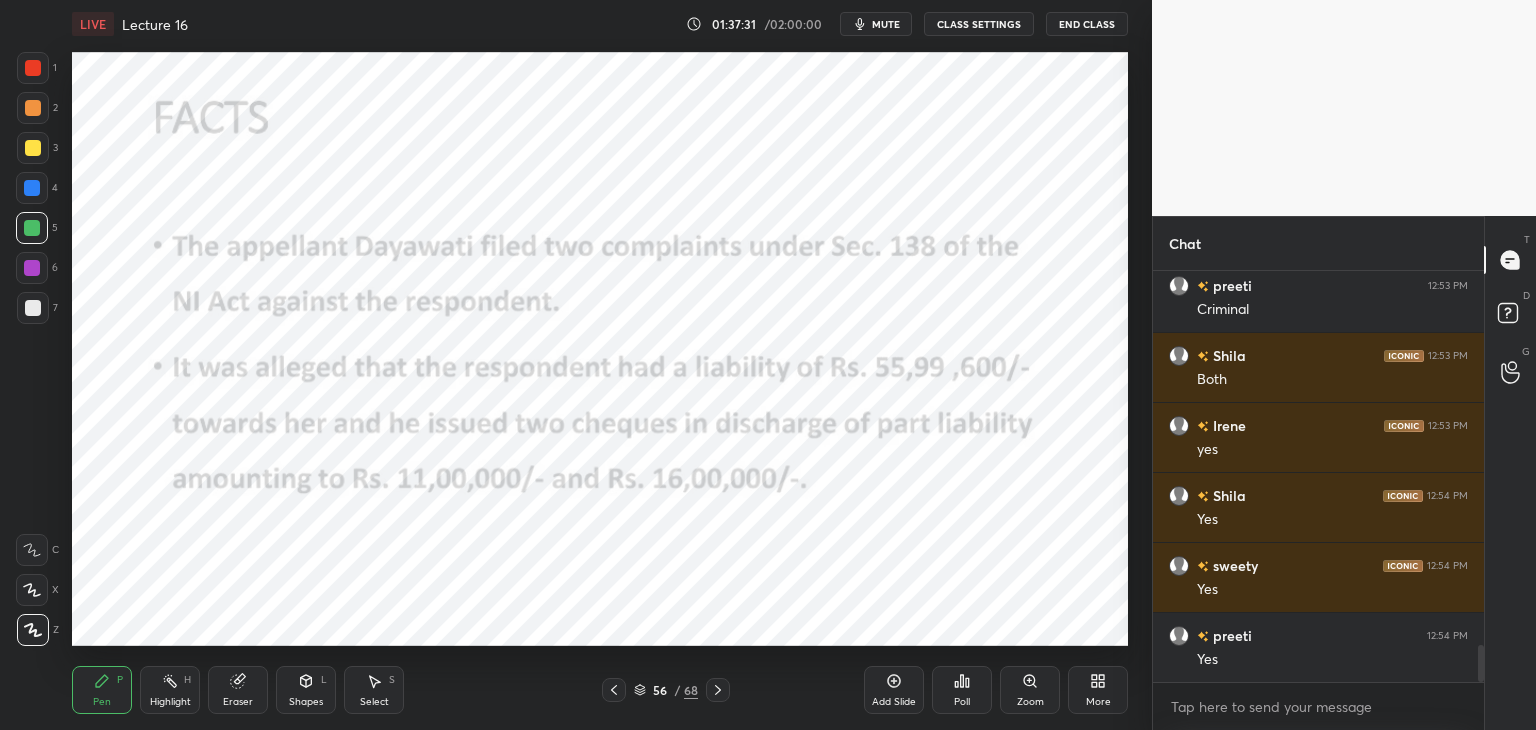 click on "Pen P Highlight H Eraser Shapes L Select S 56 / 68 Add Slide Poll Zoom More" at bounding box center (600, 690) 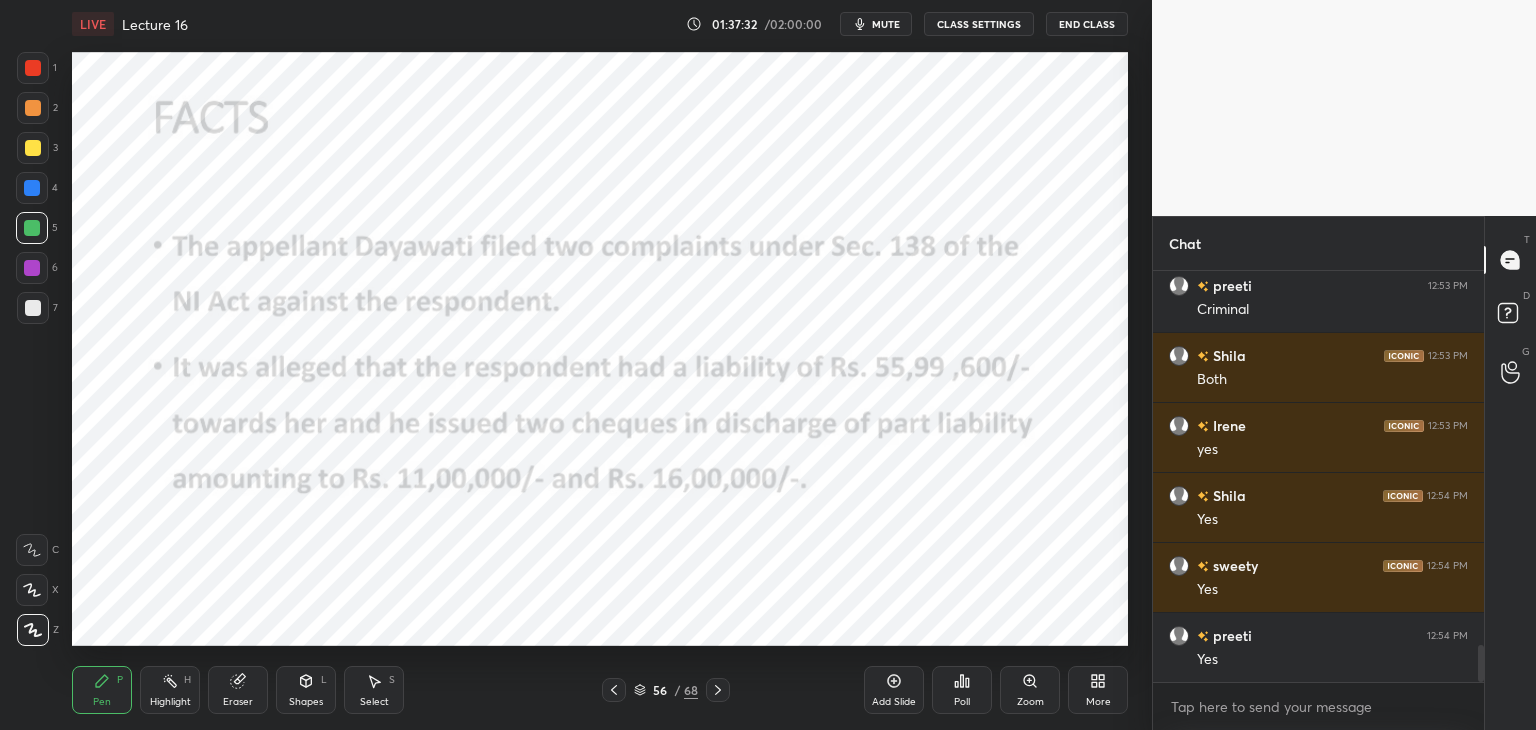 click on "Pen P Highlight H Eraser Shapes L Select S 56 / 68 Add Slide Poll Zoom More" at bounding box center (600, 690) 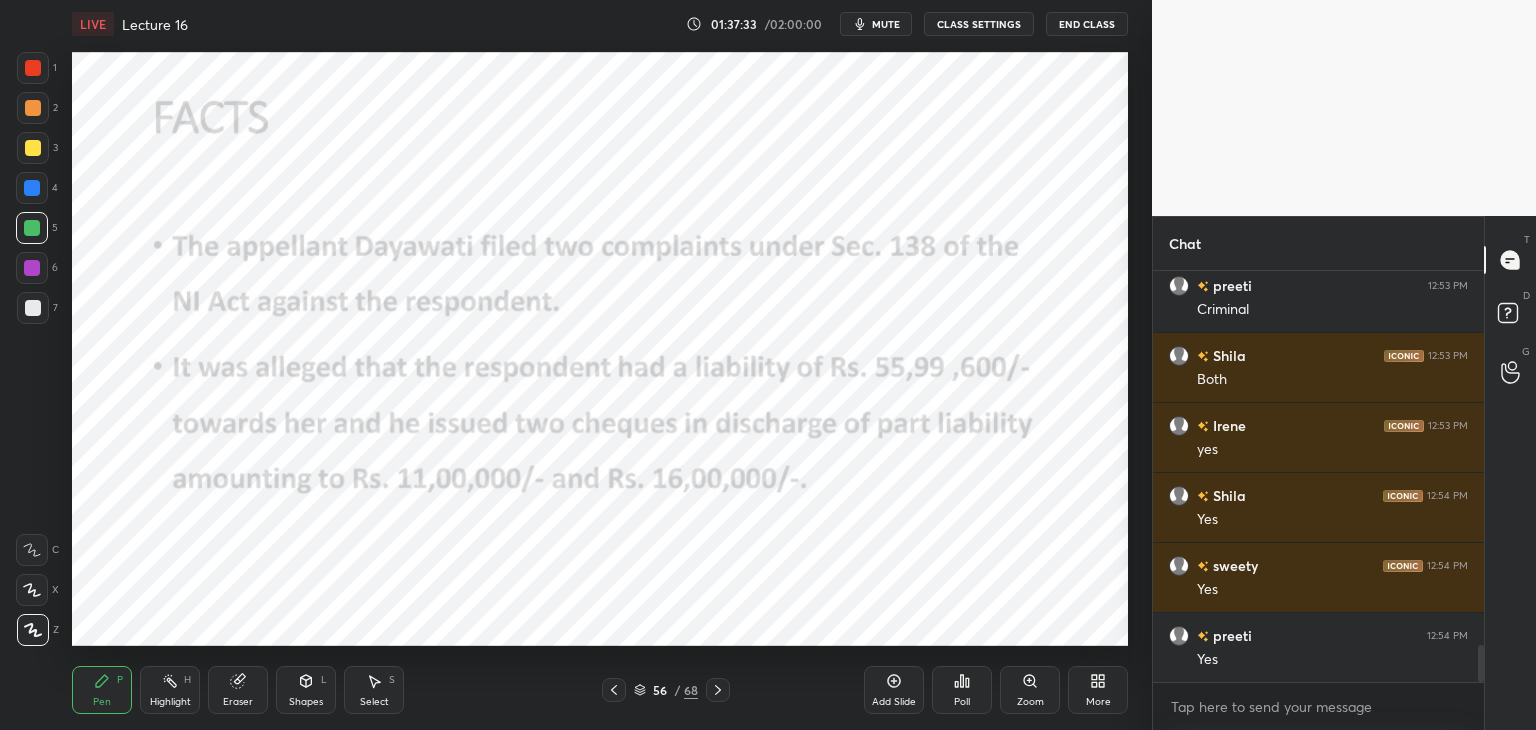 click 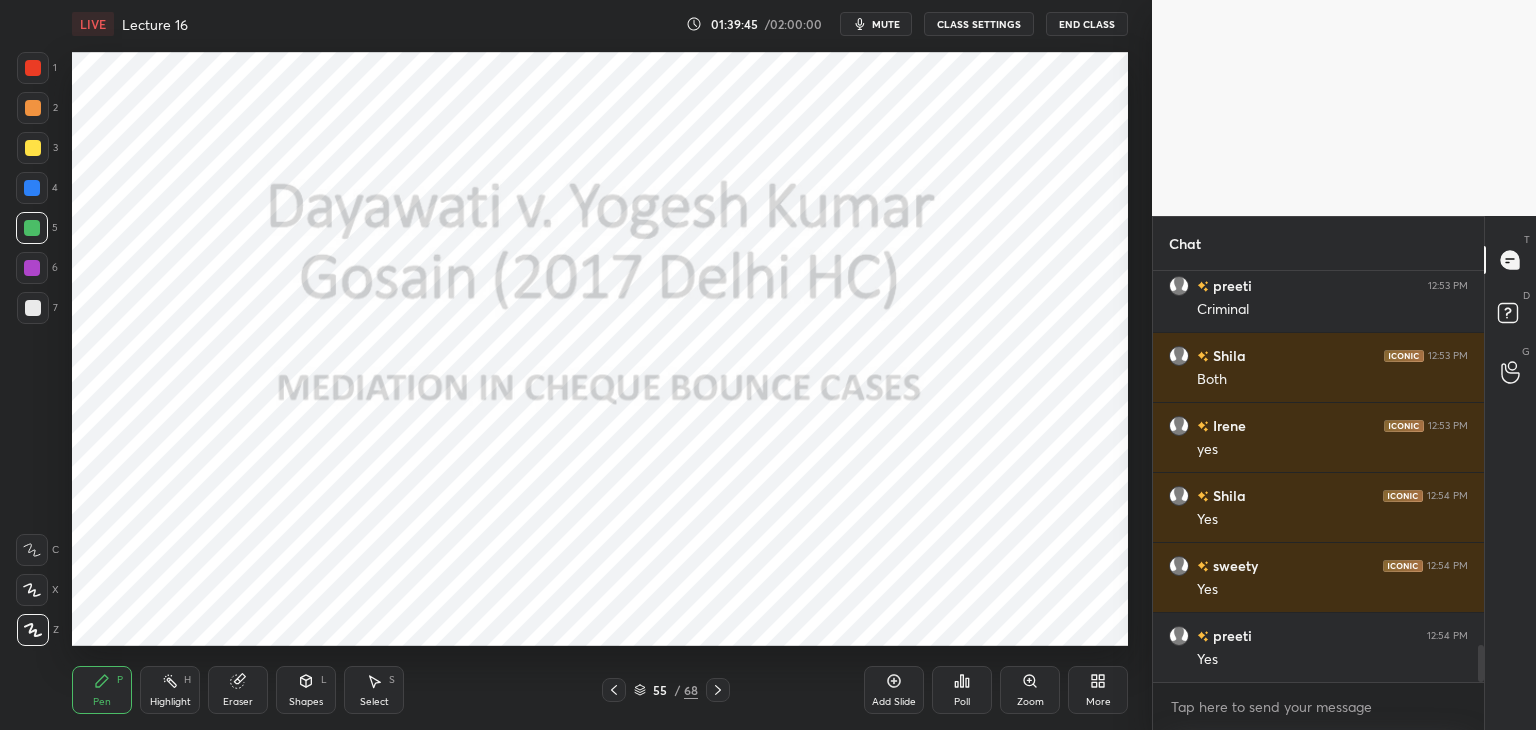 click 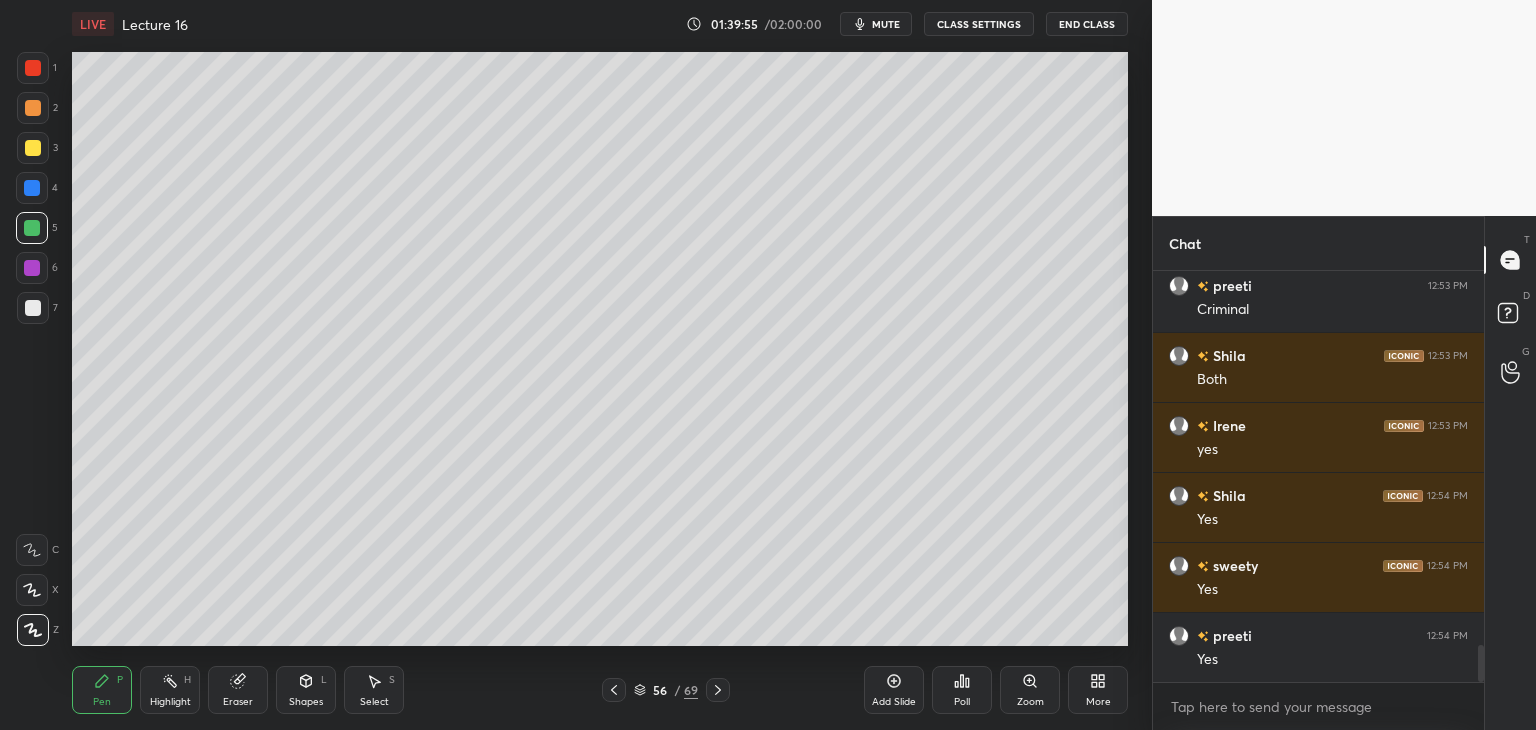 scroll, scrollTop: 4208, scrollLeft: 0, axis: vertical 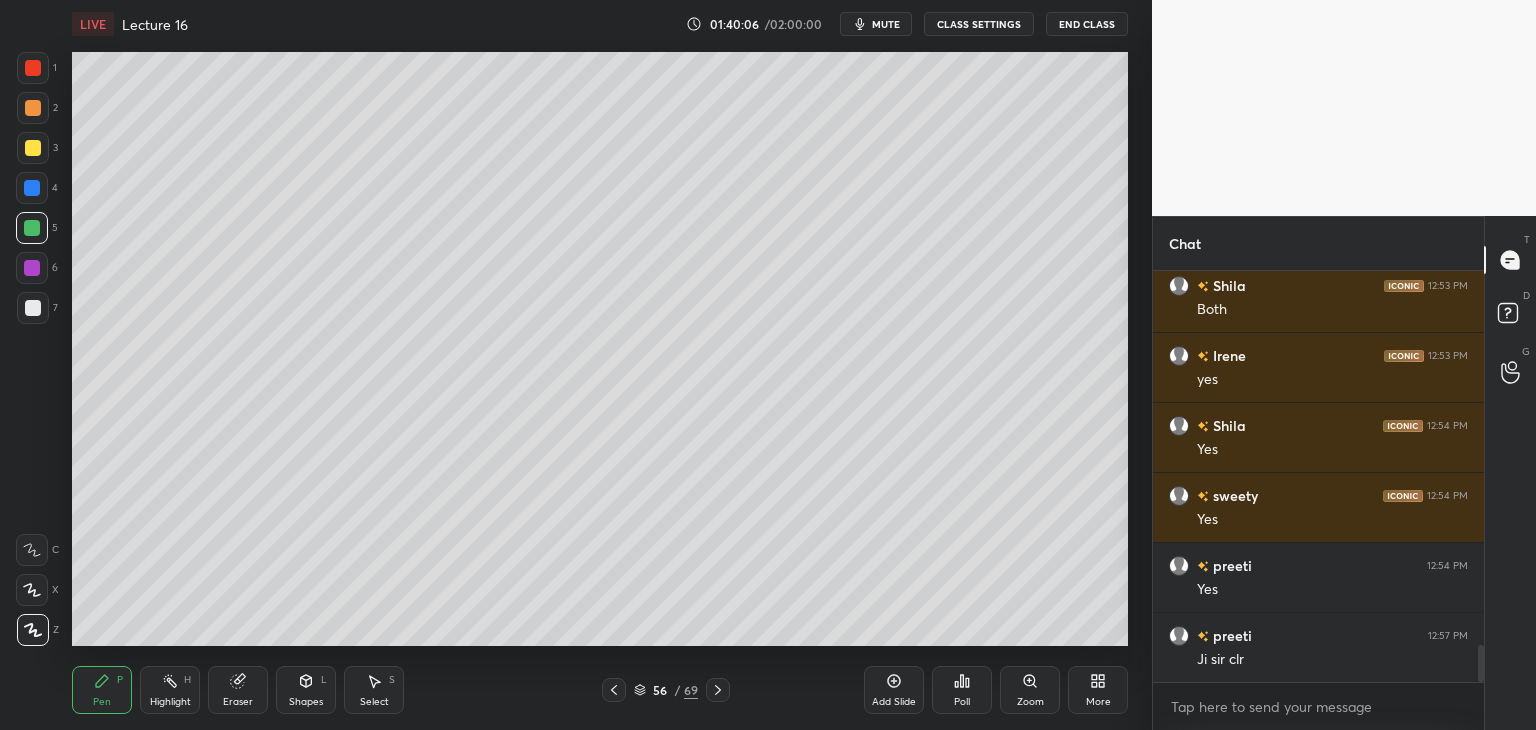 click at bounding box center (32, 268) 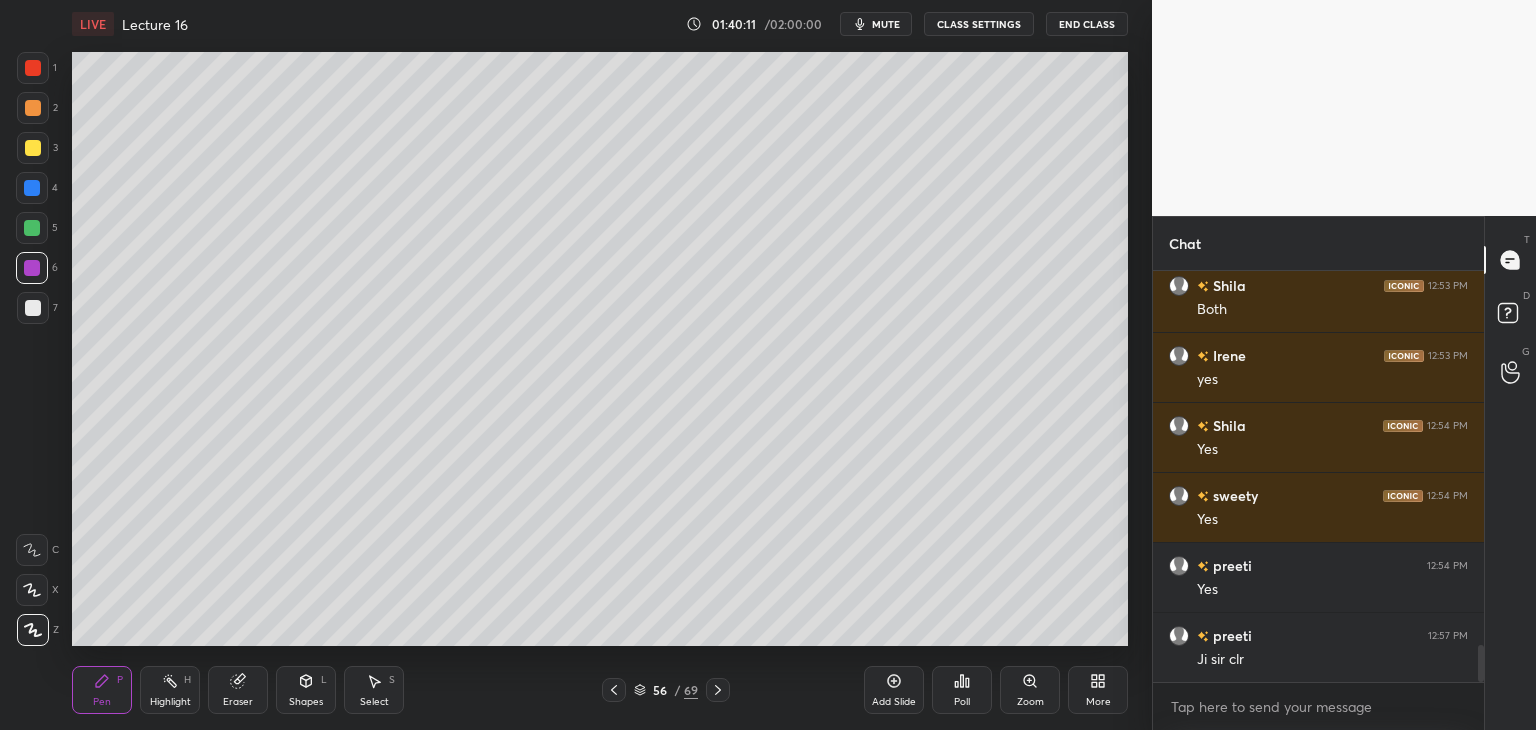 scroll, scrollTop: 4278, scrollLeft: 0, axis: vertical 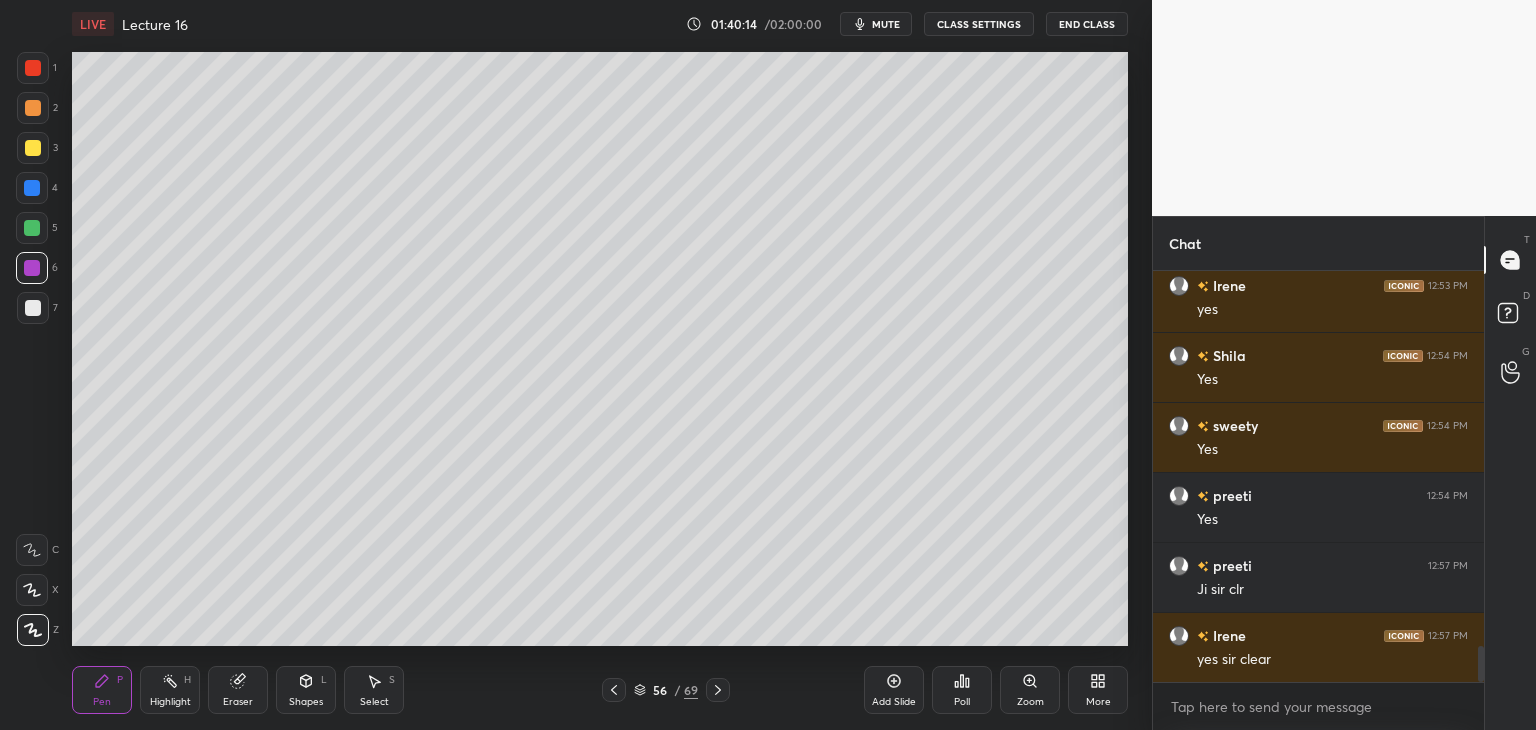 click on "Add Slide" at bounding box center (894, 690) 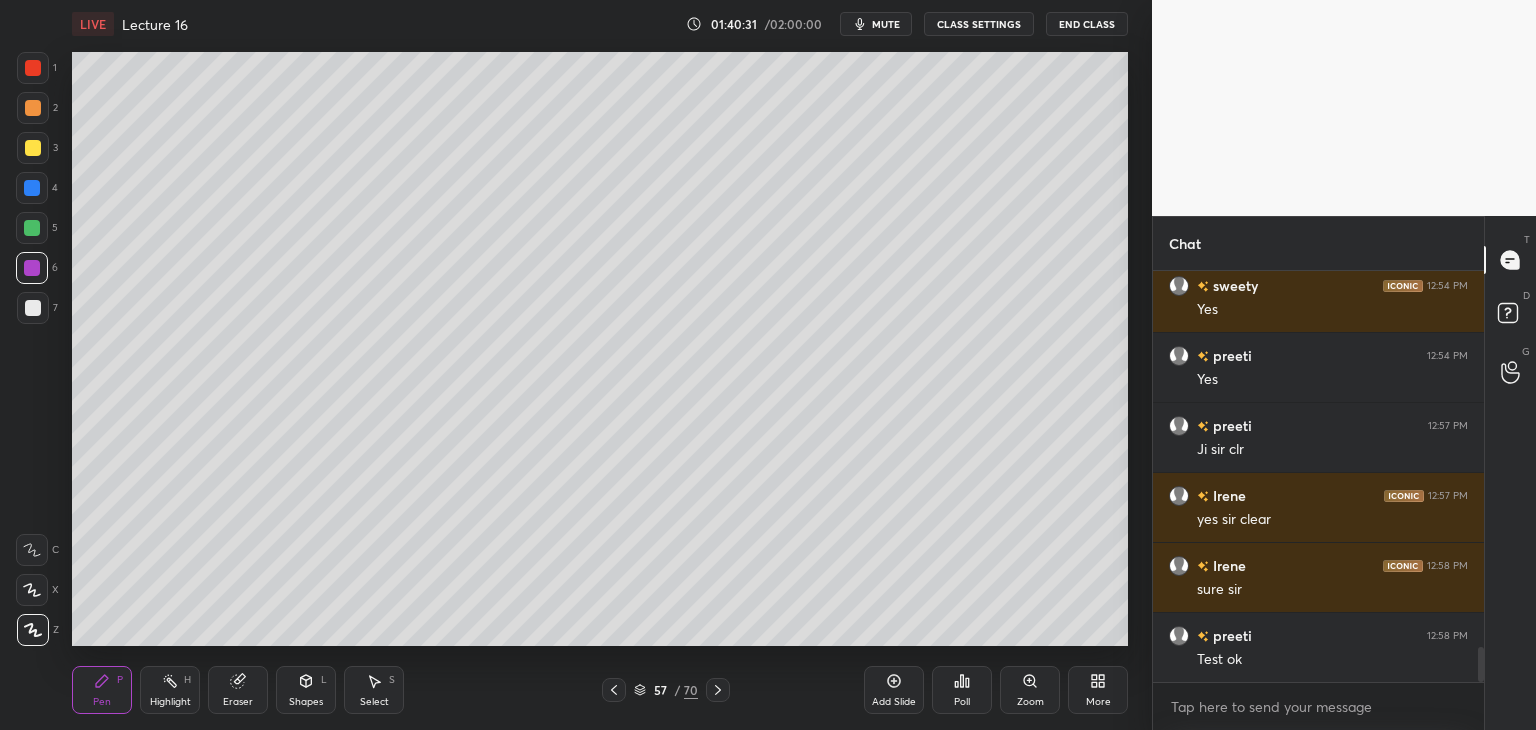 scroll, scrollTop: 4438, scrollLeft: 0, axis: vertical 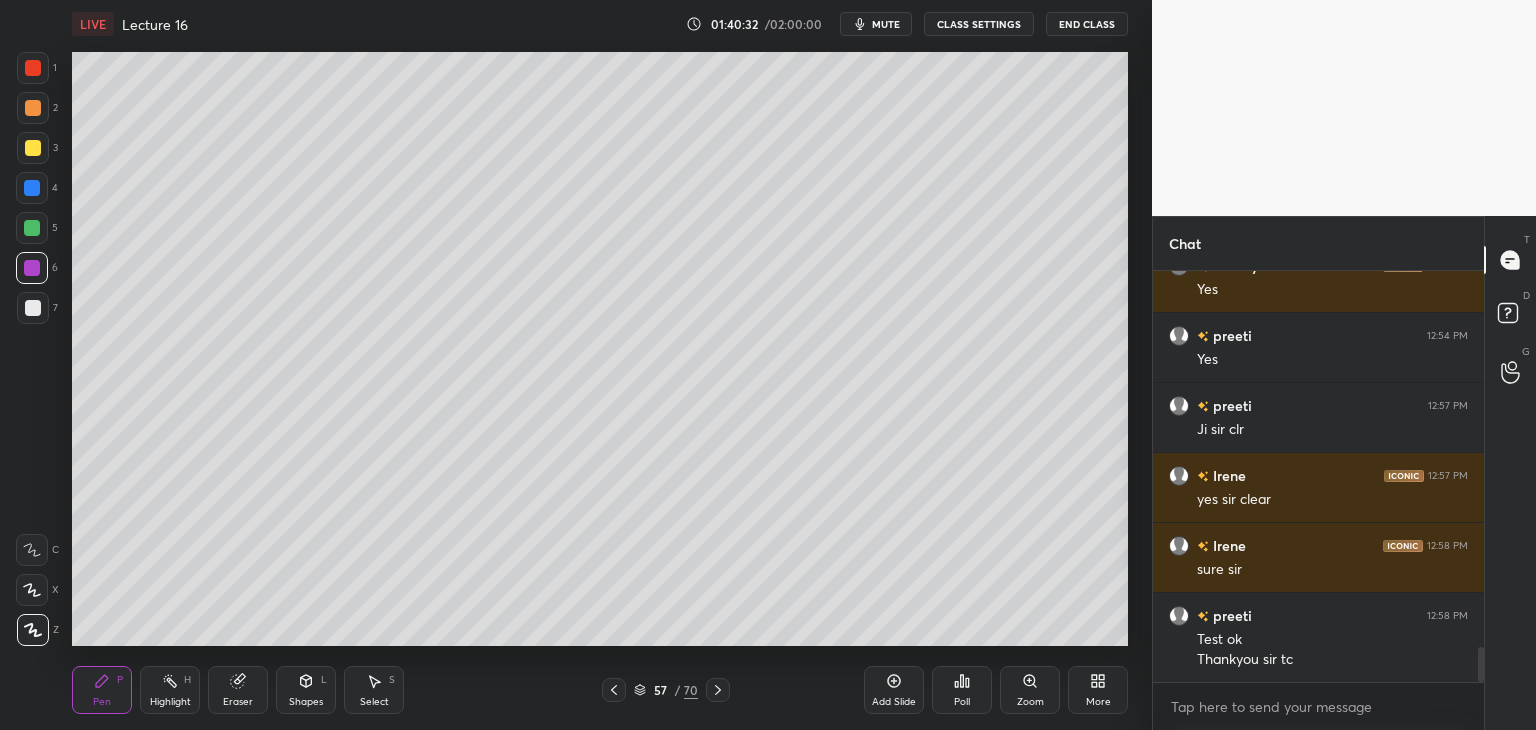 click on "End Class" at bounding box center (1087, 24) 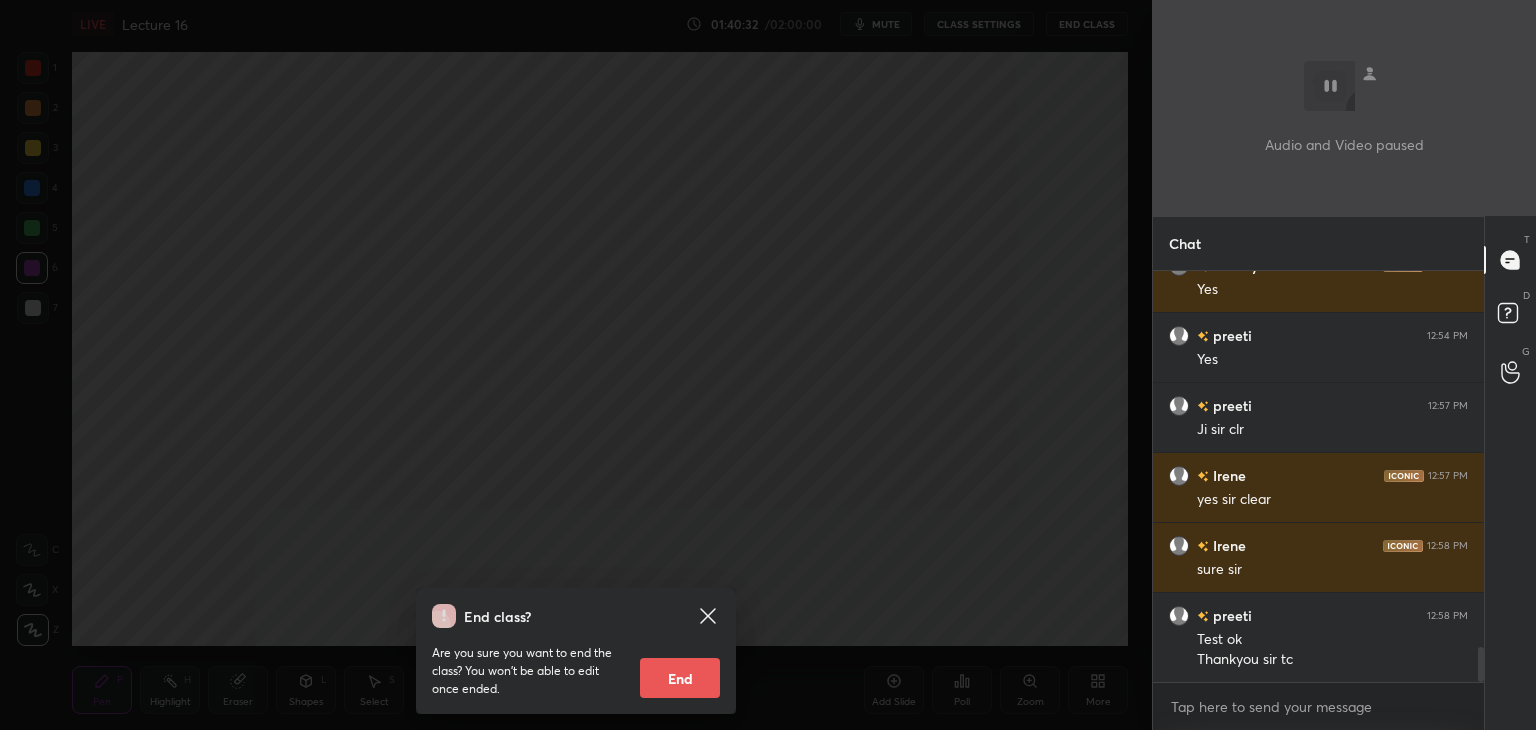 scroll, scrollTop: 4486, scrollLeft: 0, axis: vertical 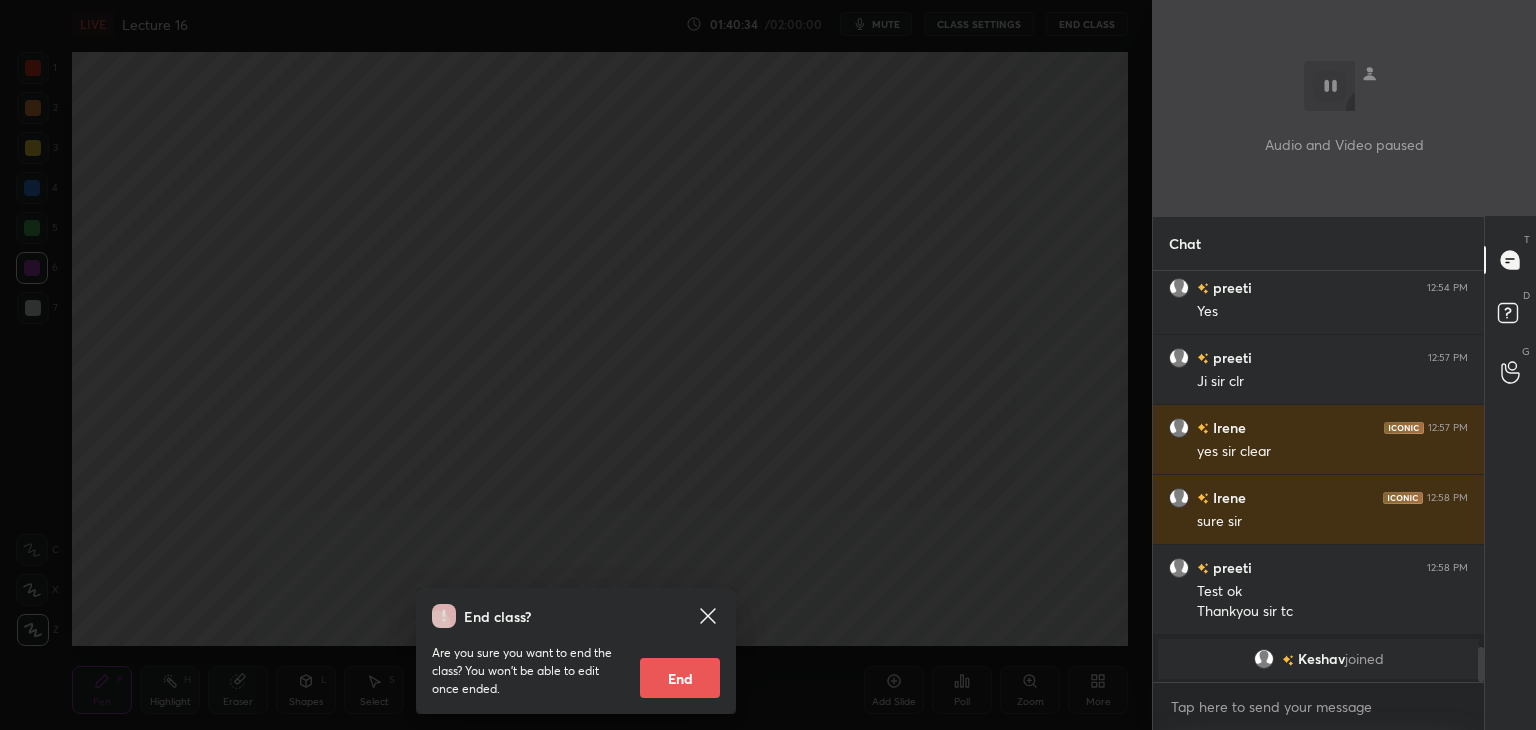 click on "End" at bounding box center (680, 678) 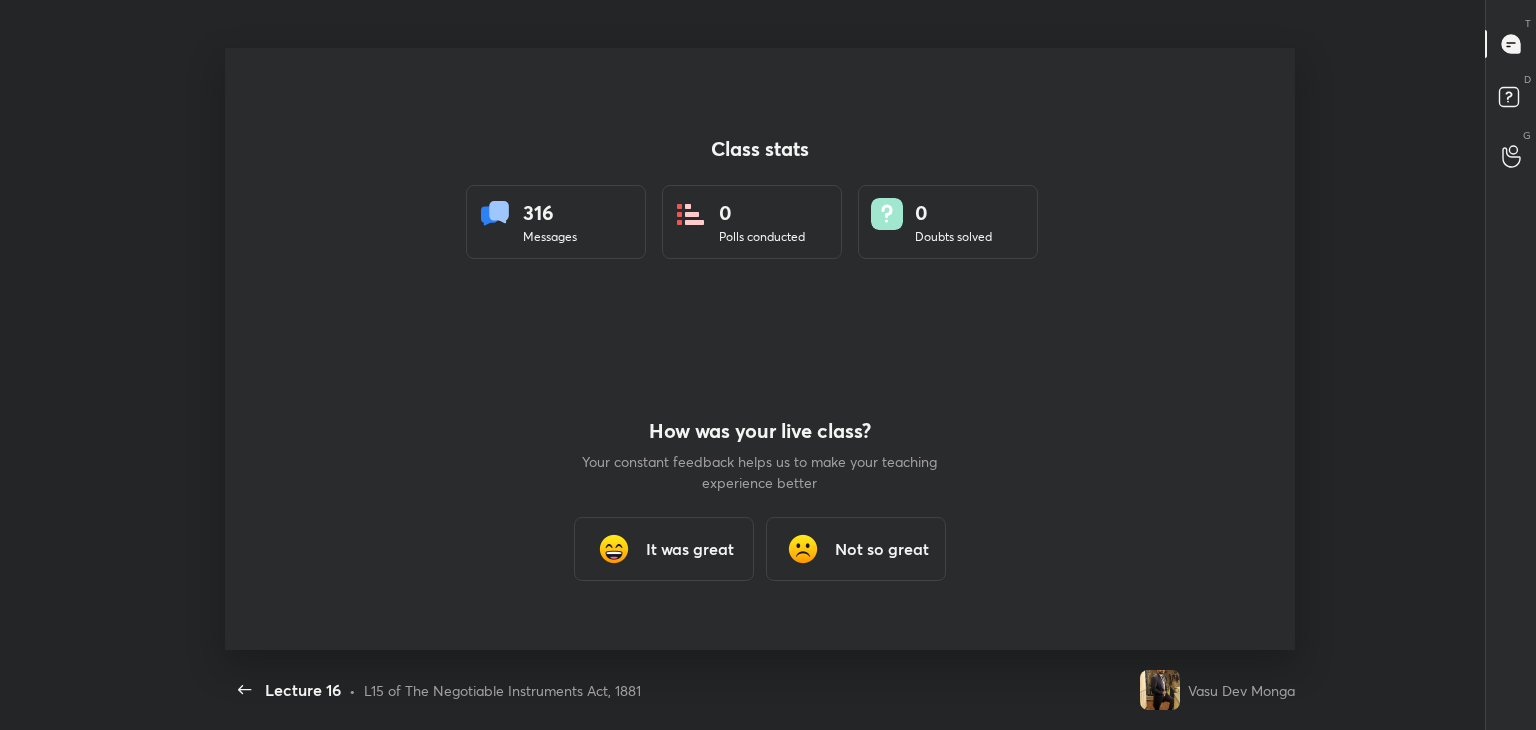 scroll, scrollTop: 99397, scrollLeft: 98483, axis: both 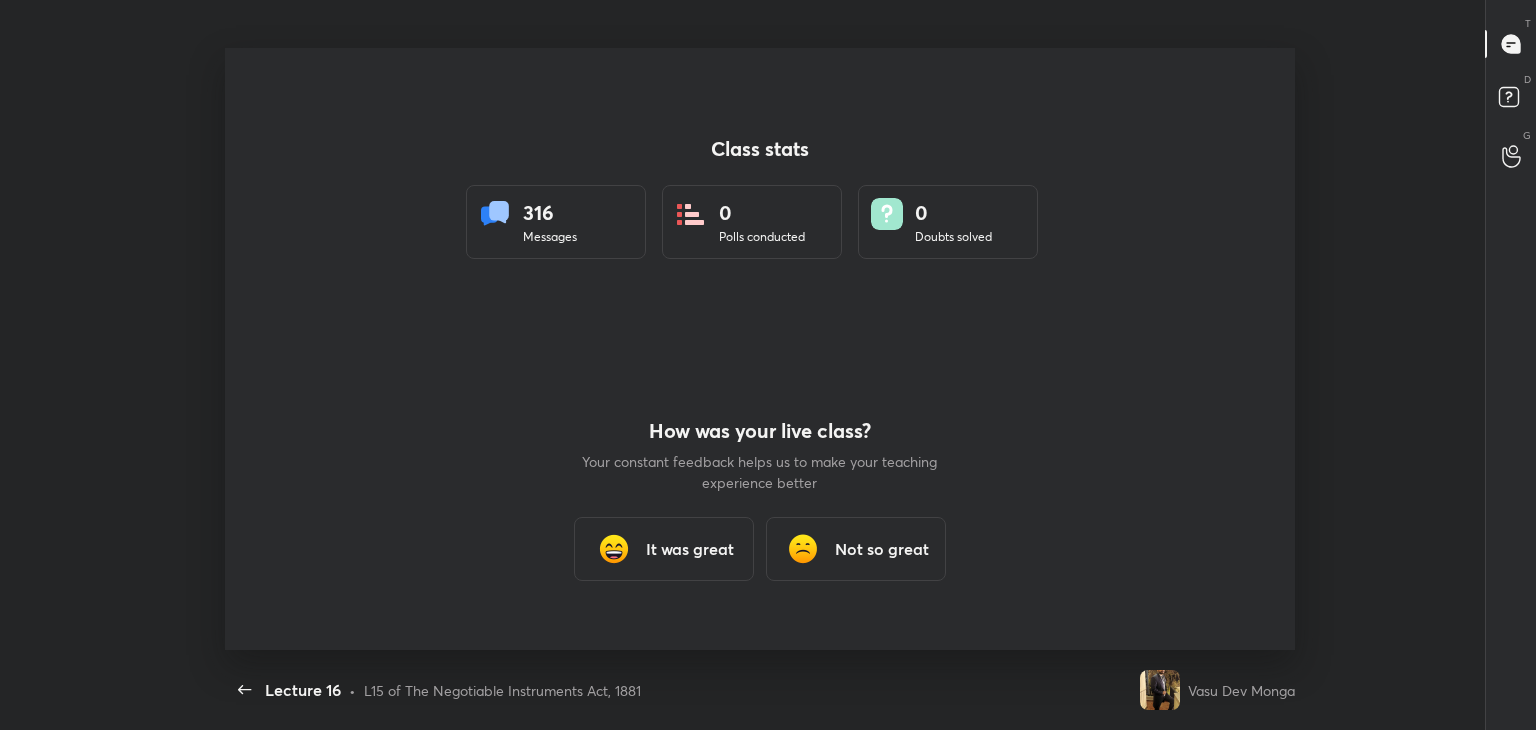 click on "It was great" at bounding box center (664, 549) 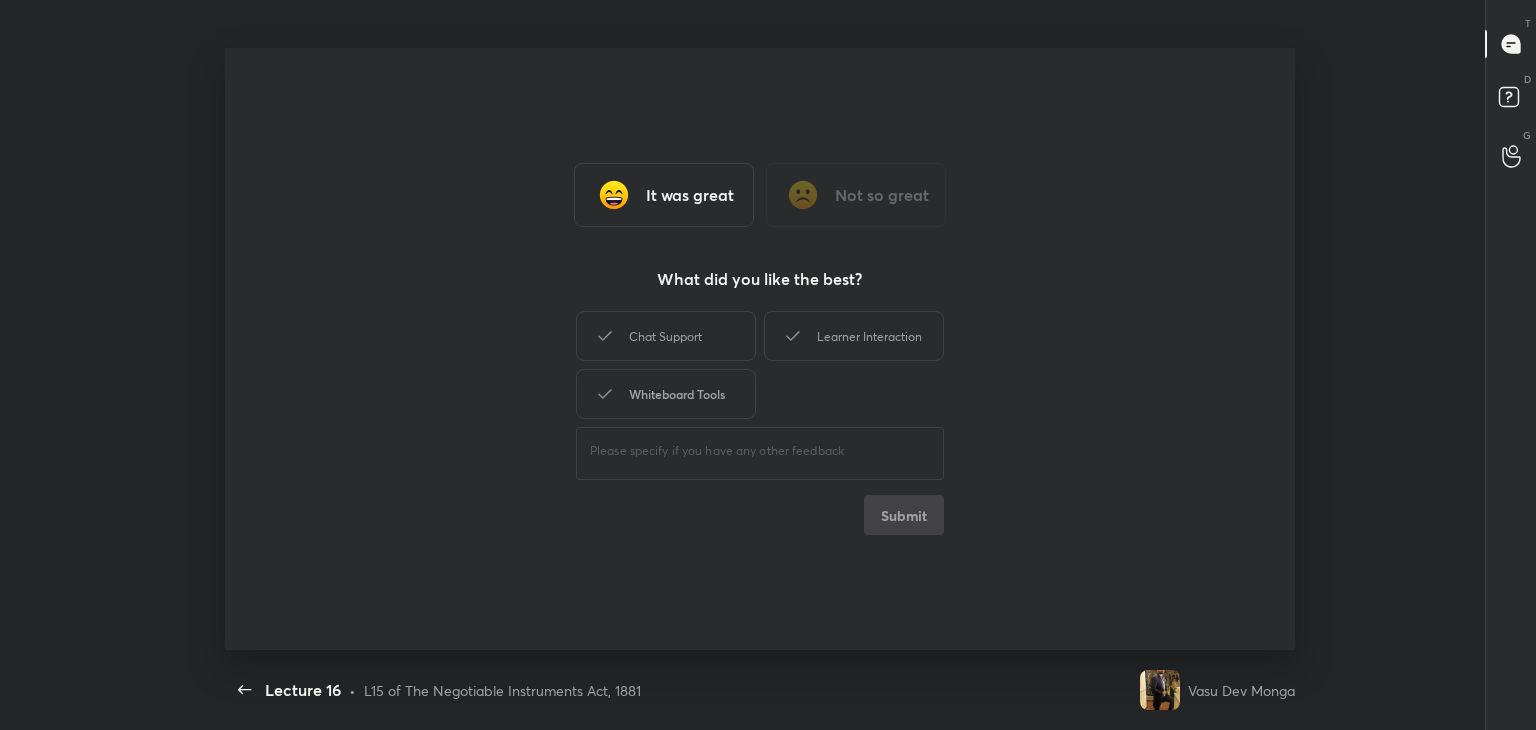 click on "Whiteboard Tools" at bounding box center [666, 394] 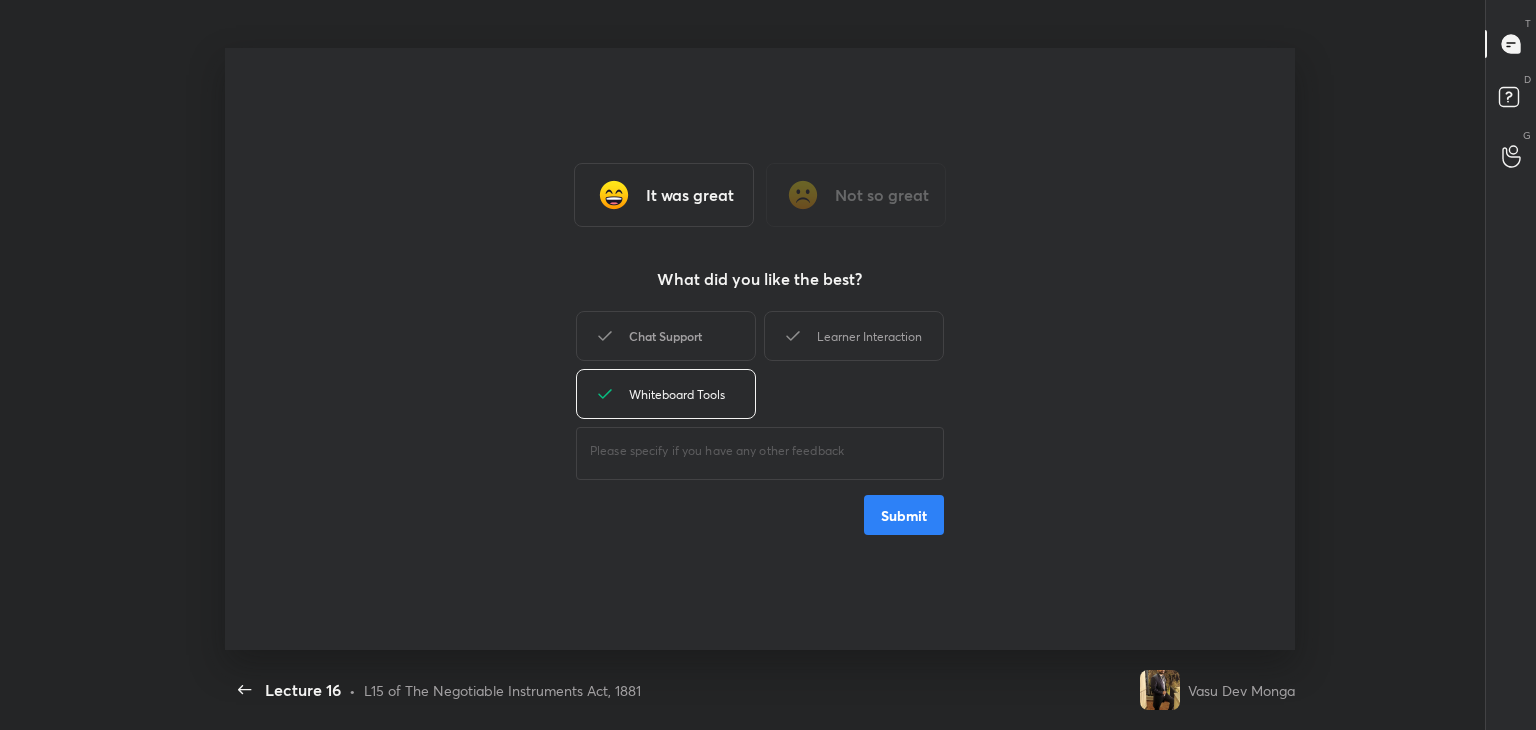 click on "Chat Support" at bounding box center (666, 336) 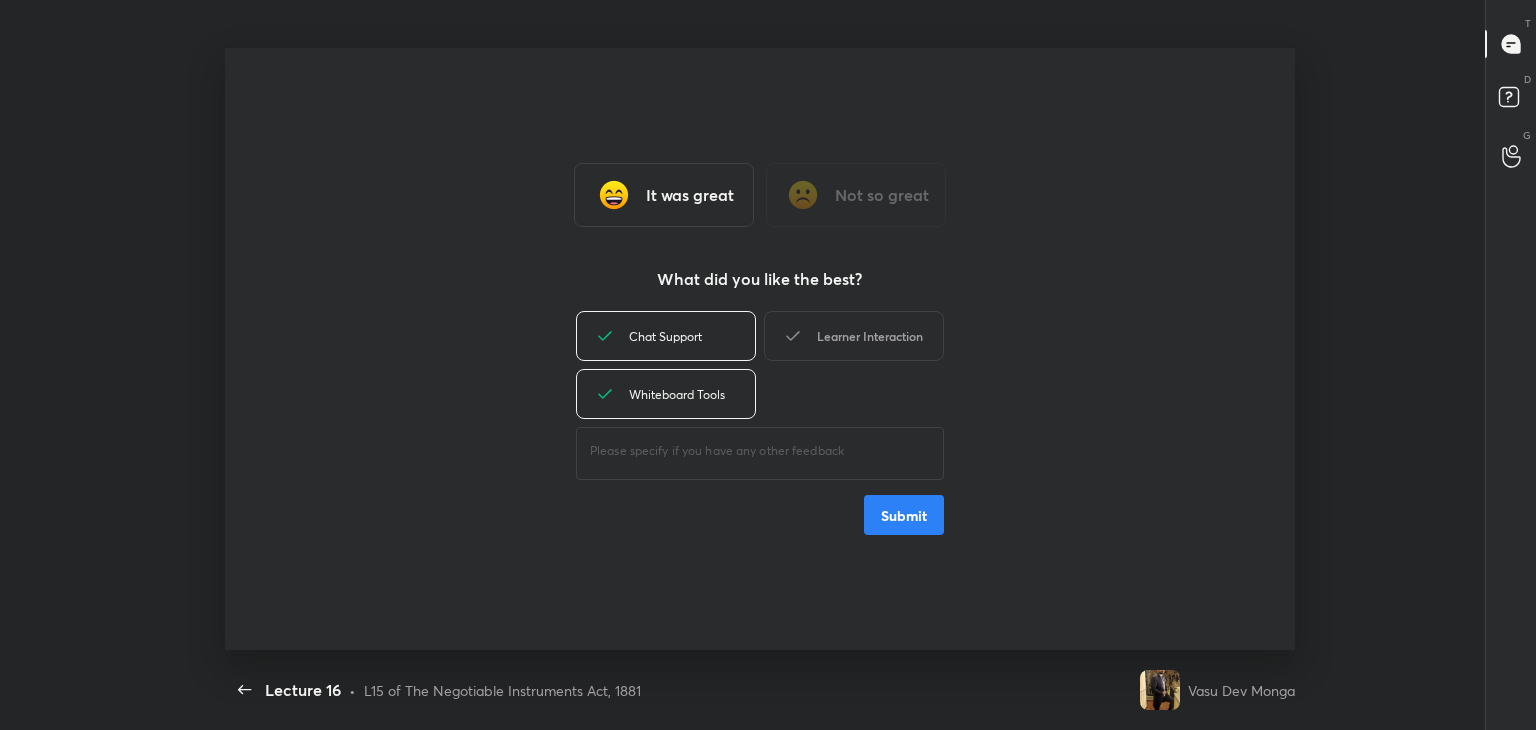 click on "Learner Interaction" at bounding box center (854, 336) 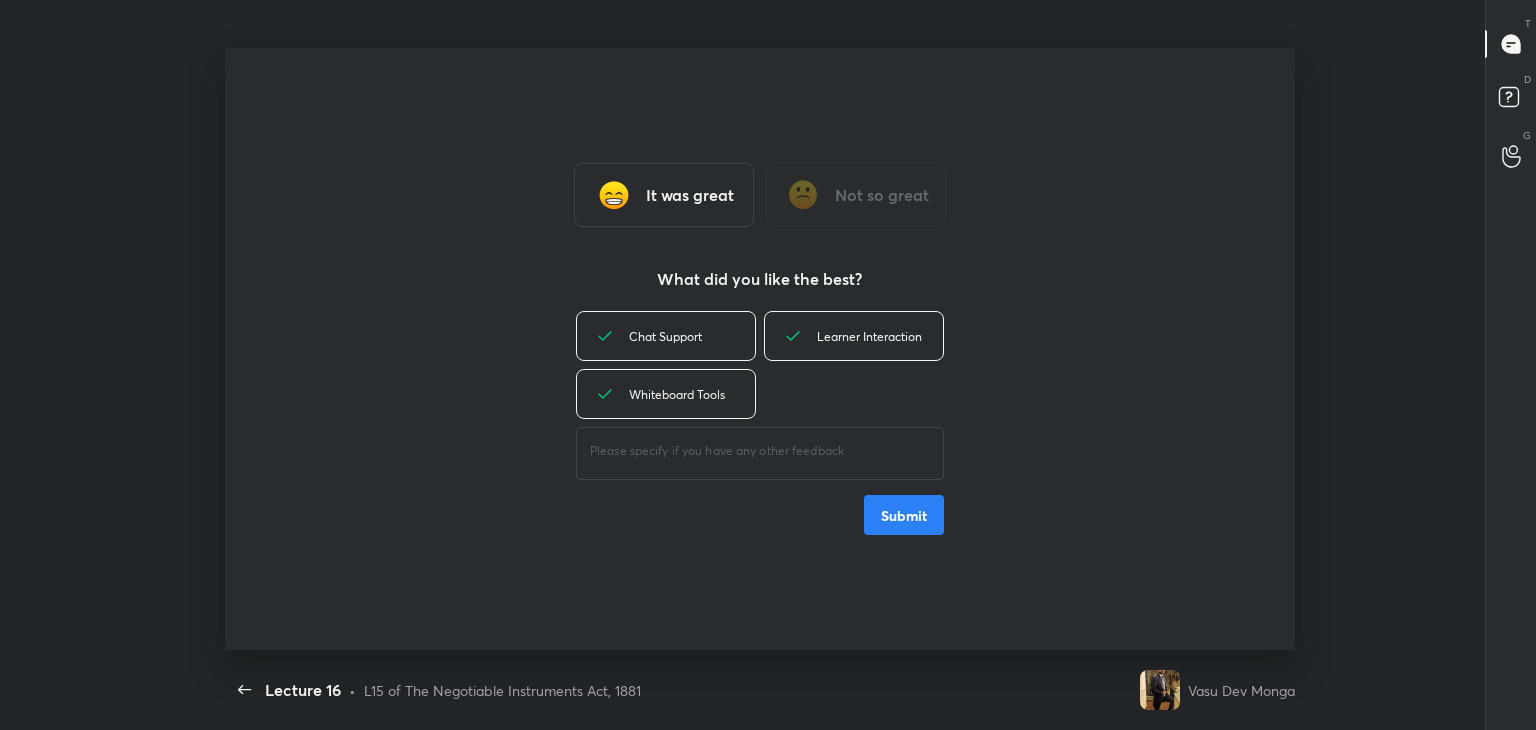 click on "Submit" at bounding box center (904, 515) 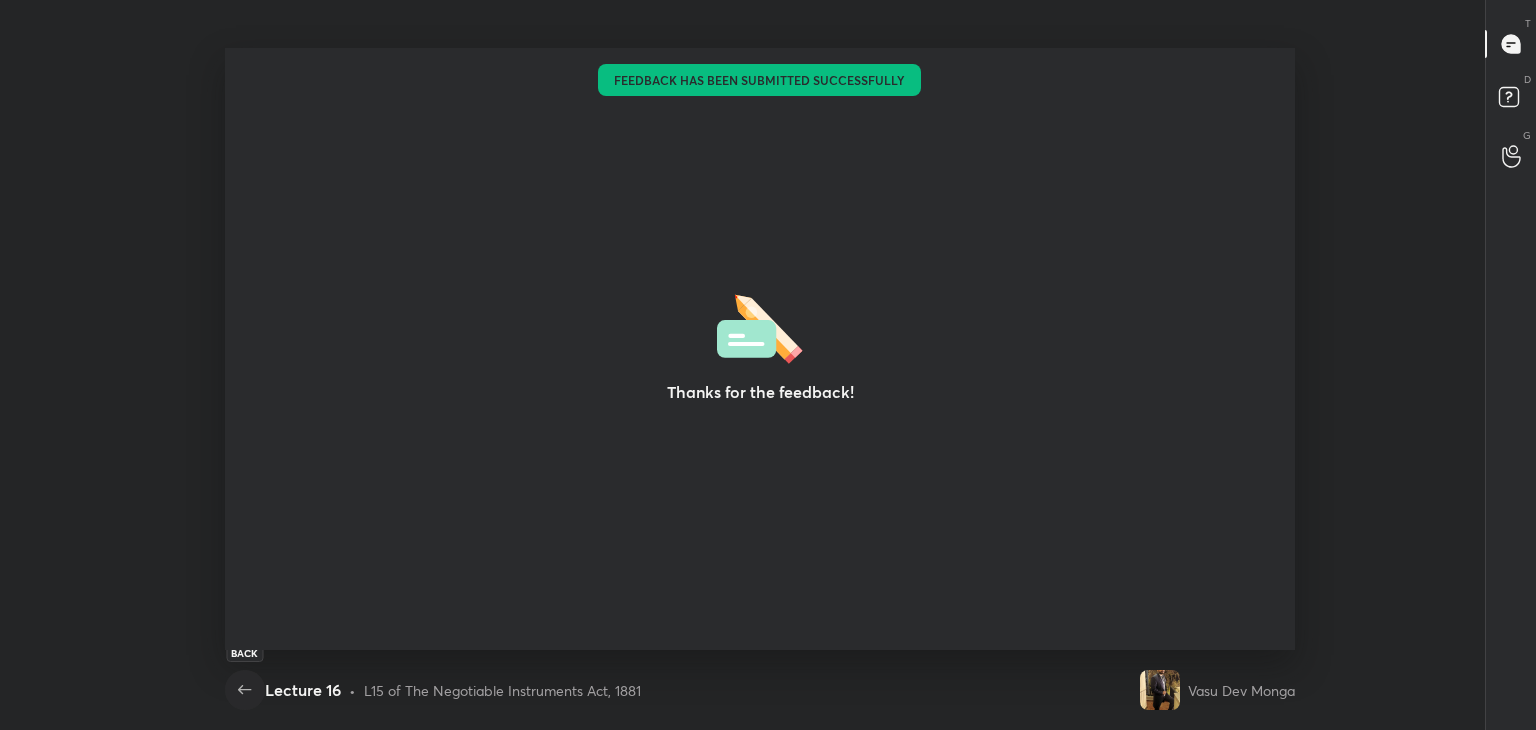 click 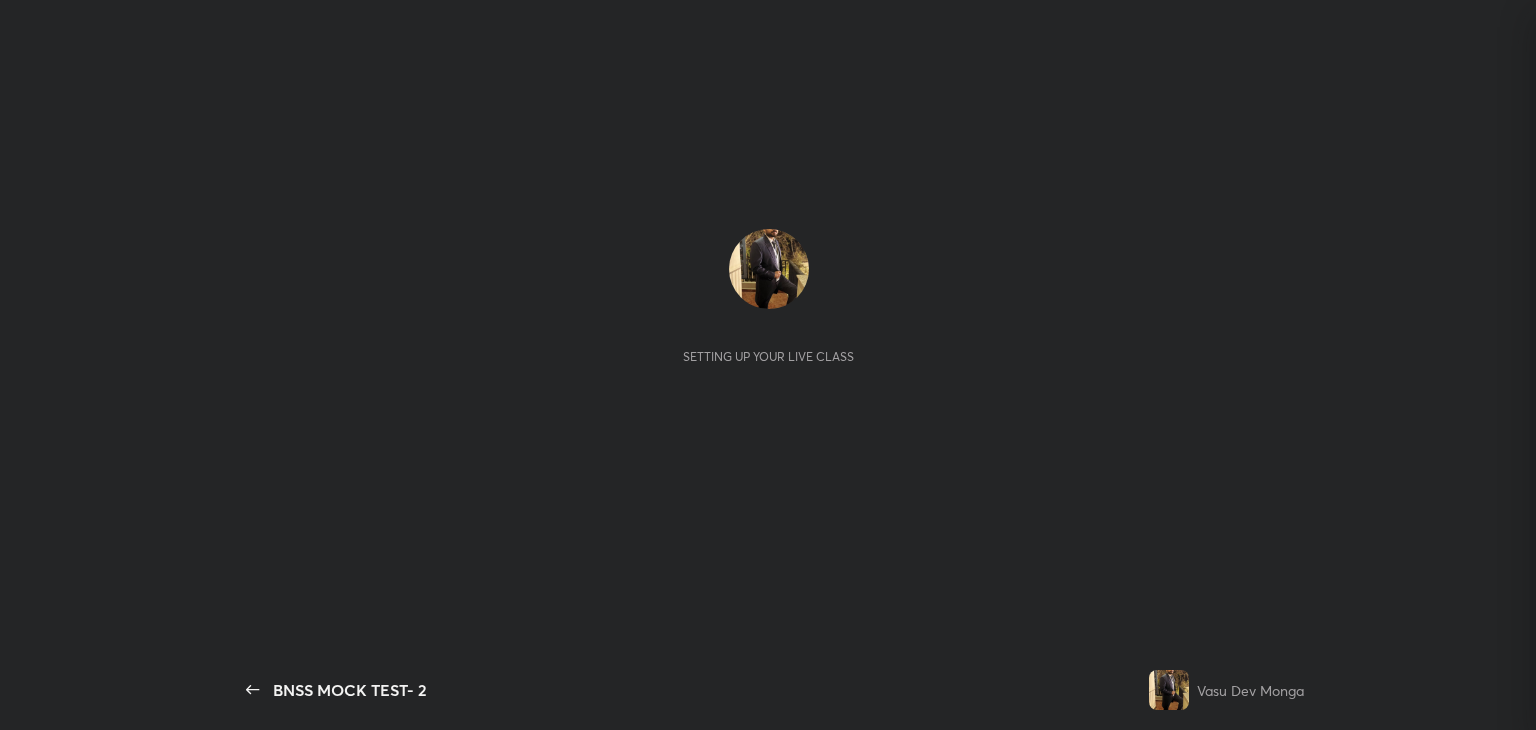 scroll, scrollTop: 0, scrollLeft: 0, axis: both 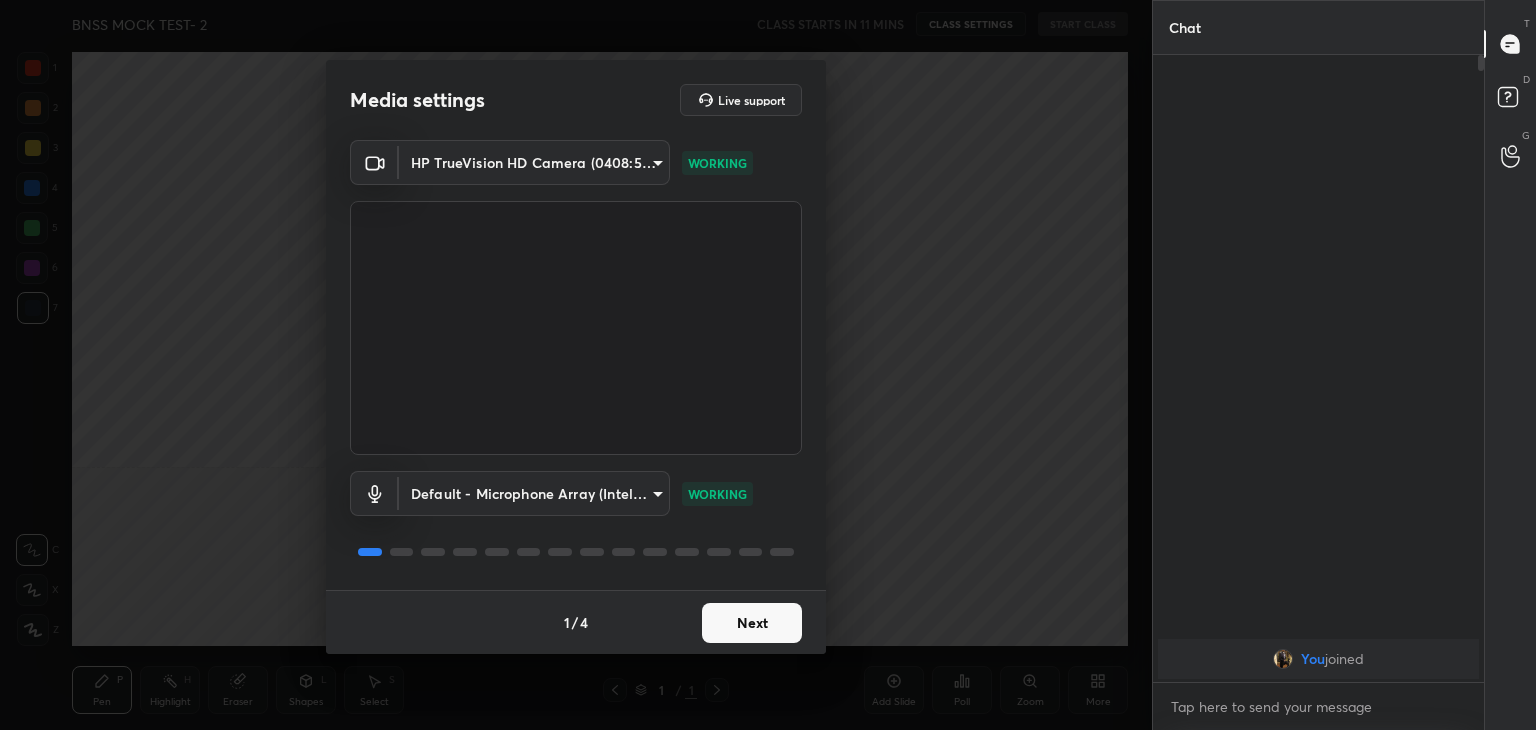 click on "Next" at bounding box center [752, 623] 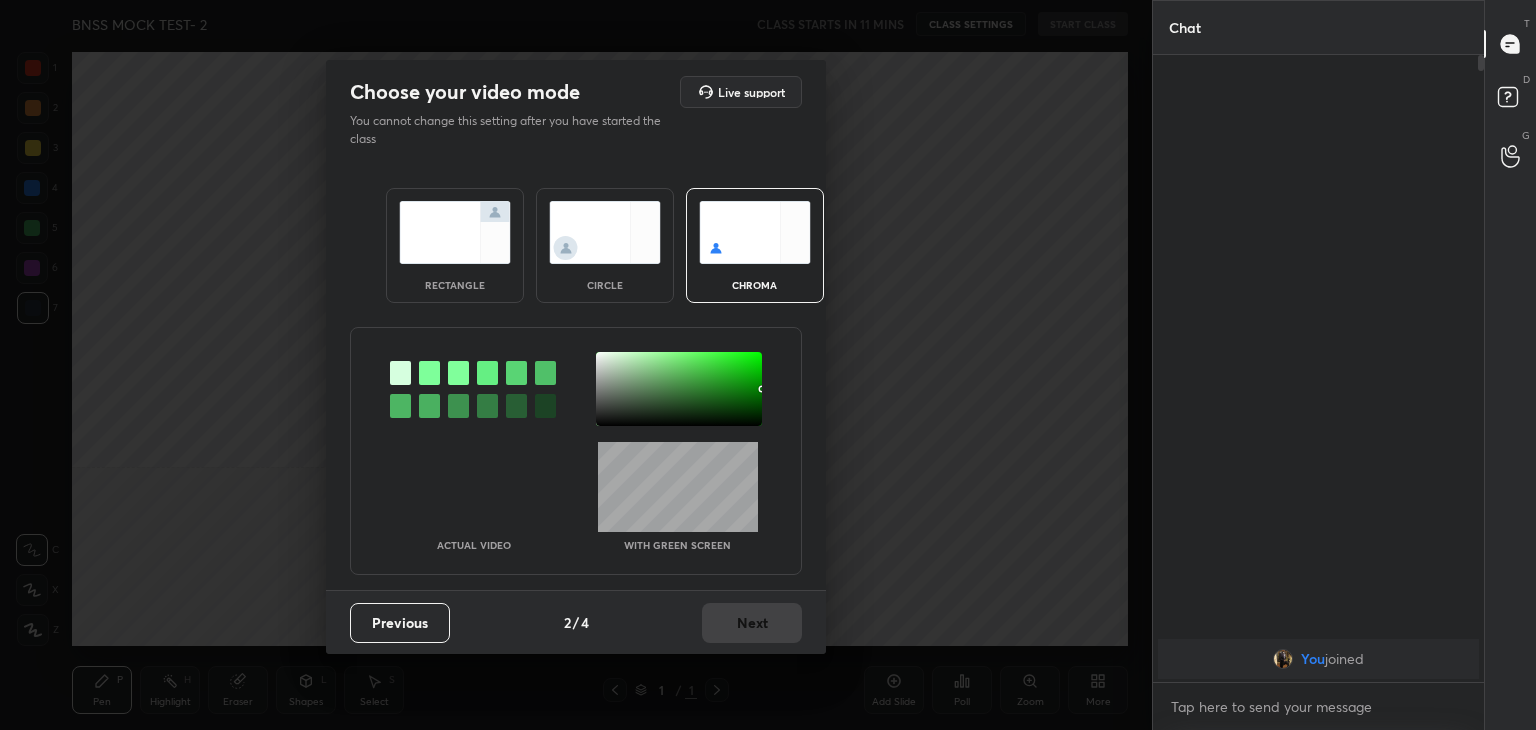 click on "rectangle" at bounding box center (455, 245) 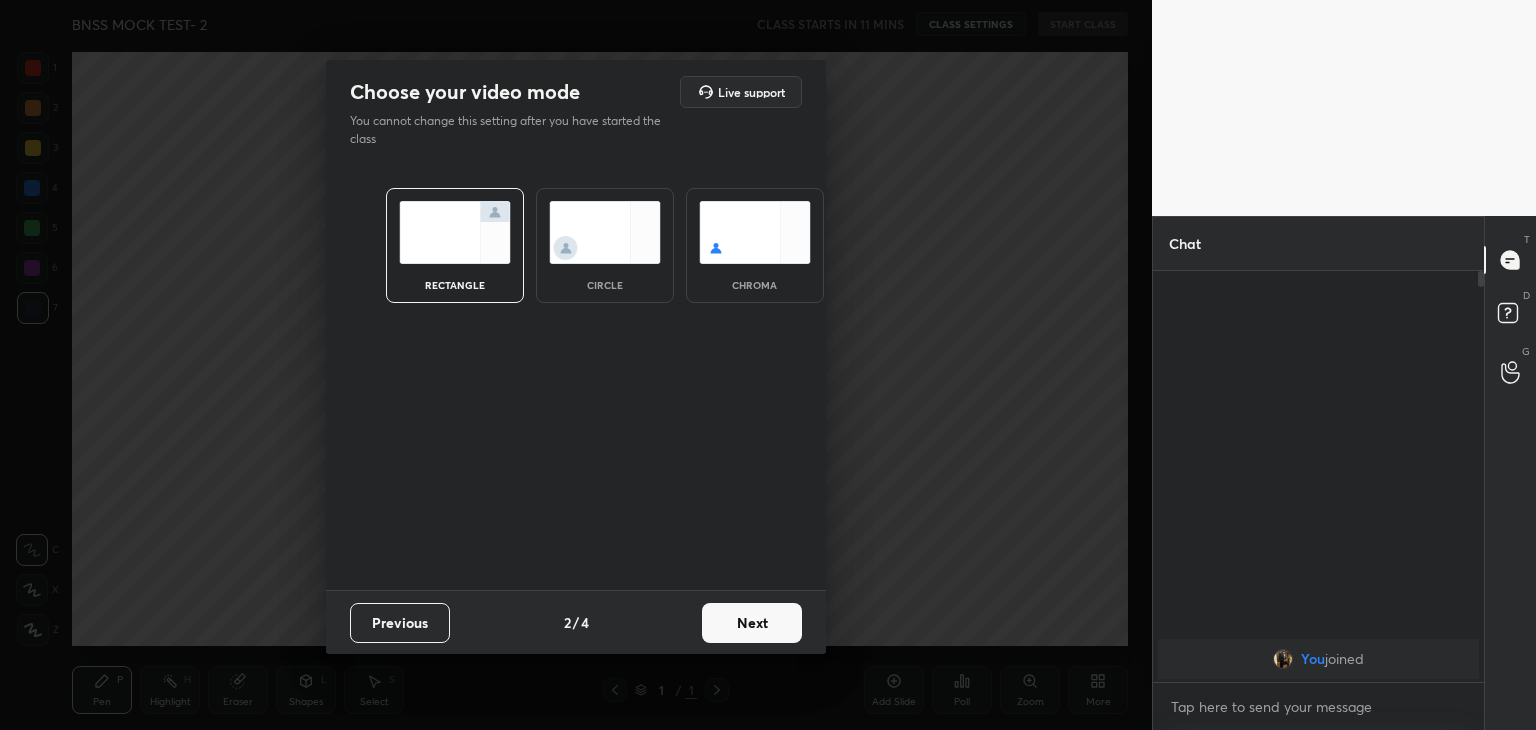 scroll, scrollTop: 405, scrollLeft: 325, axis: both 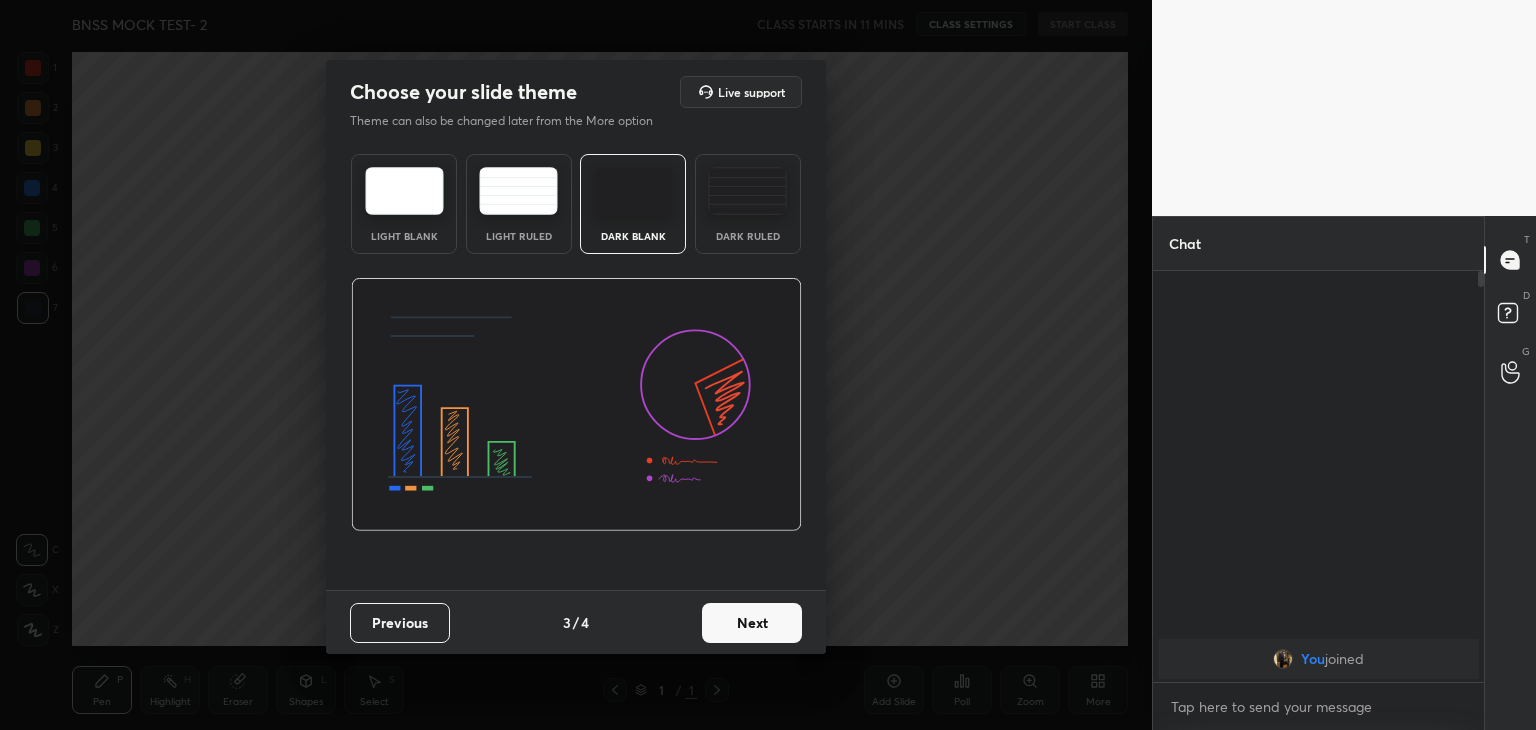 click on "Next" at bounding box center [752, 623] 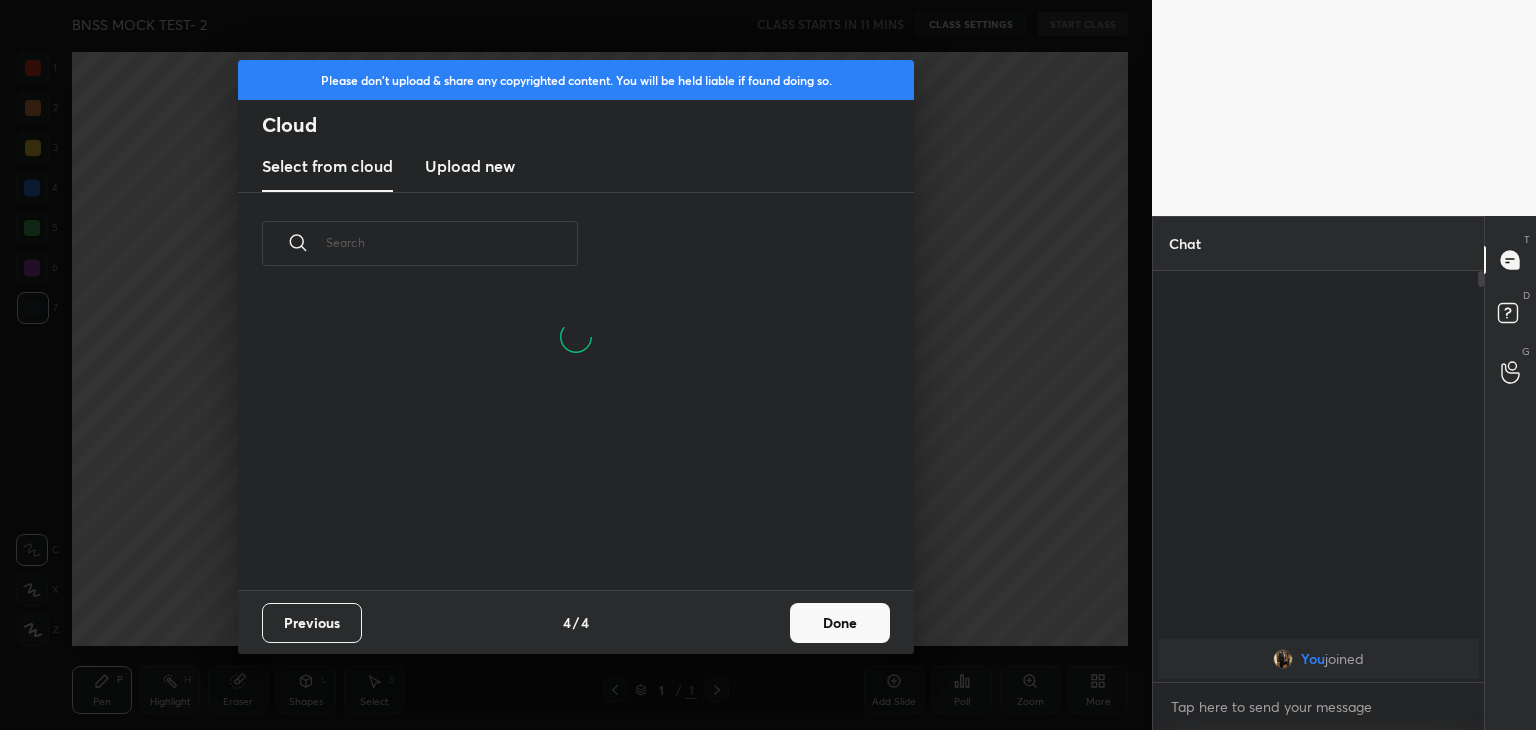 click on "Done" at bounding box center [840, 623] 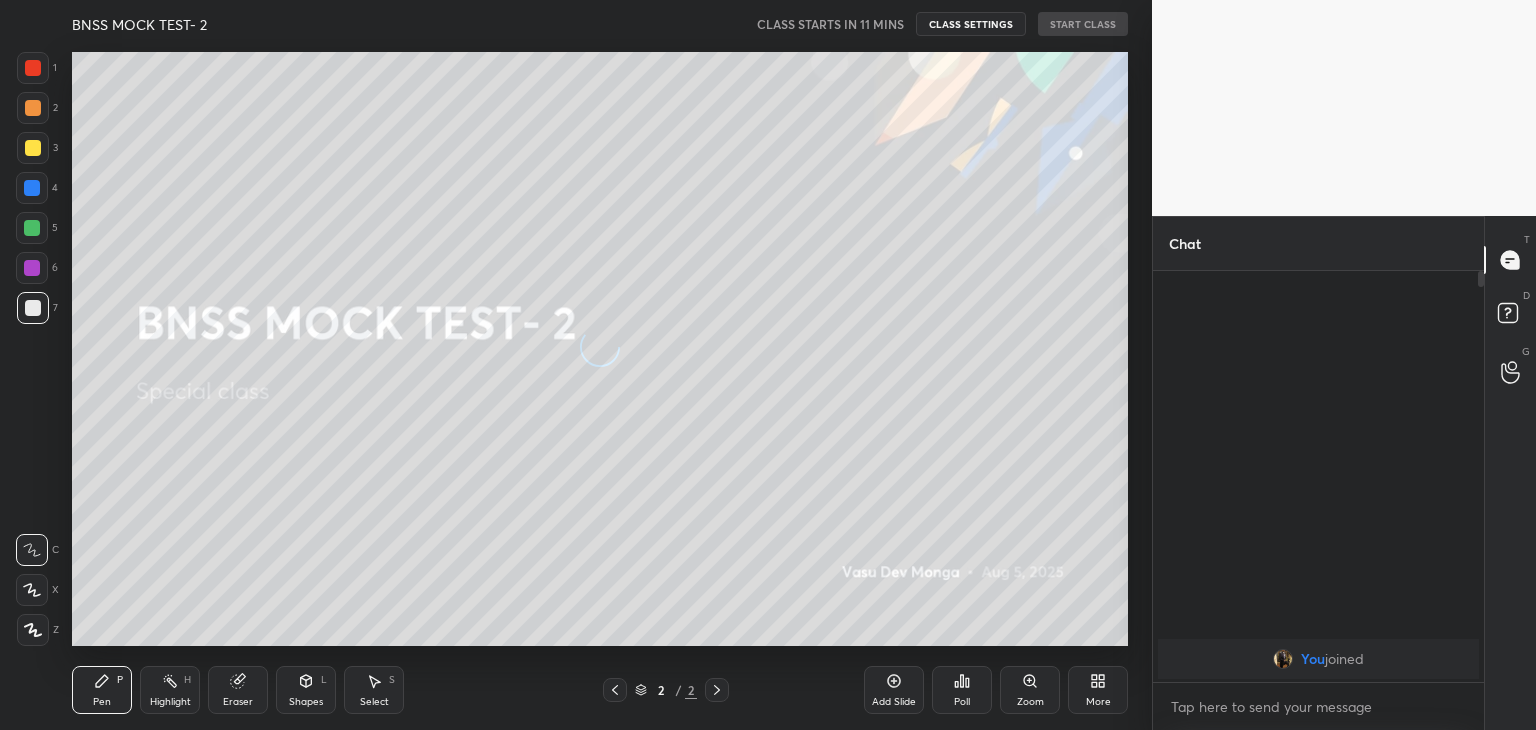 scroll, scrollTop: 0, scrollLeft: 0, axis: both 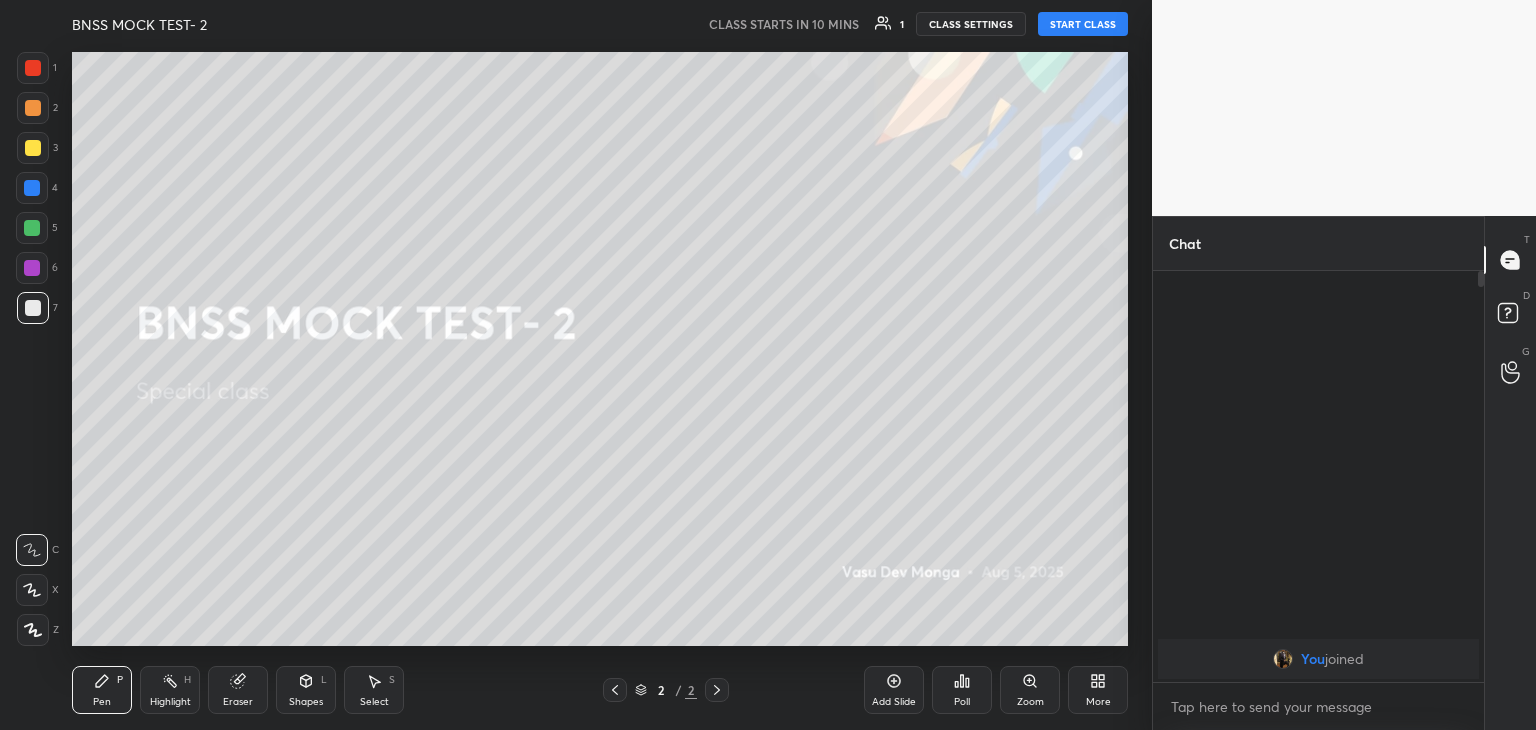 click on "START CLASS" at bounding box center (1083, 24) 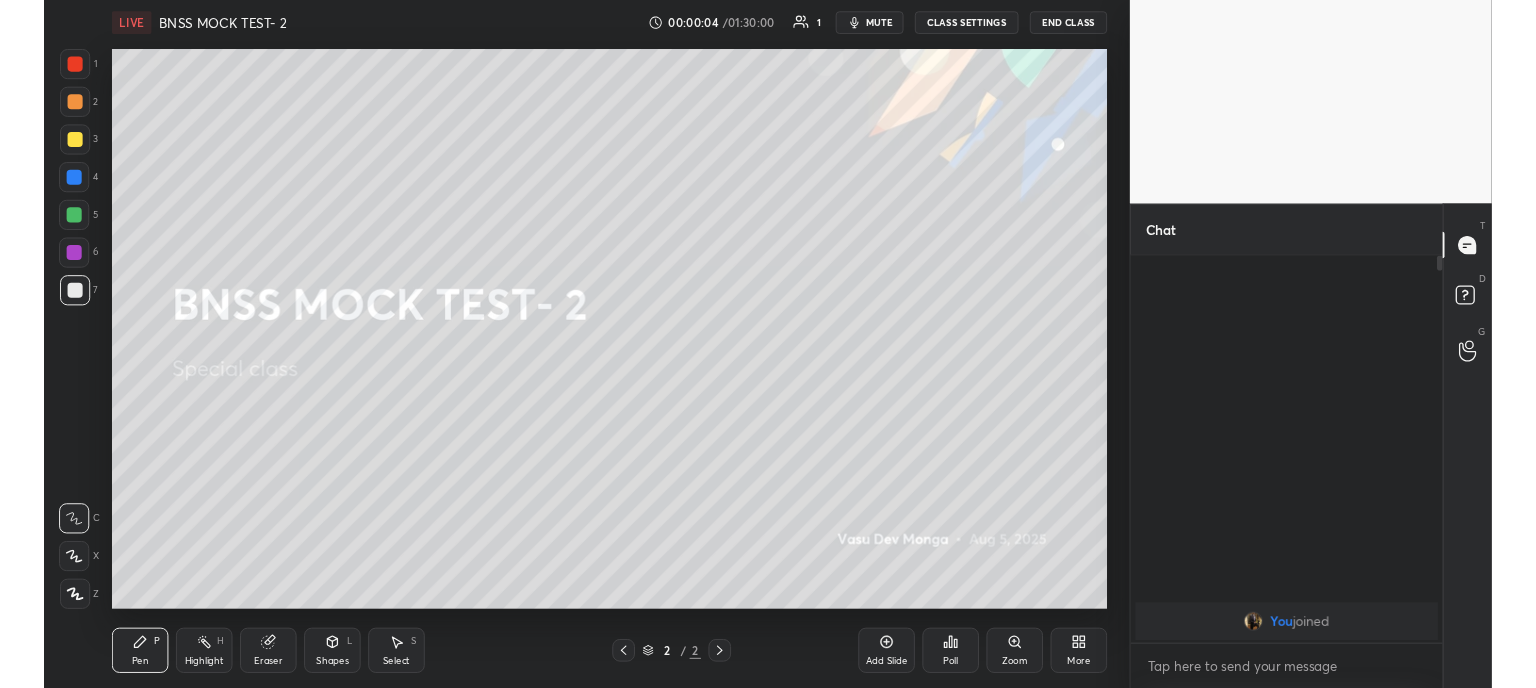 scroll, scrollTop: 560, scrollLeft: 1072, axis: both 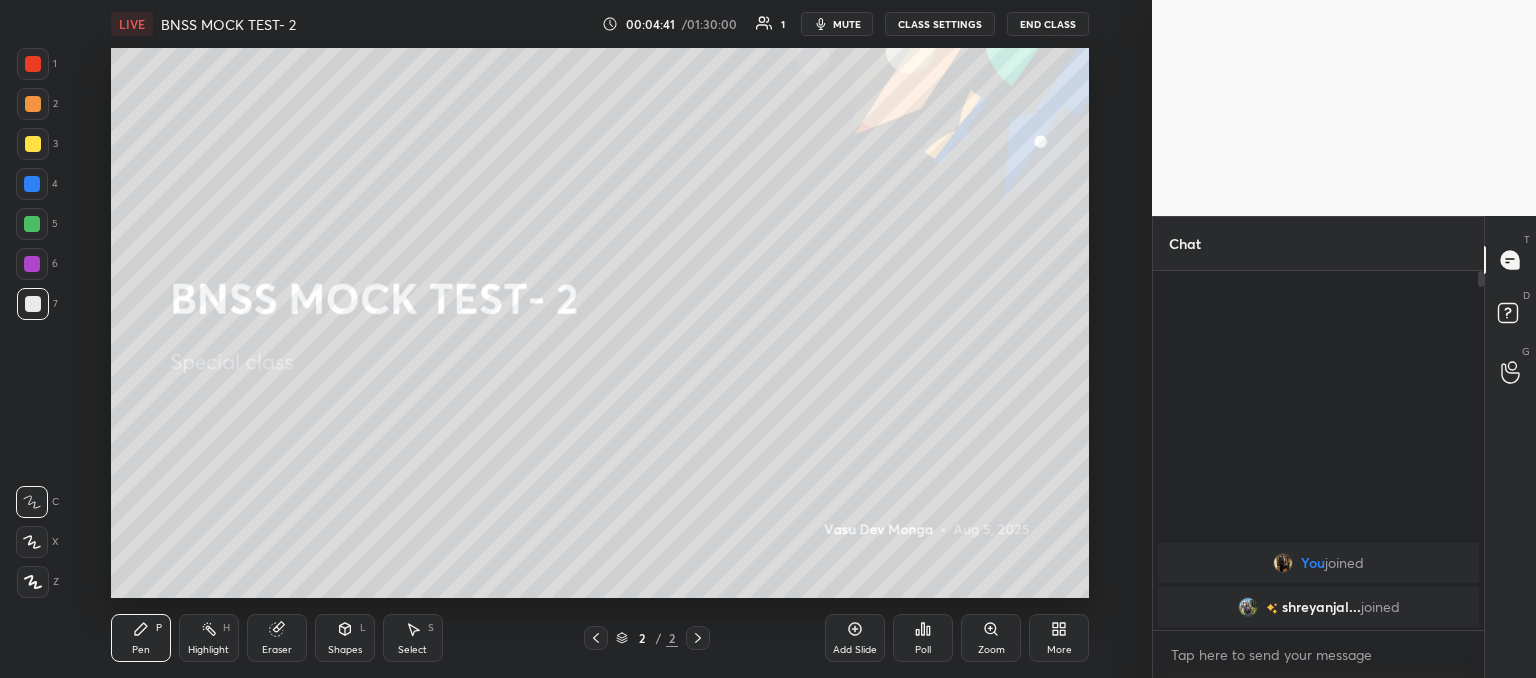 click on "mute" at bounding box center [847, 24] 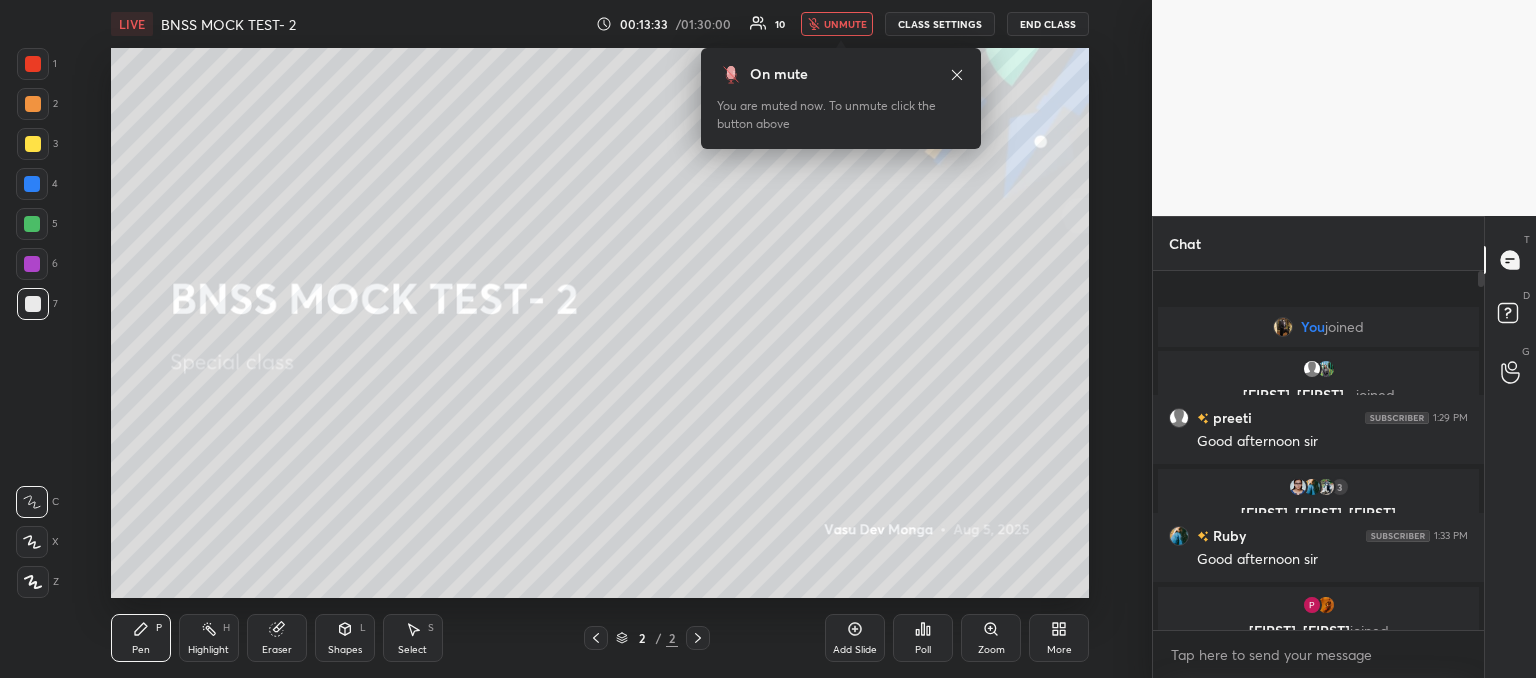 click on "unmute" at bounding box center (845, 24) 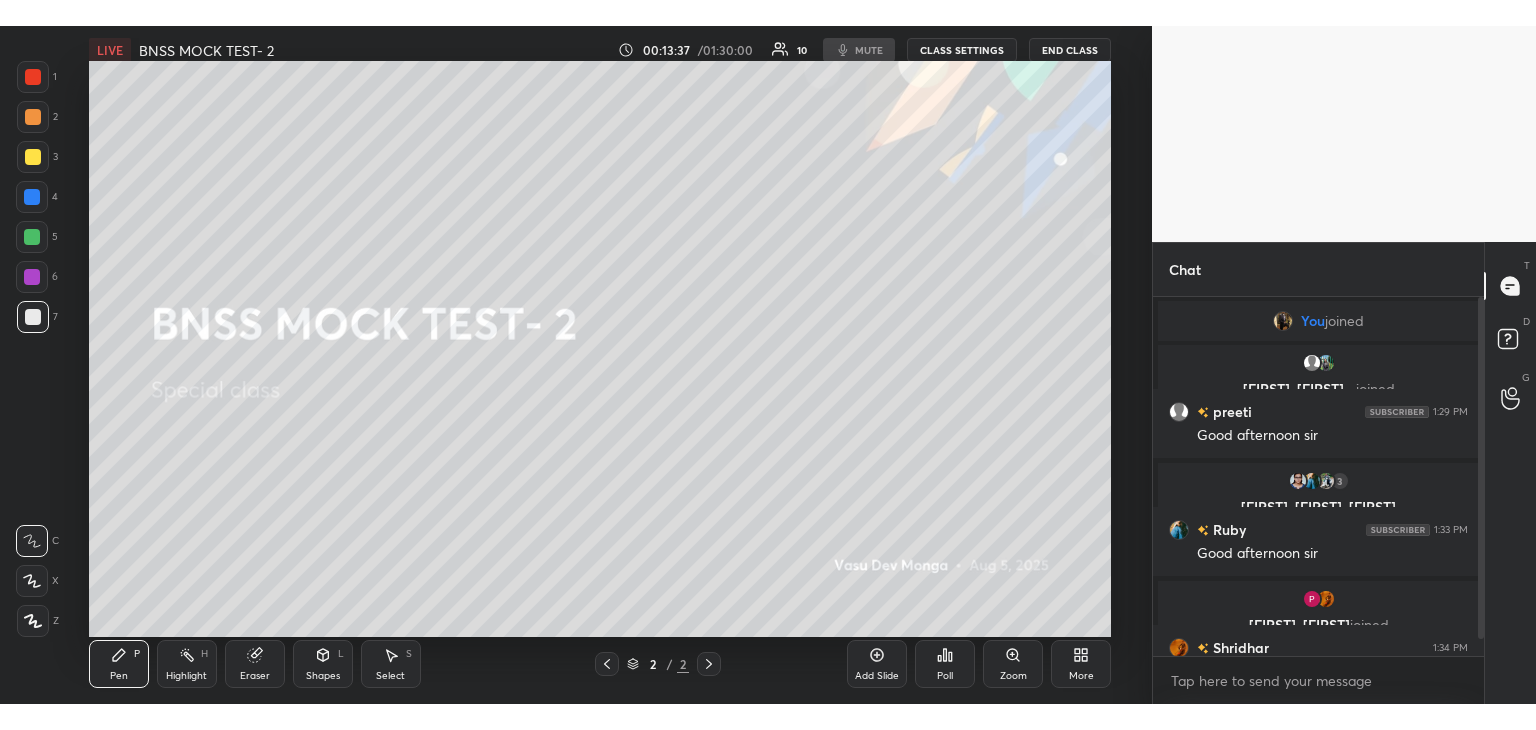 scroll, scrollTop: 99397, scrollLeft: 98928, axis: both 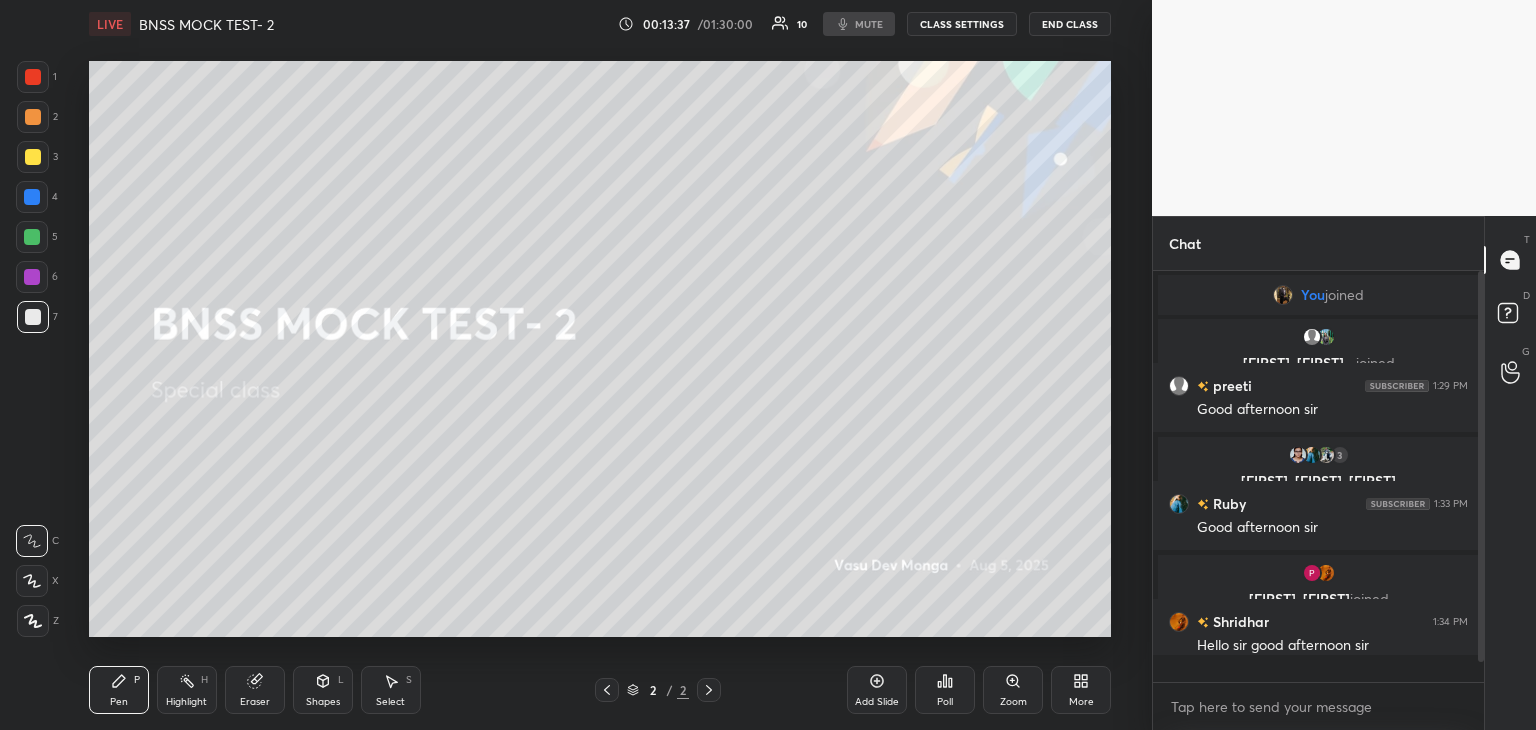 type on "x" 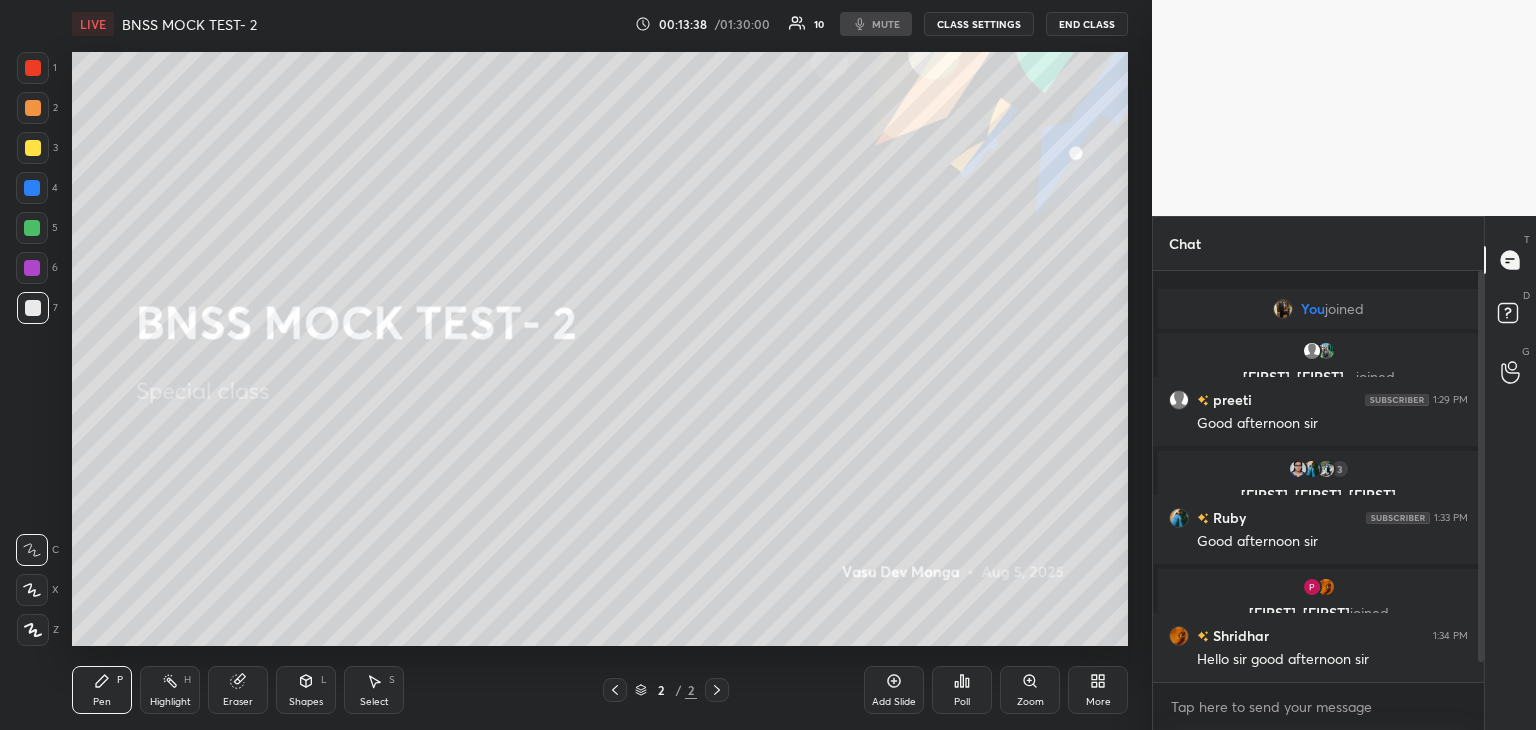 click on "LIVE BNSS MOCK TEST- 2" at bounding box center (349, 24) 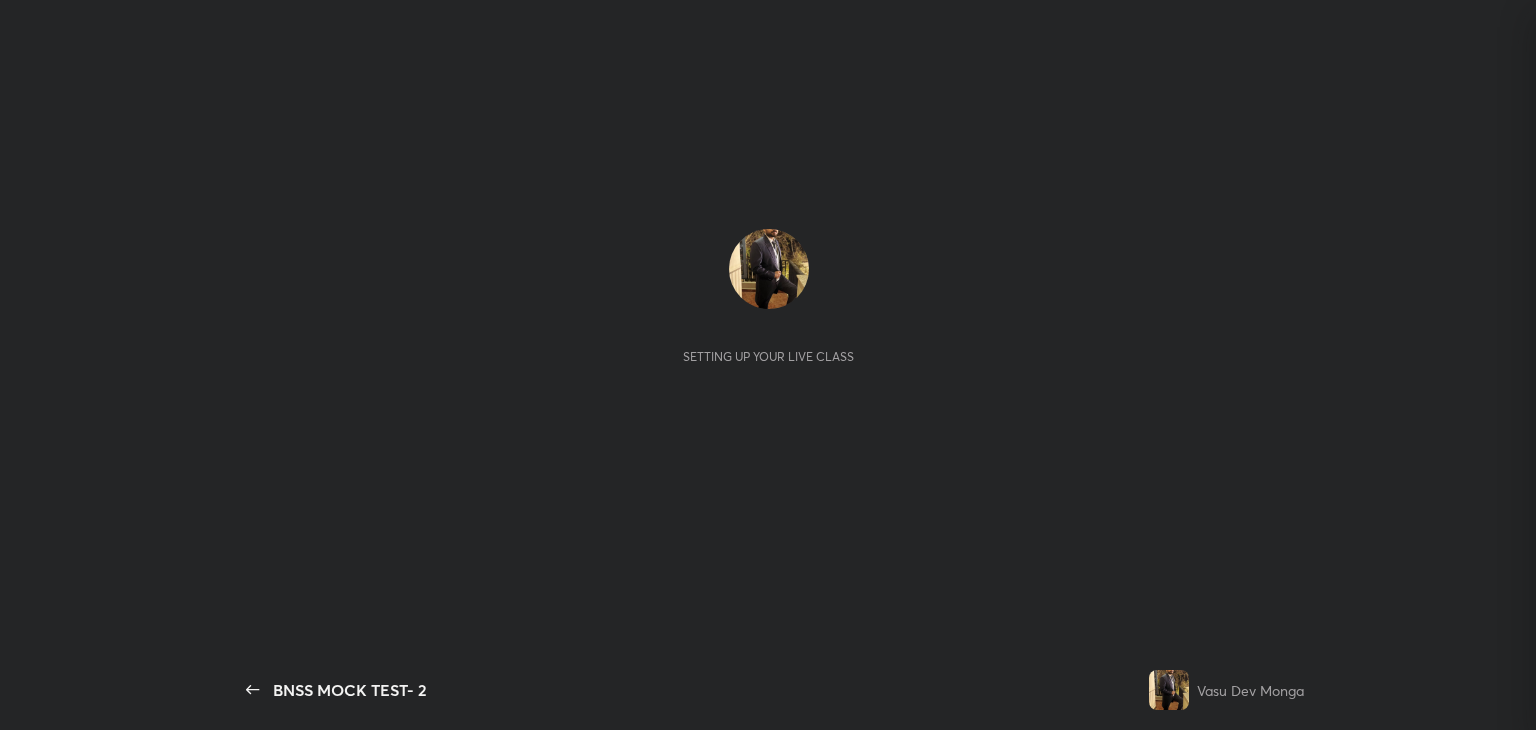 scroll, scrollTop: 0, scrollLeft: 0, axis: both 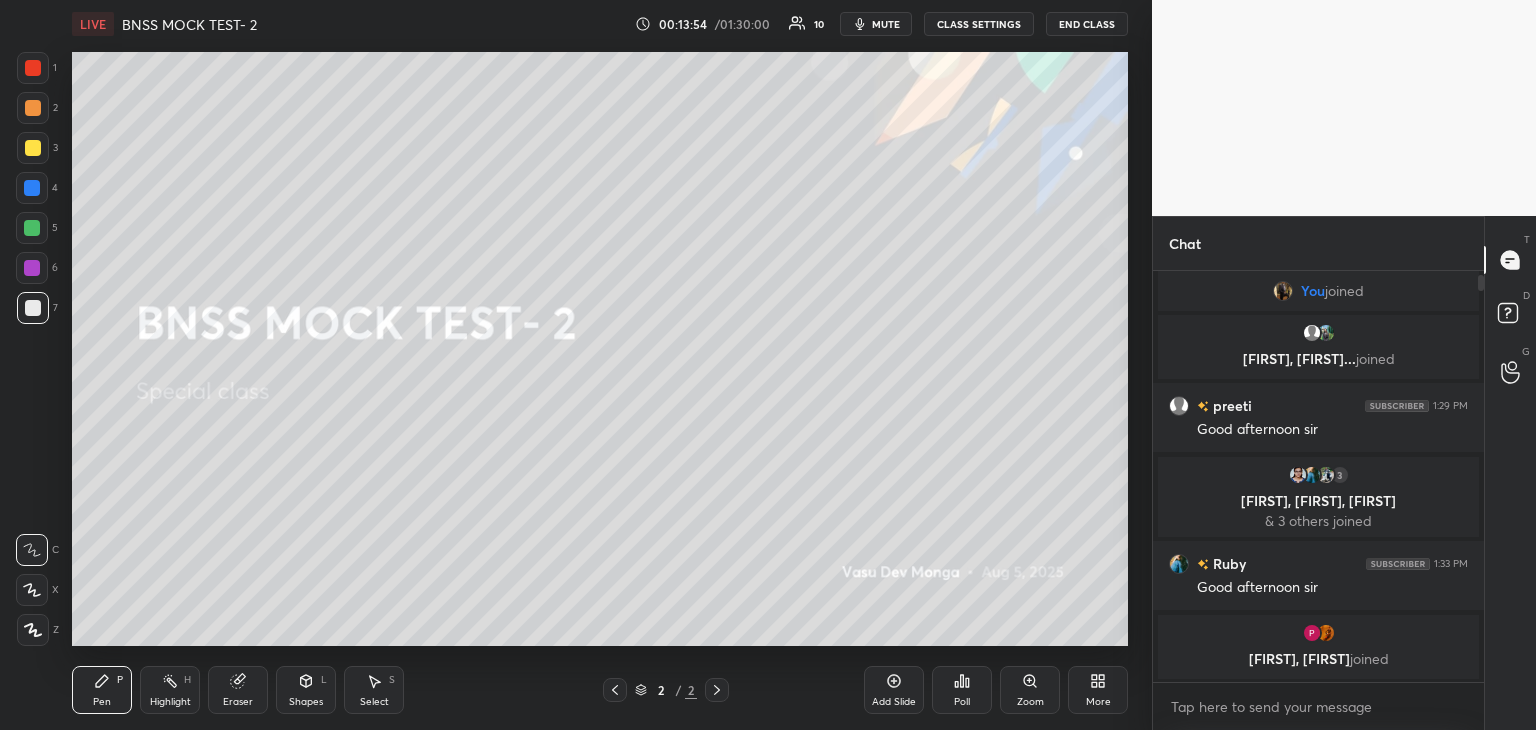 click at bounding box center (32, 188) 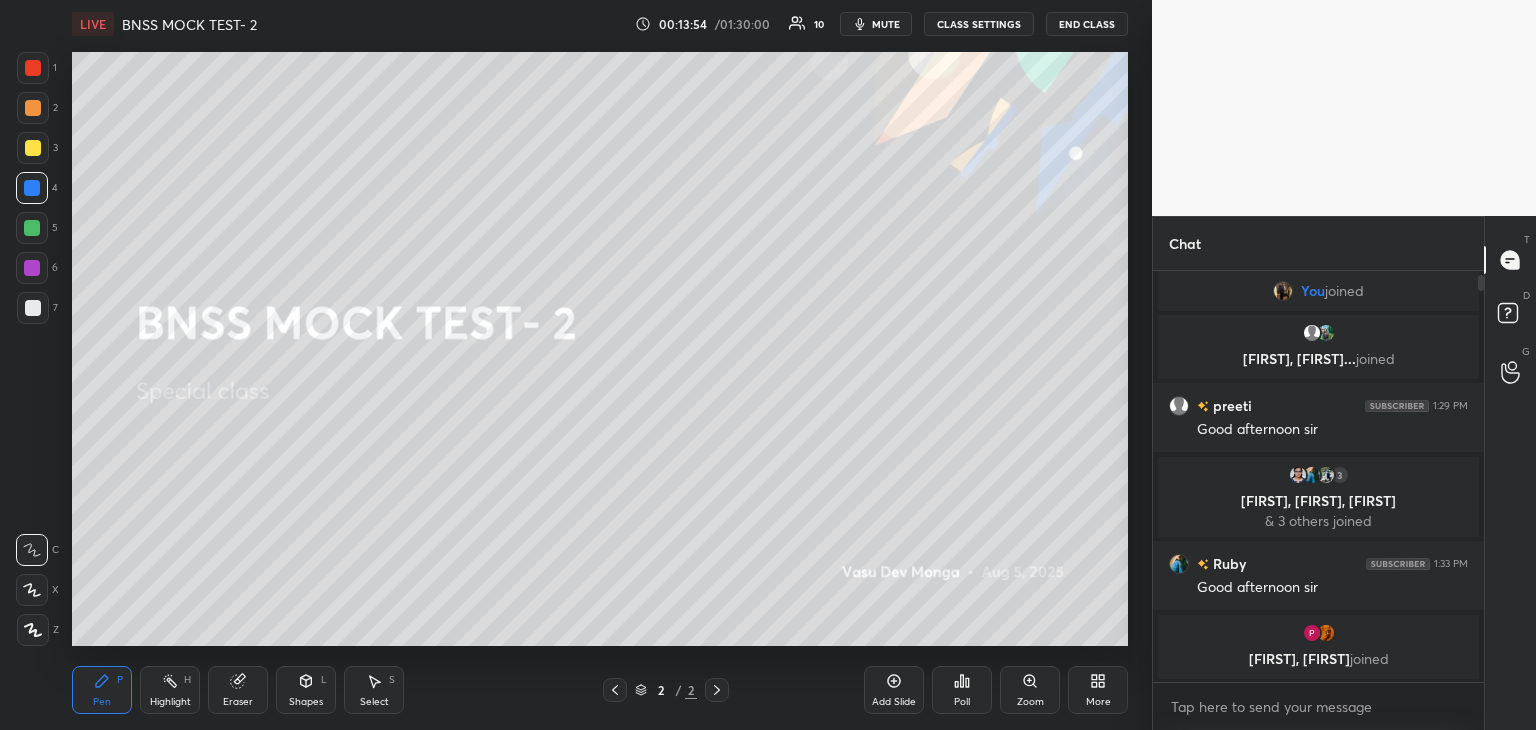 click at bounding box center [33, 630] 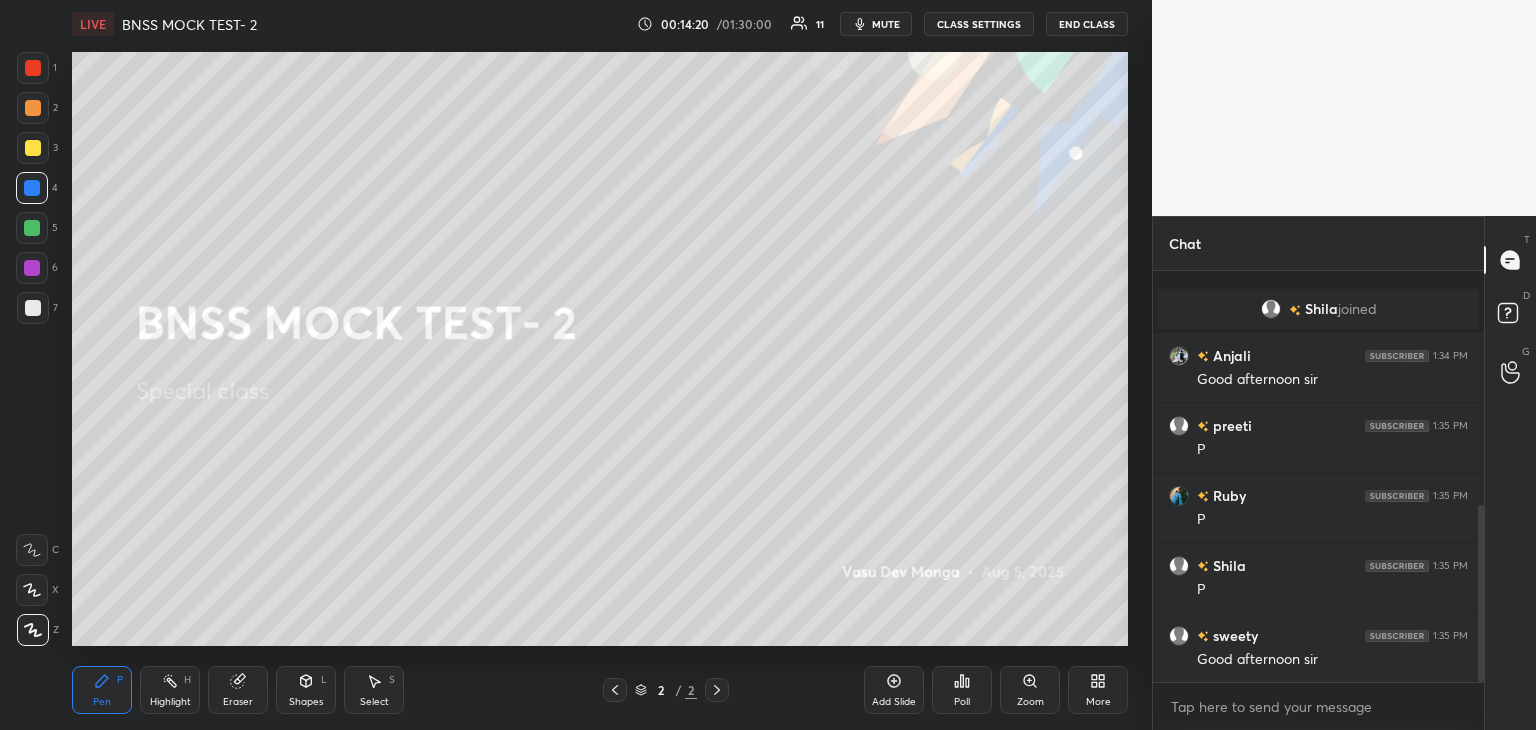 scroll, scrollTop: 542, scrollLeft: 0, axis: vertical 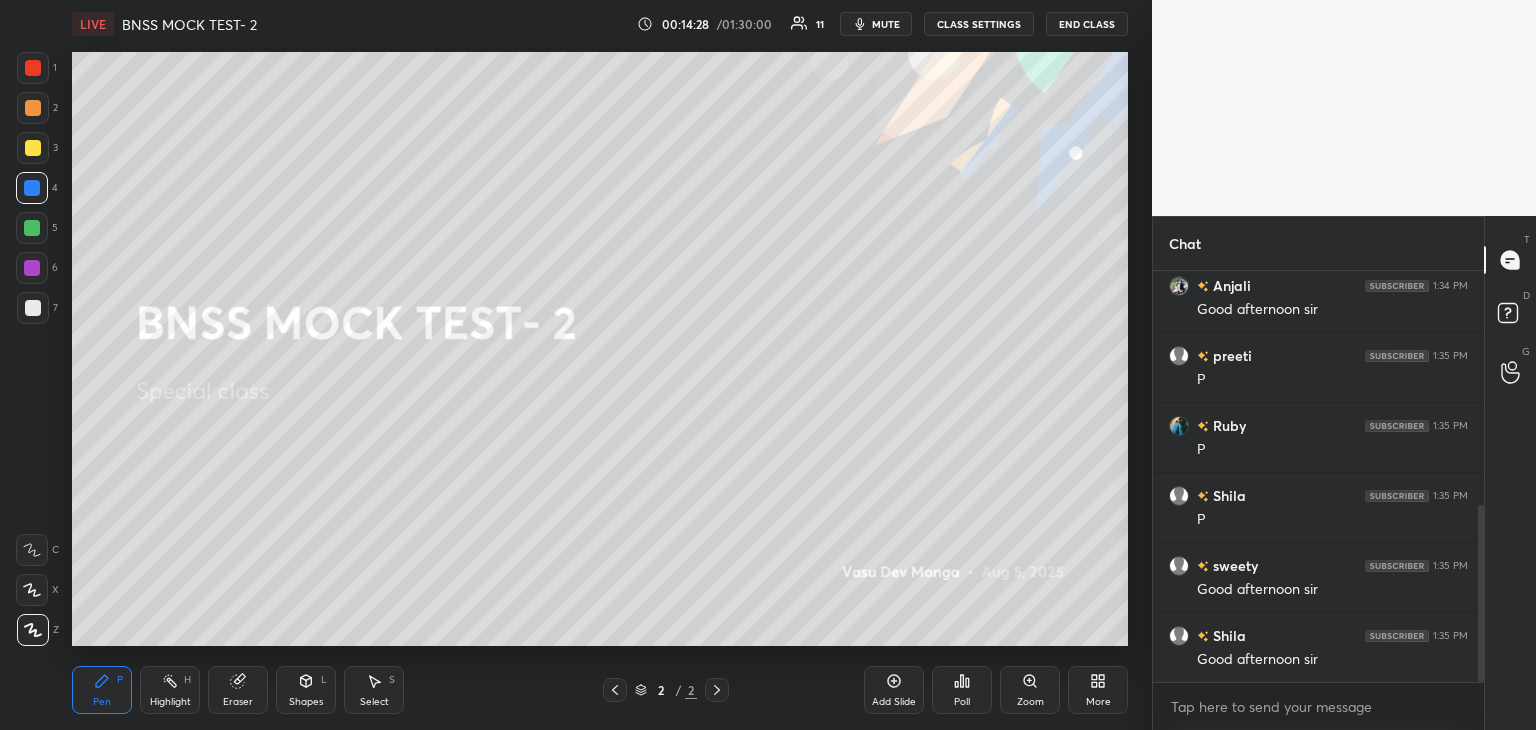 click at bounding box center [33, 148] 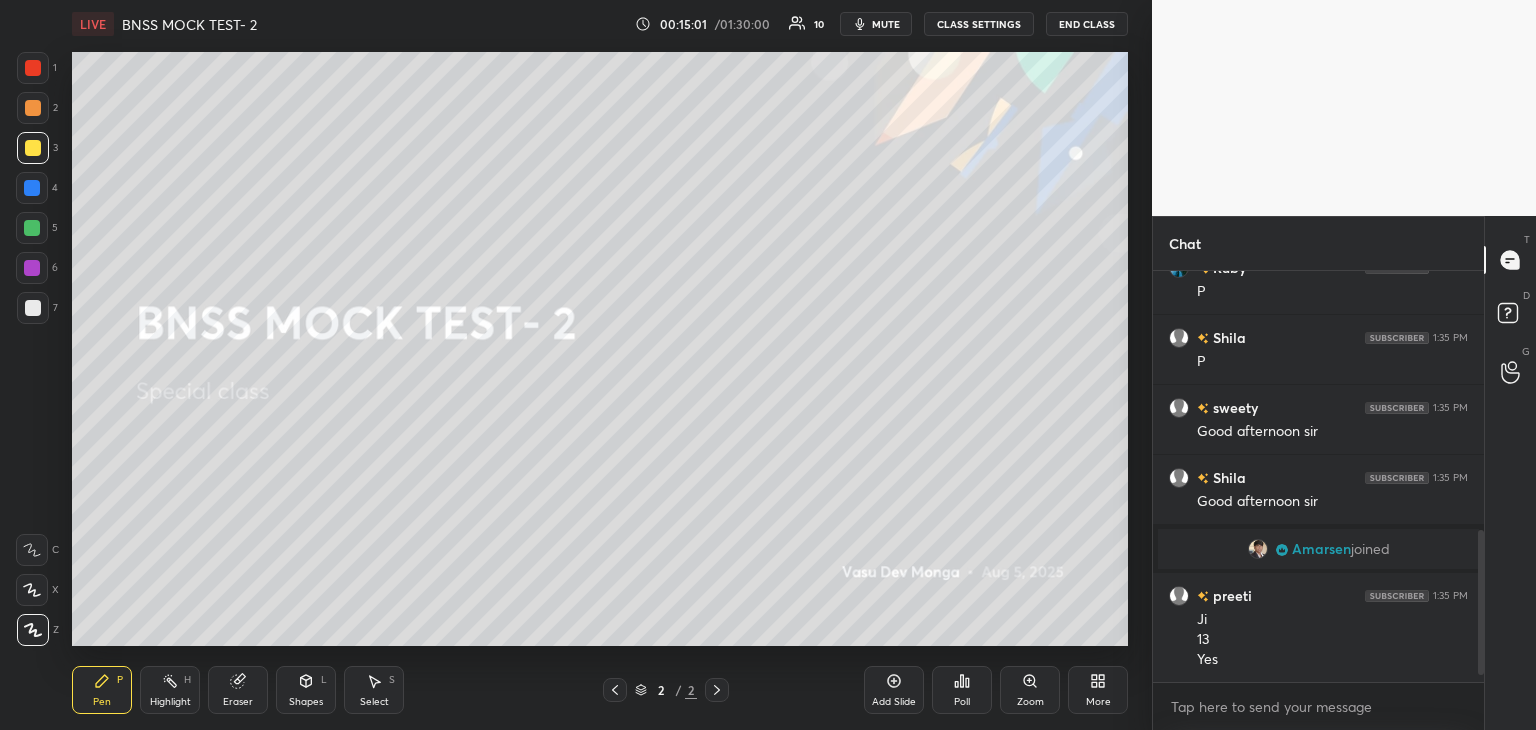 scroll, scrollTop: 770, scrollLeft: 0, axis: vertical 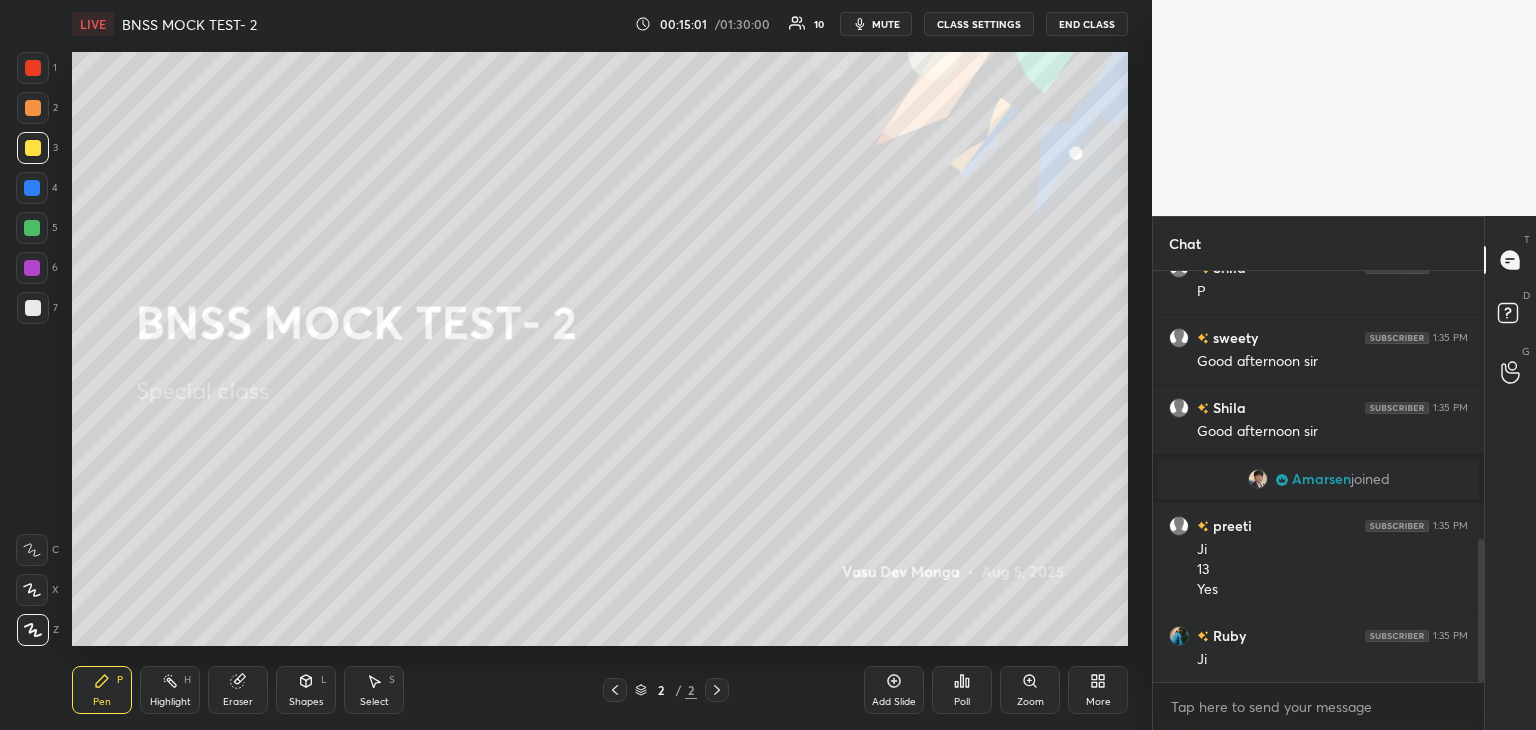 click on "2 / 2" at bounding box center (666, 690) 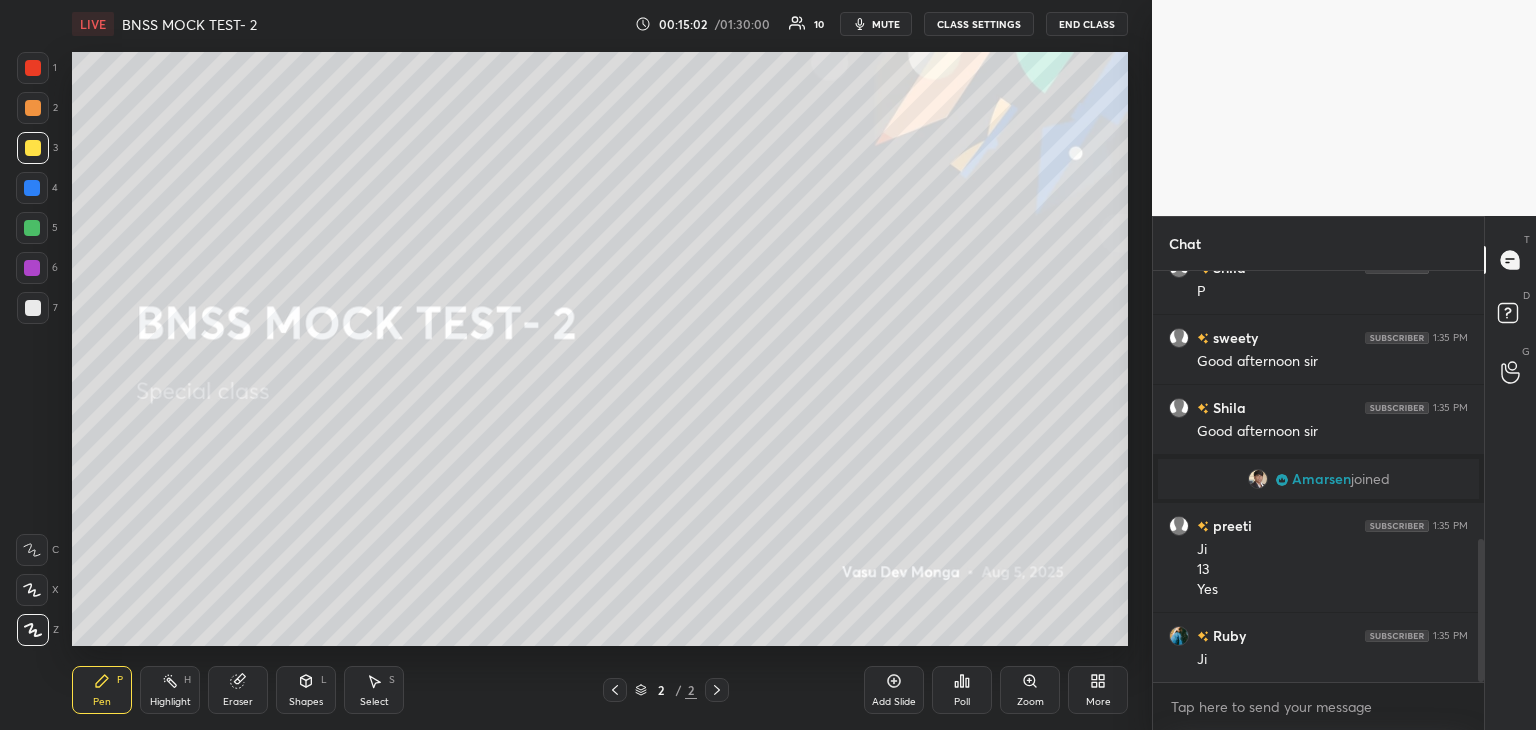 click on "Add Slide" at bounding box center (894, 690) 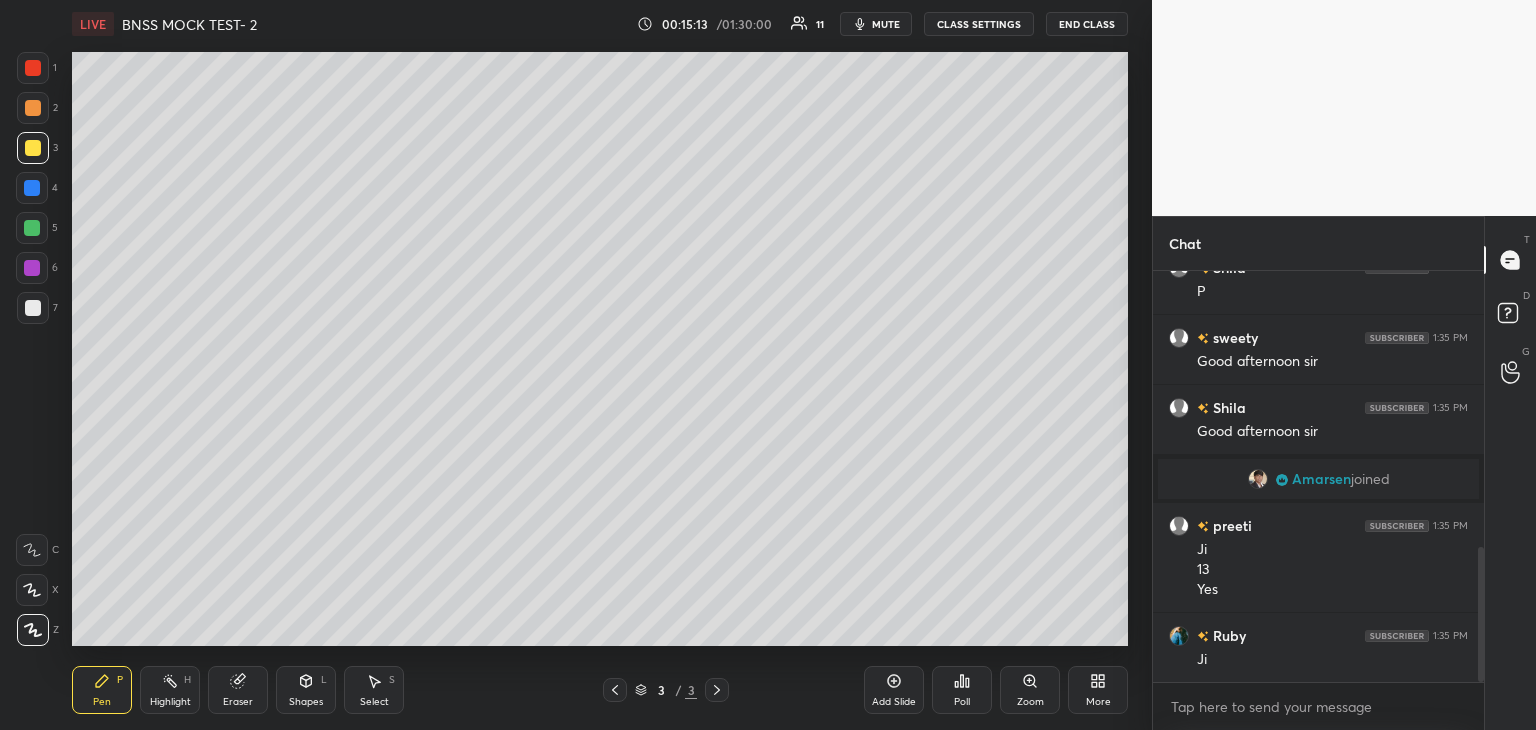 scroll, scrollTop: 840, scrollLeft: 0, axis: vertical 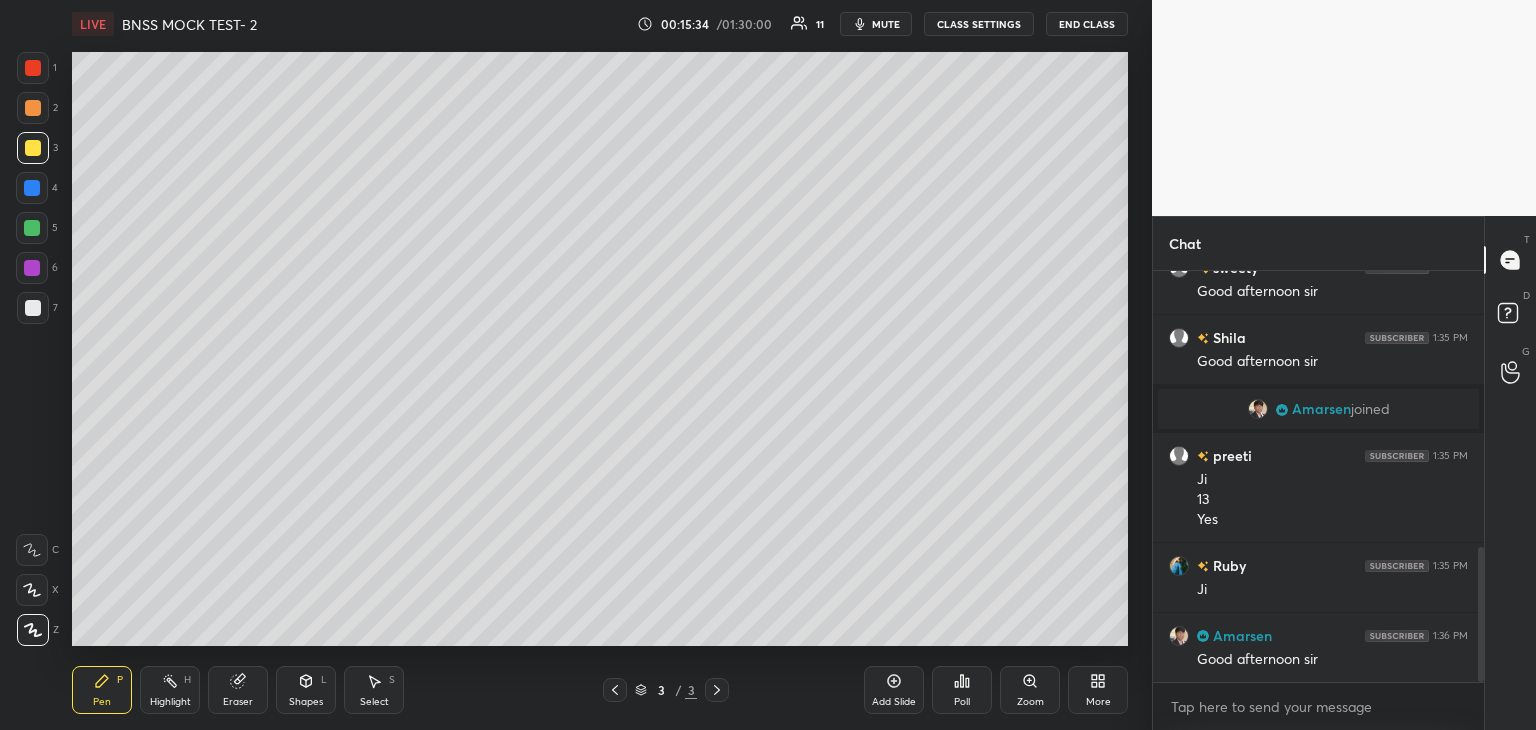 click at bounding box center [32, 188] 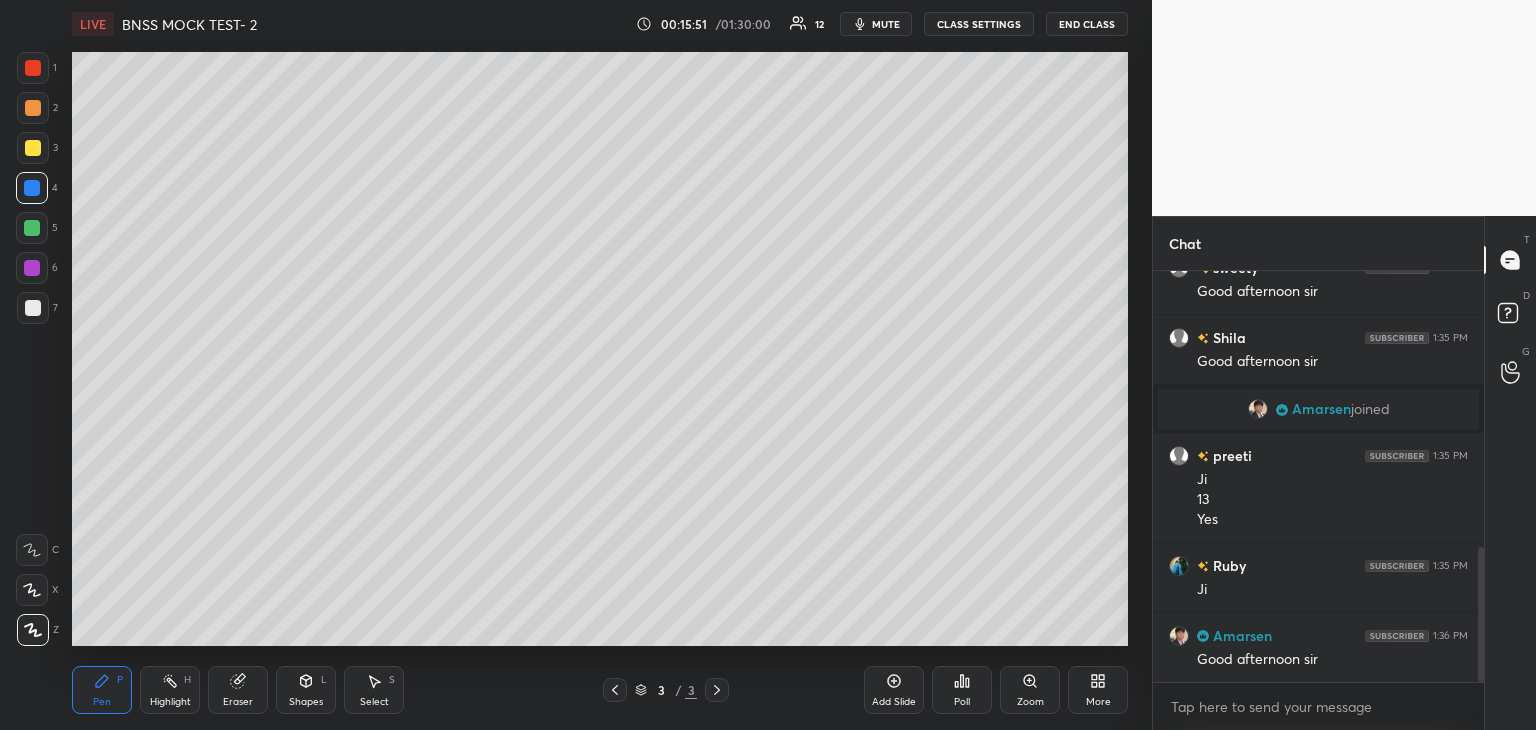 scroll, scrollTop: 910, scrollLeft: 0, axis: vertical 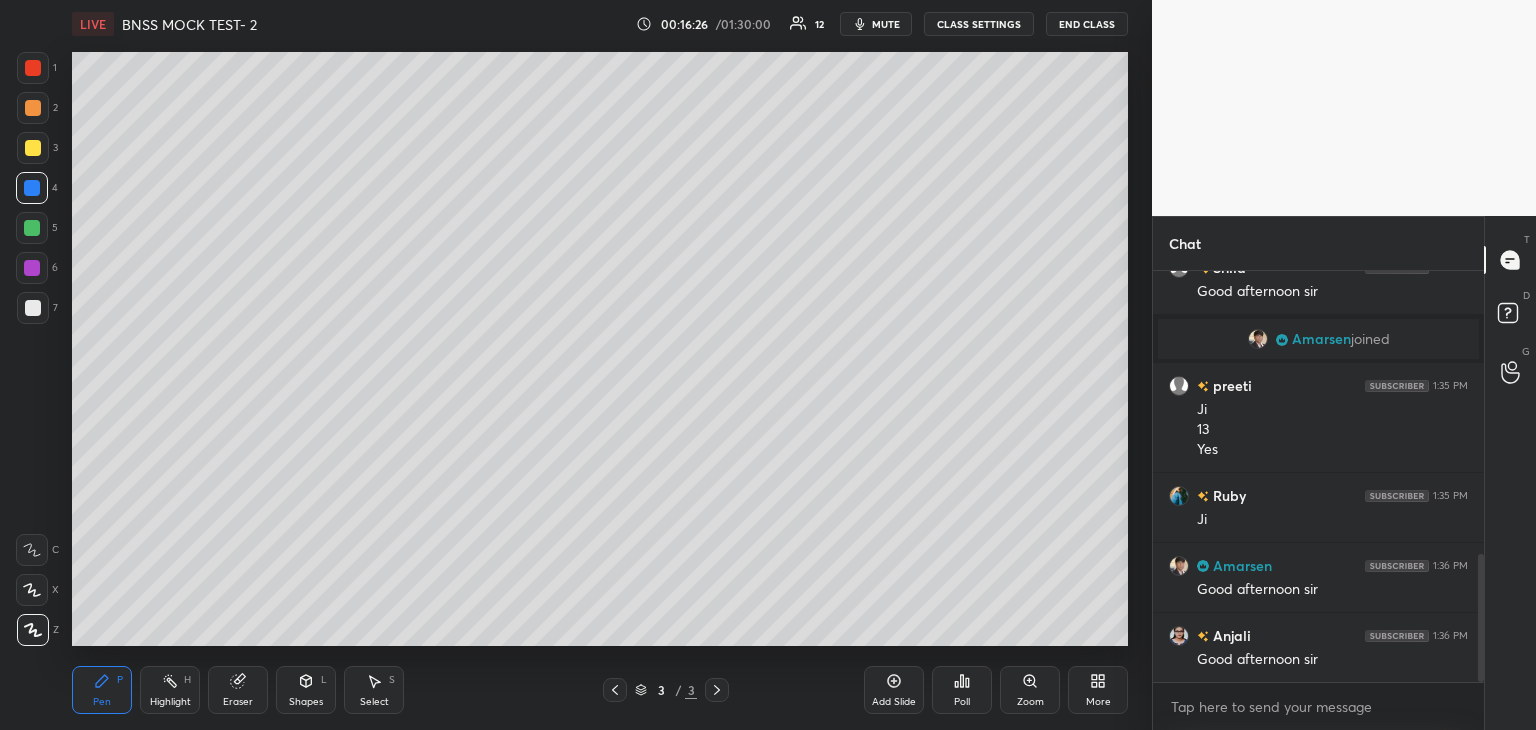 click 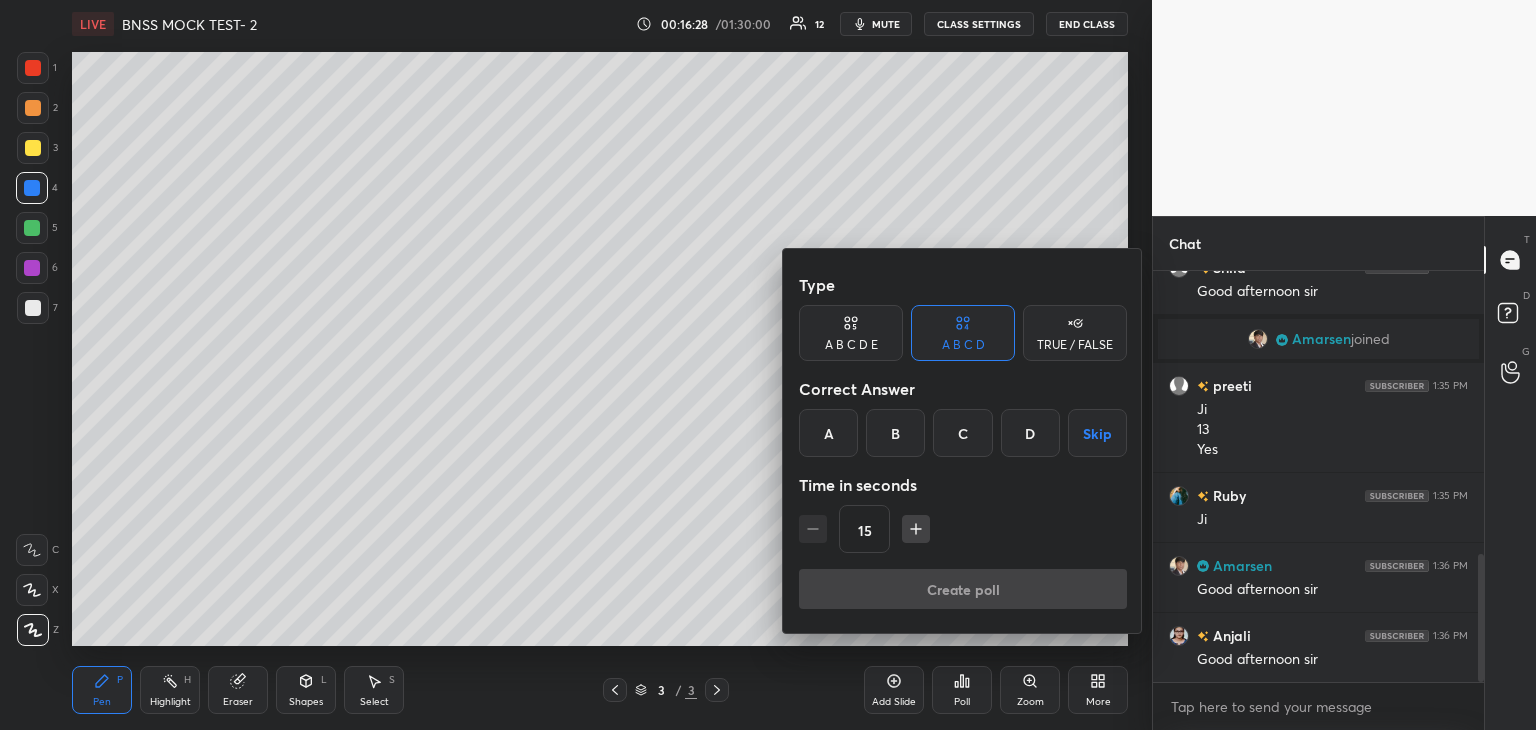 click on "D" at bounding box center (1030, 433) 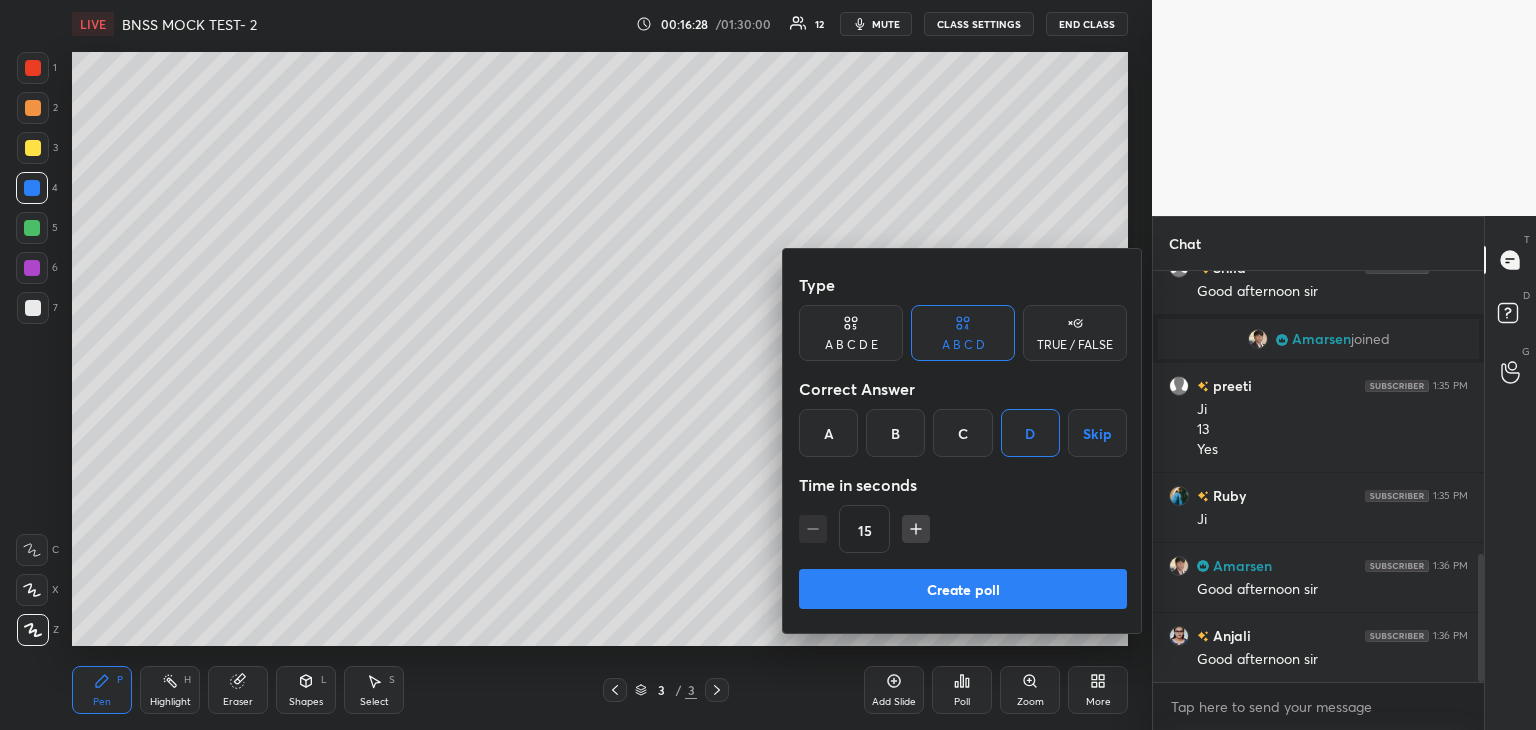 click on "15" at bounding box center [963, 529] 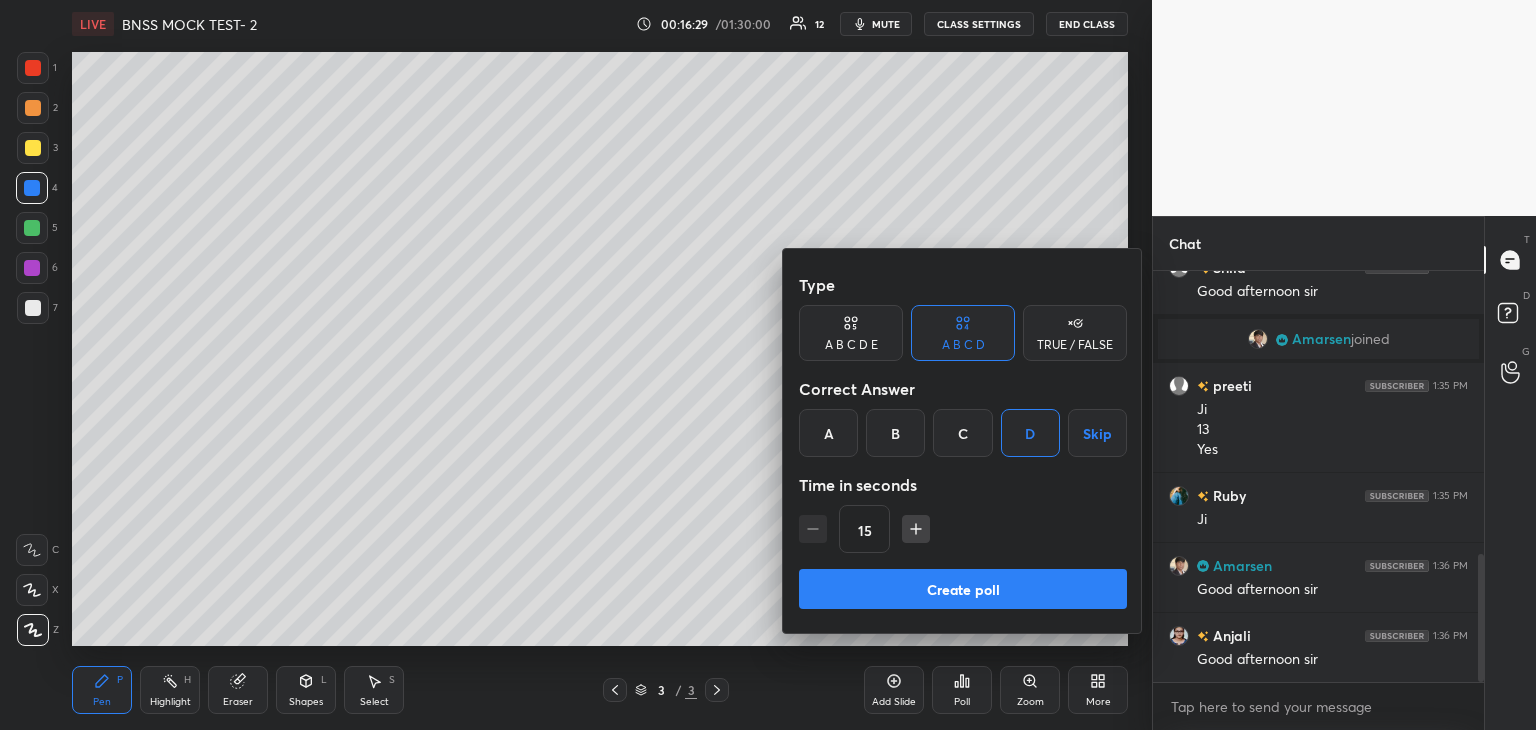 click 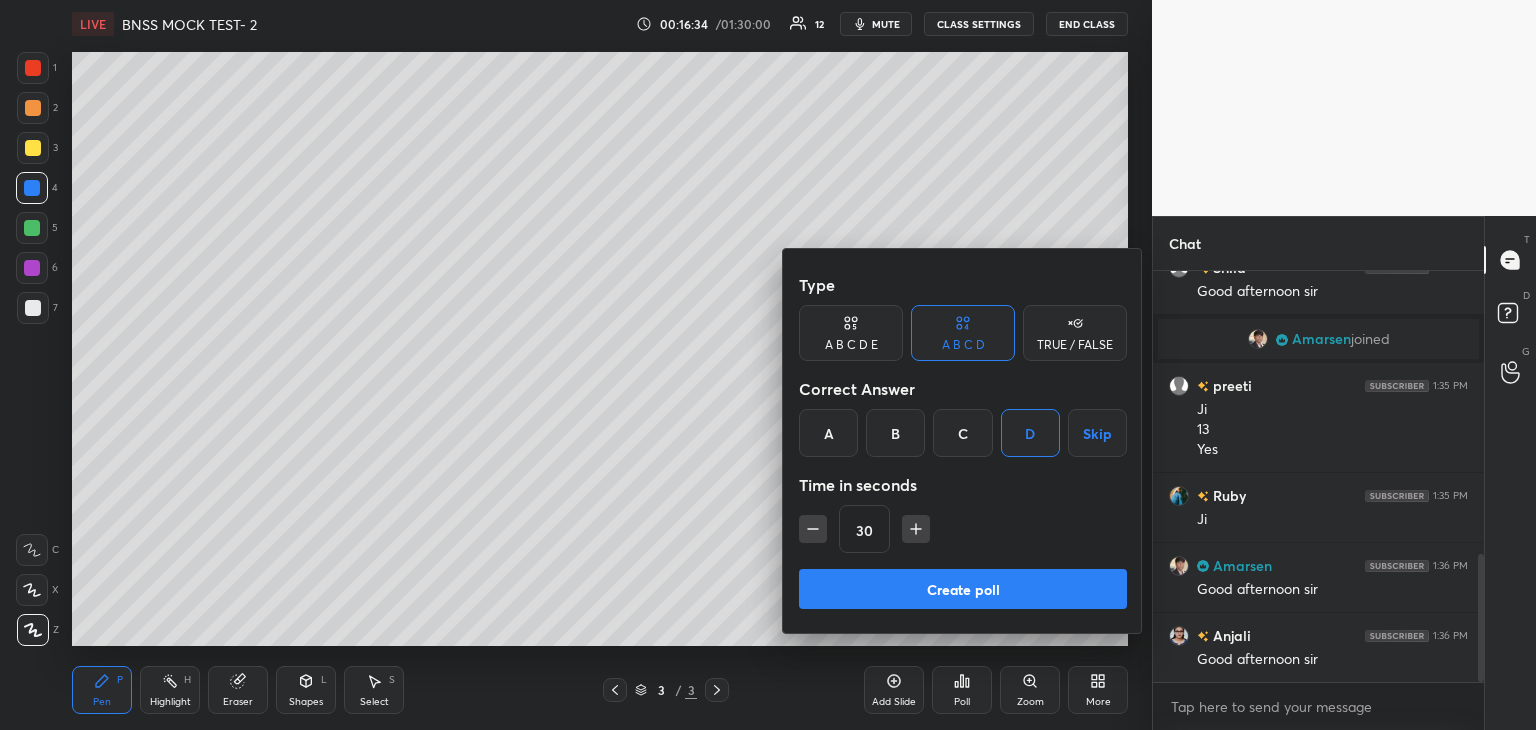 click on "Create poll" at bounding box center (963, 589) 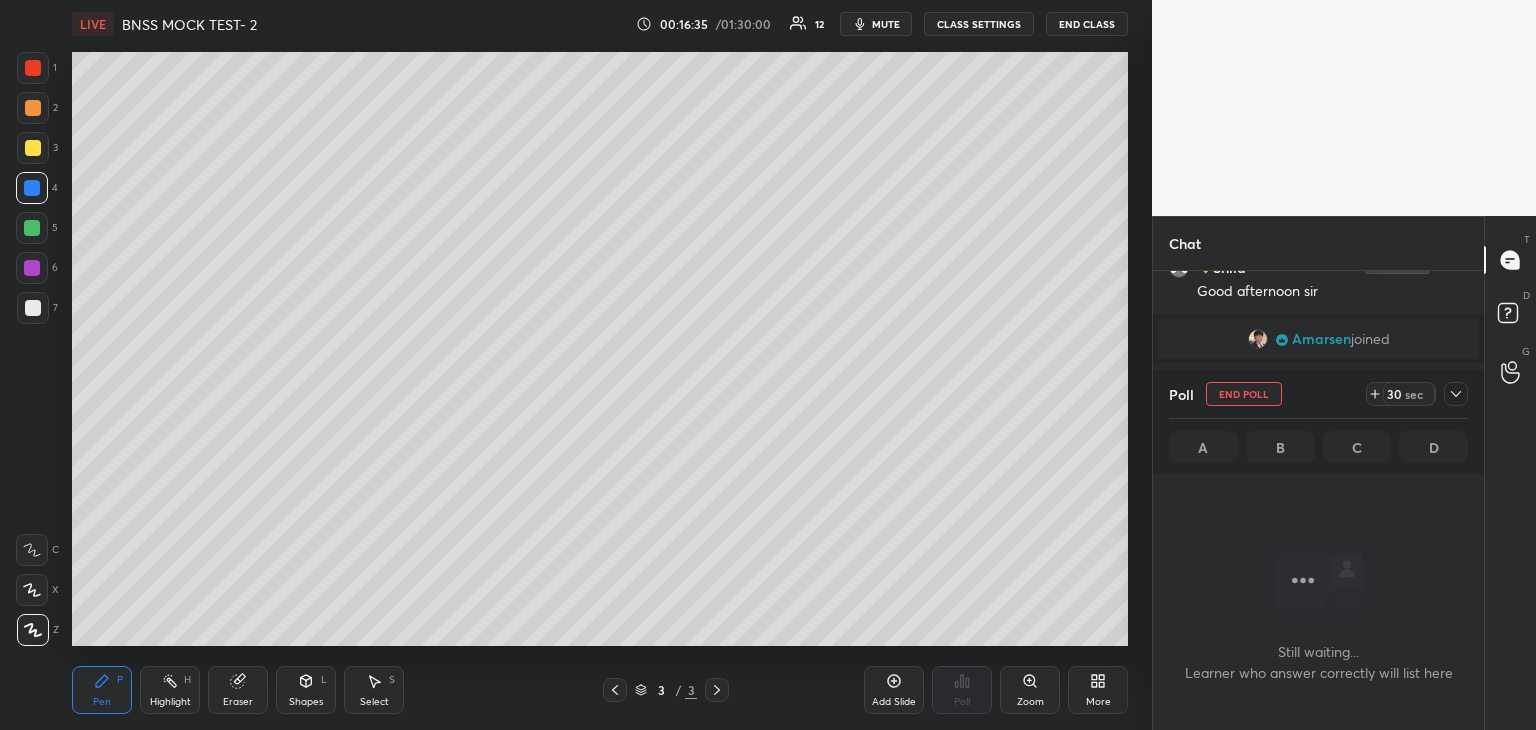 scroll, scrollTop: 381, scrollLeft: 325, axis: both 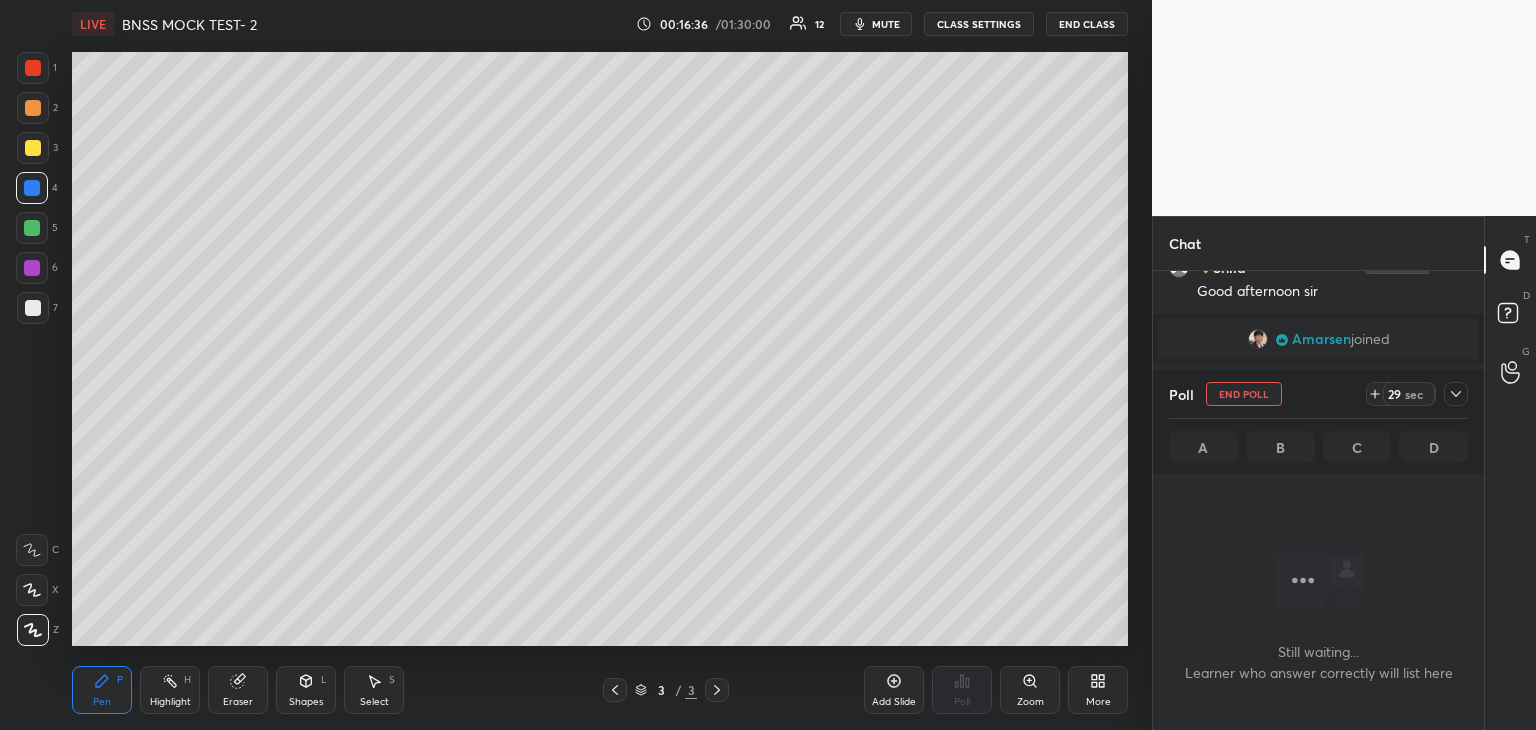 click at bounding box center (32, 228) 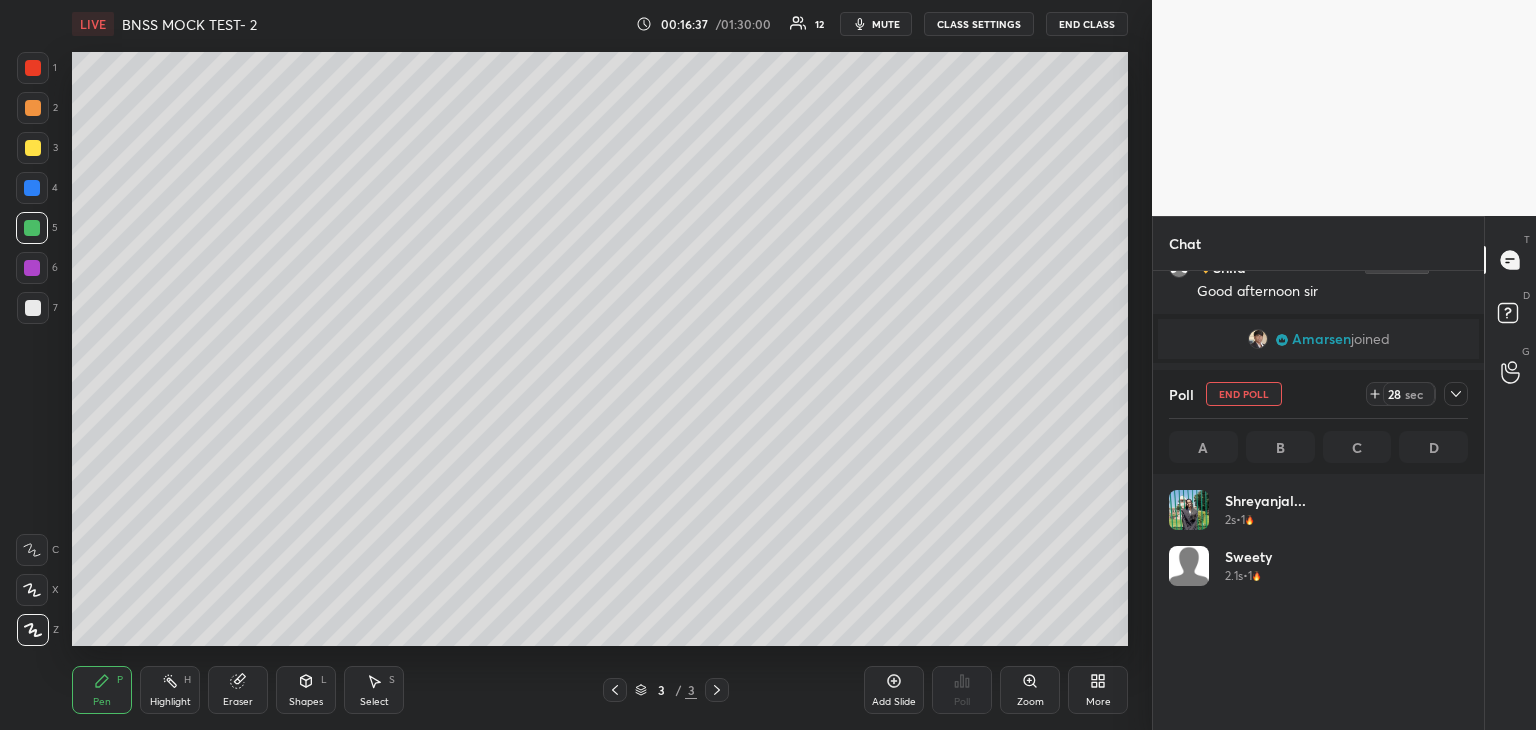scroll, scrollTop: 6, scrollLeft: 6, axis: both 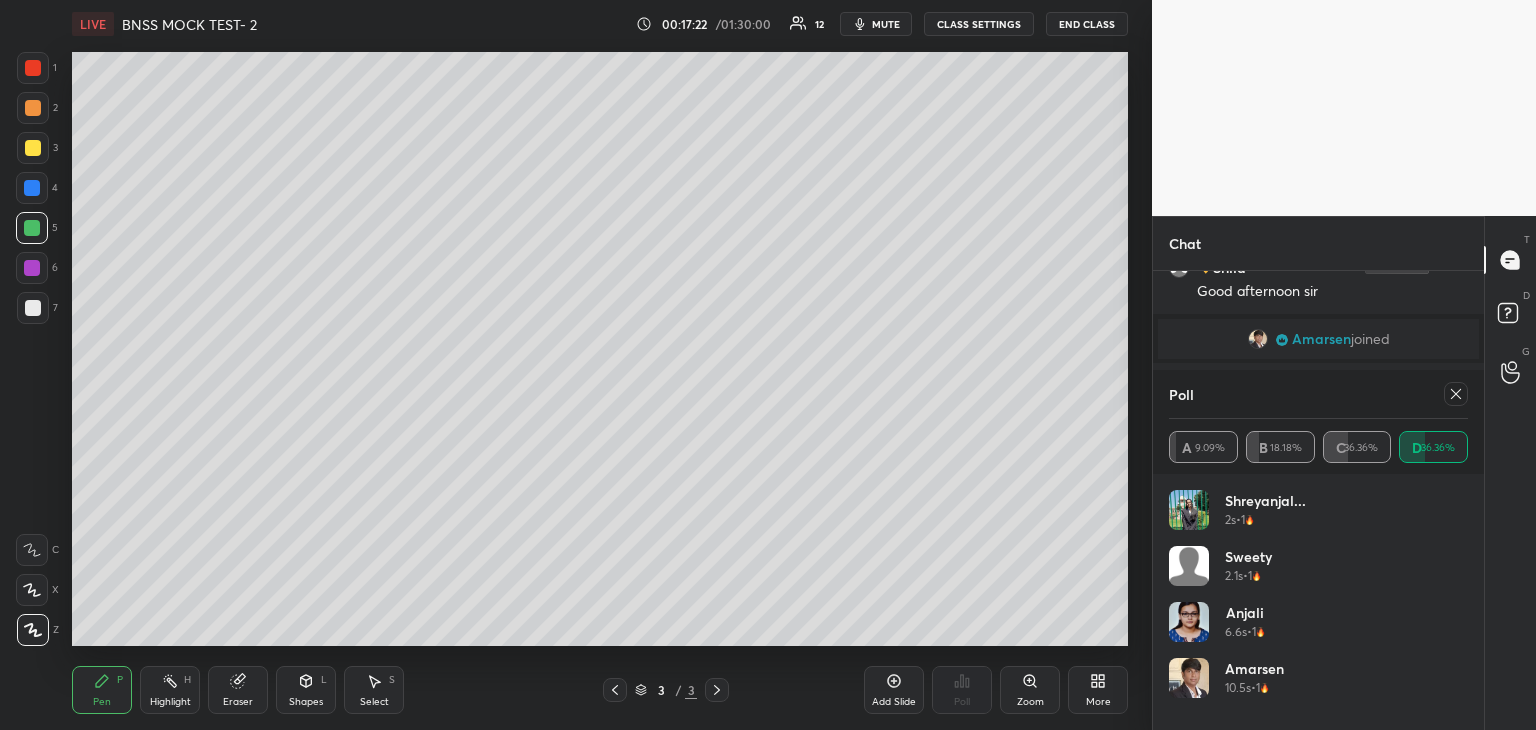 click at bounding box center [1456, 394] 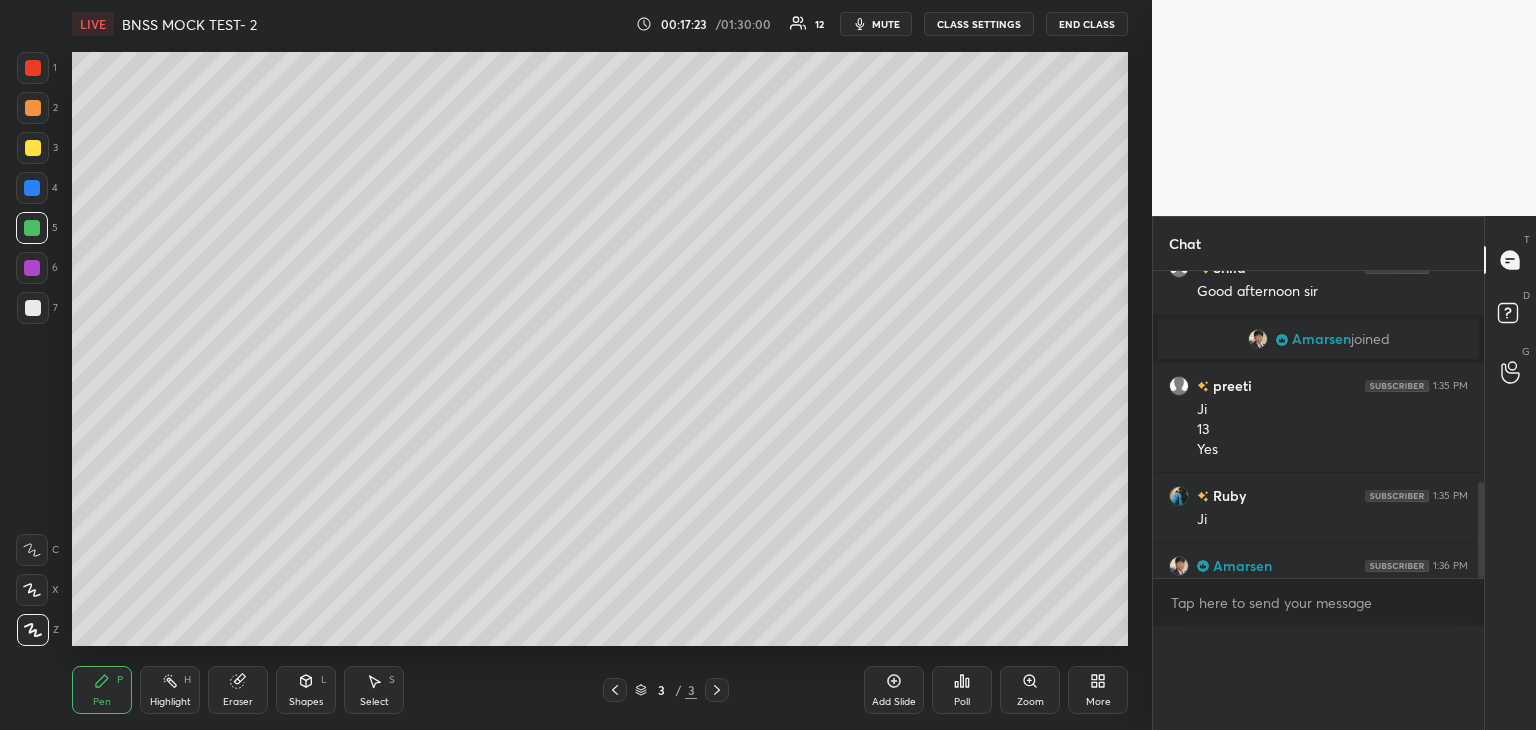 scroll, scrollTop: 0, scrollLeft: 0, axis: both 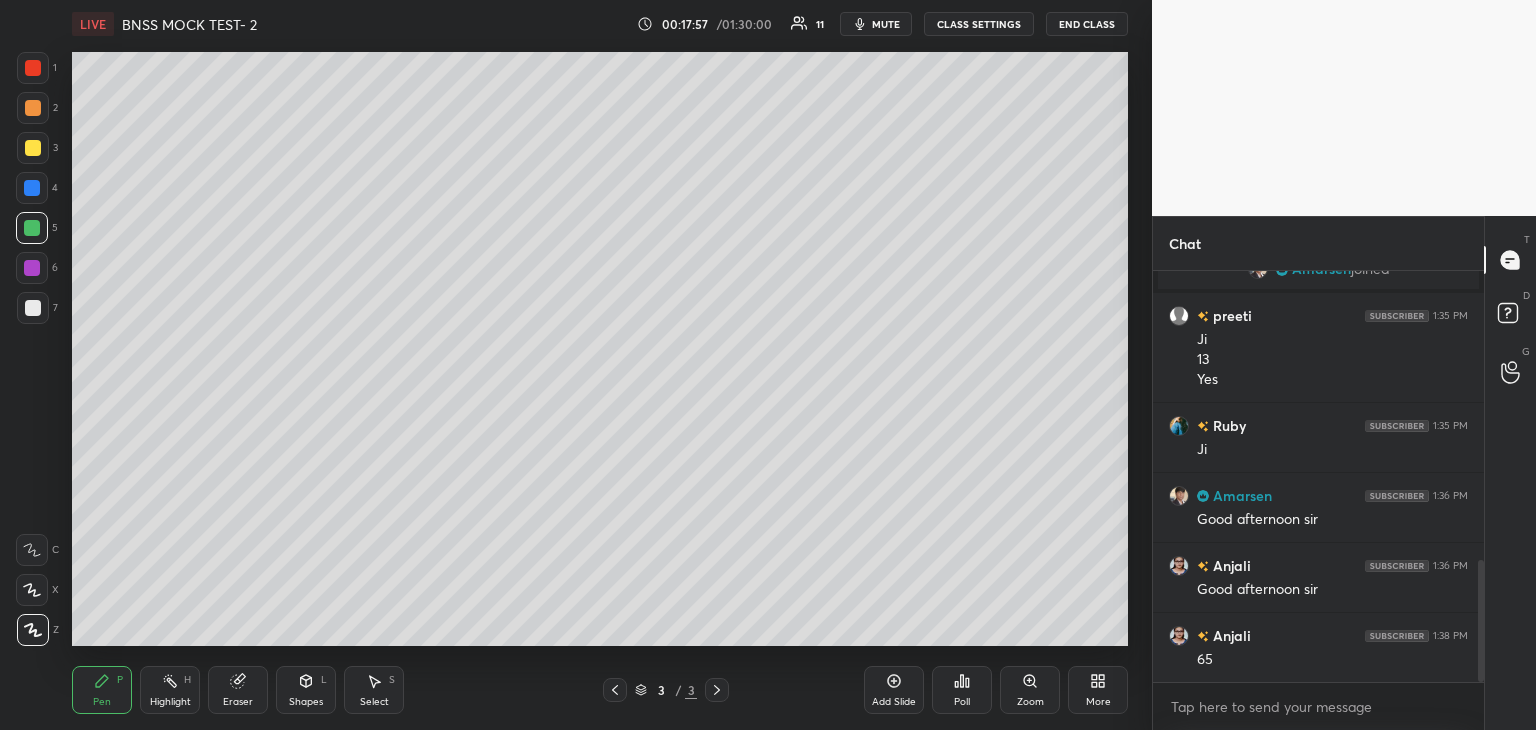 click on "Add Slide" at bounding box center [894, 690] 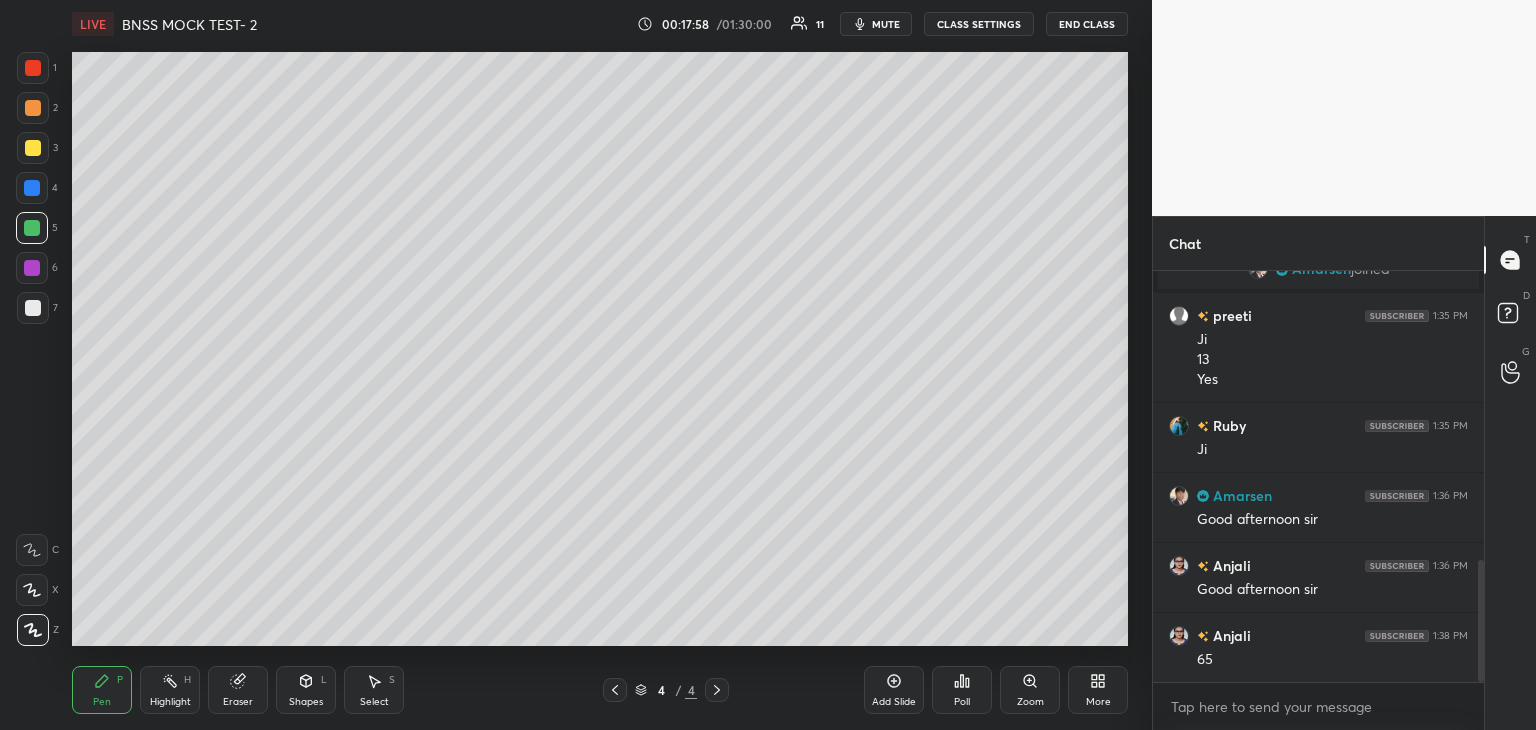 click at bounding box center [33, 108] 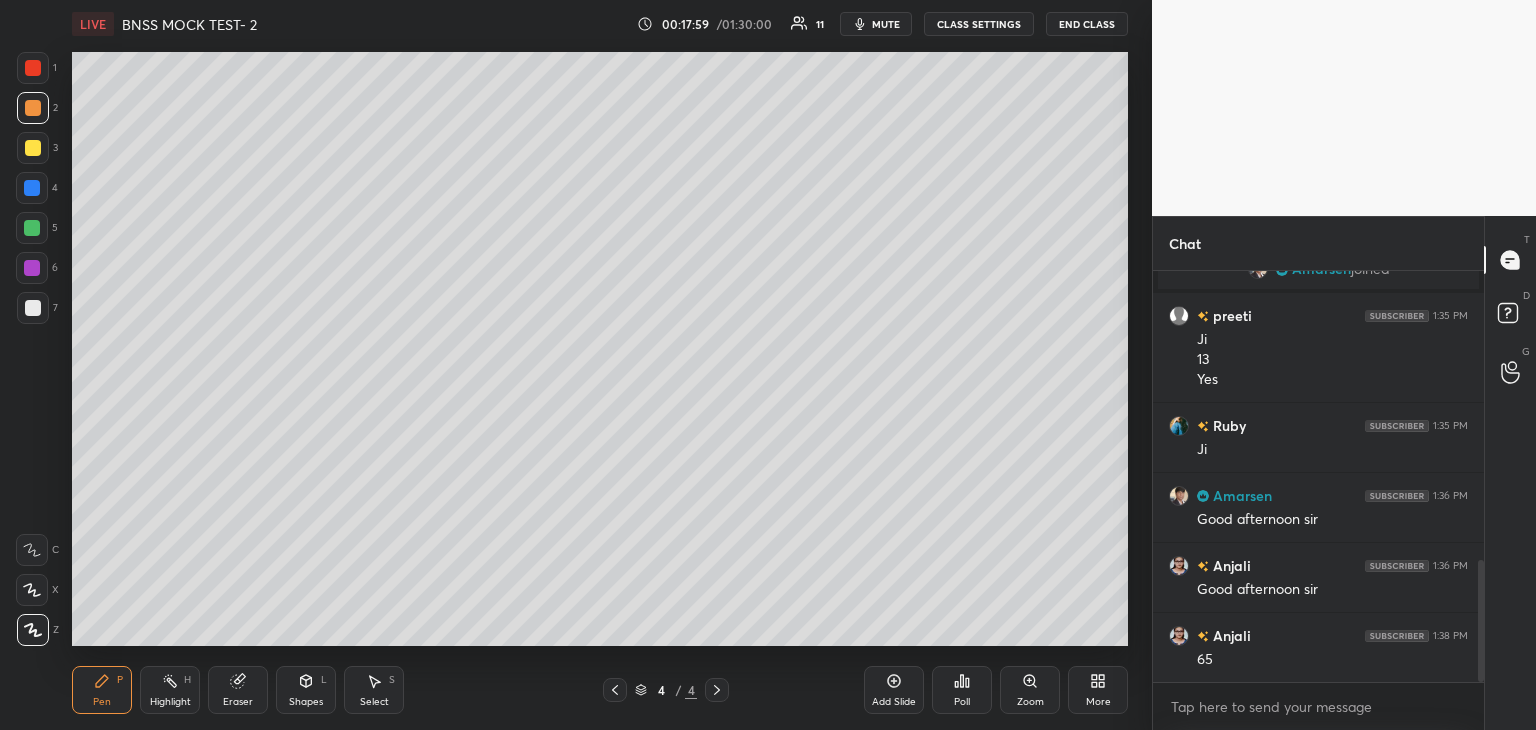 scroll, scrollTop: 1050, scrollLeft: 0, axis: vertical 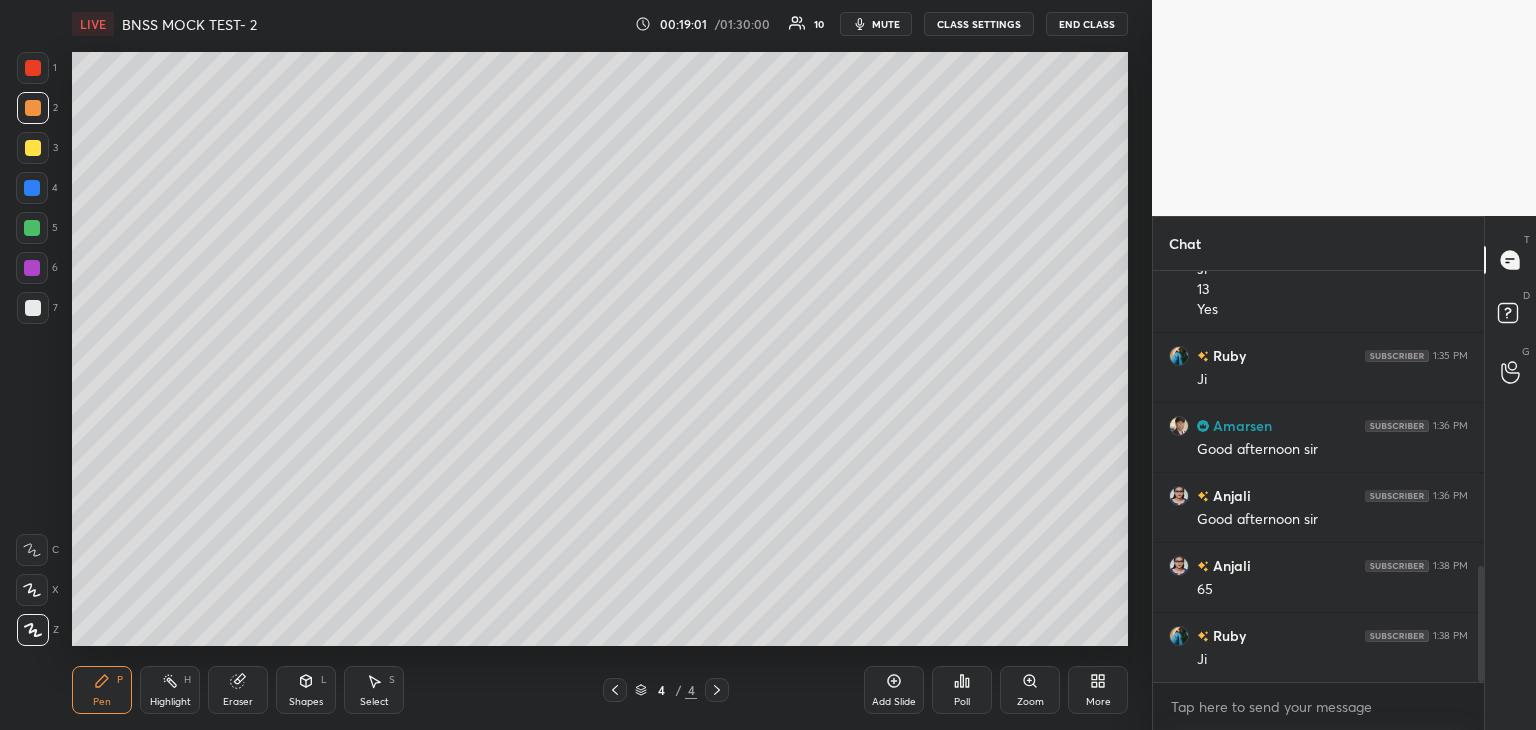 click on "Poll" at bounding box center [962, 690] 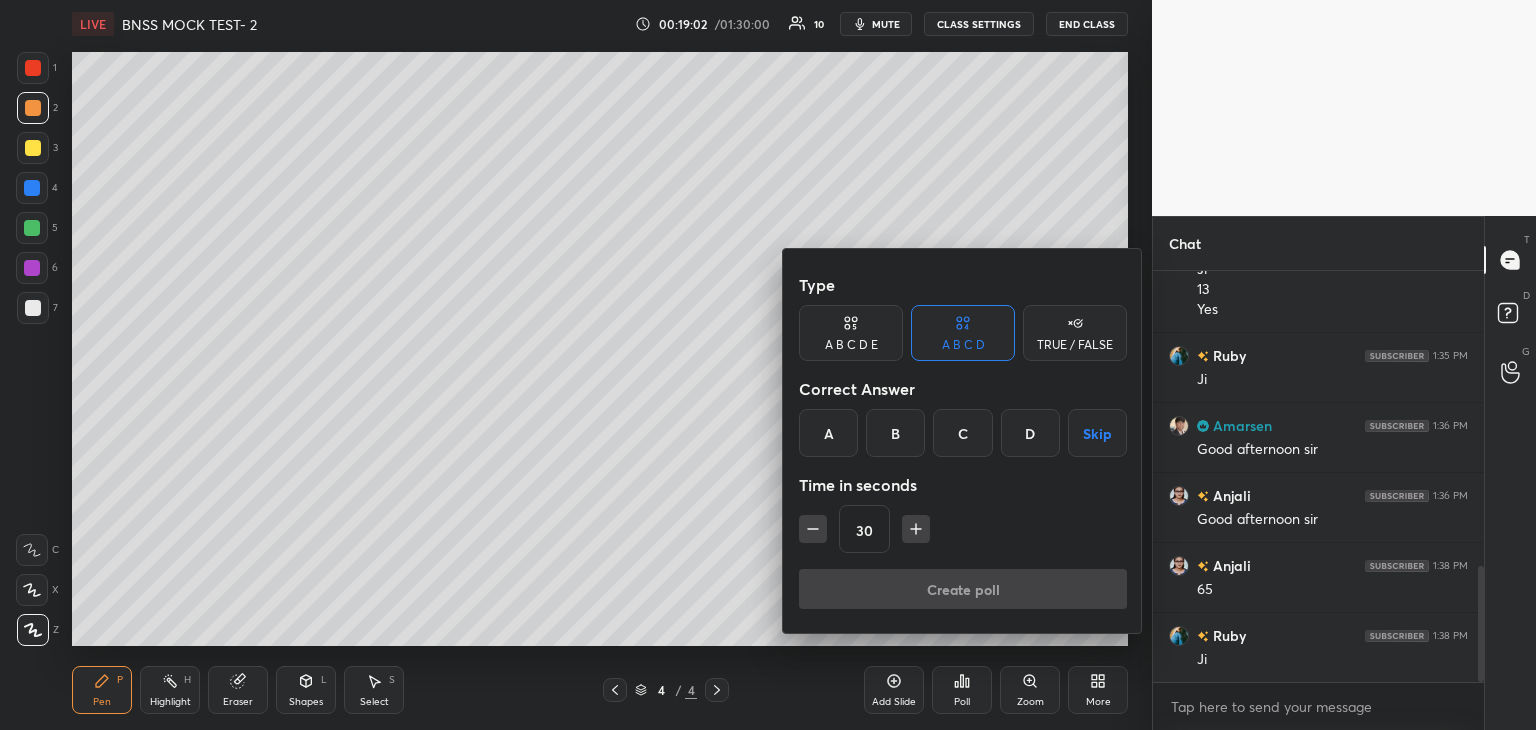 click on "A" at bounding box center (828, 433) 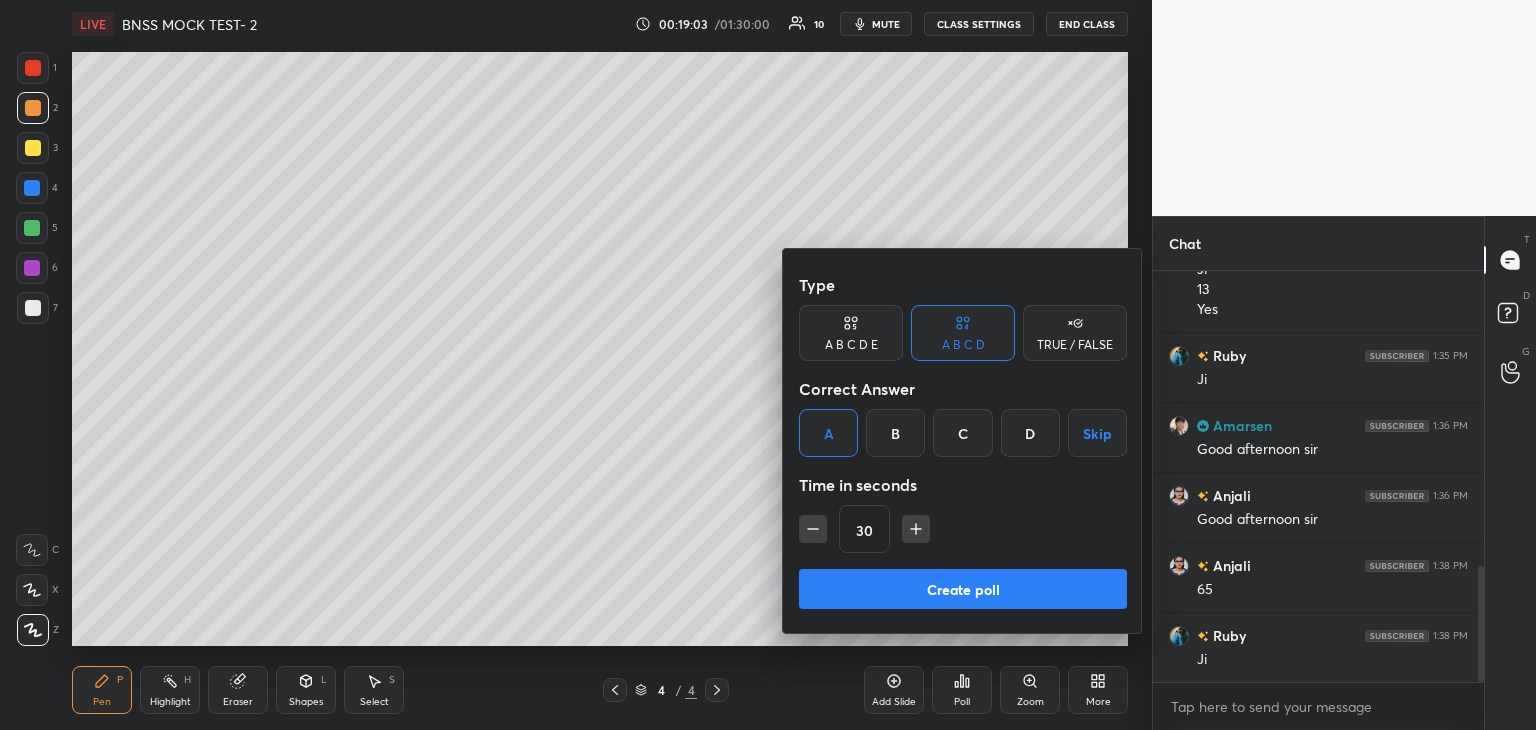 click on "Create poll" at bounding box center (963, 589) 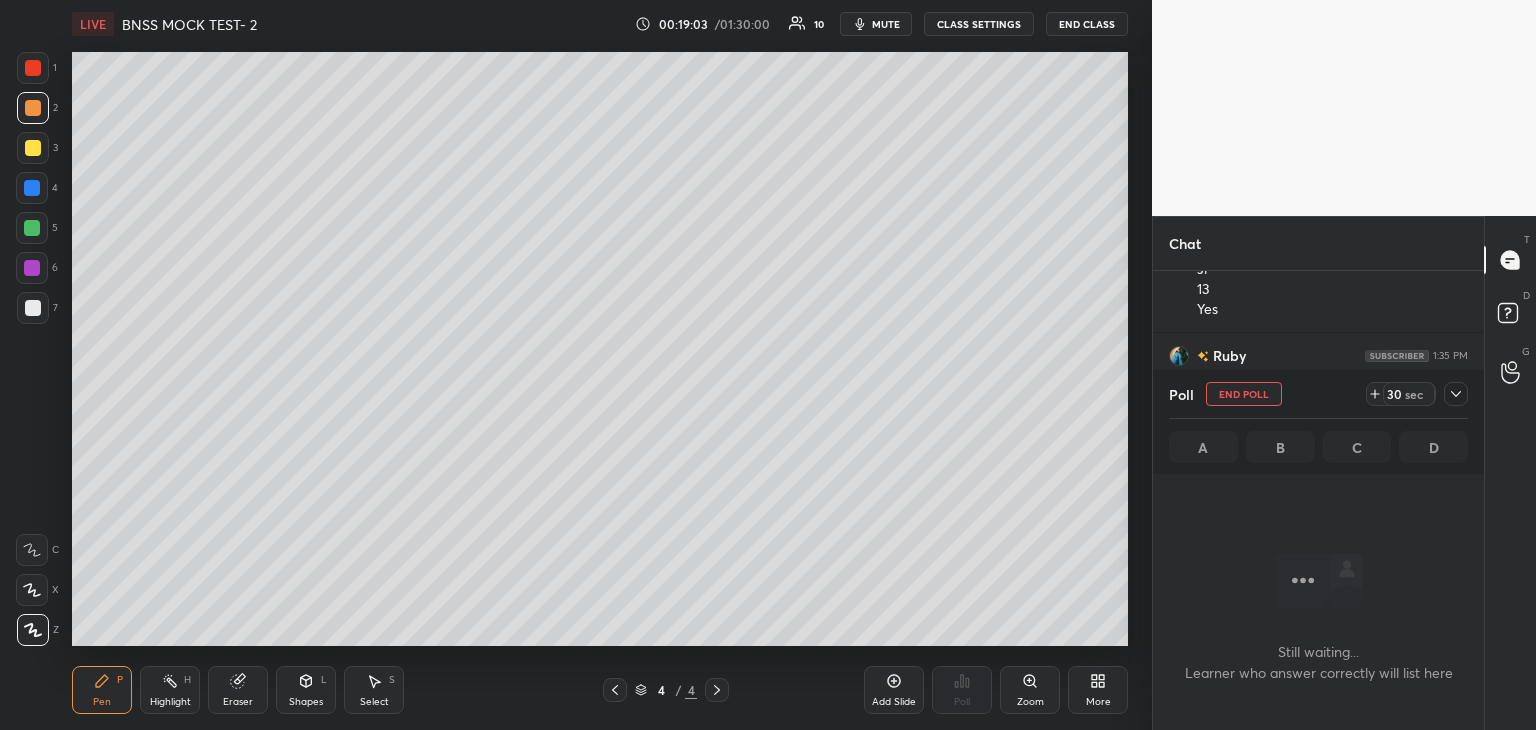 scroll, scrollTop: 364, scrollLeft: 325, axis: both 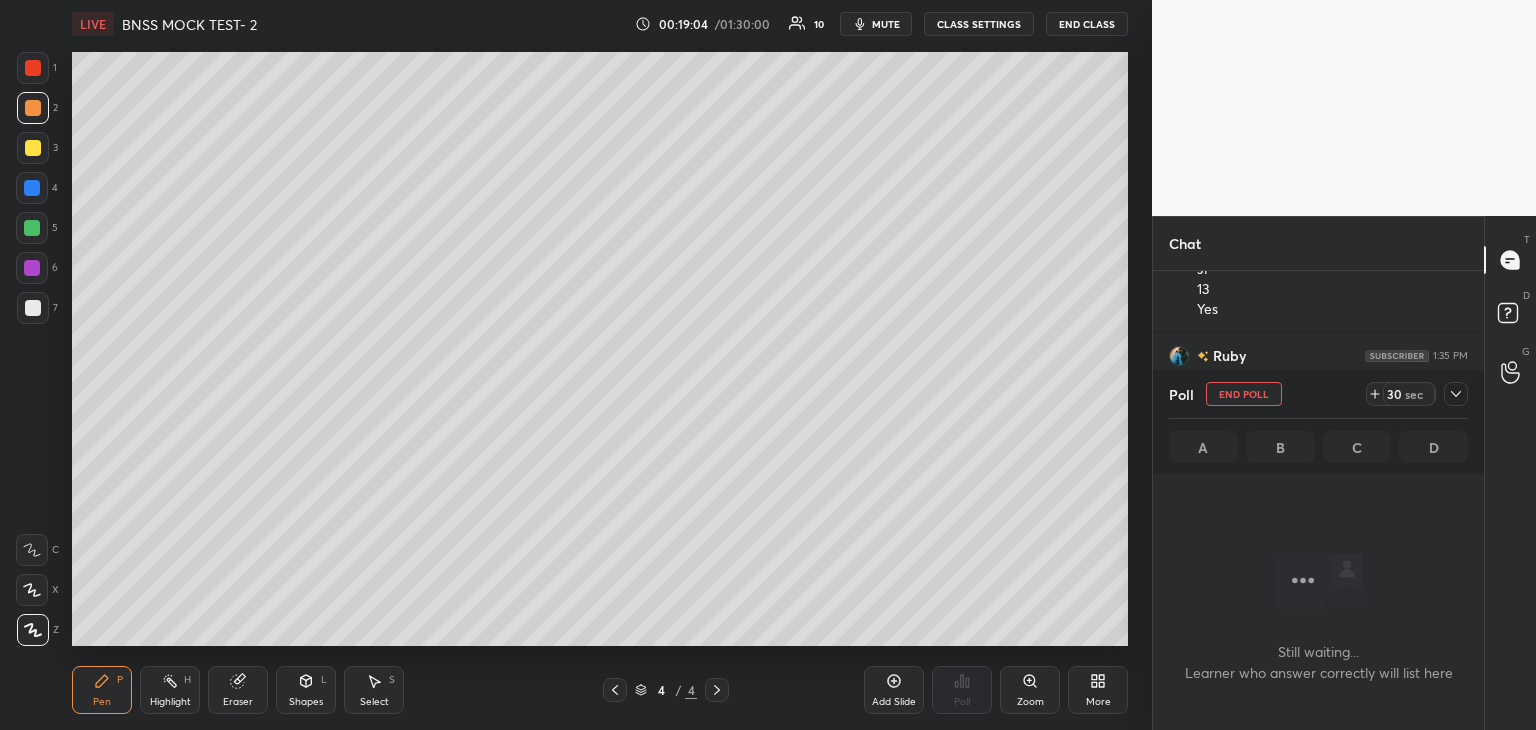 click at bounding box center (32, 188) 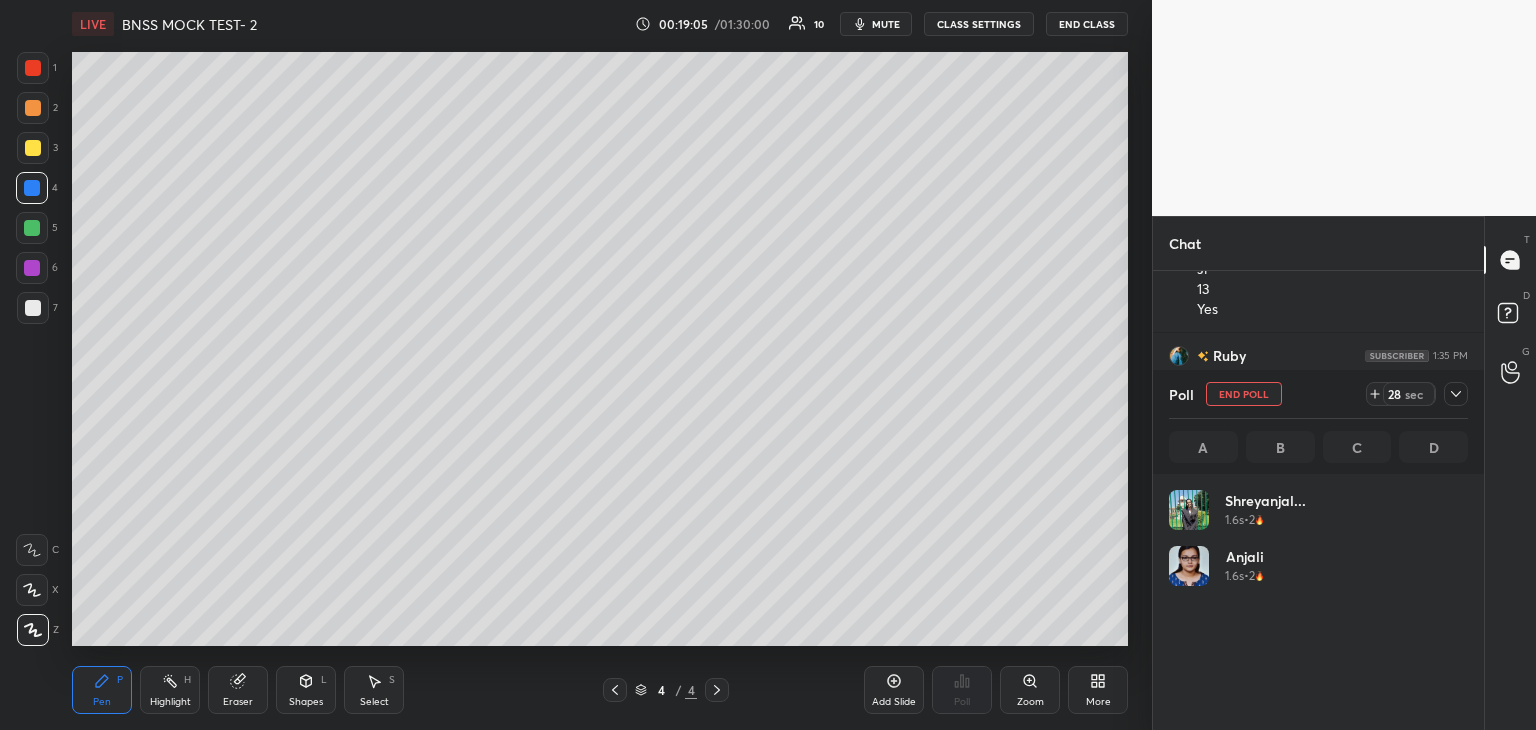 scroll, scrollTop: 6, scrollLeft: 6, axis: both 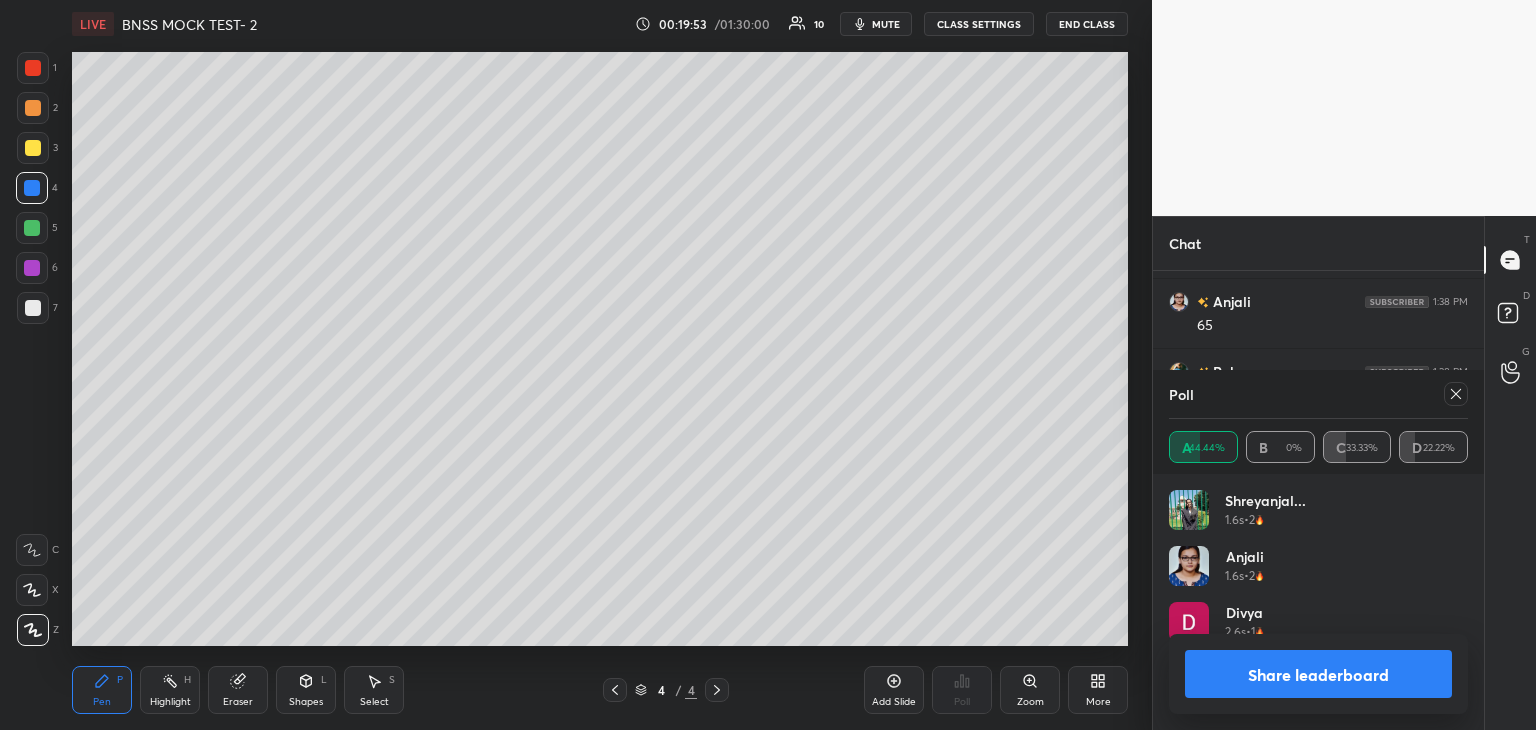 click 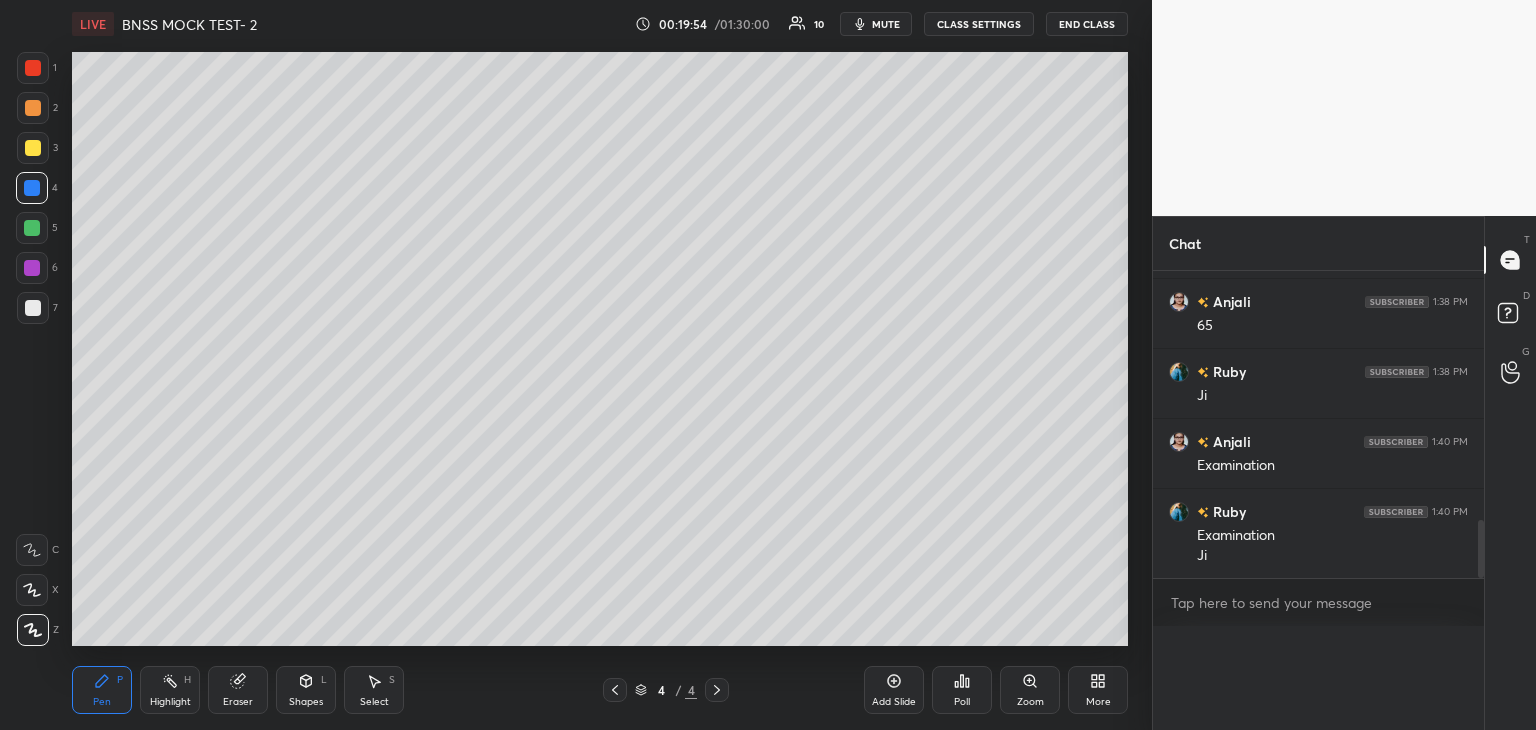 scroll, scrollTop: 0, scrollLeft: 0, axis: both 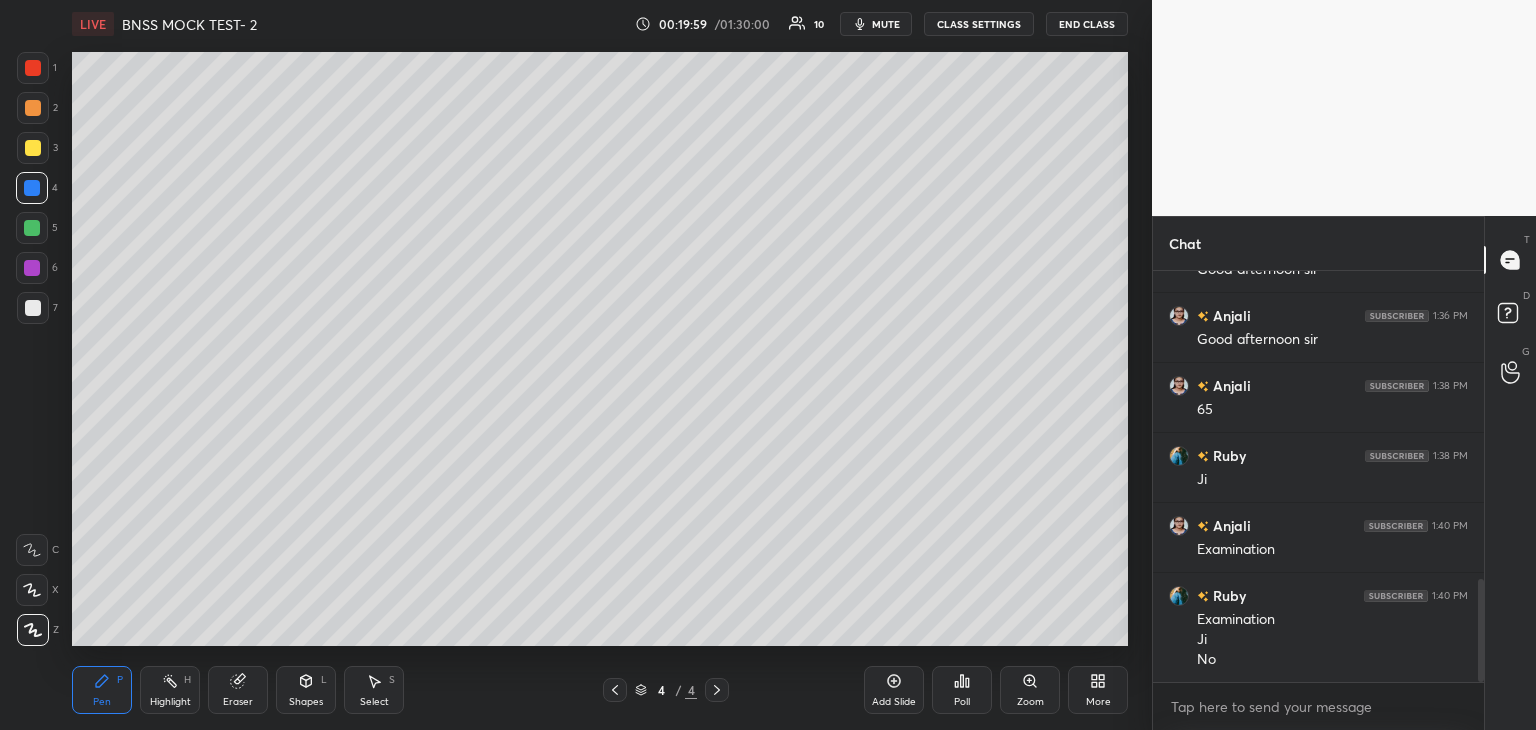click 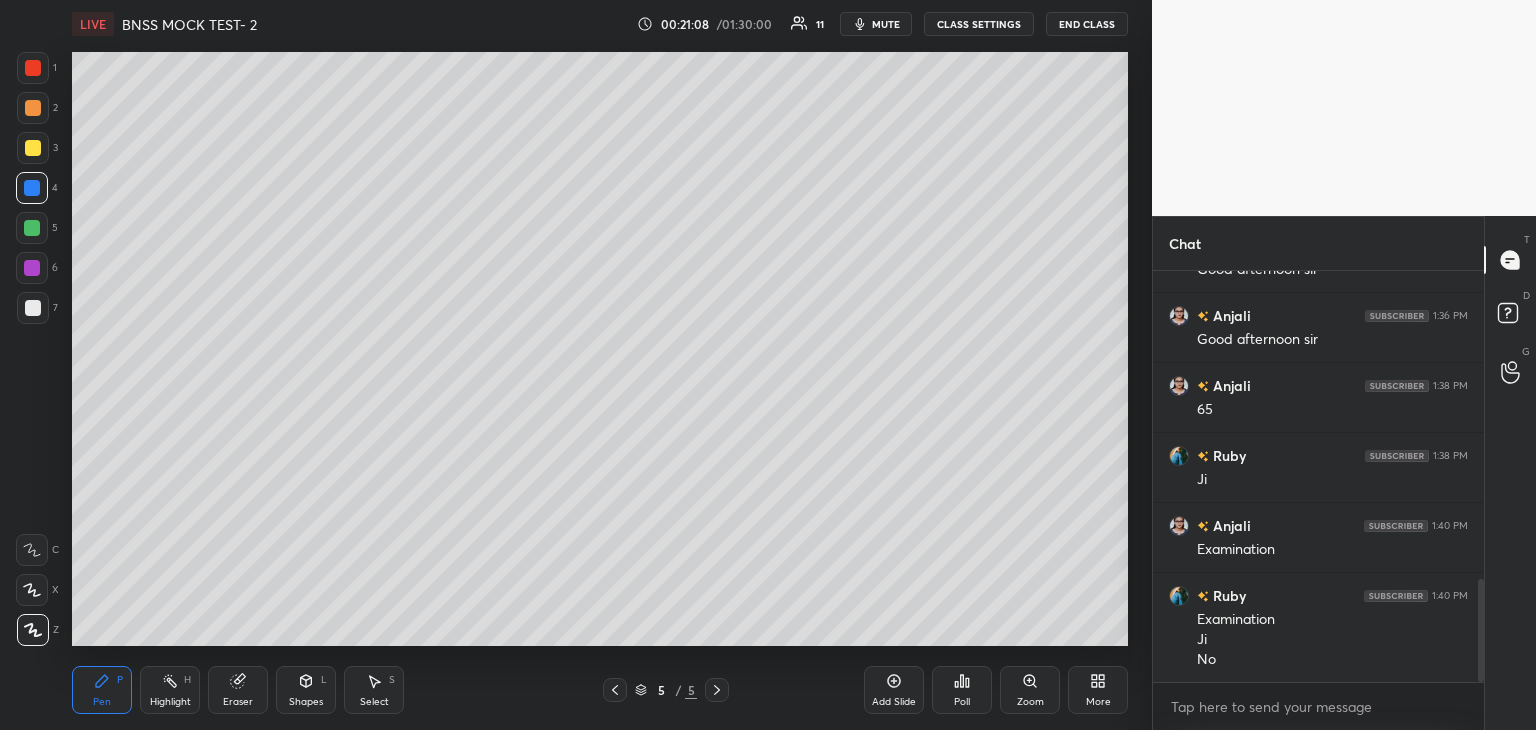 click 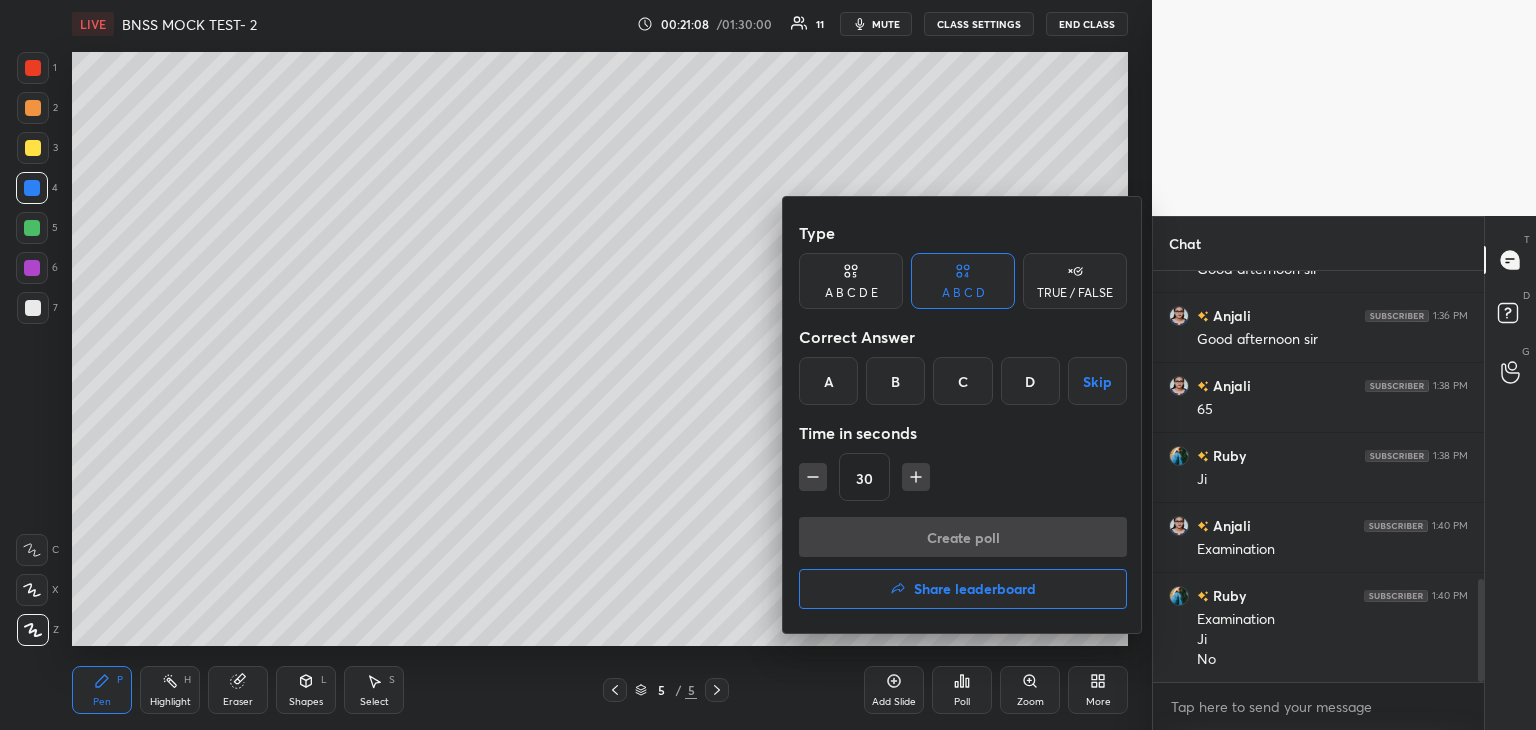 click on "D" at bounding box center [1030, 381] 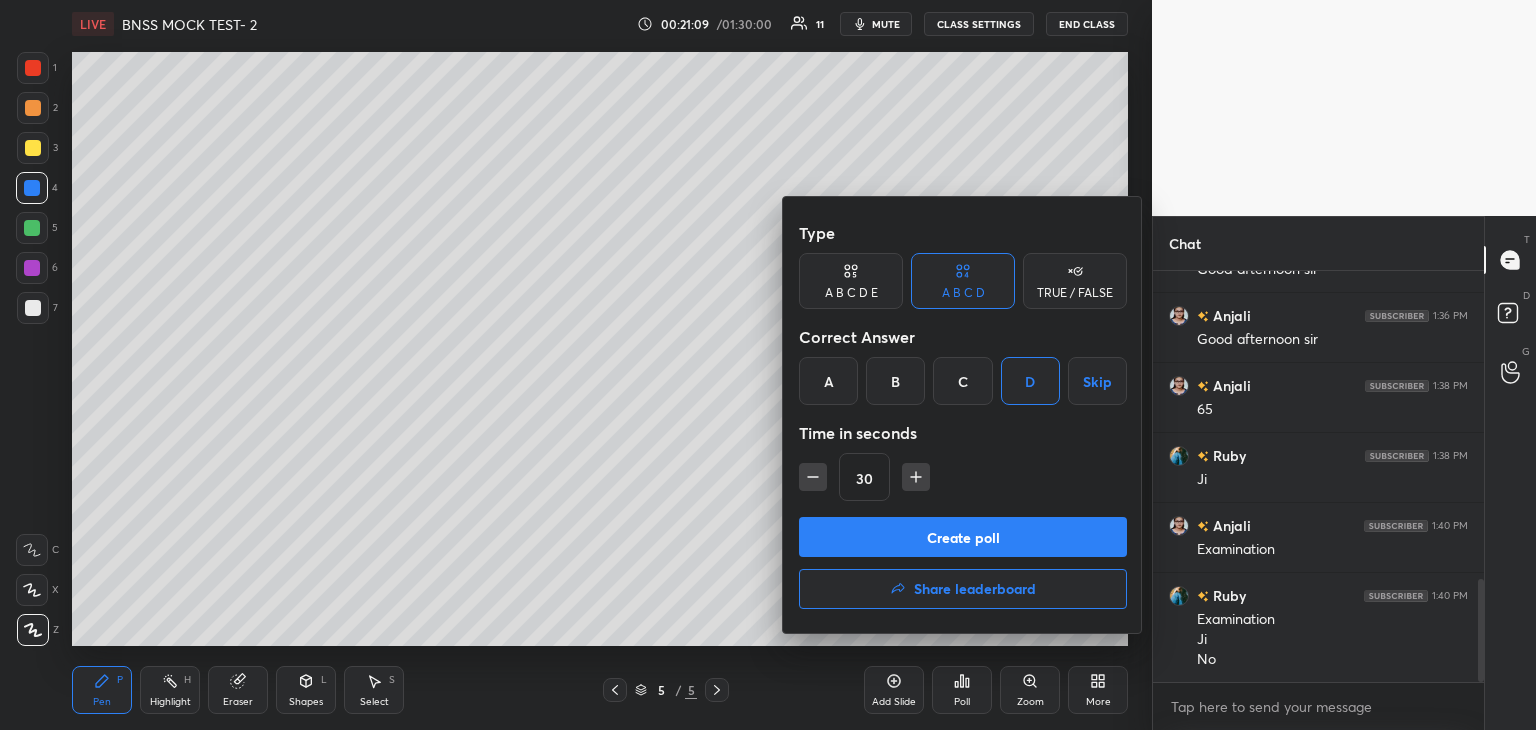 click on "Create poll" at bounding box center [963, 537] 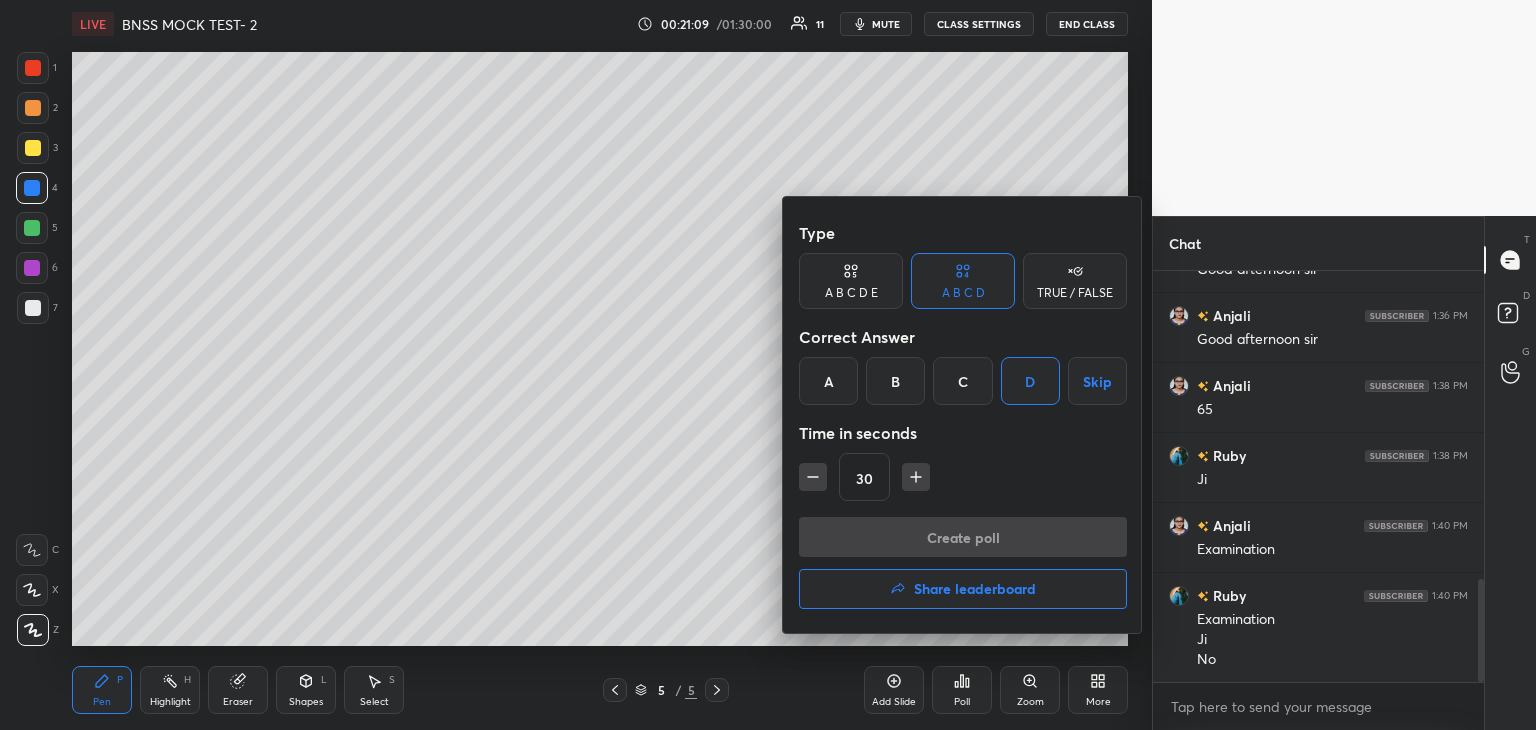 scroll, scrollTop: 364, scrollLeft: 325, axis: both 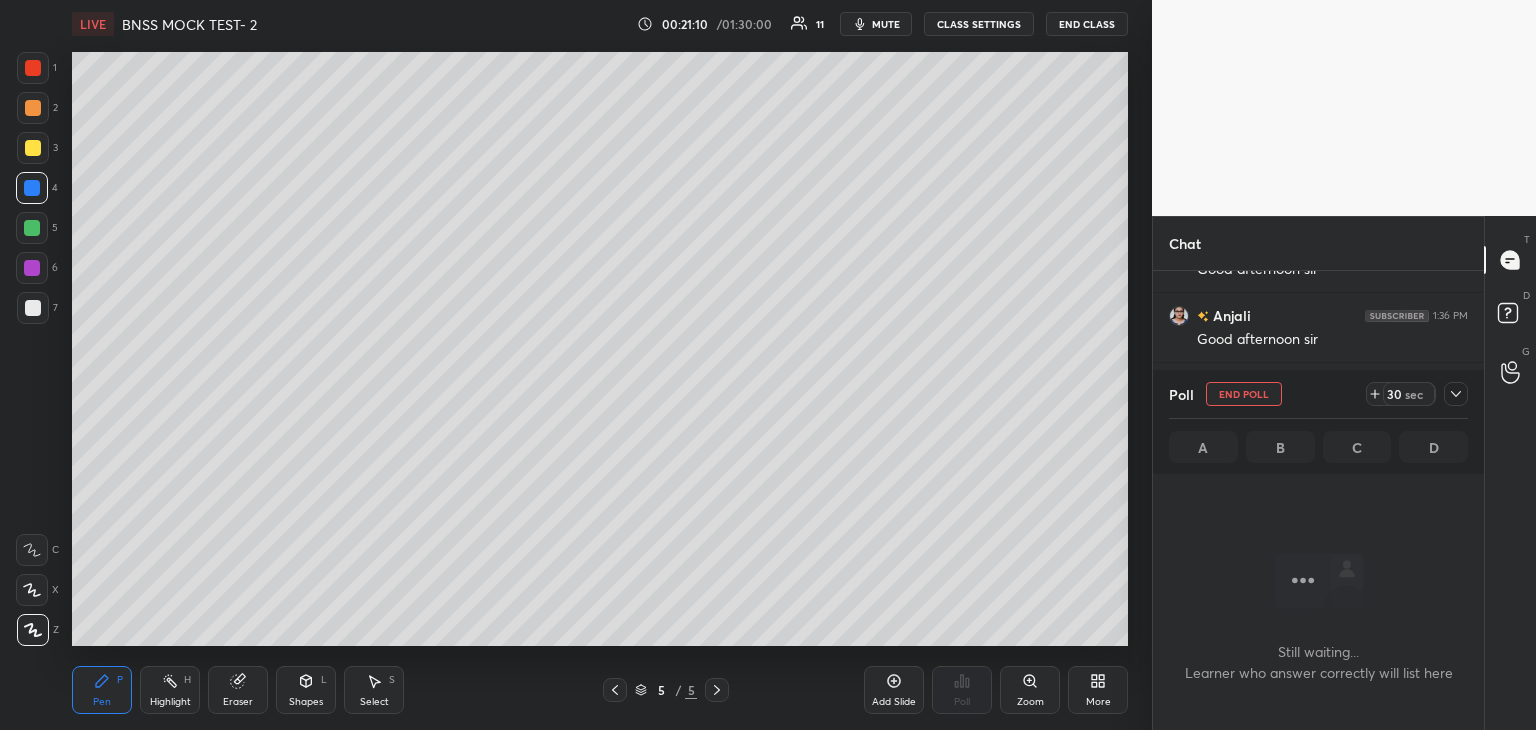 click at bounding box center [33, 108] 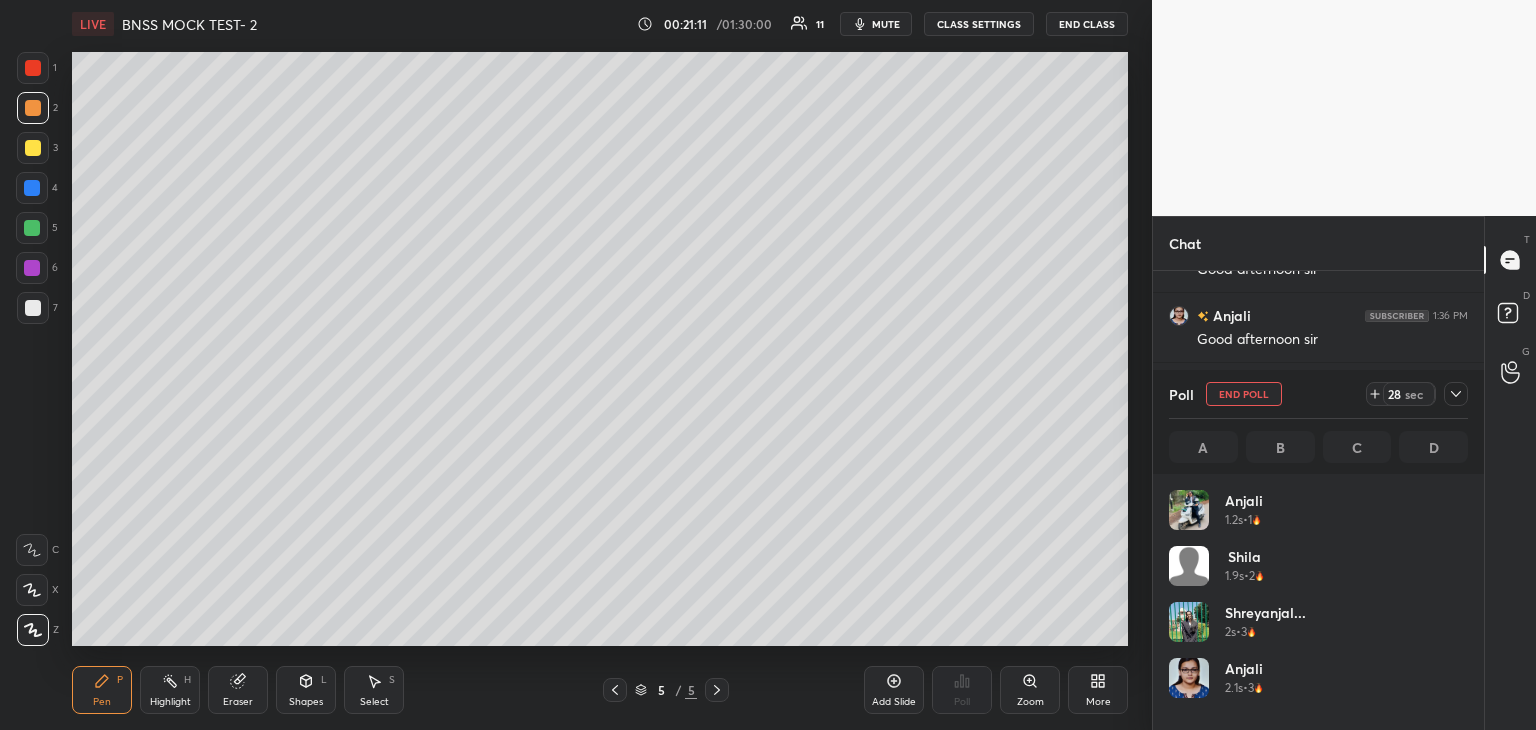 scroll, scrollTop: 6, scrollLeft: 6, axis: both 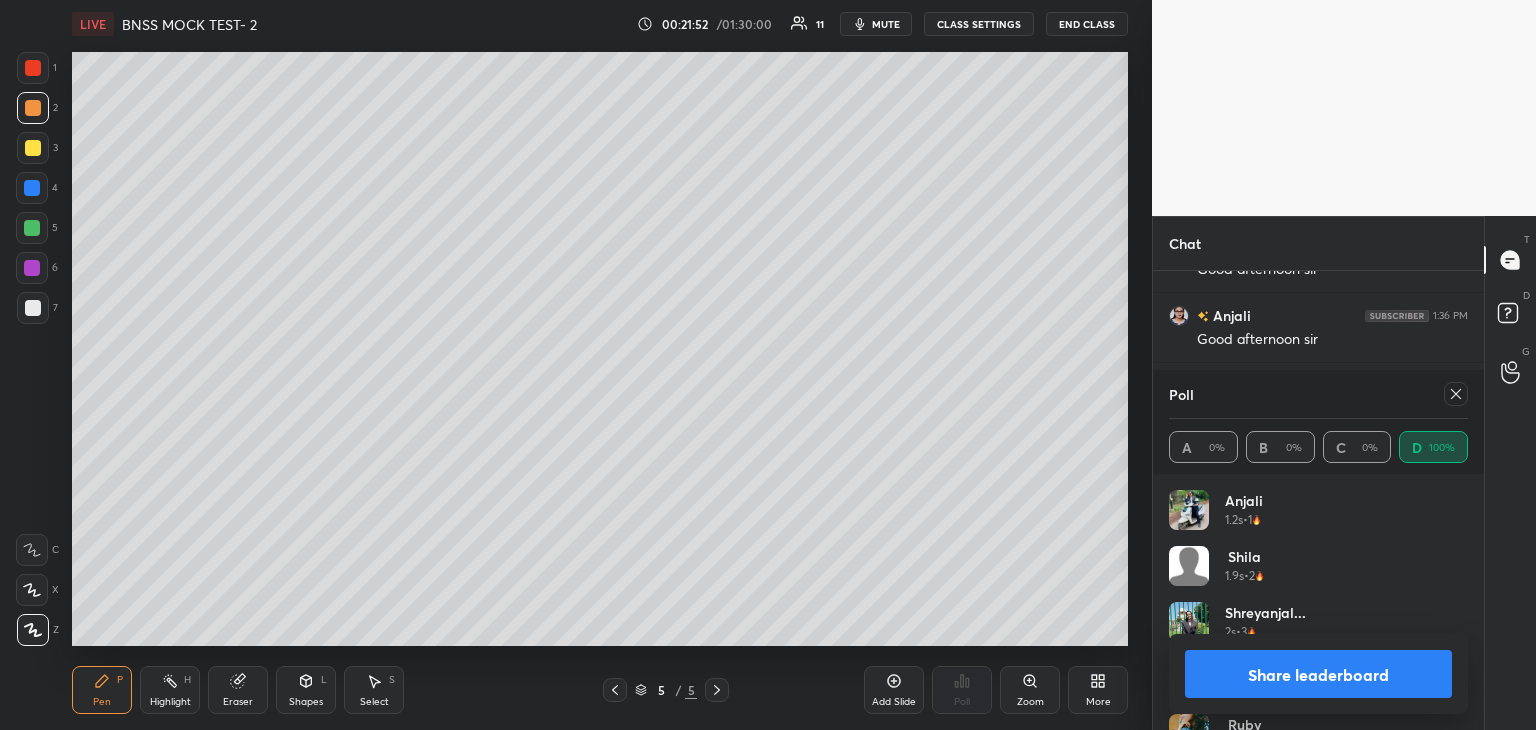 click on "Share leaderboard" at bounding box center (1318, 674) 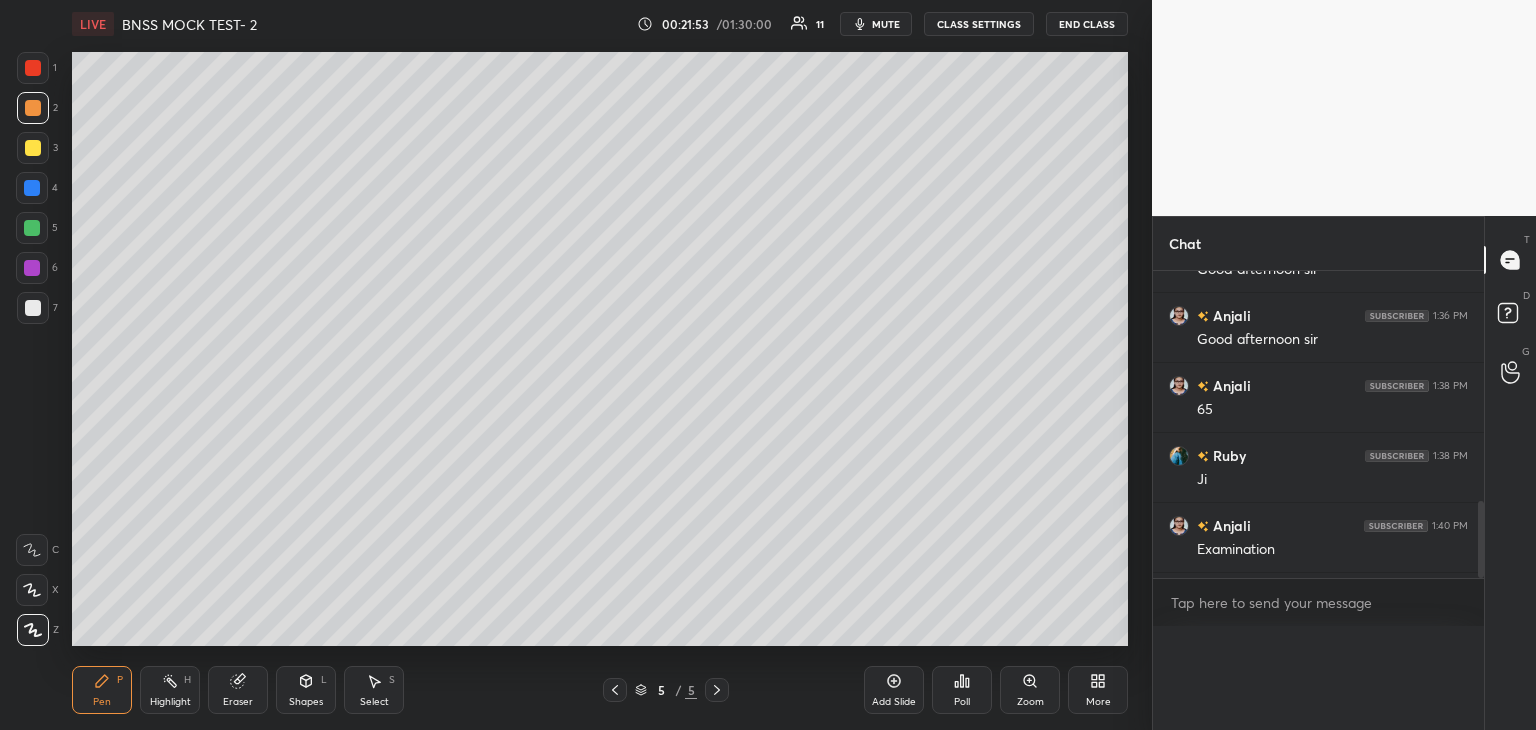 scroll, scrollTop: 0, scrollLeft: 0, axis: both 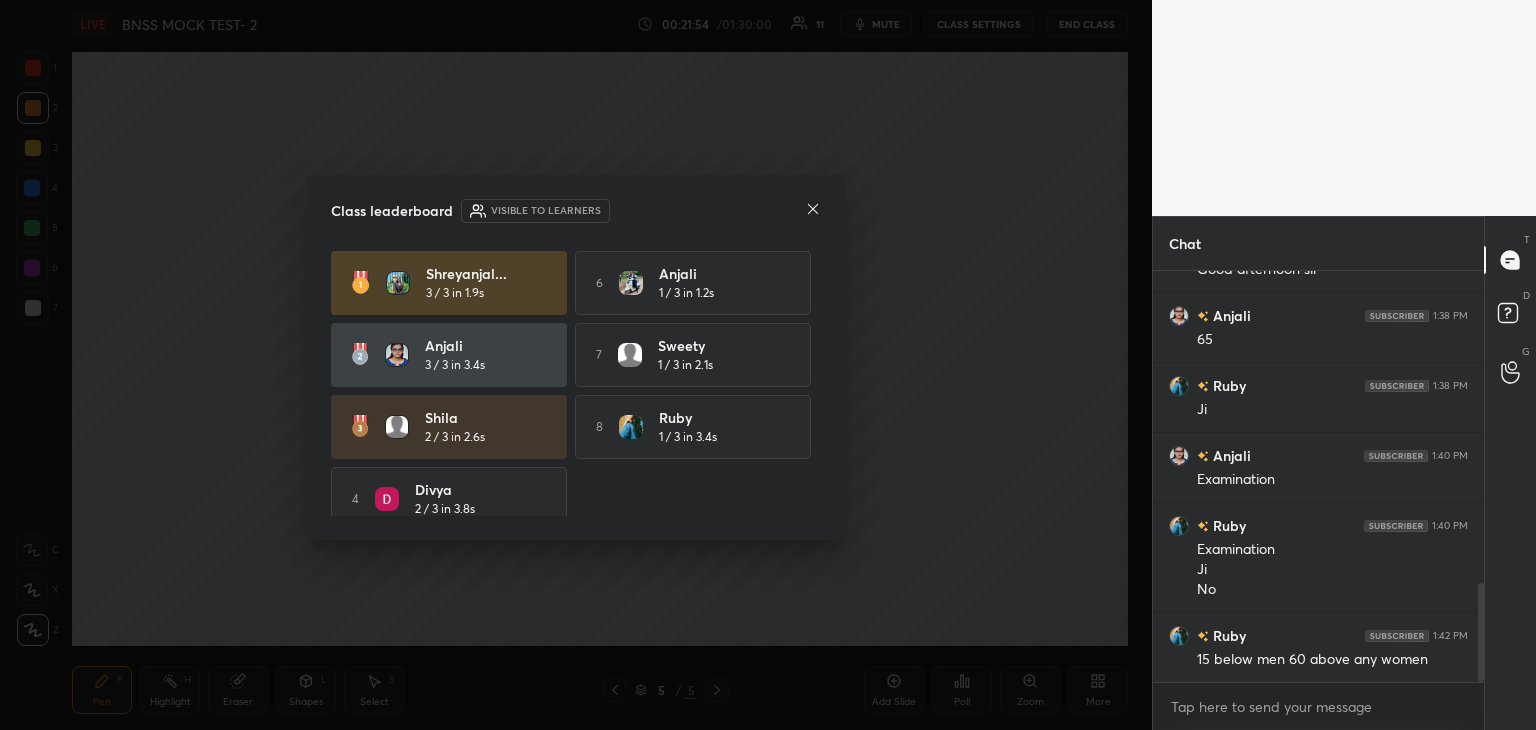 click at bounding box center [813, 210] 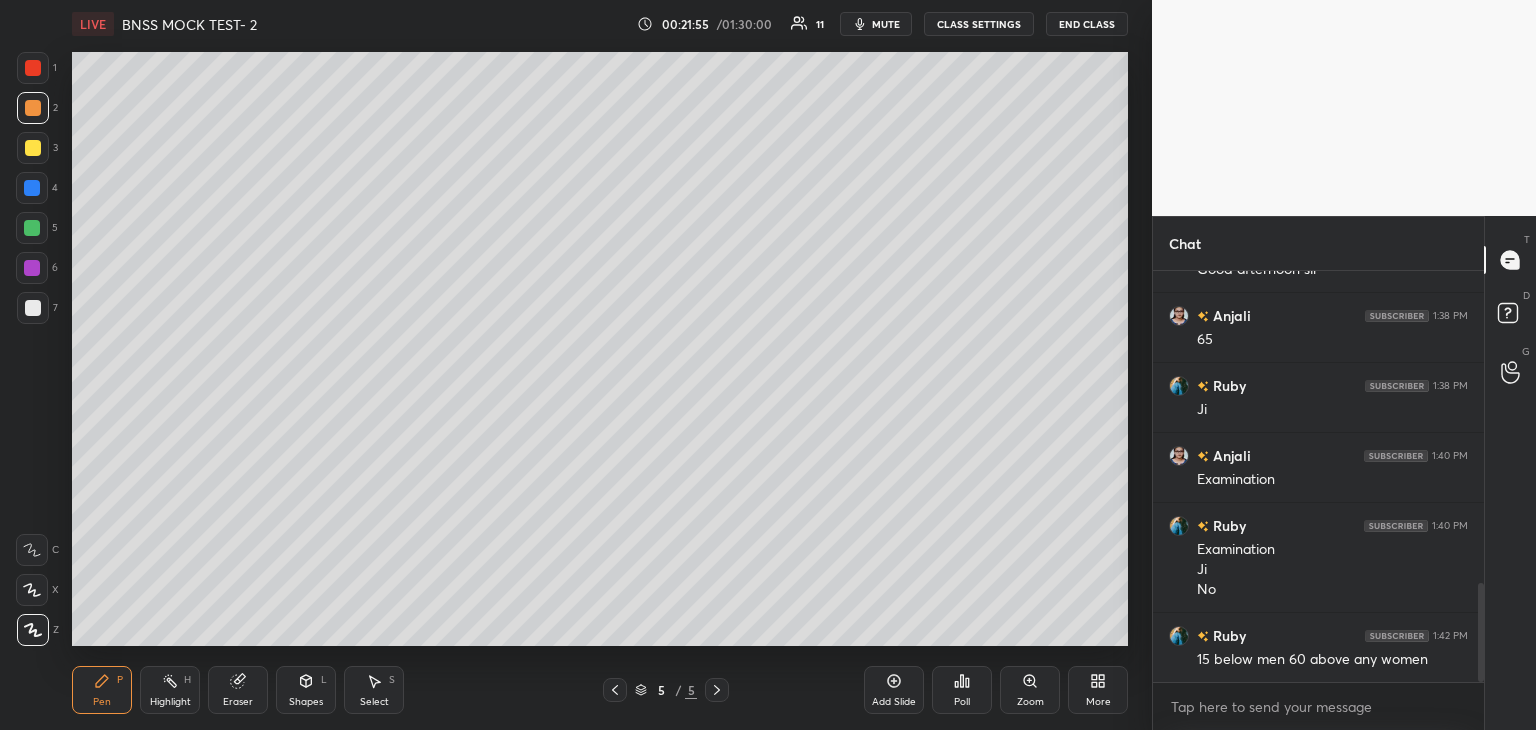 click on "Add Slide" at bounding box center [894, 690] 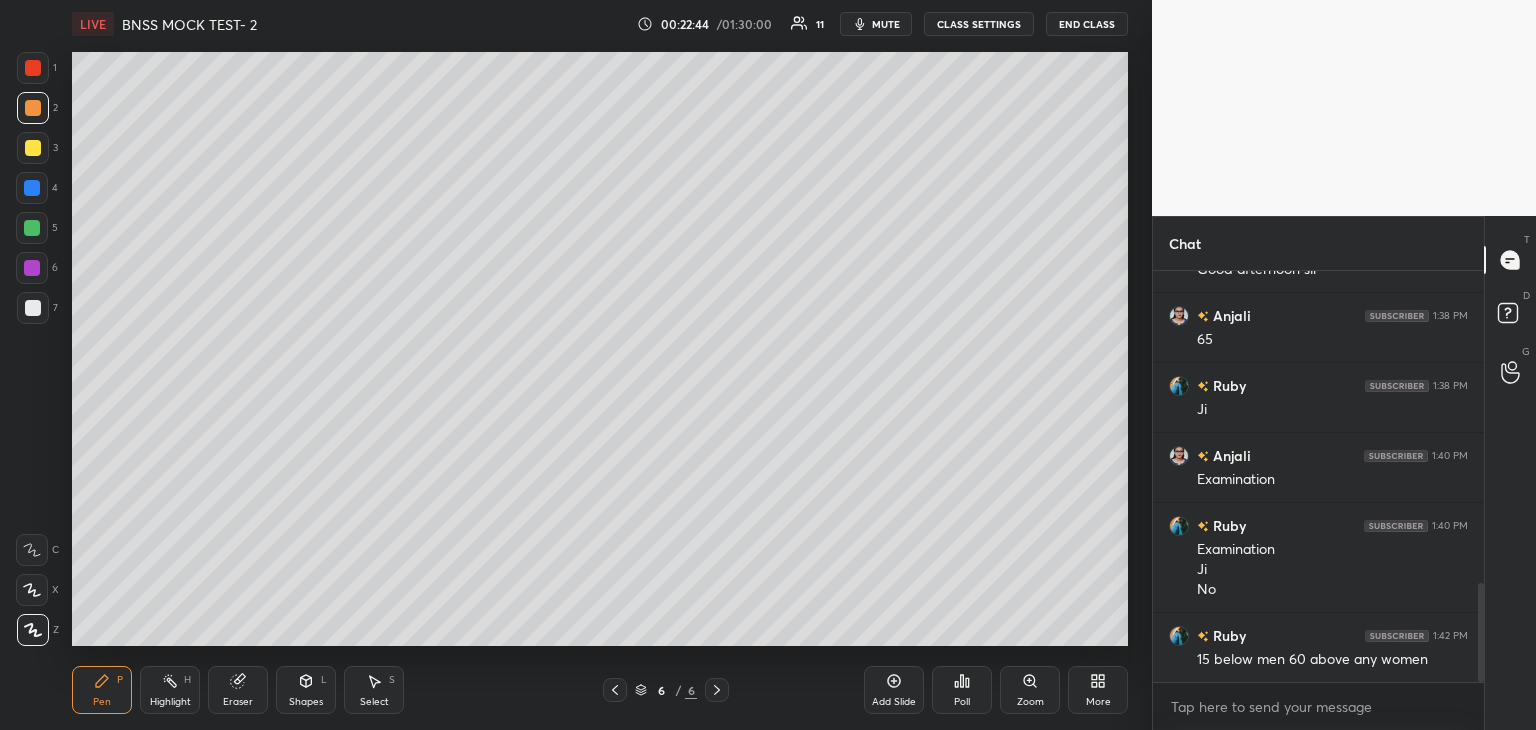 click on "Poll" at bounding box center (962, 690) 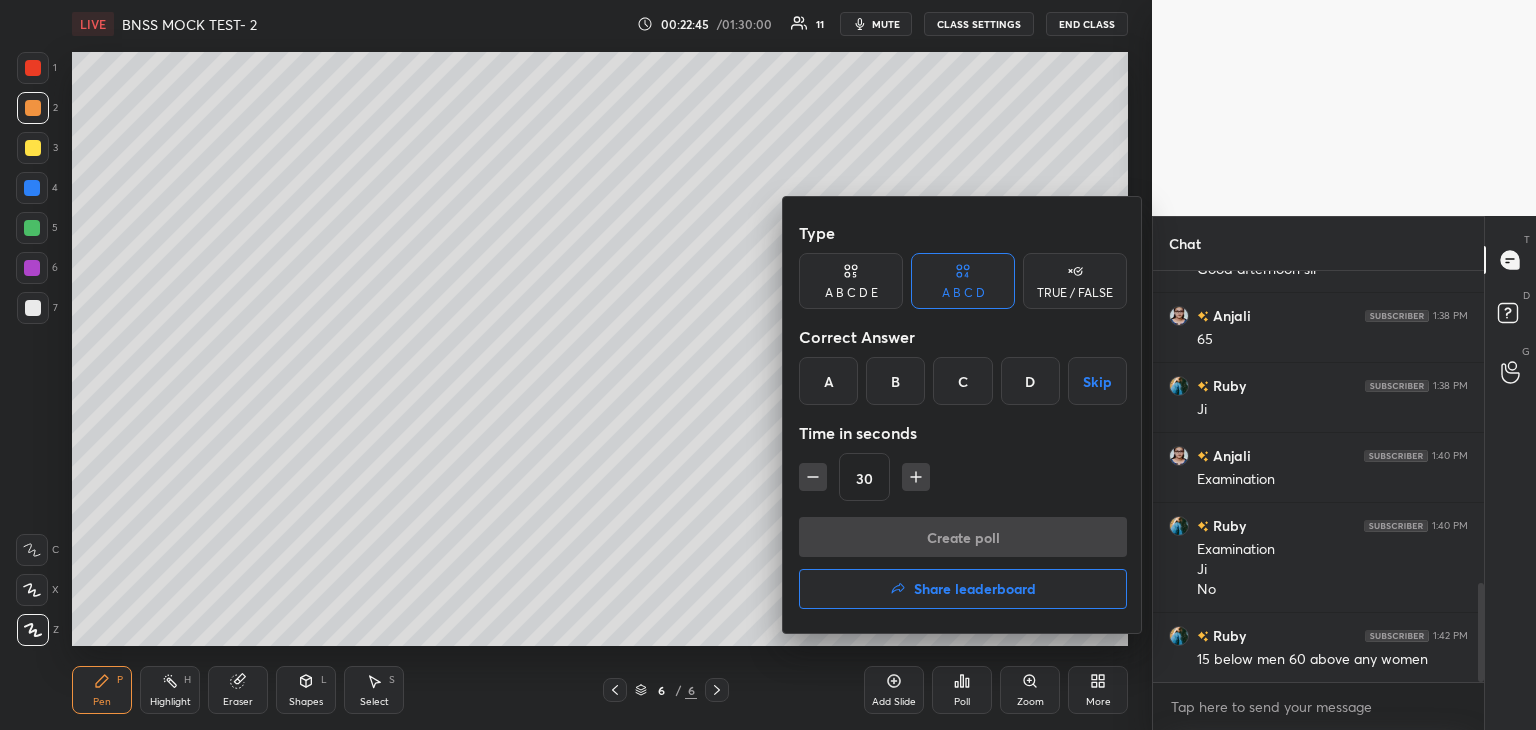 click on "B" at bounding box center (895, 381) 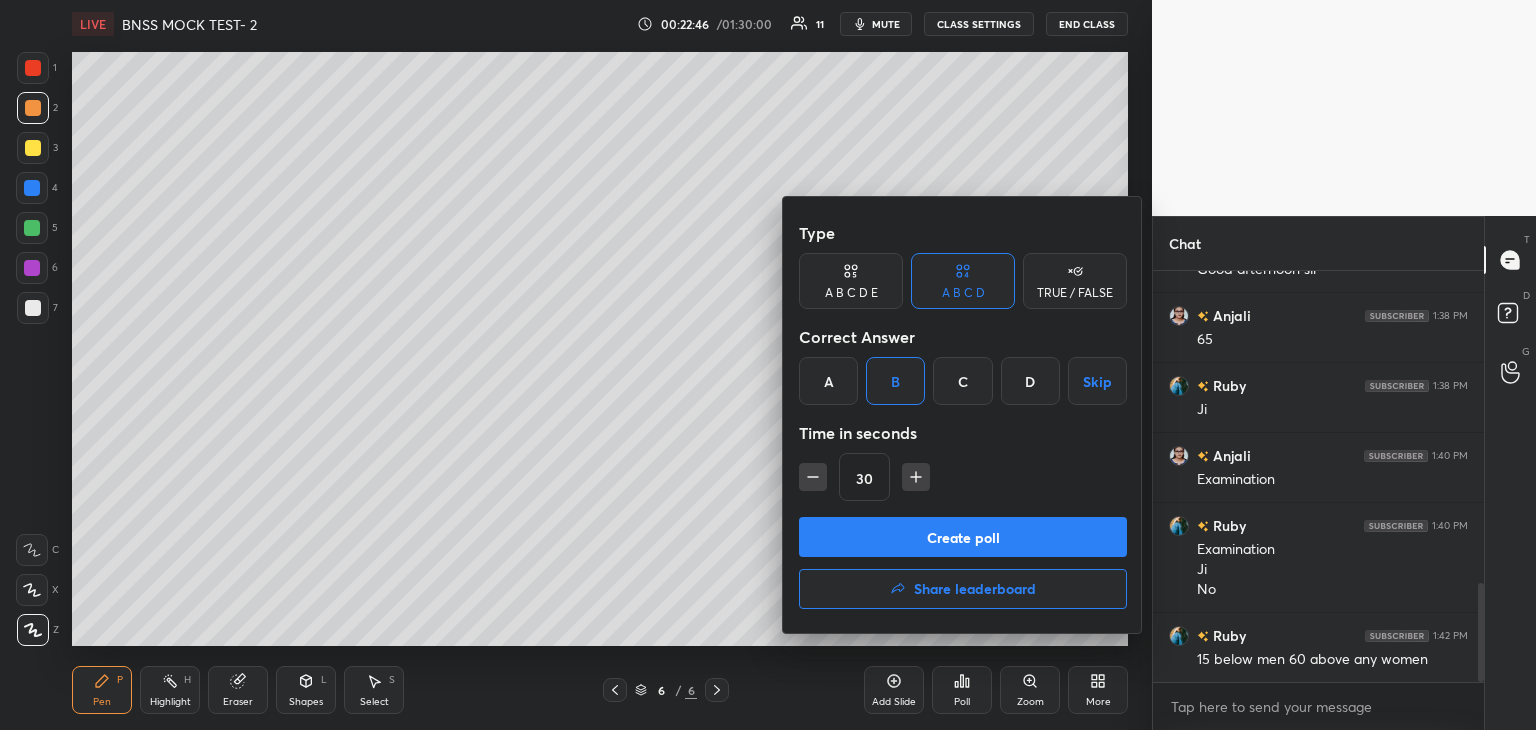 click 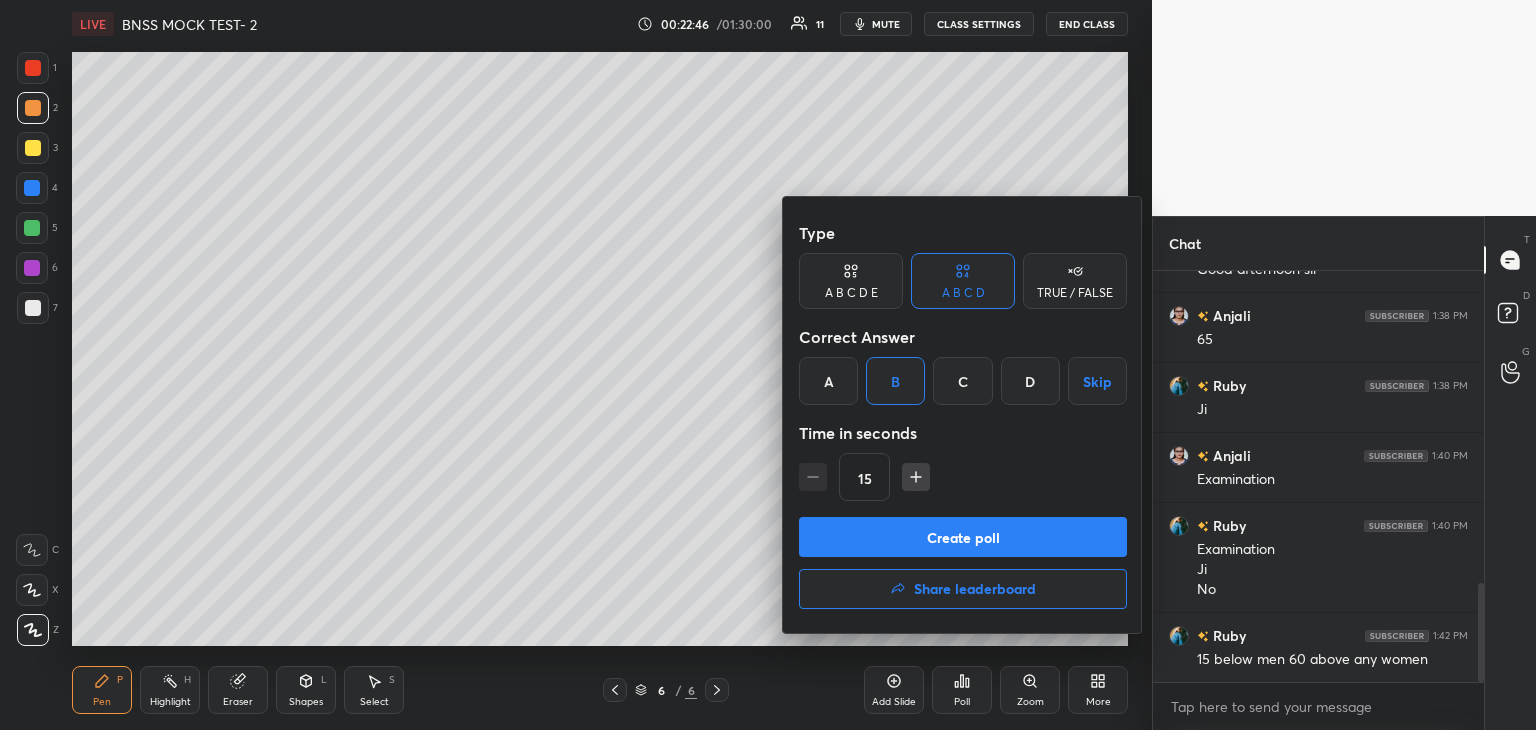 click on "Create poll" at bounding box center [963, 537] 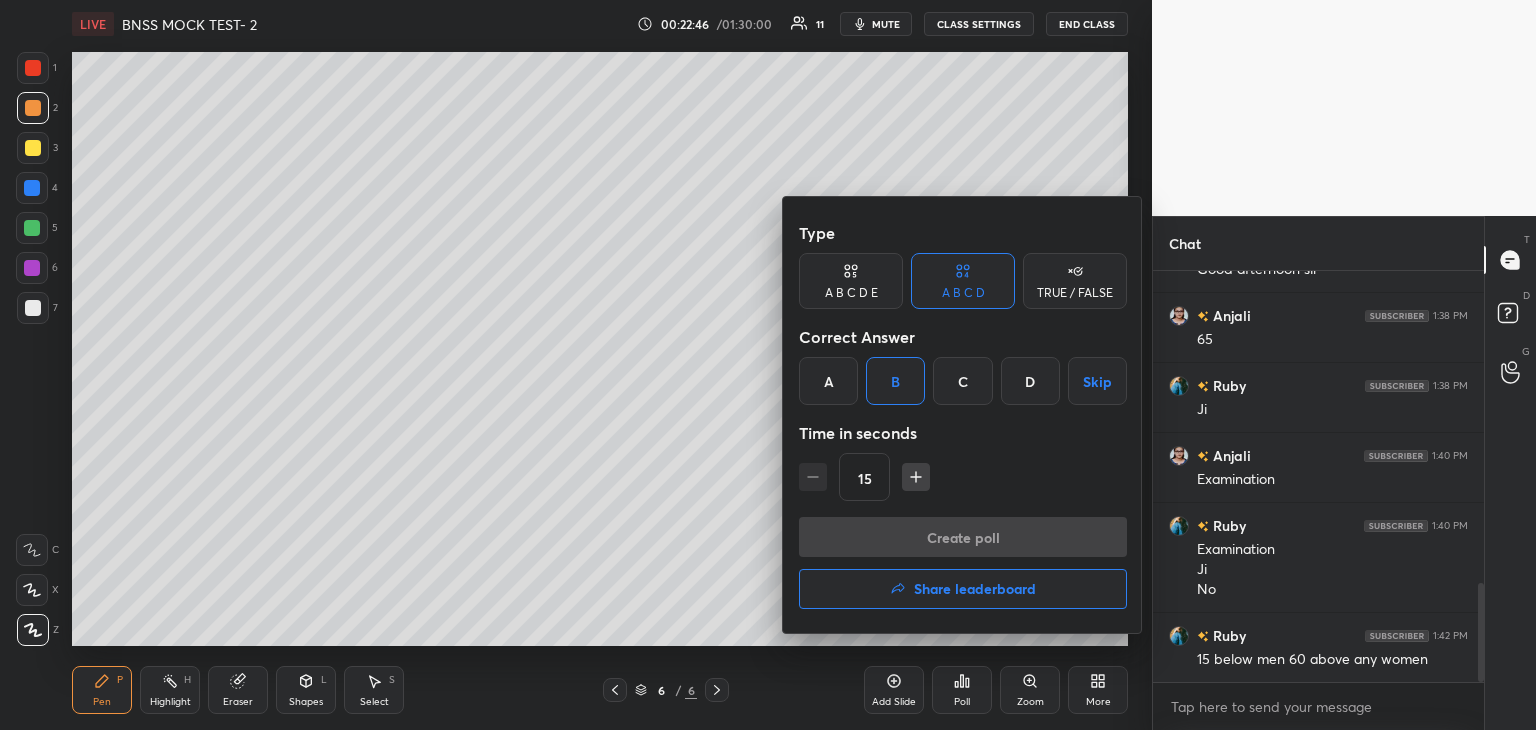 scroll, scrollTop: 372, scrollLeft: 325, axis: both 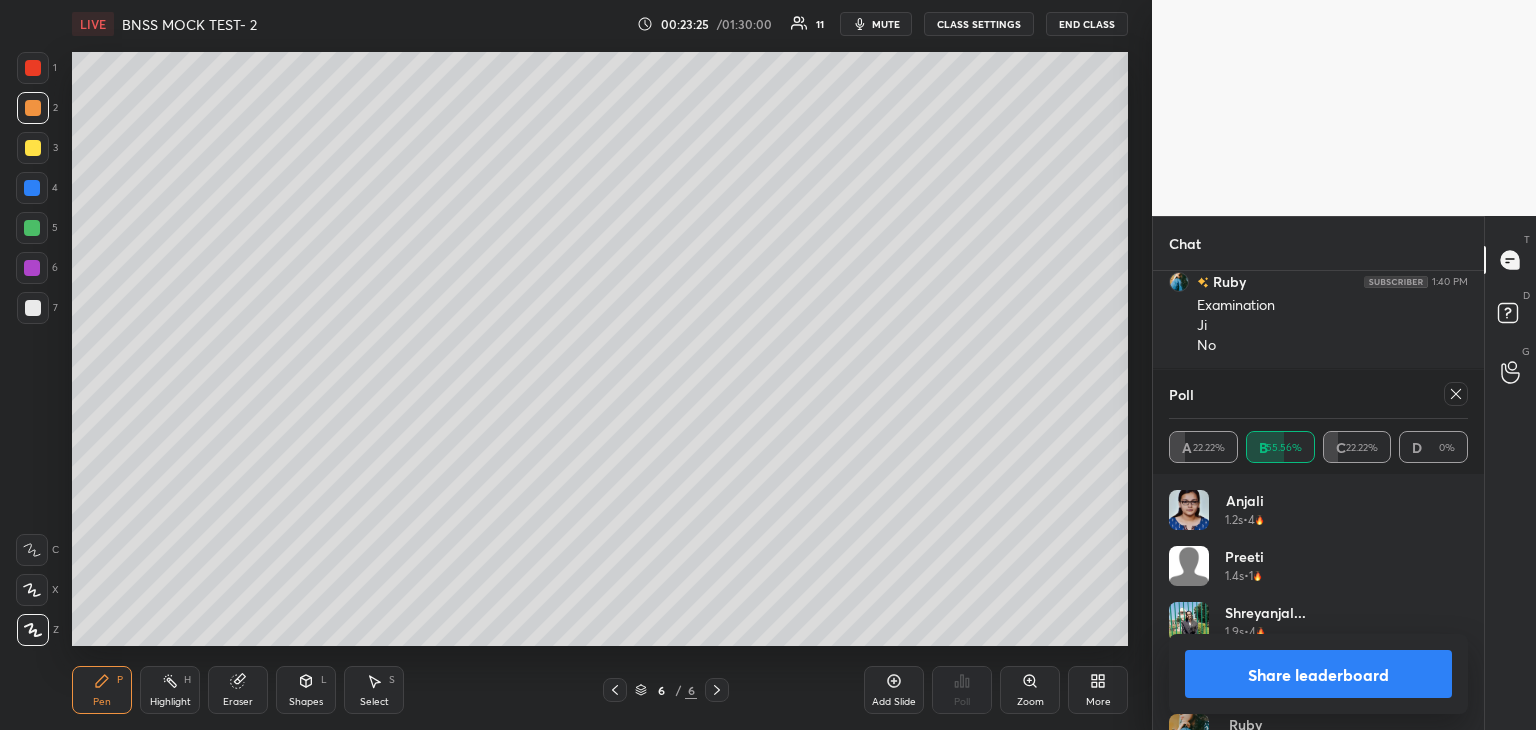 click at bounding box center (1452, 394) 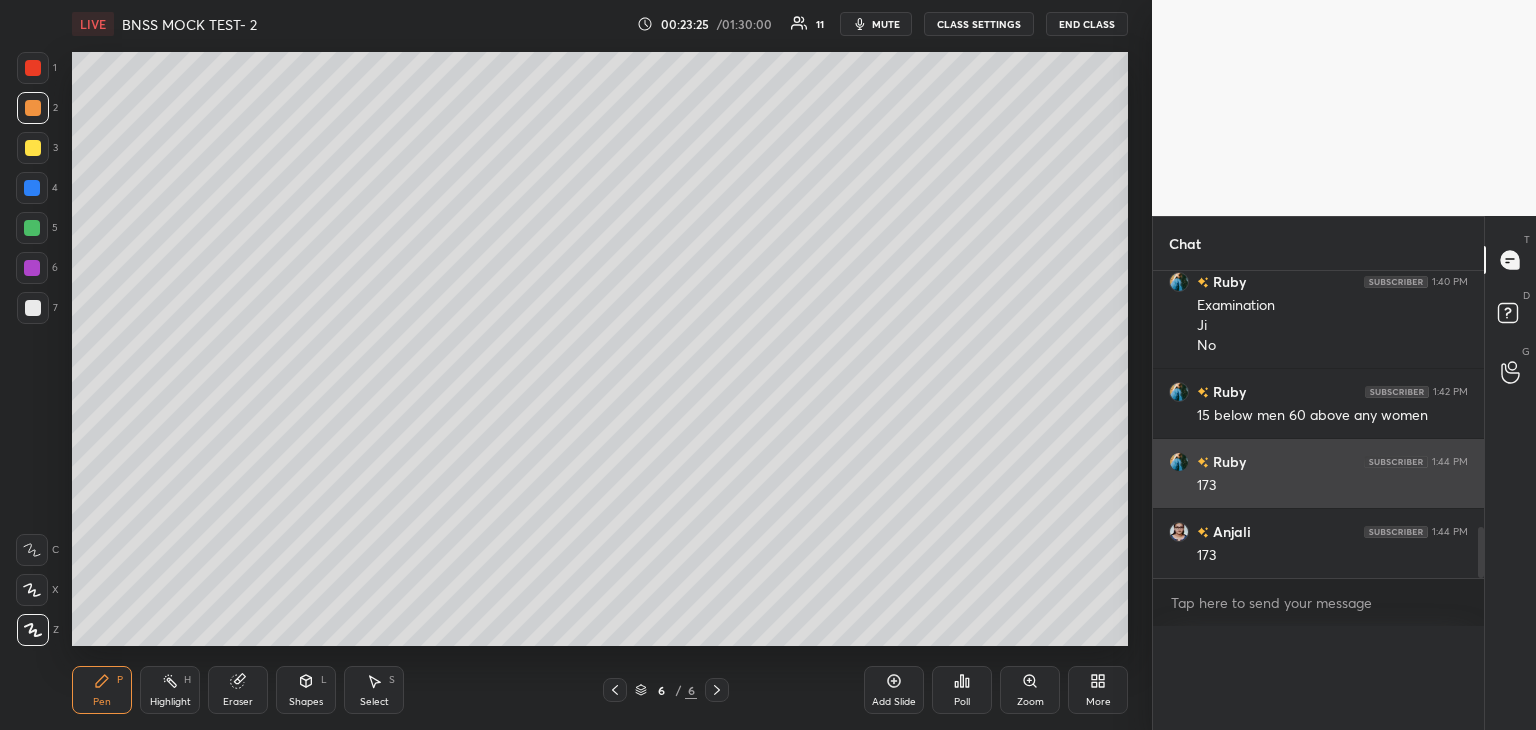 scroll, scrollTop: 121, scrollLeft: 293, axis: both 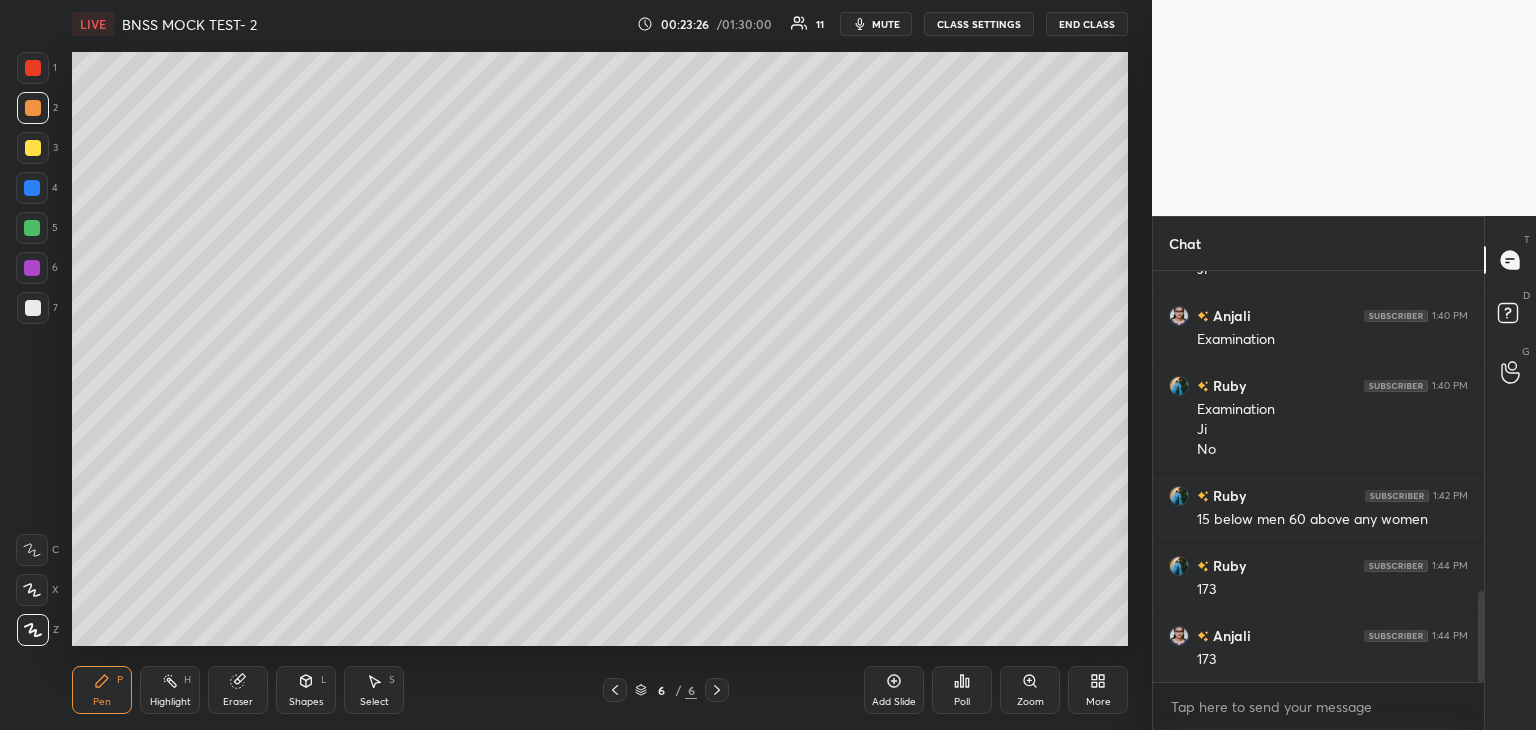 click on "Add Slide" at bounding box center [894, 690] 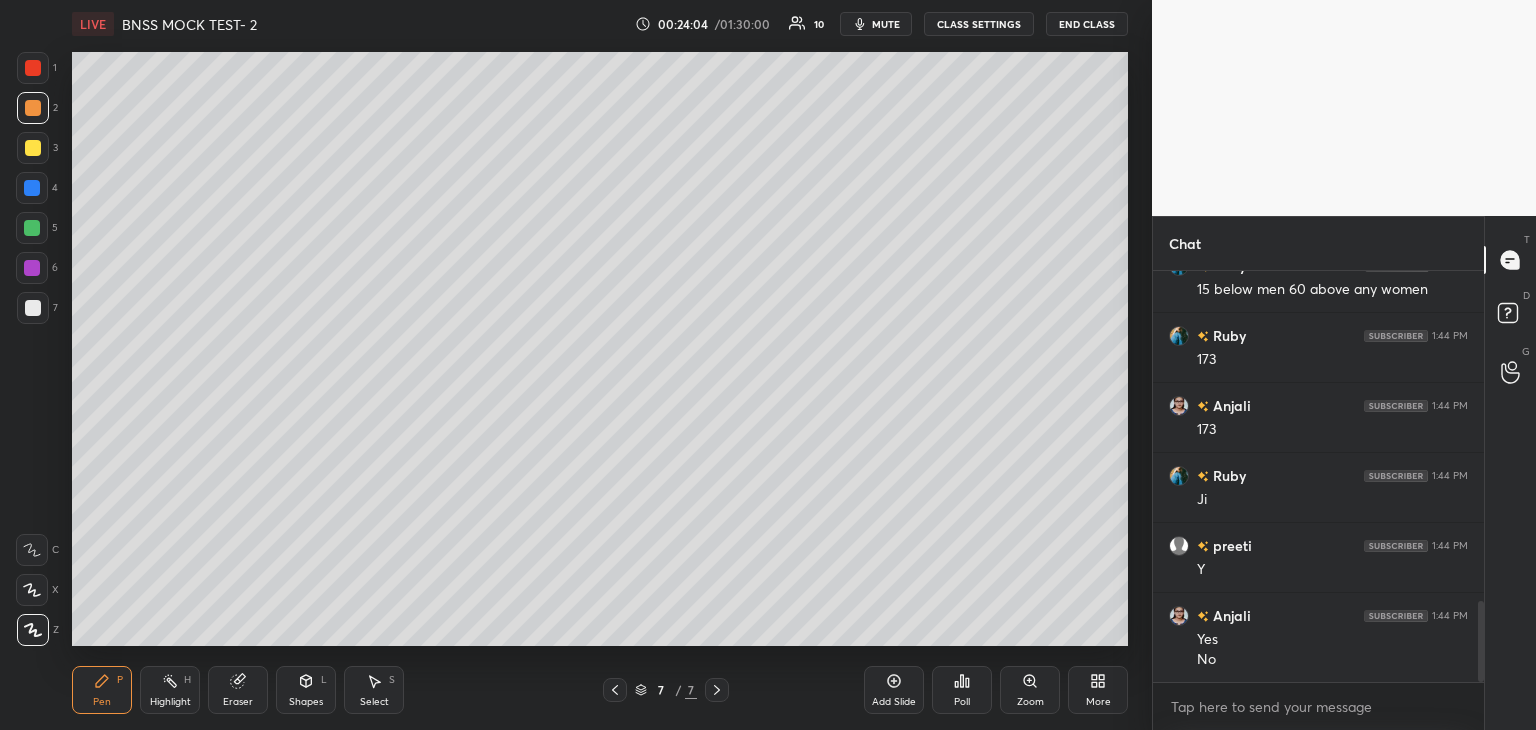 scroll, scrollTop: 1740, scrollLeft: 0, axis: vertical 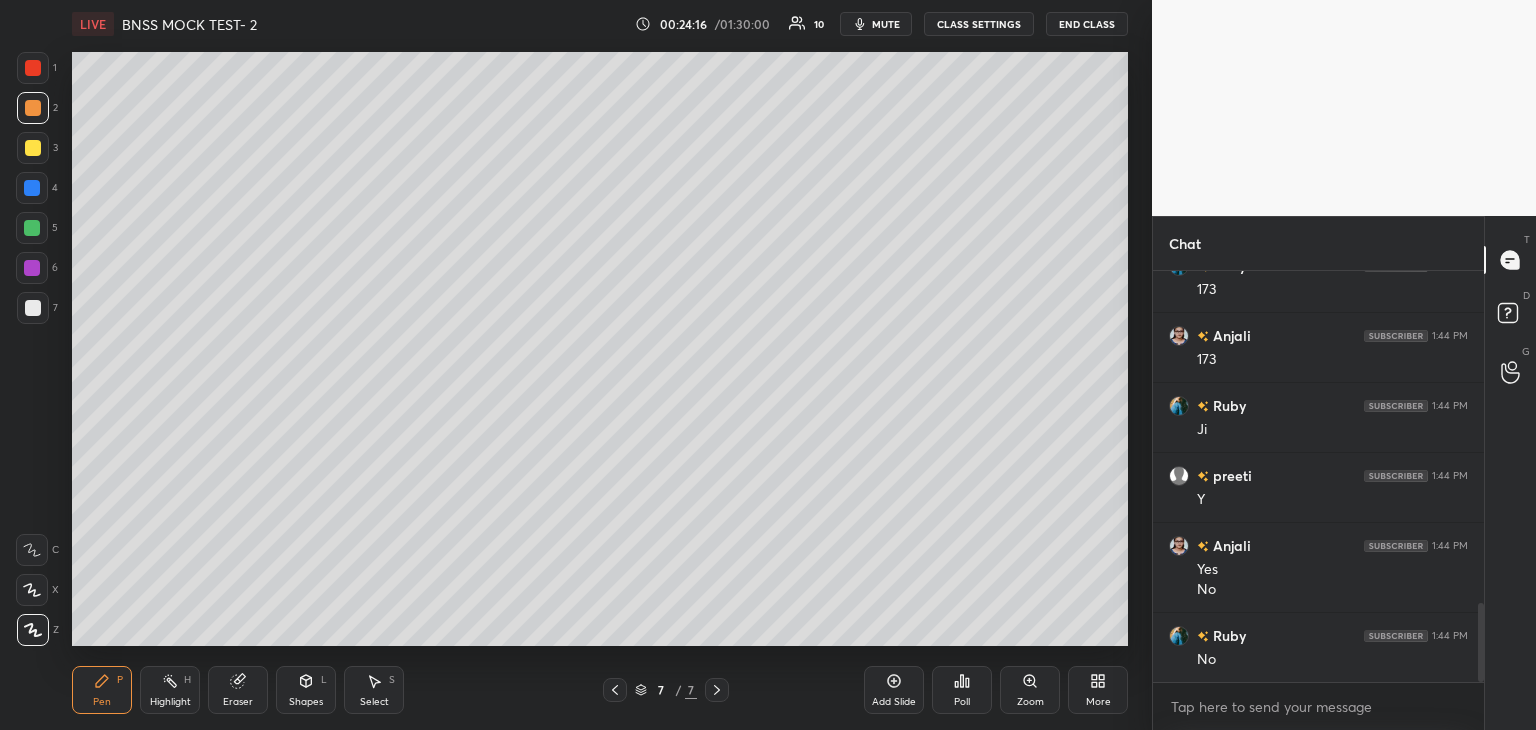 click on "Poll" at bounding box center [962, 690] 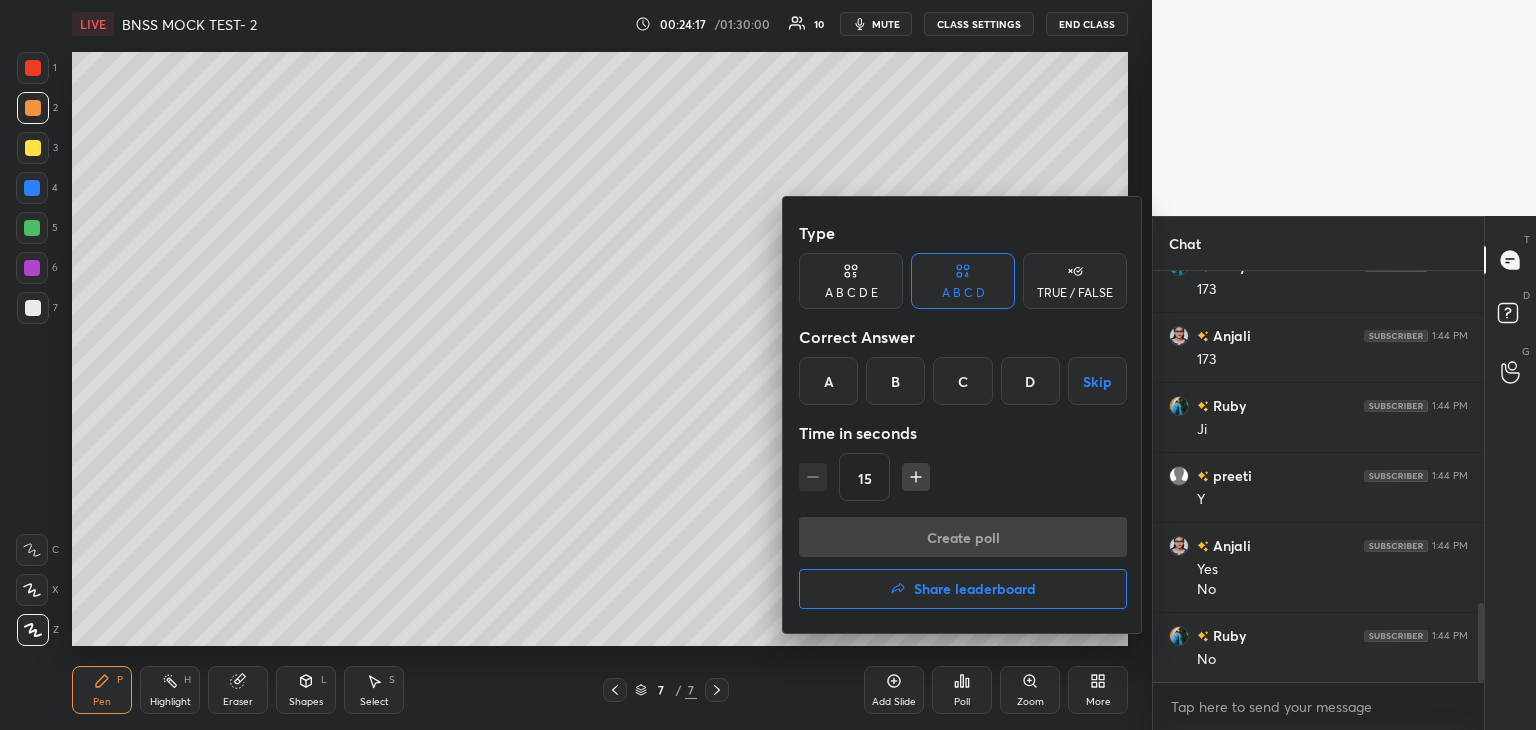 click on "C" at bounding box center [962, 381] 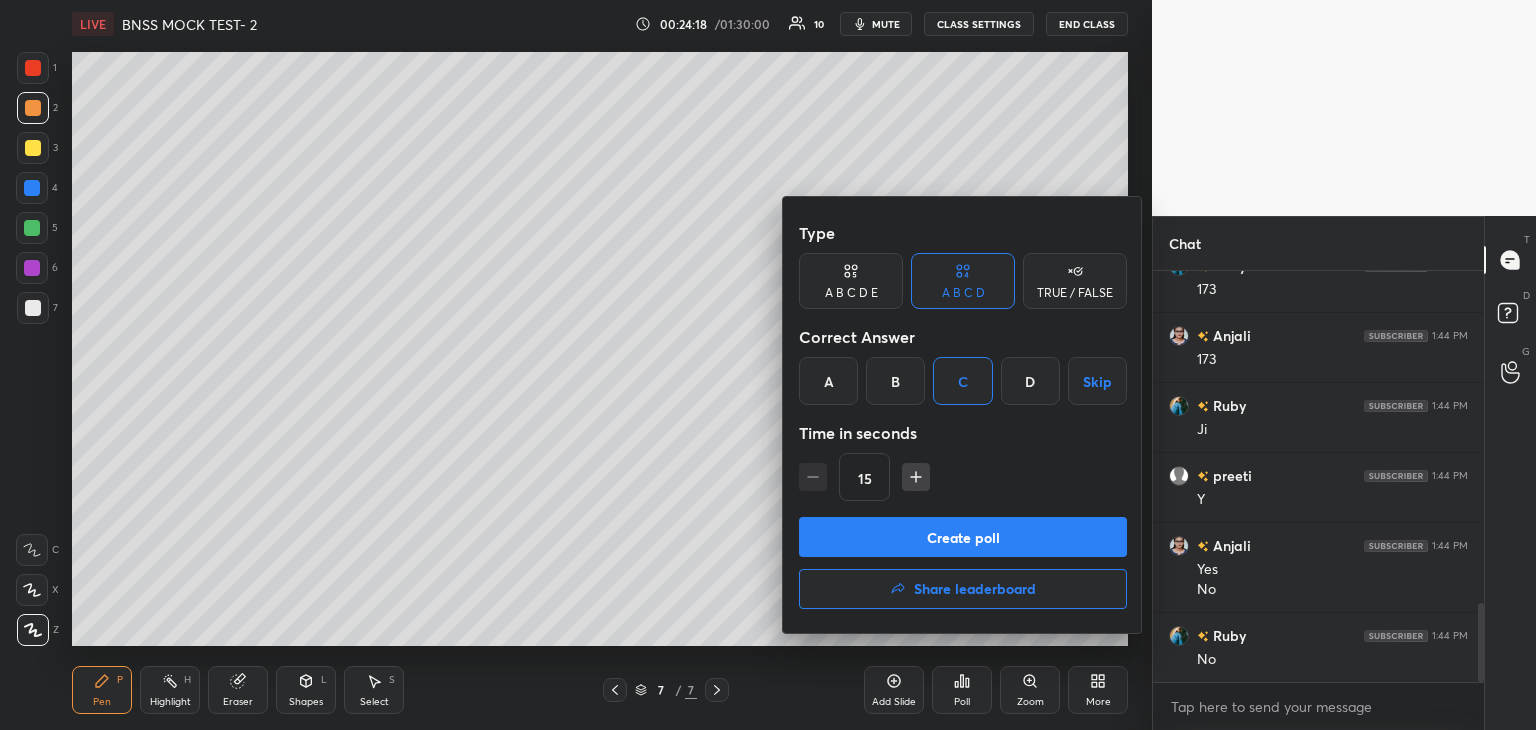 click on "Create poll" at bounding box center (963, 537) 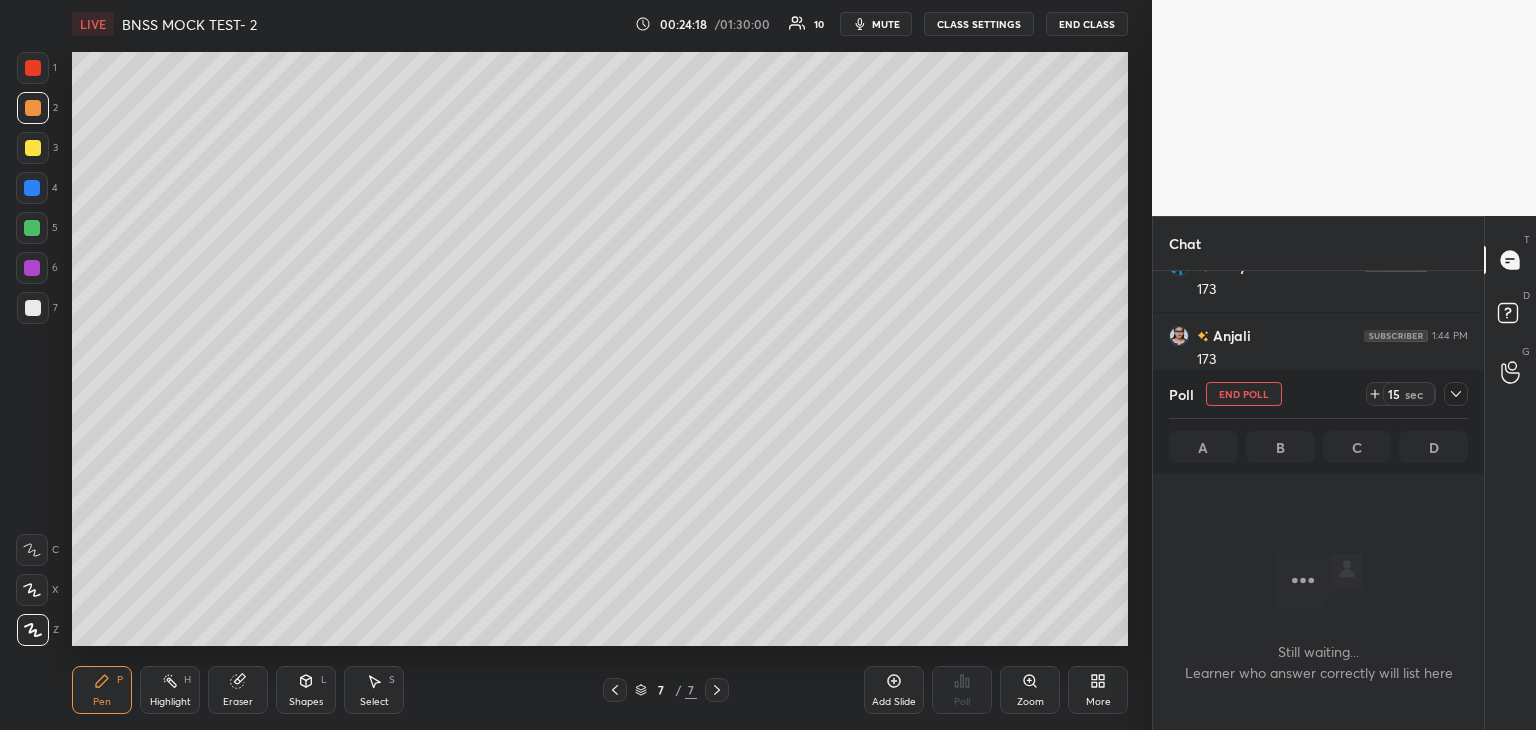 scroll, scrollTop: 364, scrollLeft: 325, axis: both 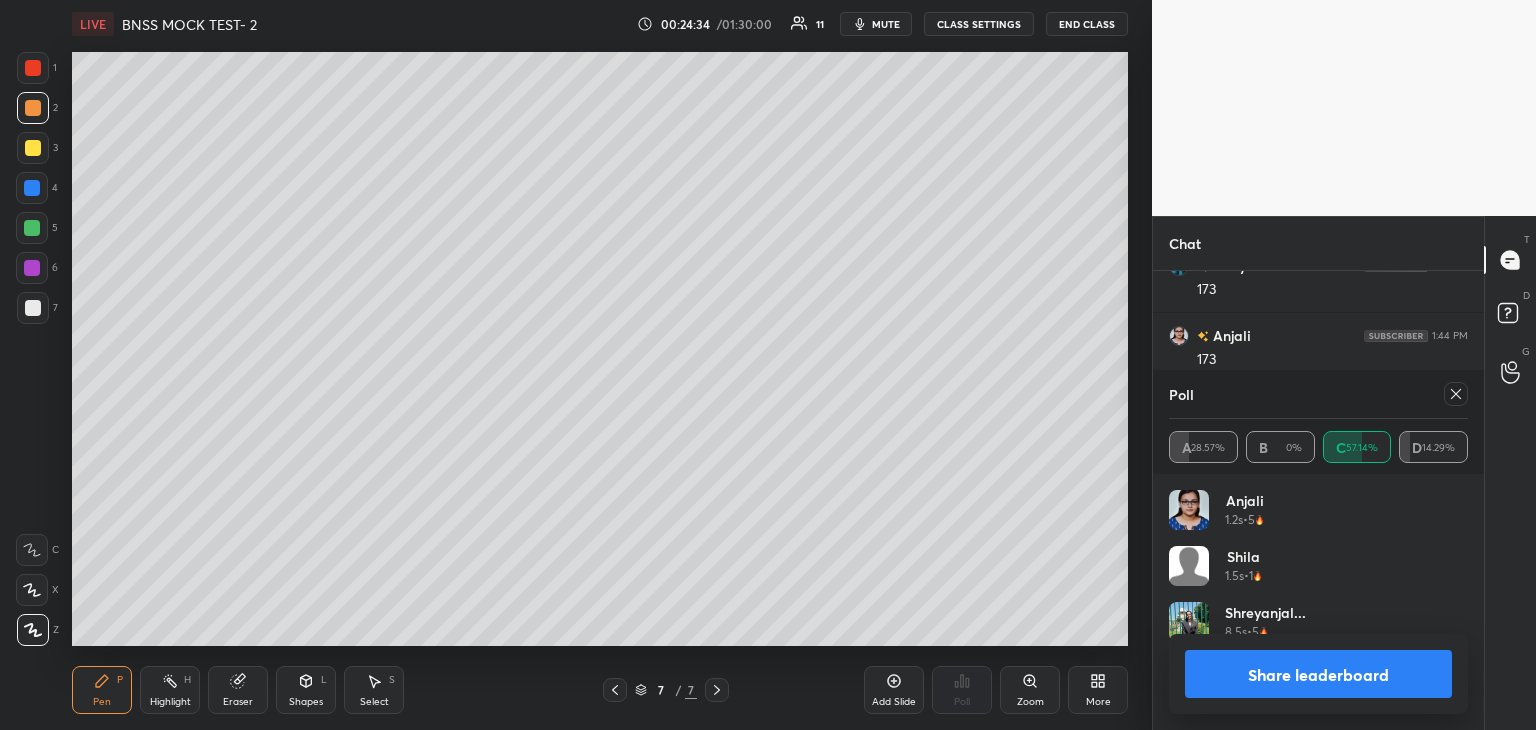 click on "Add Slide" at bounding box center (894, 702) 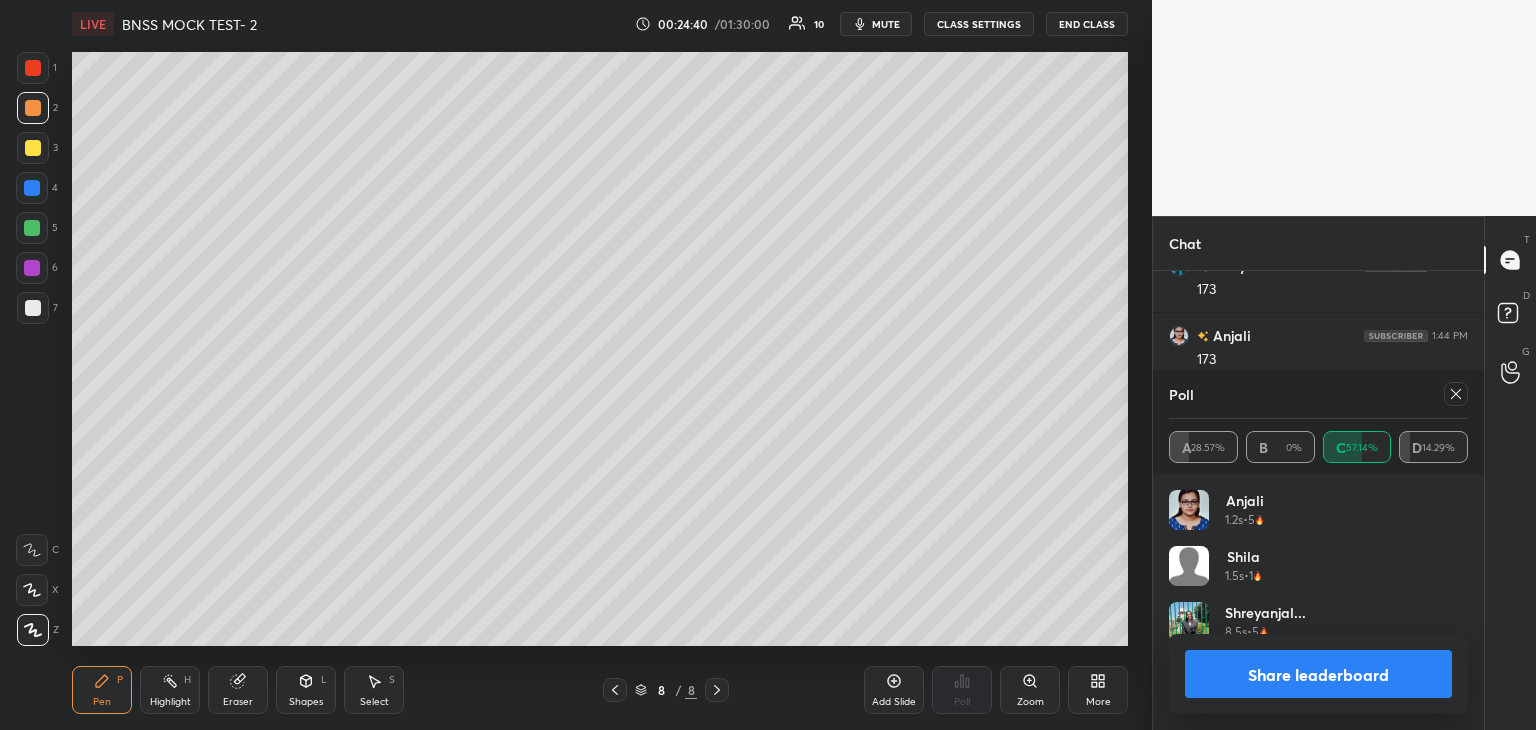 click 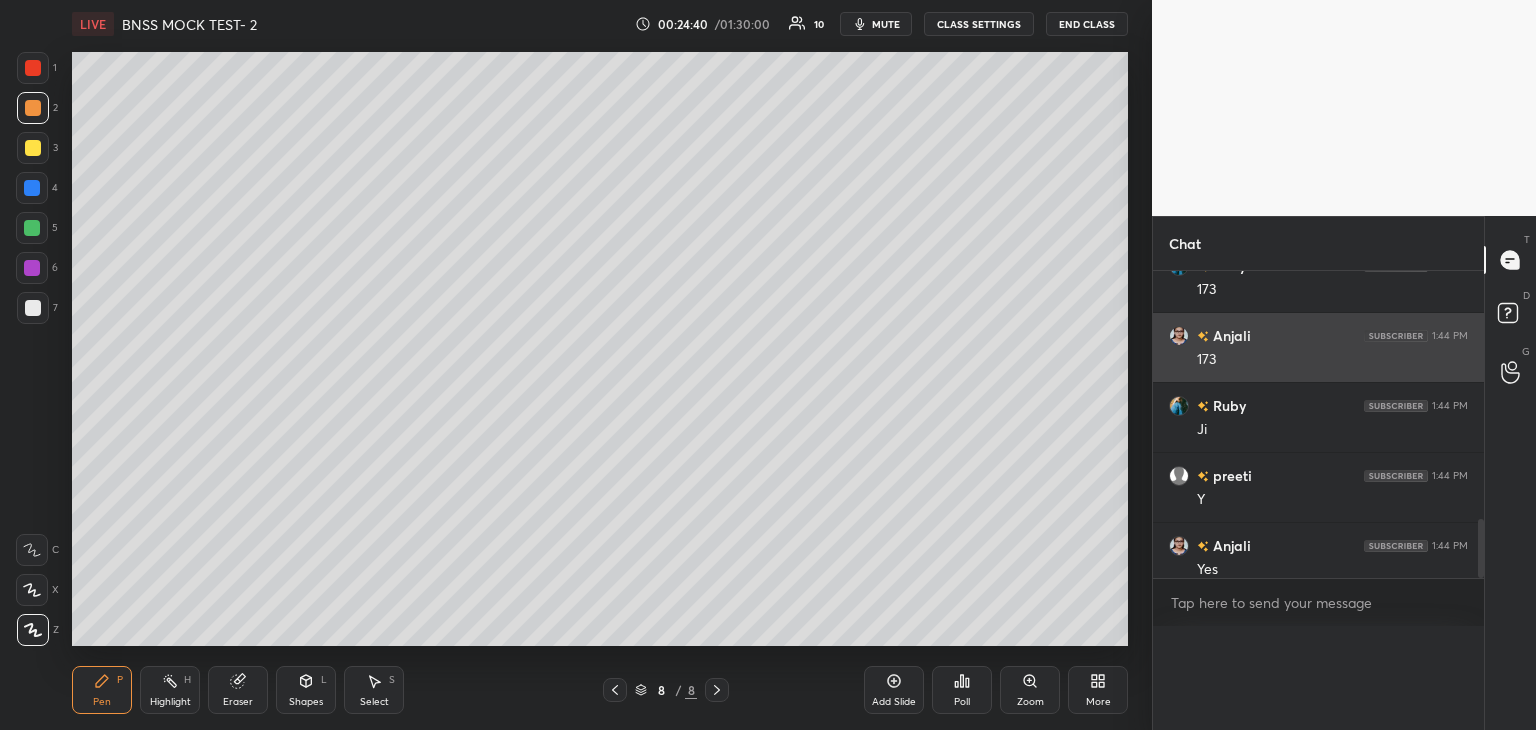 scroll, scrollTop: 0, scrollLeft: 0, axis: both 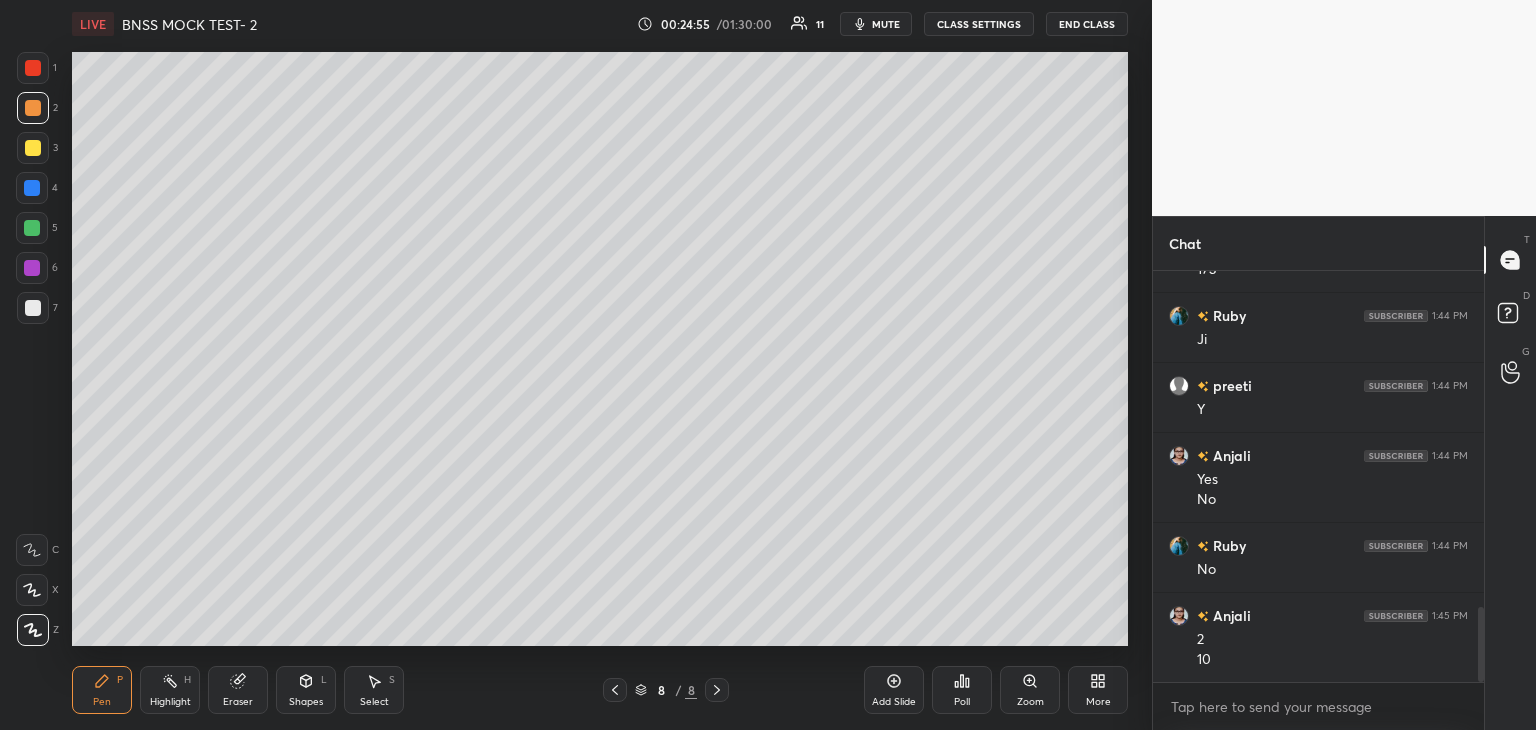 click at bounding box center (33, 308) 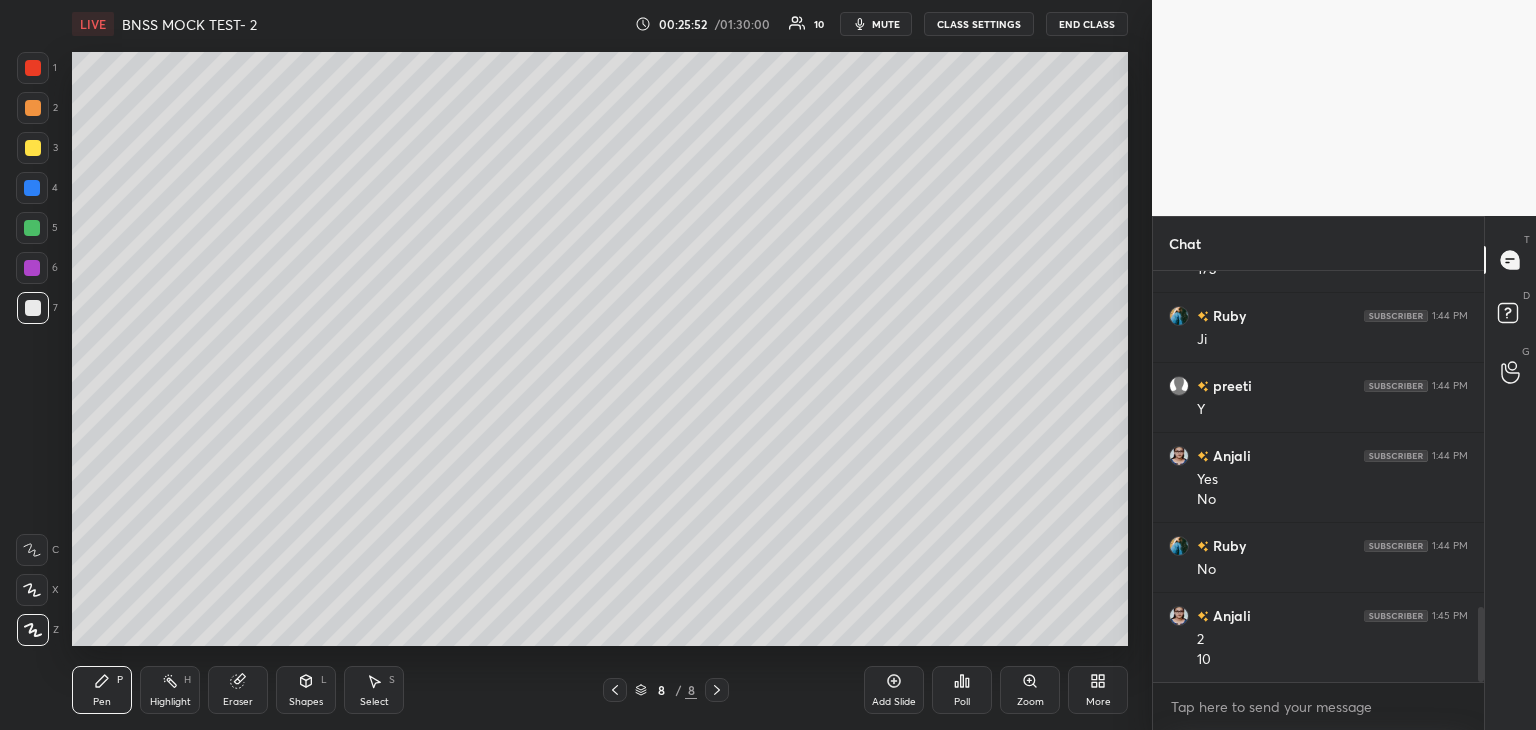 click at bounding box center (32, 228) 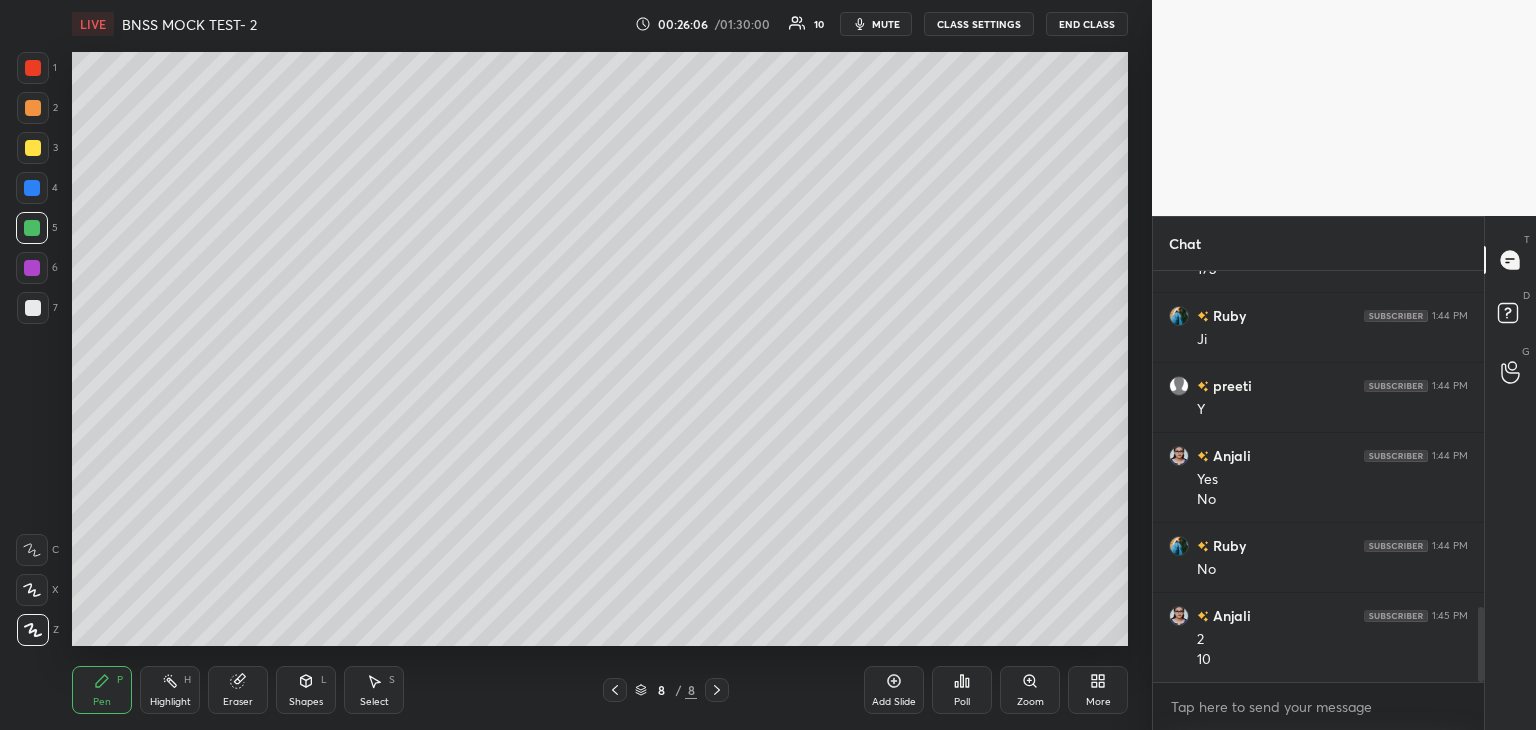 click on "Add Slide" at bounding box center [894, 690] 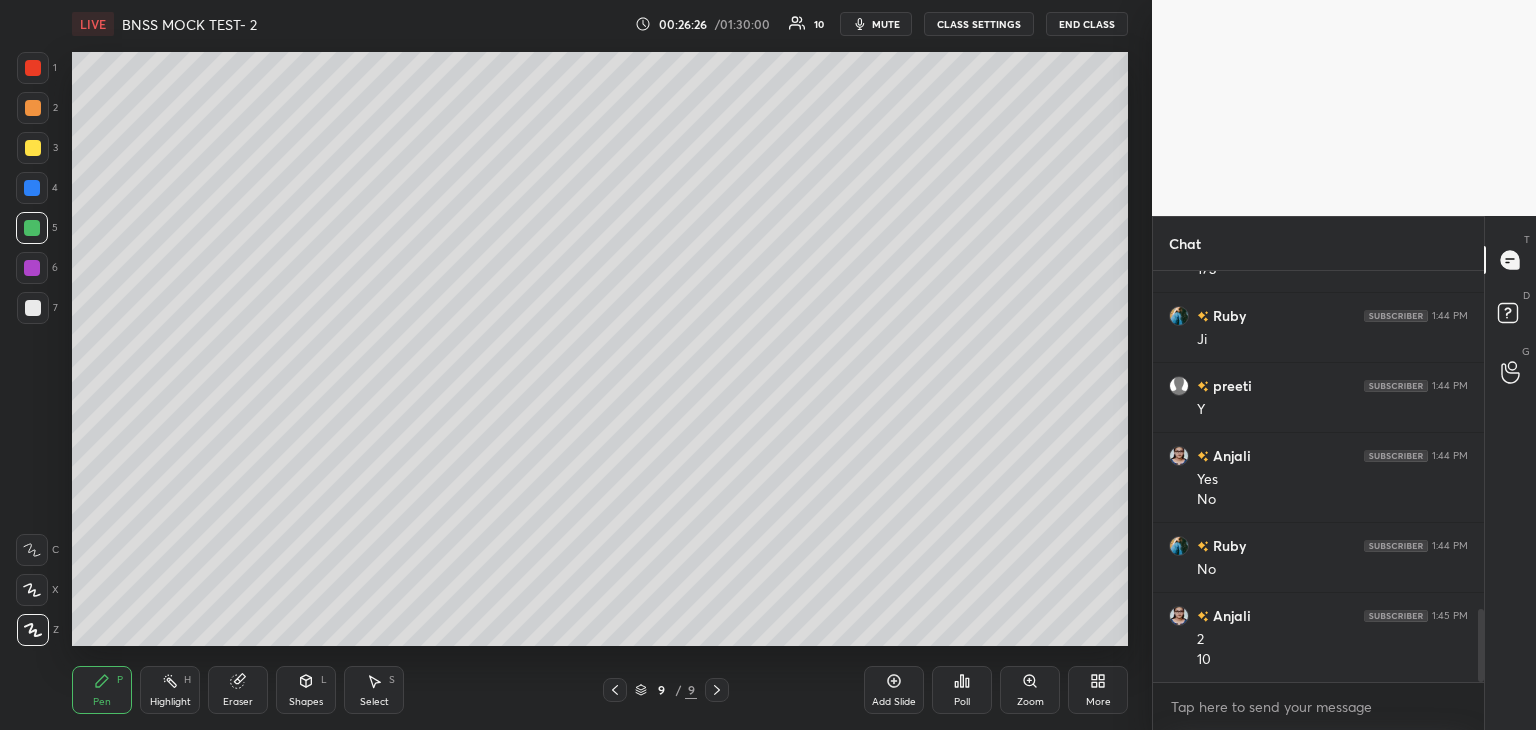 scroll, scrollTop: 1900, scrollLeft: 0, axis: vertical 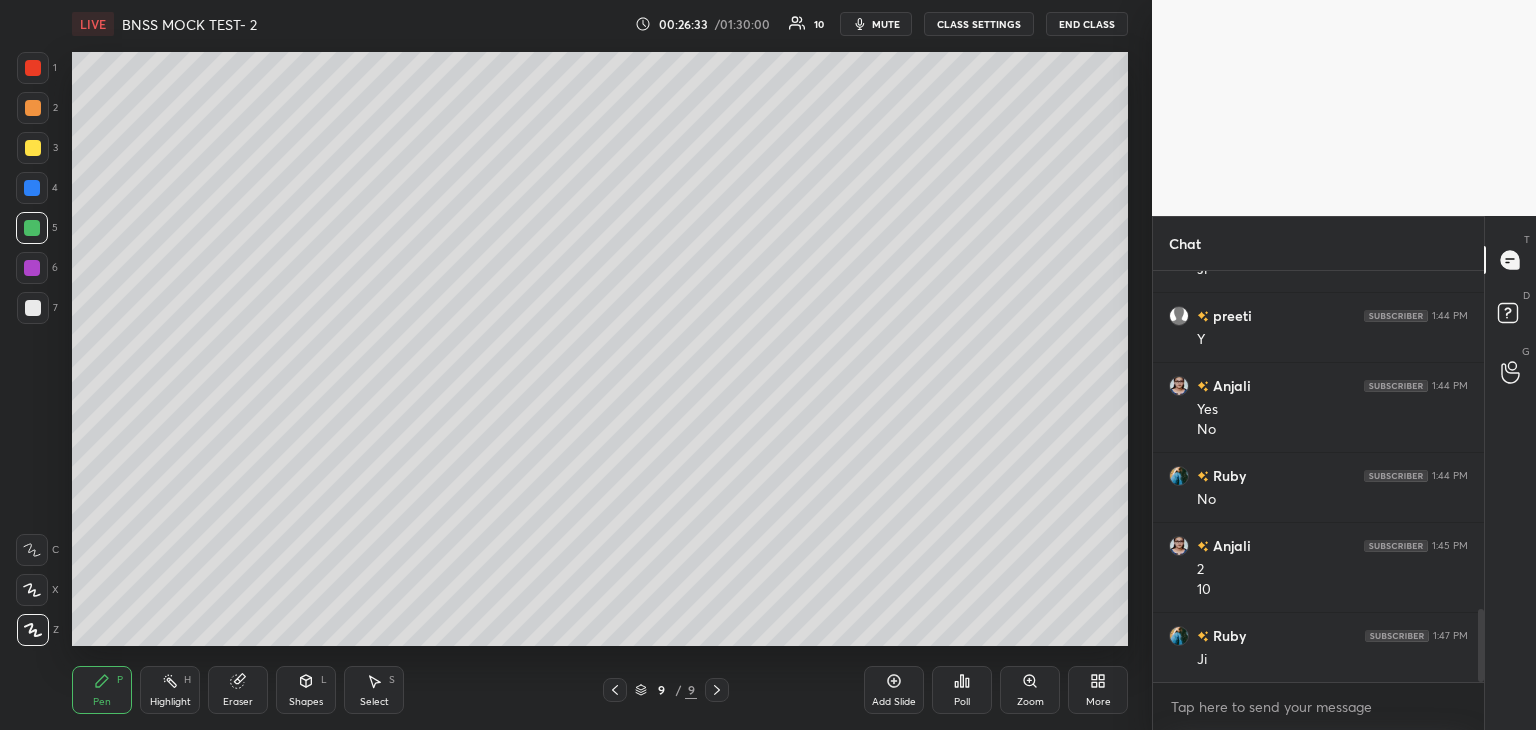 click at bounding box center (32, 268) 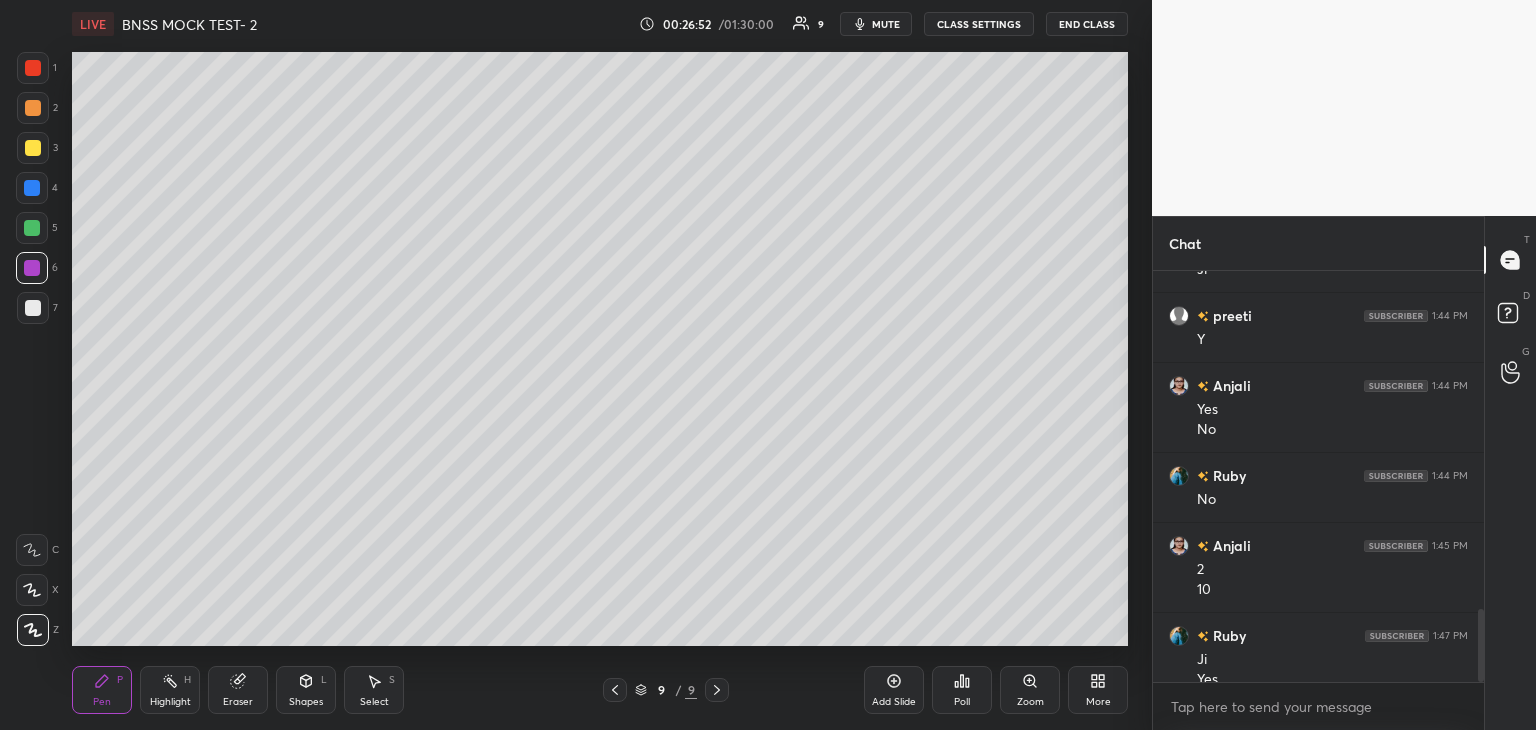 scroll, scrollTop: 1920, scrollLeft: 0, axis: vertical 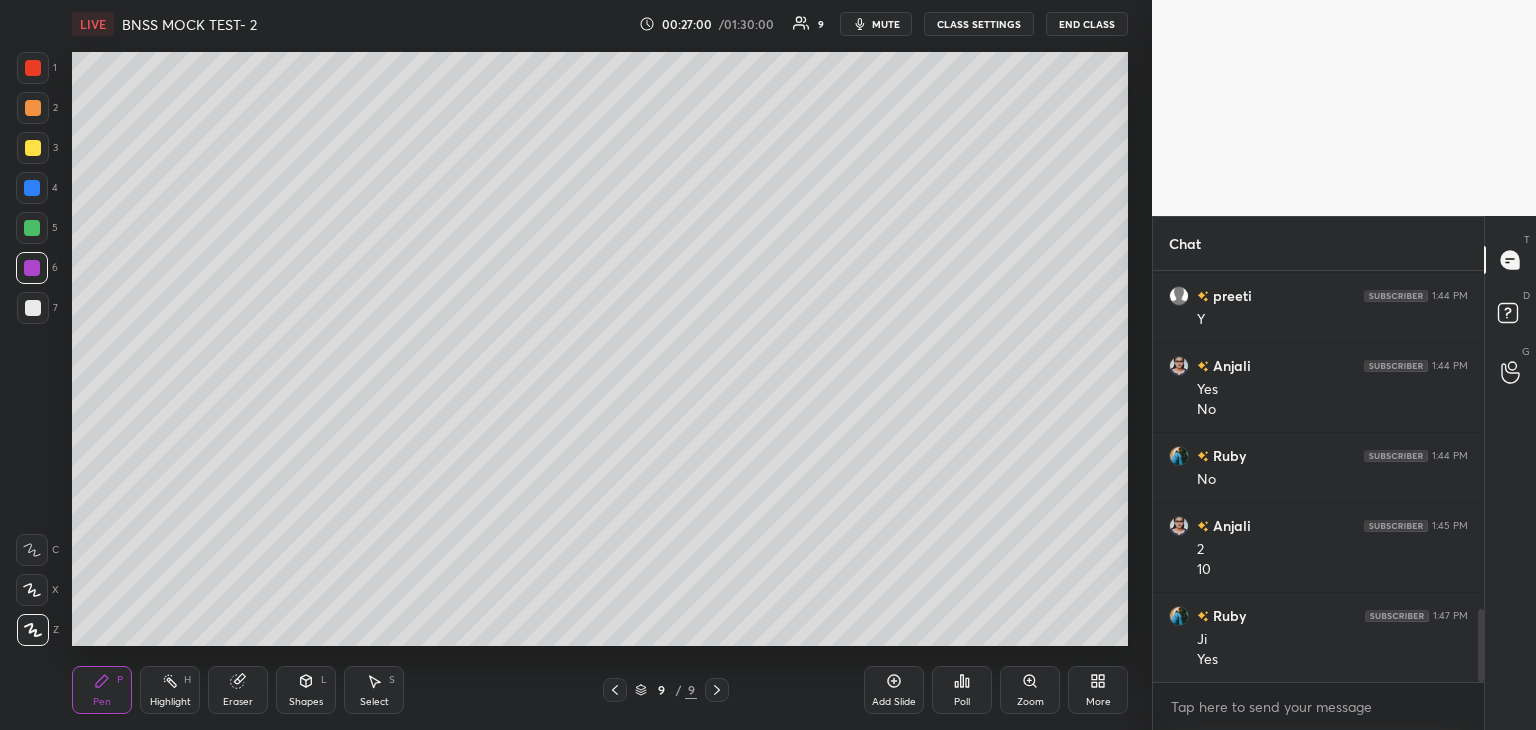 click at bounding box center (33, 308) 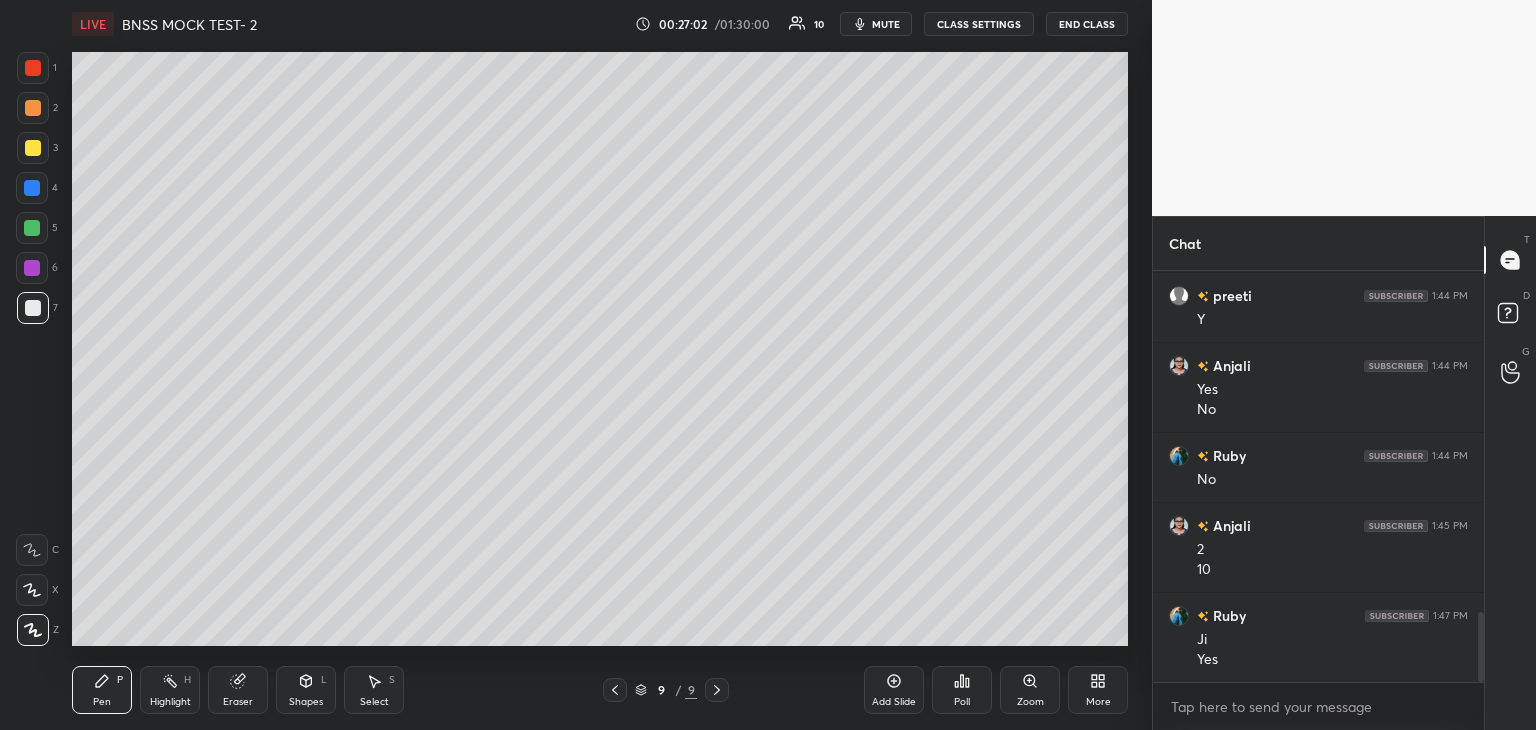scroll, scrollTop: 1990, scrollLeft: 0, axis: vertical 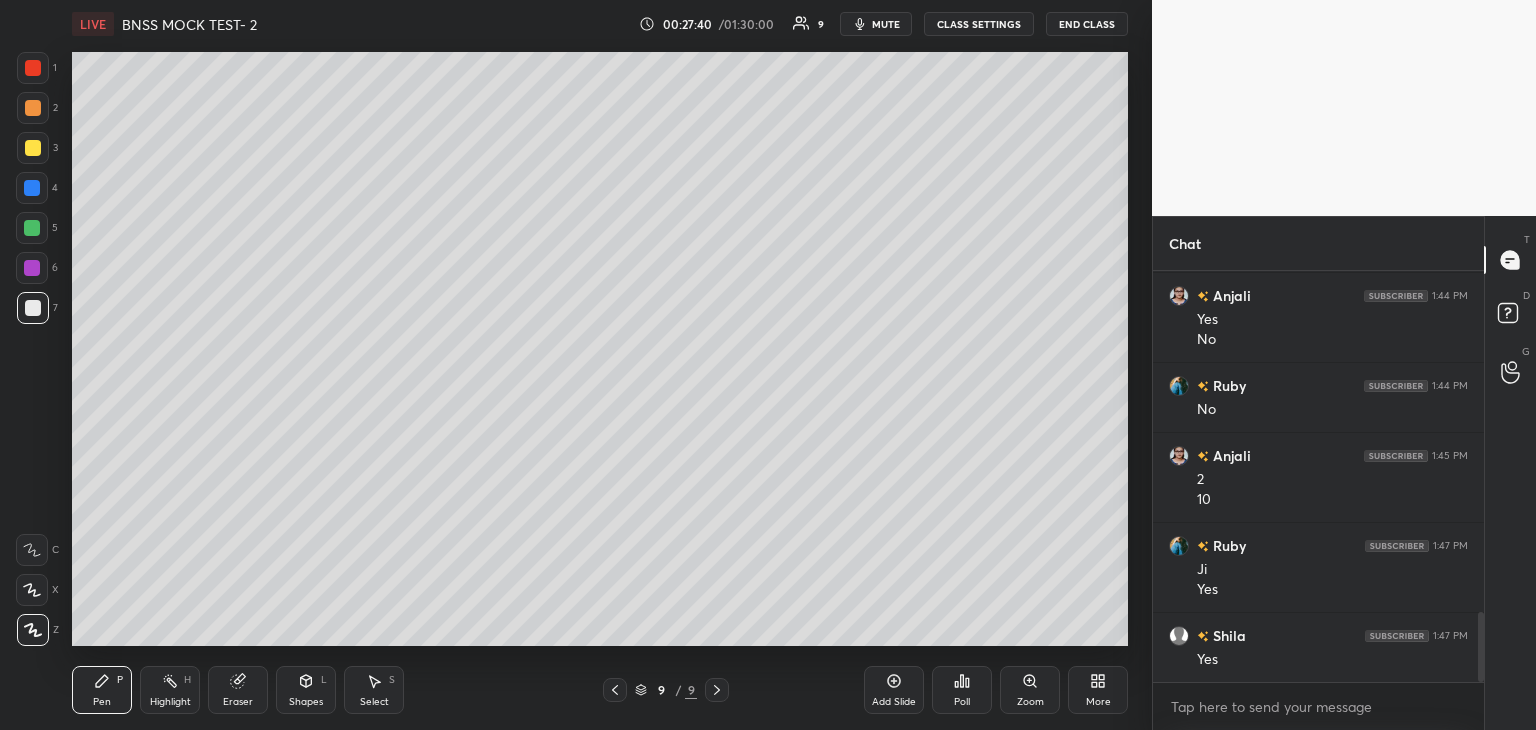 click at bounding box center [32, 268] 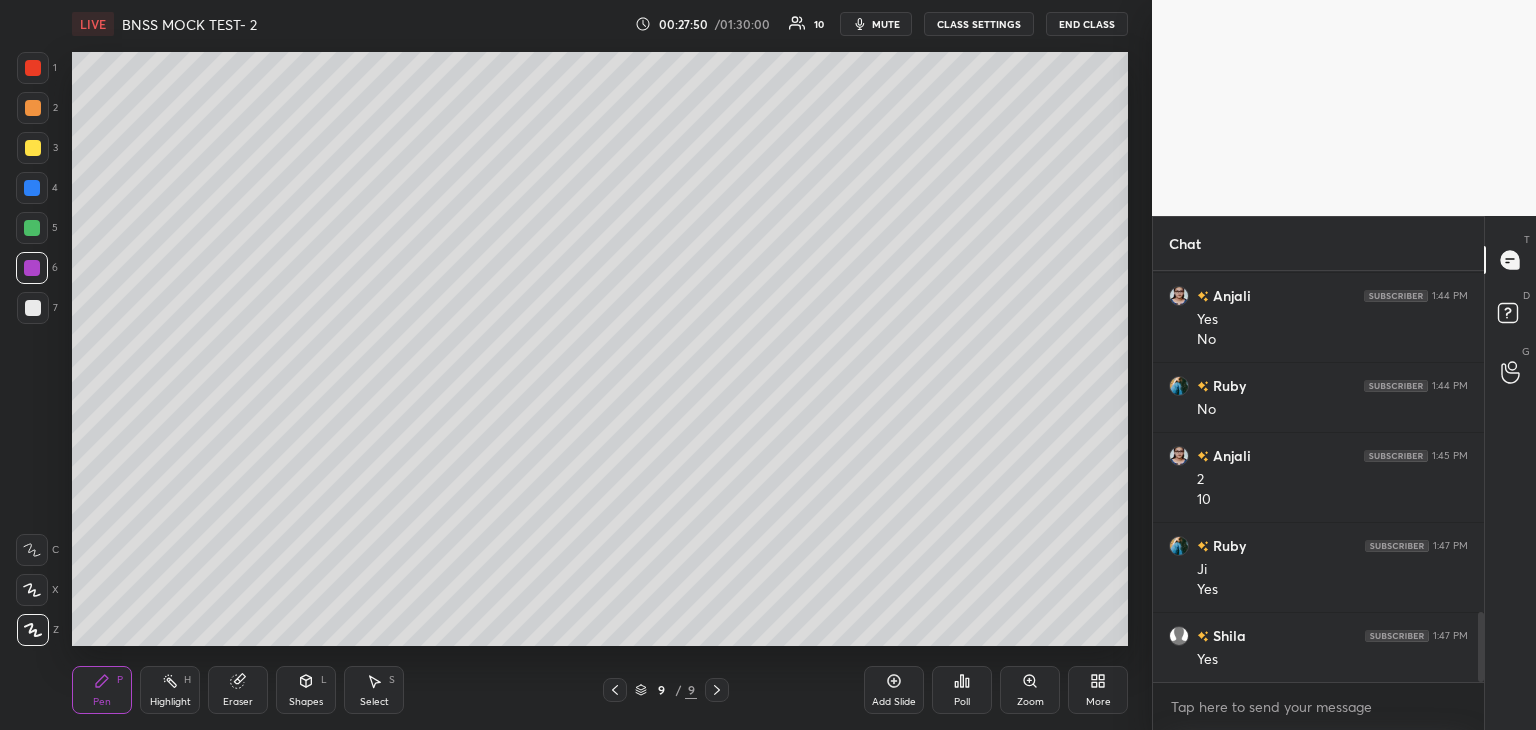 scroll, scrollTop: 2060, scrollLeft: 0, axis: vertical 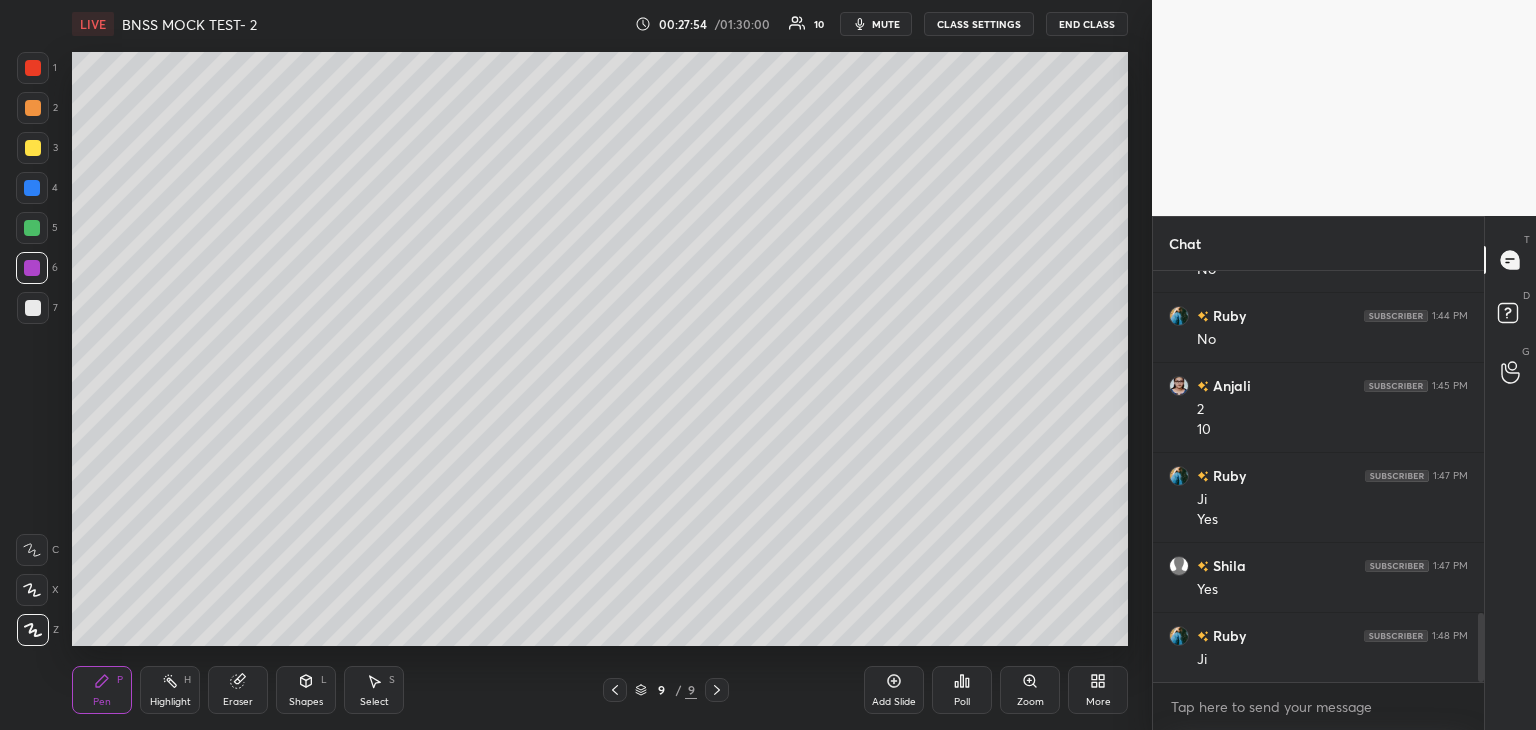 click on "Add Slide" at bounding box center [894, 702] 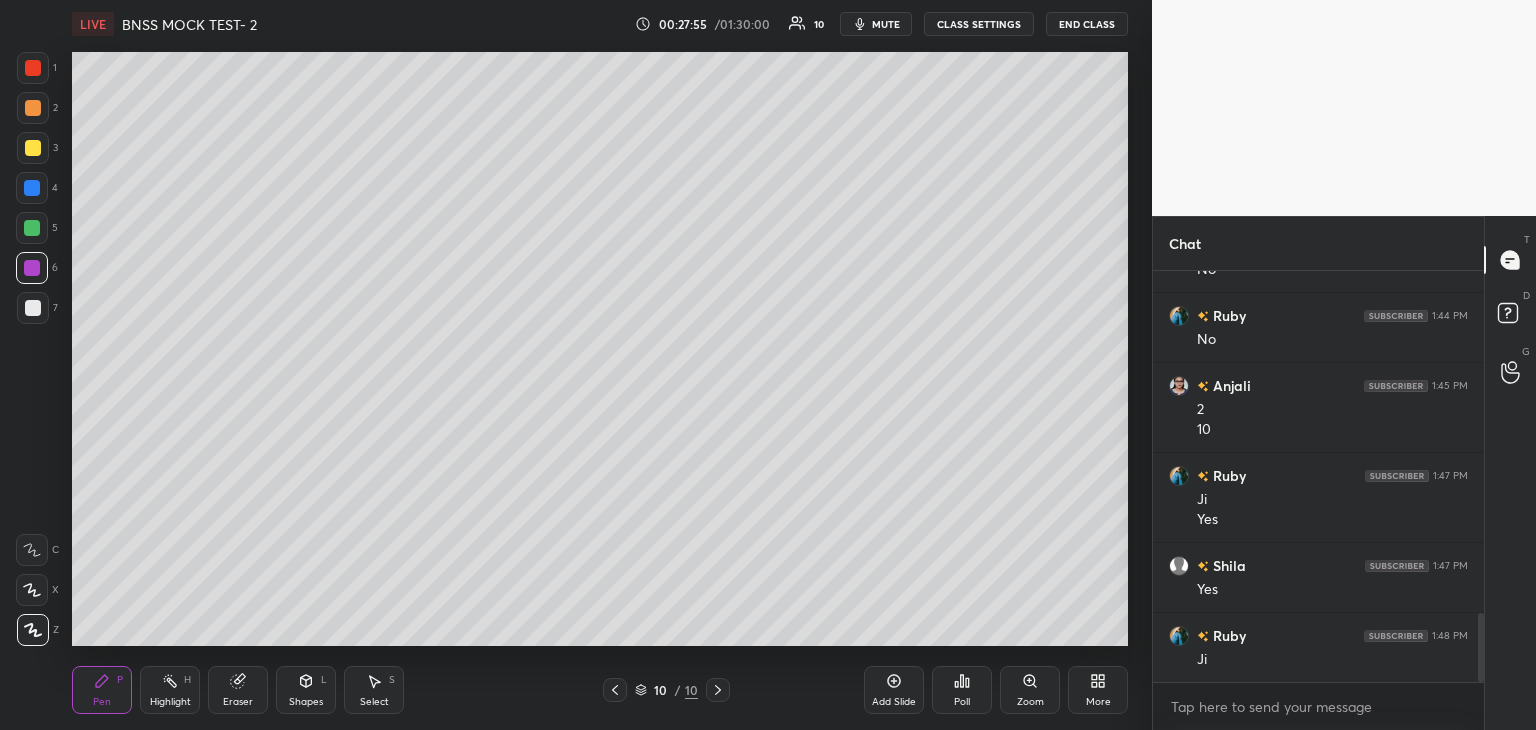 click on "1" at bounding box center [37, 68] 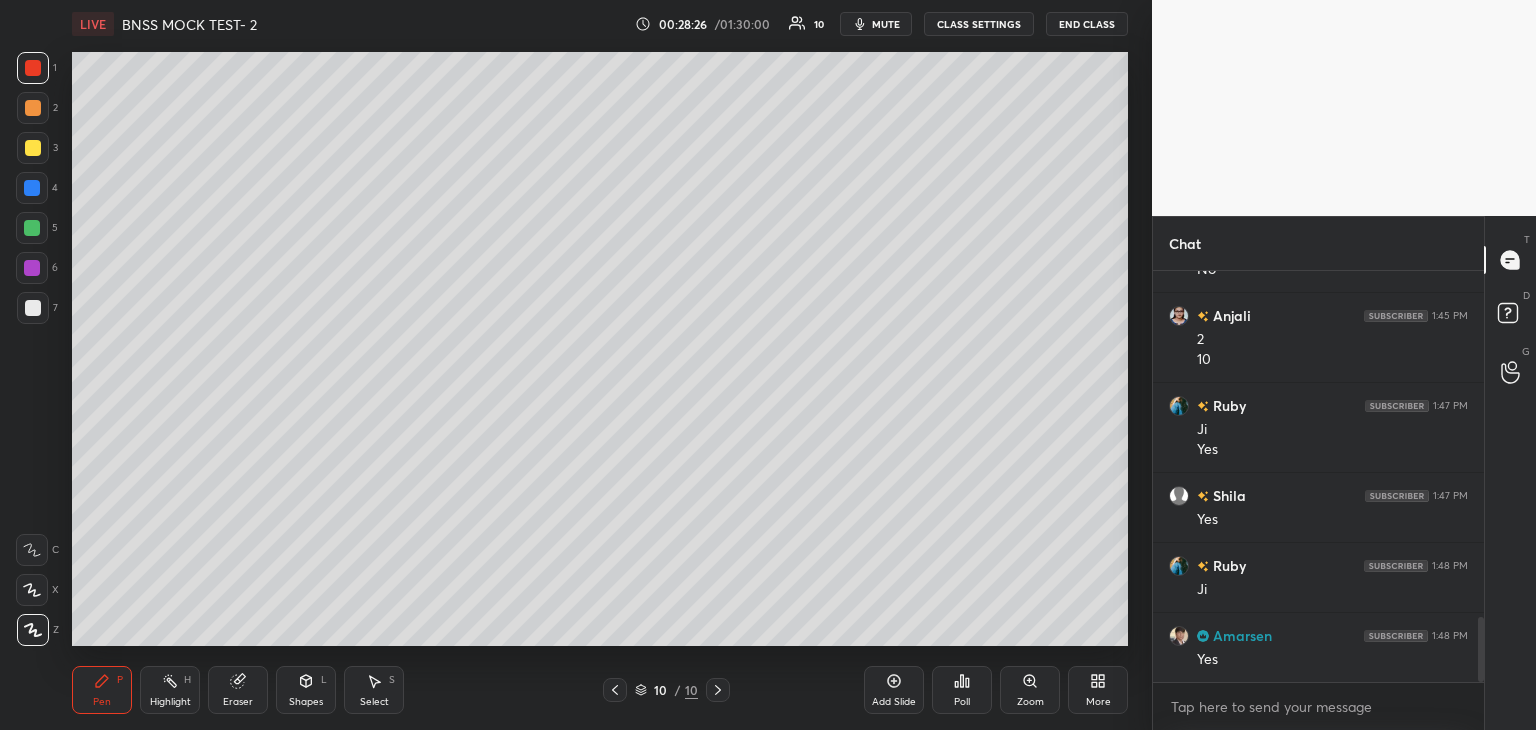 scroll, scrollTop: 2200, scrollLeft: 0, axis: vertical 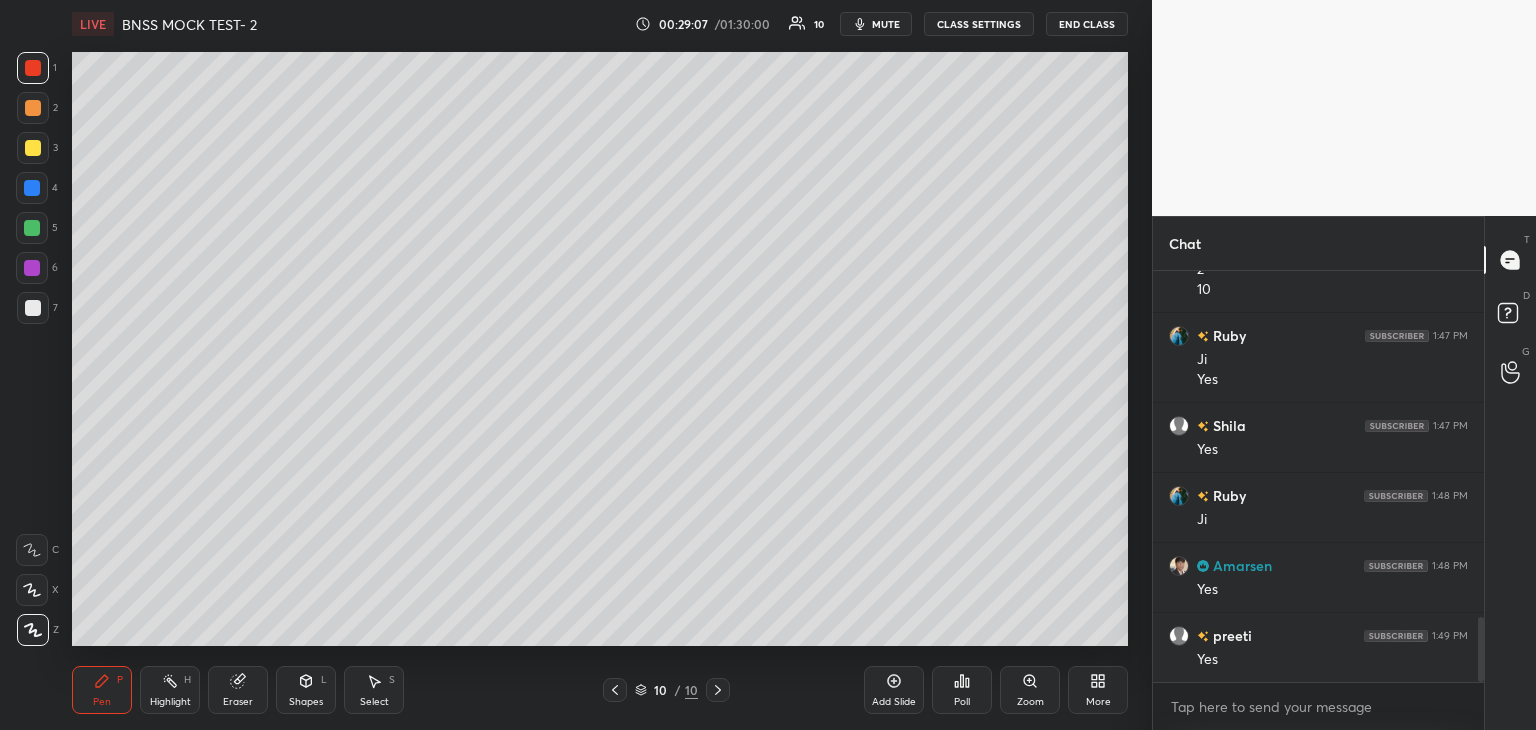 click on "Poll" at bounding box center [962, 690] 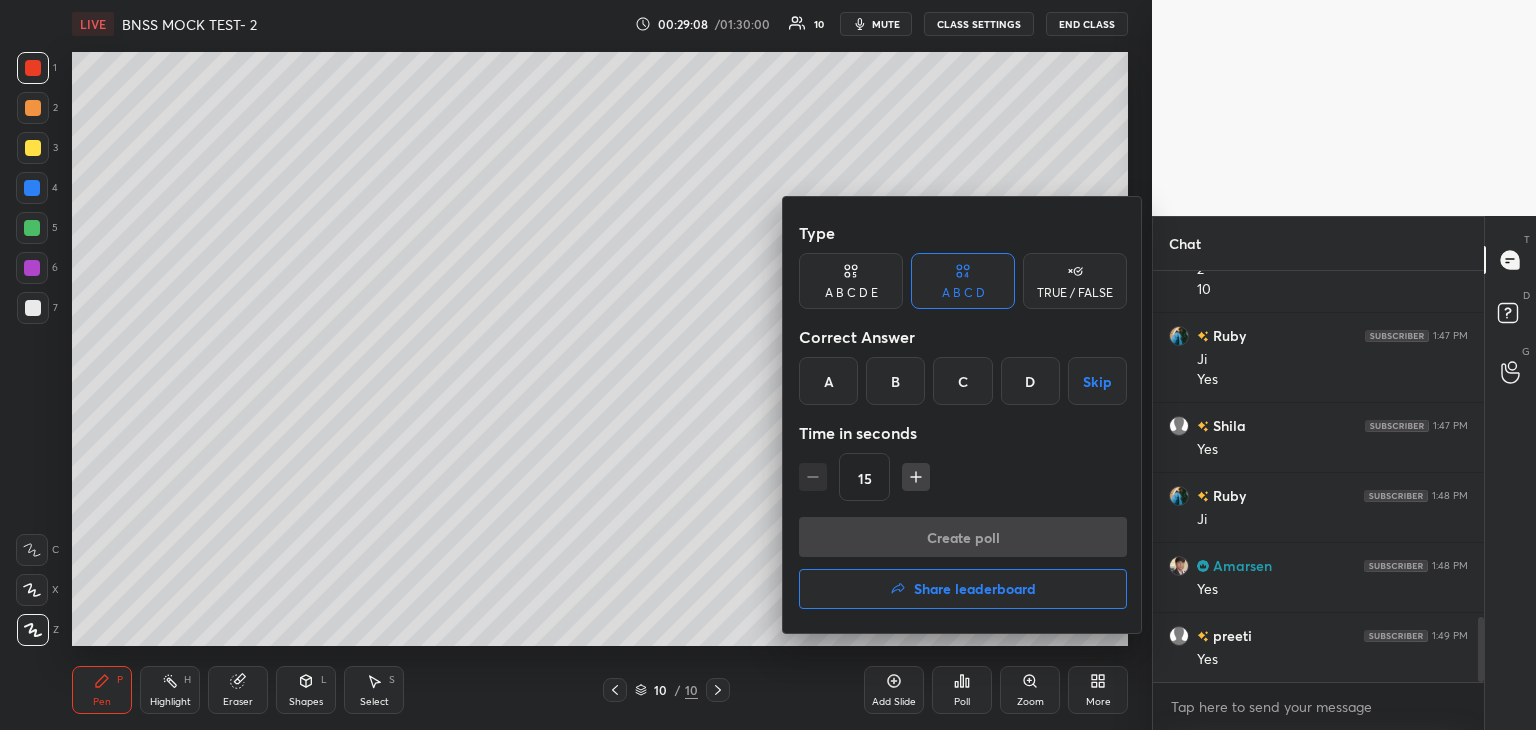 click on "D" at bounding box center [1030, 381] 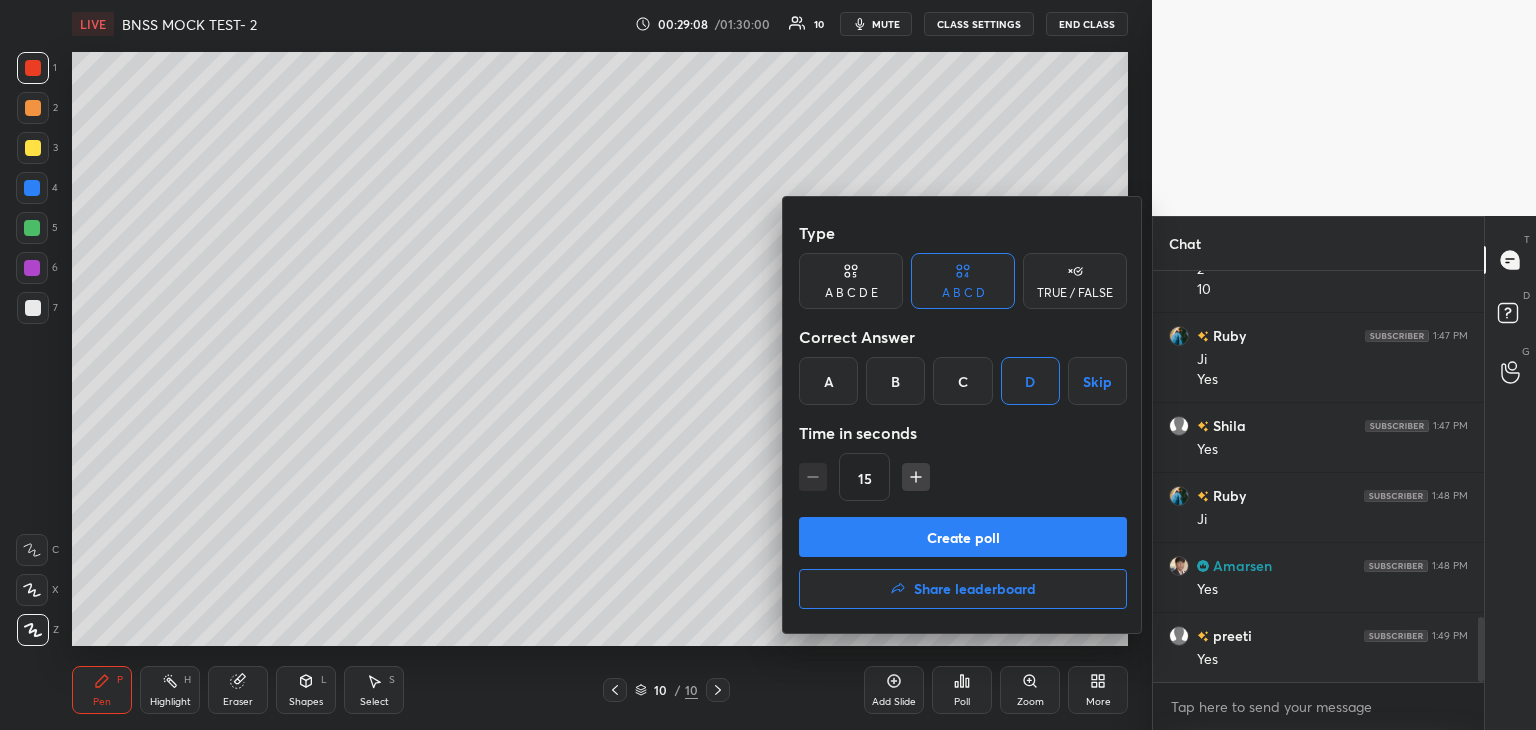 click on "Create poll" at bounding box center (963, 537) 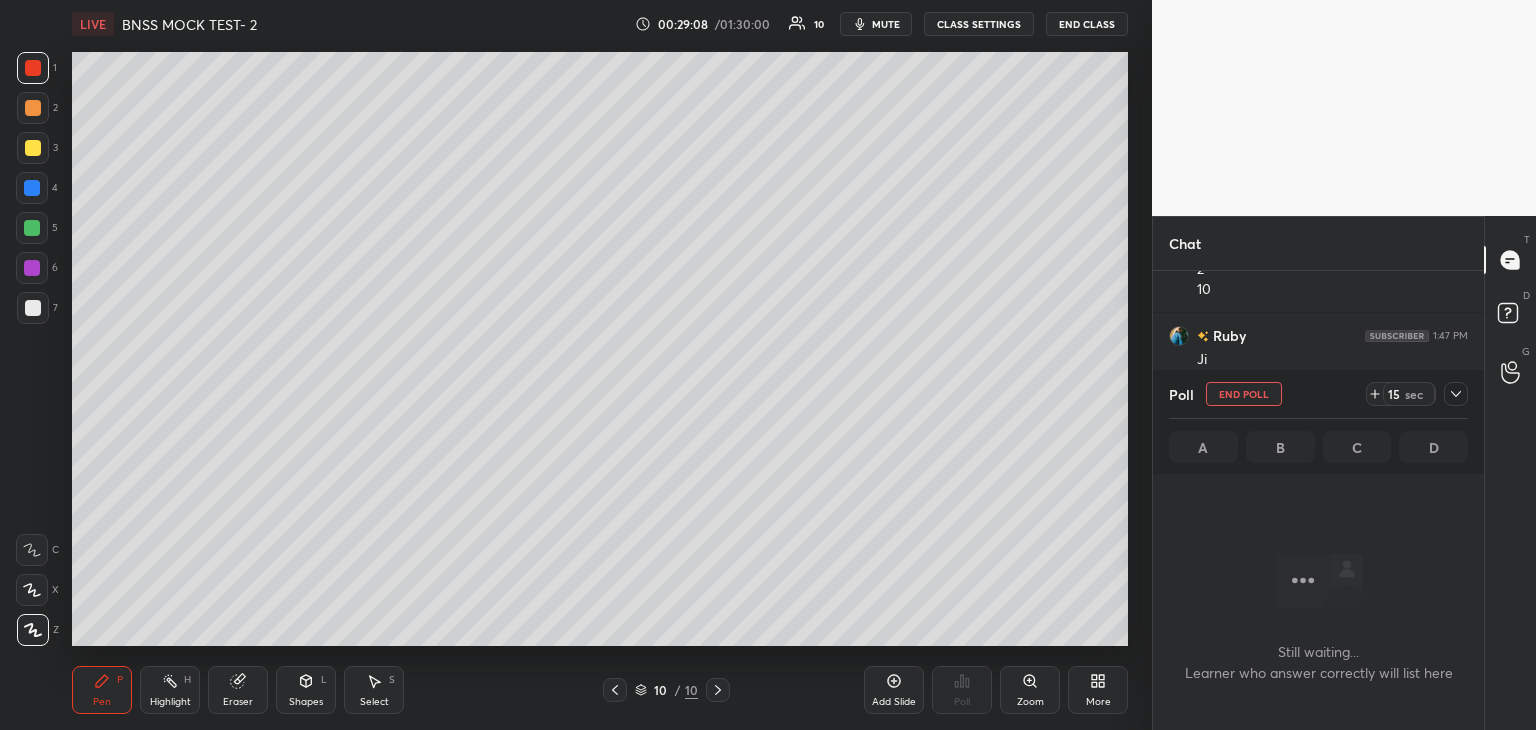 scroll, scrollTop: 364, scrollLeft: 325, axis: both 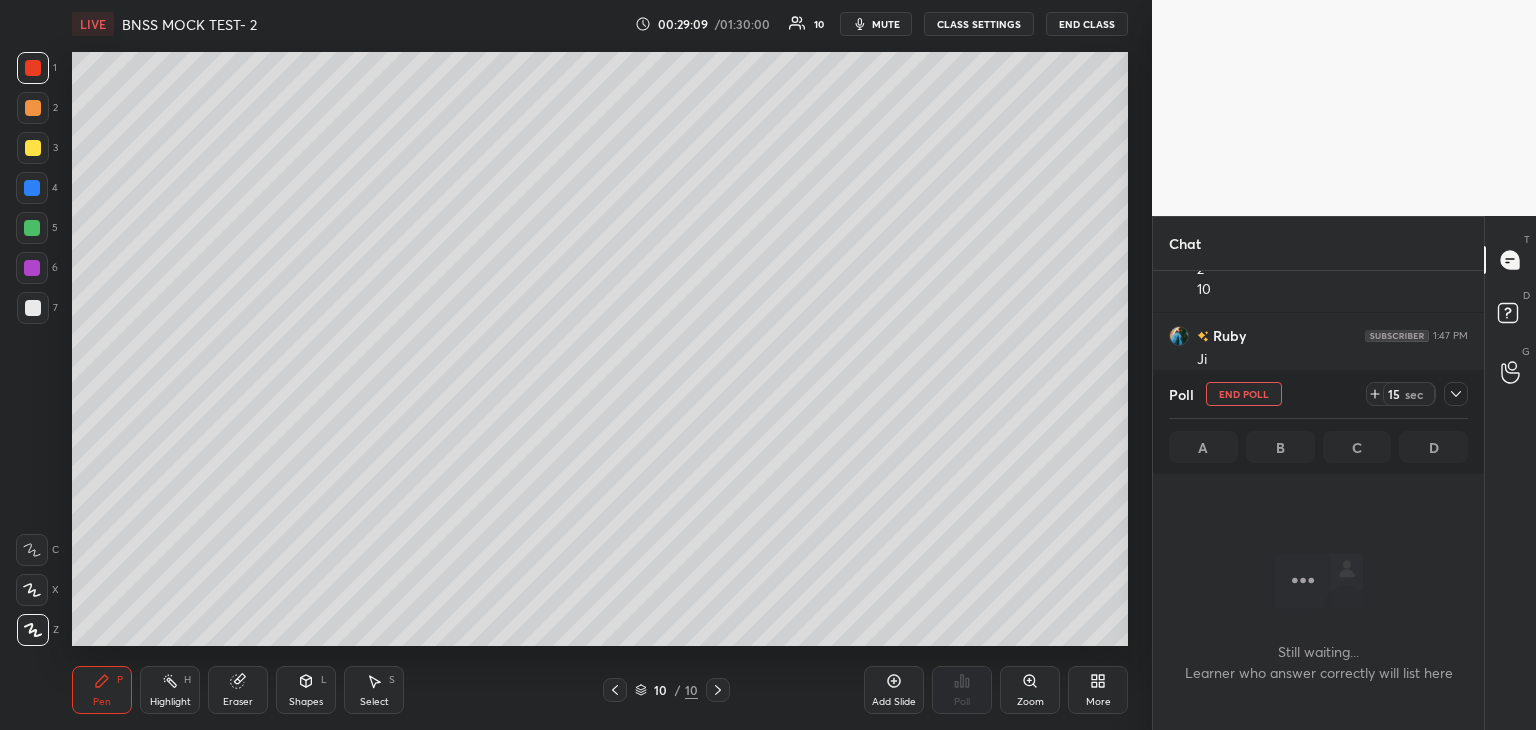 click at bounding box center (32, 188) 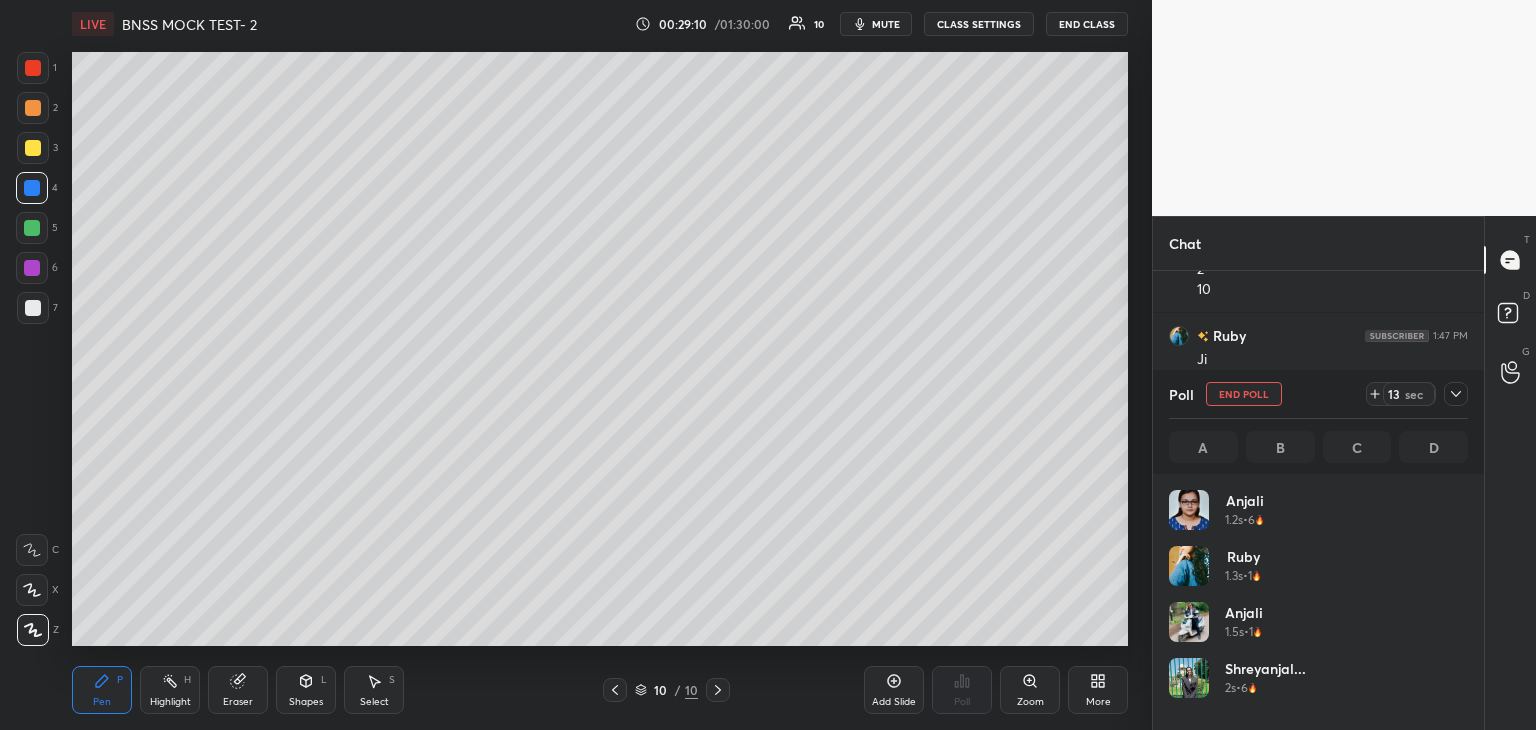 scroll, scrollTop: 6, scrollLeft: 6, axis: both 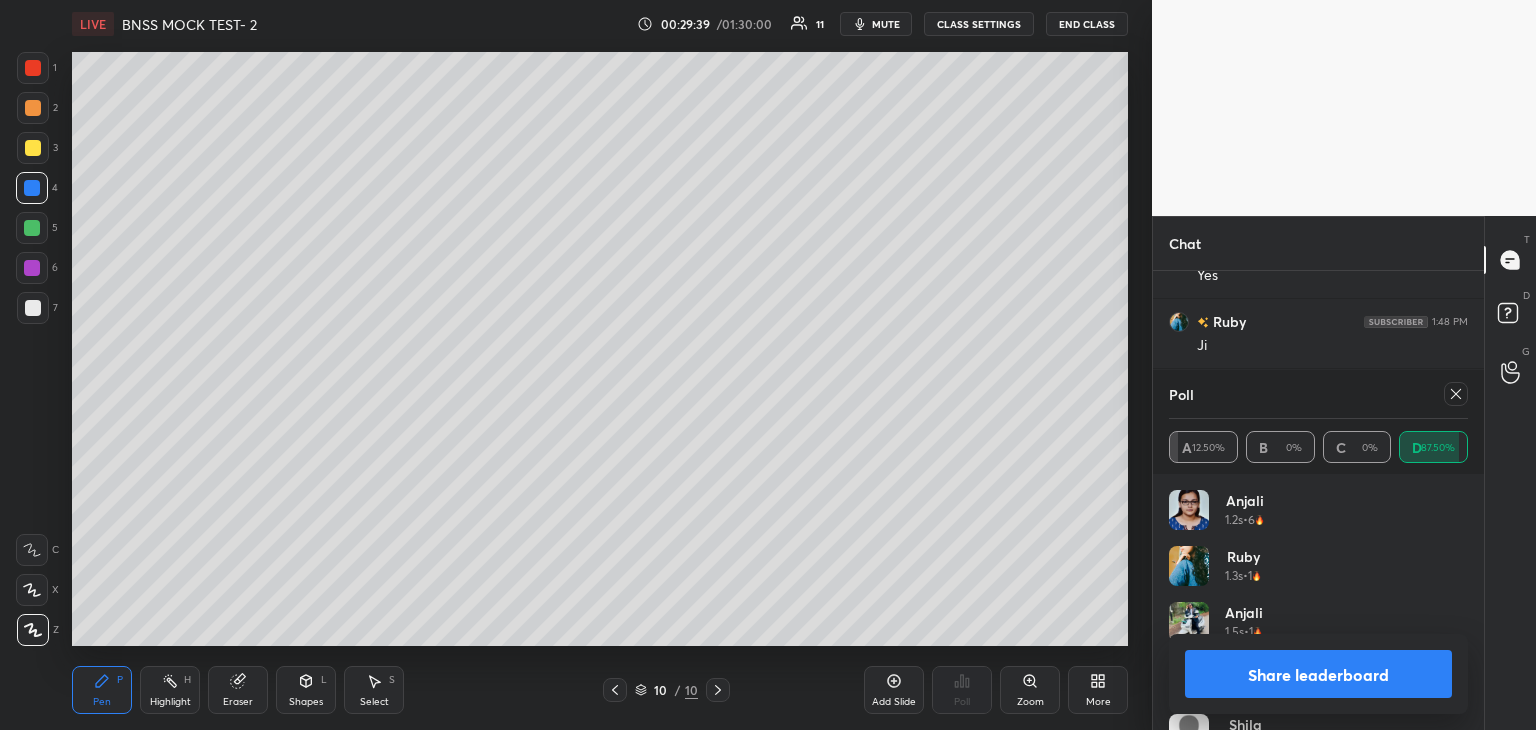 click at bounding box center [1456, 394] 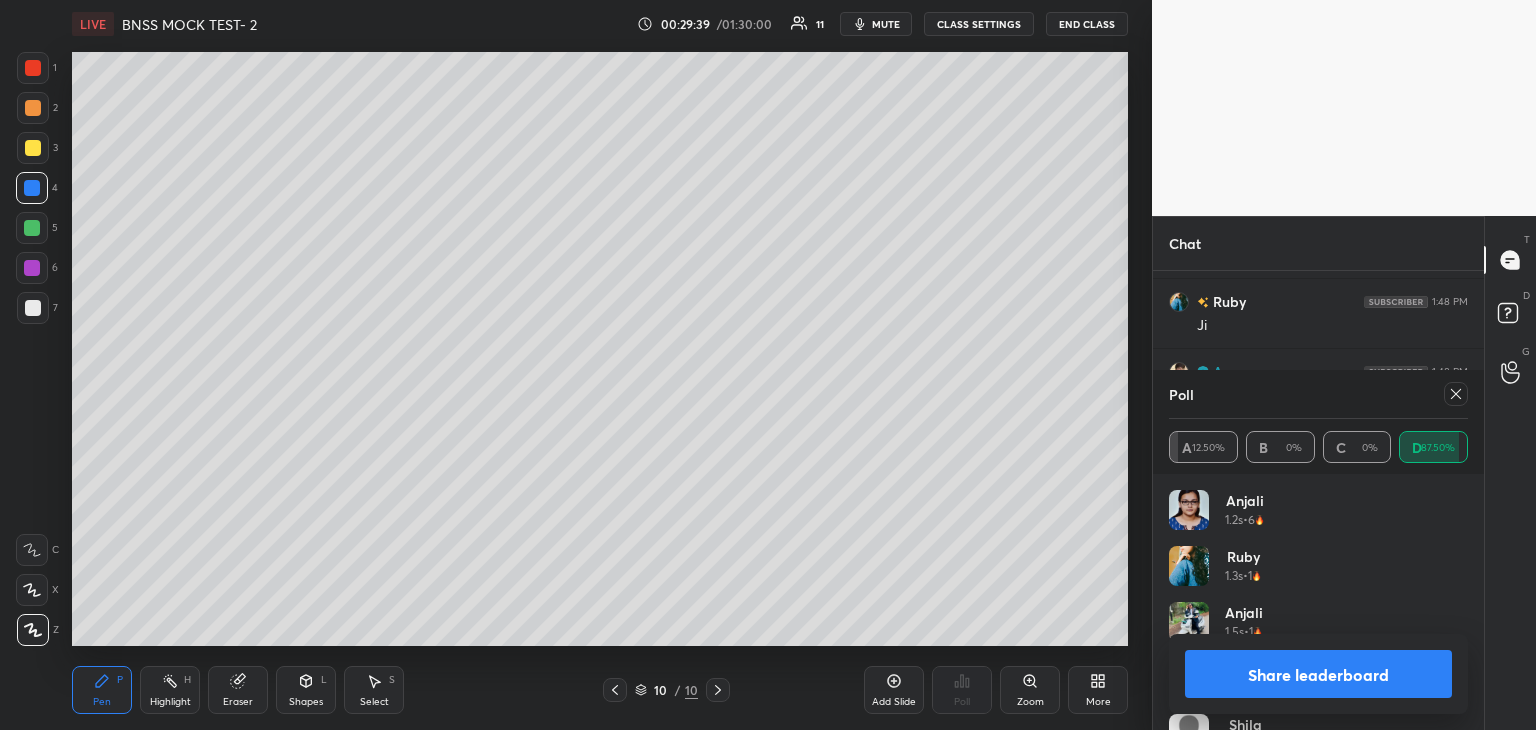 scroll, scrollTop: 88, scrollLeft: 293, axis: both 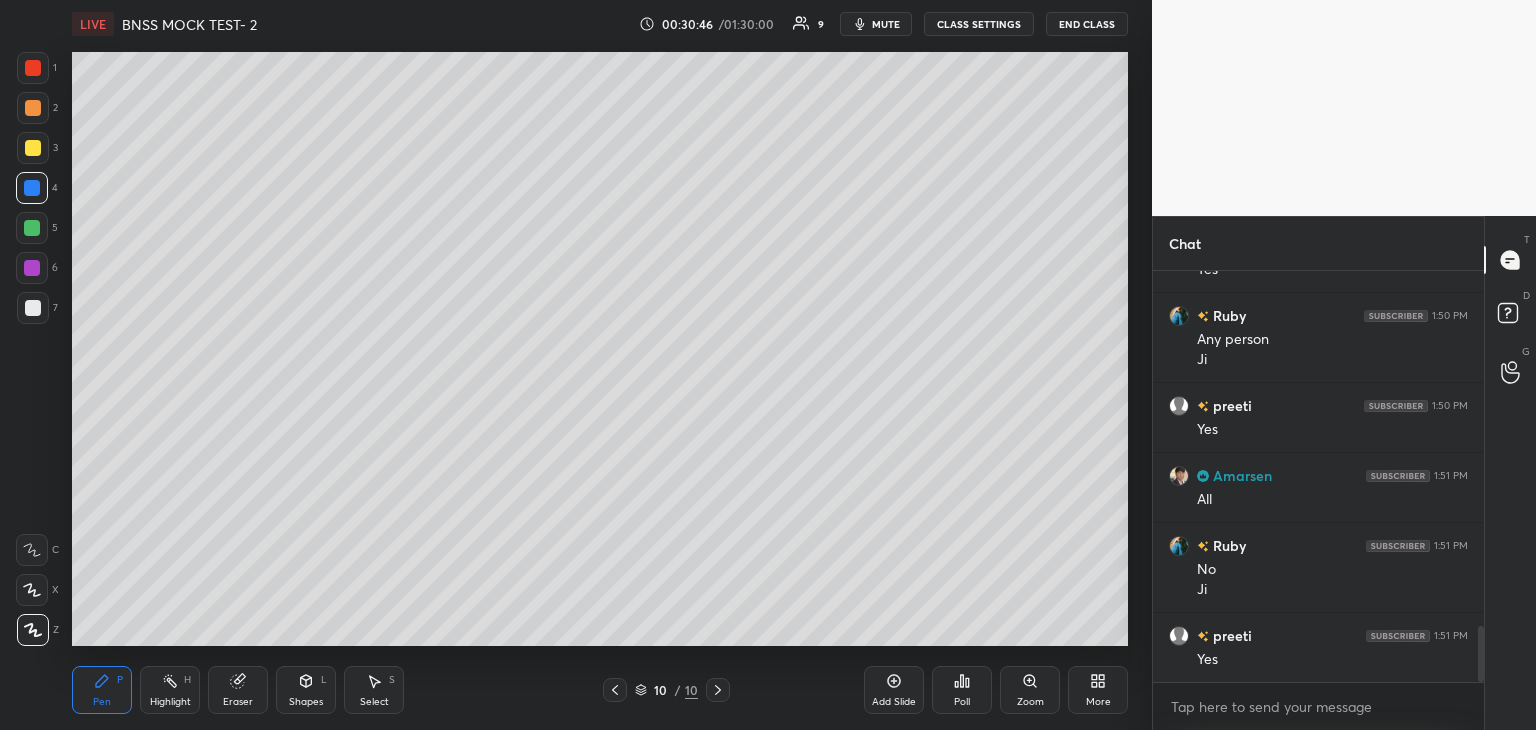 click at bounding box center (33, 308) 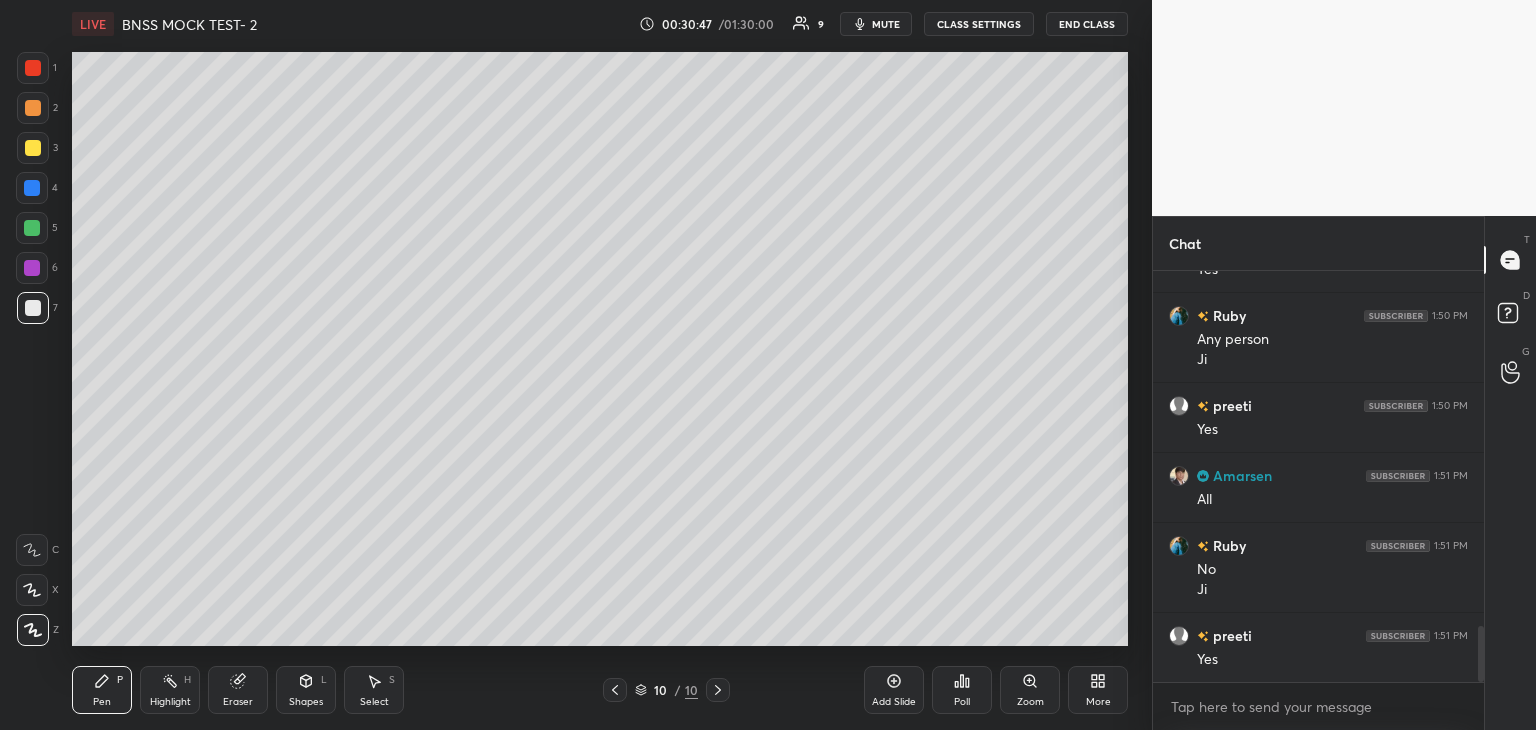 click on "Add Slide" at bounding box center (894, 690) 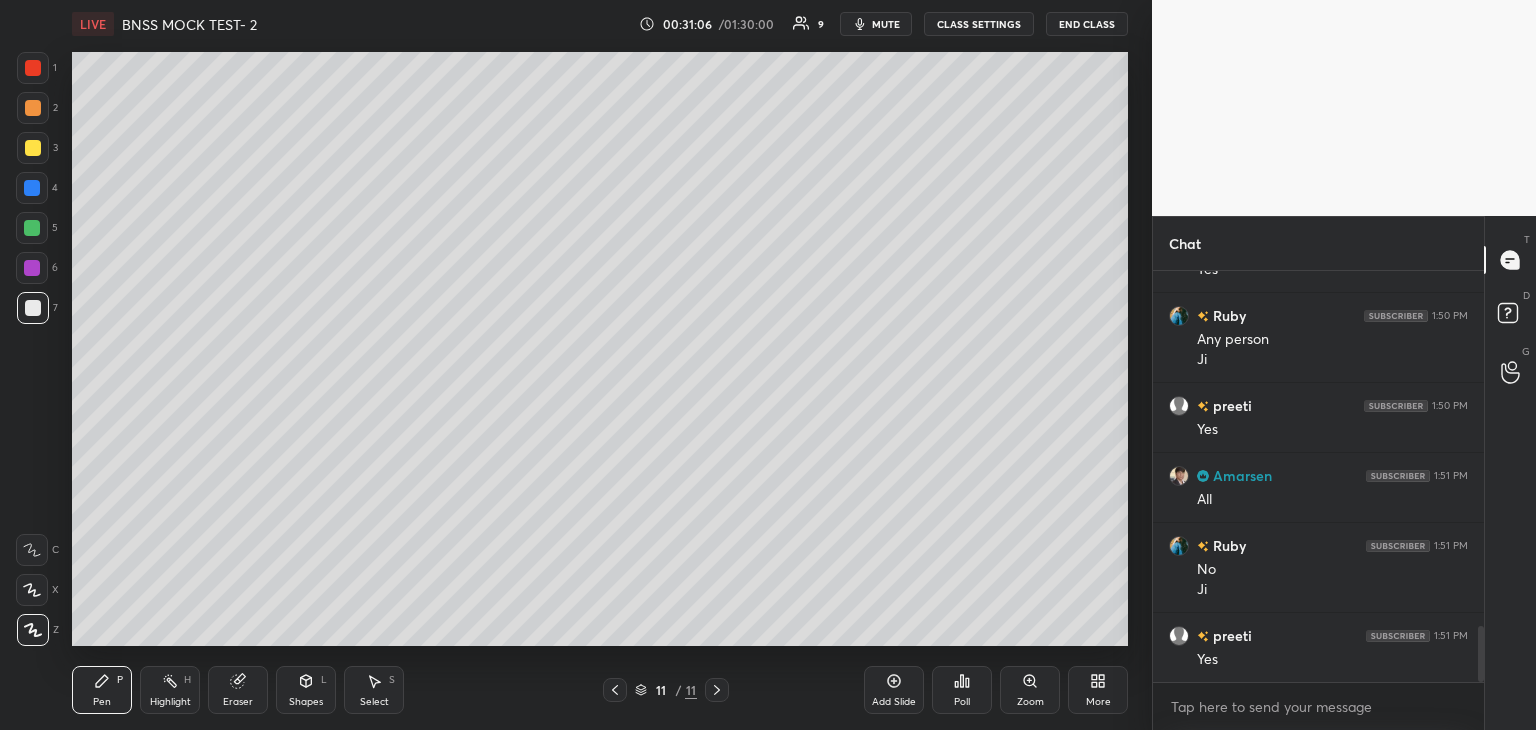 click on "Poll" at bounding box center [962, 690] 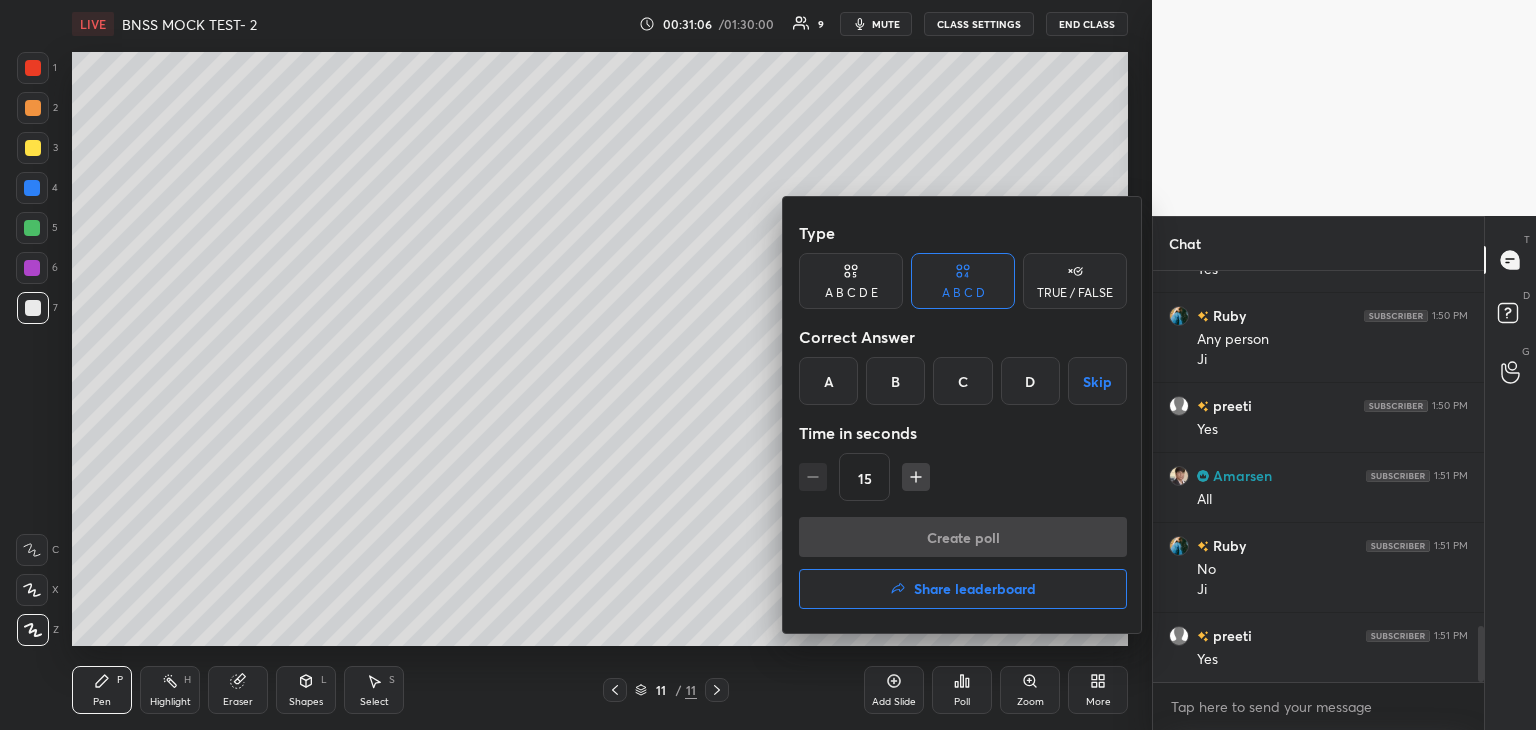 click on "D" at bounding box center [1030, 381] 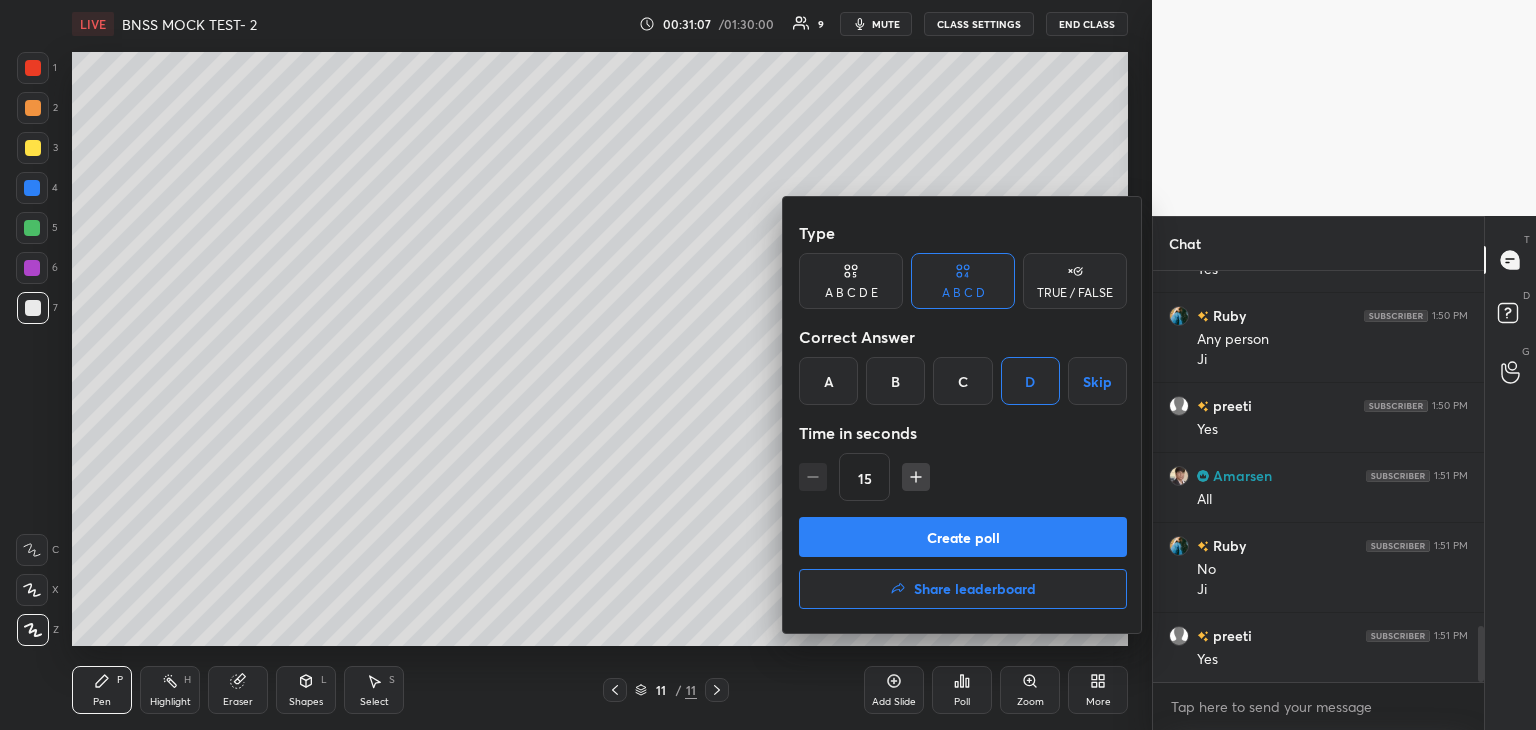 click on "Create poll" at bounding box center [963, 537] 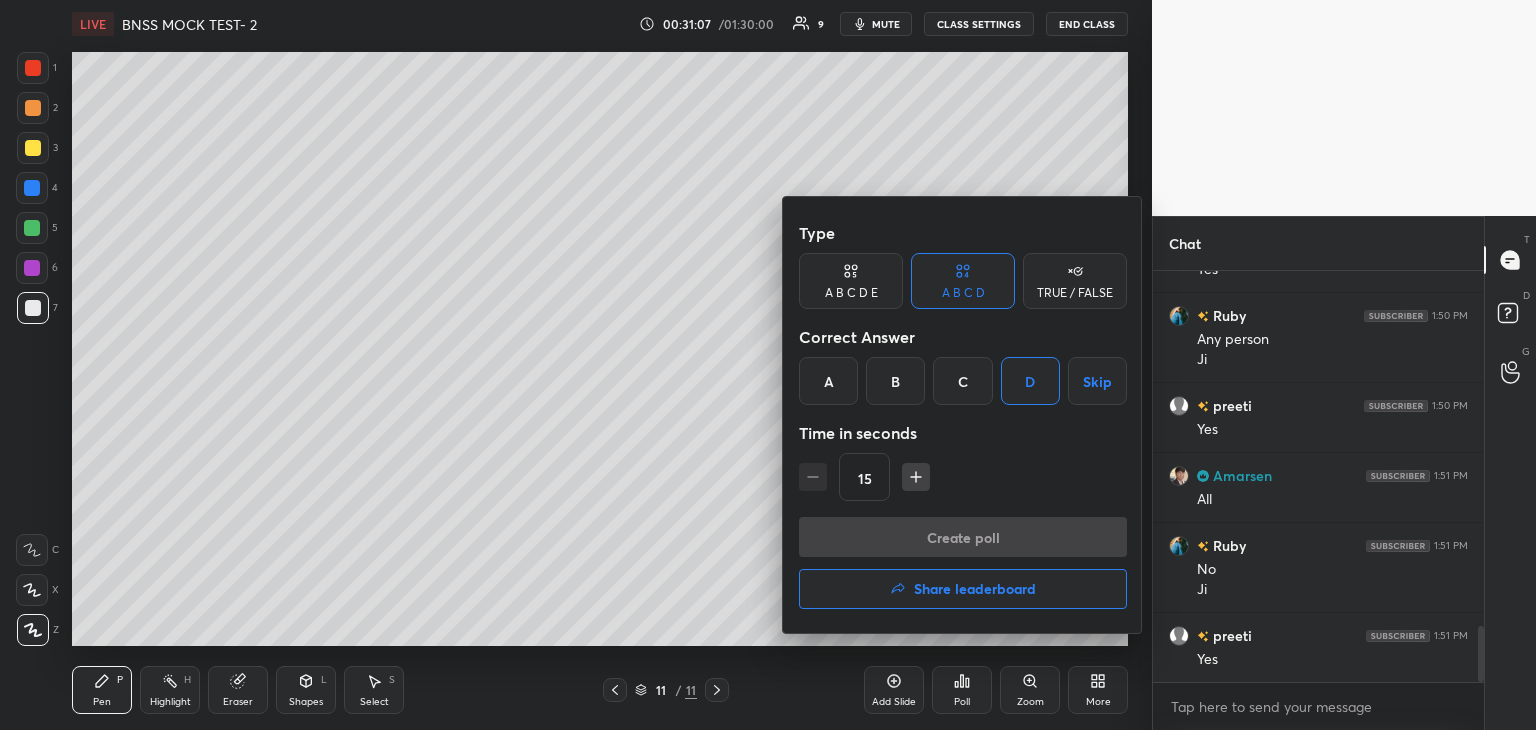 scroll, scrollTop: 373, scrollLeft: 325, axis: both 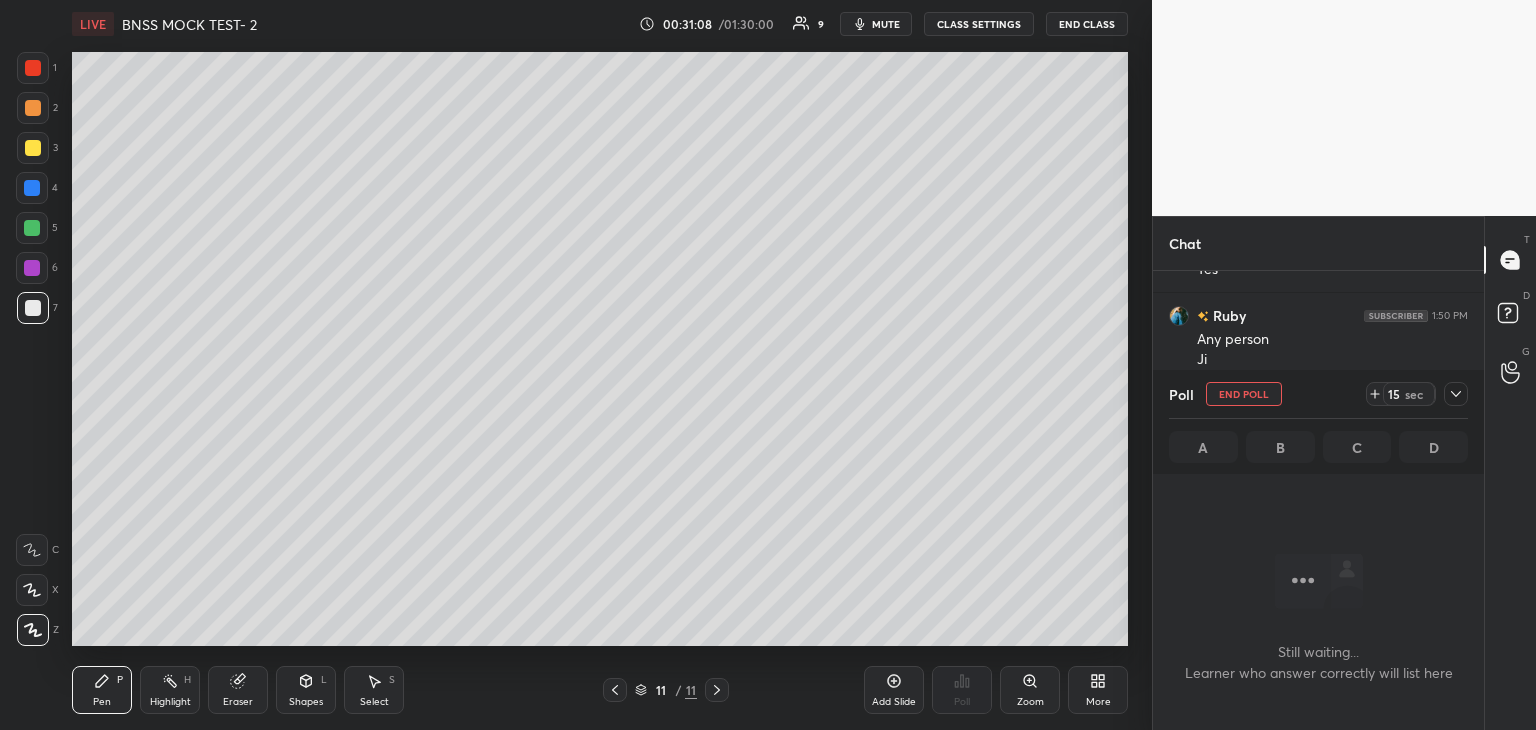click at bounding box center [32, 228] 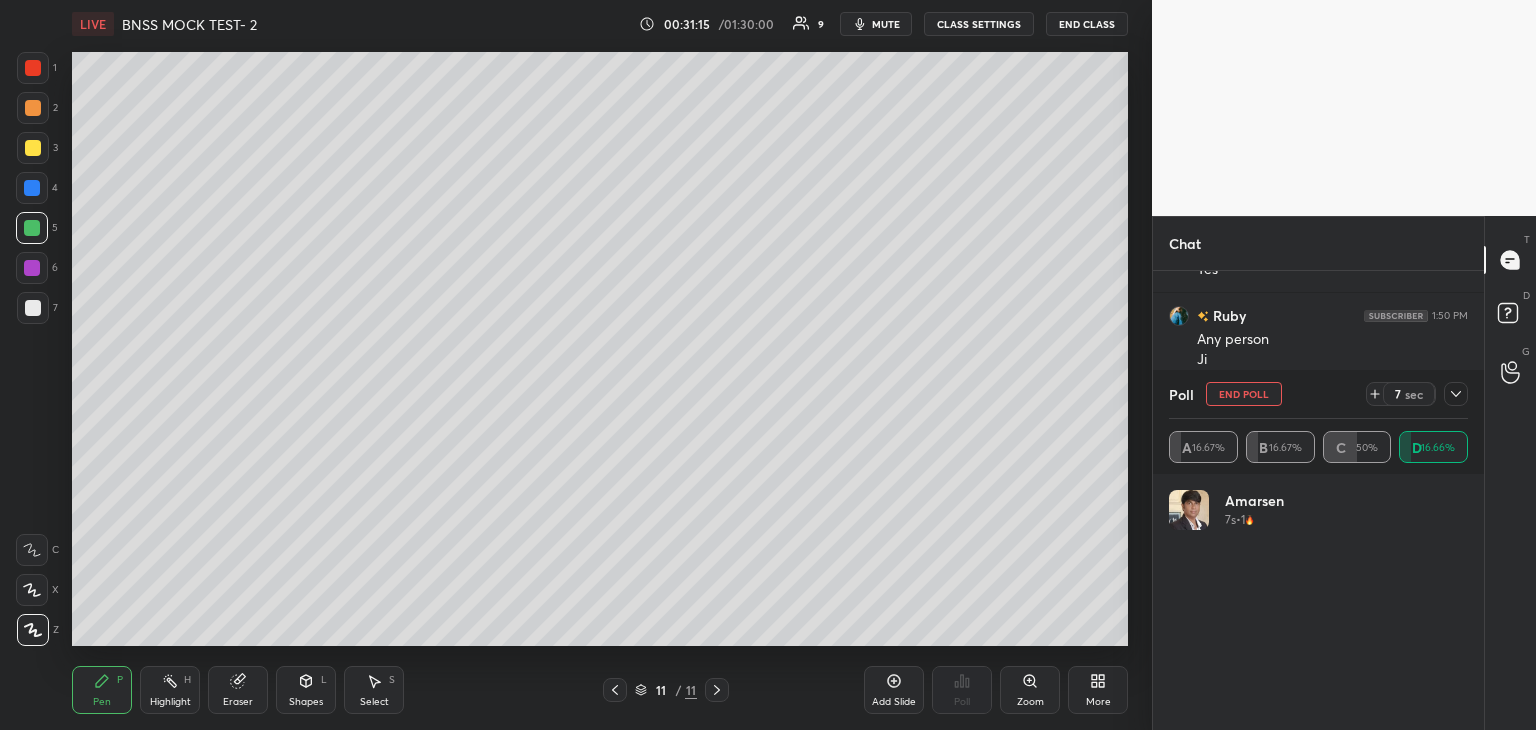 scroll, scrollTop: 6, scrollLeft: 6, axis: both 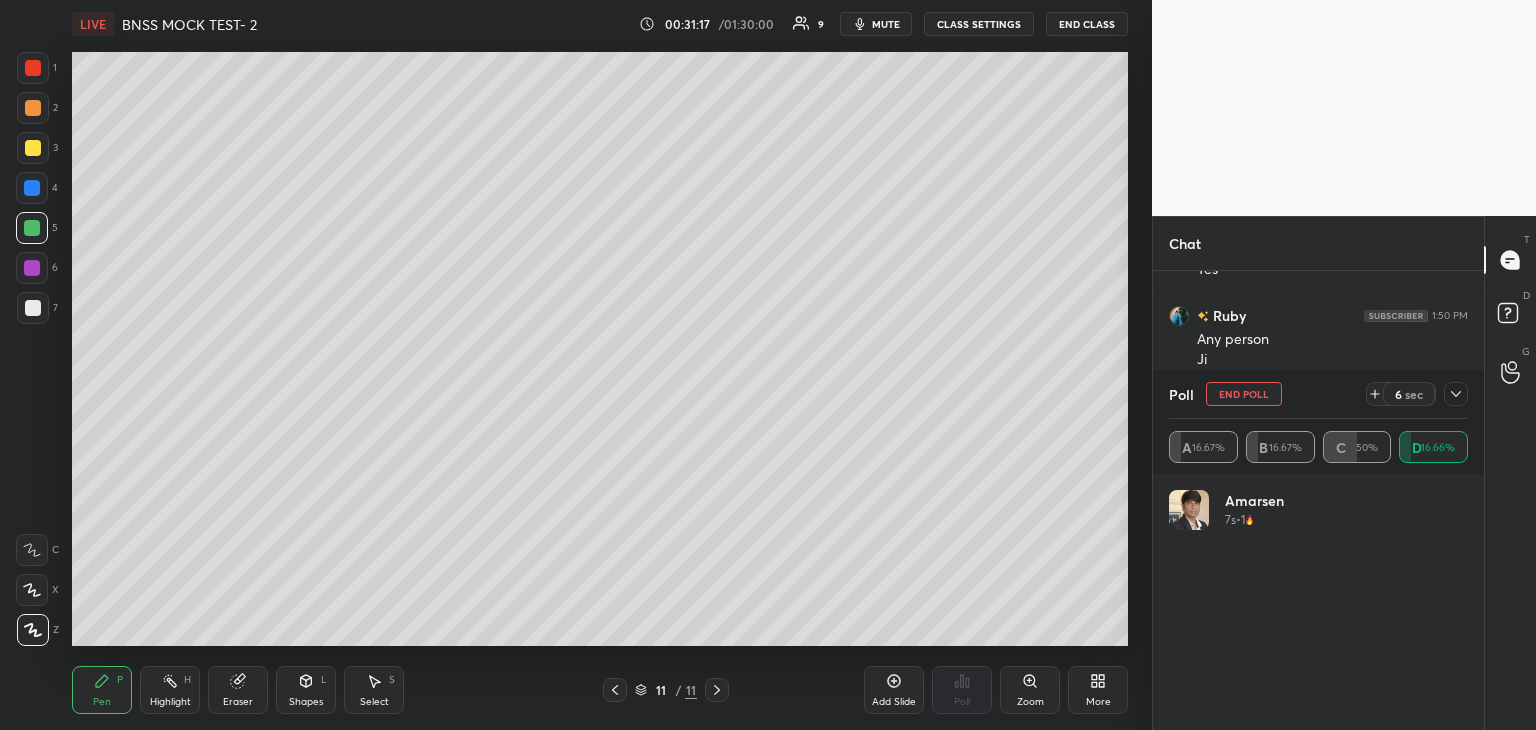 click at bounding box center [32, 268] 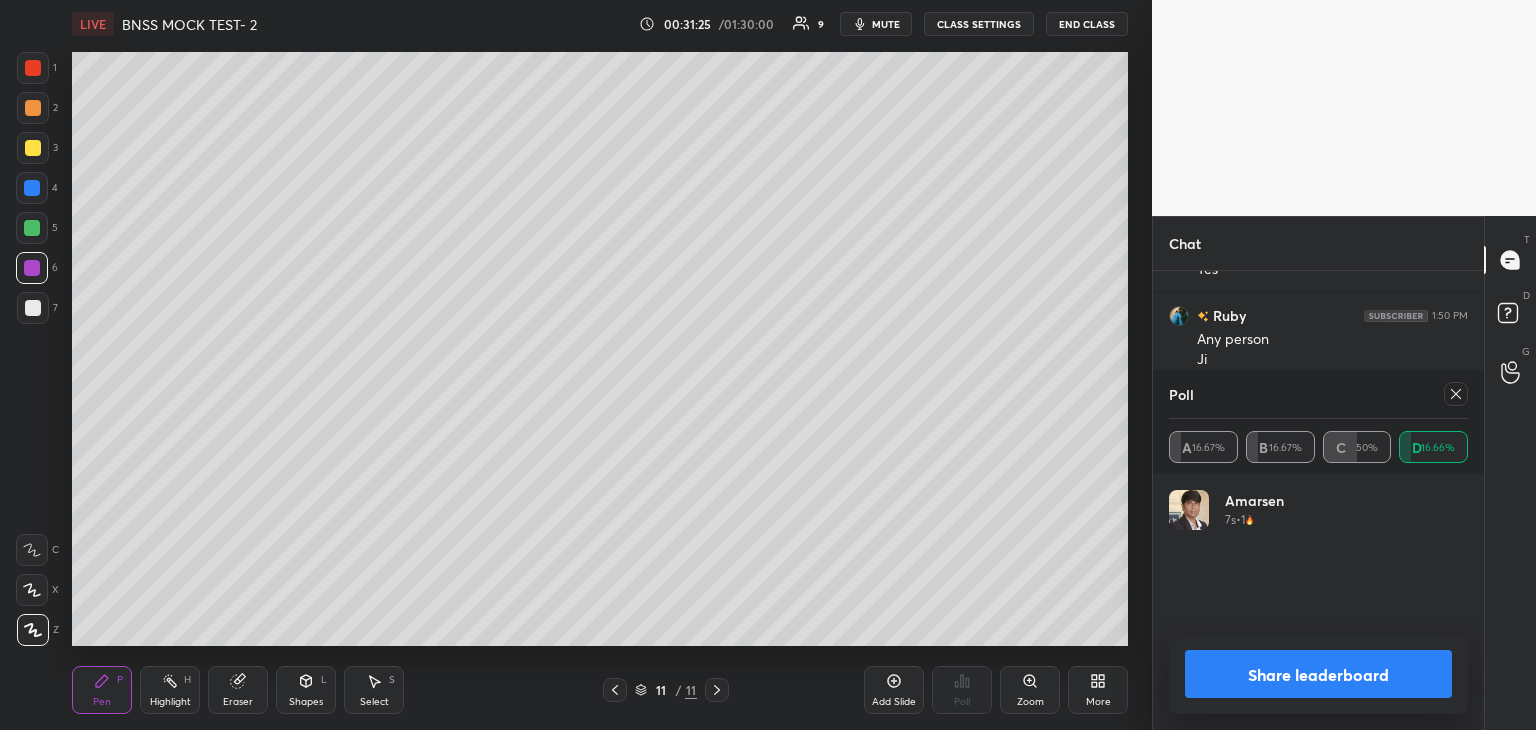 click 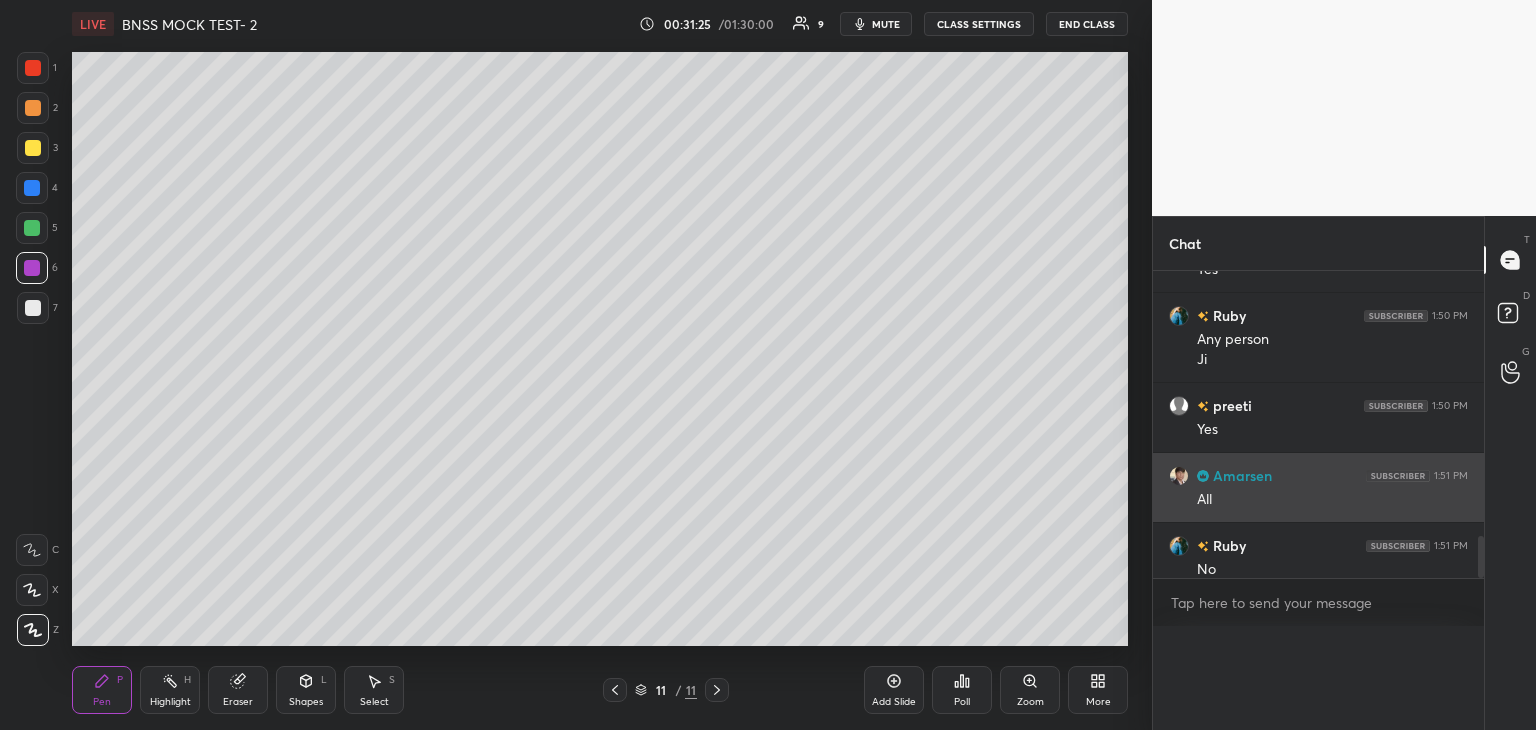 scroll, scrollTop: 0, scrollLeft: 6, axis: horizontal 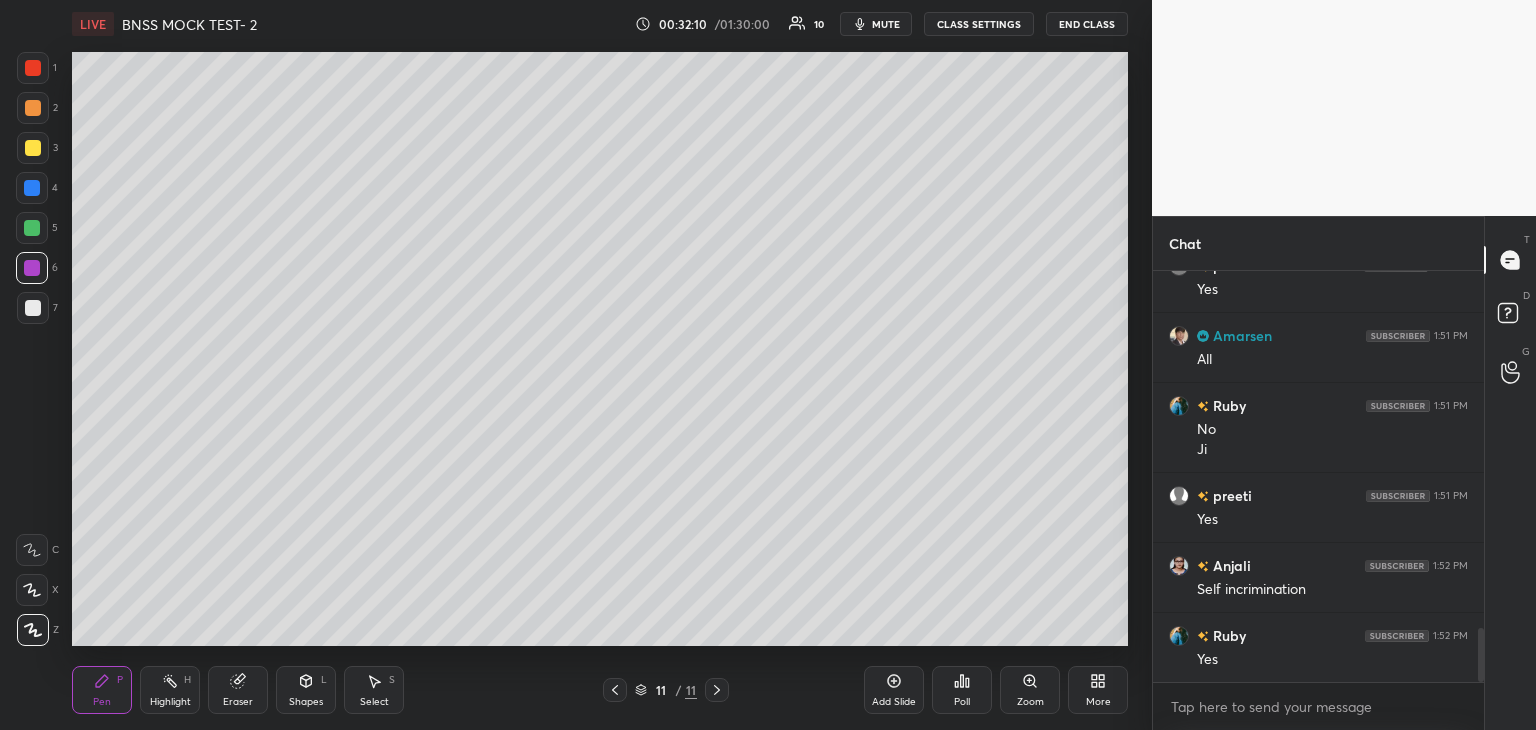 click at bounding box center (33, 308) 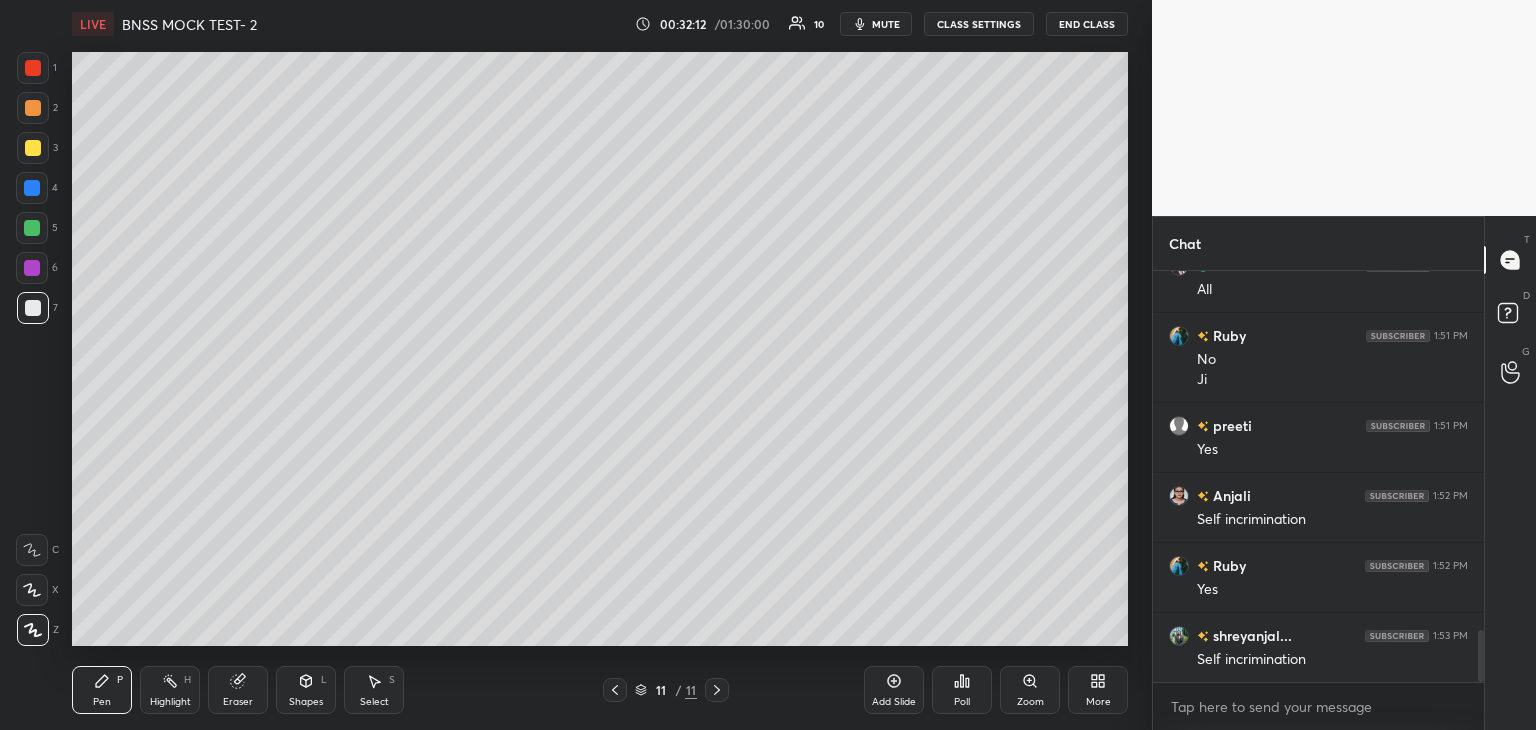 scroll, scrollTop: 2848, scrollLeft: 0, axis: vertical 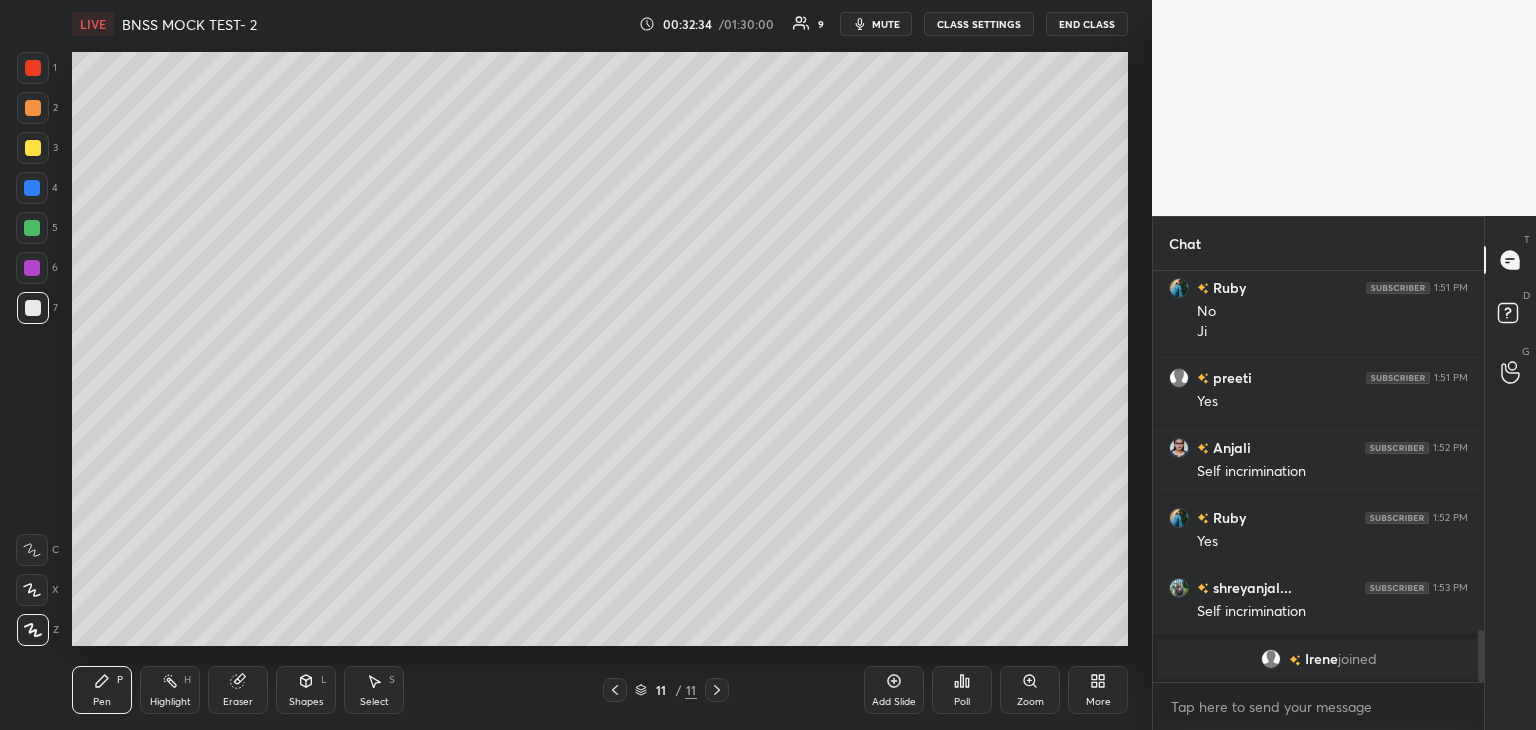 click at bounding box center (32, 188) 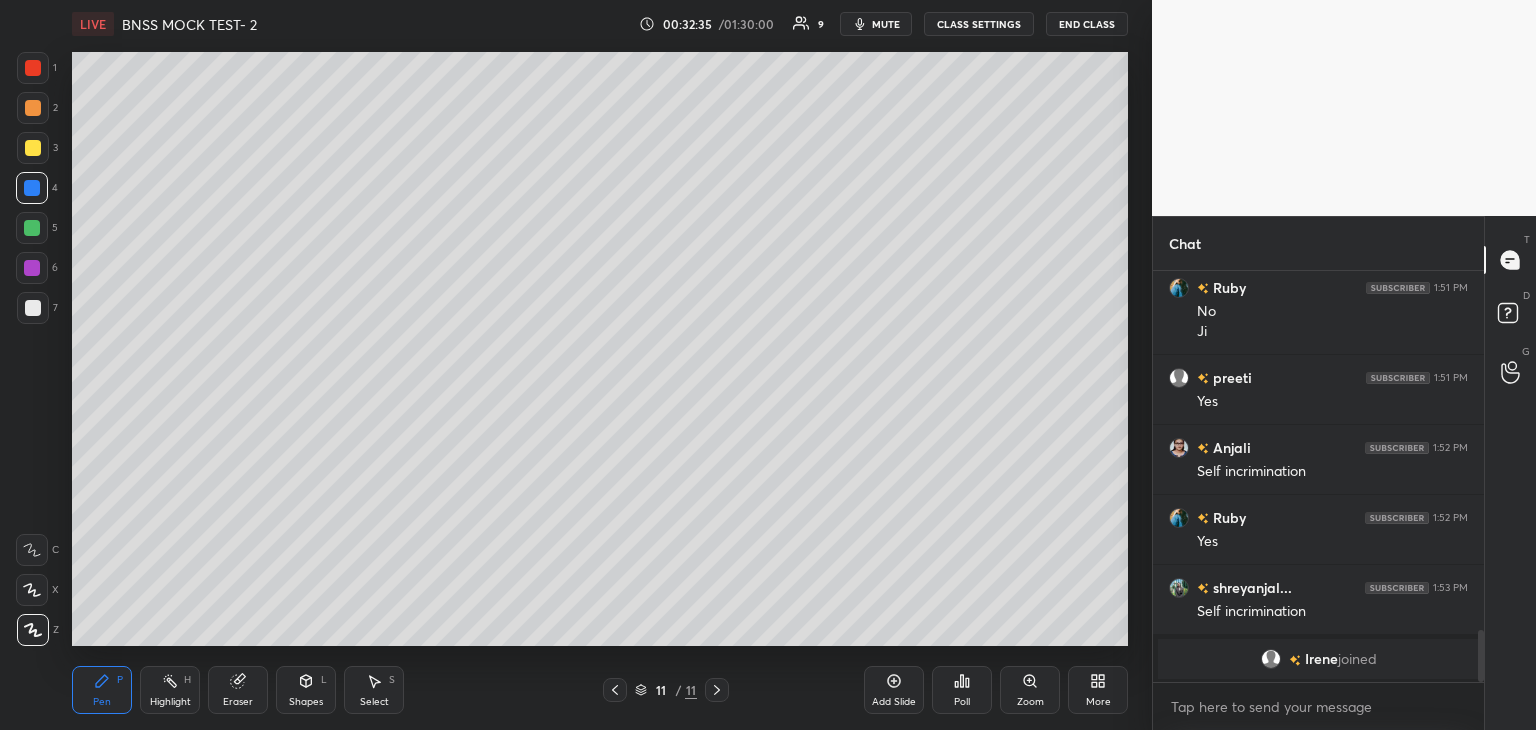 click 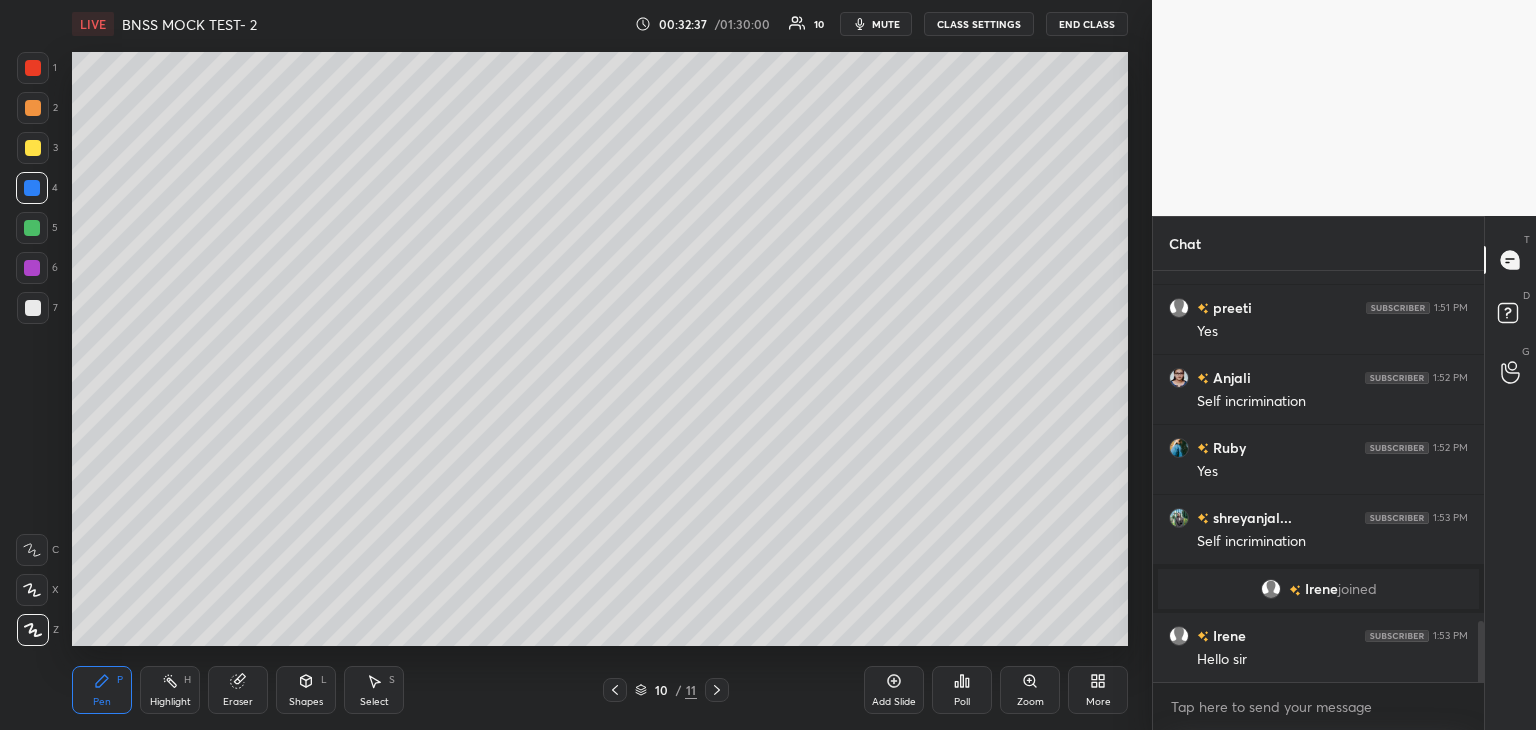 scroll, scrollTop: 2366, scrollLeft: 0, axis: vertical 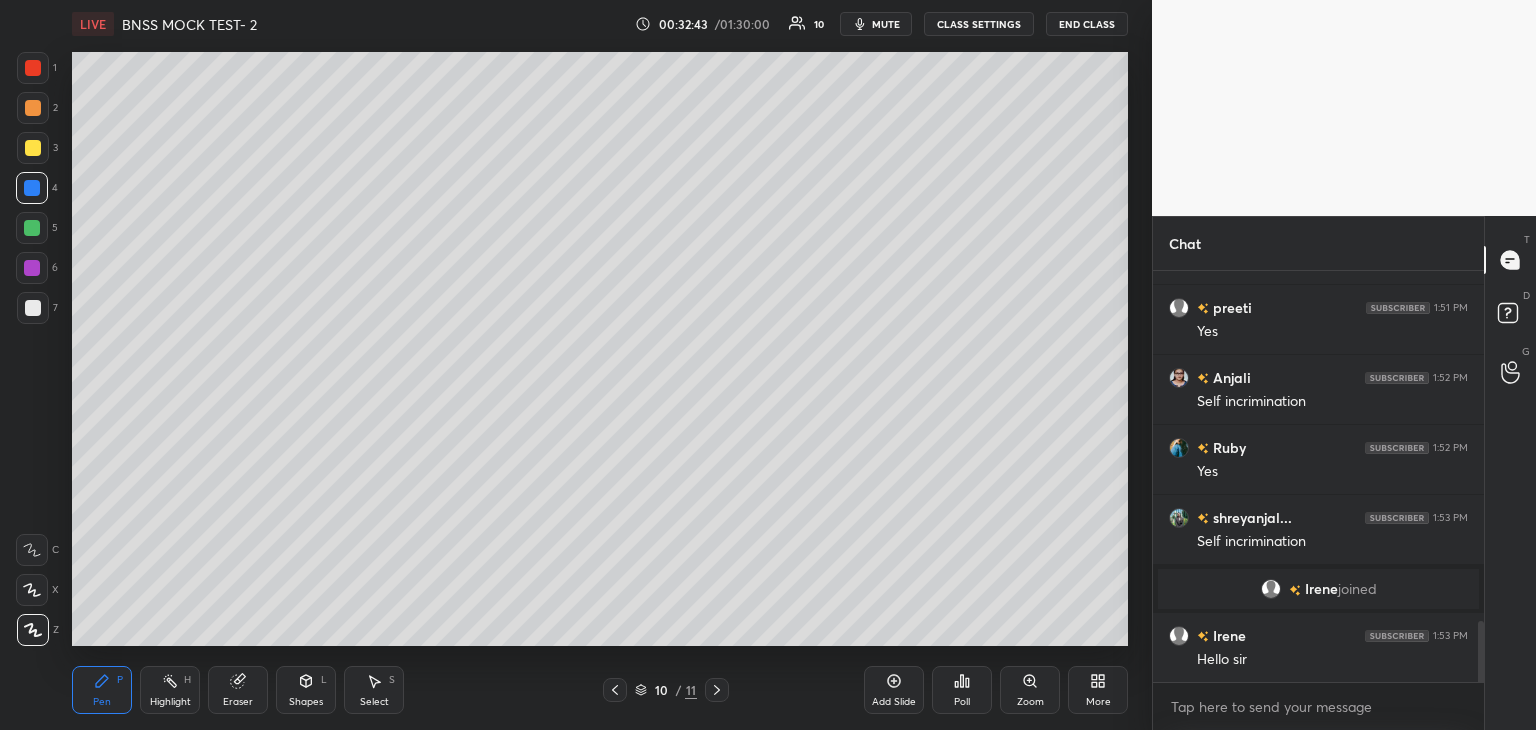 click at bounding box center (717, 690) 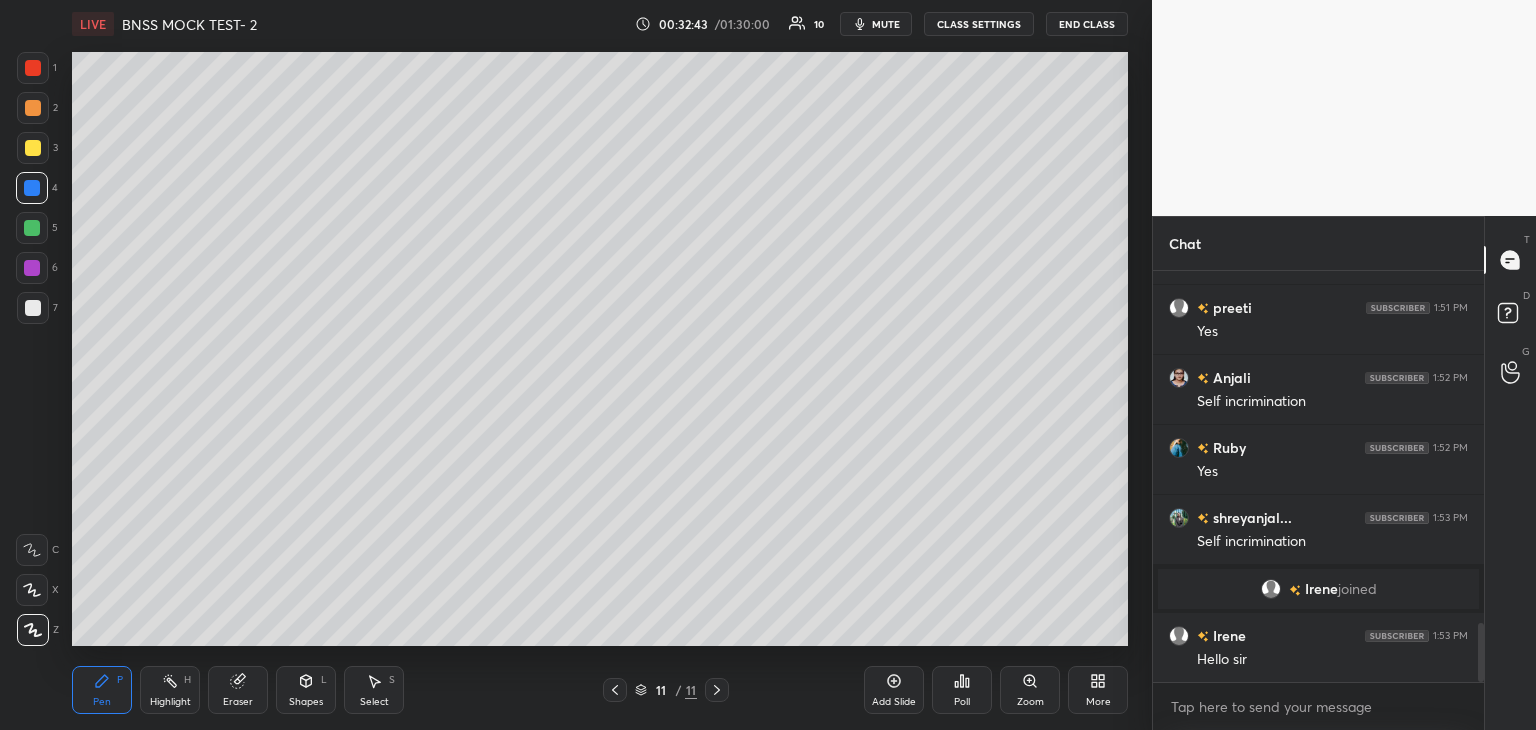 scroll, scrollTop: 2436, scrollLeft: 0, axis: vertical 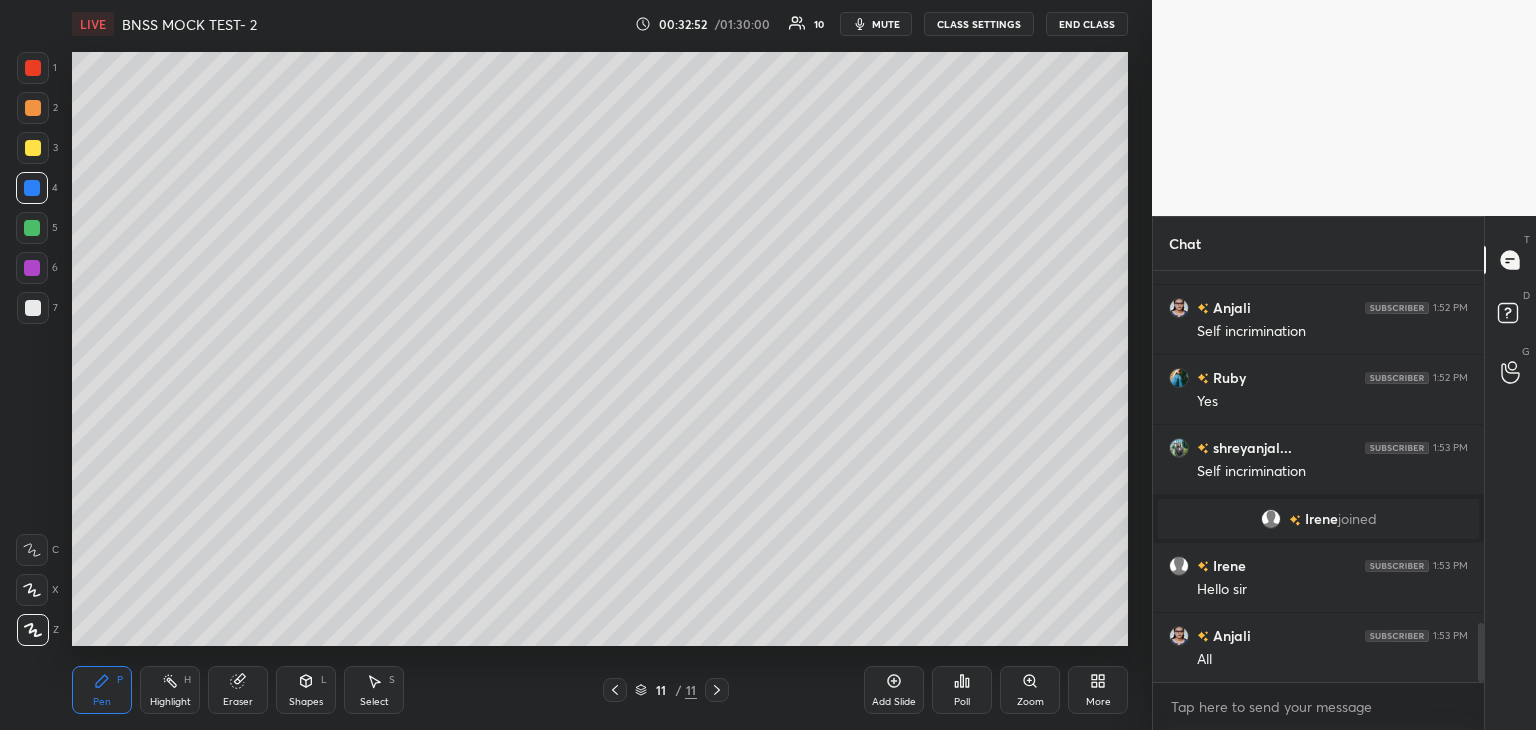 click at bounding box center (33, 308) 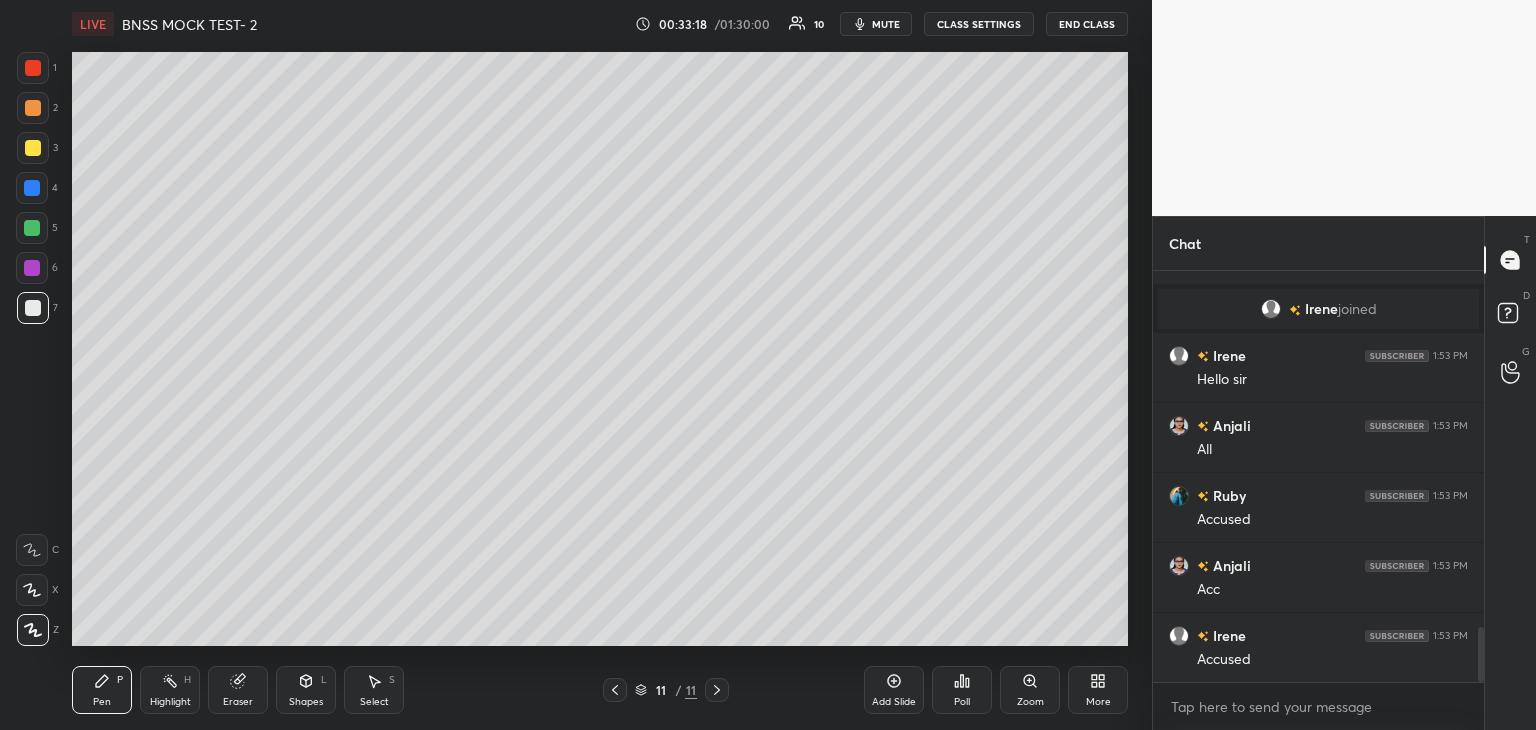 scroll, scrollTop: 2716, scrollLeft: 0, axis: vertical 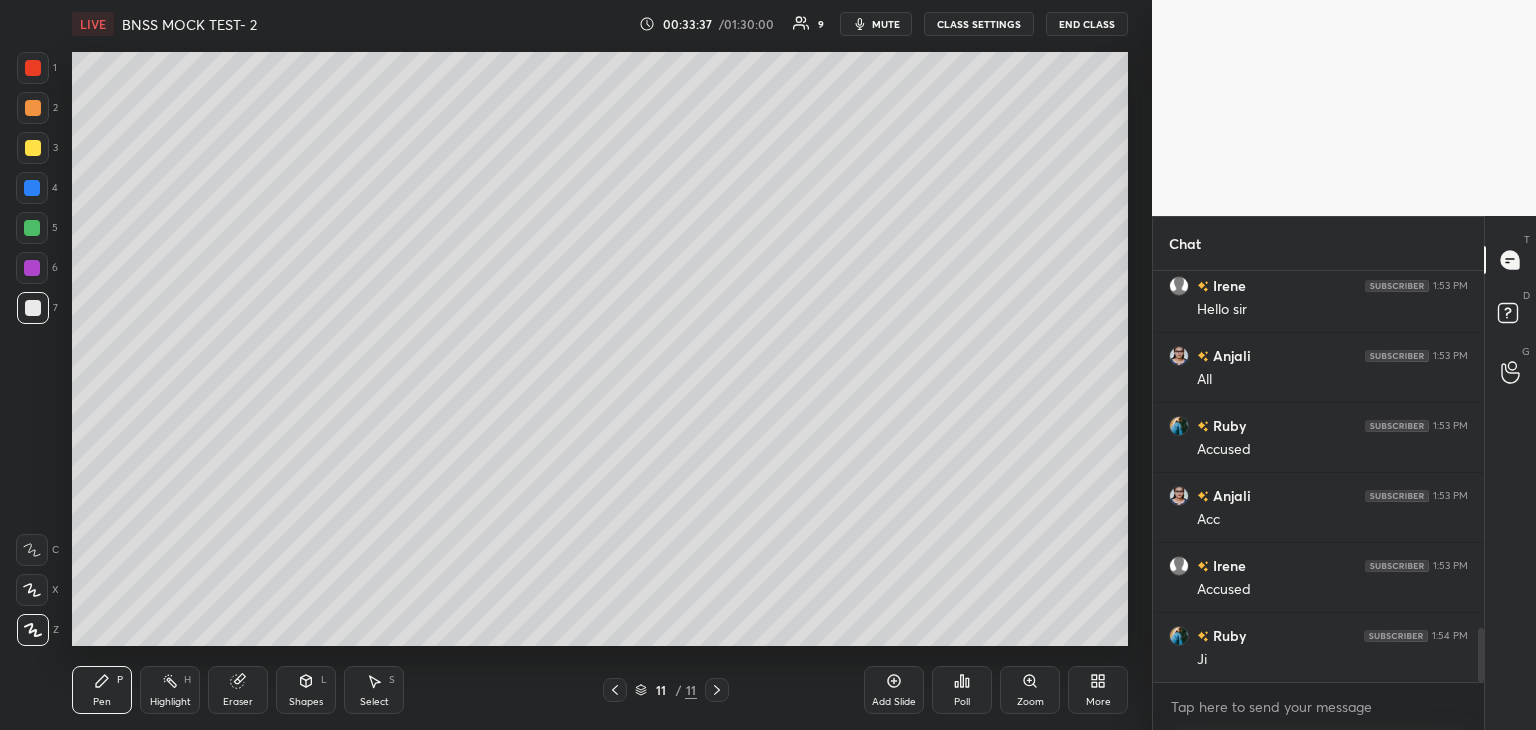 click on "Add Slide" at bounding box center [894, 702] 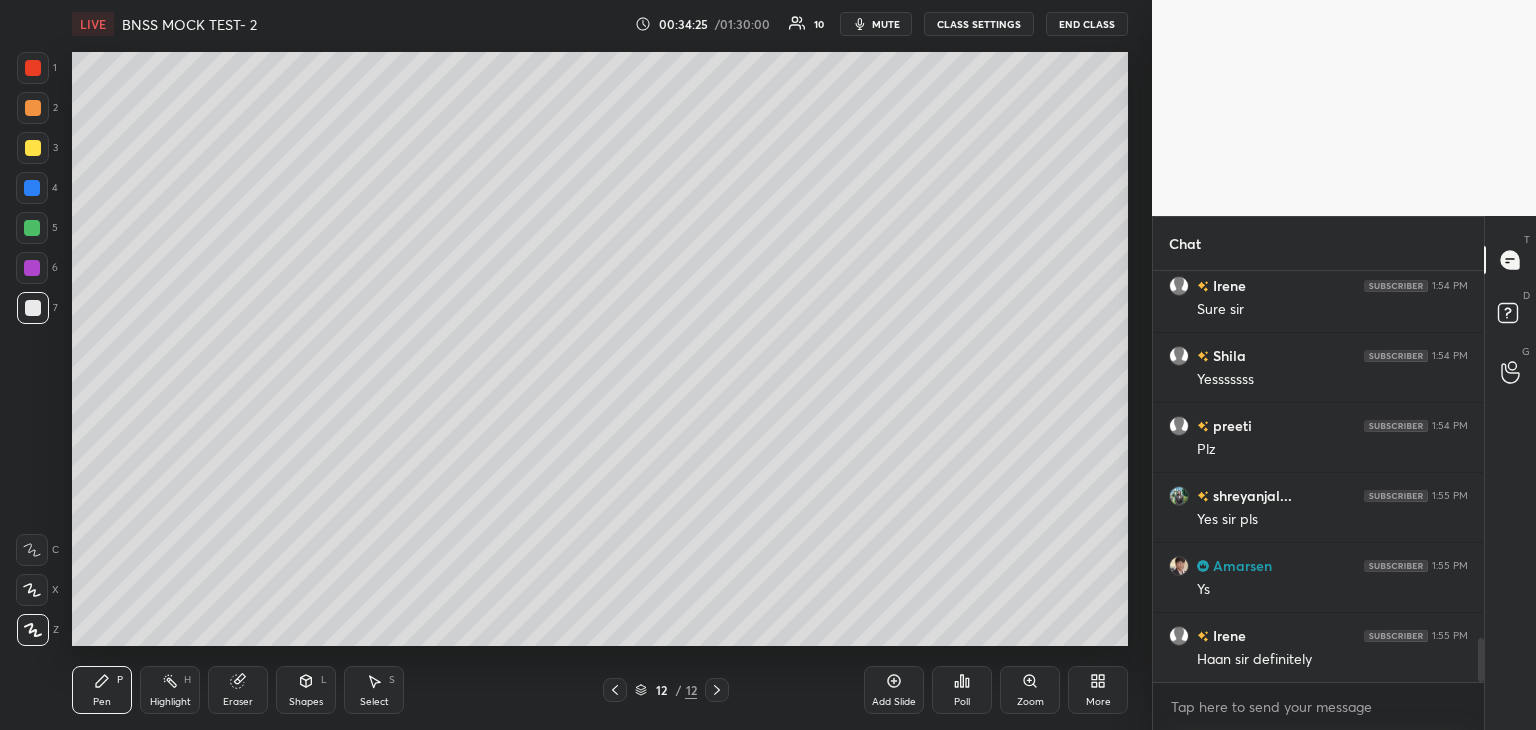 scroll, scrollTop: 3506, scrollLeft: 0, axis: vertical 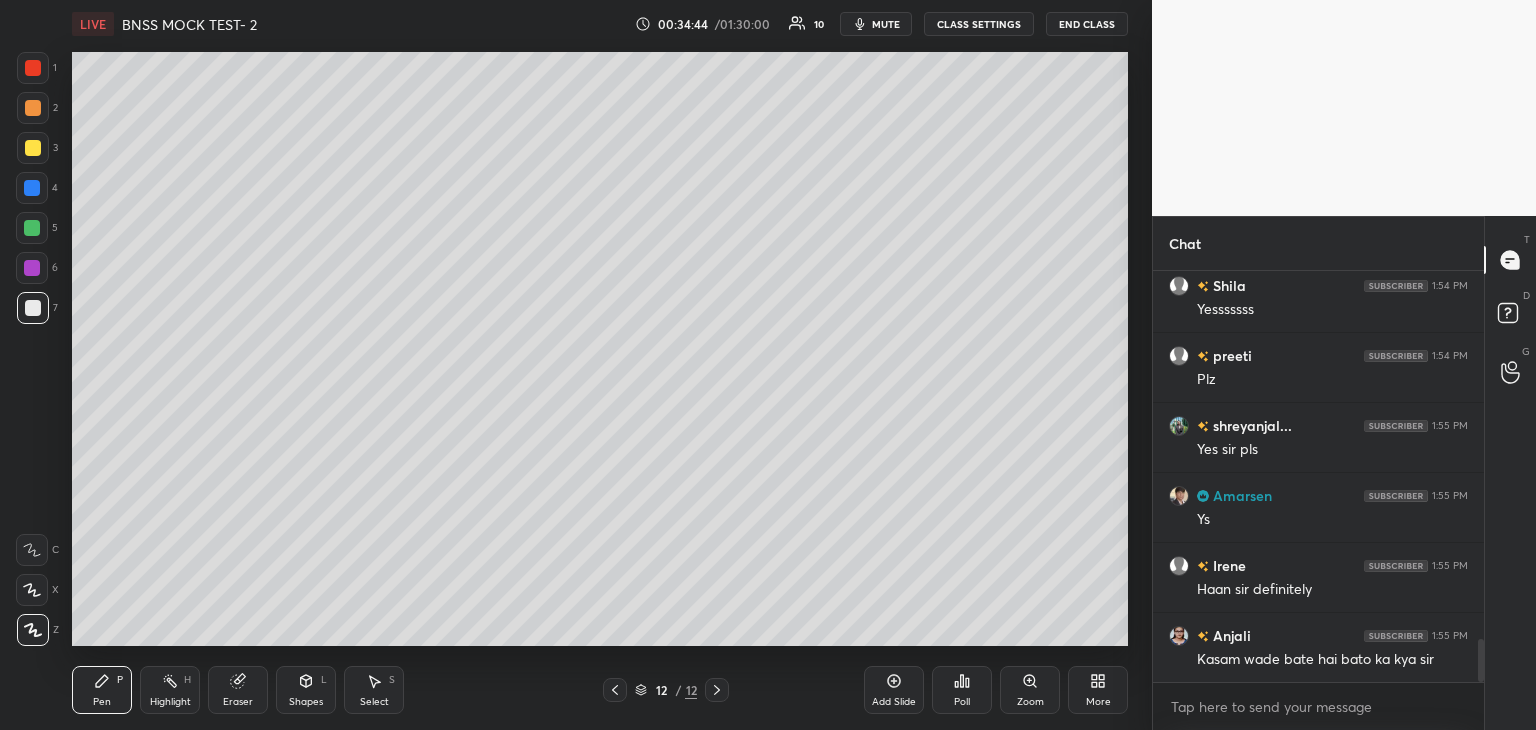 click at bounding box center (33, 148) 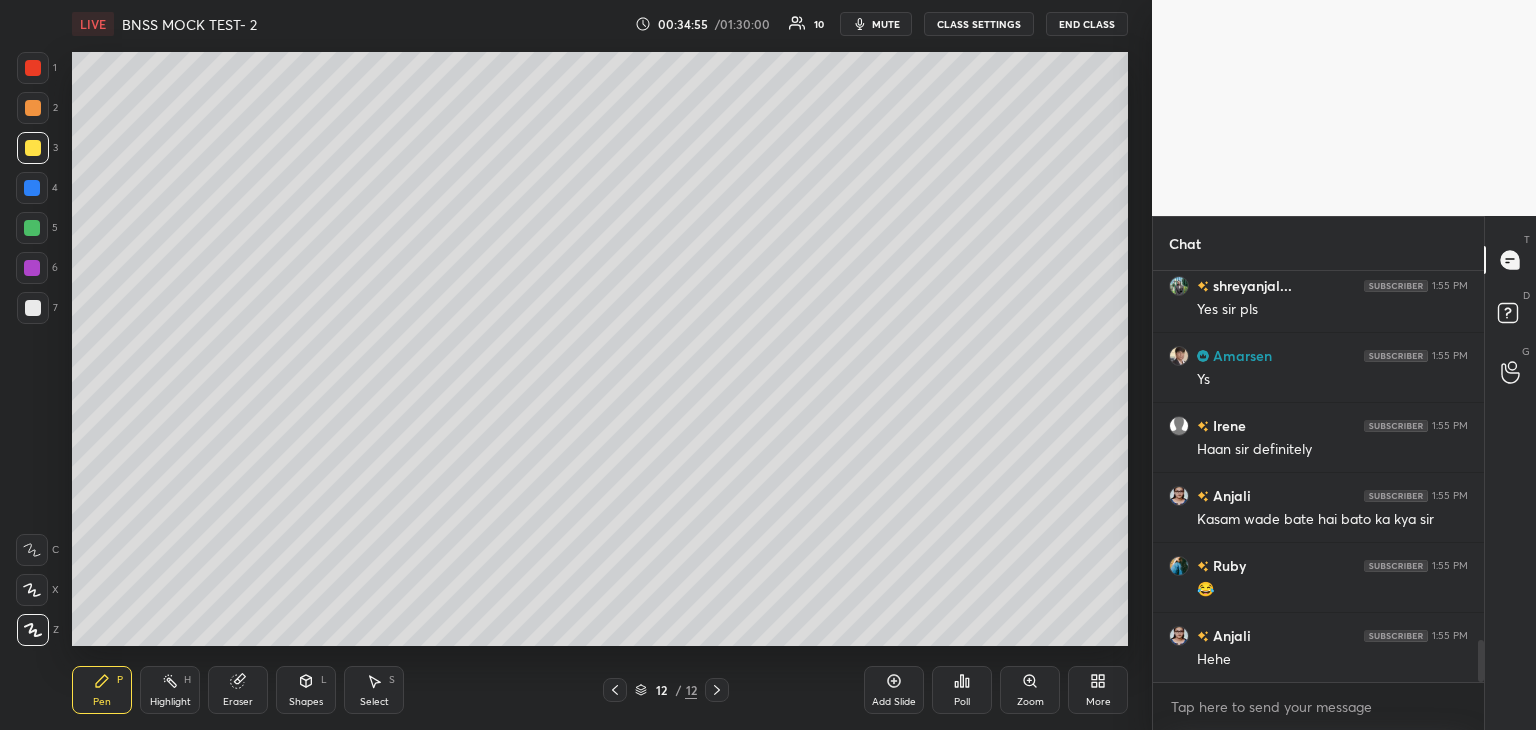 scroll, scrollTop: 3716, scrollLeft: 0, axis: vertical 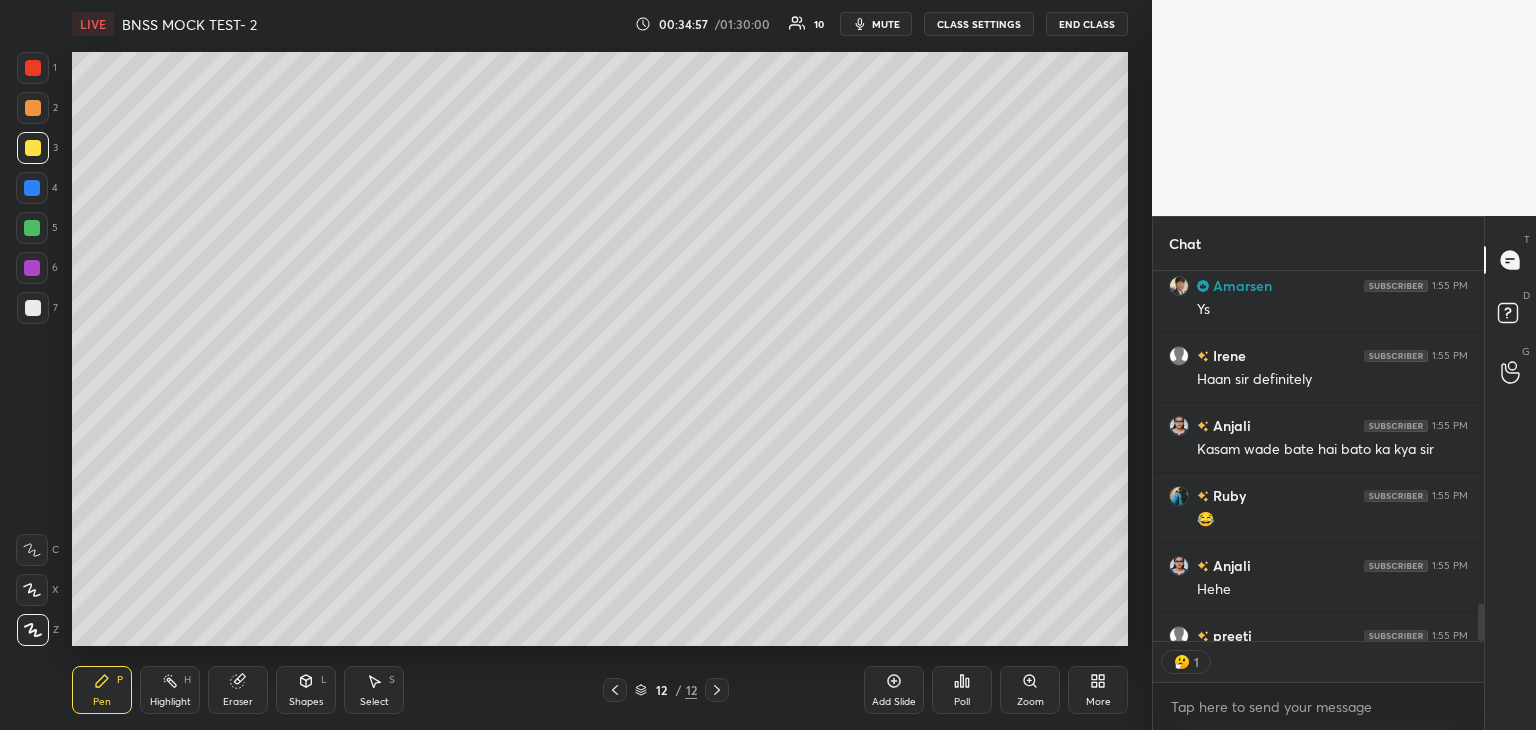 click at bounding box center [32, 188] 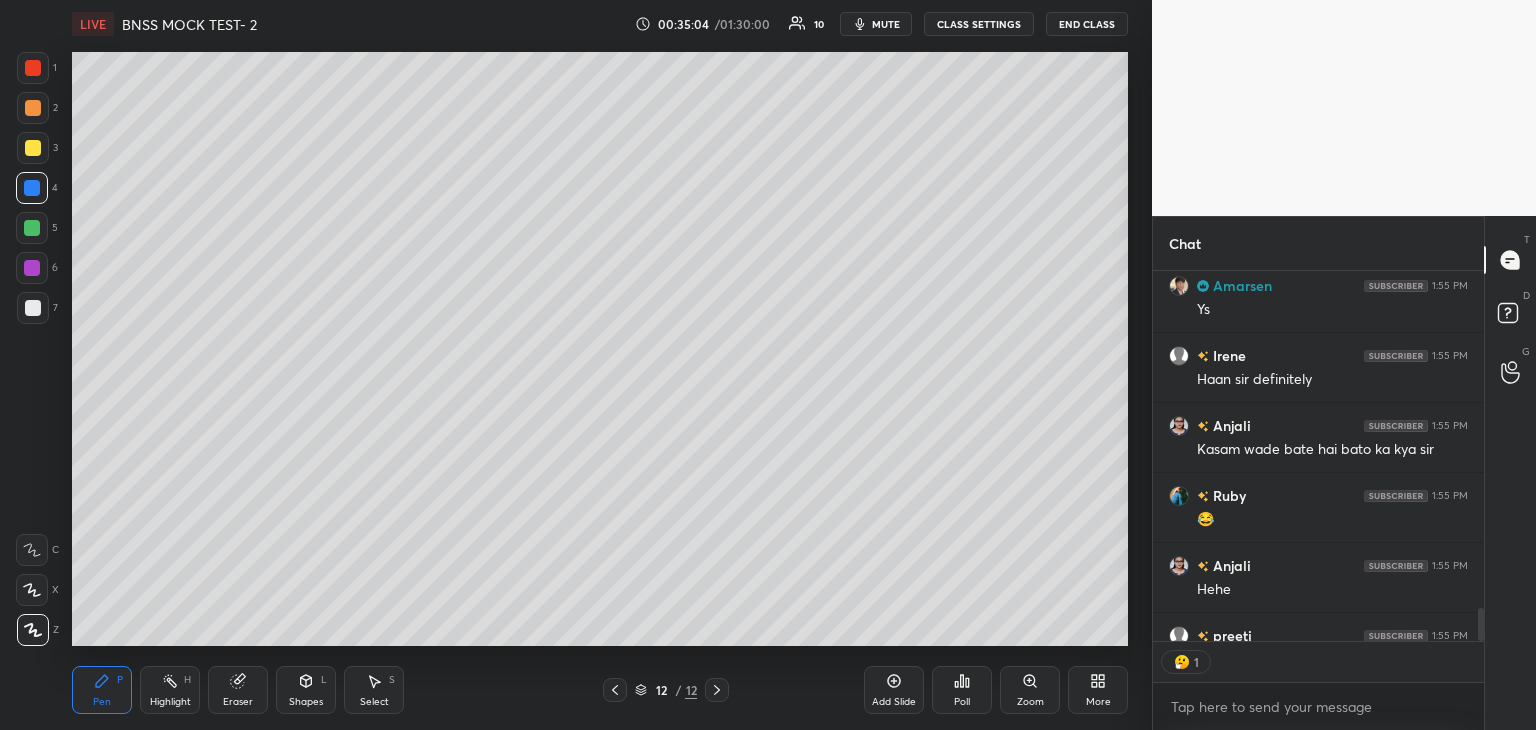 scroll, scrollTop: 3827, scrollLeft: 0, axis: vertical 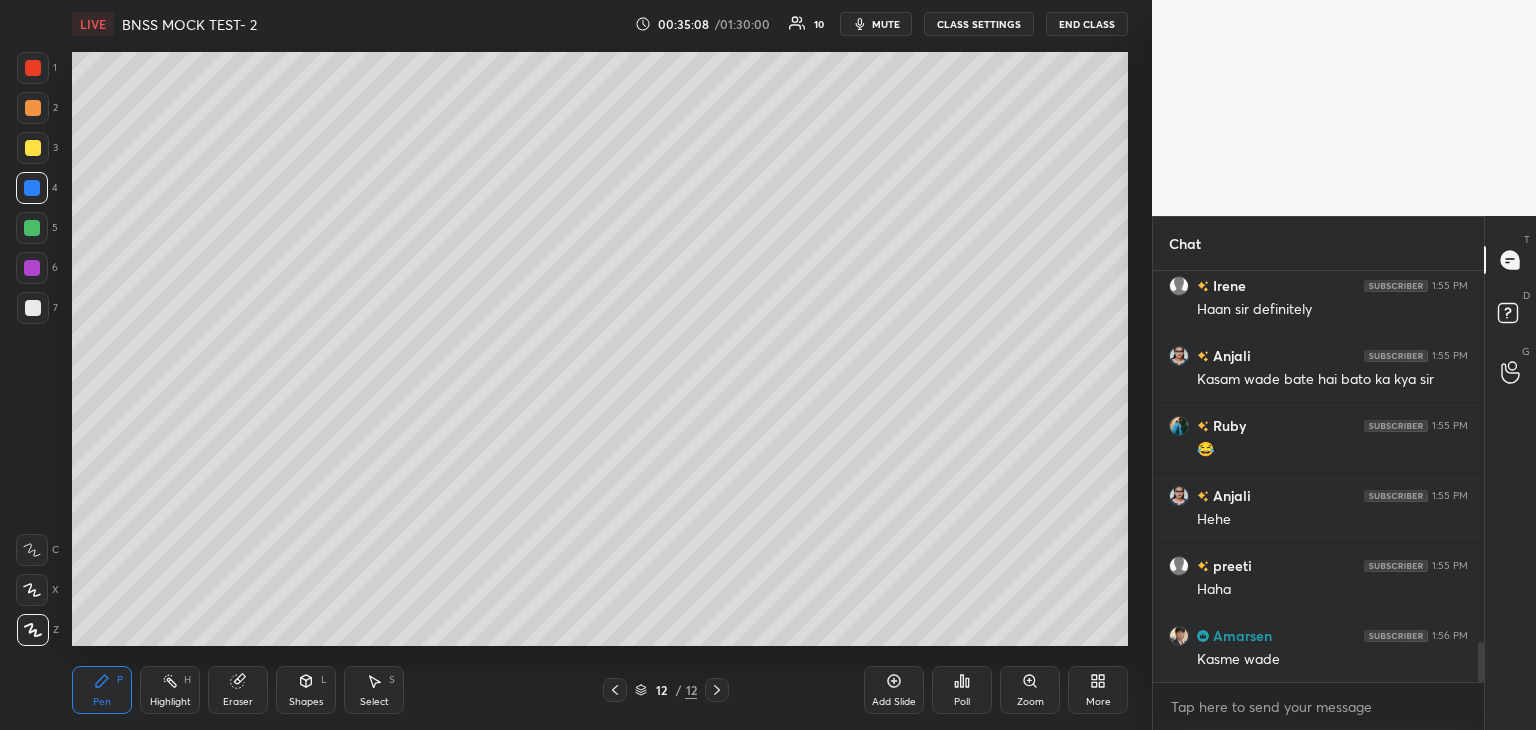 click at bounding box center (32, 228) 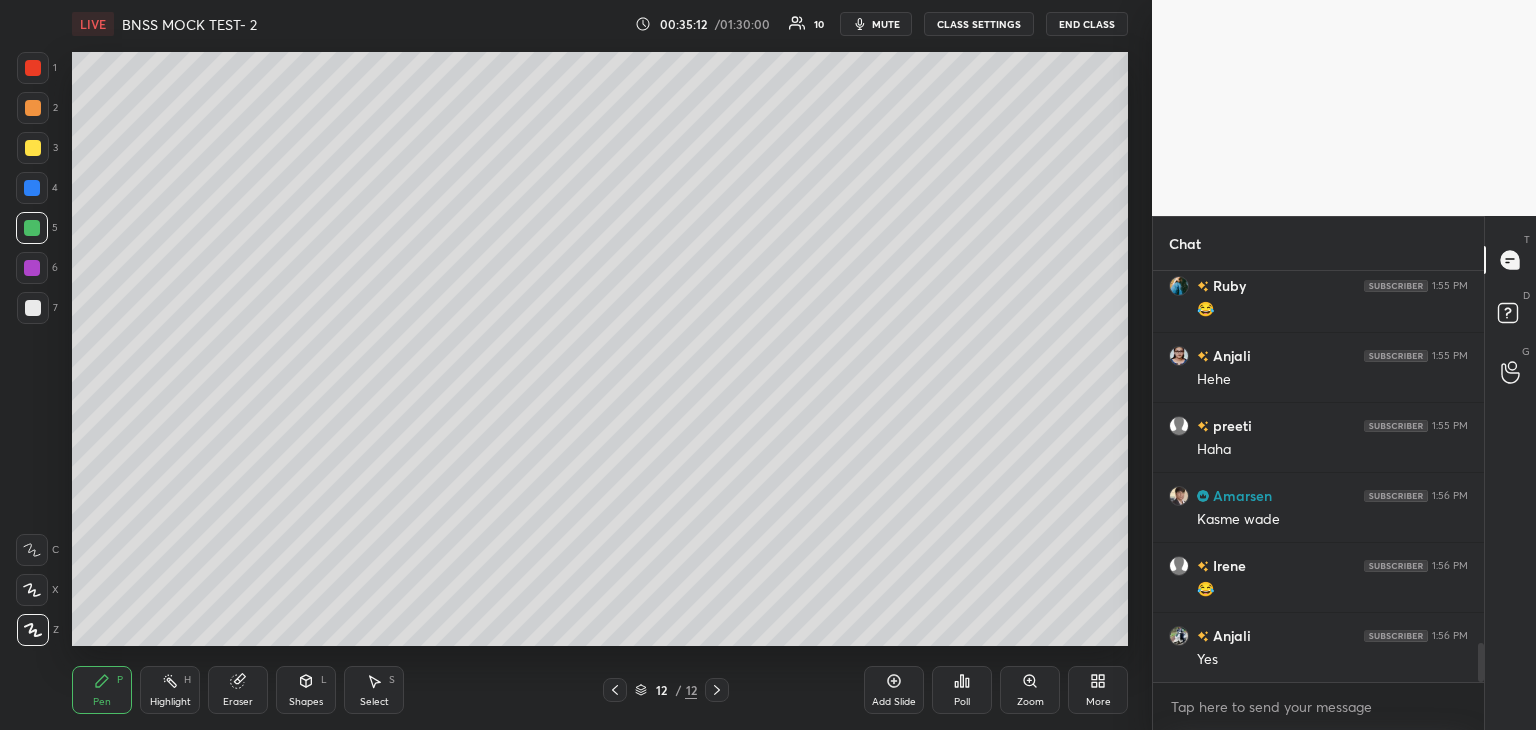 scroll, scrollTop: 3996, scrollLeft: 0, axis: vertical 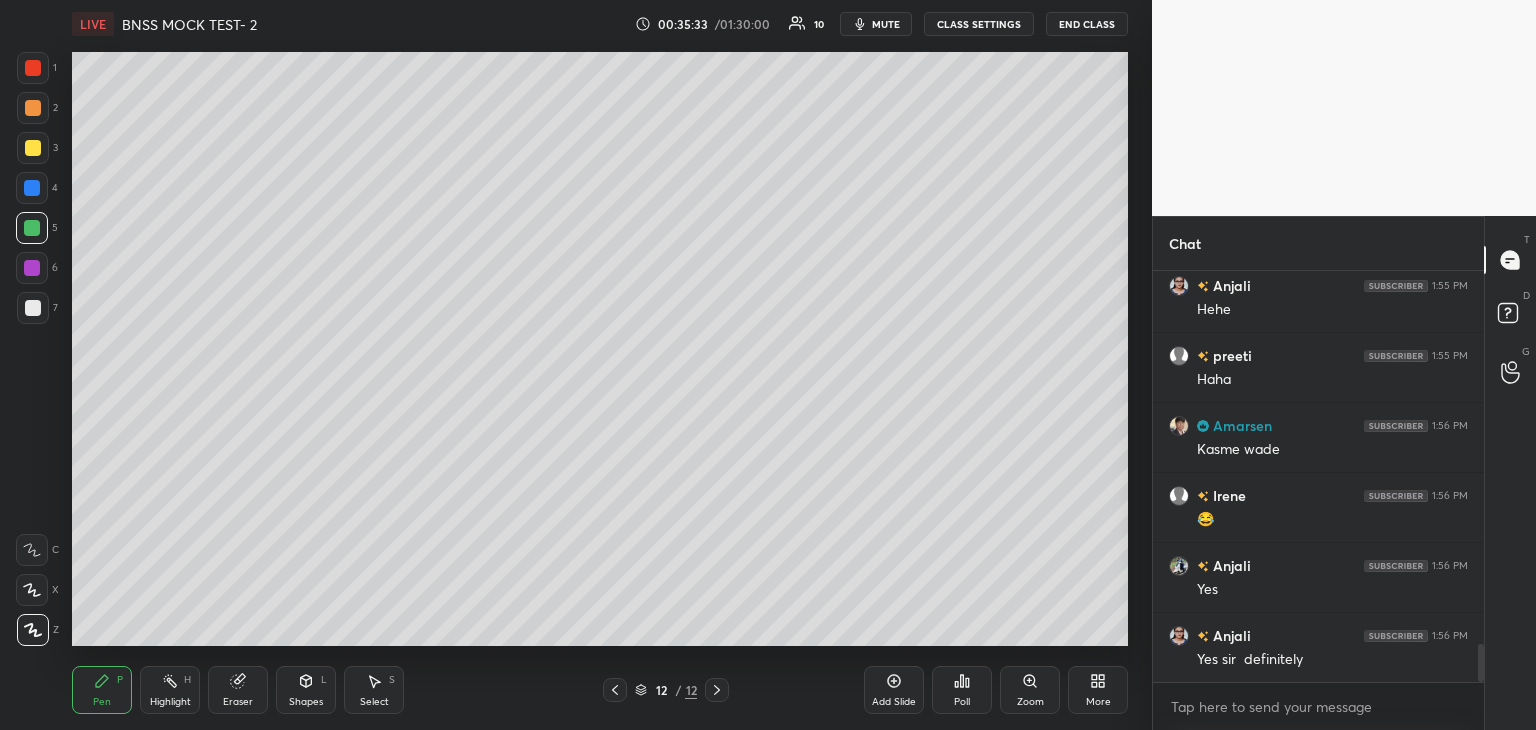 click at bounding box center (32, 268) 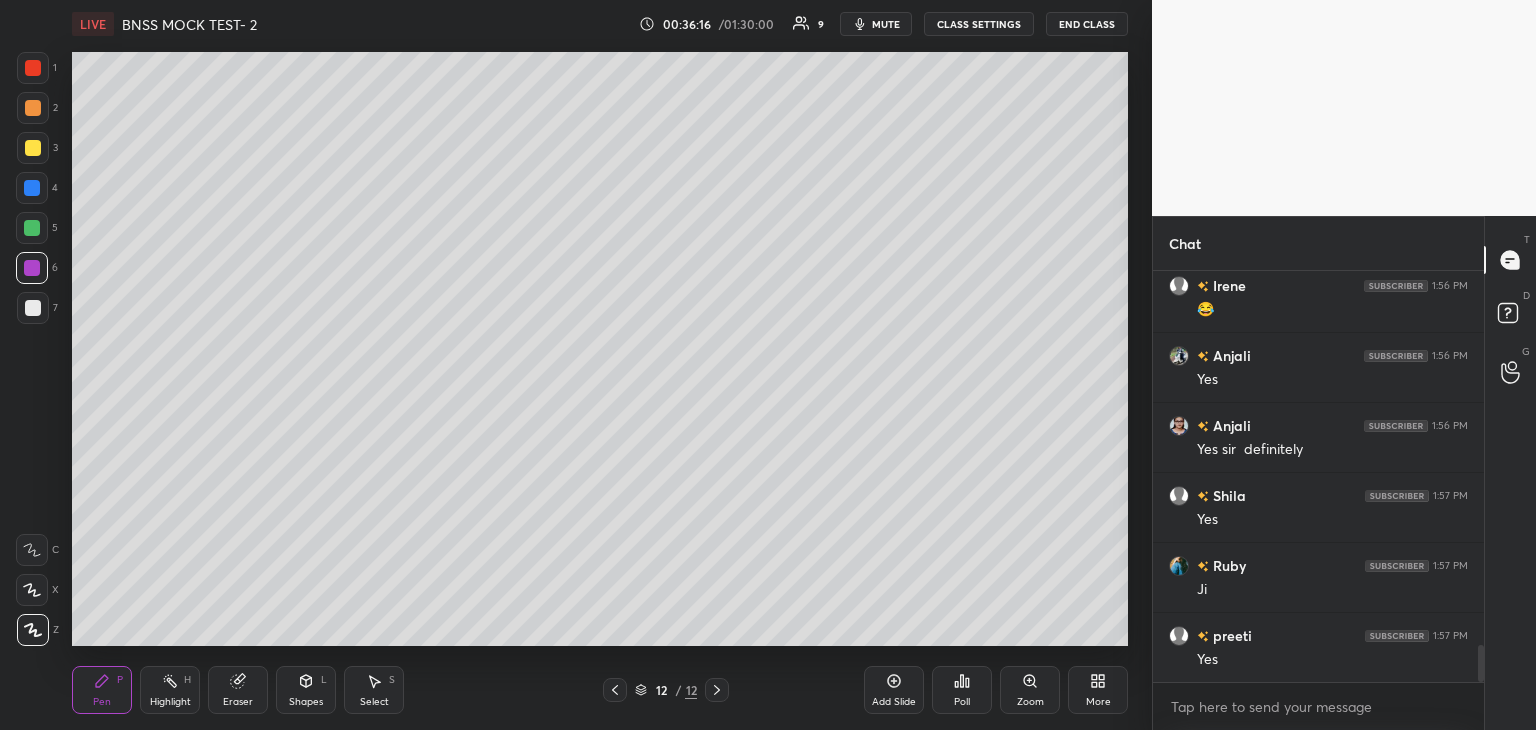 scroll, scrollTop: 4276, scrollLeft: 0, axis: vertical 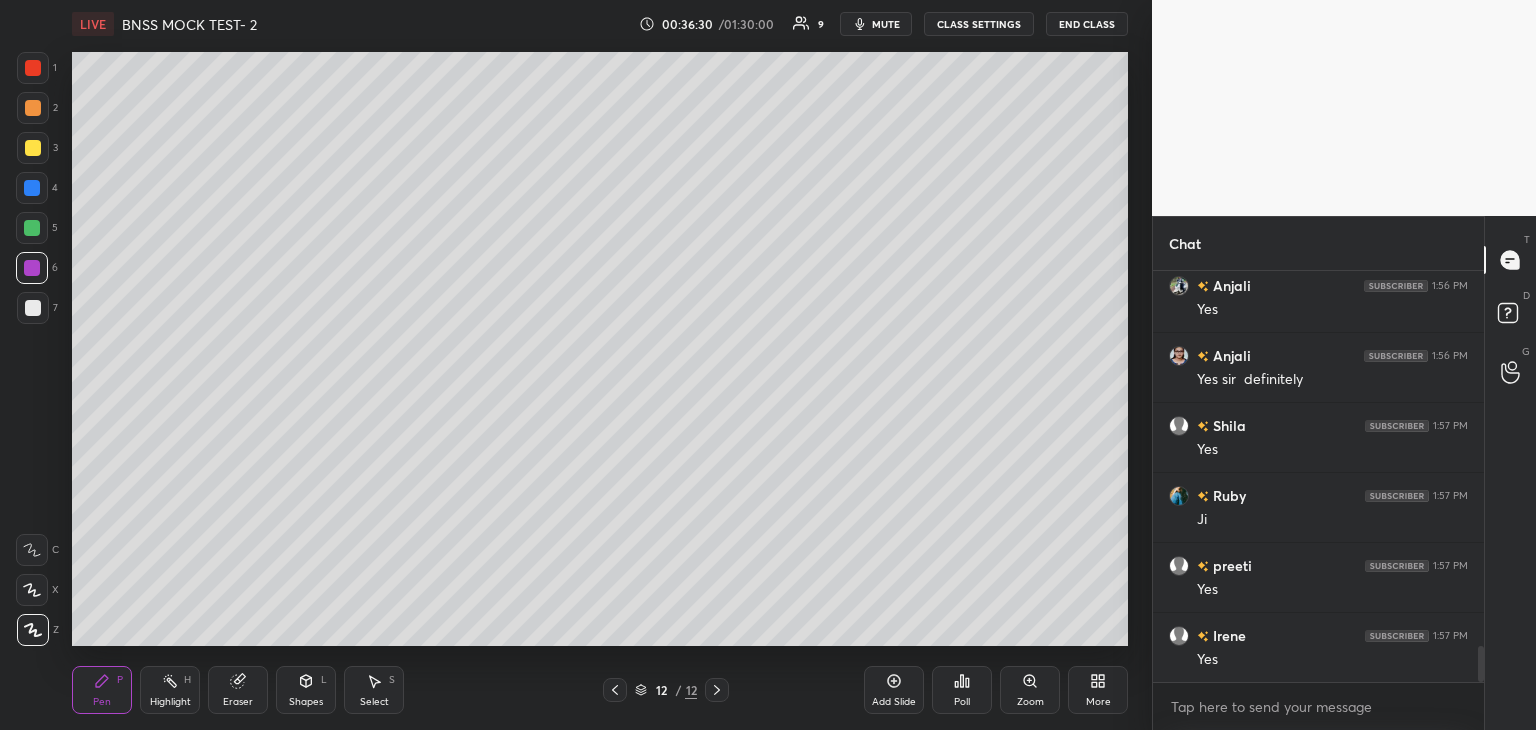 click at bounding box center [33, 308] 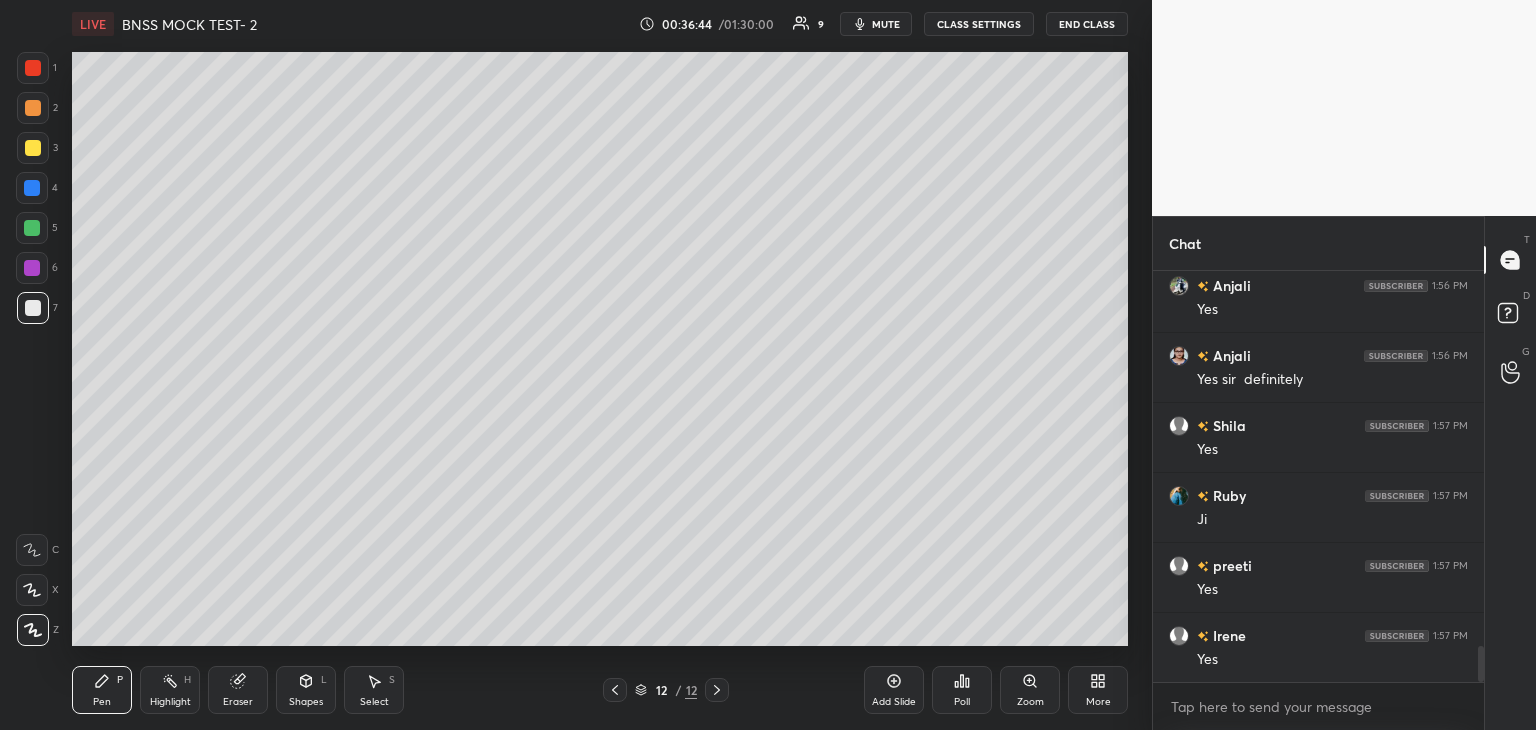 scroll, scrollTop: 4346, scrollLeft: 0, axis: vertical 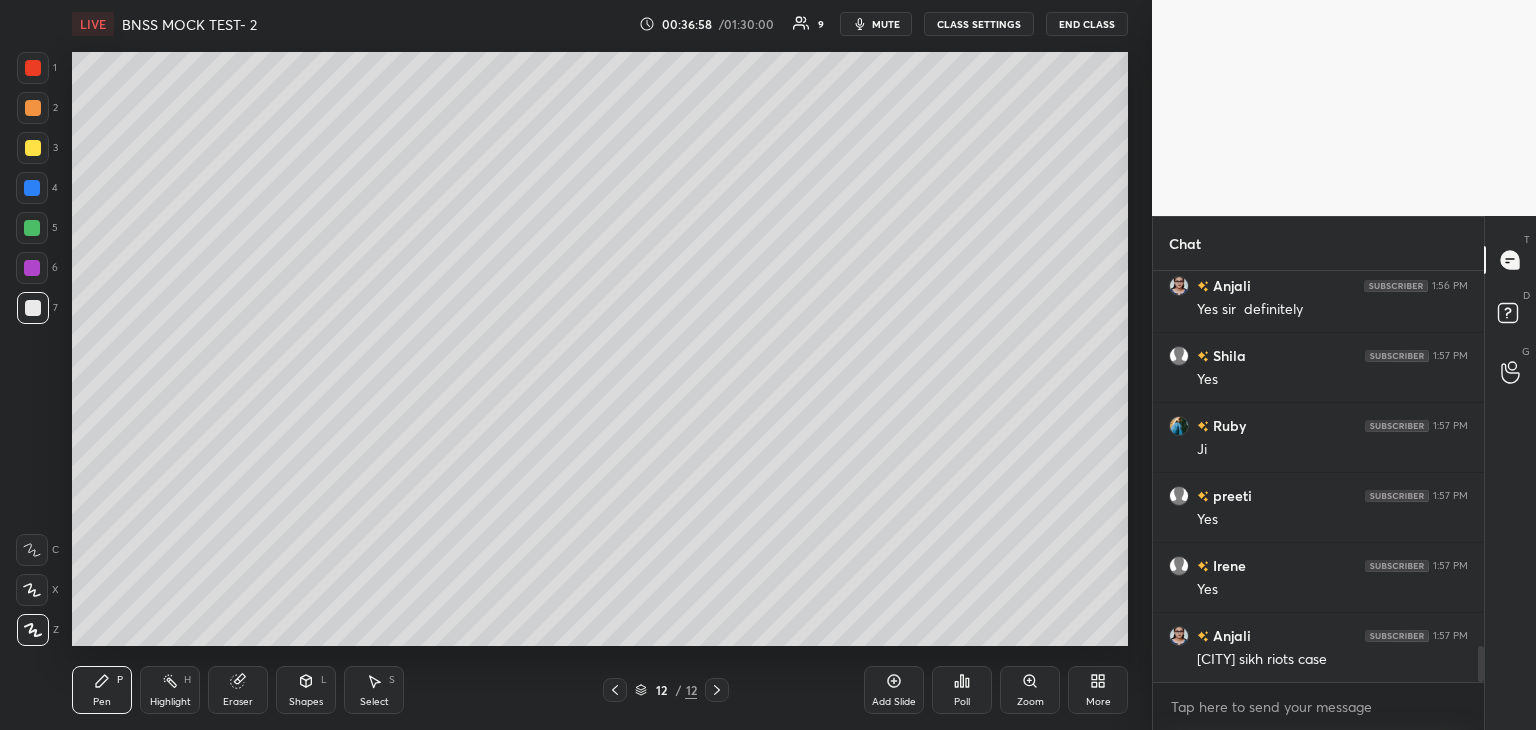 click at bounding box center [33, 308] 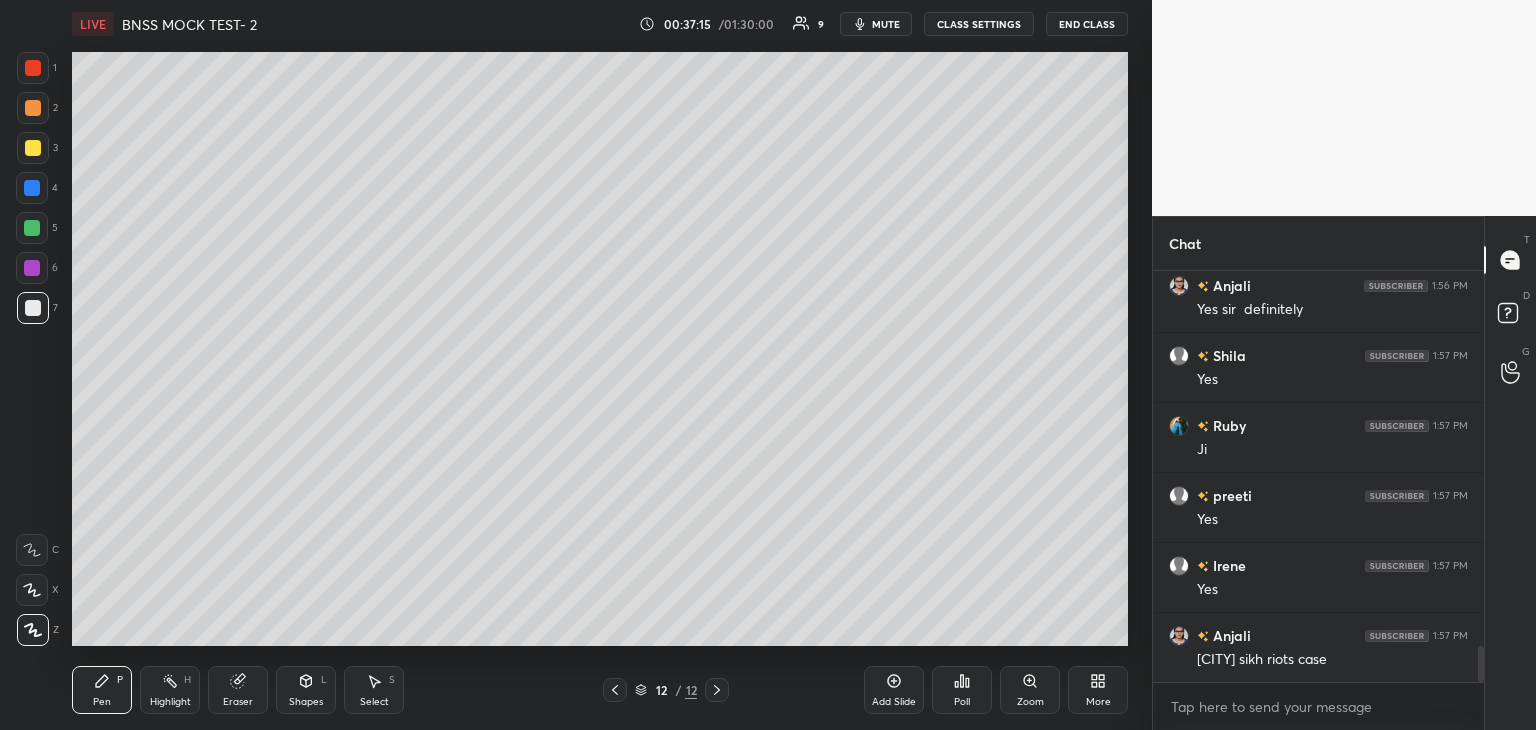 click on "Add Slide" at bounding box center (894, 702) 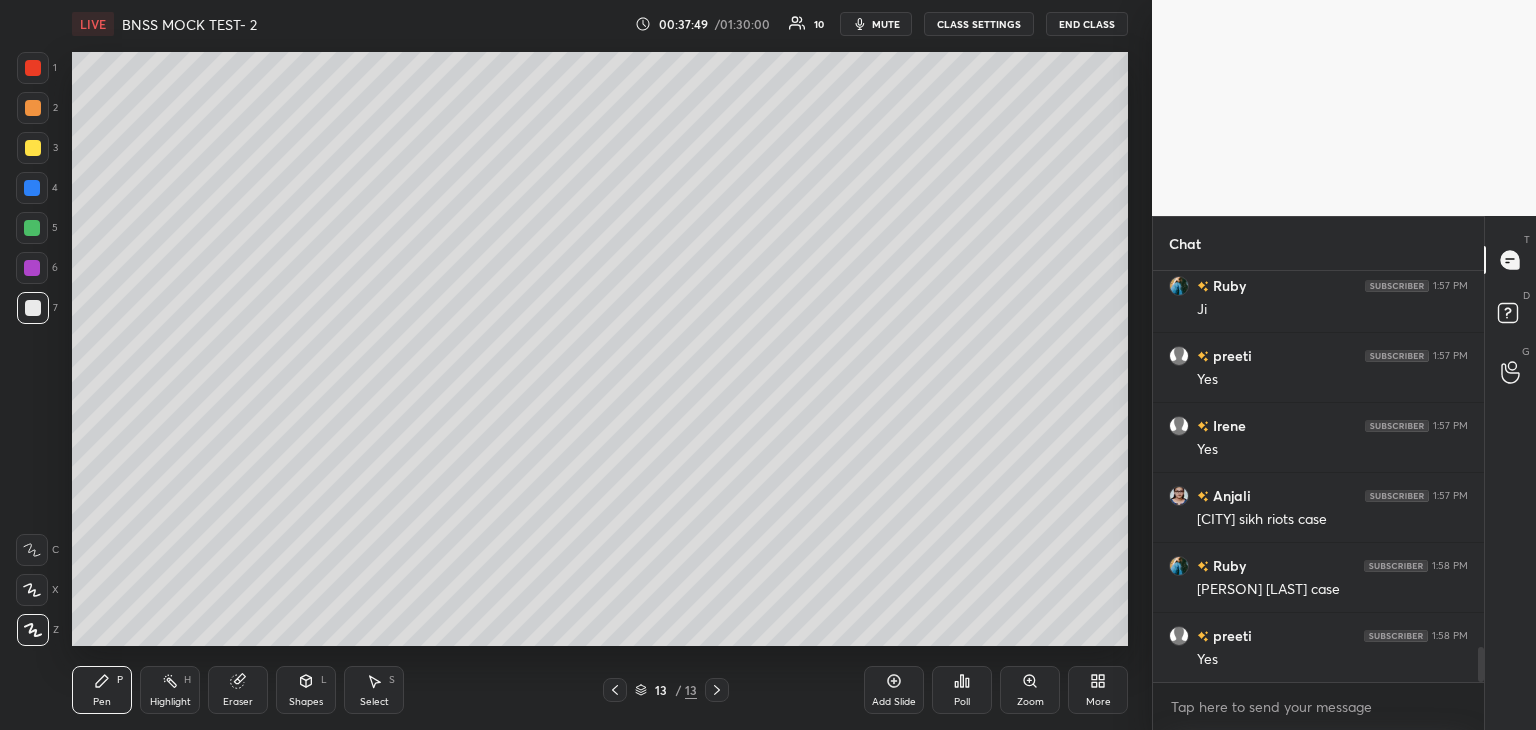 scroll, scrollTop: 4556, scrollLeft: 0, axis: vertical 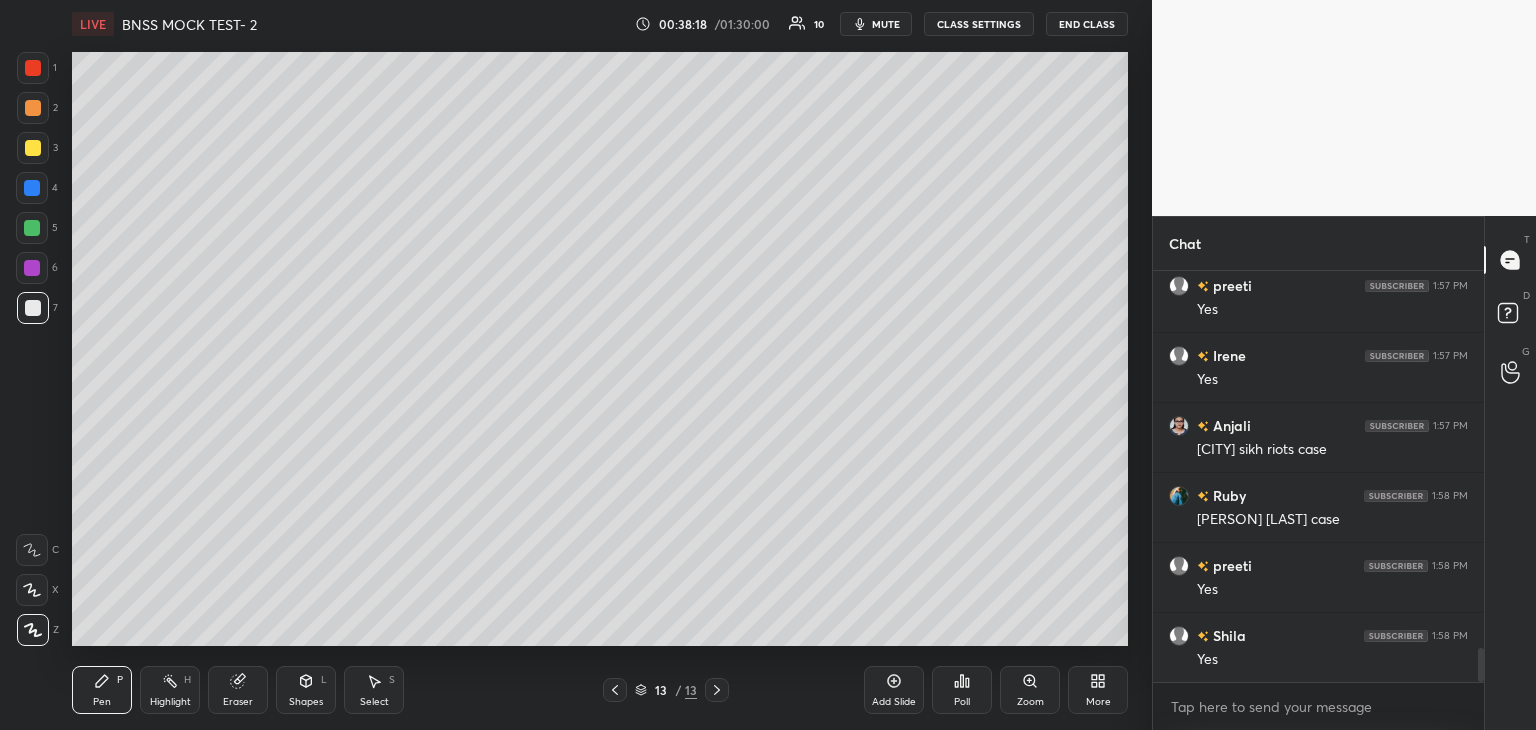 click at bounding box center [32, 188] 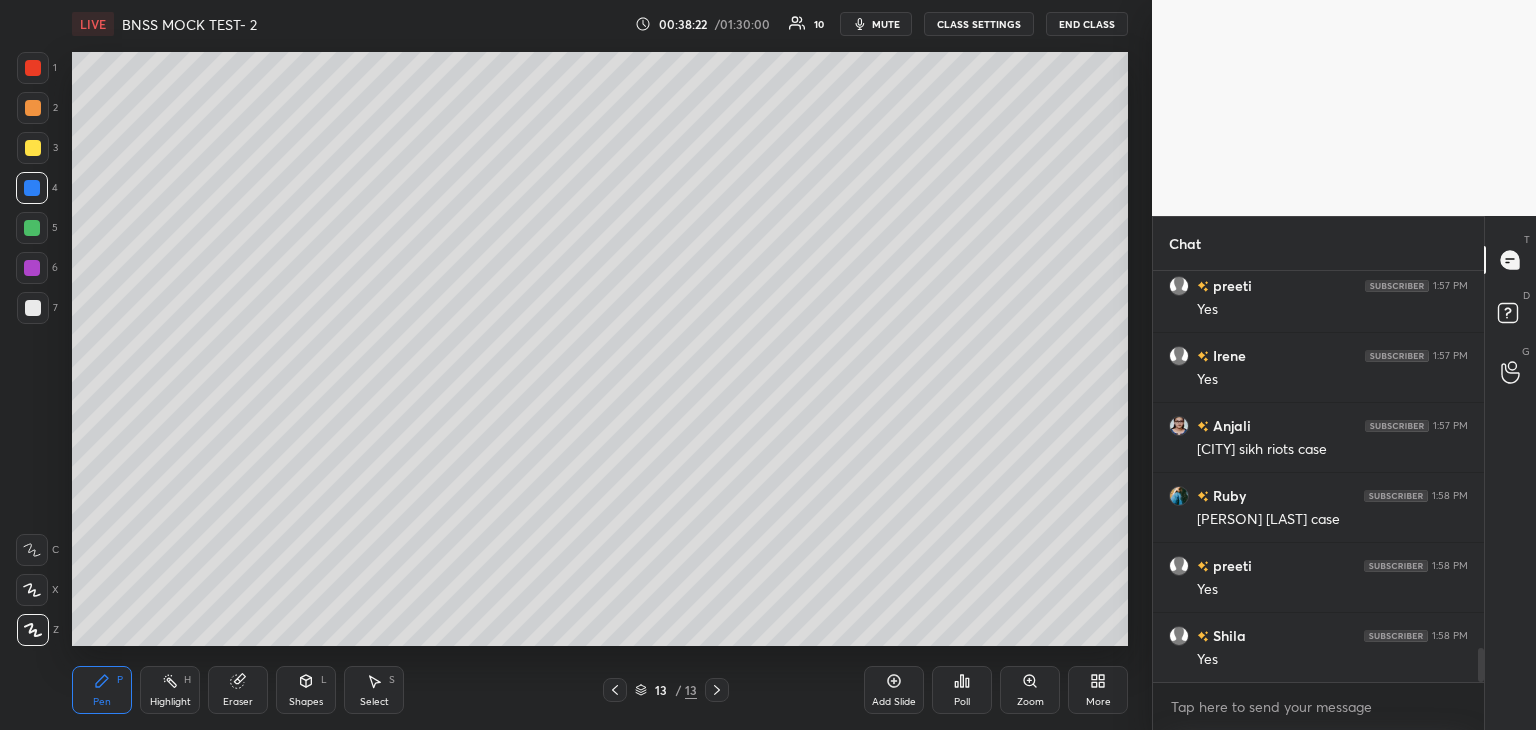 scroll, scrollTop: 4626, scrollLeft: 0, axis: vertical 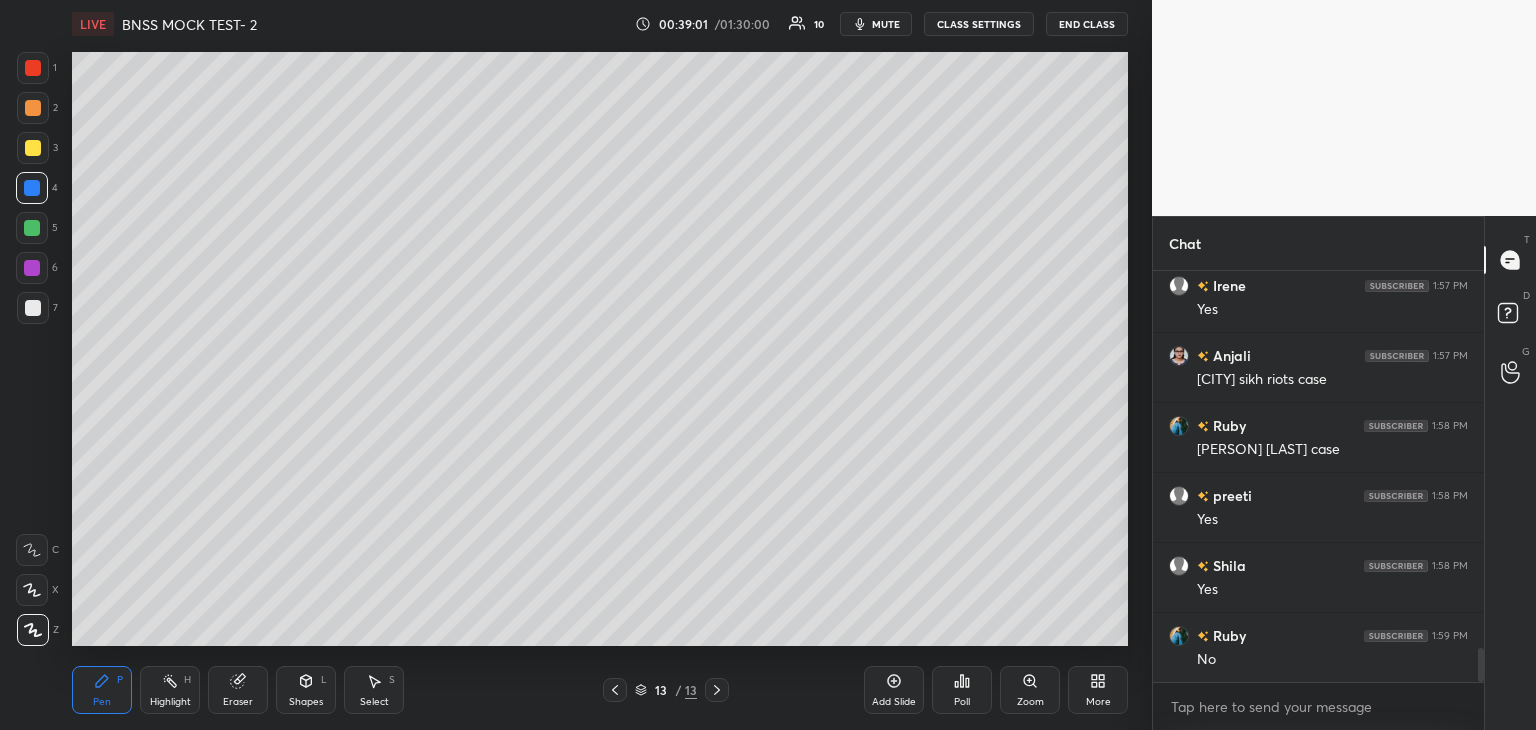click on "Add Slide" at bounding box center (894, 690) 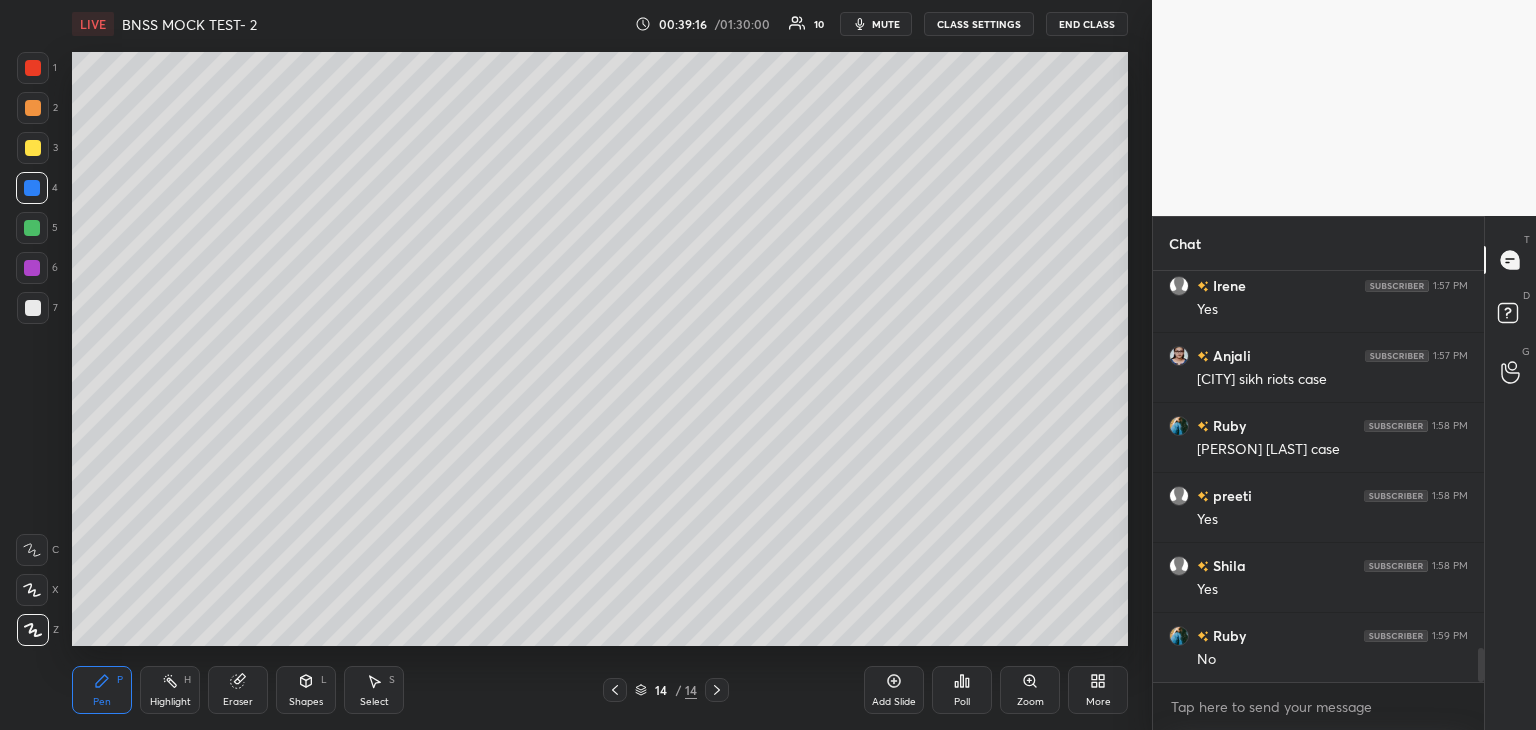 click at bounding box center [33, 148] 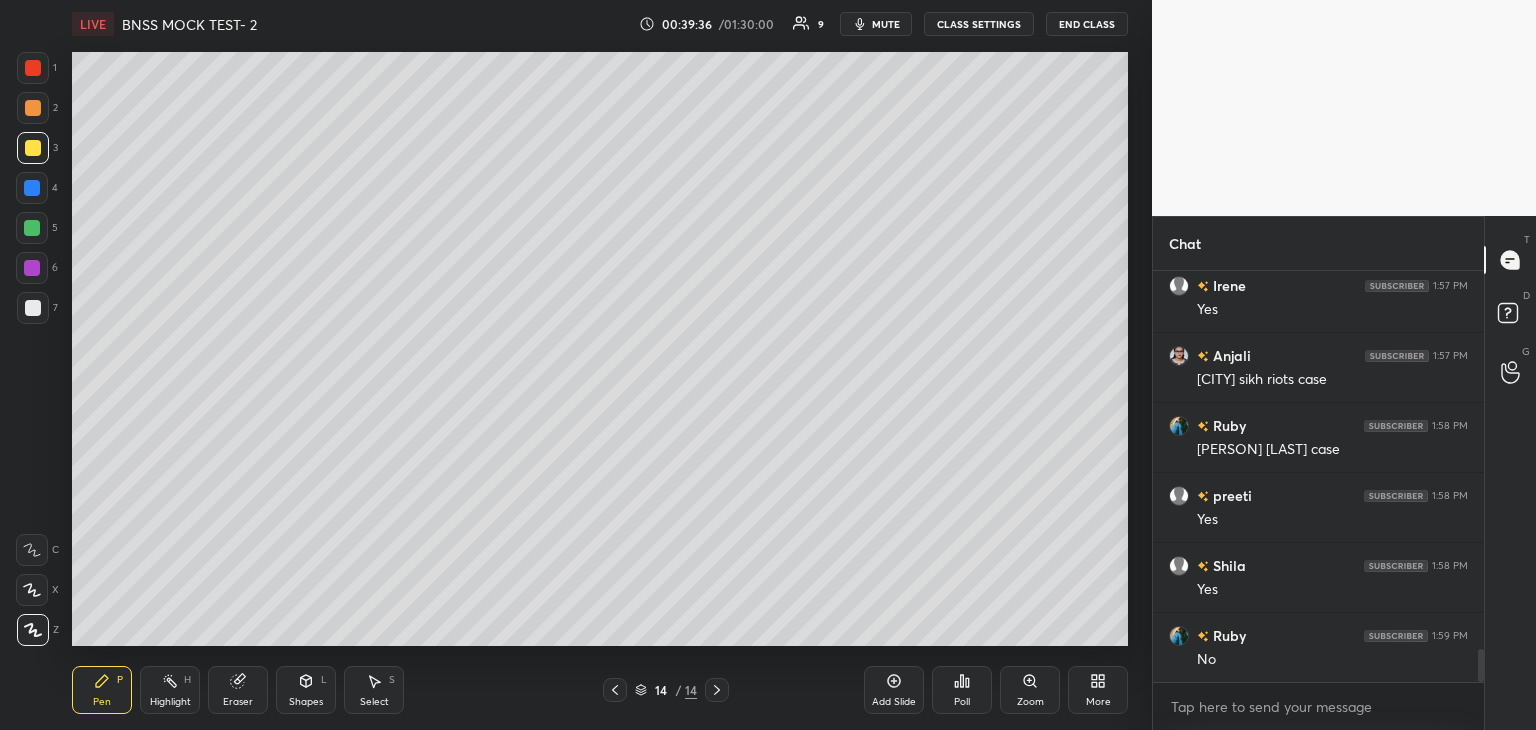 scroll, scrollTop: 4696, scrollLeft: 0, axis: vertical 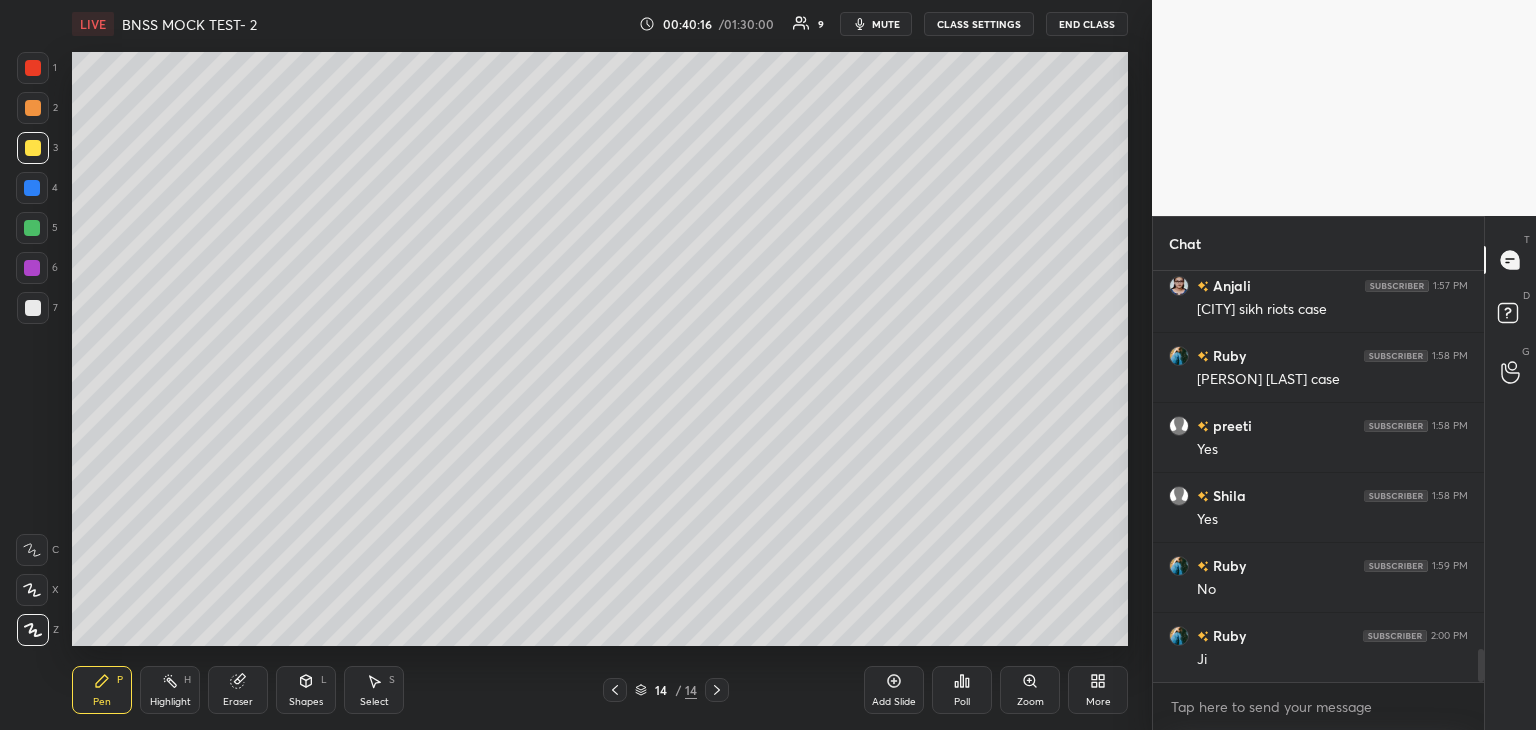 click at bounding box center [32, 268] 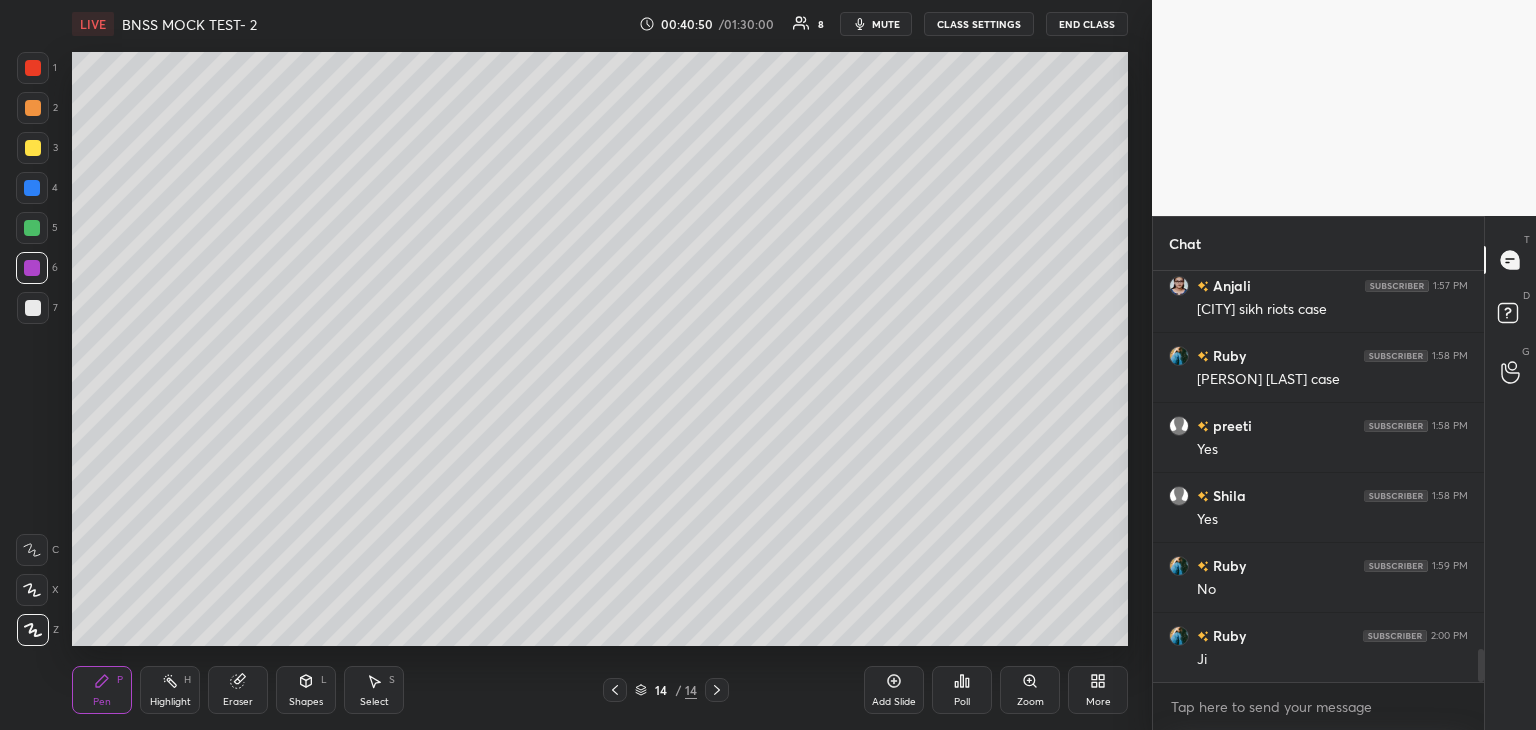 click at bounding box center (32, 228) 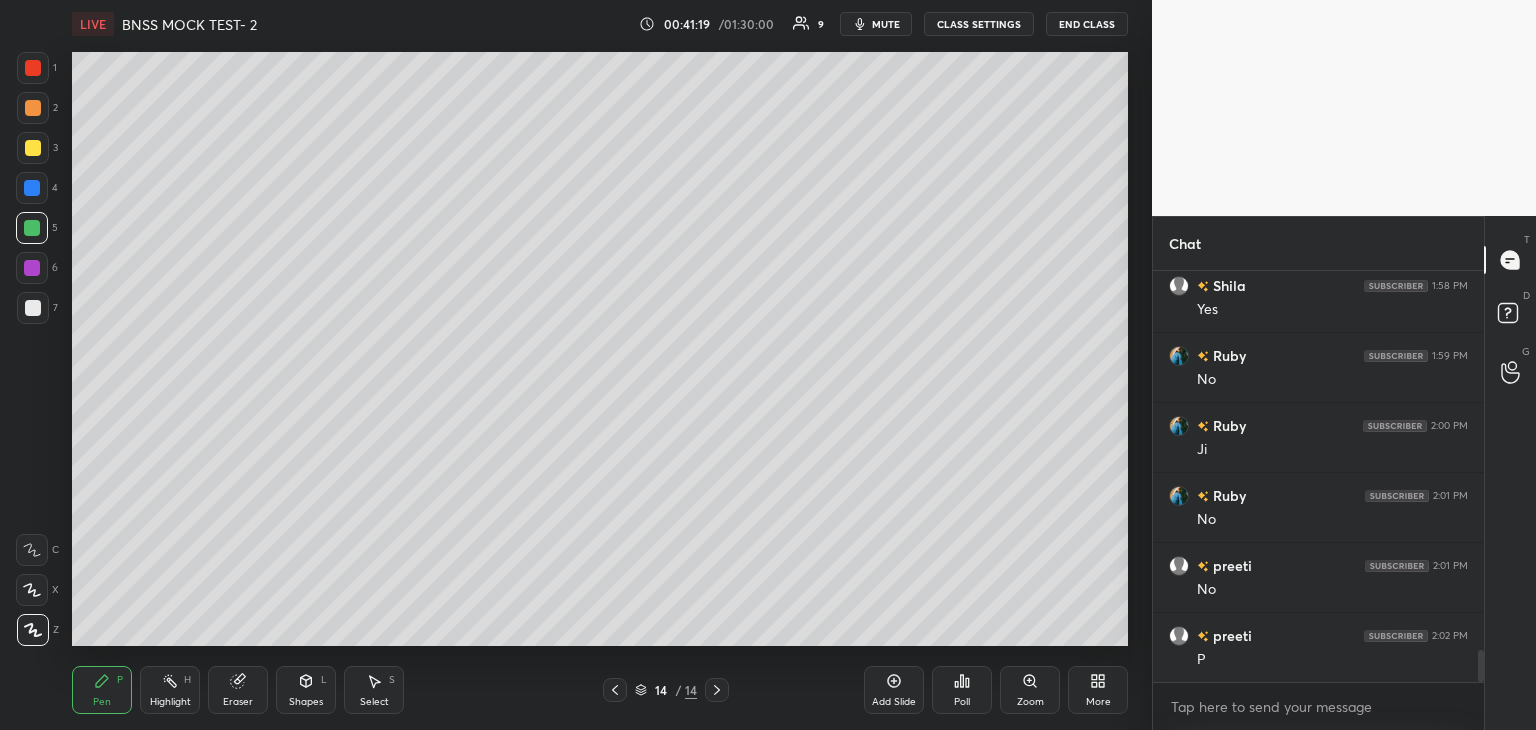scroll, scrollTop: 5116, scrollLeft: 0, axis: vertical 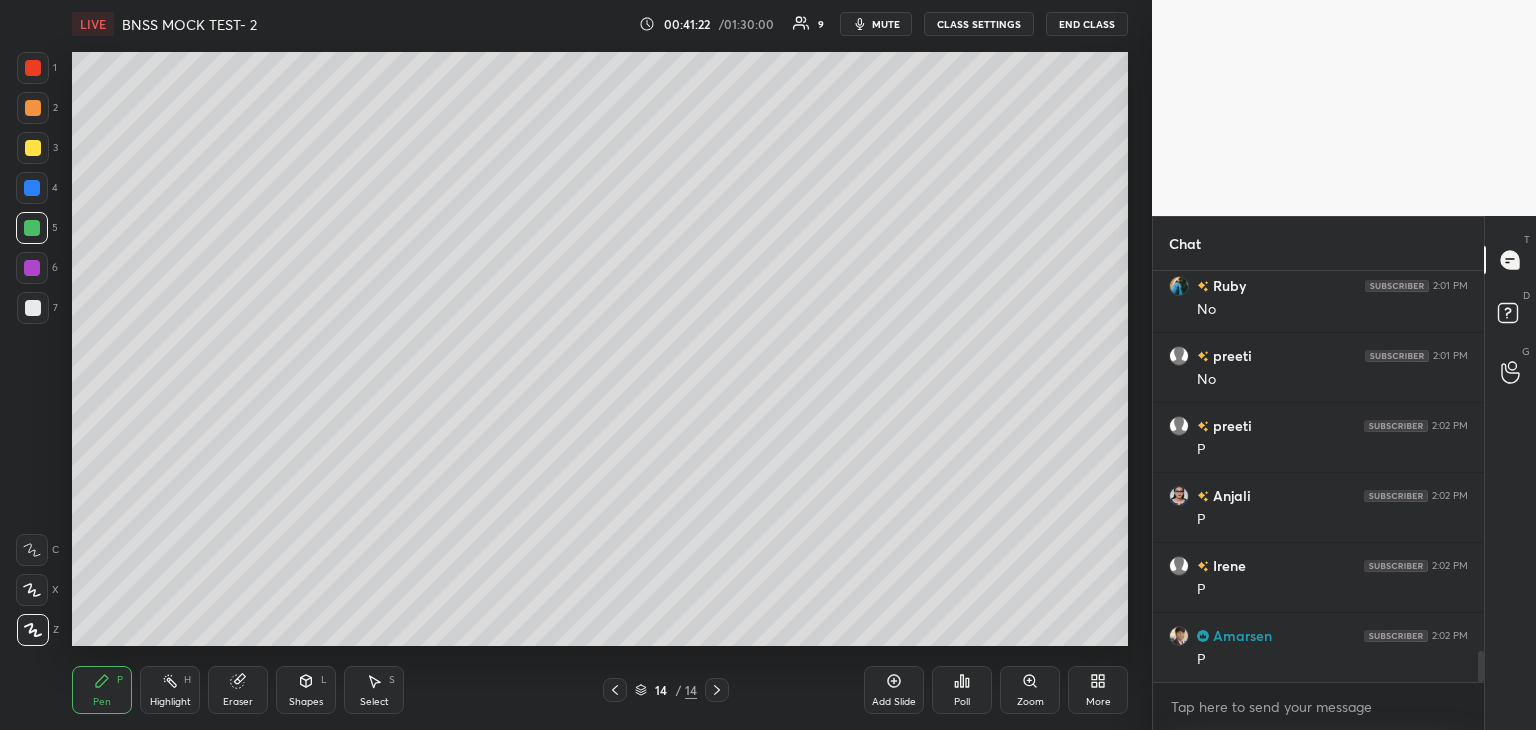 click on "Add Slide" at bounding box center (894, 690) 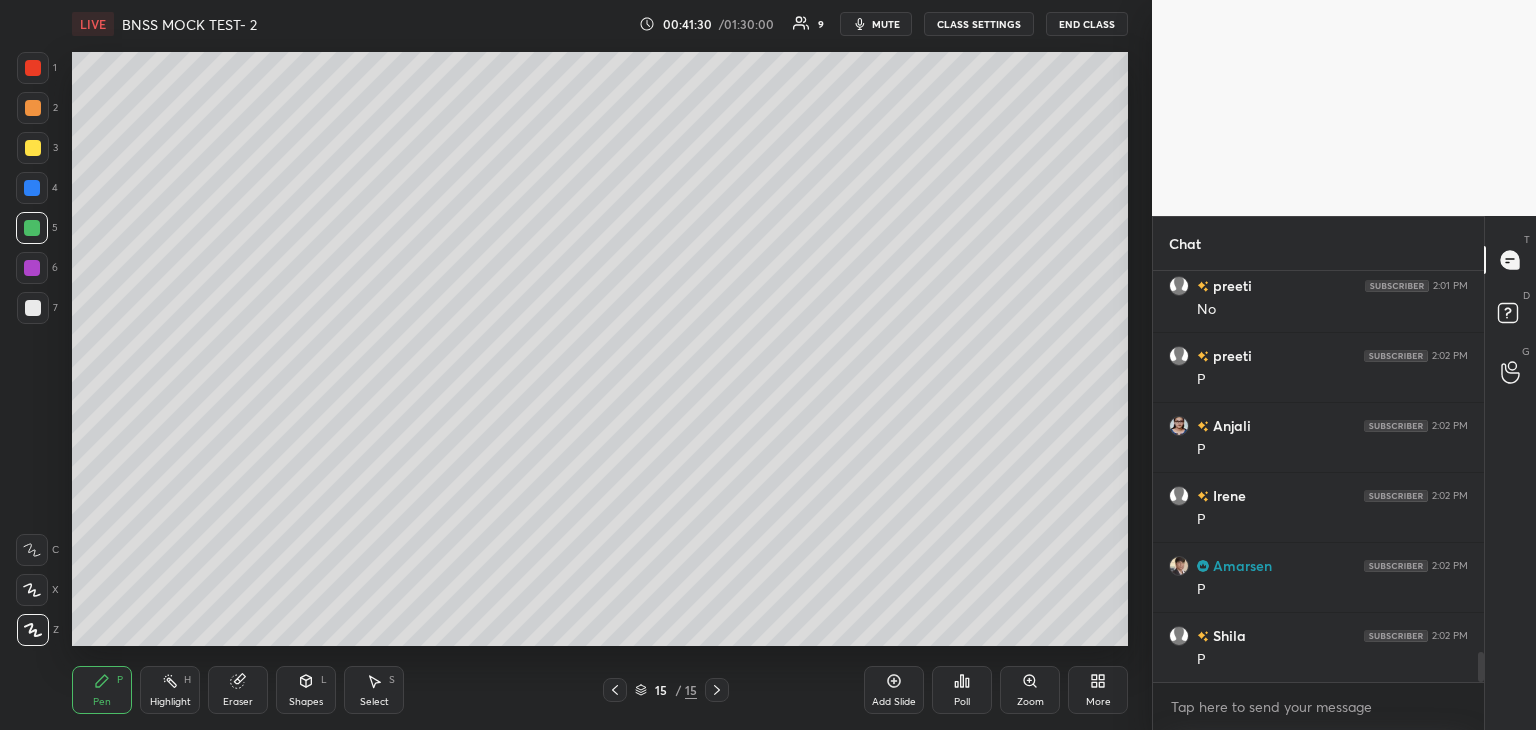 scroll, scrollTop: 5274, scrollLeft: 0, axis: vertical 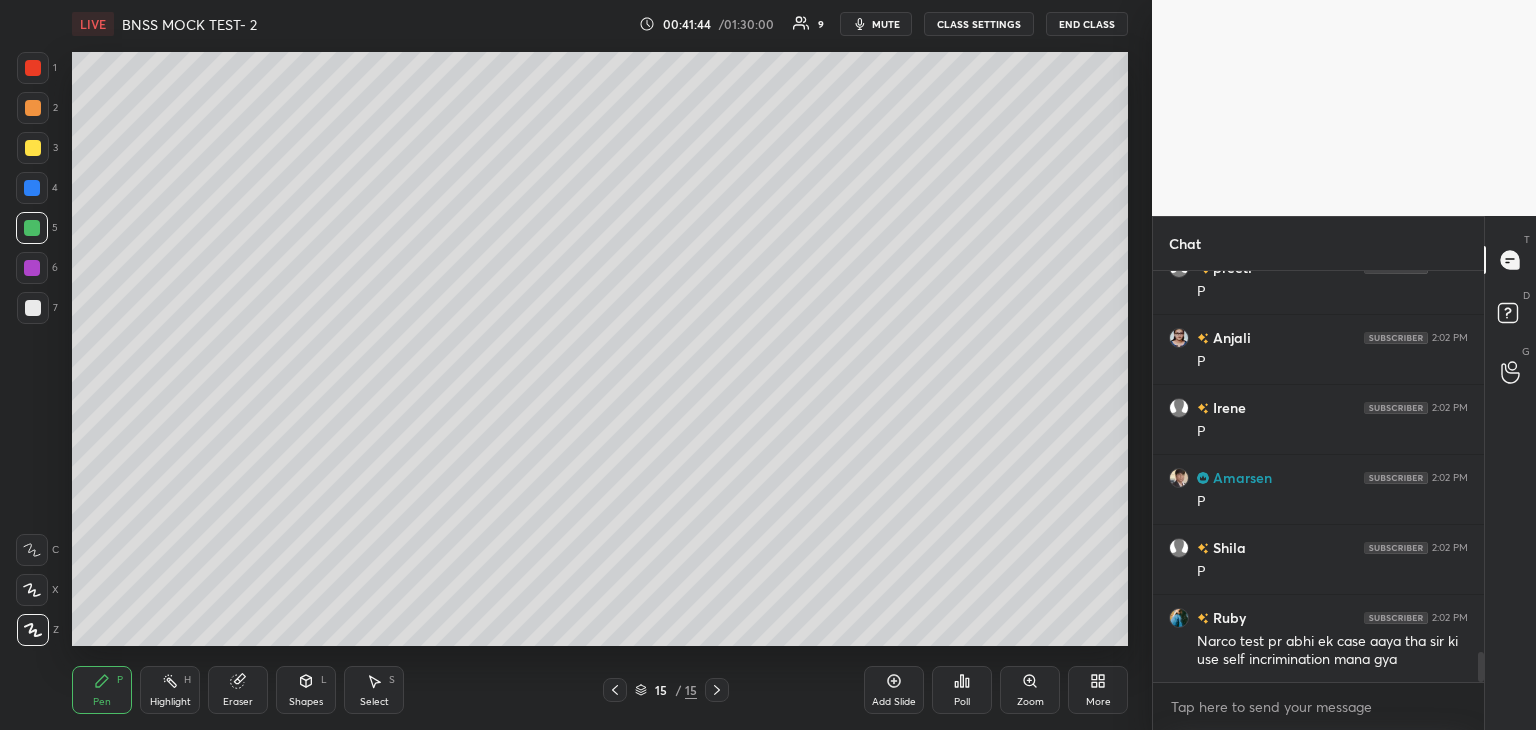 click at bounding box center (33, 308) 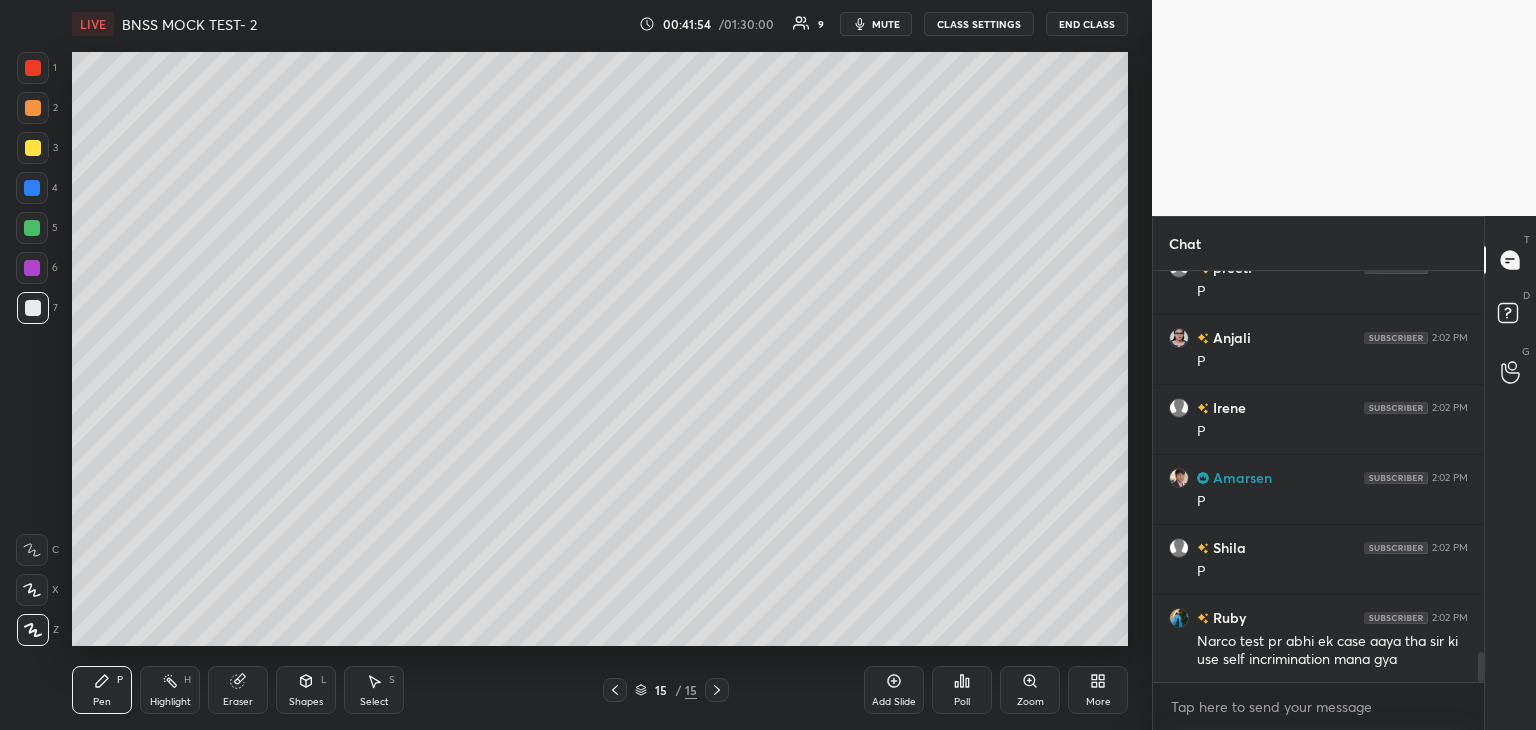 click at bounding box center [32, 228] 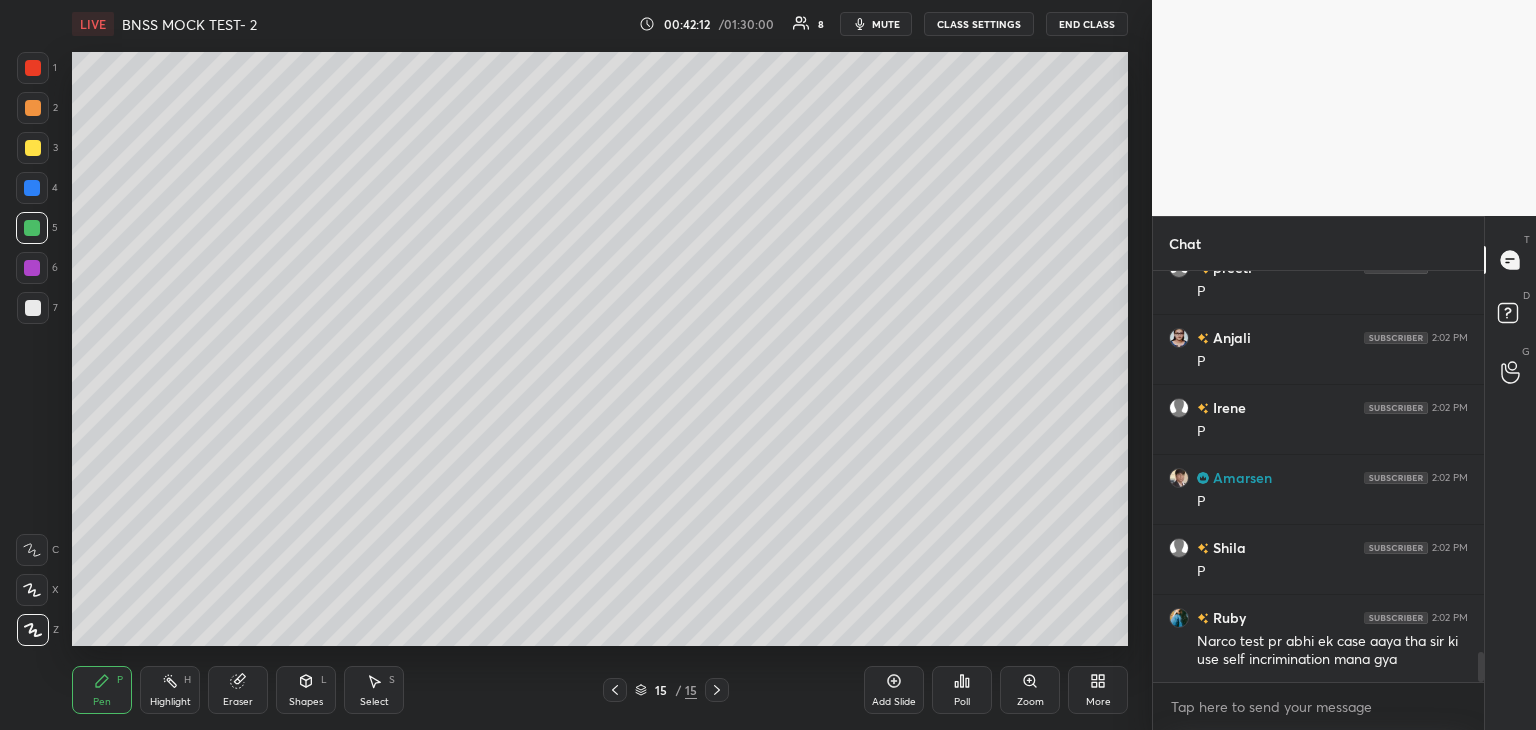 click at bounding box center [33, 308] 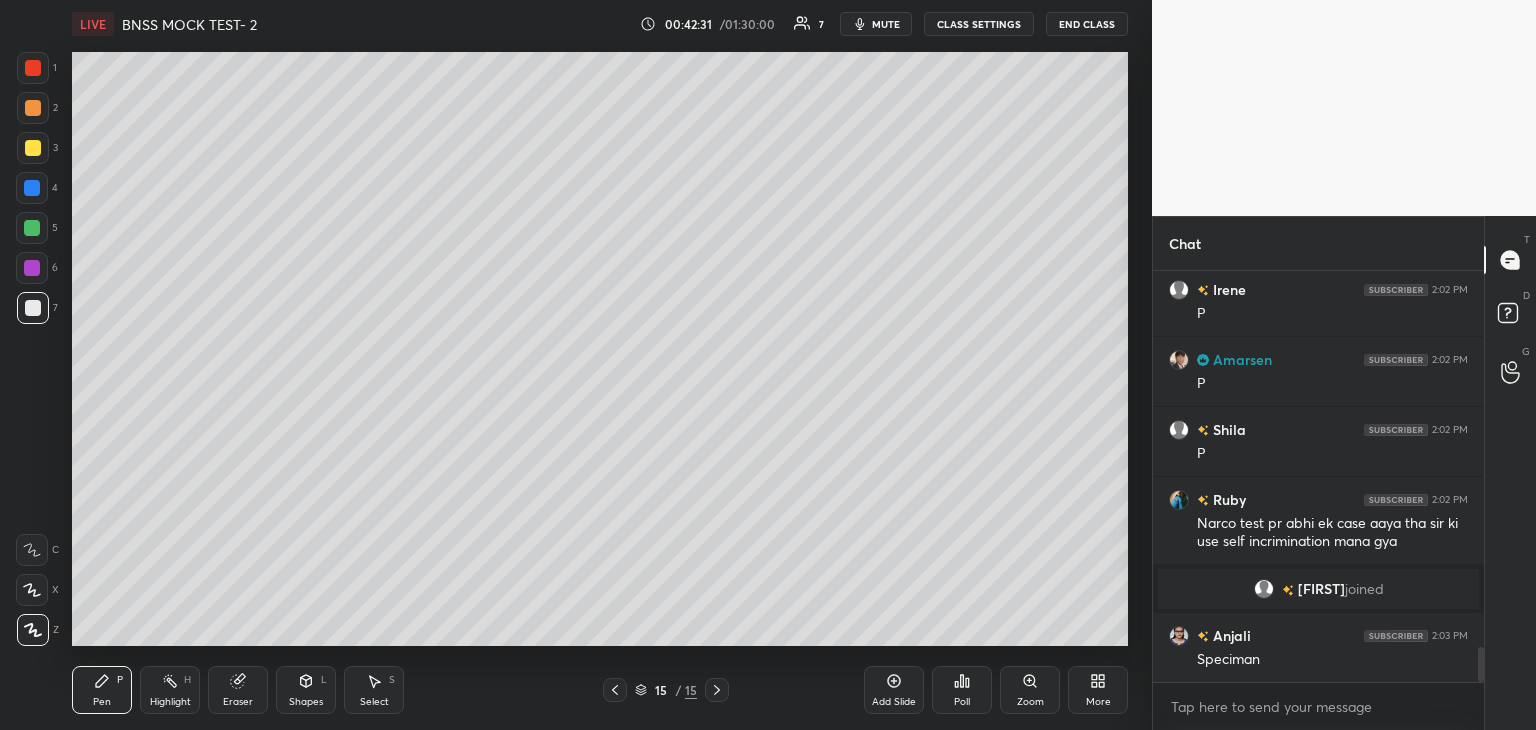 scroll, scrollTop: 4434, scrollLeft: 0, axis: vertical 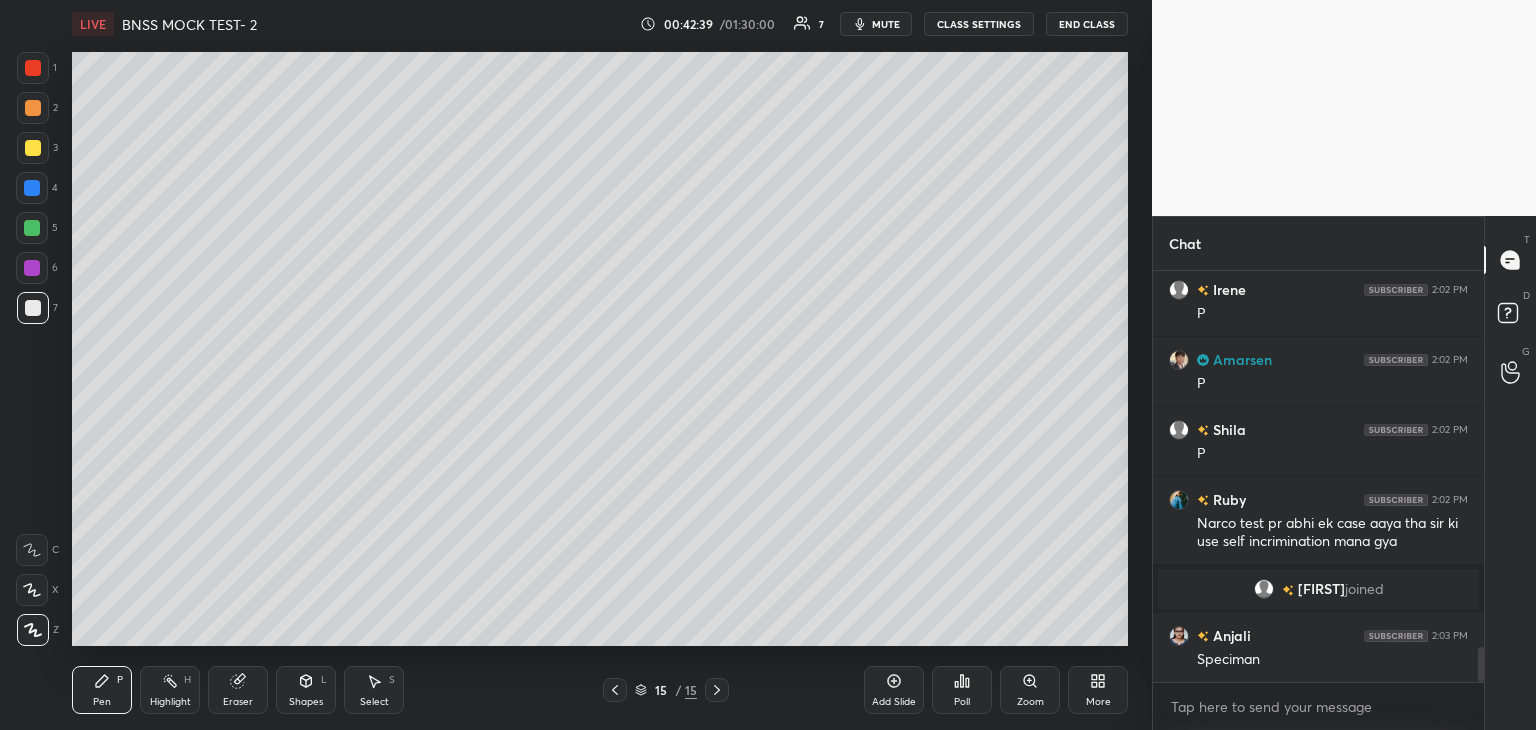 click at bounding box center (33, 308) 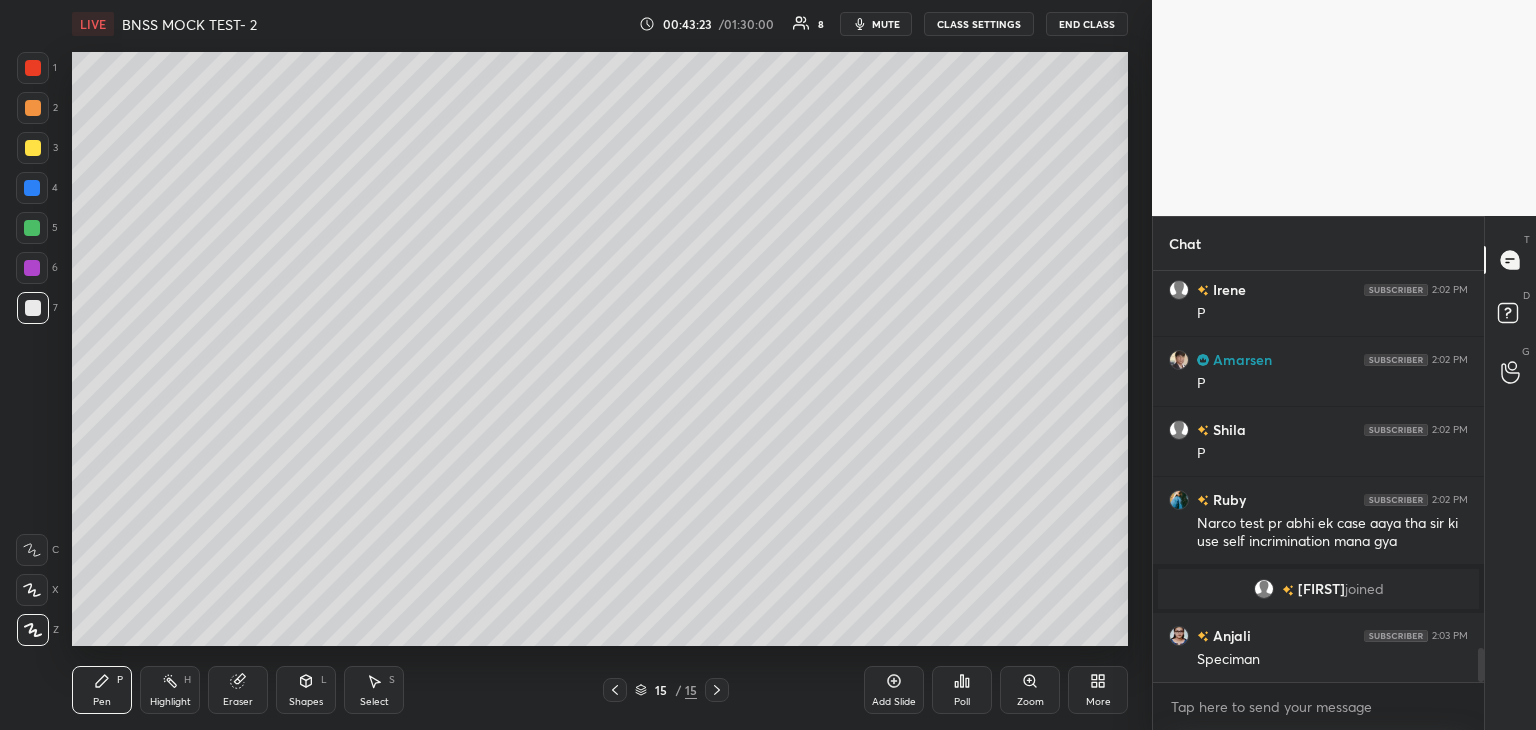 scroll, scrollTop: 4504, scrollLeft: 0, axis: vertical 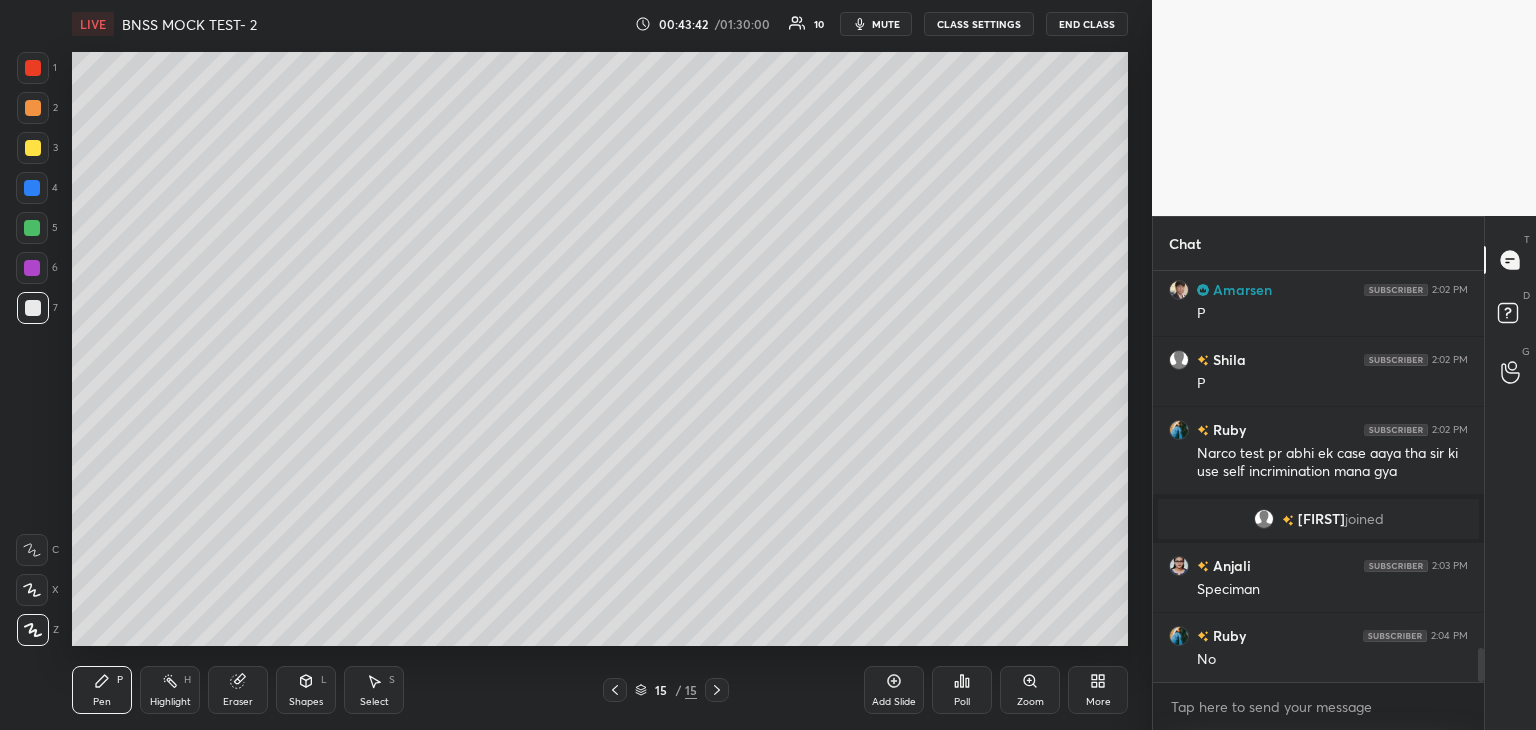click on "Add Slide" at bounding box center (894, 702) 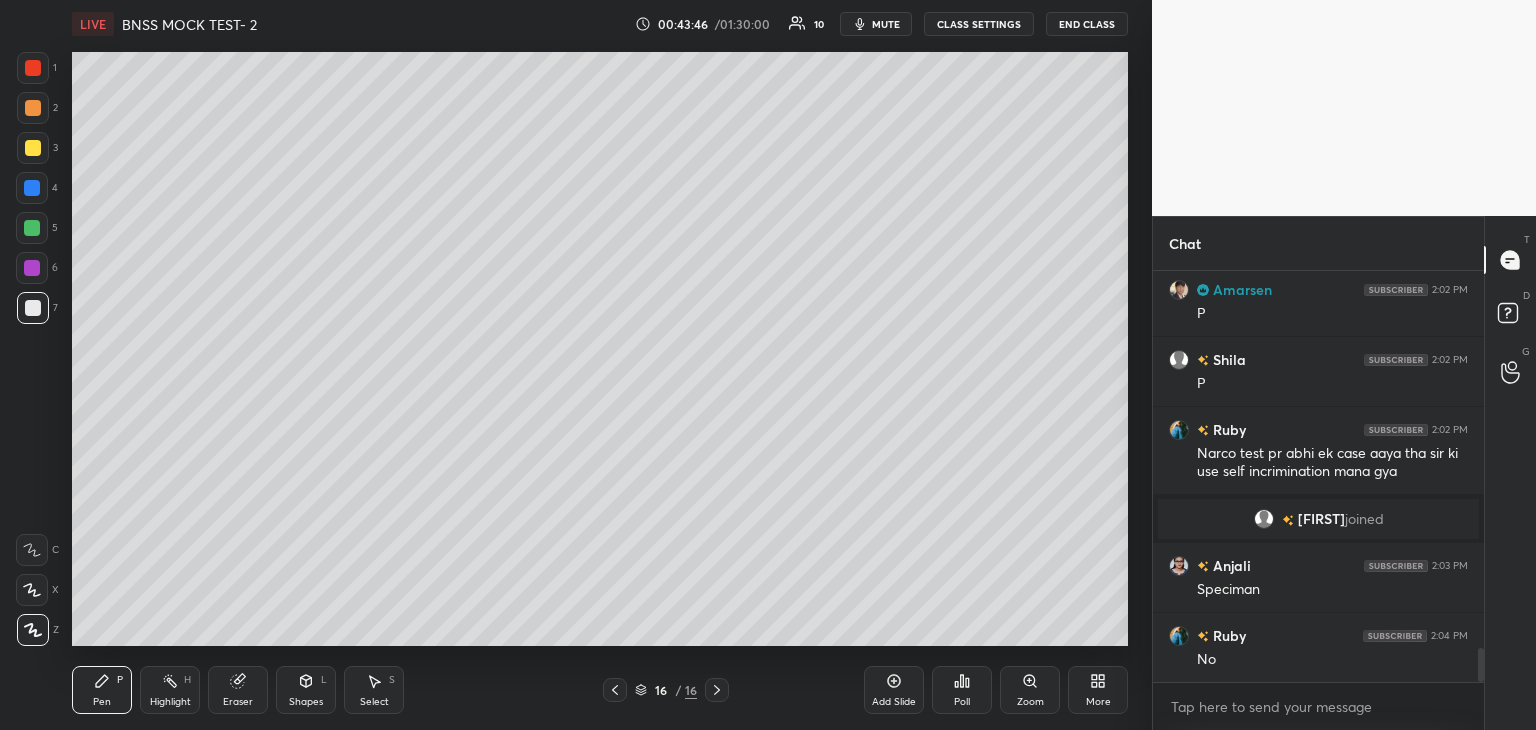 click at bounding box center [33, 148] 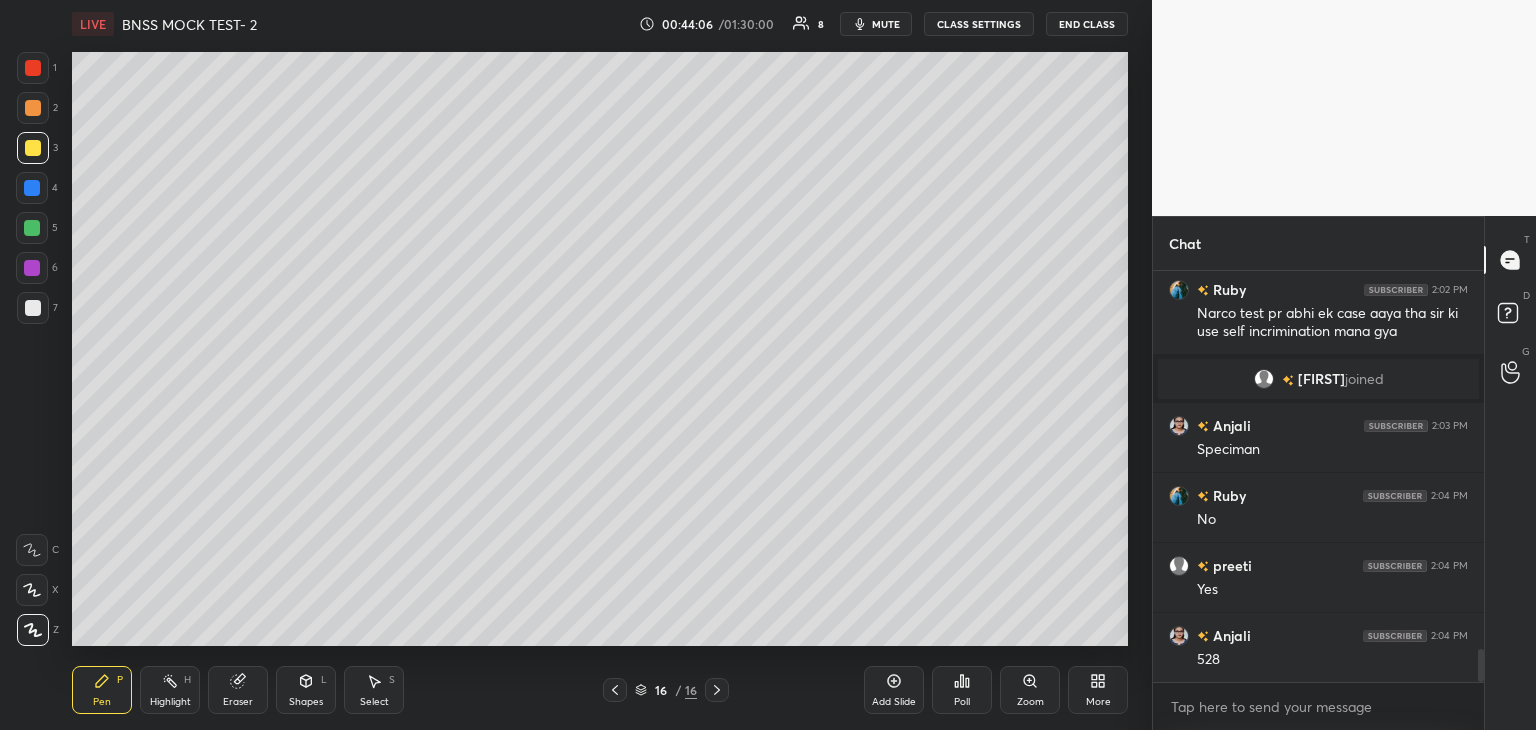scroll, scrollTop: 4714, scrollLeft: 0, axis: vertical 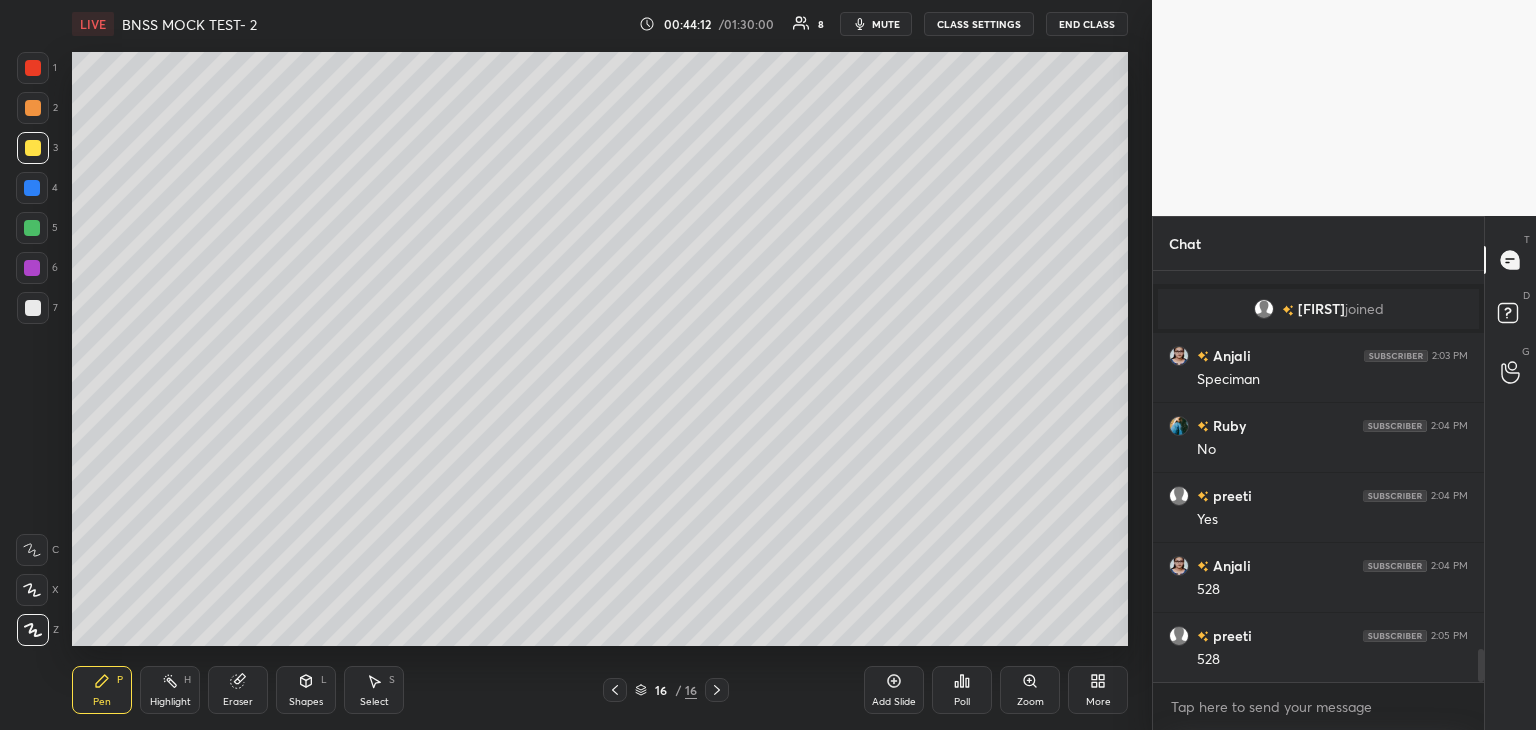click on "7" at bounding box center [37, 312] 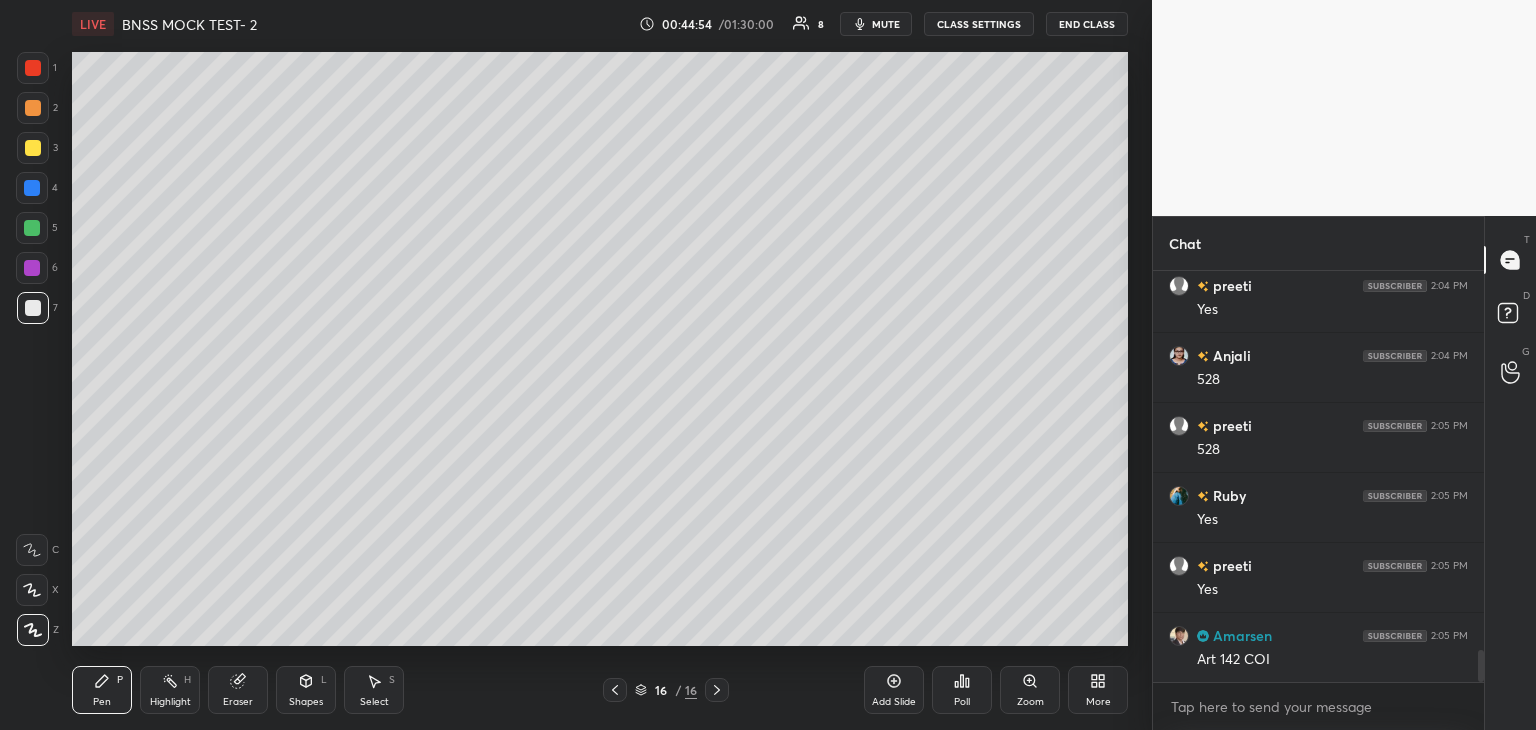 scroll, scrollTop: 4994, scrollLeft: 0, axis: vertical 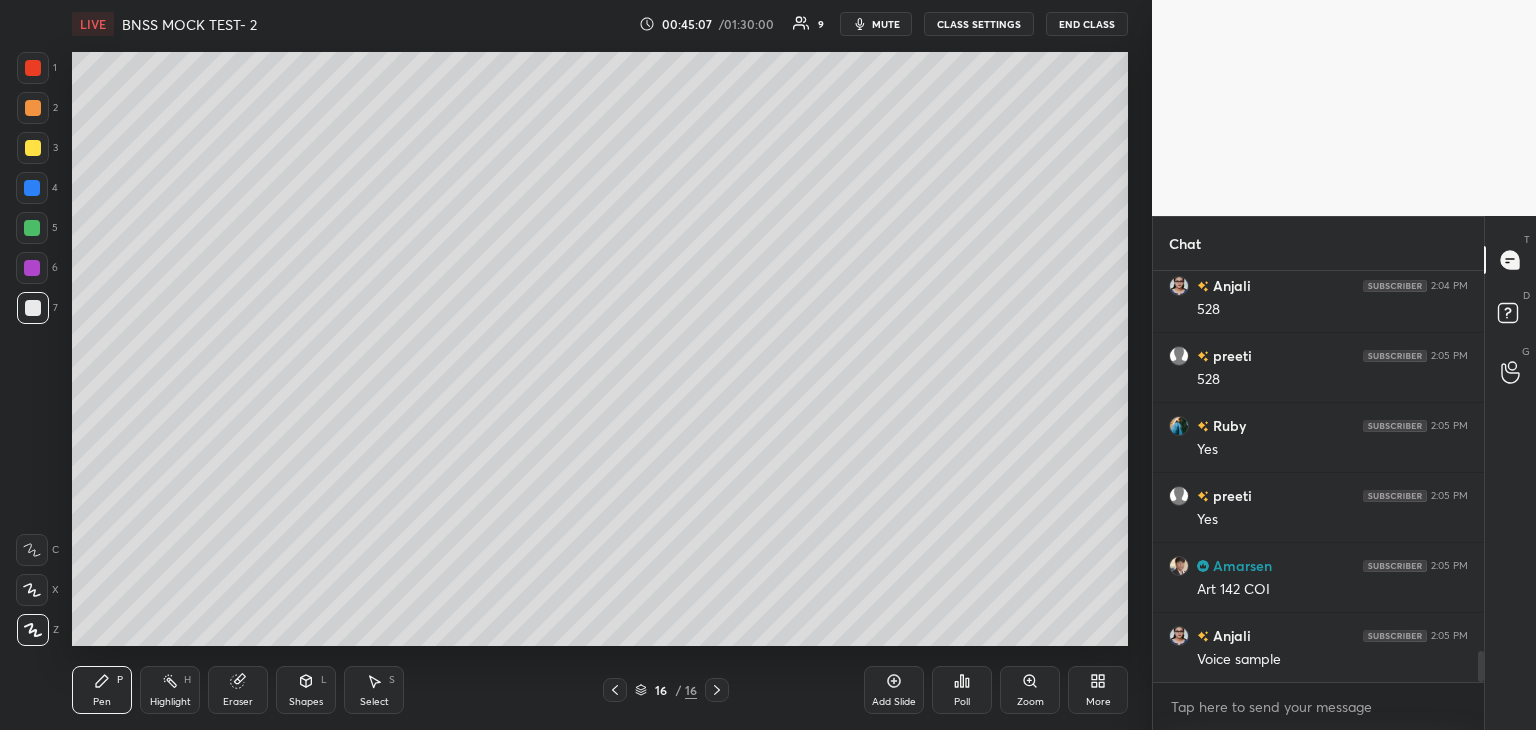 click on "Add Slide" at bounding box center (894, 702) 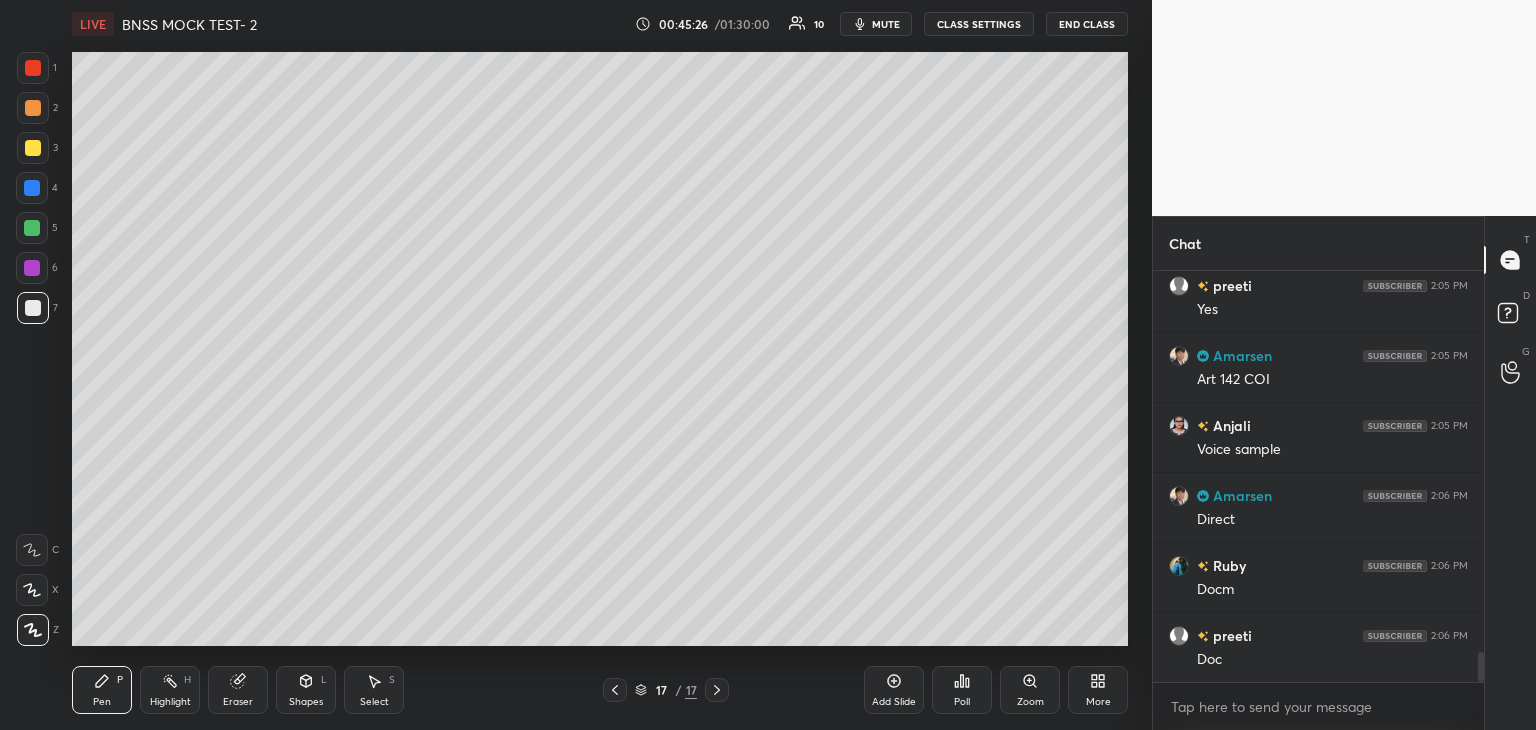 scroll, scrollTop: 5274, scrollLeft: 0, axis: vertical 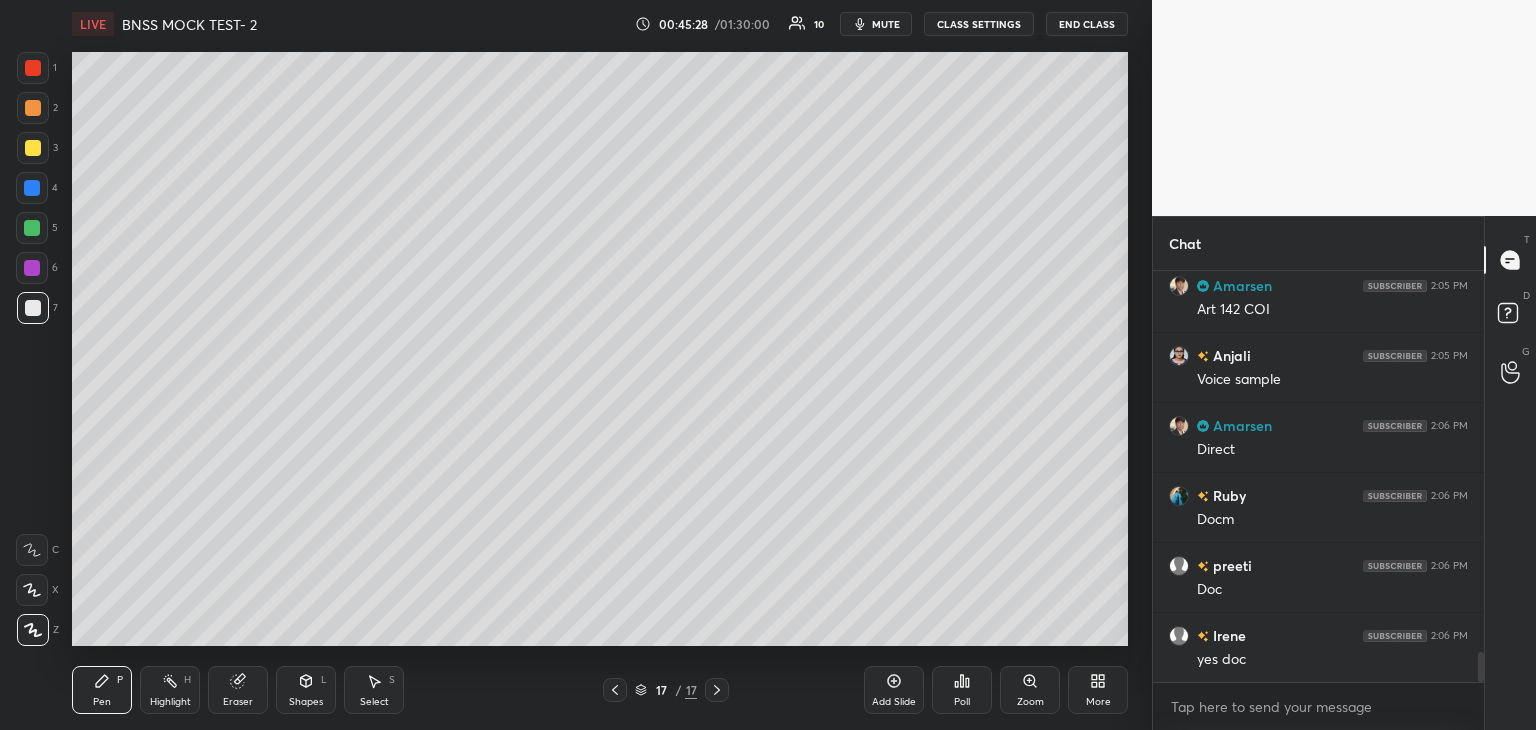 click at bounding box center (32, 228) 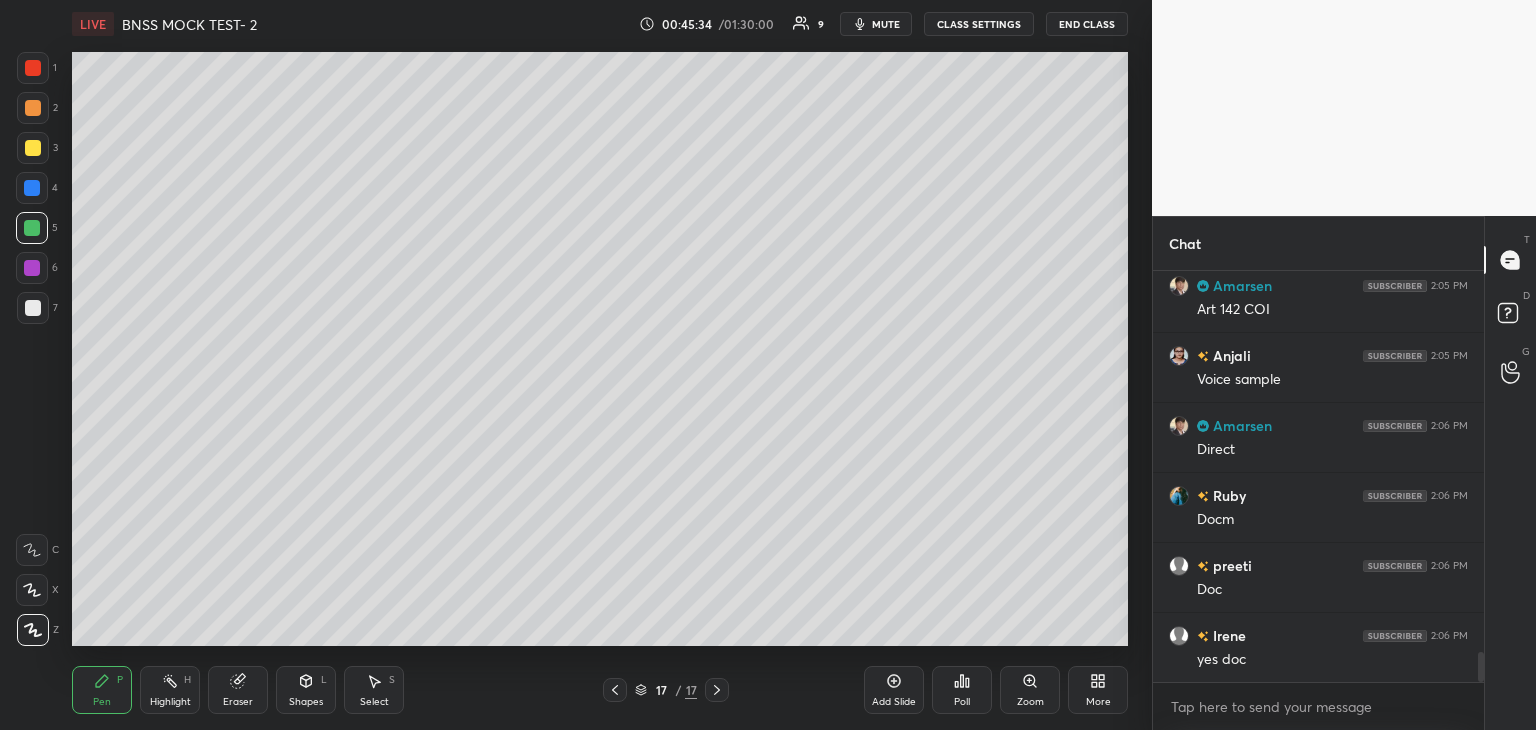 click at bounding box center (32, 268) 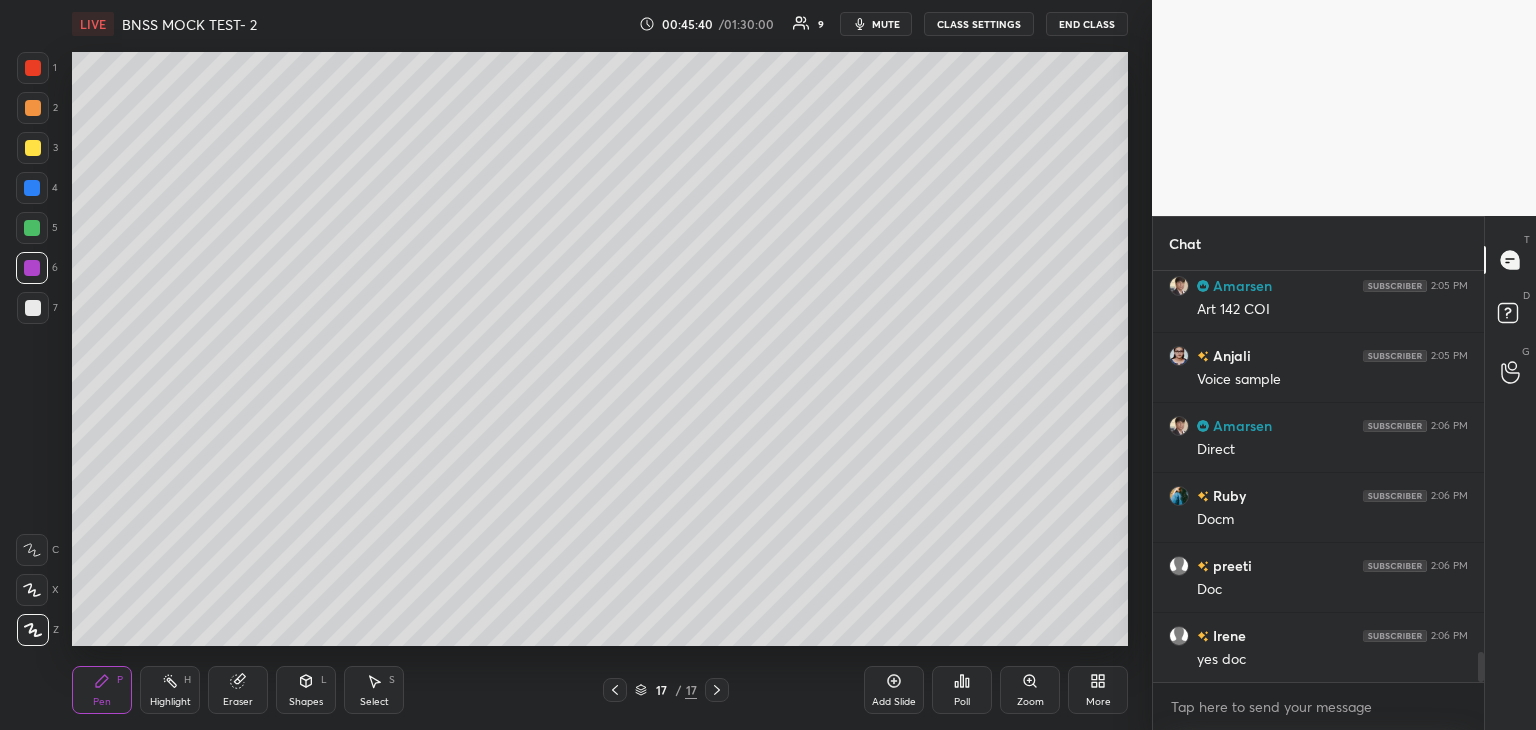 scroll, scrollTop: 5294, scrollLeft: 0, axis: vertical 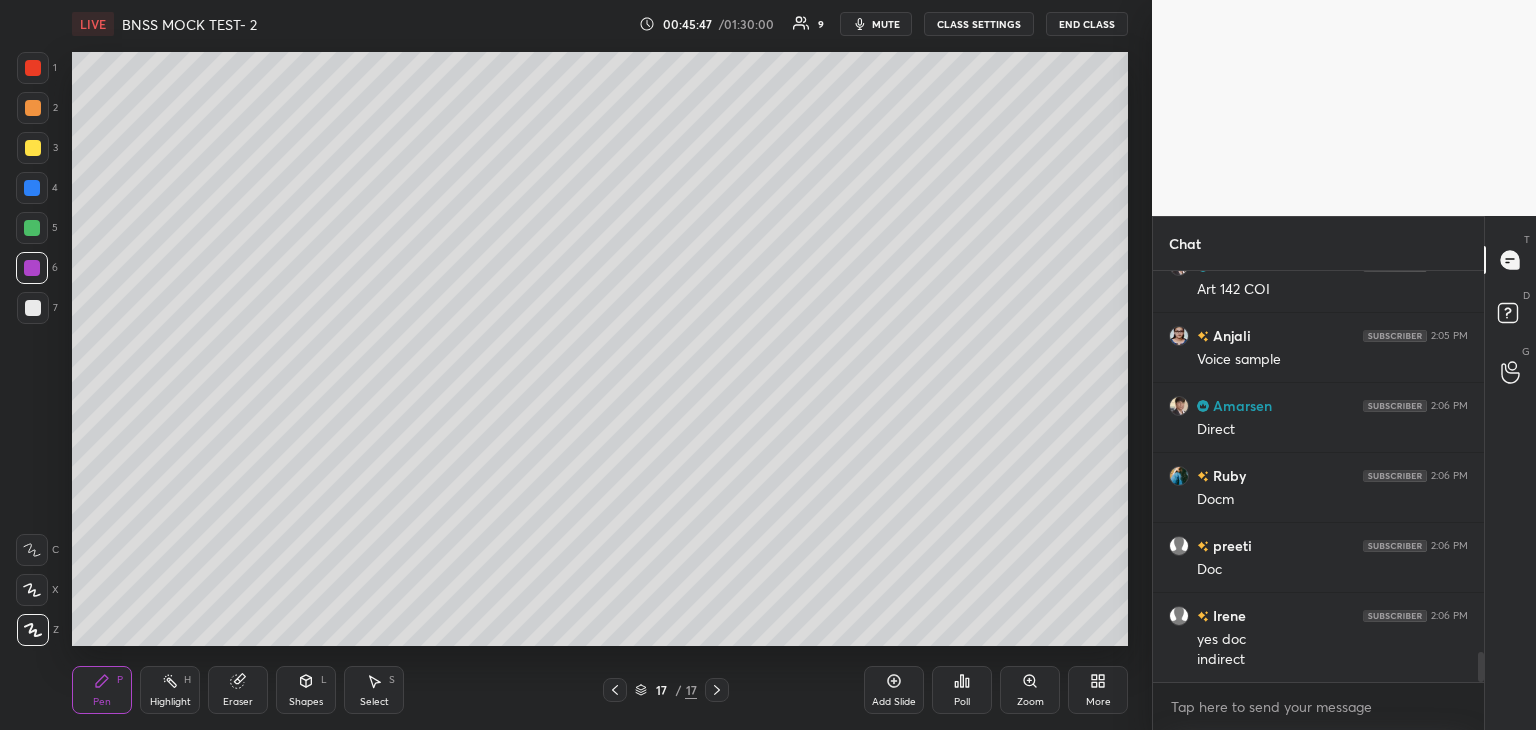 click at bounding box center [32, 228] 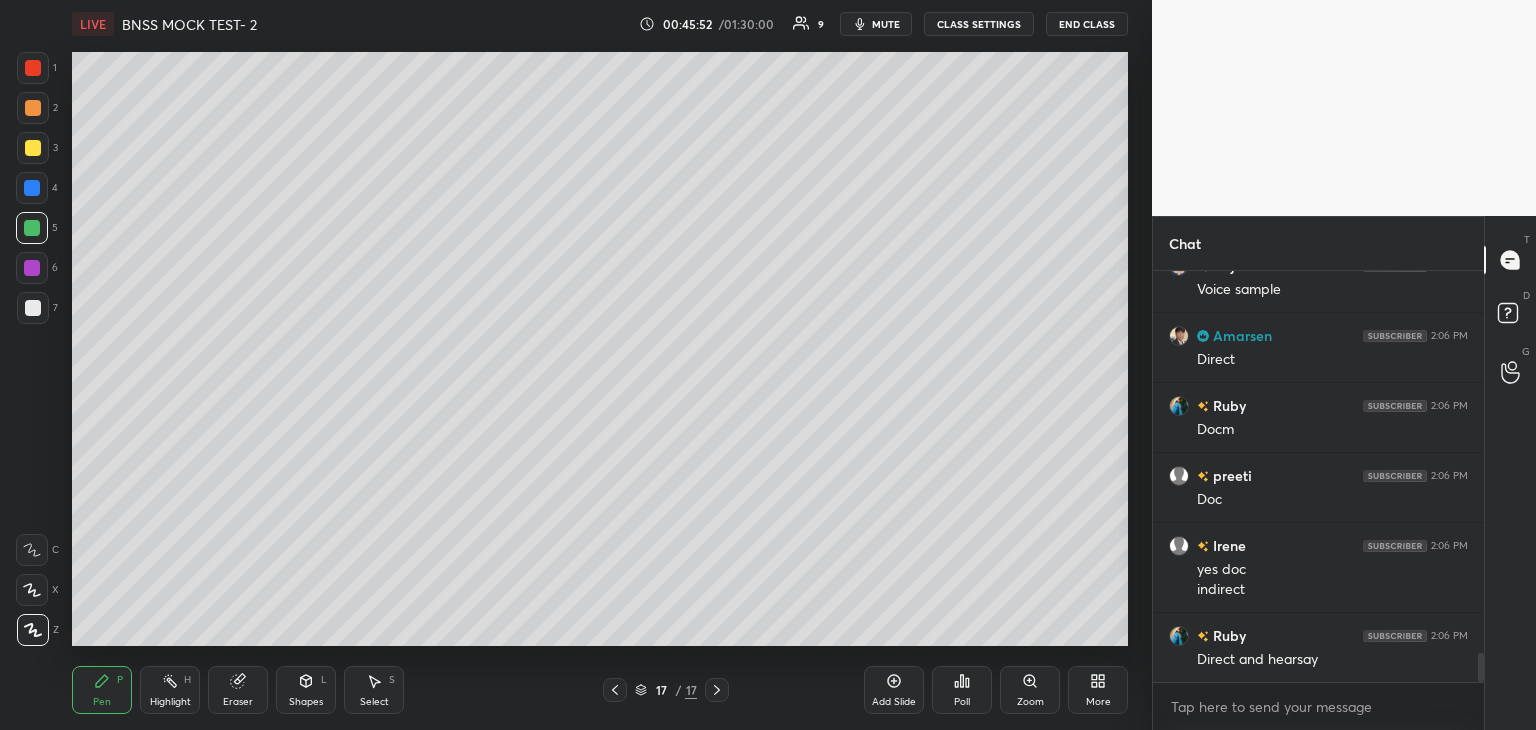 scroll, scrollTop: 5434, scrollLeft: 0, axis: vertical 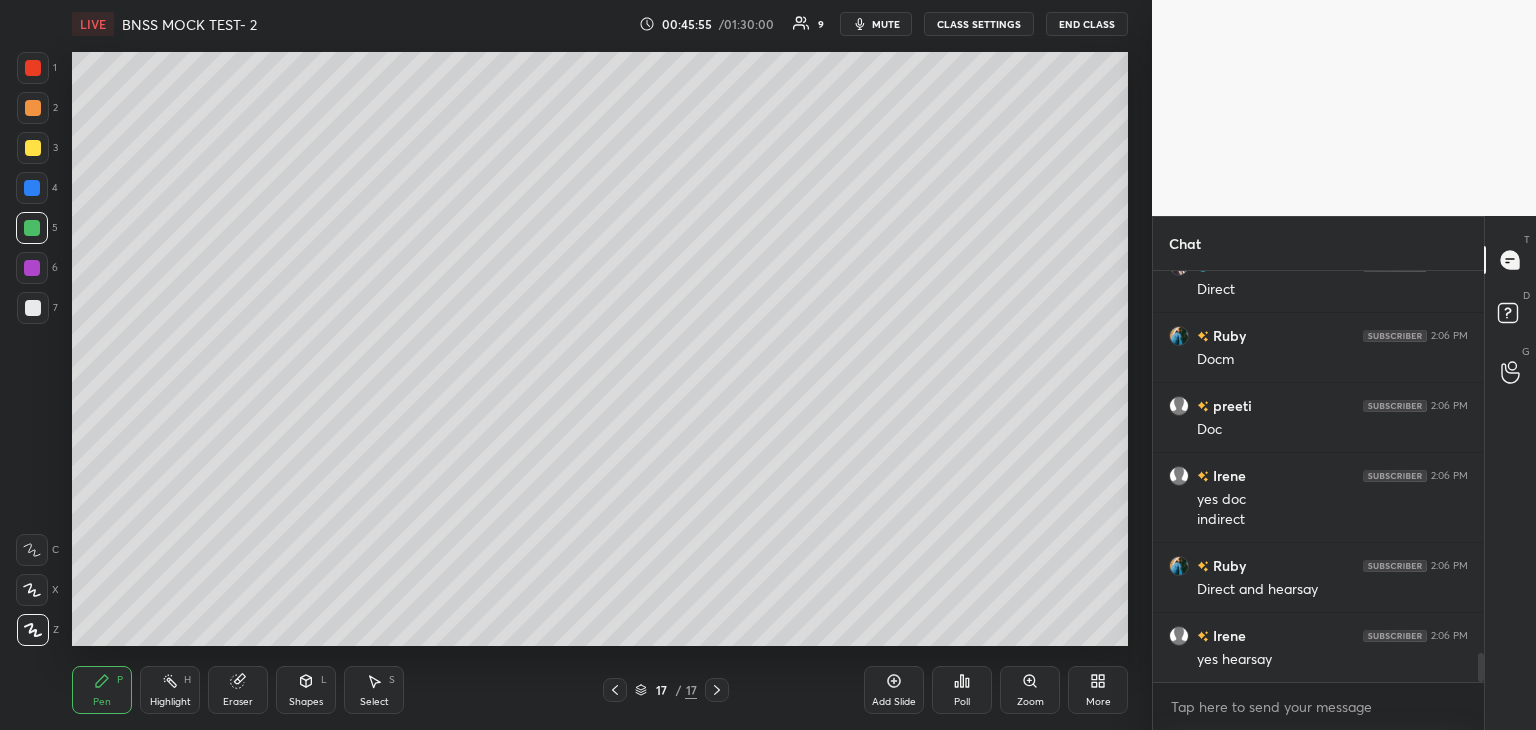 click at bounding box center (32, 268) 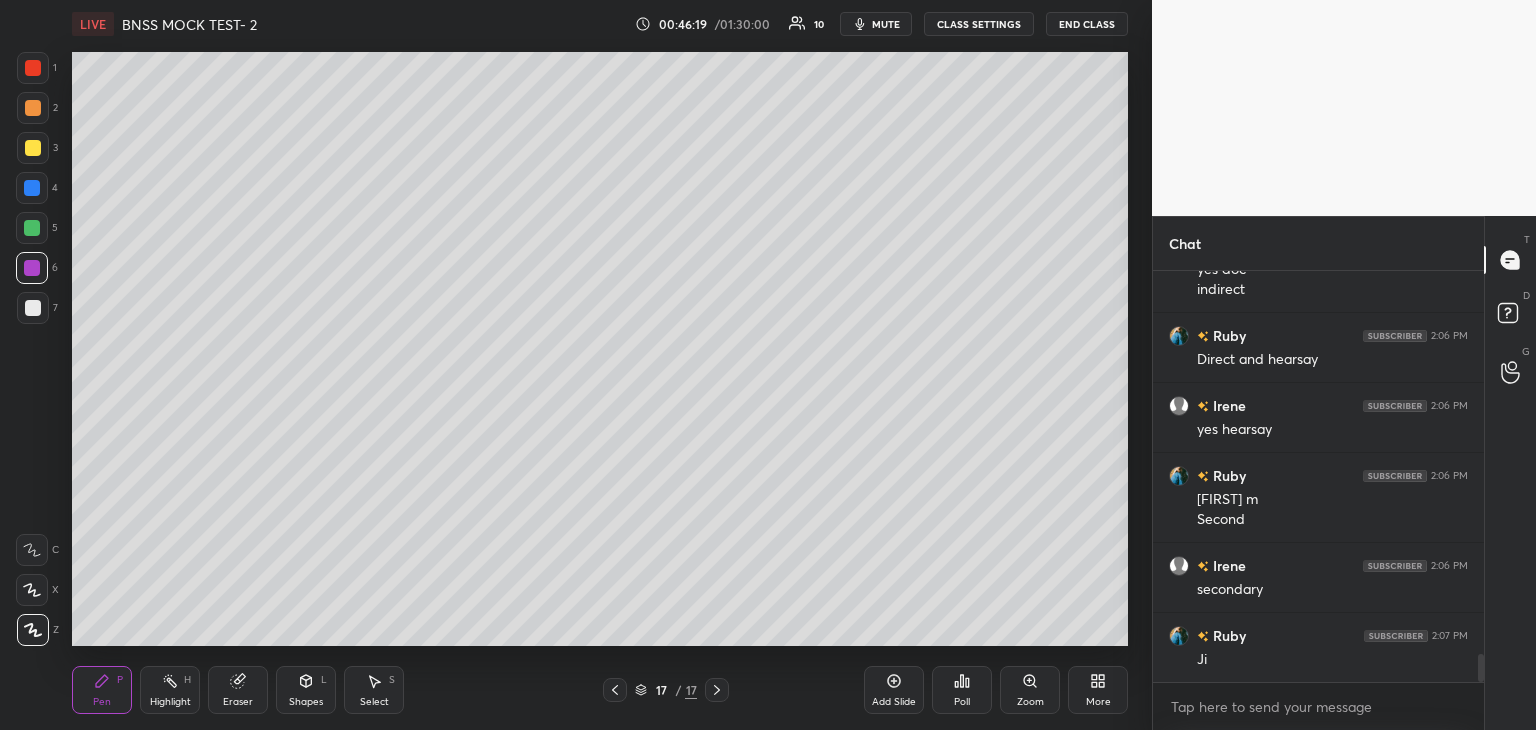 scroll, scrollTop: 5734, scrollLeft: 0, axis: vertical 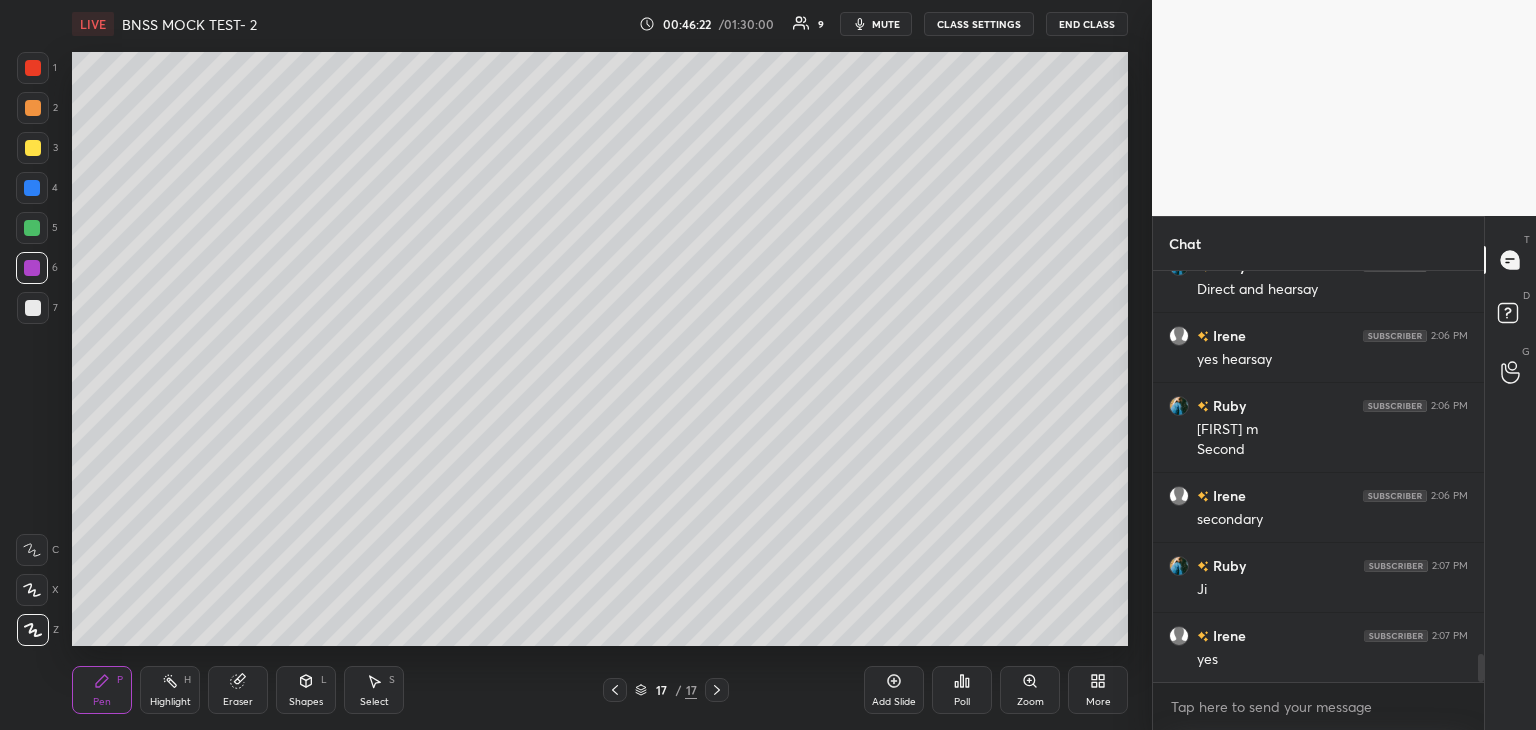 click at bounding box center (32, 228) 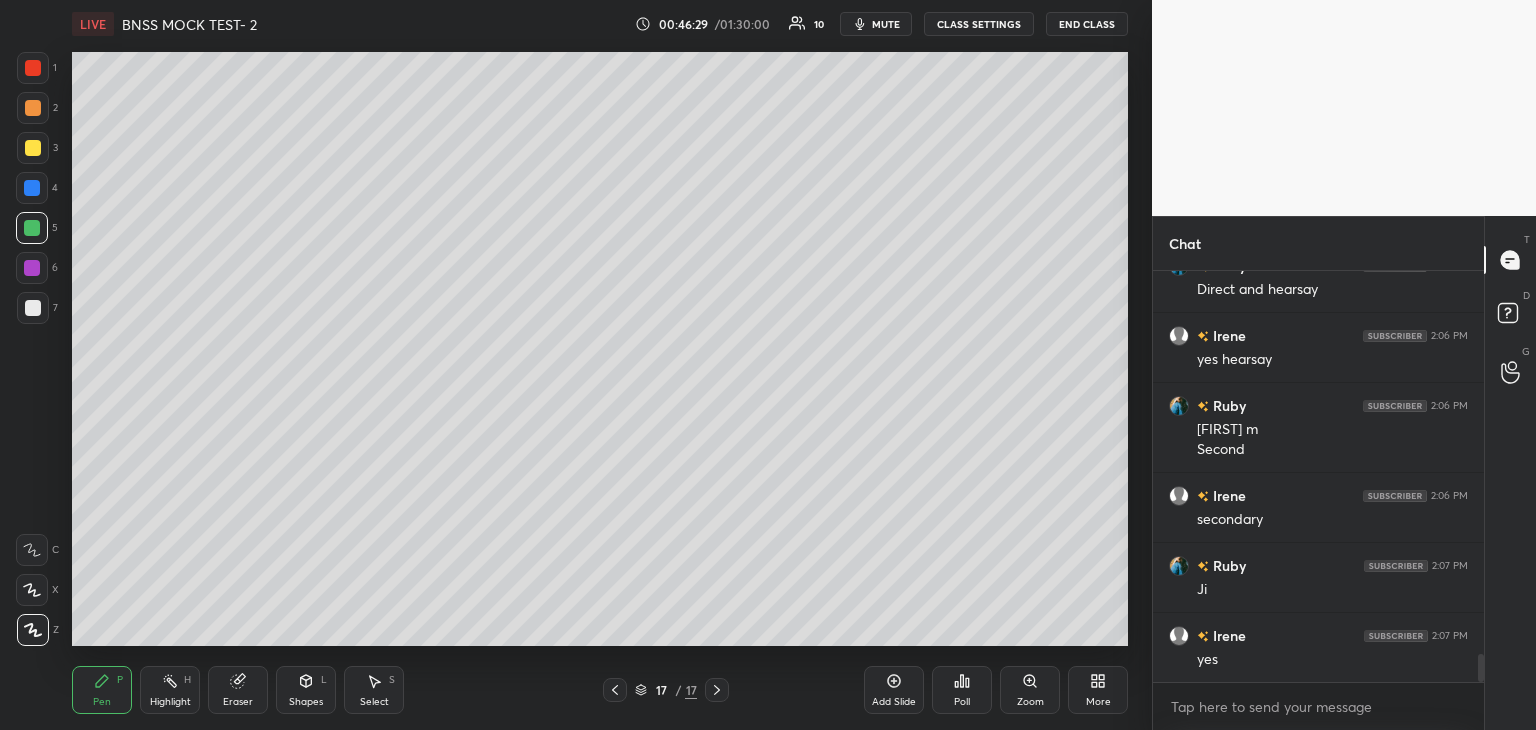 scroll, scrollTop: 5754, scrollLeft: 0, axis: vertical 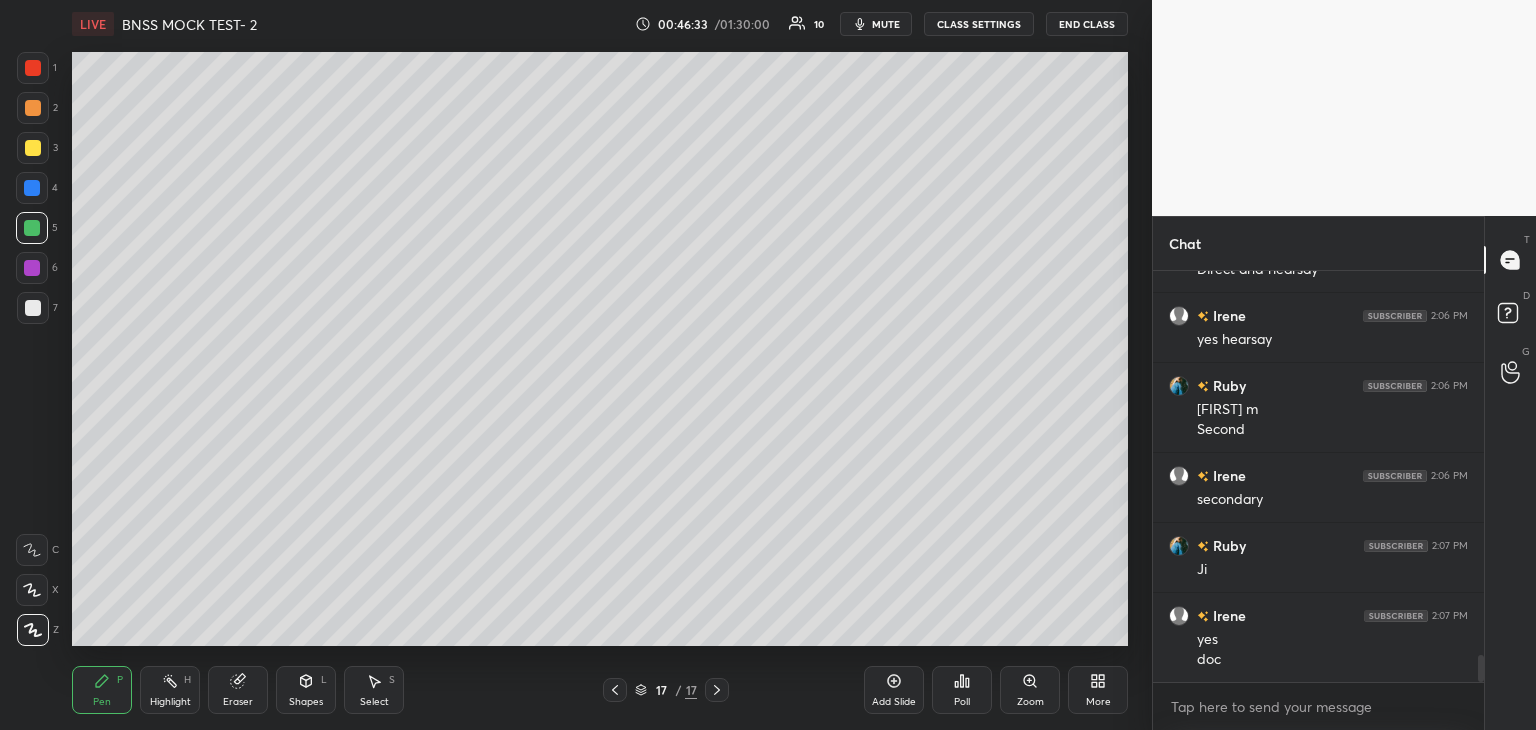 click on "Eraser" at bounding box center (238, 702) 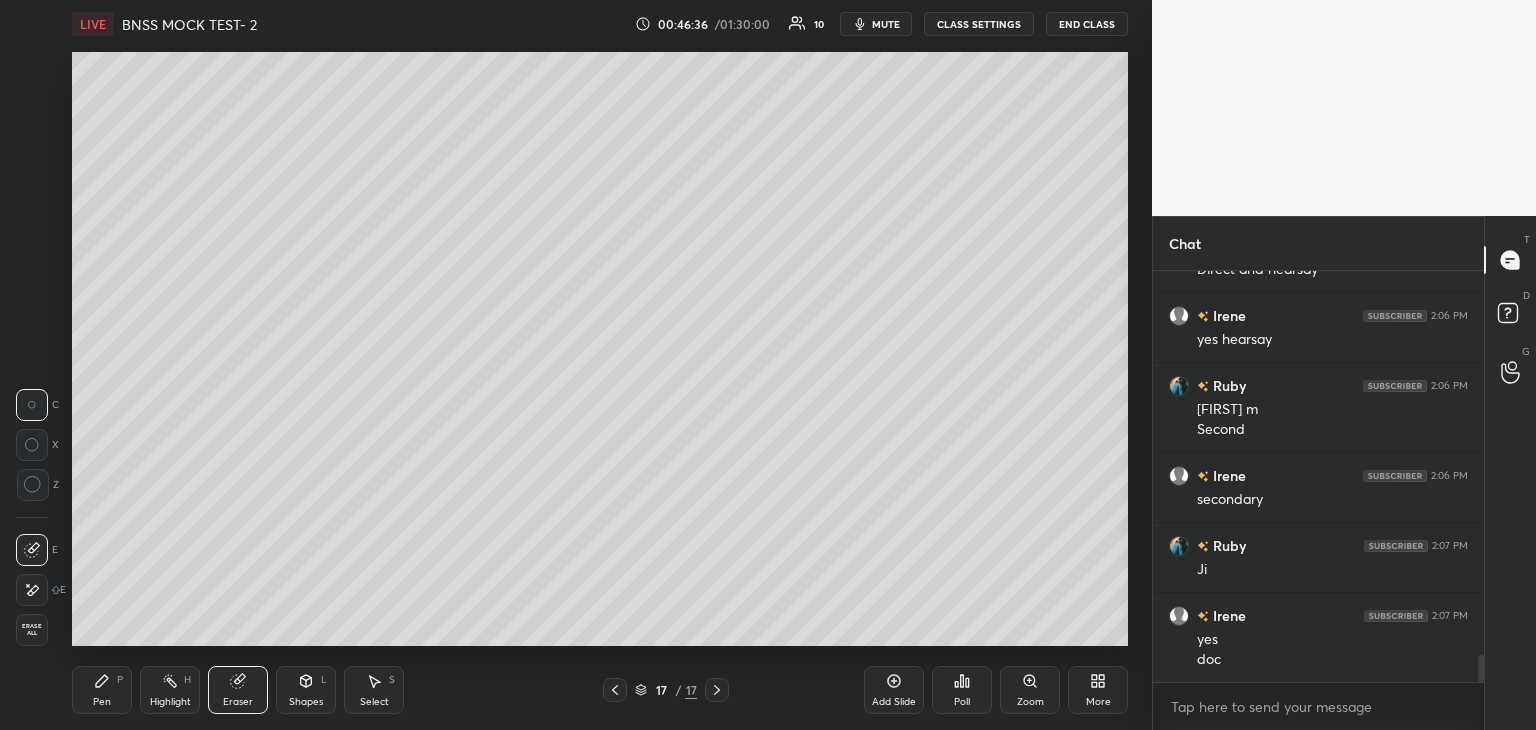 click on "Pen" at bounding box center [102, 702] 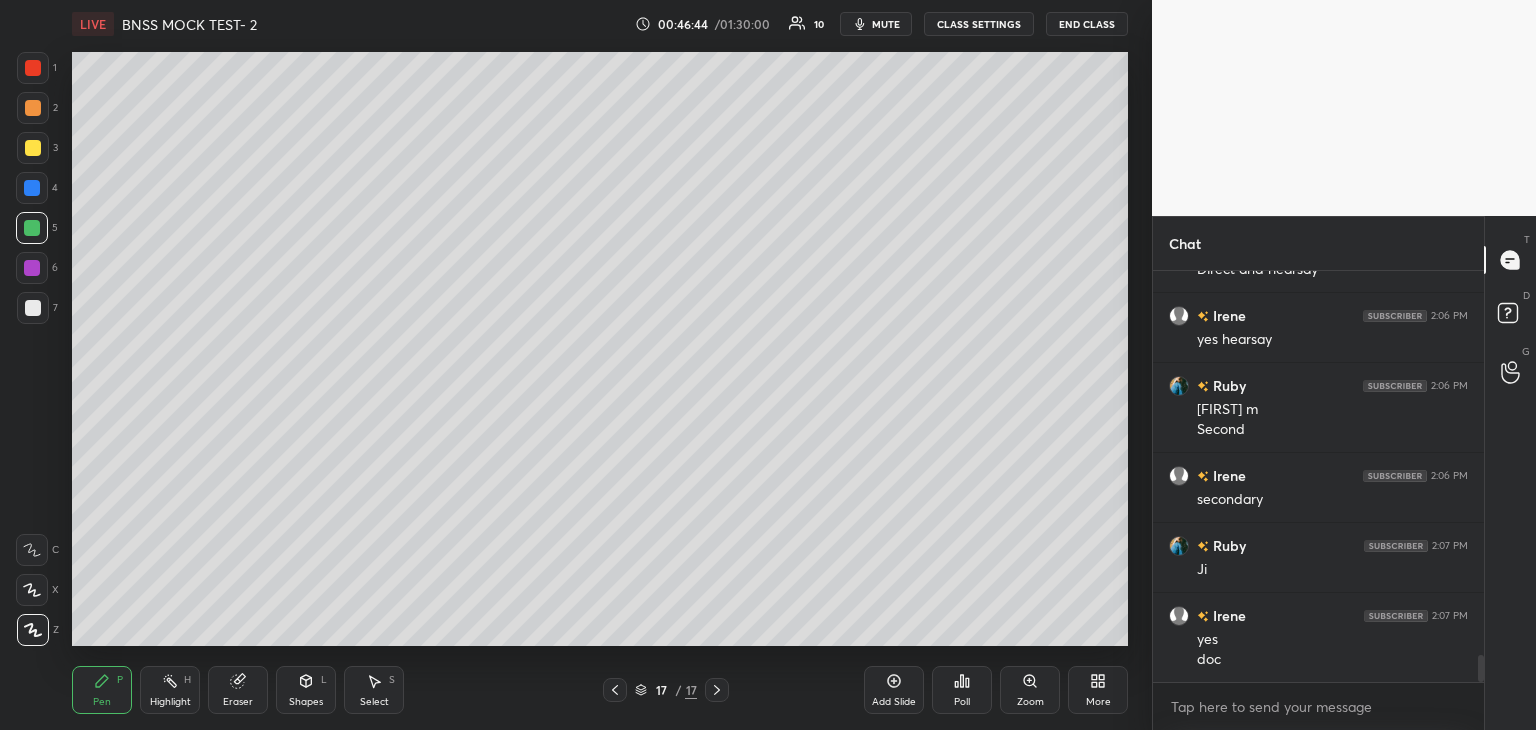 click at bounding box center [33, 148] 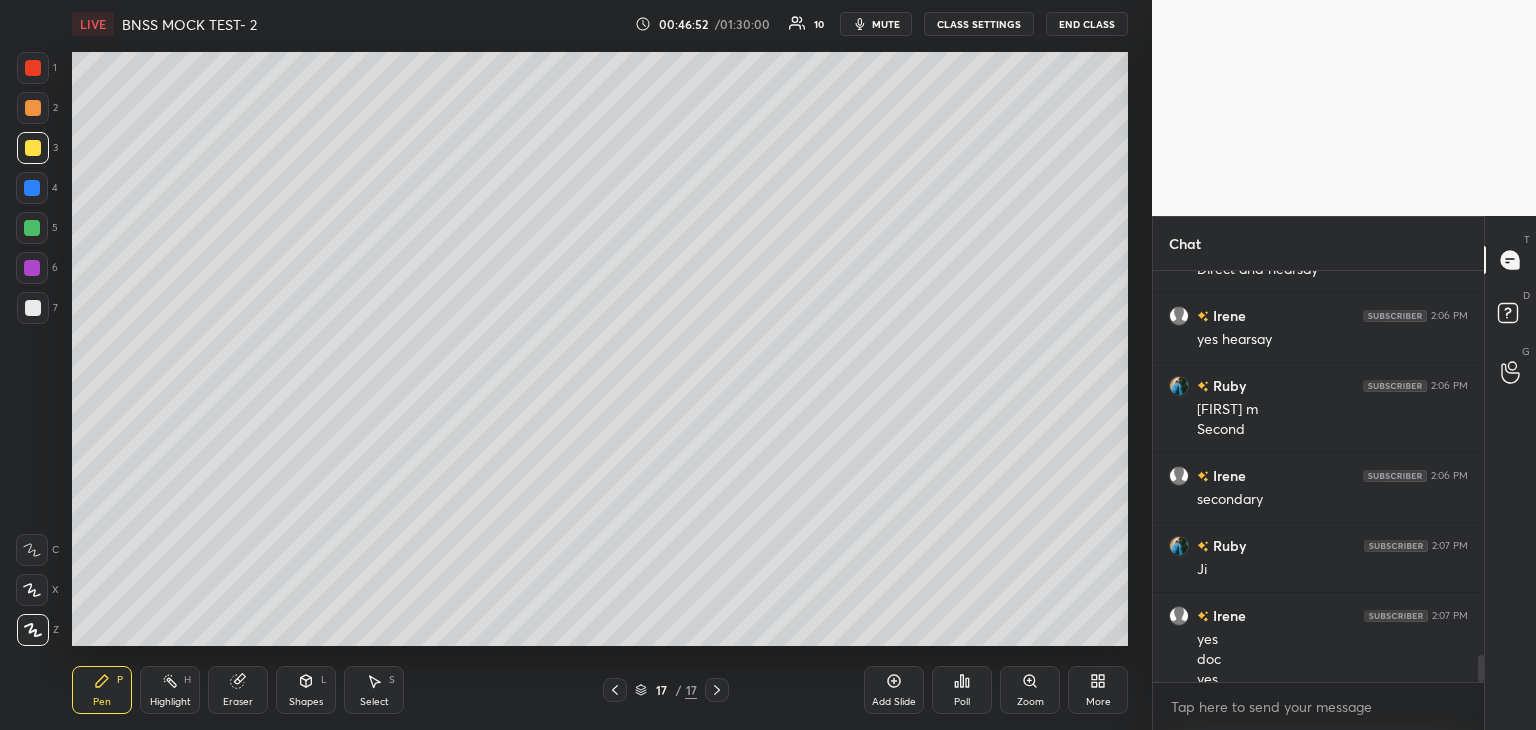 scroll, scrollTop: 5774, scrollLeft: 0, axis: vertical 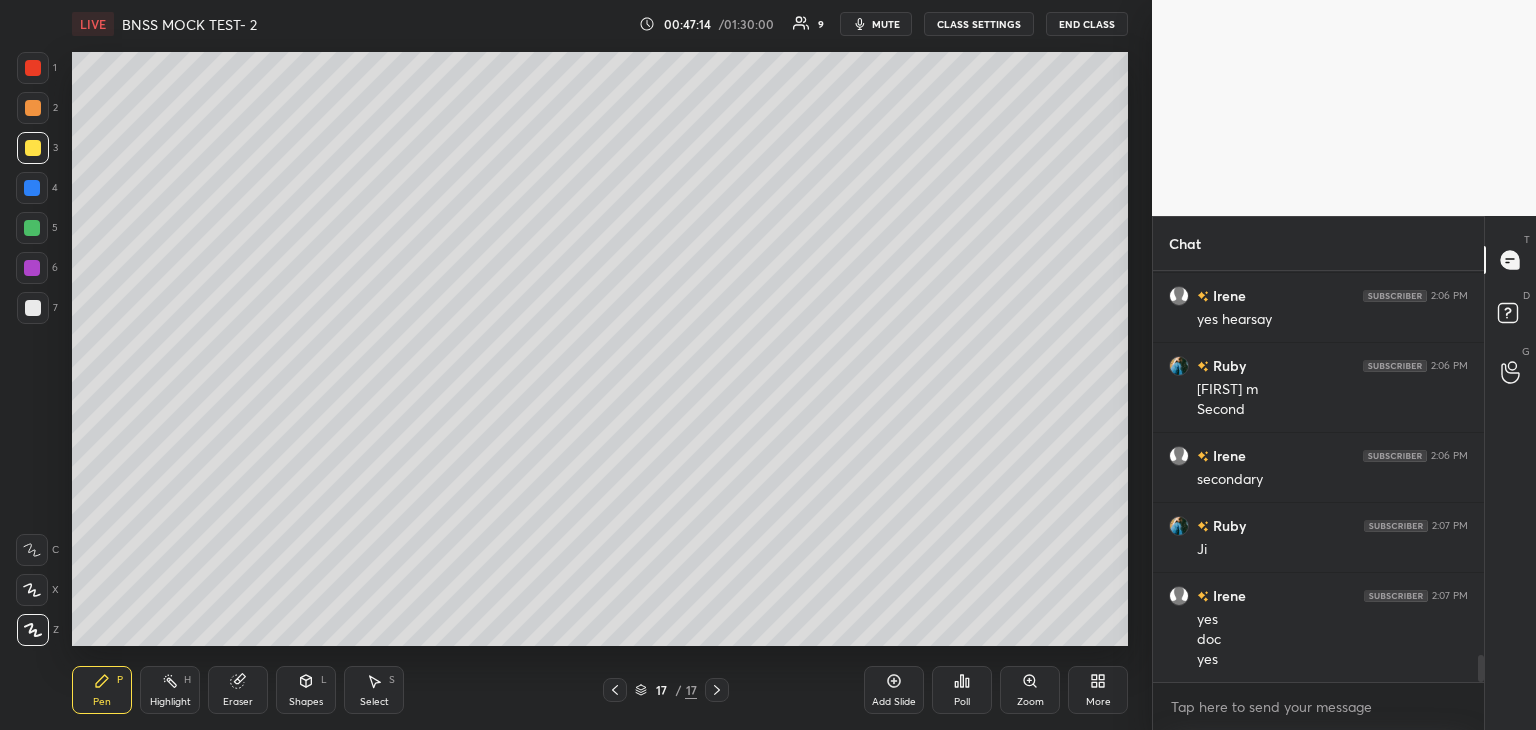 click at bounding box center (33, 308) 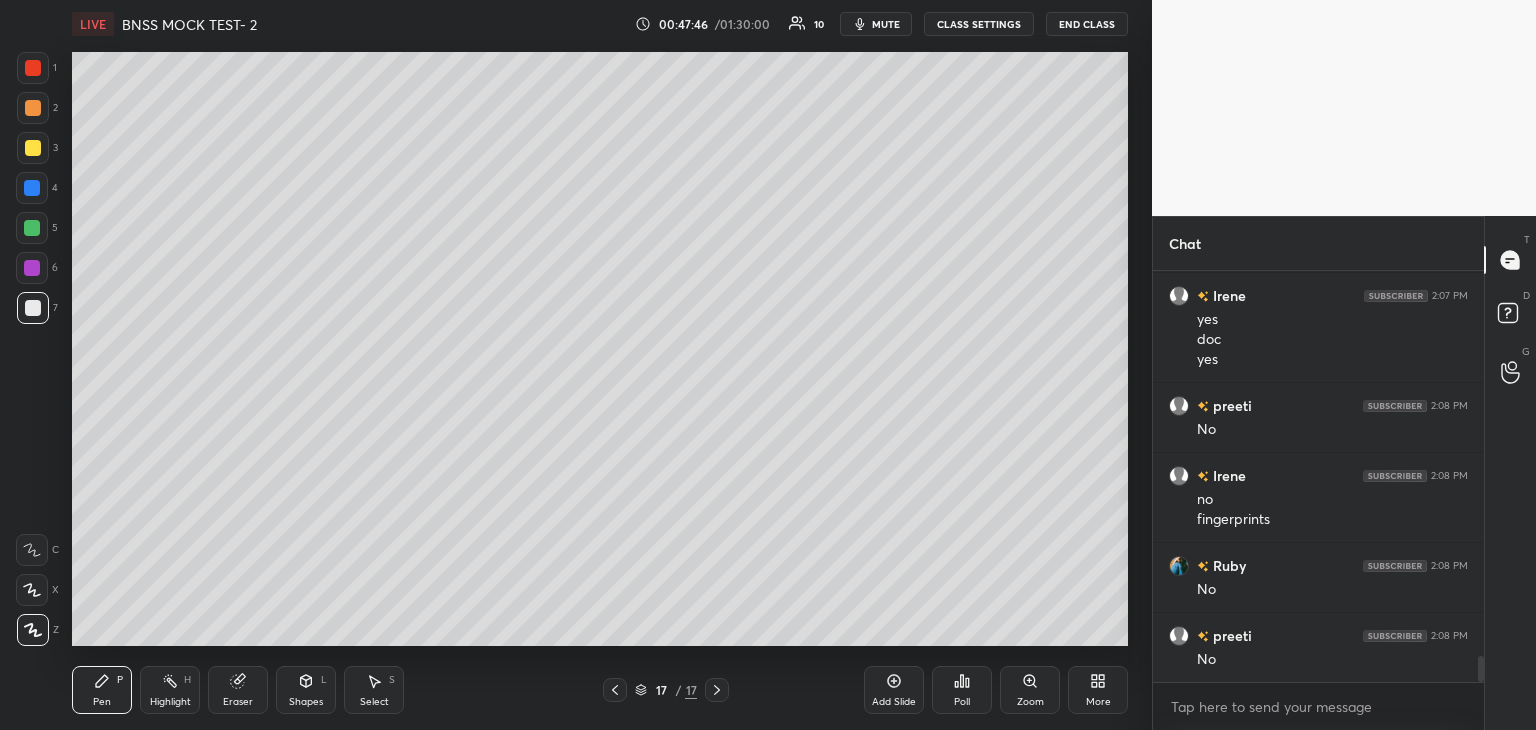 scroll, scrollTop: 6144, scrollLeft: 0, axis: vertical 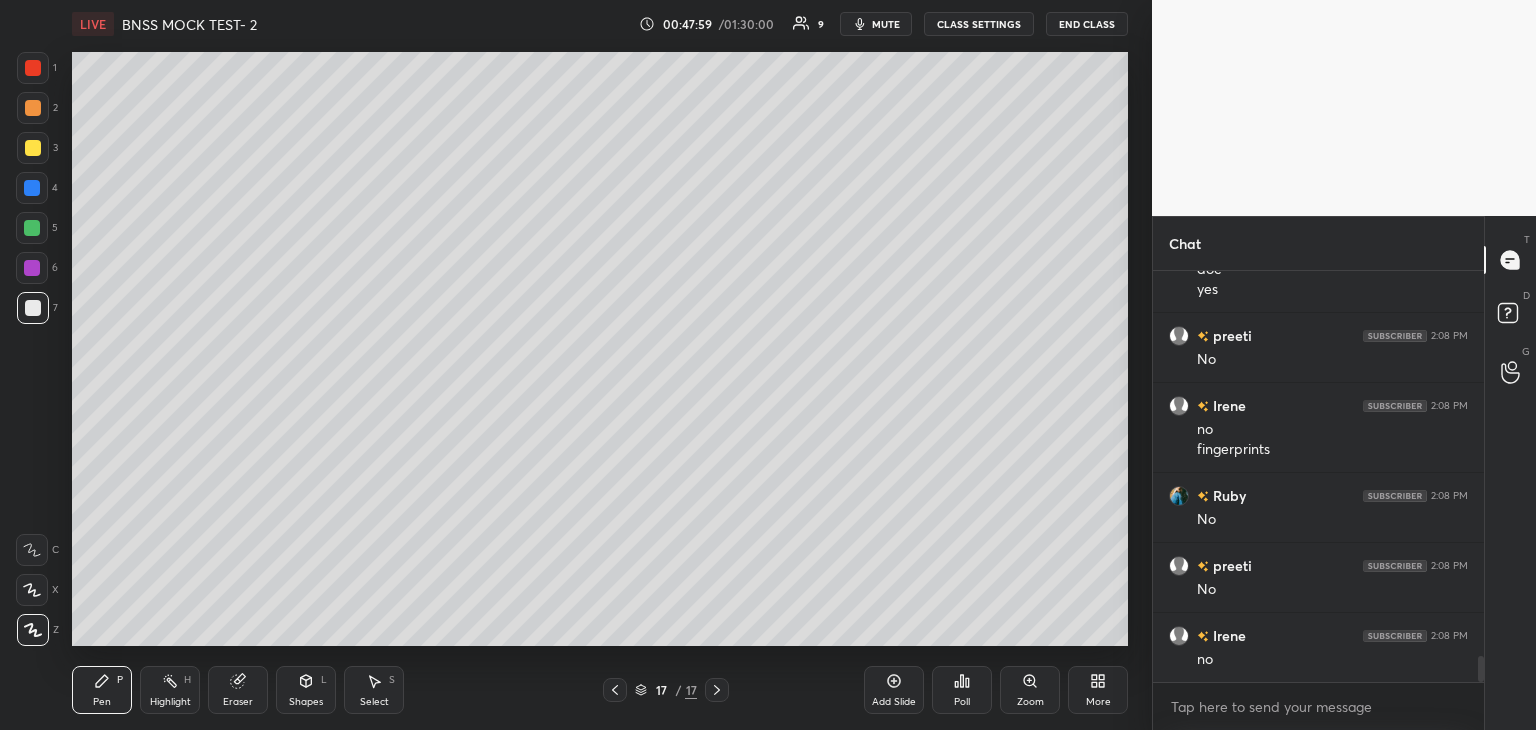 click on "More" at bounding box center [1098, 702] 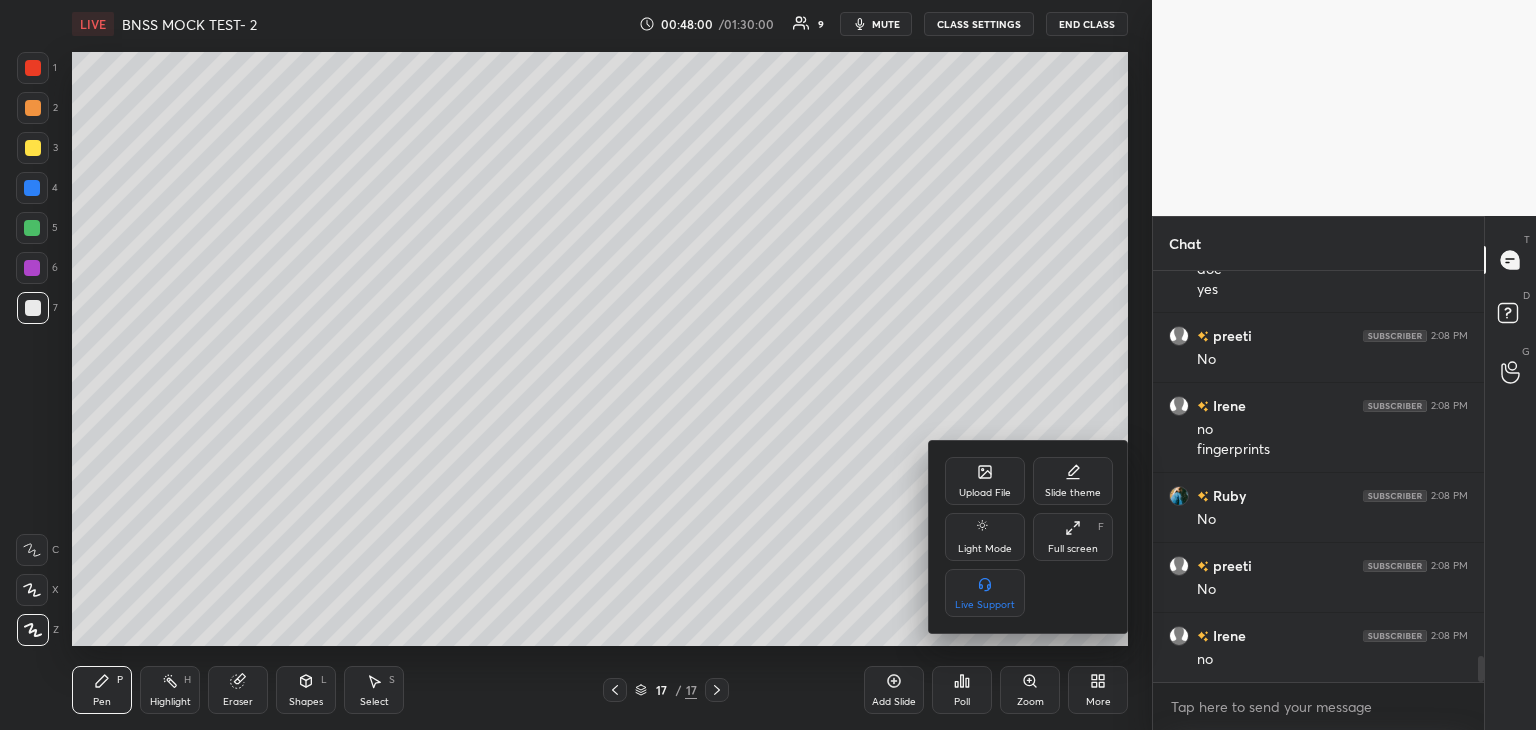 click on "Upload File" at bounding box center (985, 493) 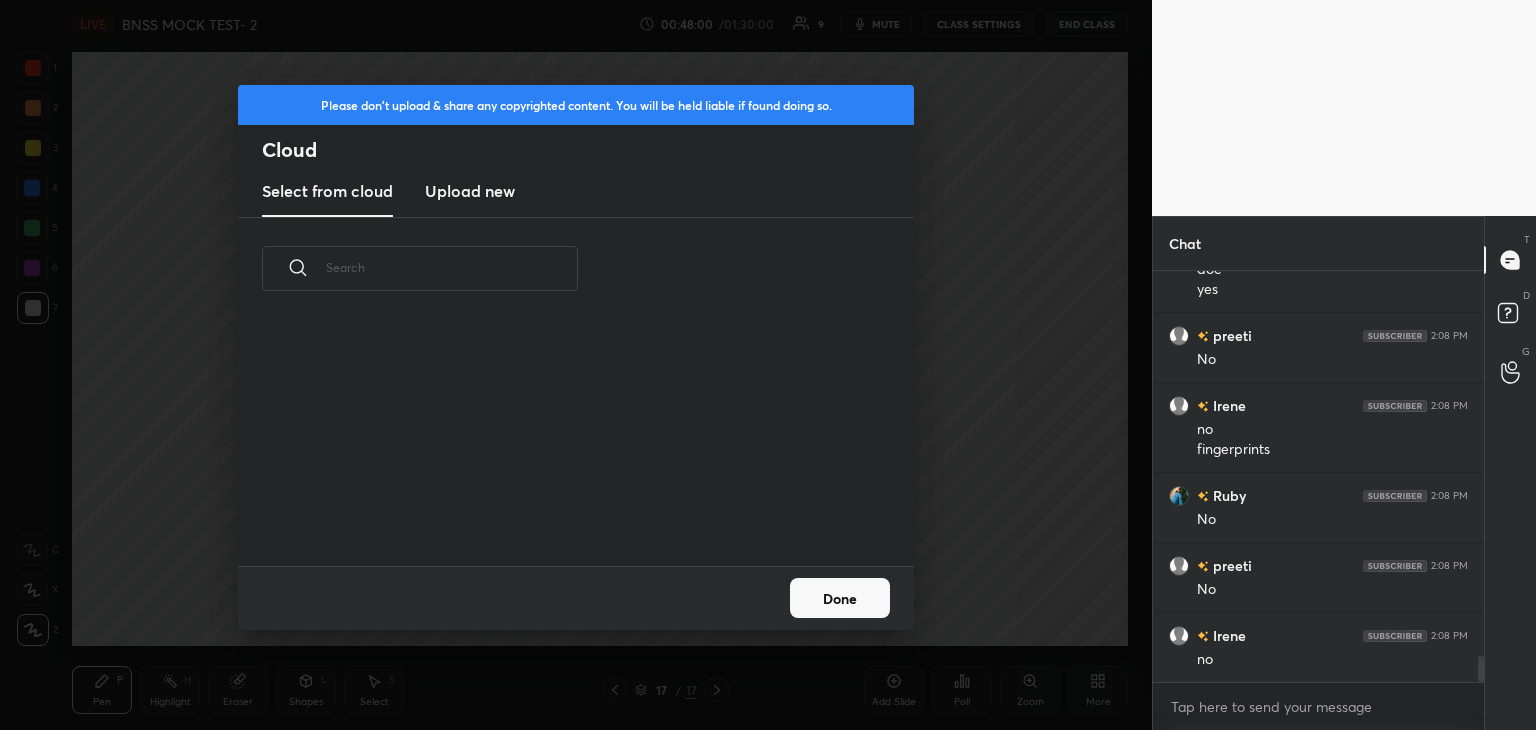 scroll, scrollTop: 6250, scrollLeft: 0, axis: vertical 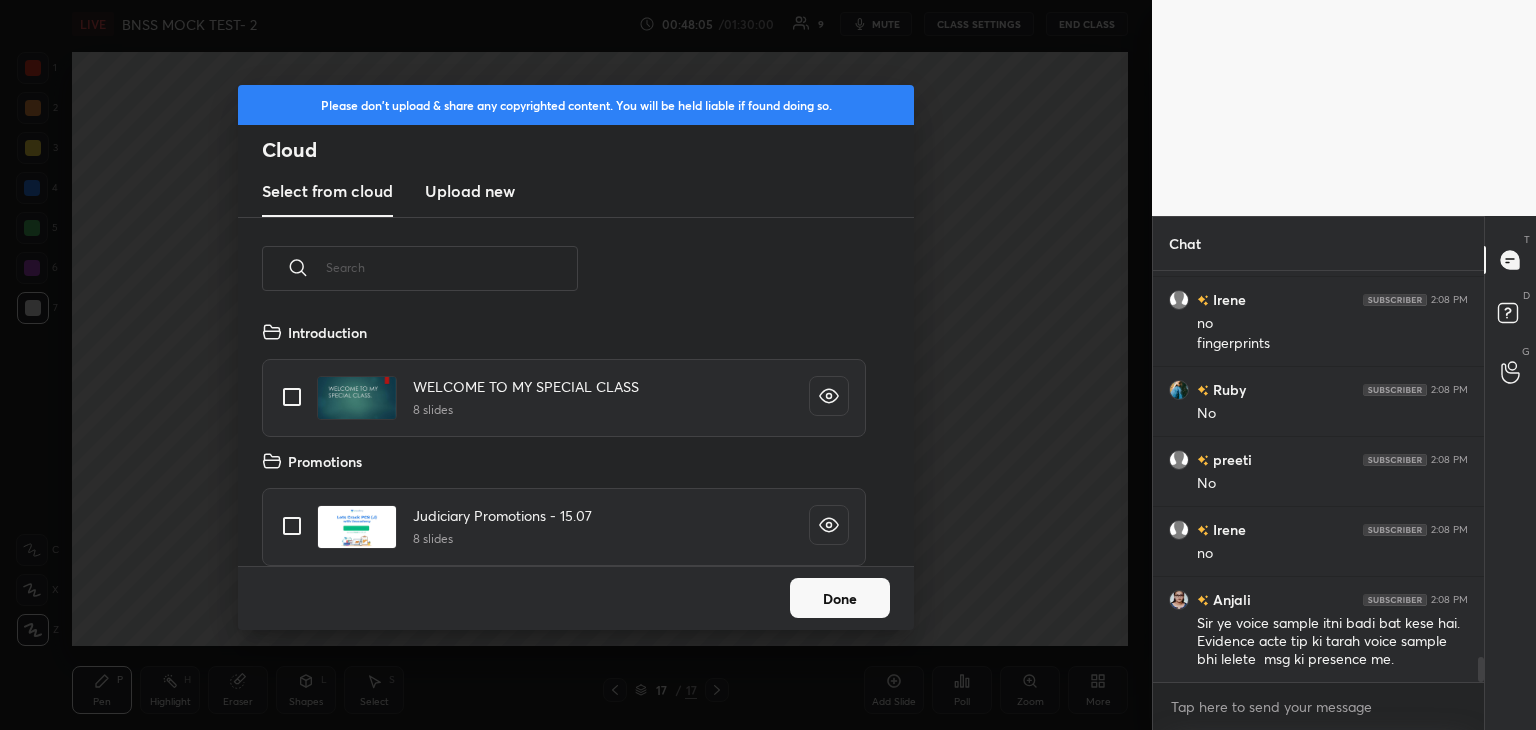 click on "Upload new" at bounding box center [470, 191] 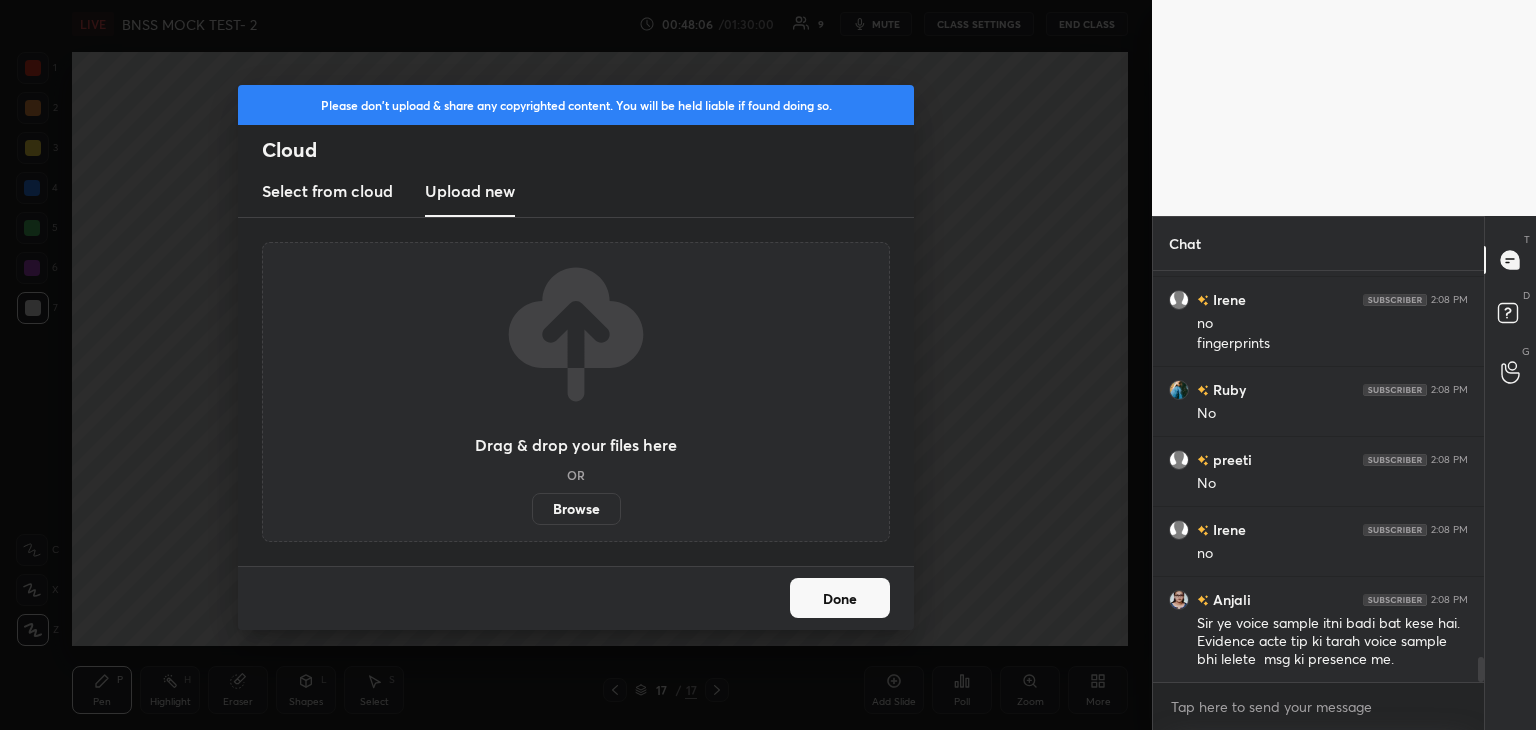 click on "Browse" at bounding box center (576, 509) 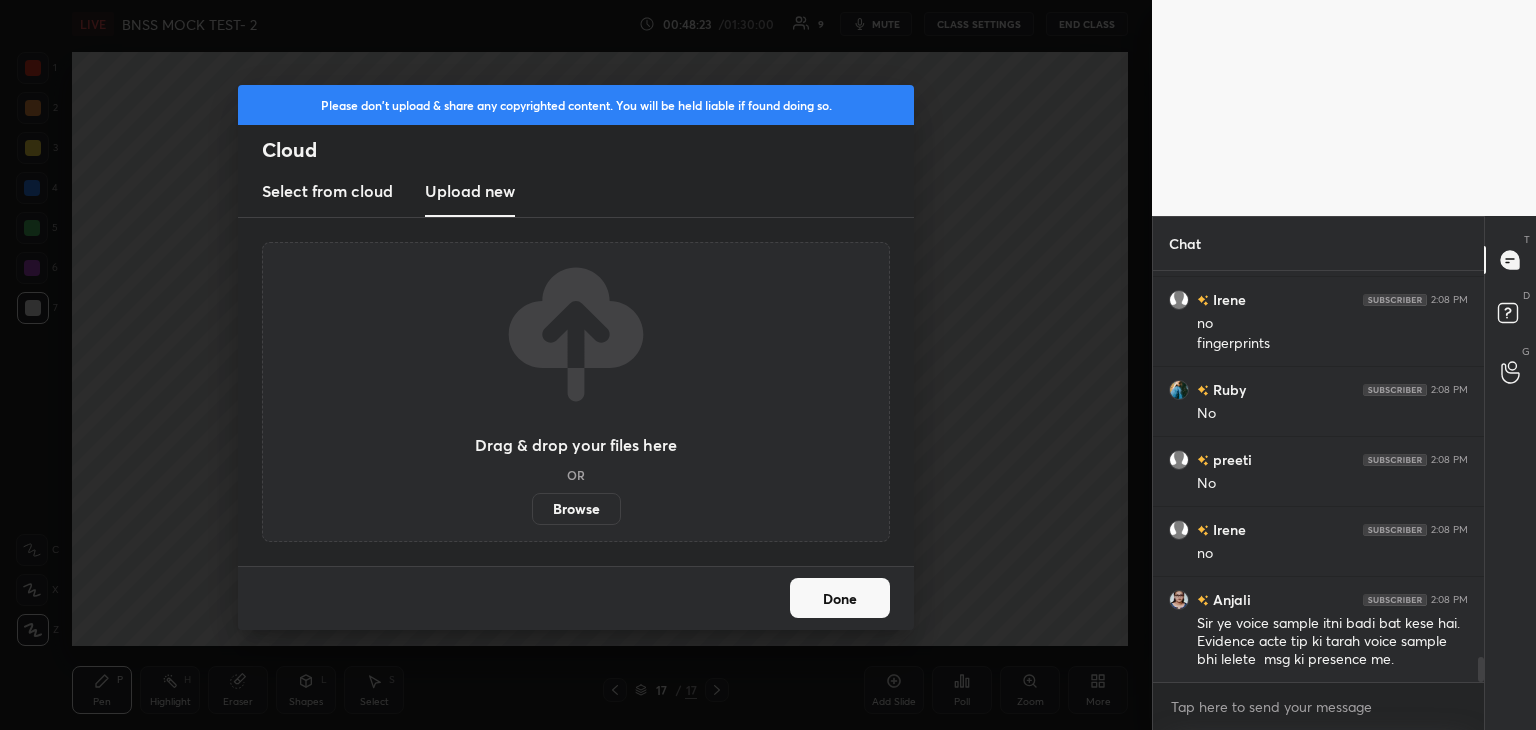 click on "Done" at bounding box center (840, 598) 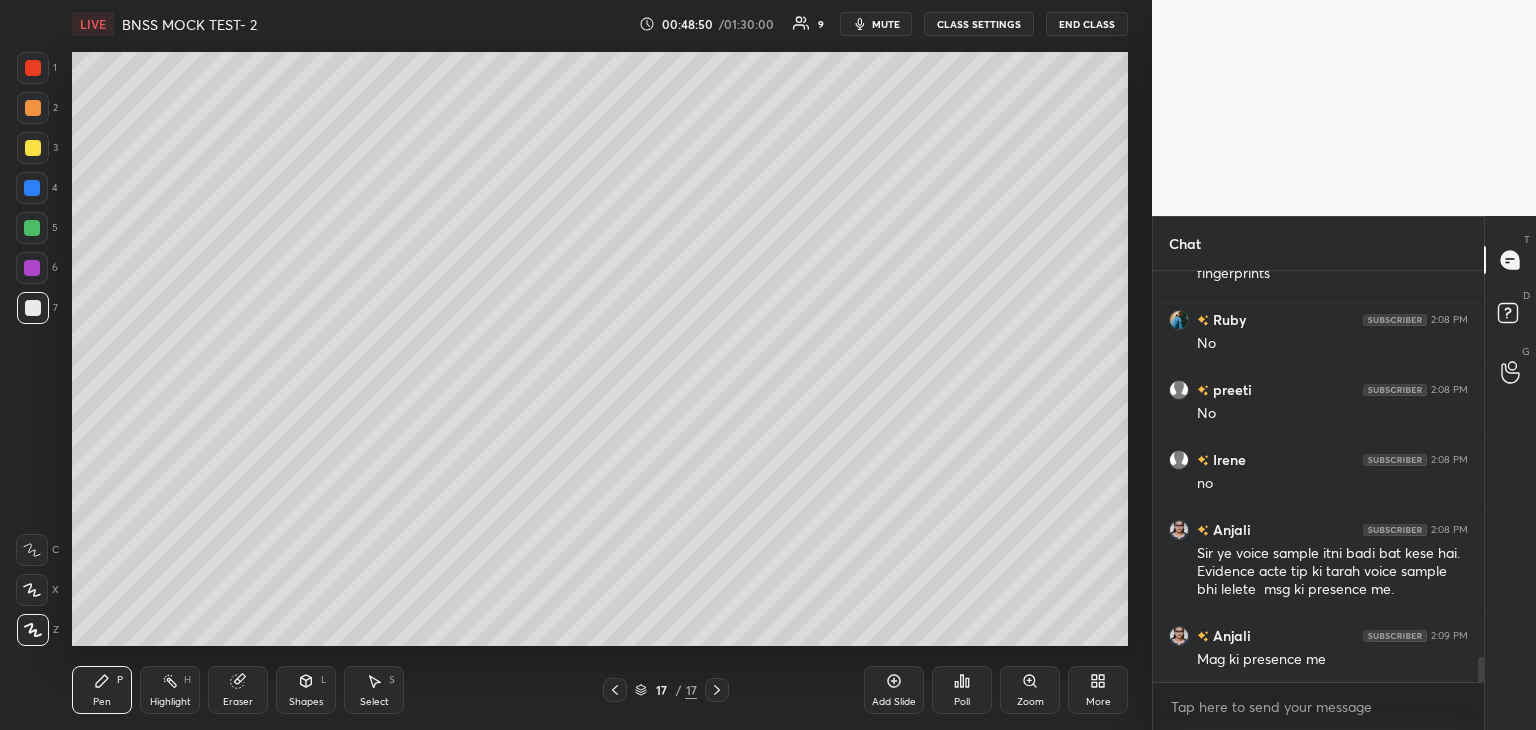 scroll, scrollTop: 6408, scrollLeft: 0, axis: vertical 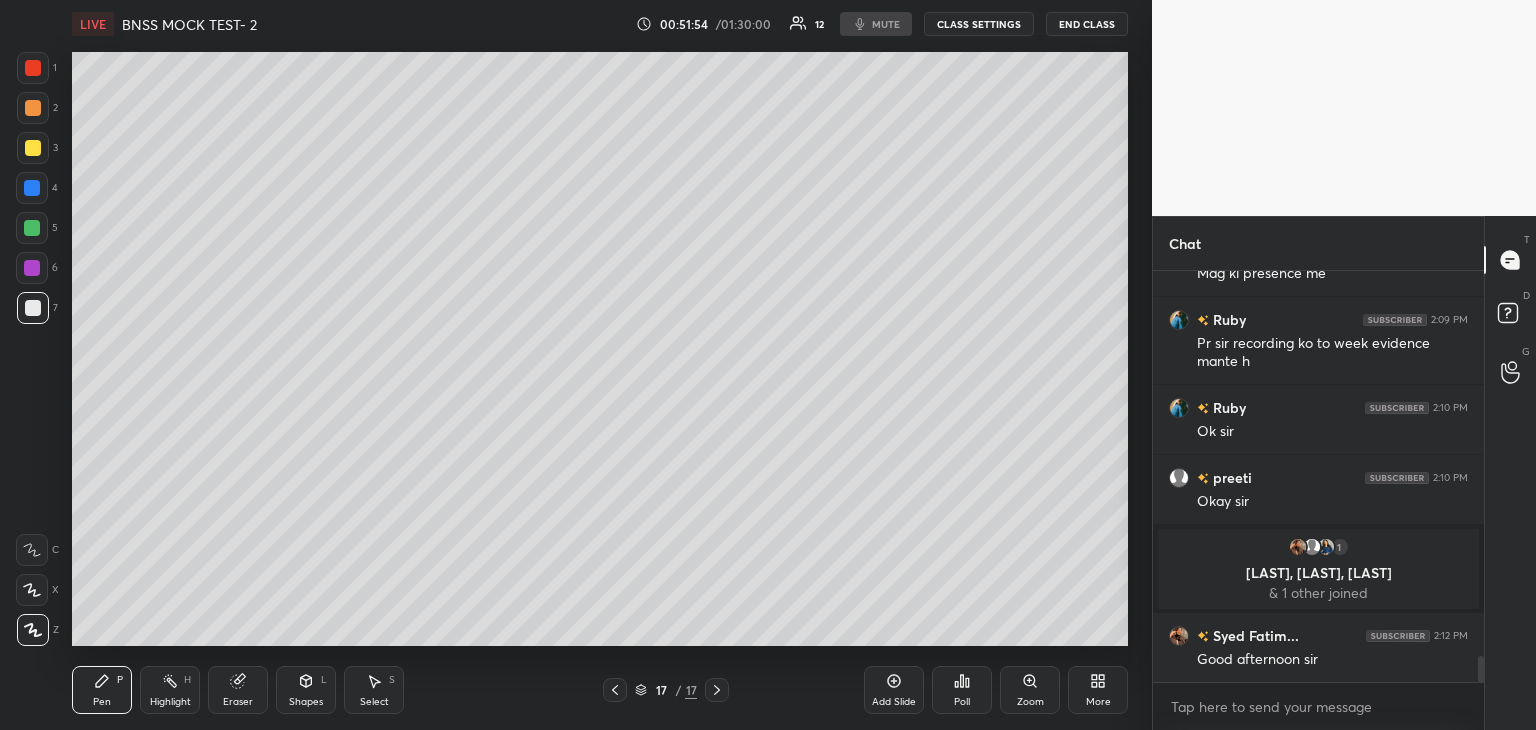 type on "x" 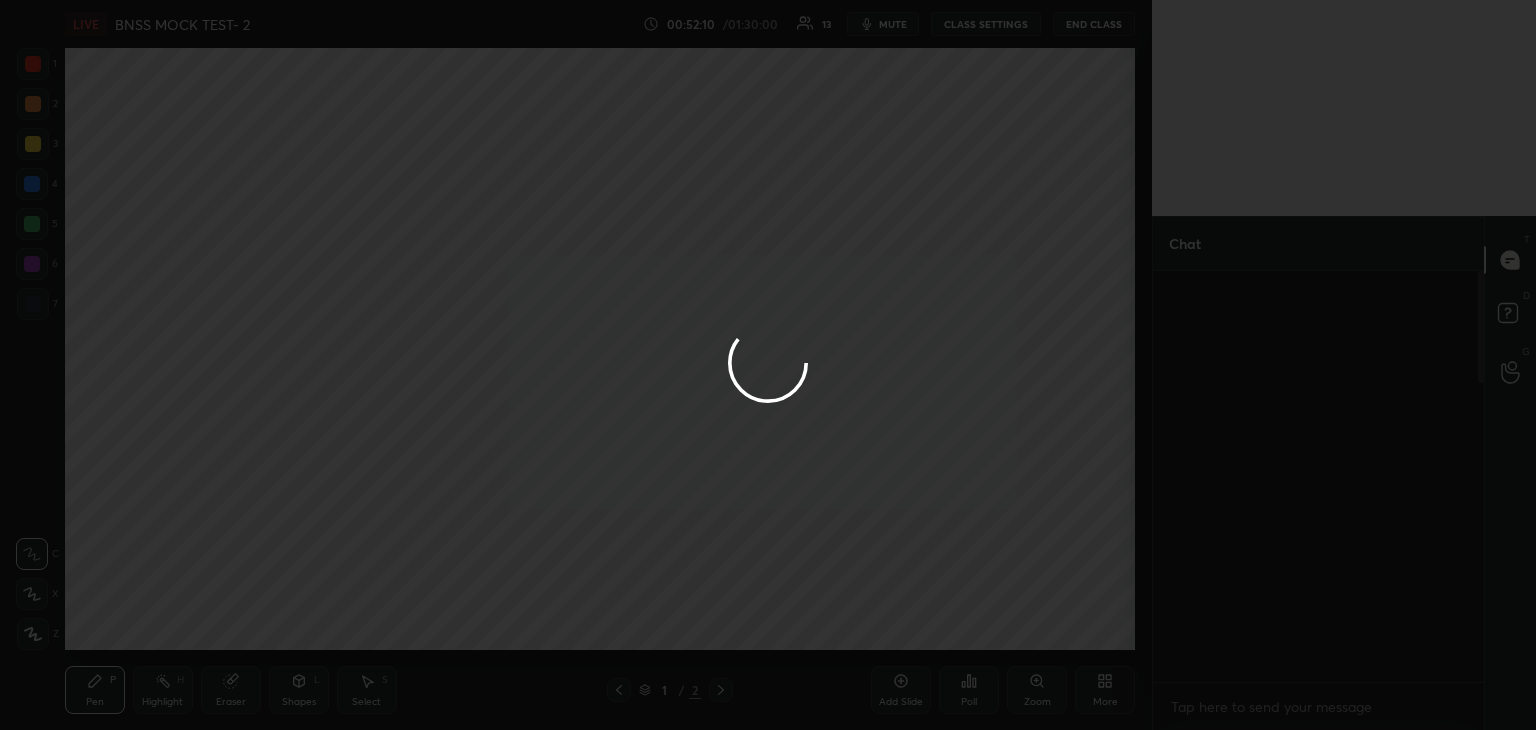 scroll, scrollTop: 0, scrollLeft: 0, axis: both 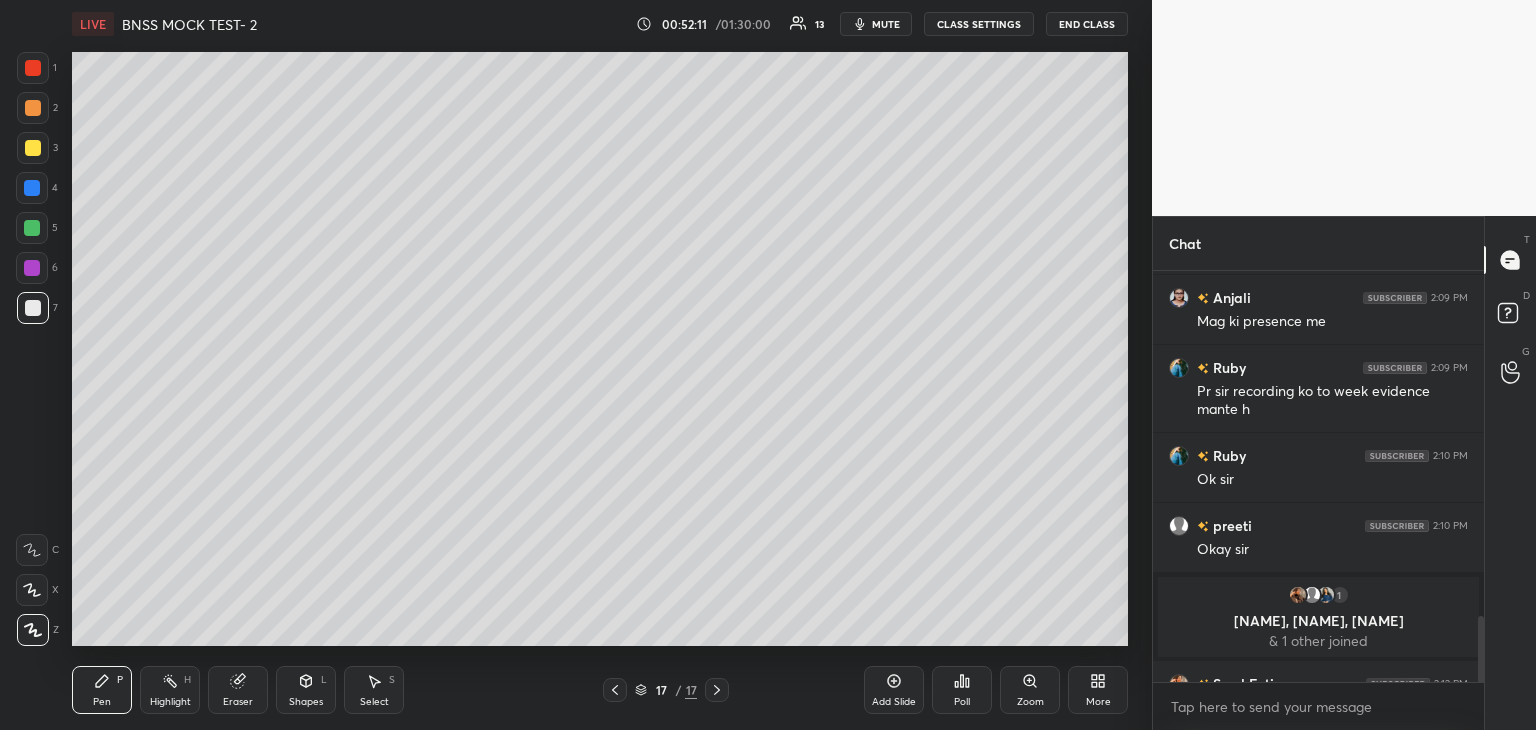 click on "[LAST], [LAST], [LAST]" at bounding box center [1318, 621] 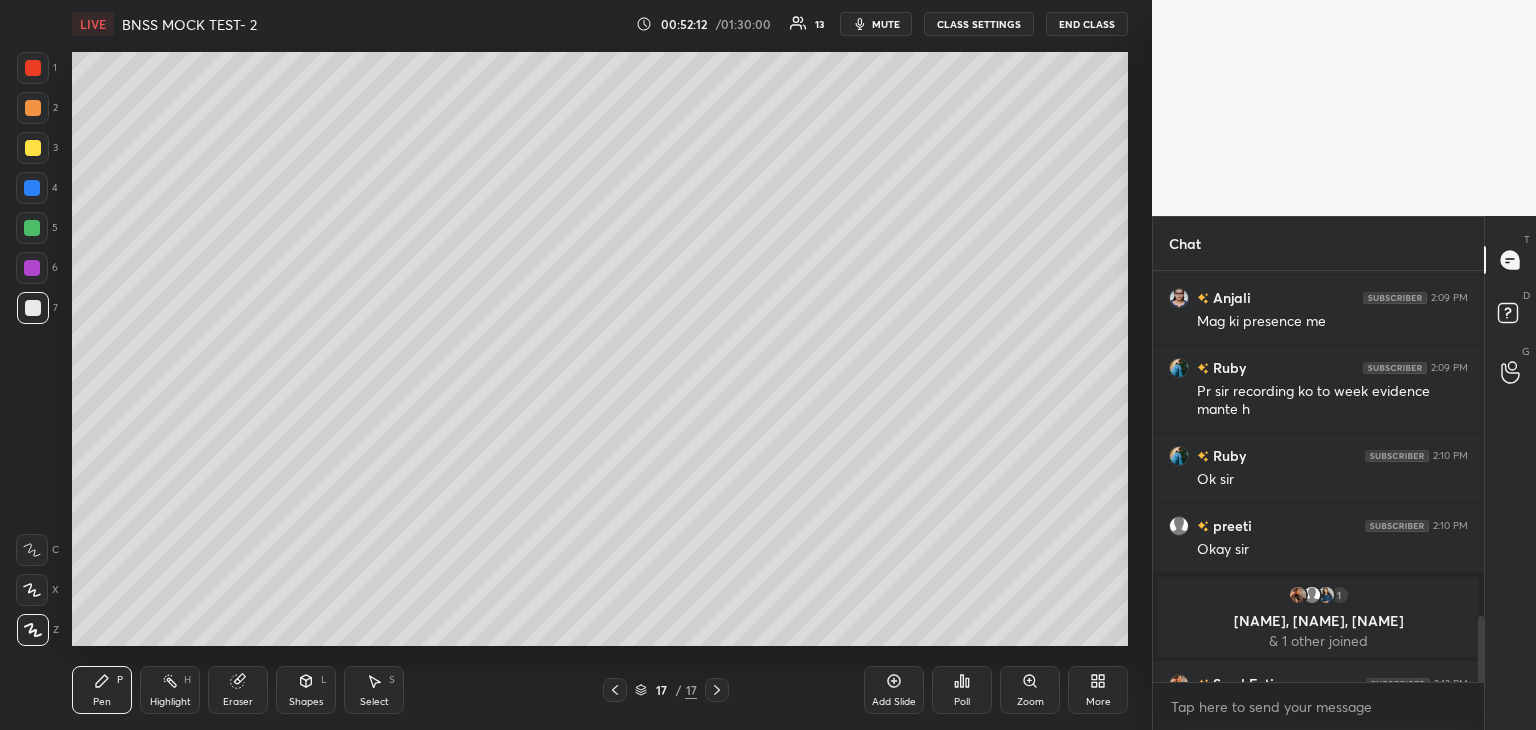click on "More" at bounding box center [1098, 690] 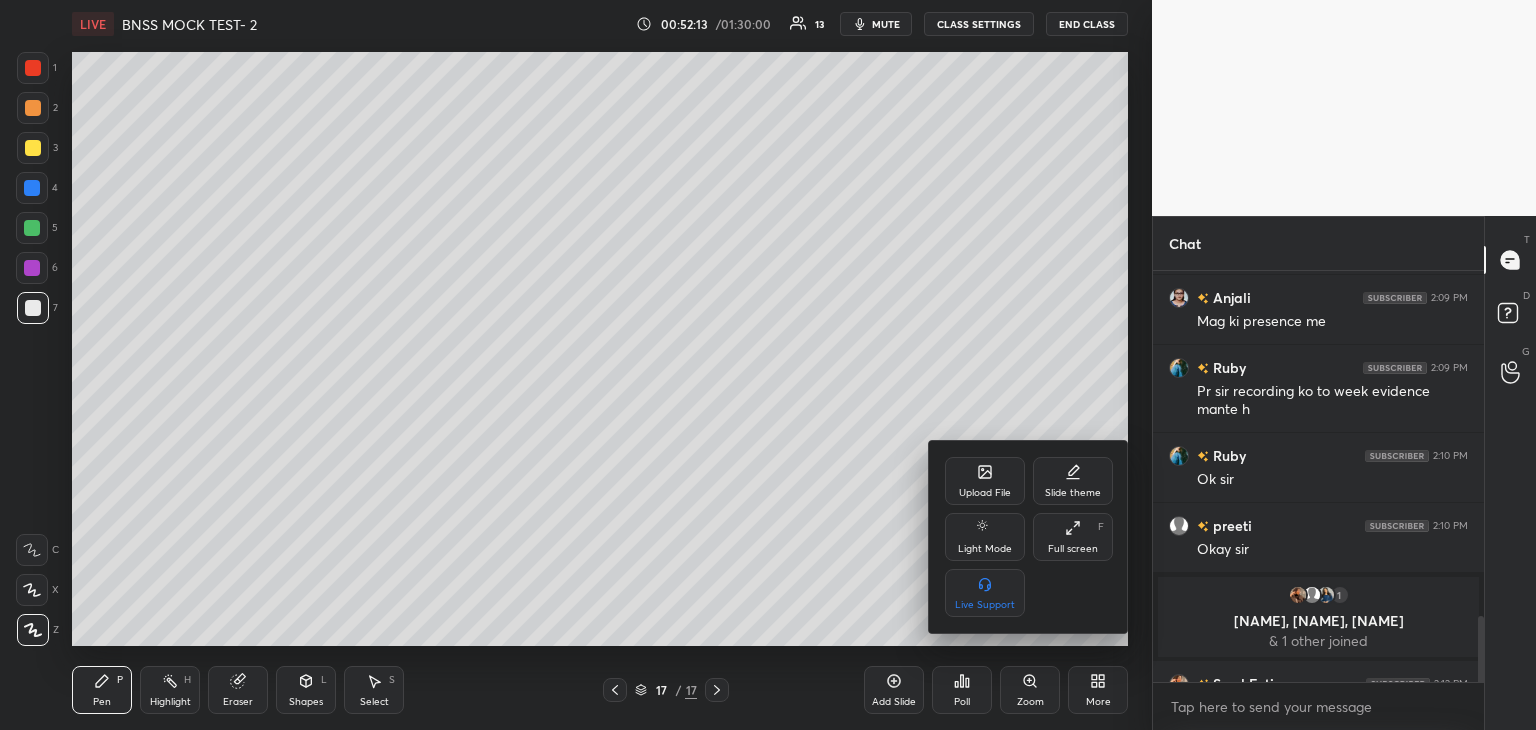 click on "Upload File" at bounding box center [985, 493] 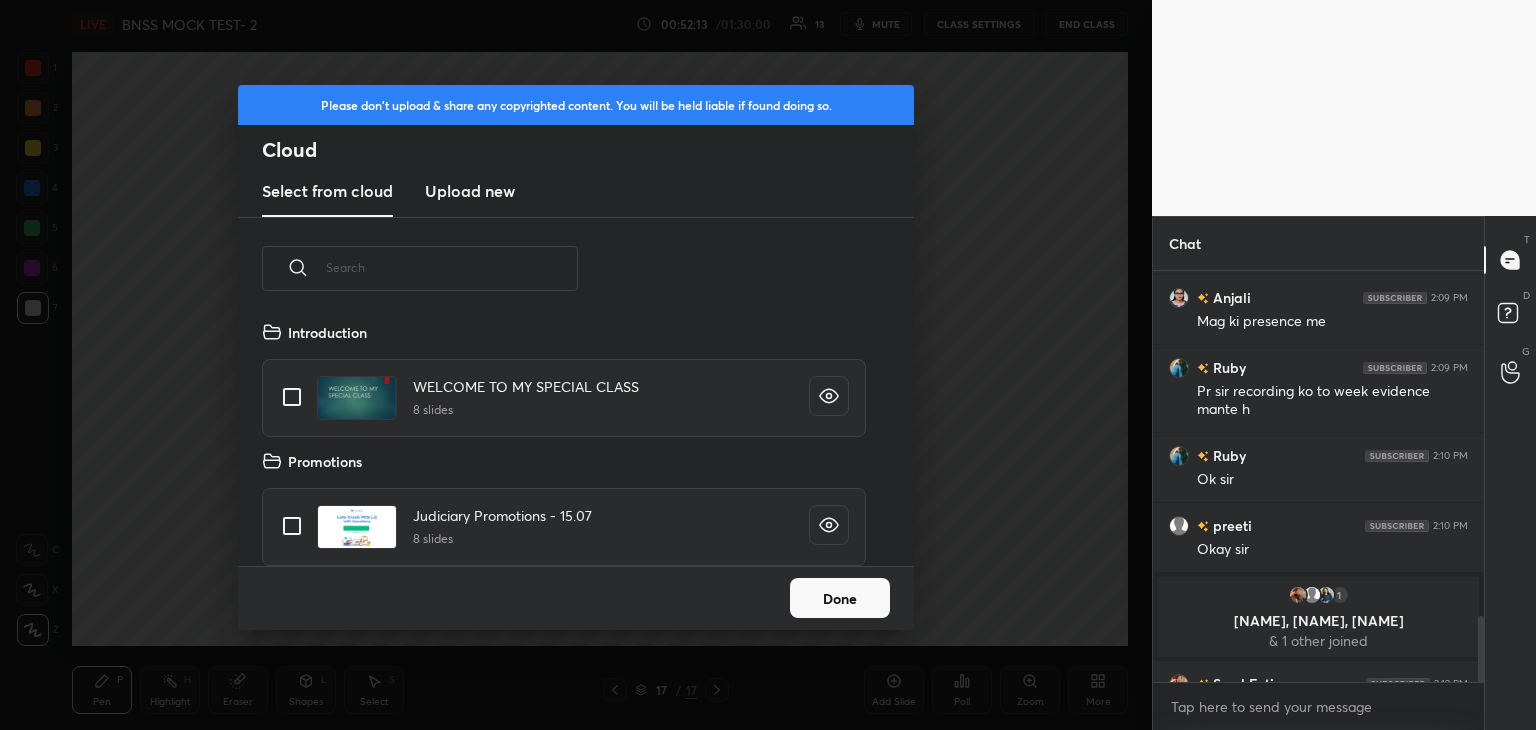 scroll, scrollTop: 5, scrollLeft: 10, axis: both 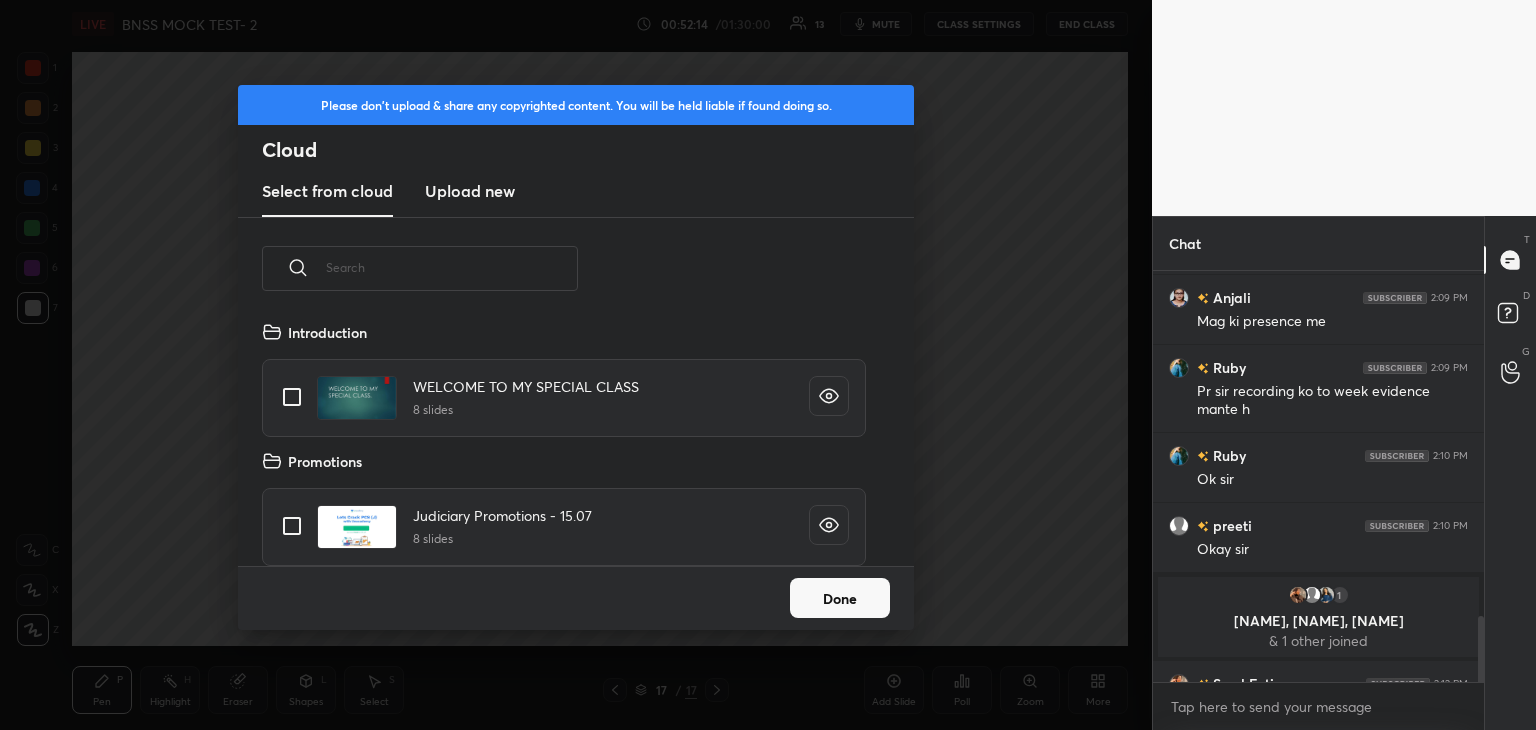click on "Select from cloud Upload new" at bounding box center [576, 192] 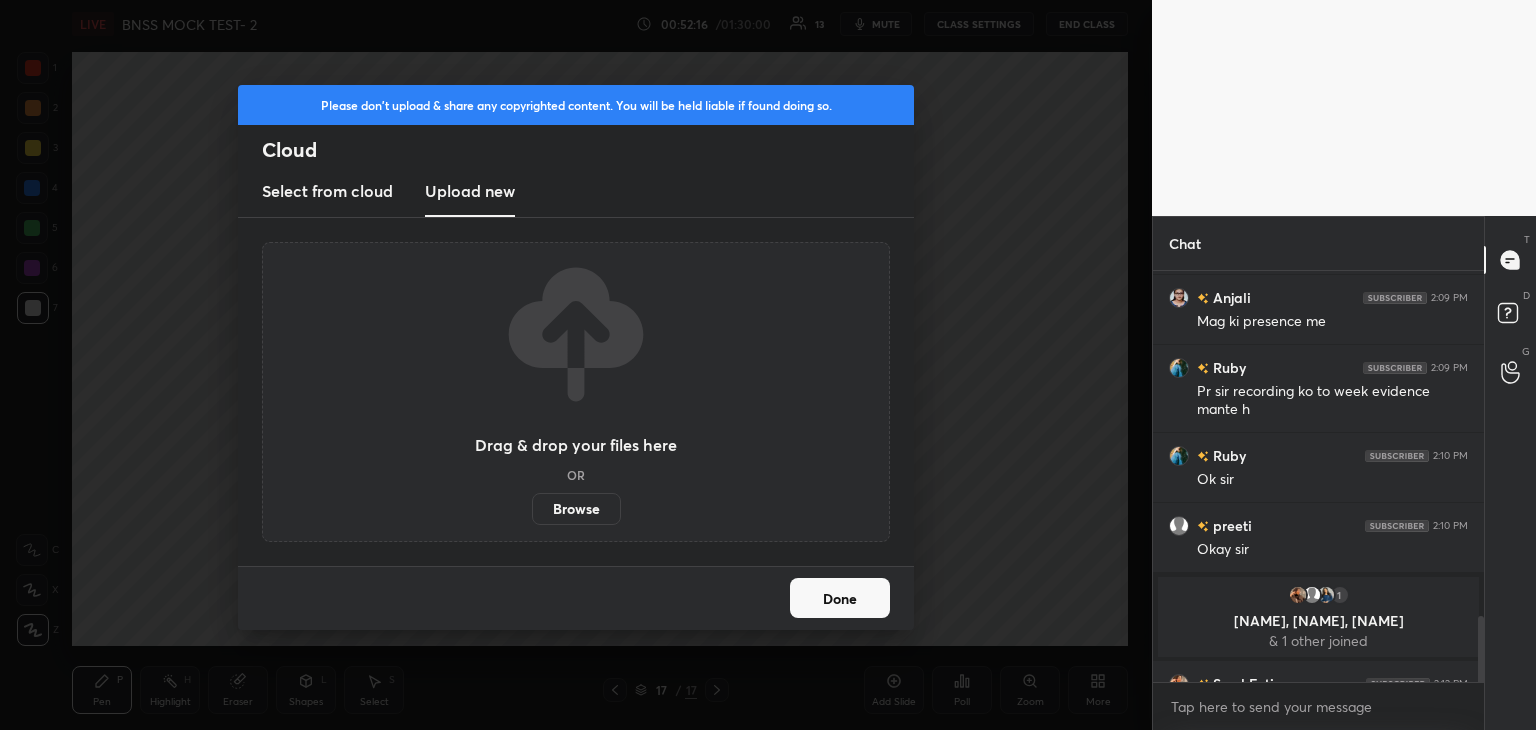 click on "Browse" at bounding box center (576, 509) 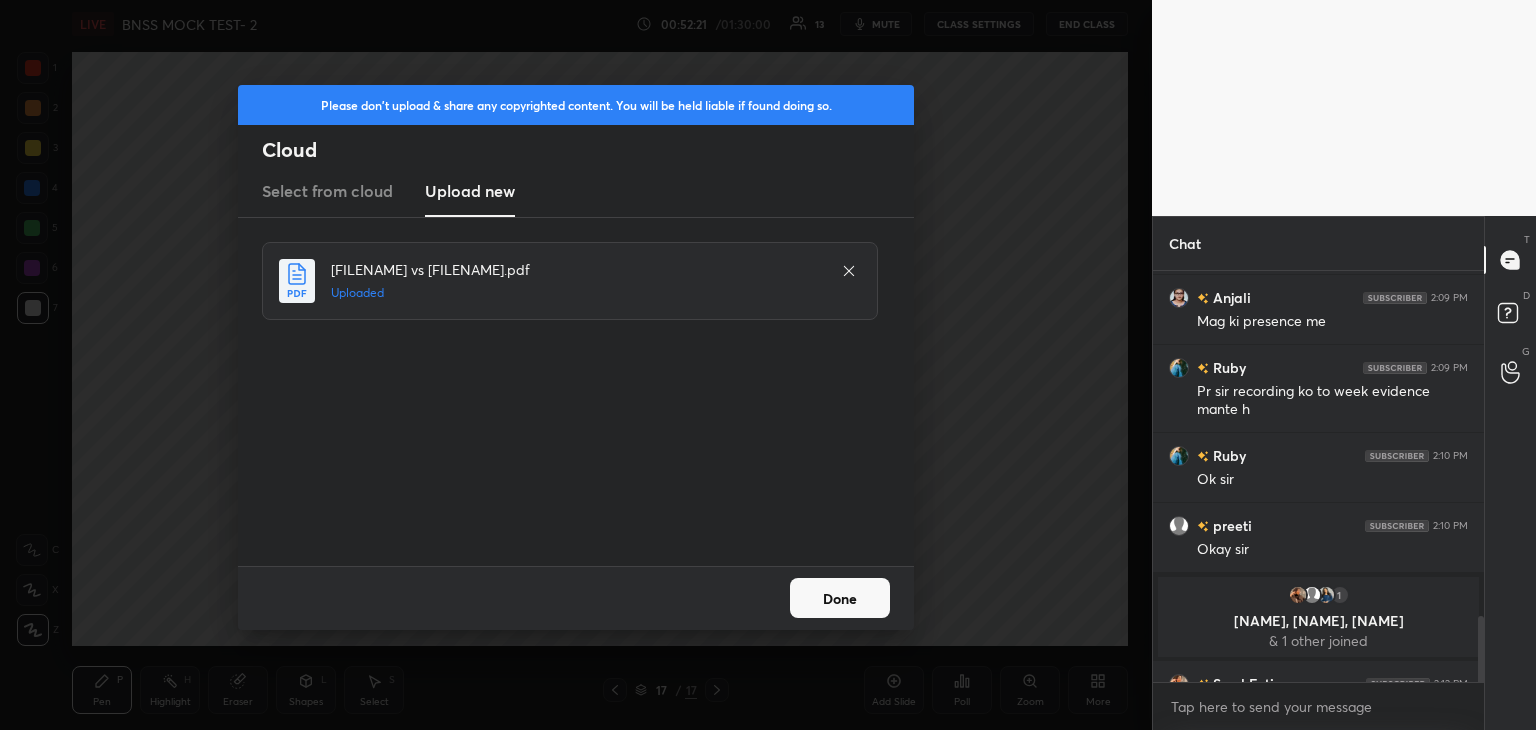 click on "Done" at bounding box center (840, 598) 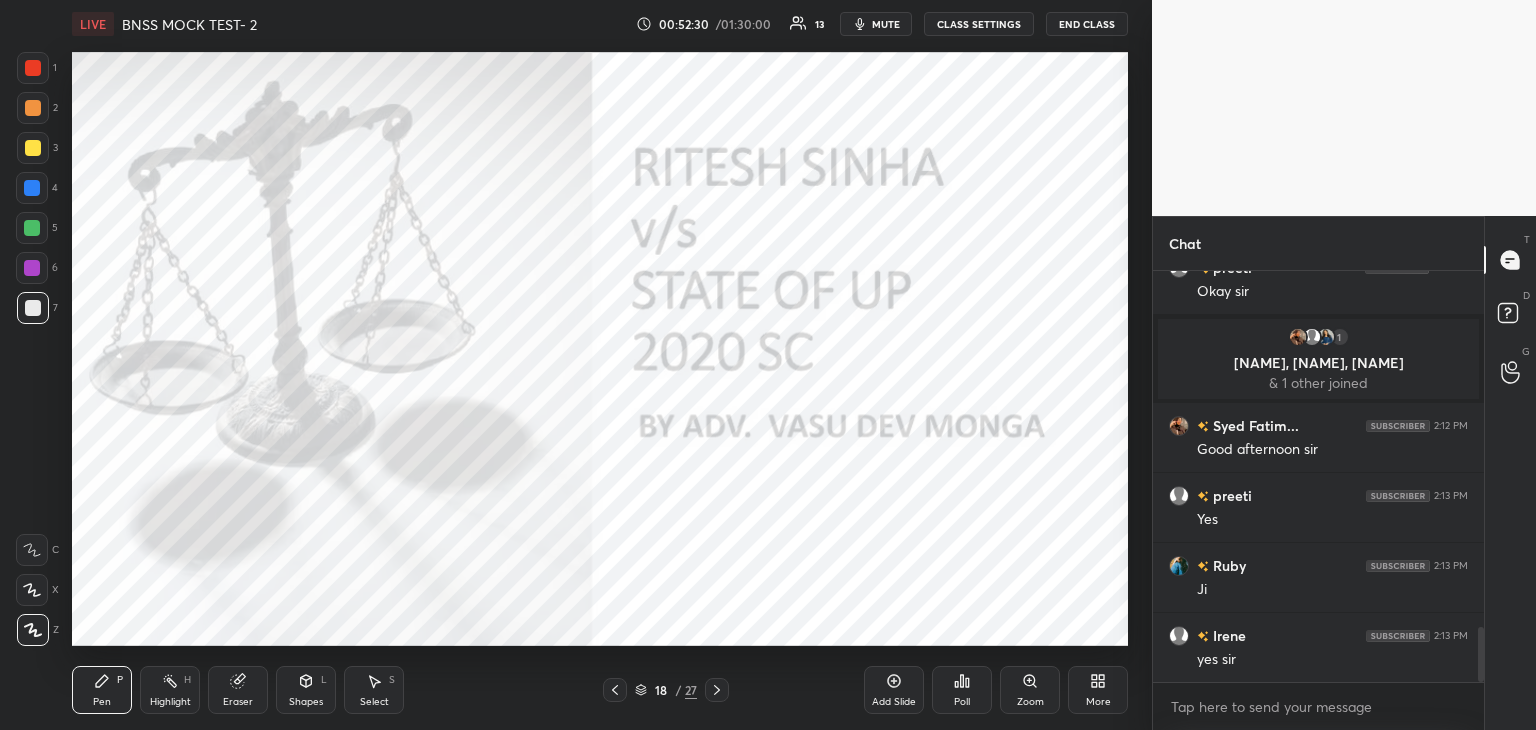 scroll, scrollTop: 2726, scrollLeft: 0, axis: vertical 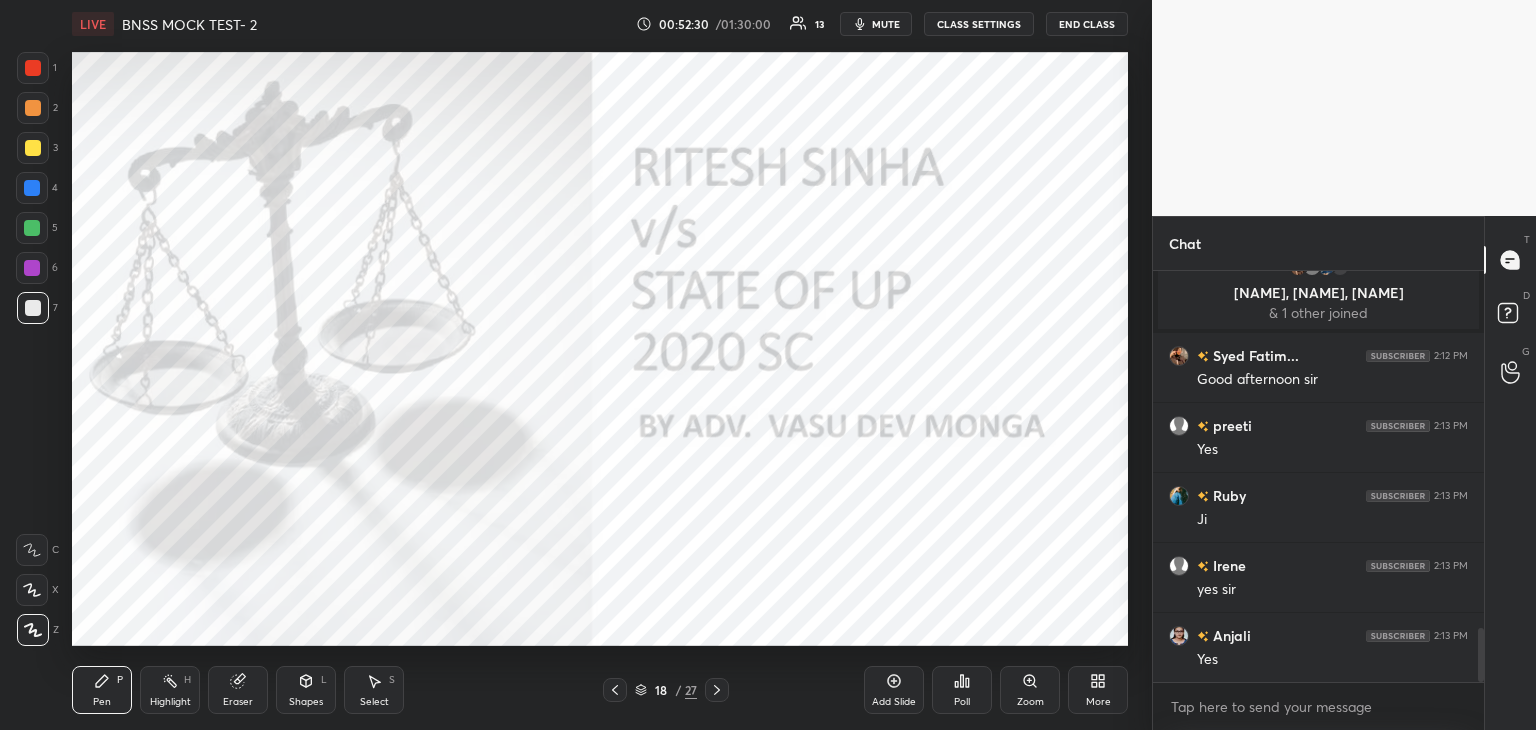 click at bounding box center (33, 68) 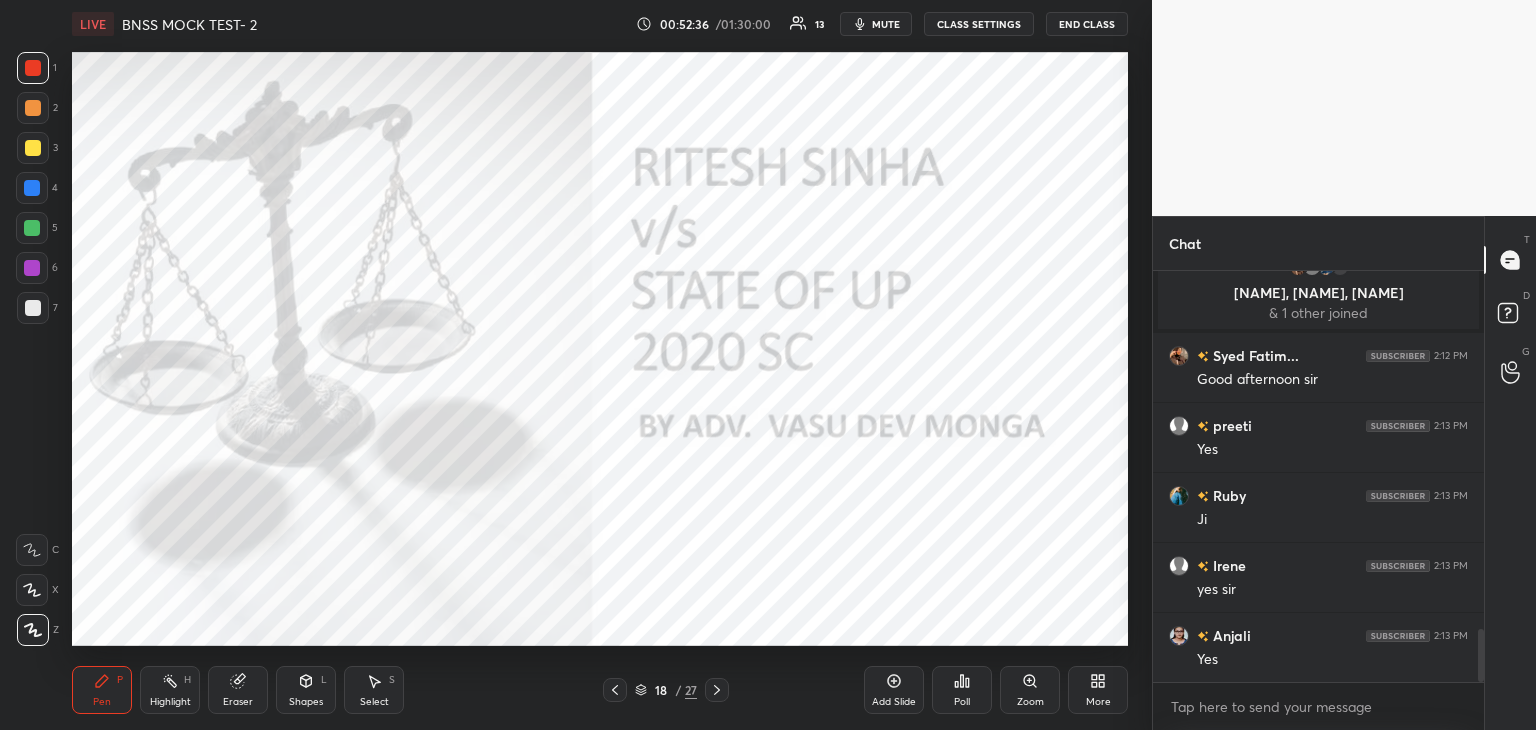 scroll, scrollTop: 2796, scrollLeft: 0, axis: vertical 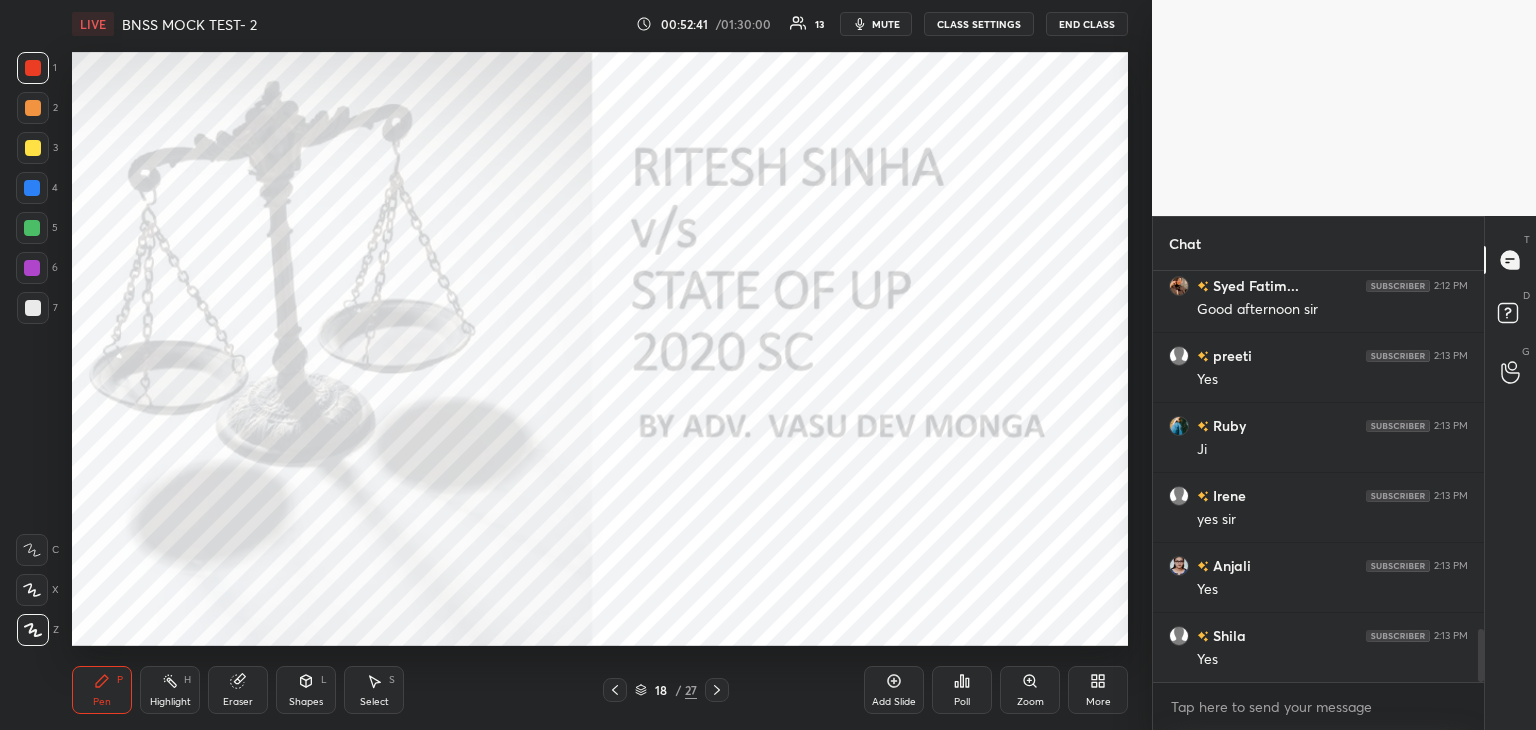 click at bounding box center (32, 268) 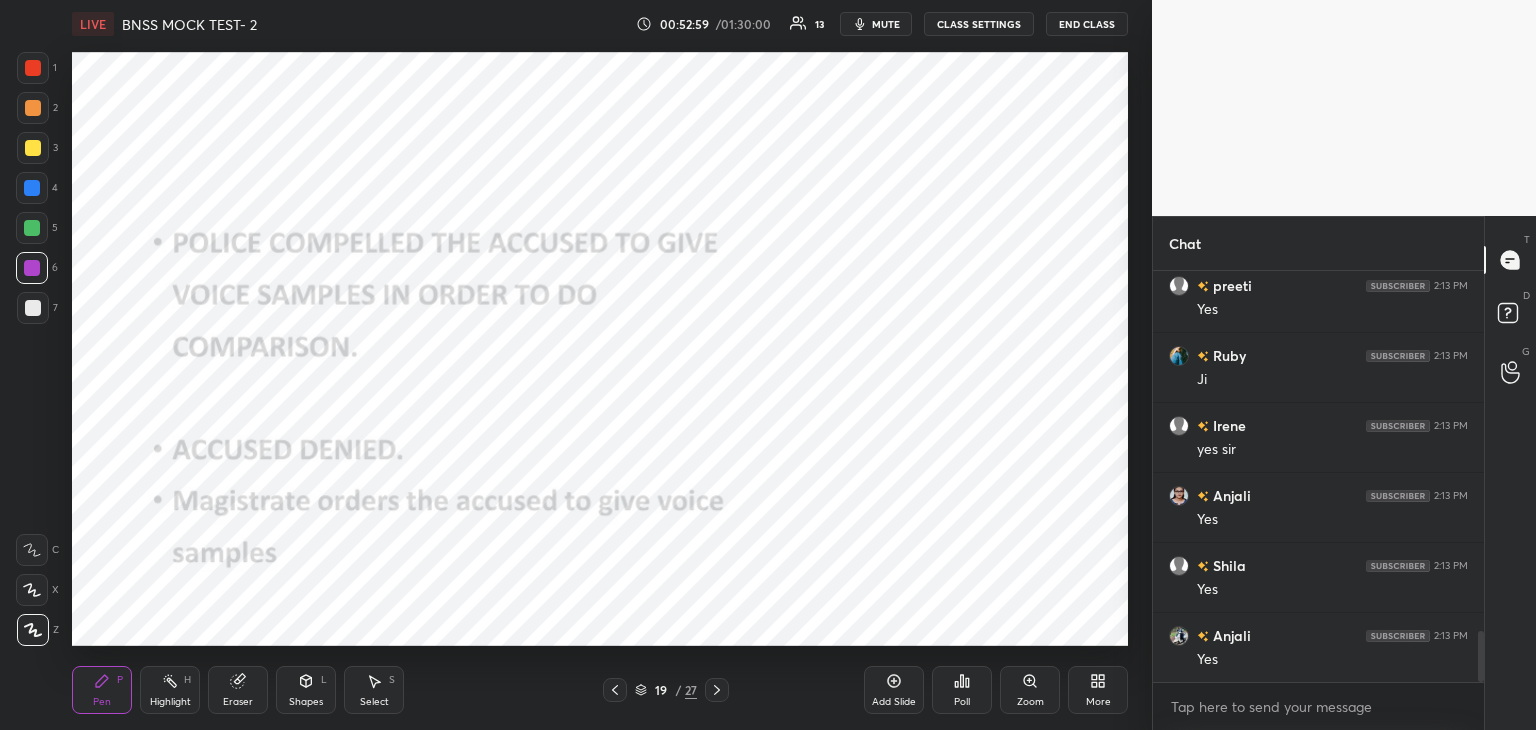 scroll, scrollTop: 2936, scrollLeft: 0, axis: vertical 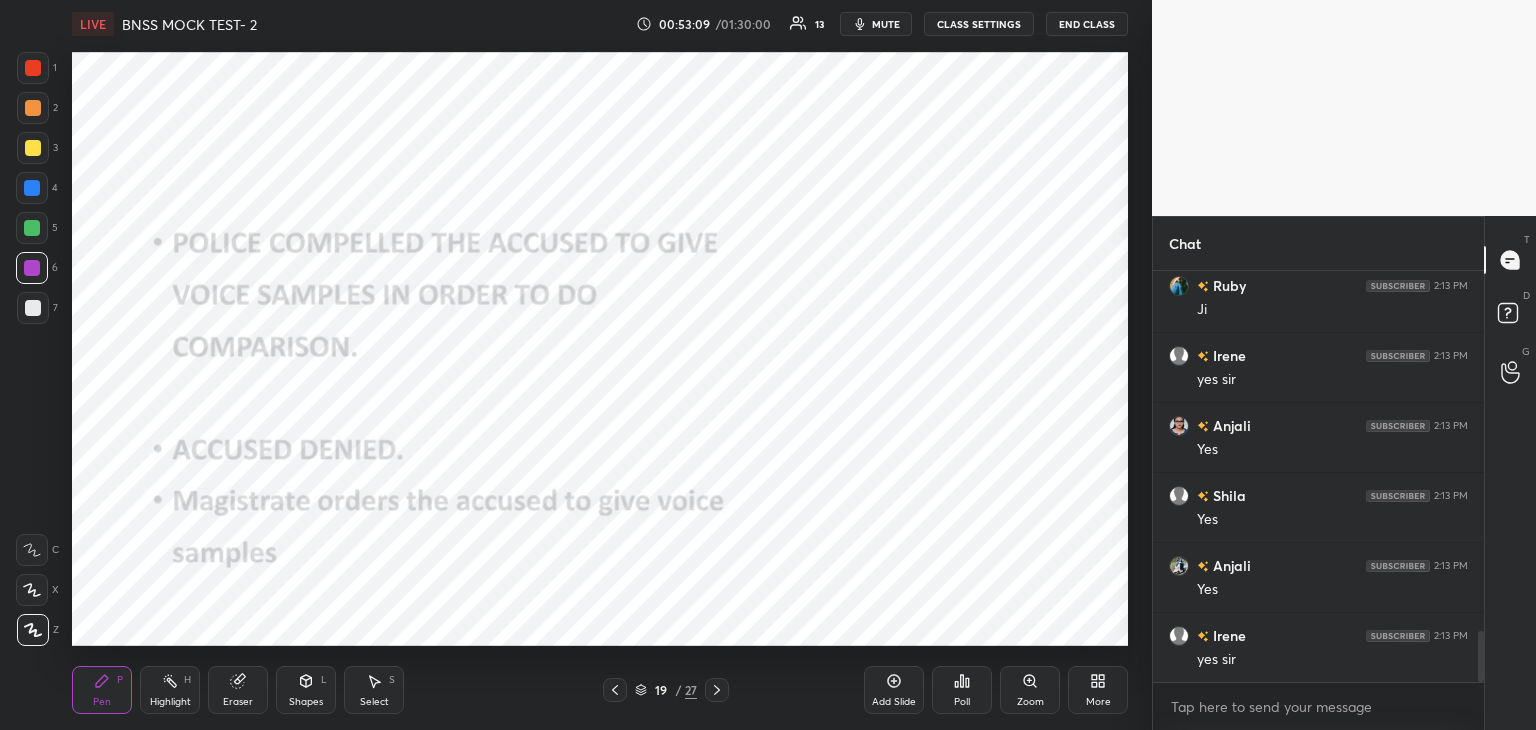 click 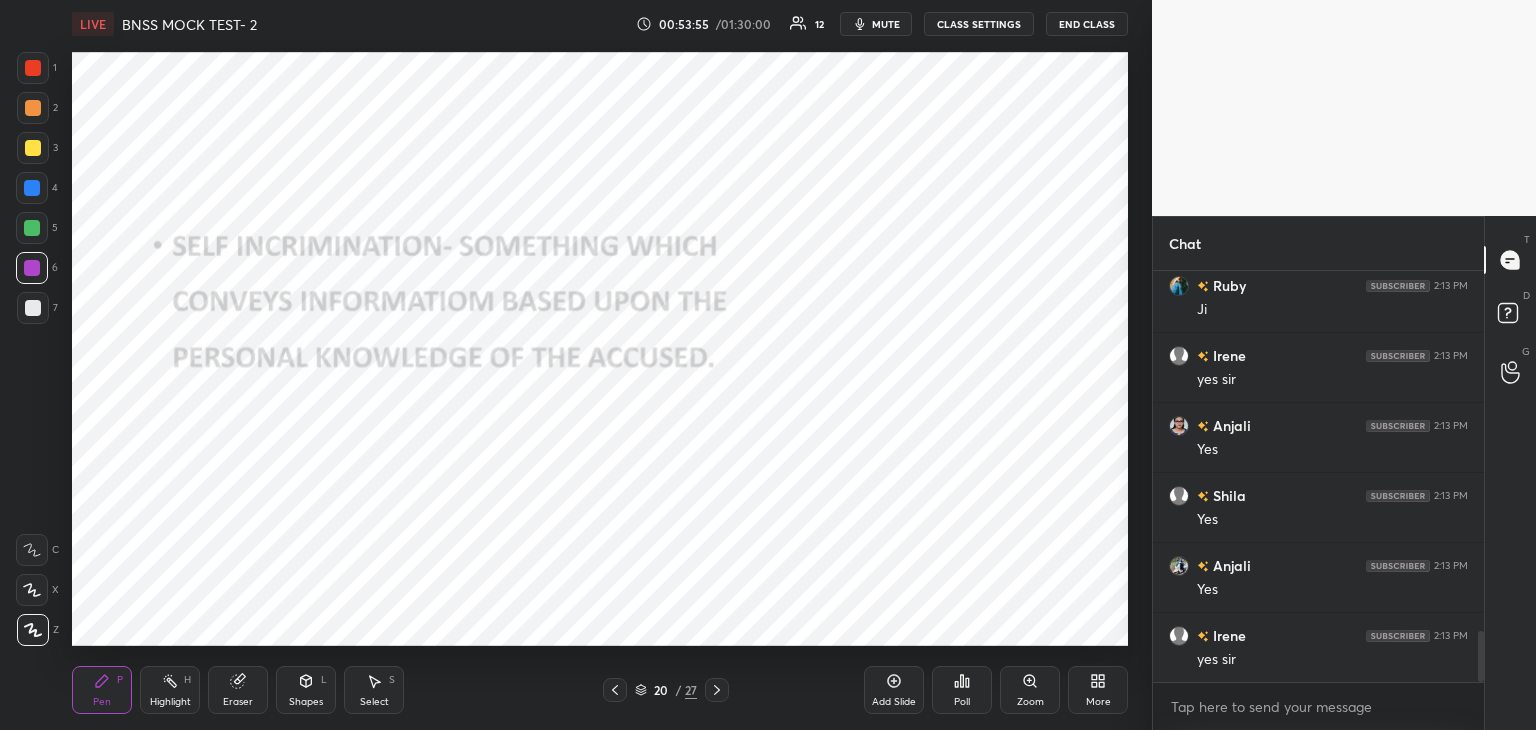 click at bounding box center [717, 690] 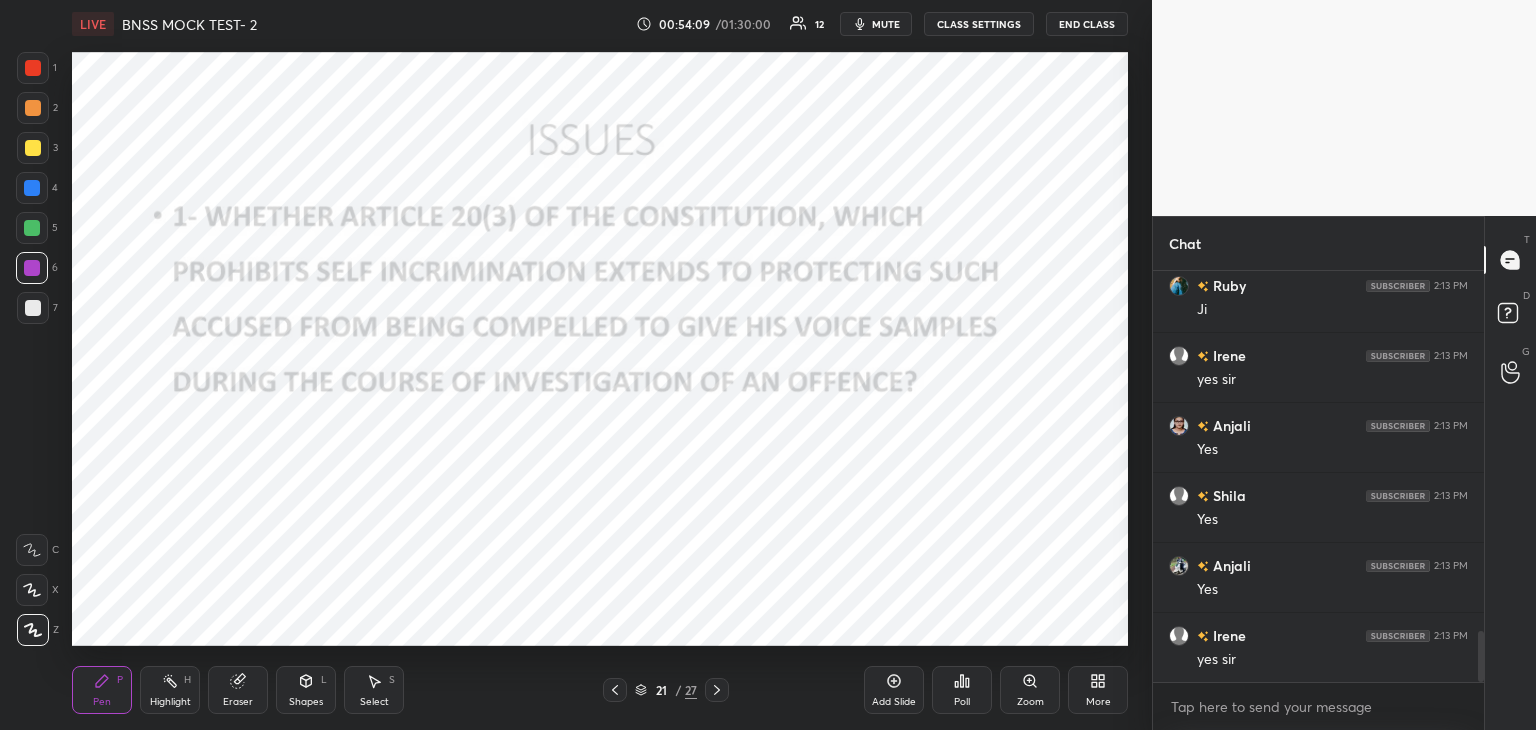 click 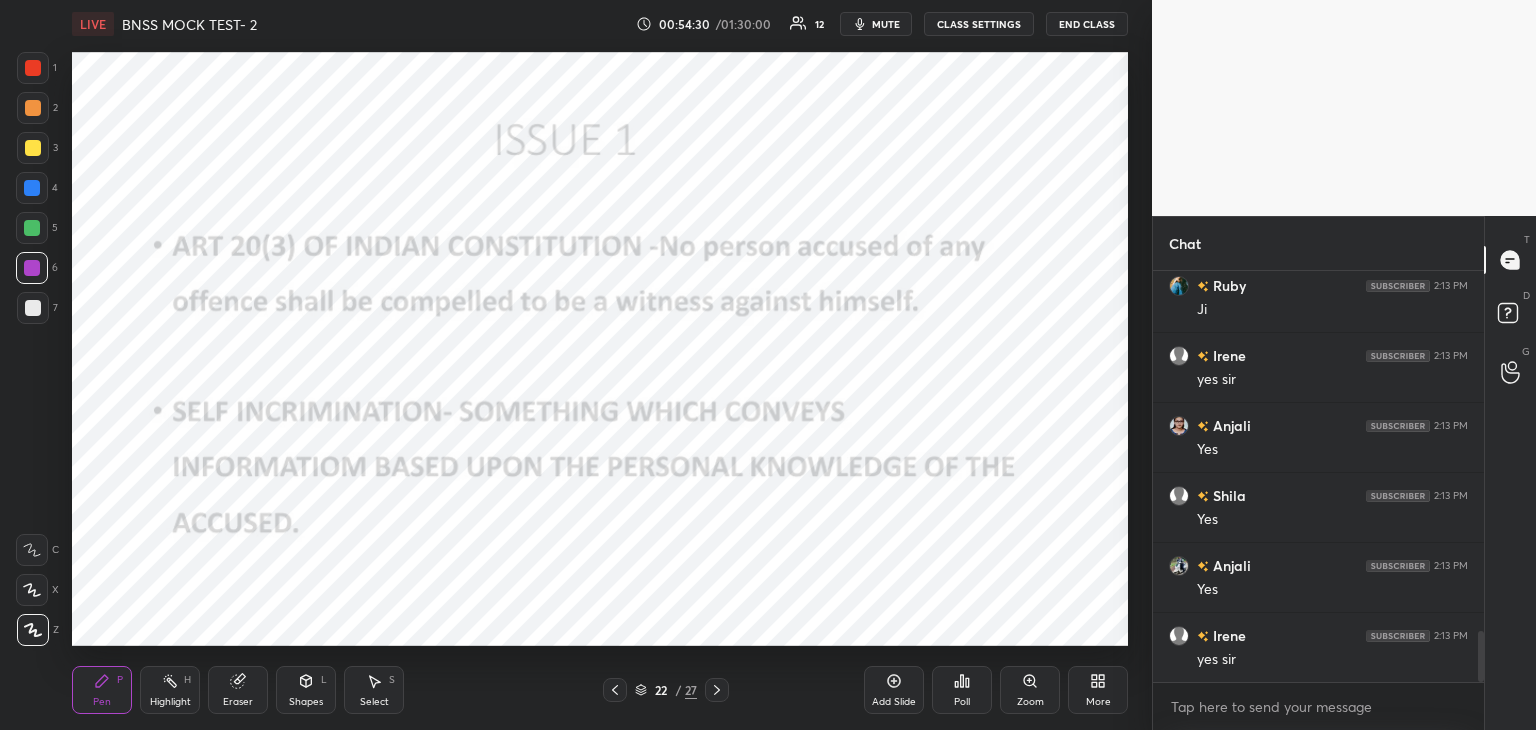 click at bounding box center (717, 690) 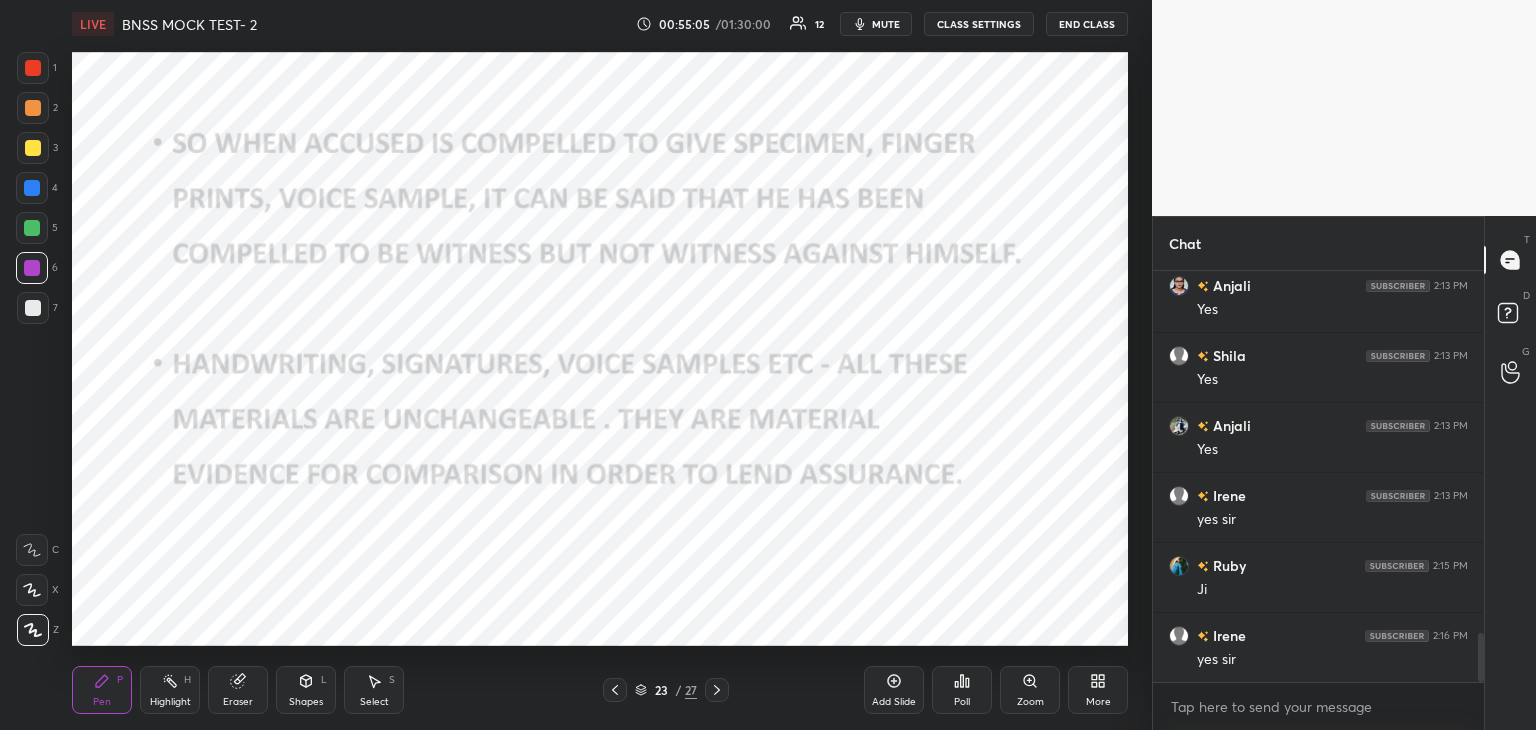 scroll, scrollTop: 3146, scrollLeft: 0, axis: vertical 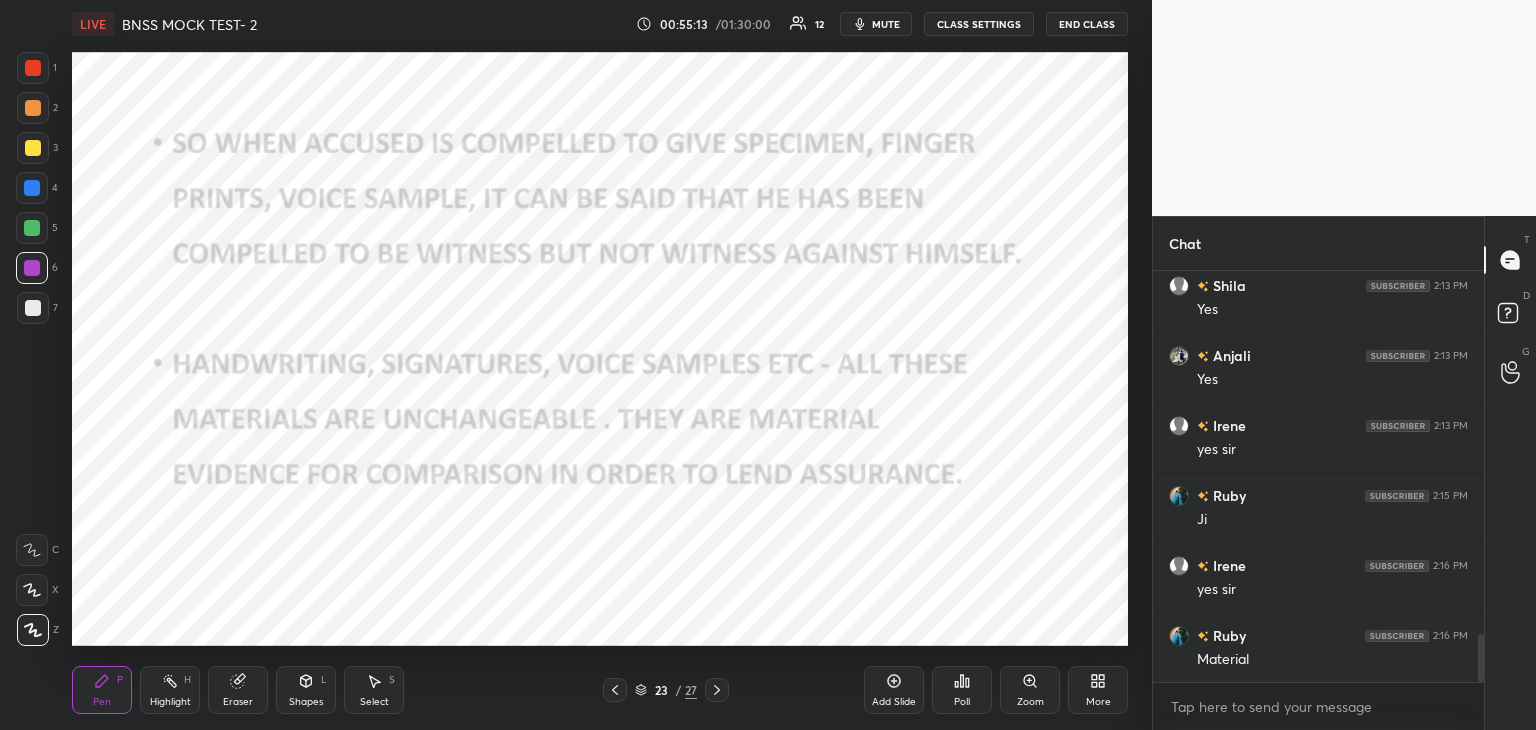 click 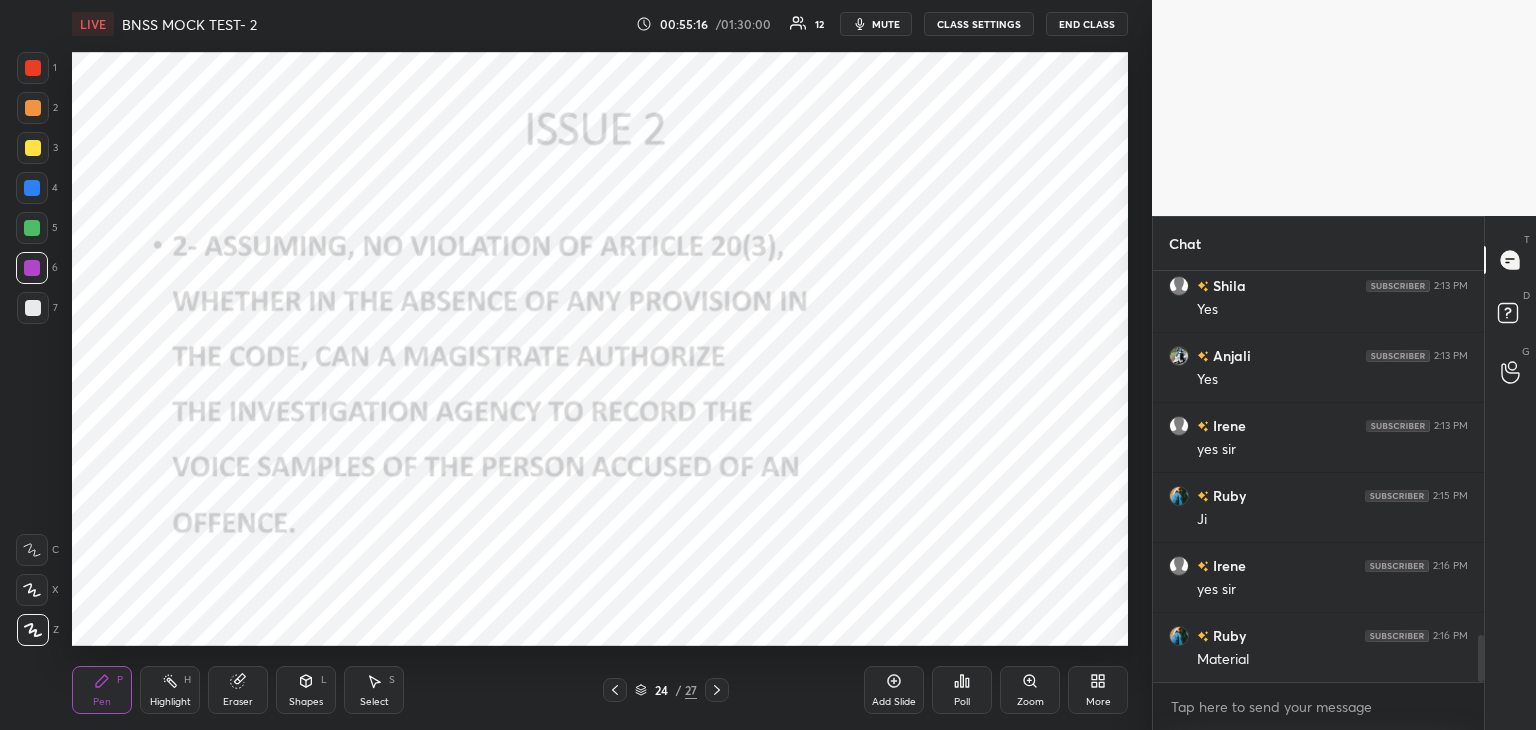 scroll, scrollTop: 3216, scrollLeft: 0, axis: vertical 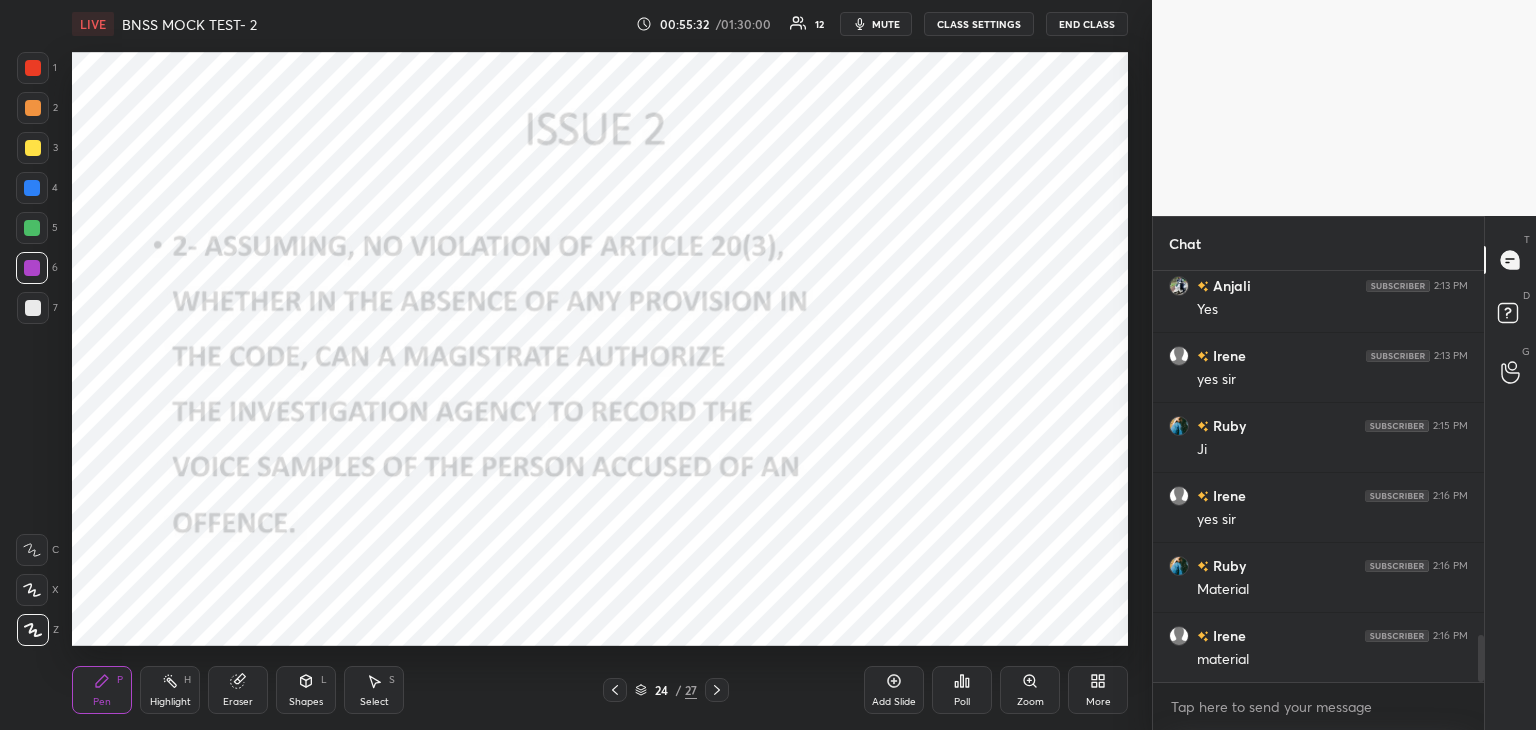 click 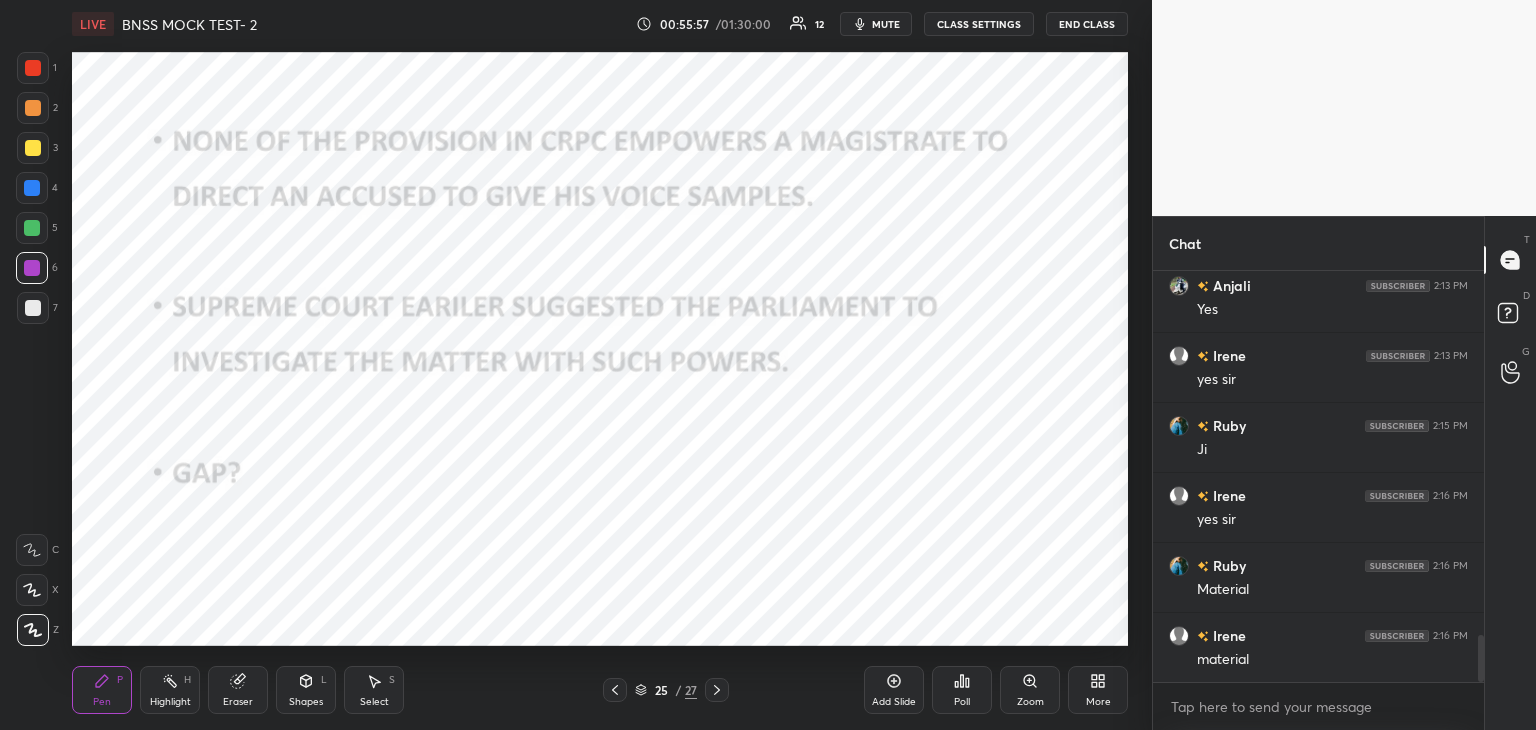 click 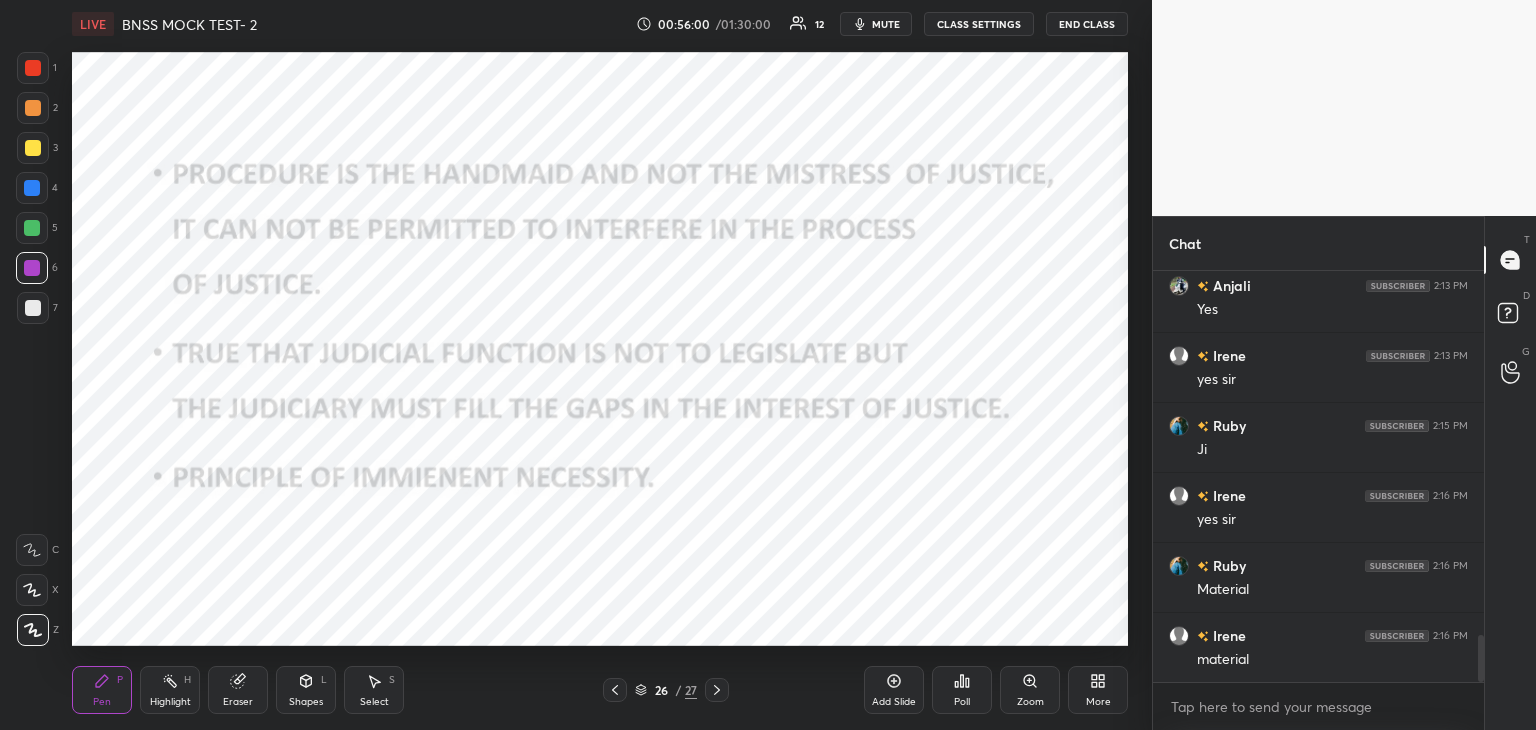 click at bounding box center (33, 108) 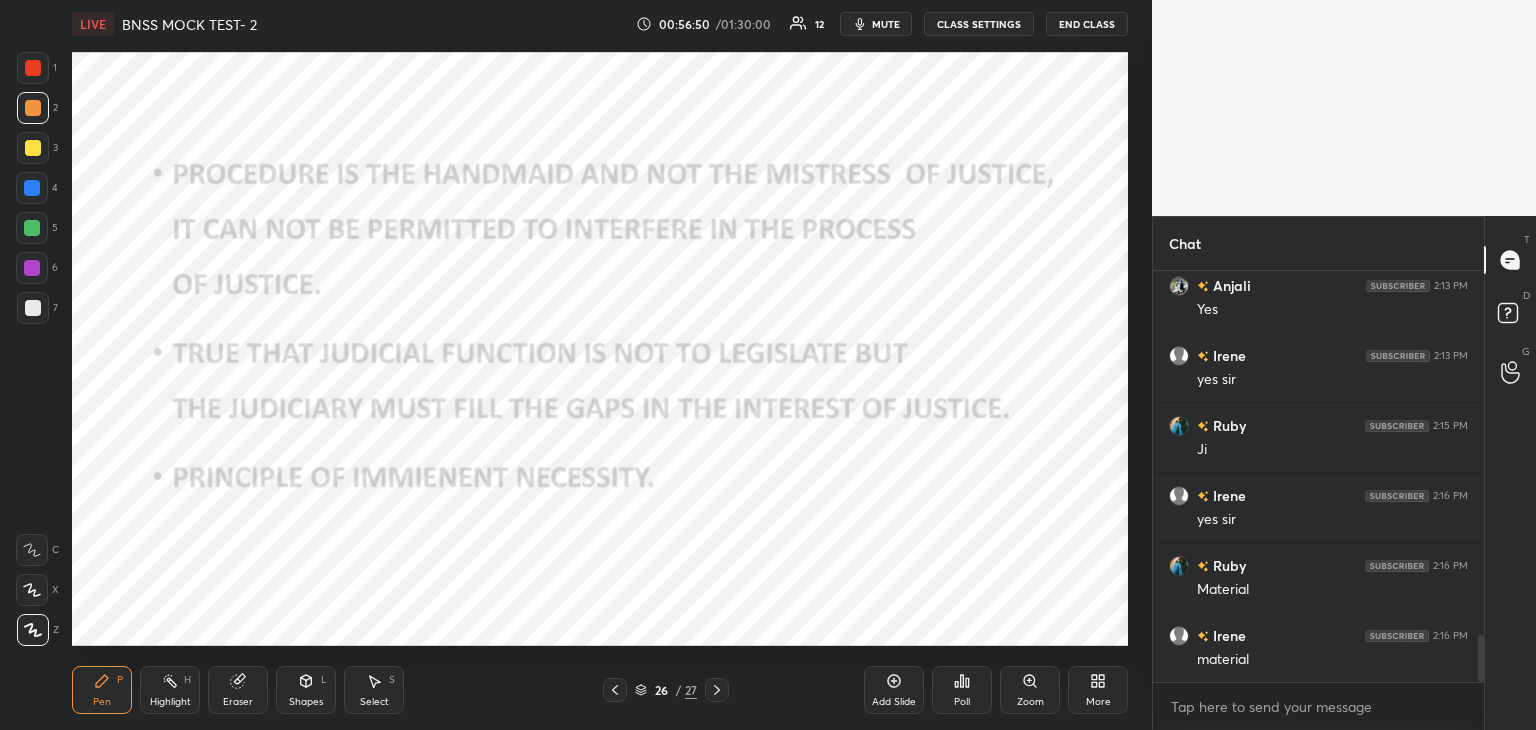 click at bounding box center [717, 690] 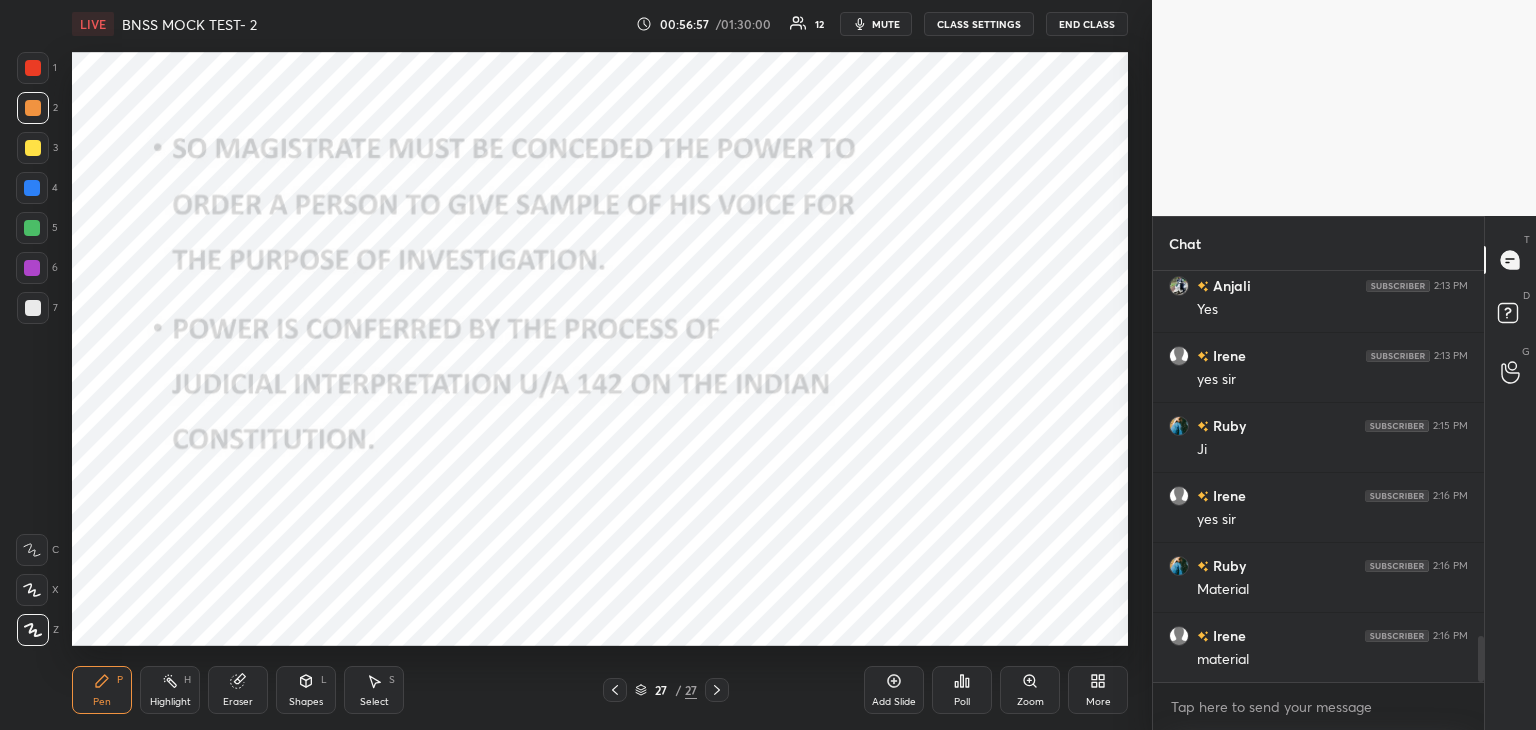 scroll, scrollTop: 3286, scrollLeft: 0, axis: vertical 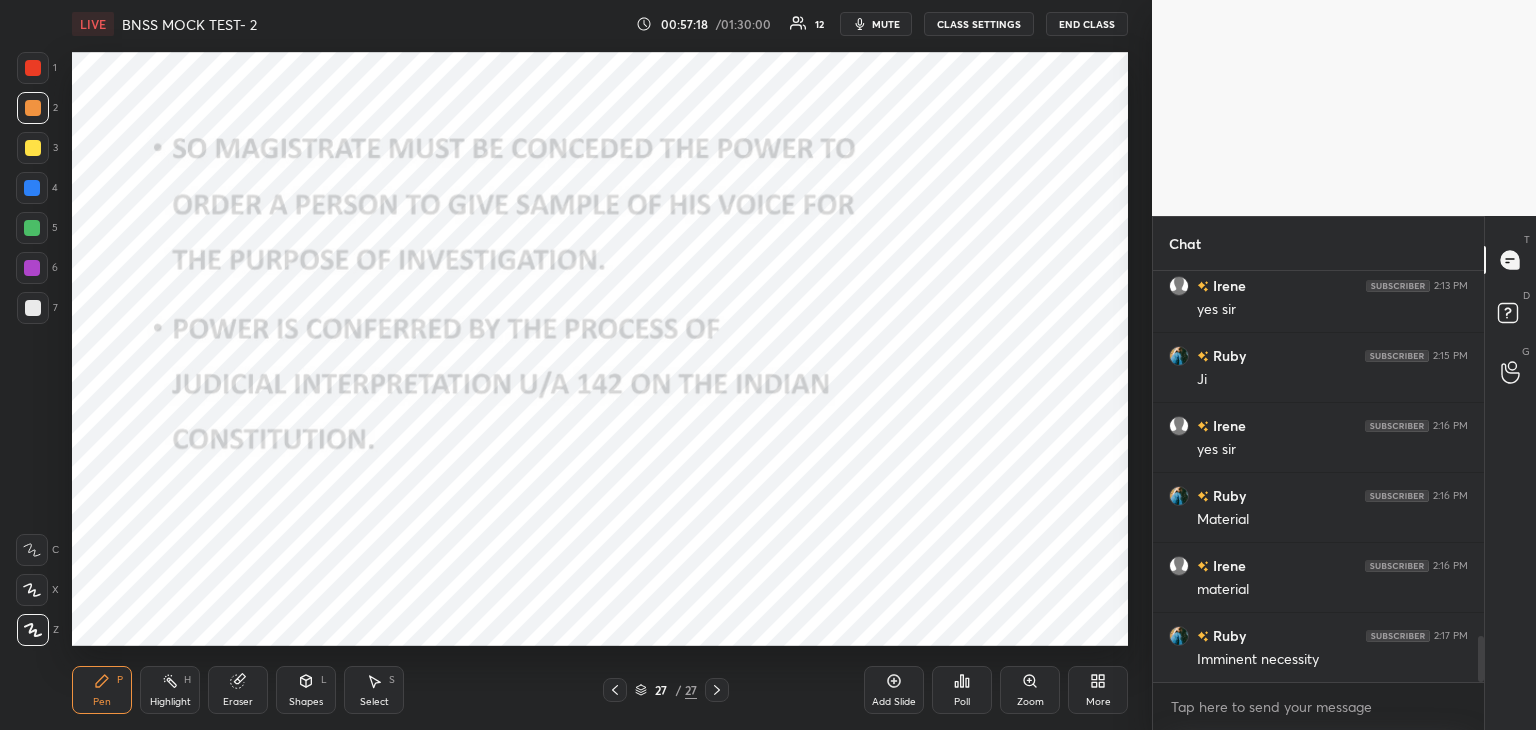 click on "1 2 3 4 5 6 7 C X Z C X Z E E Erase all   H H" at bounding box center [32, 349] 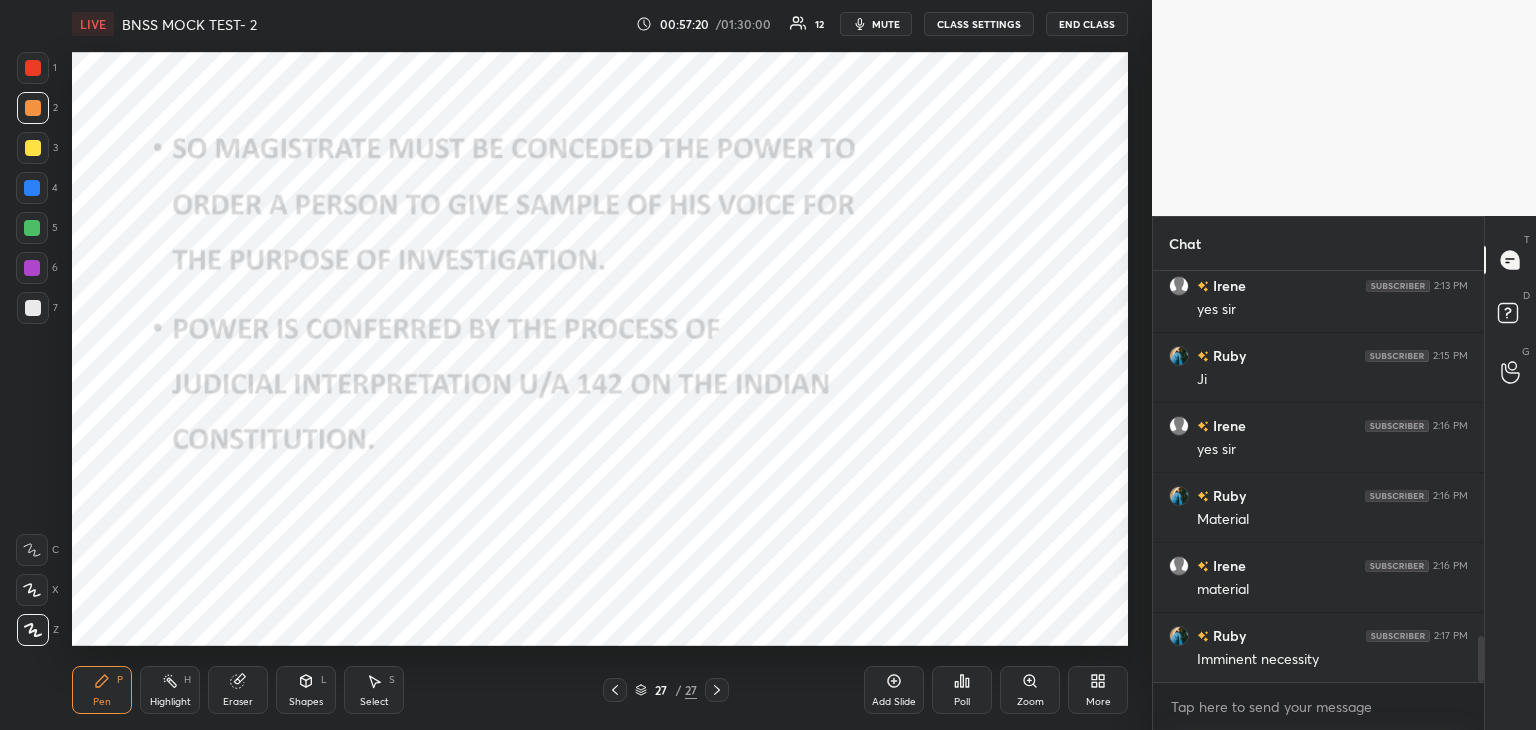 click at bounding box center (32, 268) 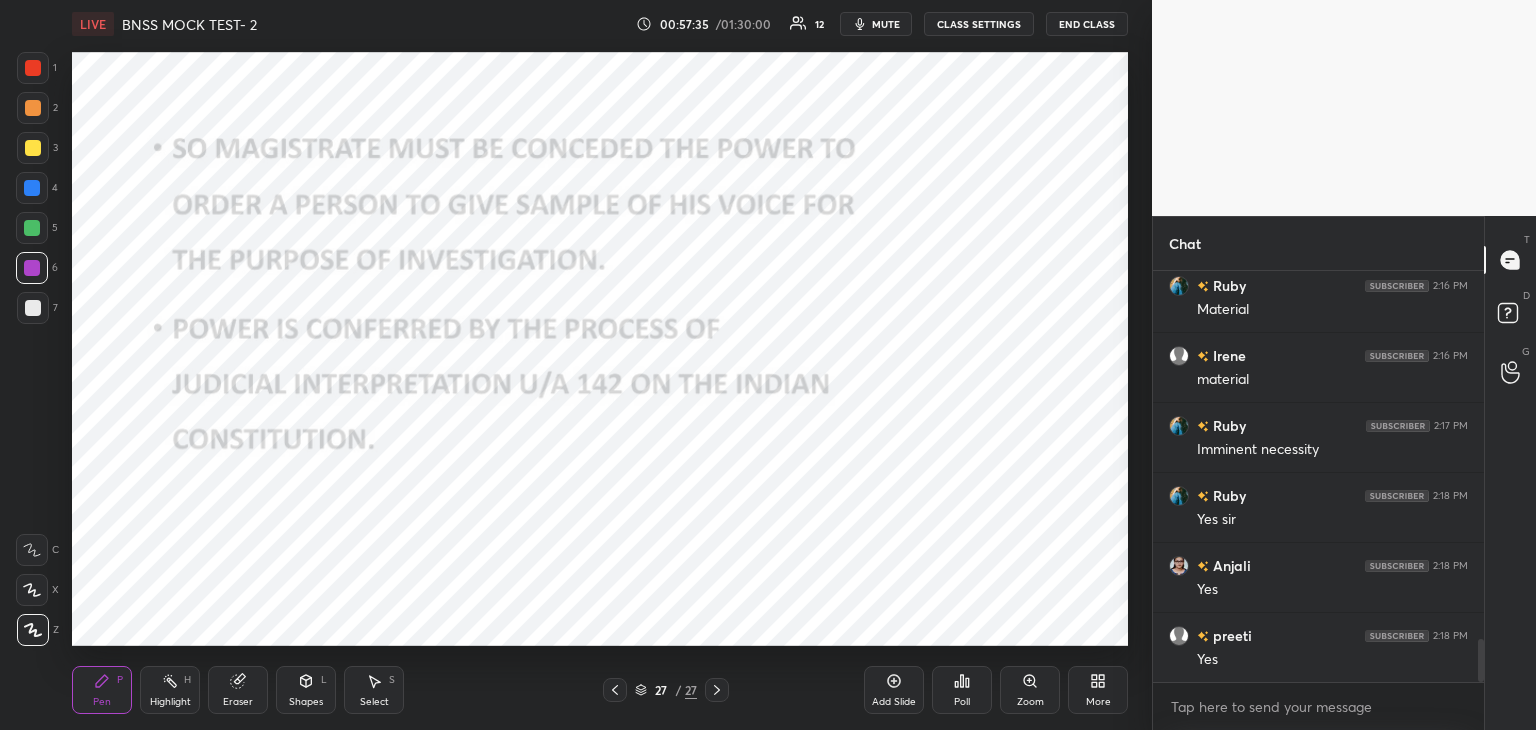 scroll, scrollTop: 3566, scrollLeft: 0, axis: vertical 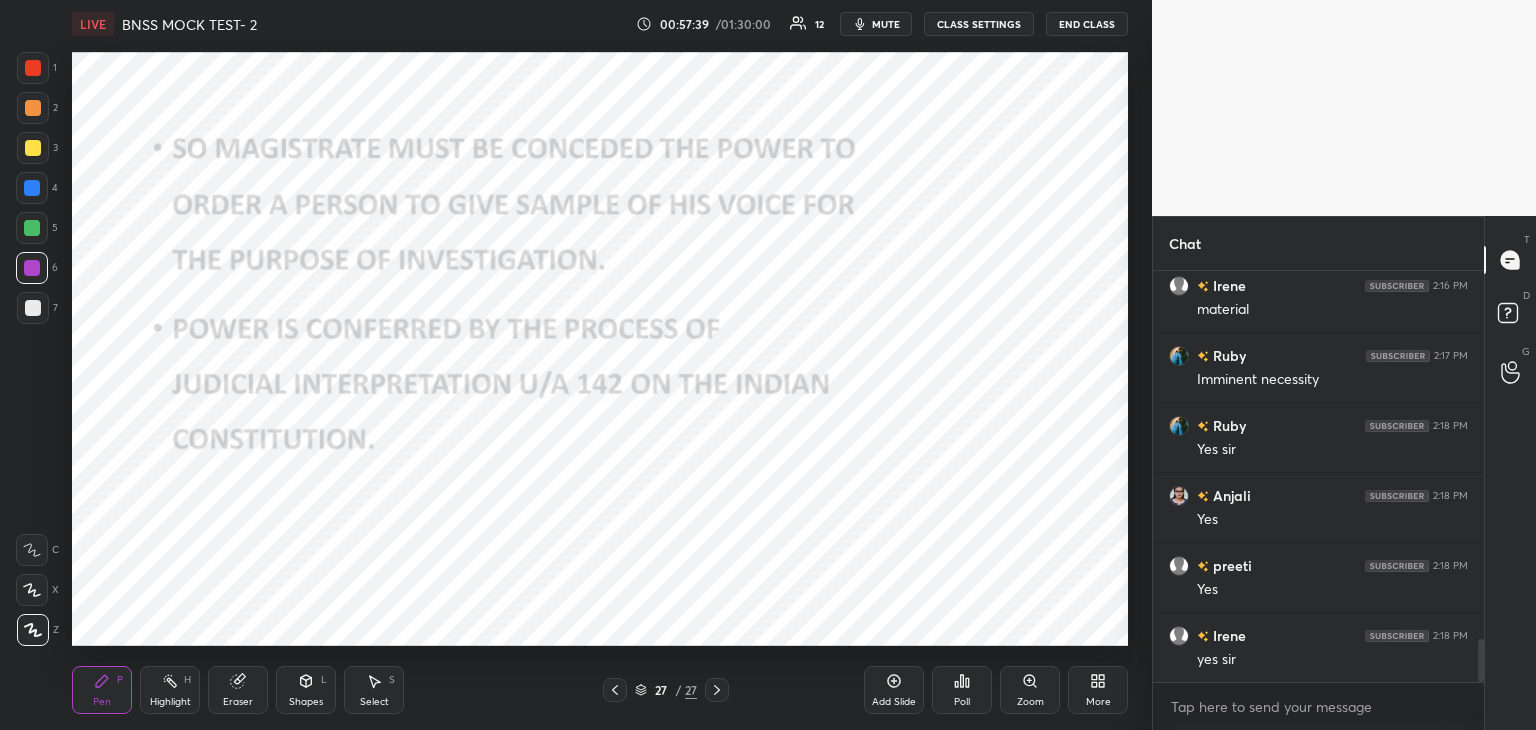 click on "5" at bounding box center [37, 228] 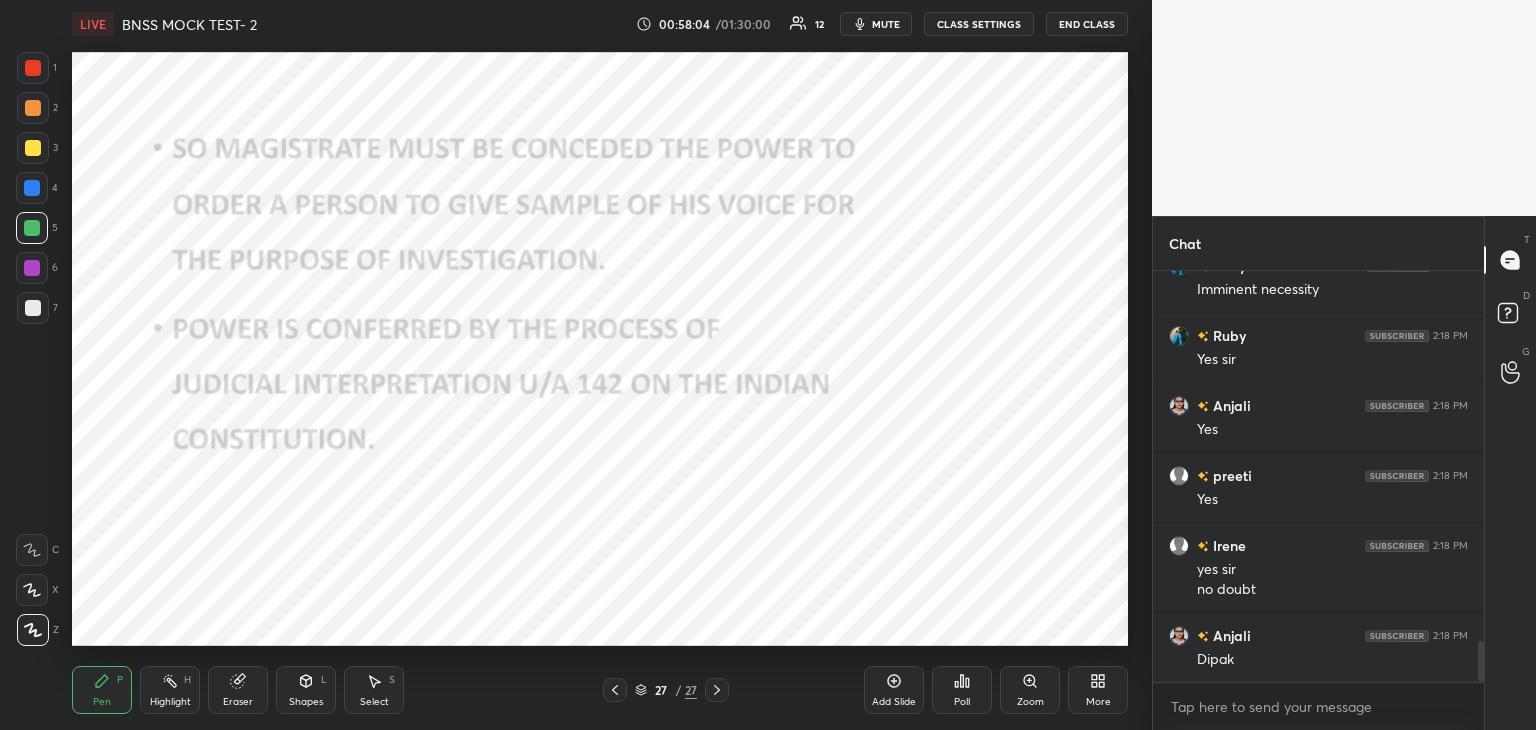 scroll, scrollTop: 3726, scrollLeft: 0, axis: vertical 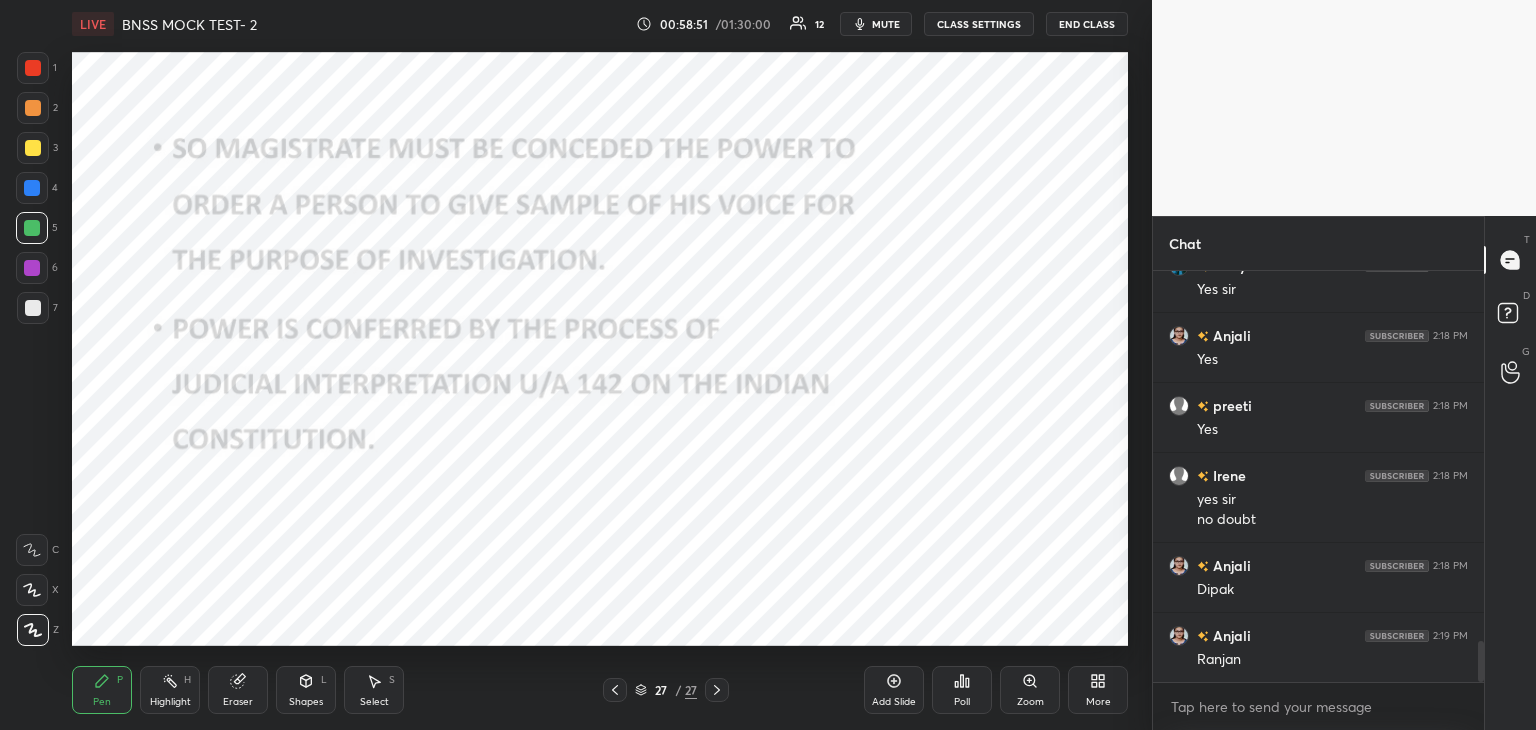 click at bounding box center (32, 268) 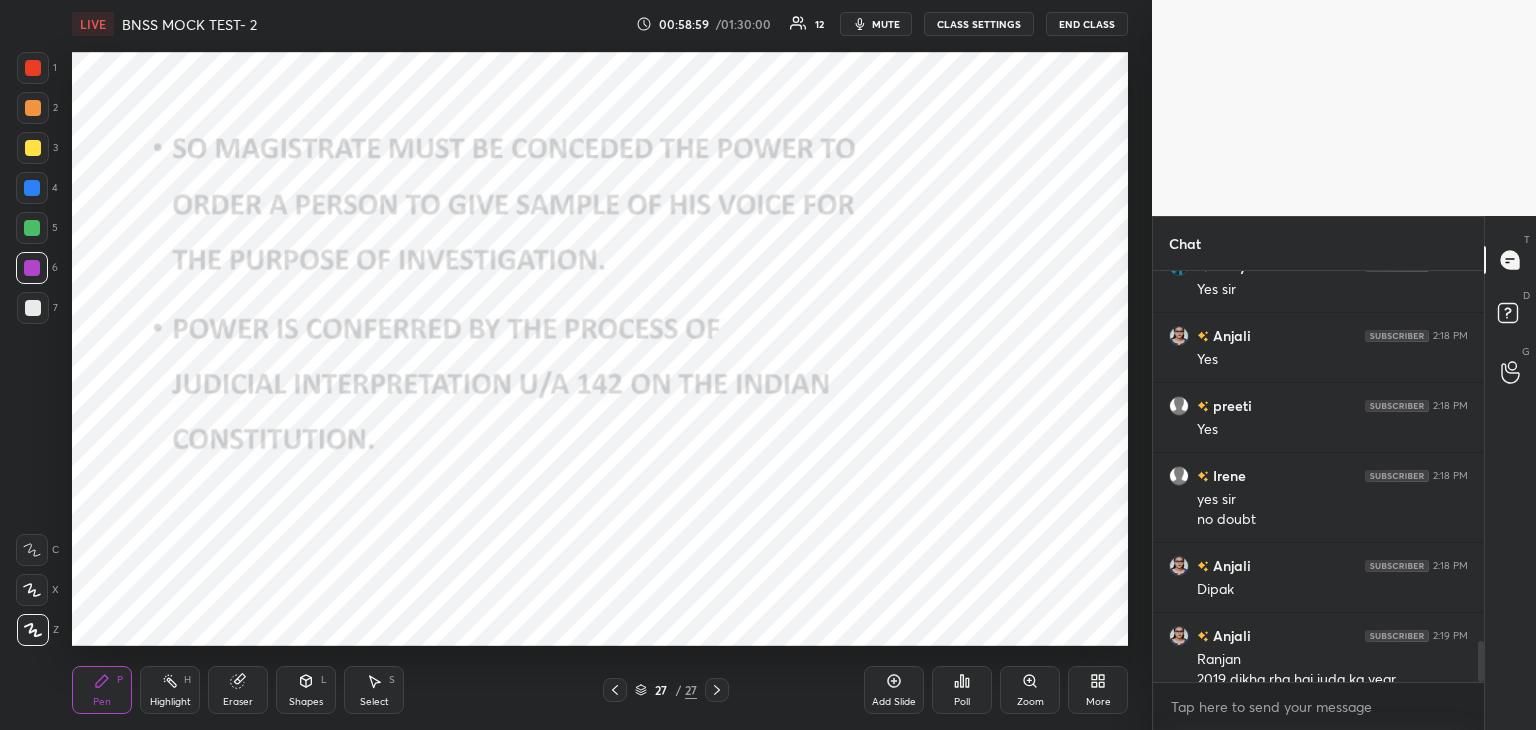scroll, scrollTop: 3746, scrollLeft: 0, axis: vertical 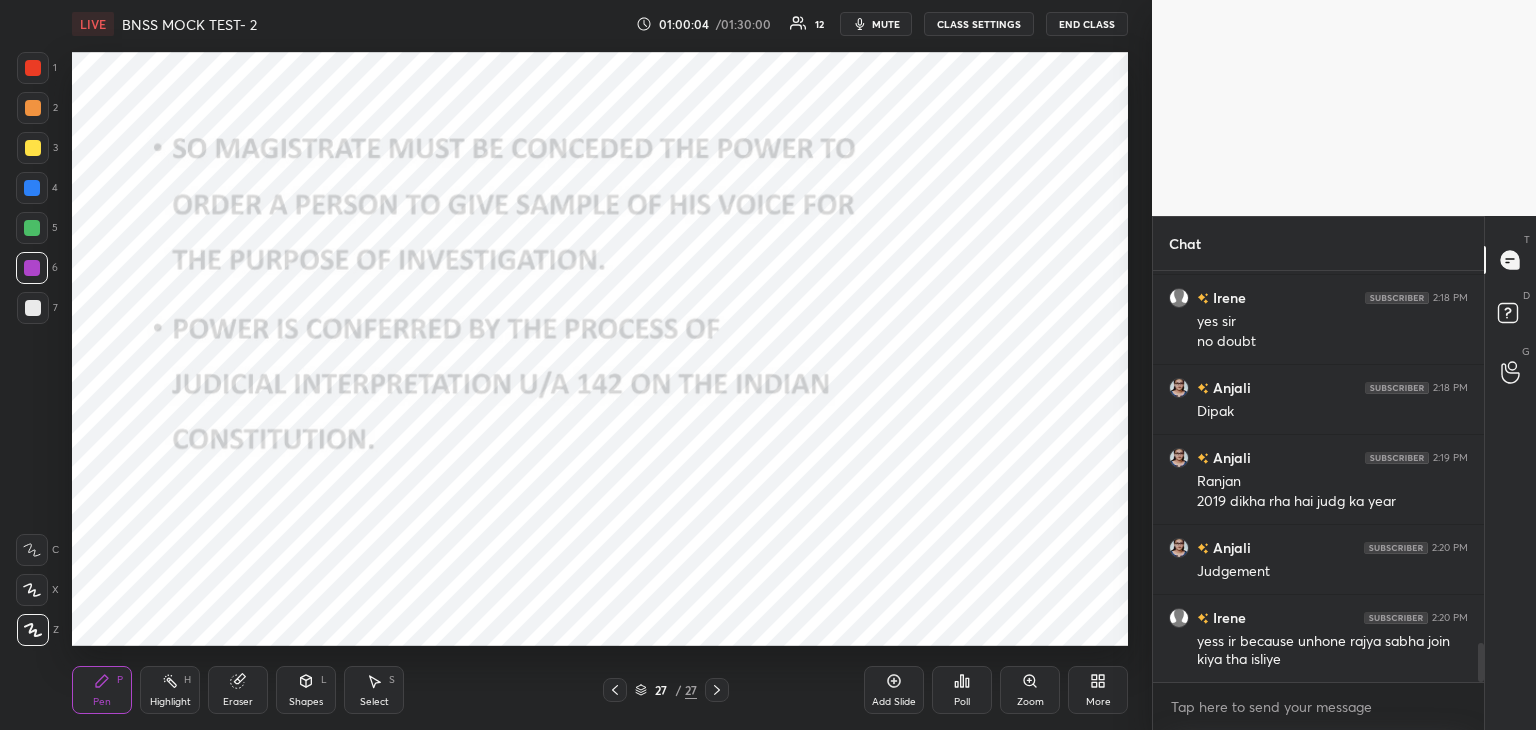 click on "Add Slide" at bounding box center [894, 690] 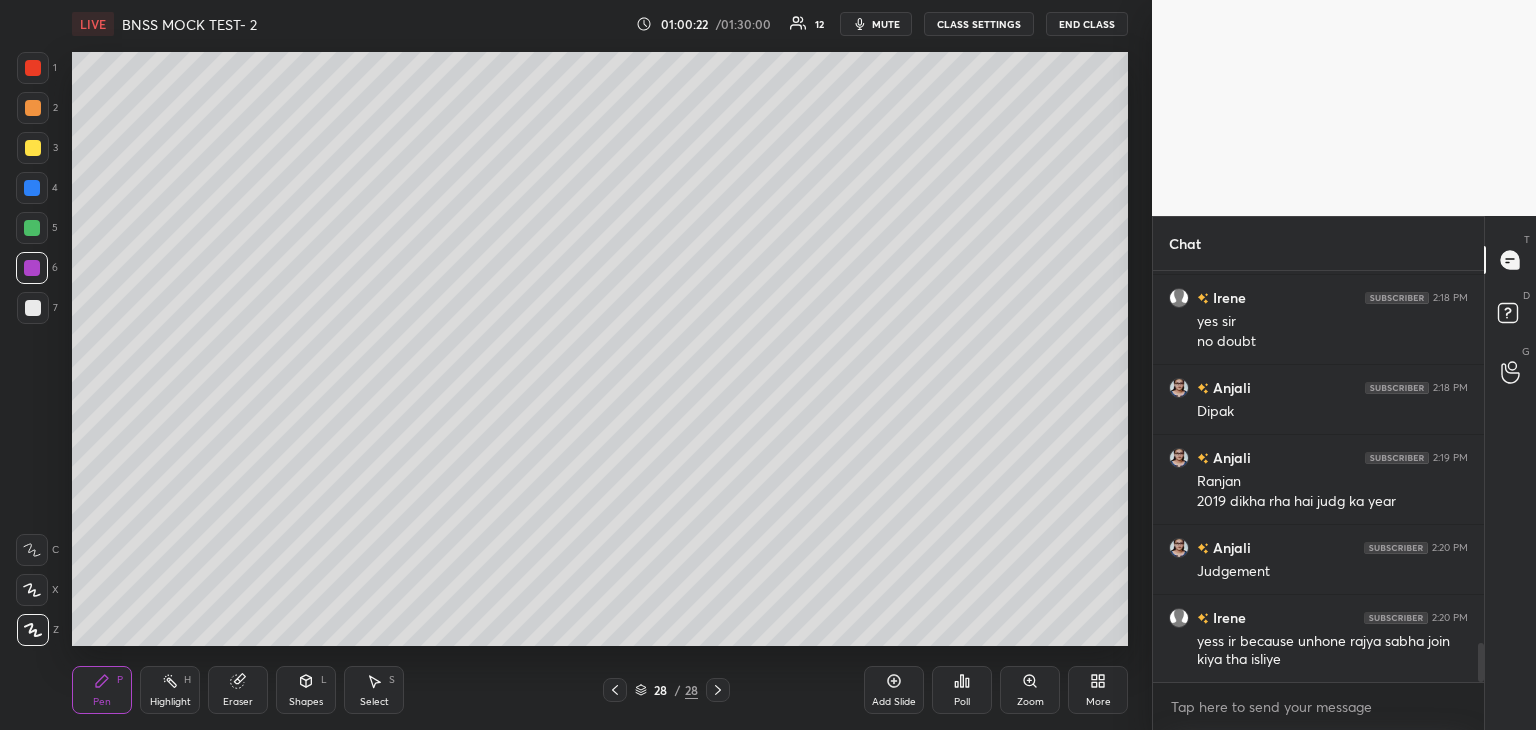 click at bounding box center [33, 308] 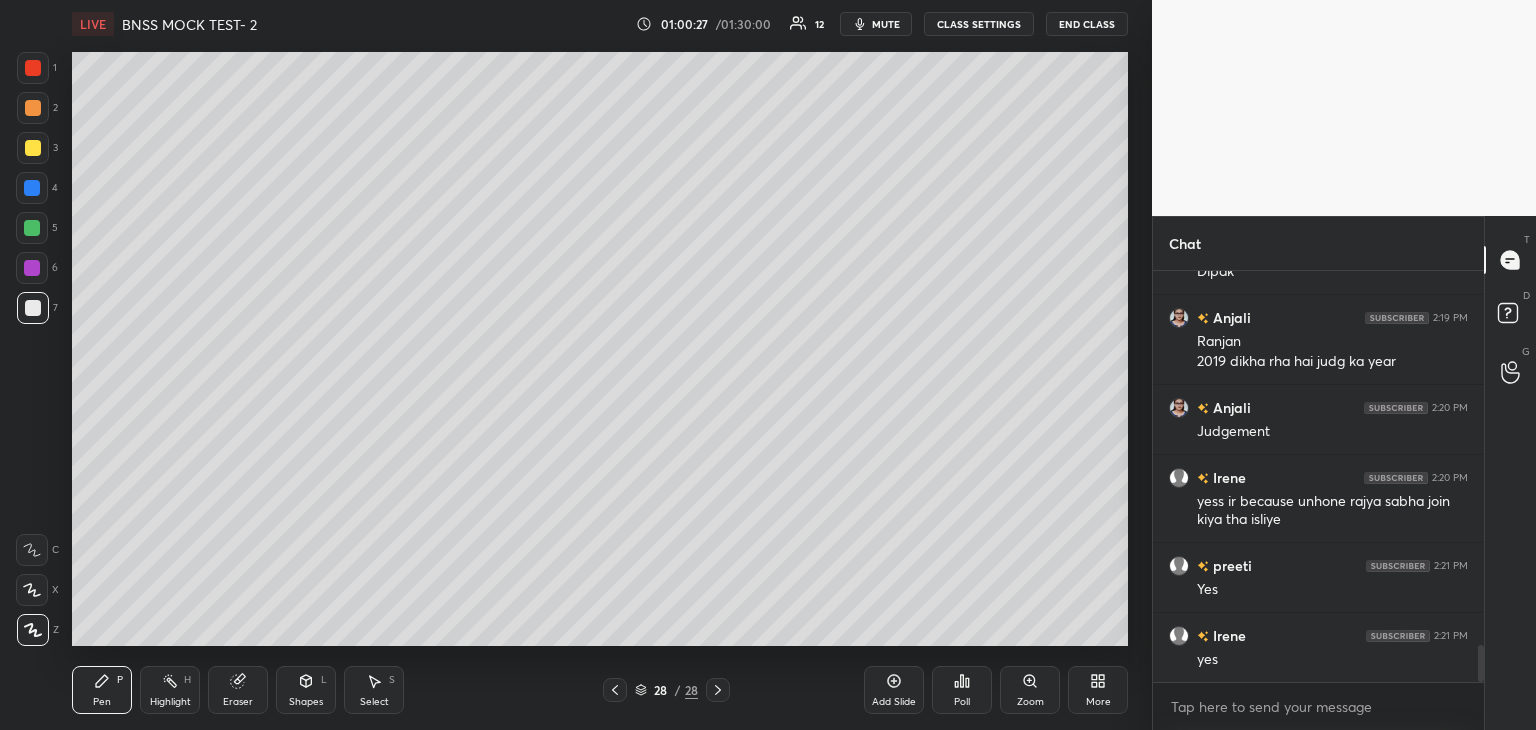 scroll, scrollTop: 4114, scrollLeft: 0, axis: vertical 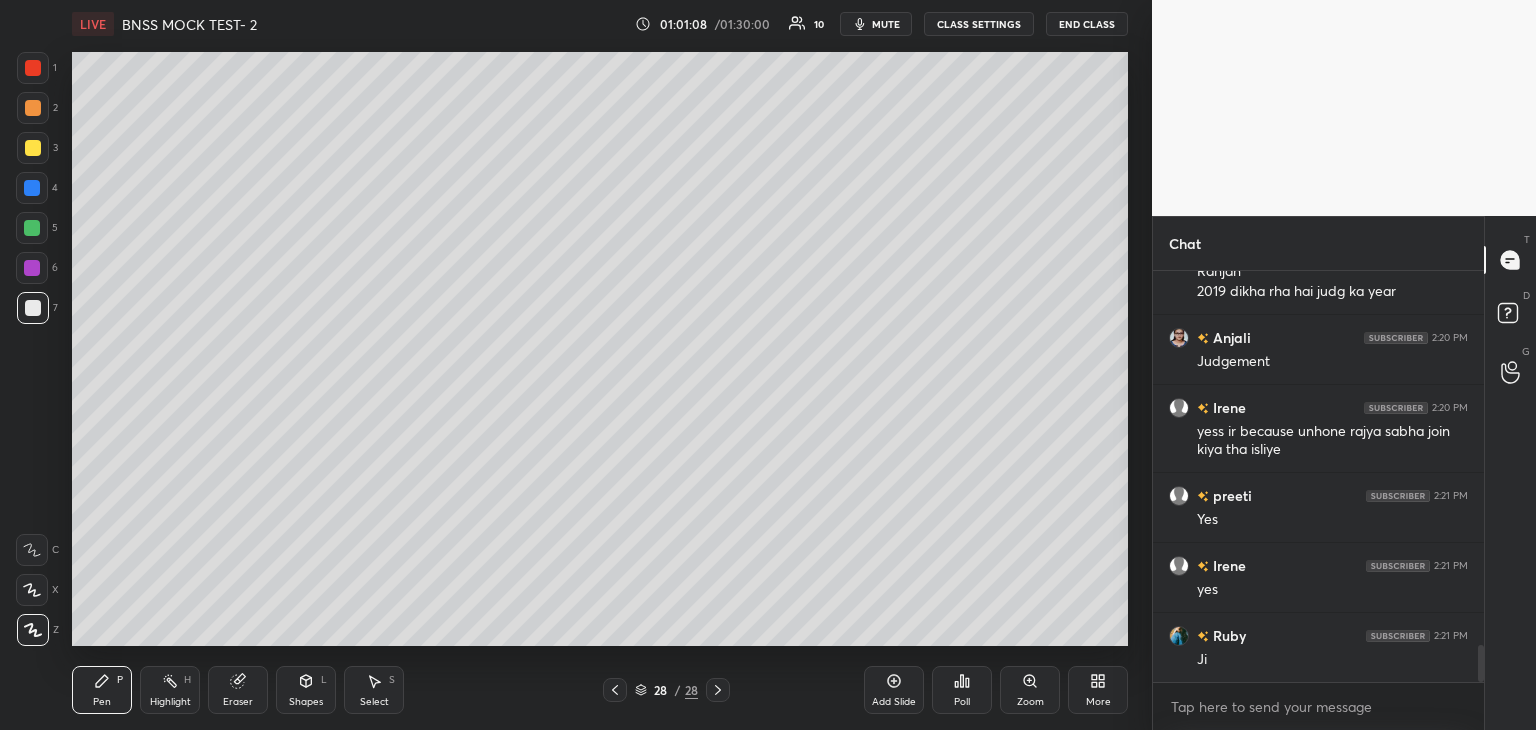 click at bounding box center (32, 268) 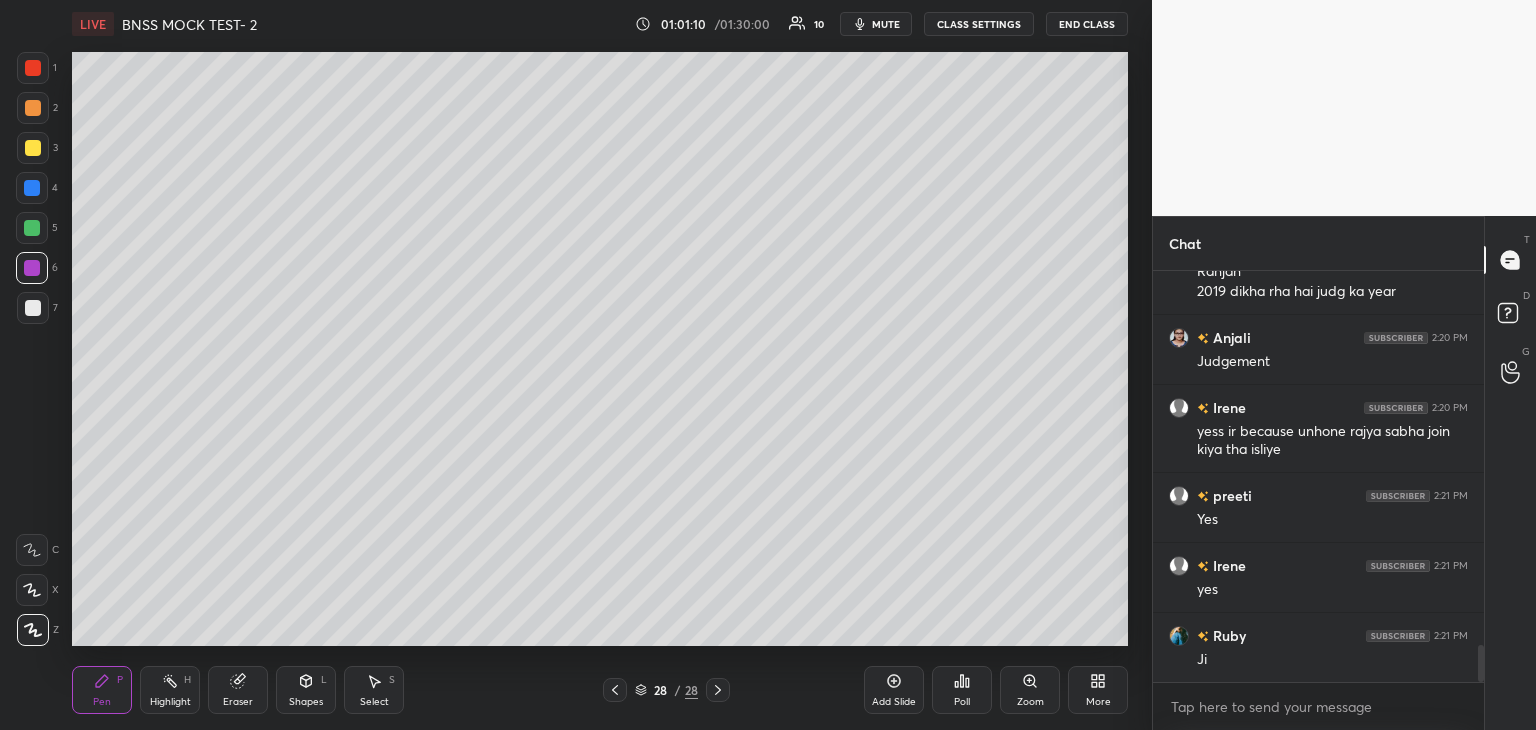 scroll, scrollTop: 4202, scrollLeft: 0, axis: vertical 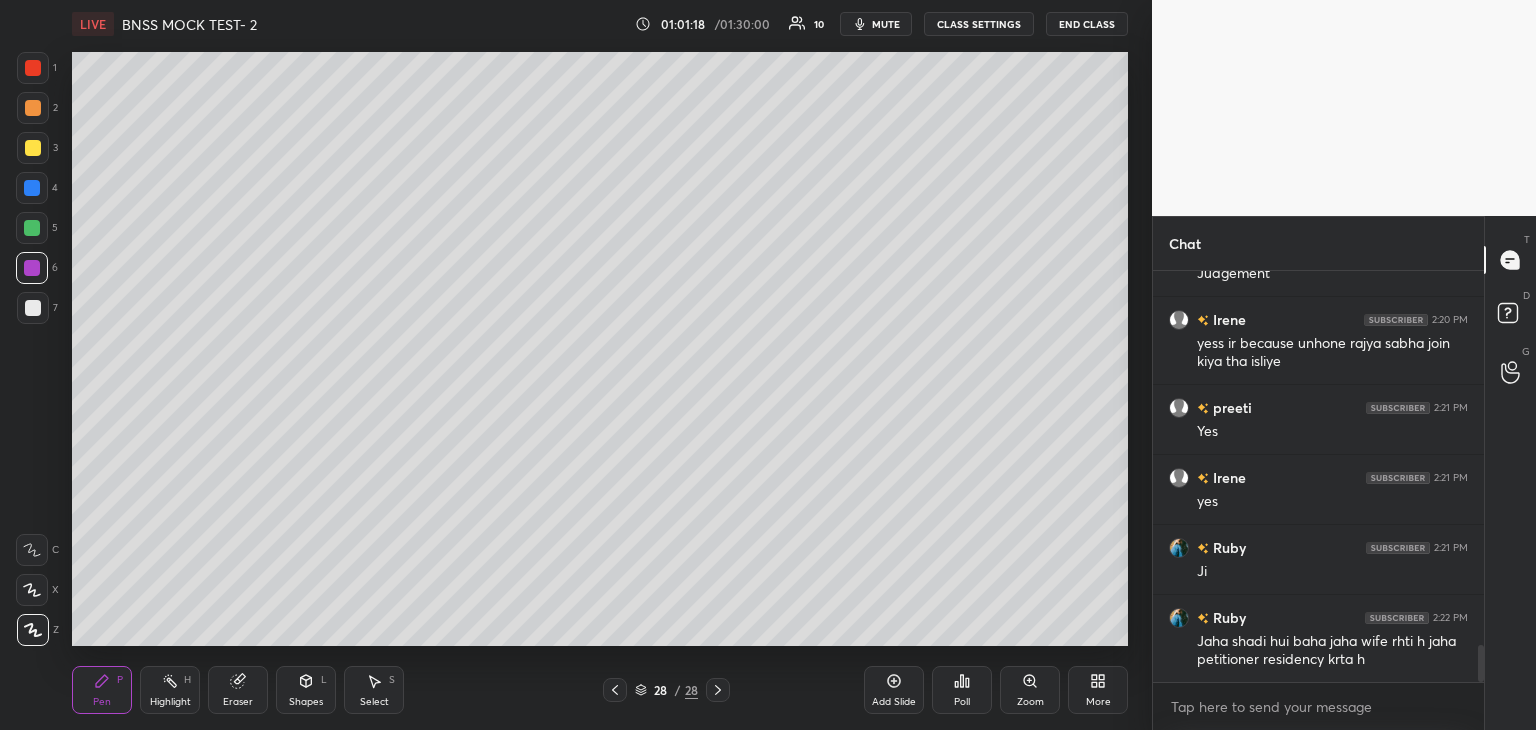 click at bounding box center (33, 308) 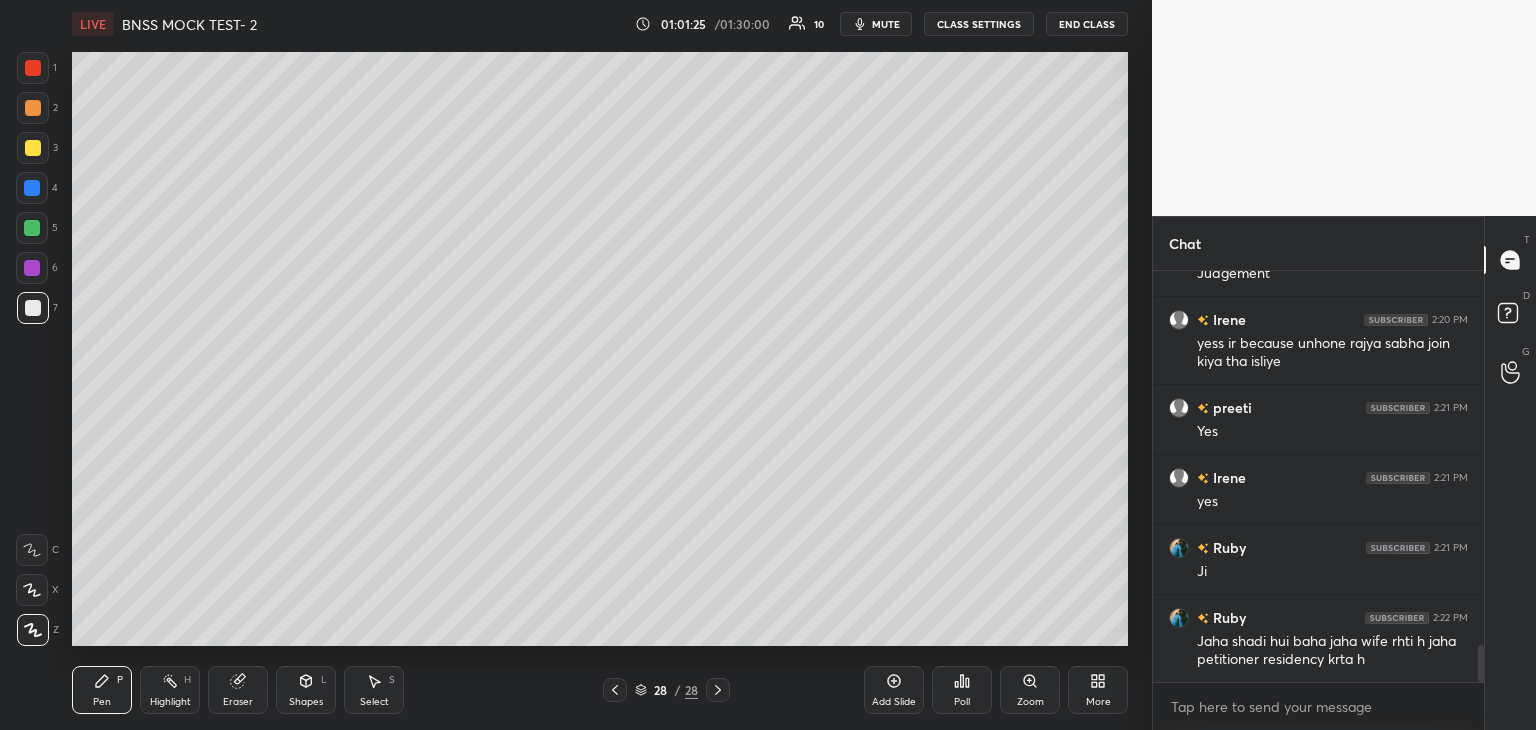scroll, scrollTop: 4272, scrollLeft: 0, axis: vertical 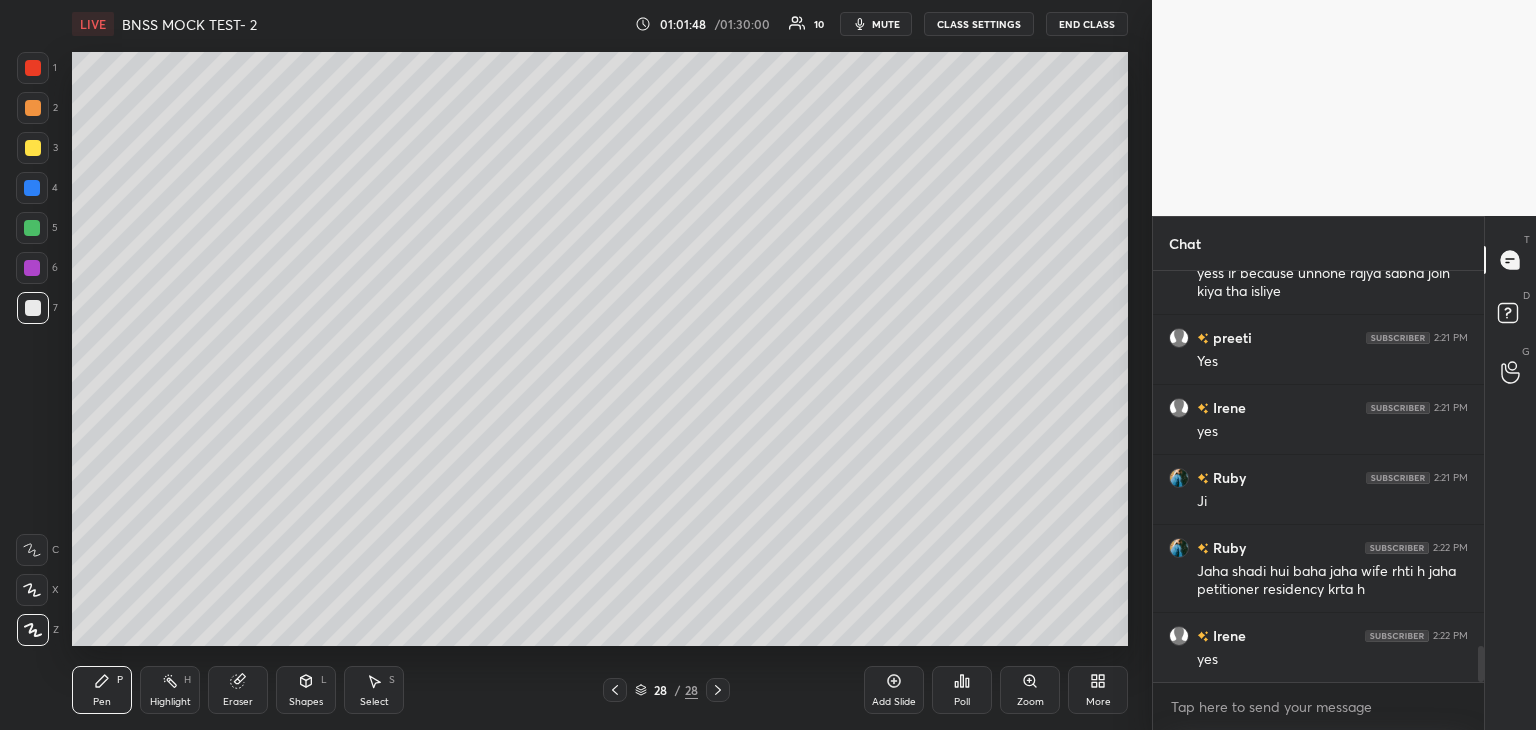 click at bounding box center [32, 228] 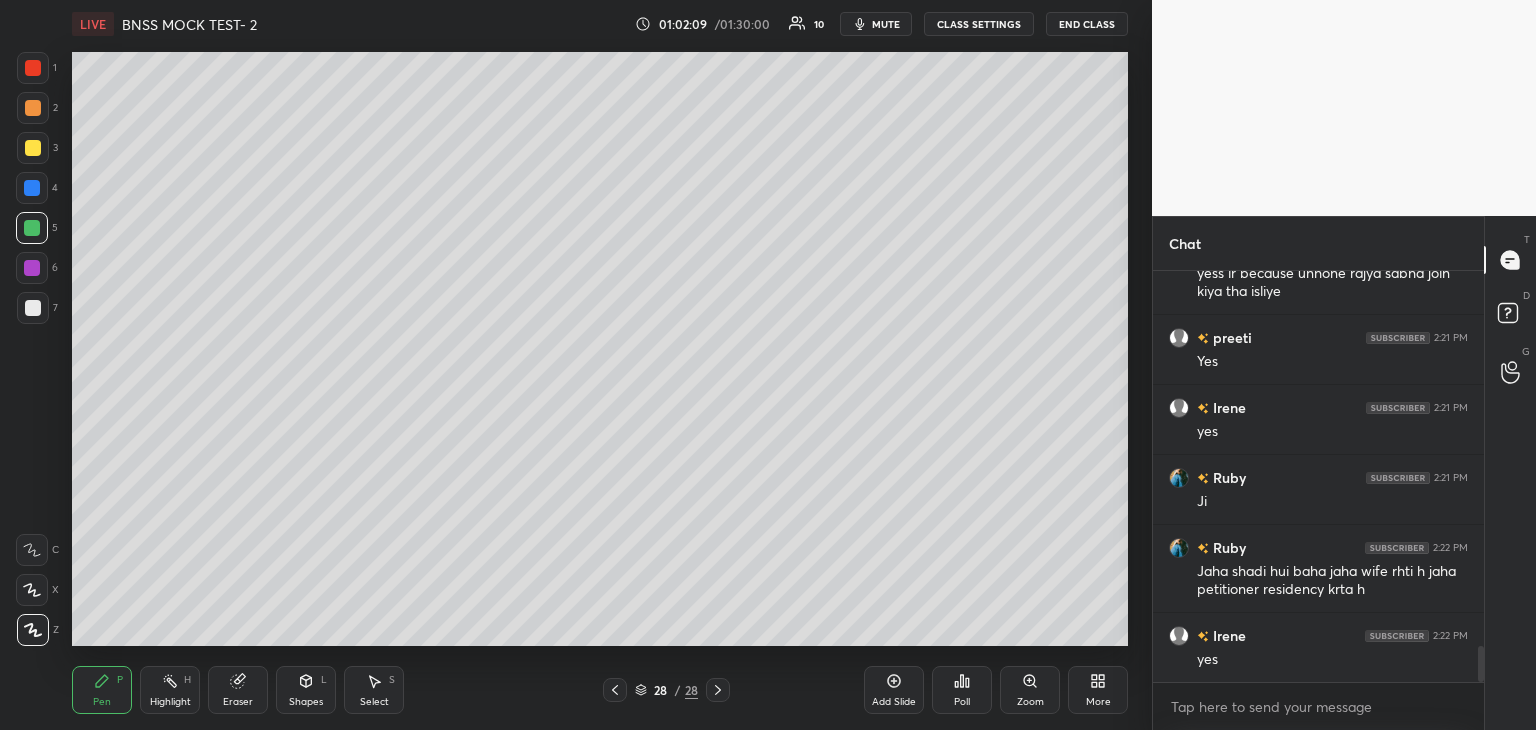 click on "Setting up your live class Poll for   secs No correct answer Start poll" at bounding box center [600, 349] 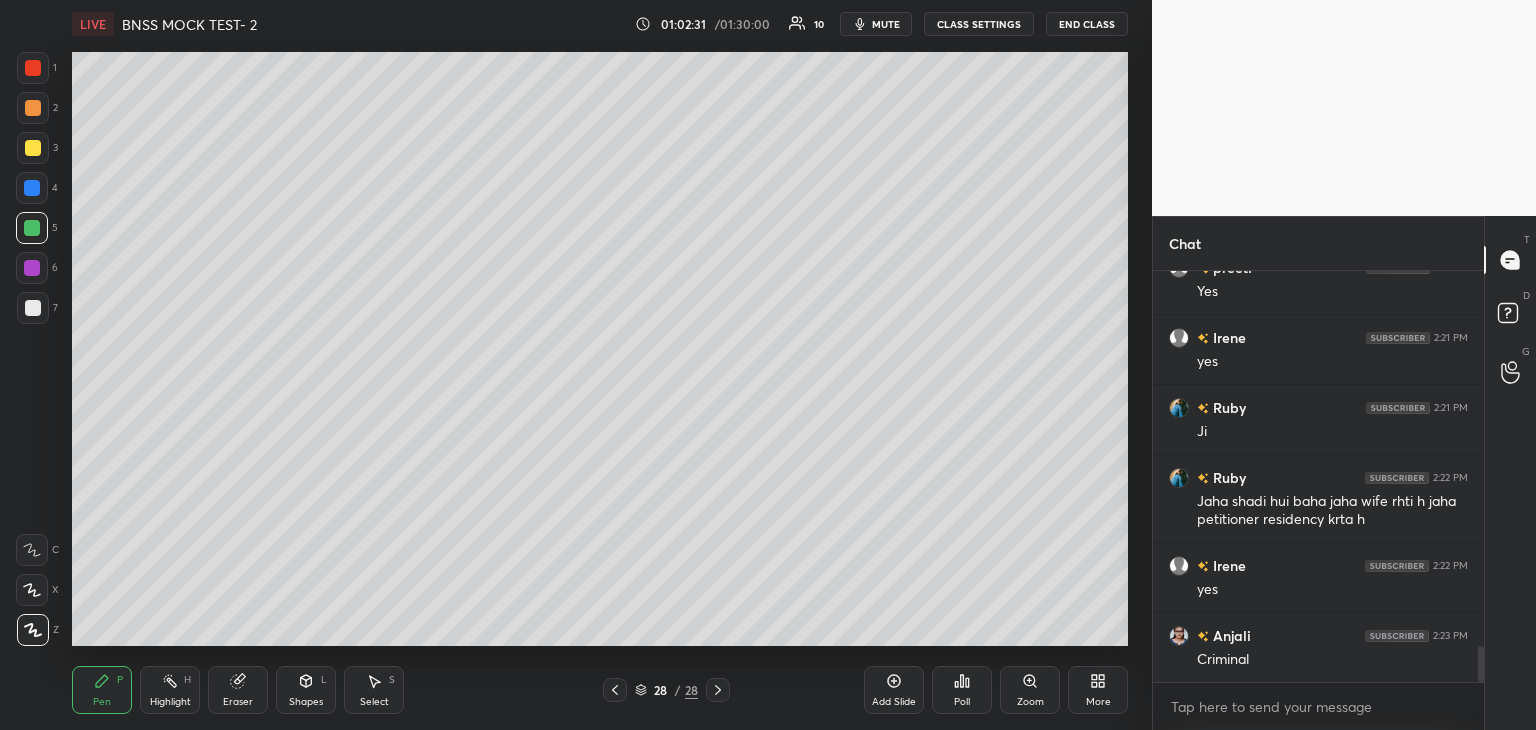 scroll, scrollTop: 4412, scrollLeft: 0, axis: vertical 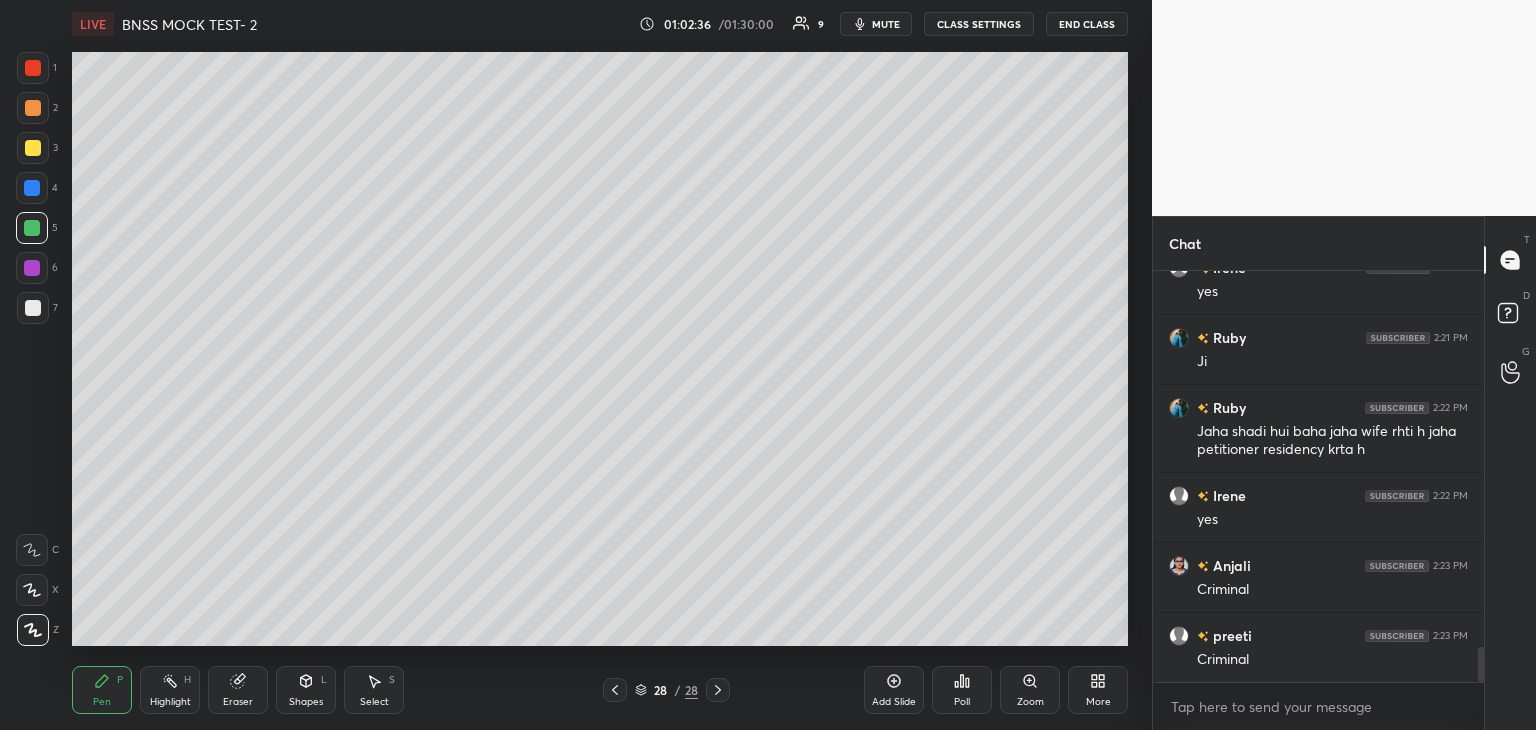 click at bounding box center [32, 268] 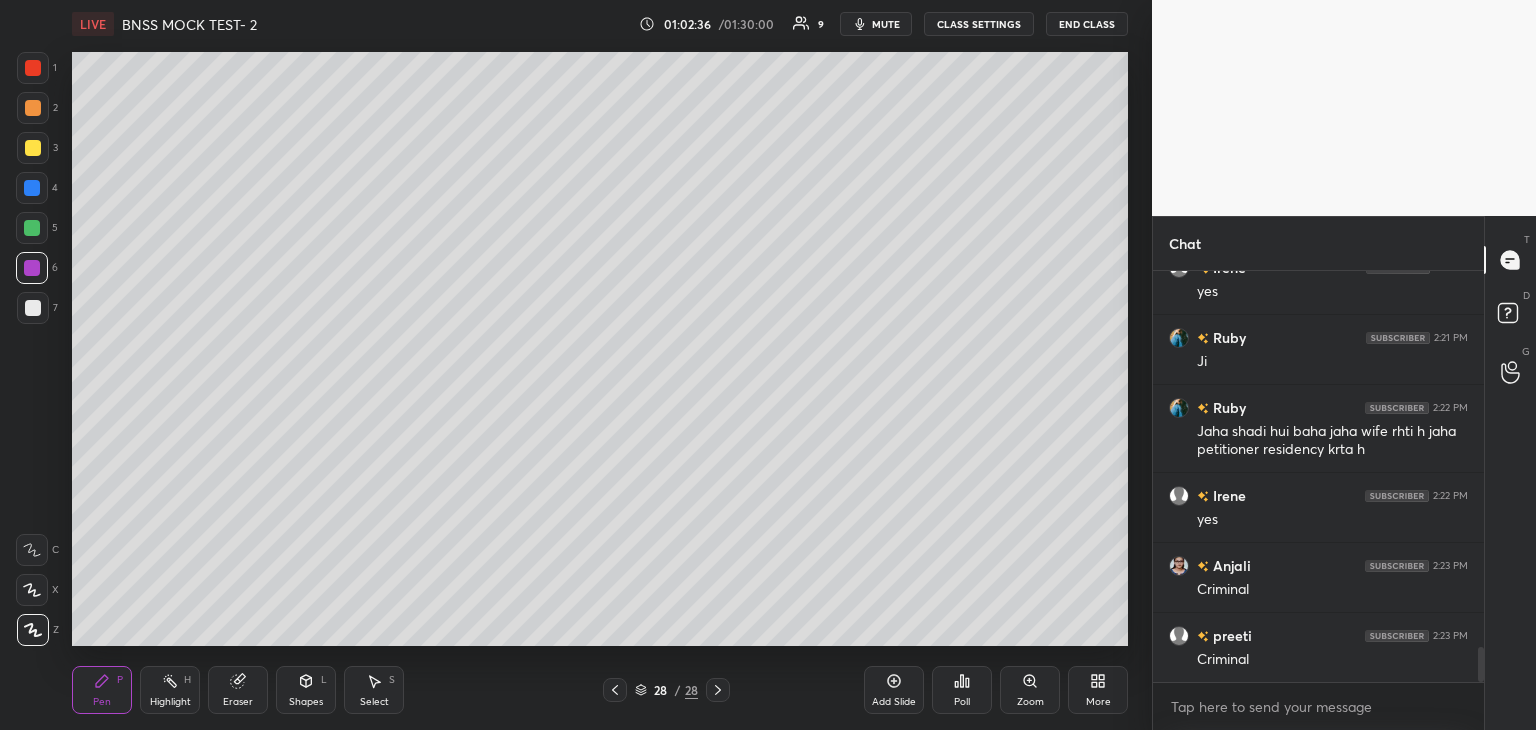 scroll, scrollTop: 4482, scrollLeft: 0, axis: vertical 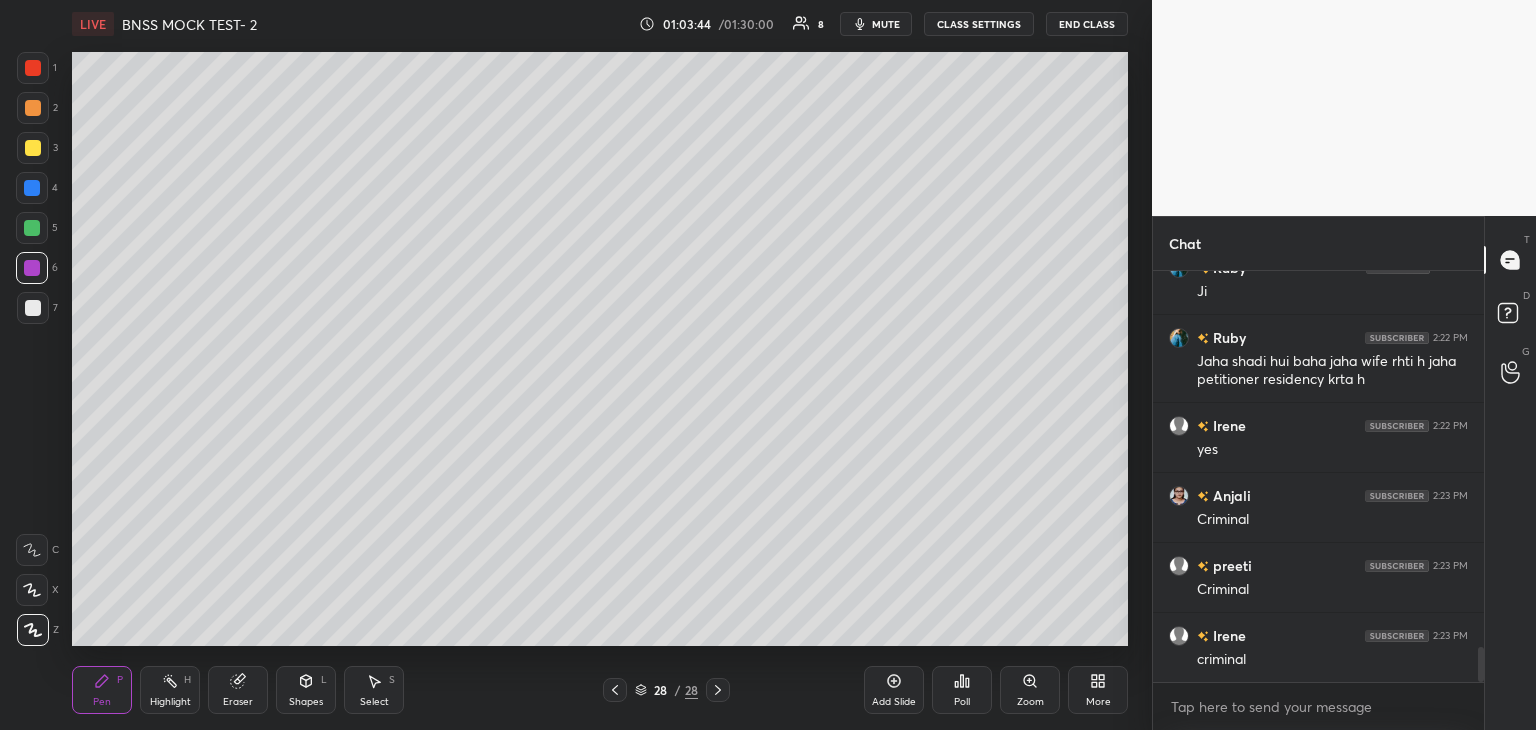click at bounding box center (33, 308) 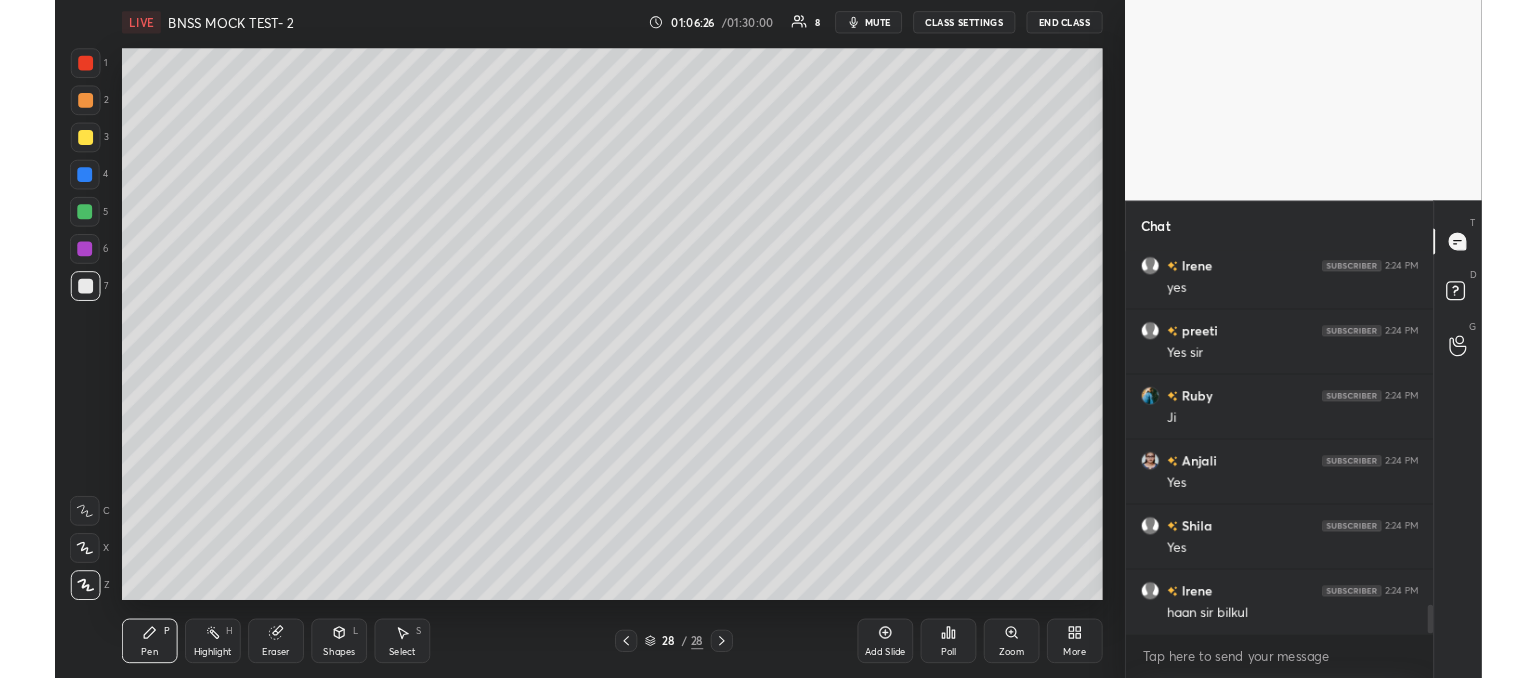 scroll, scrollTop: 5090, scrollLeft: 0, axis: vertical 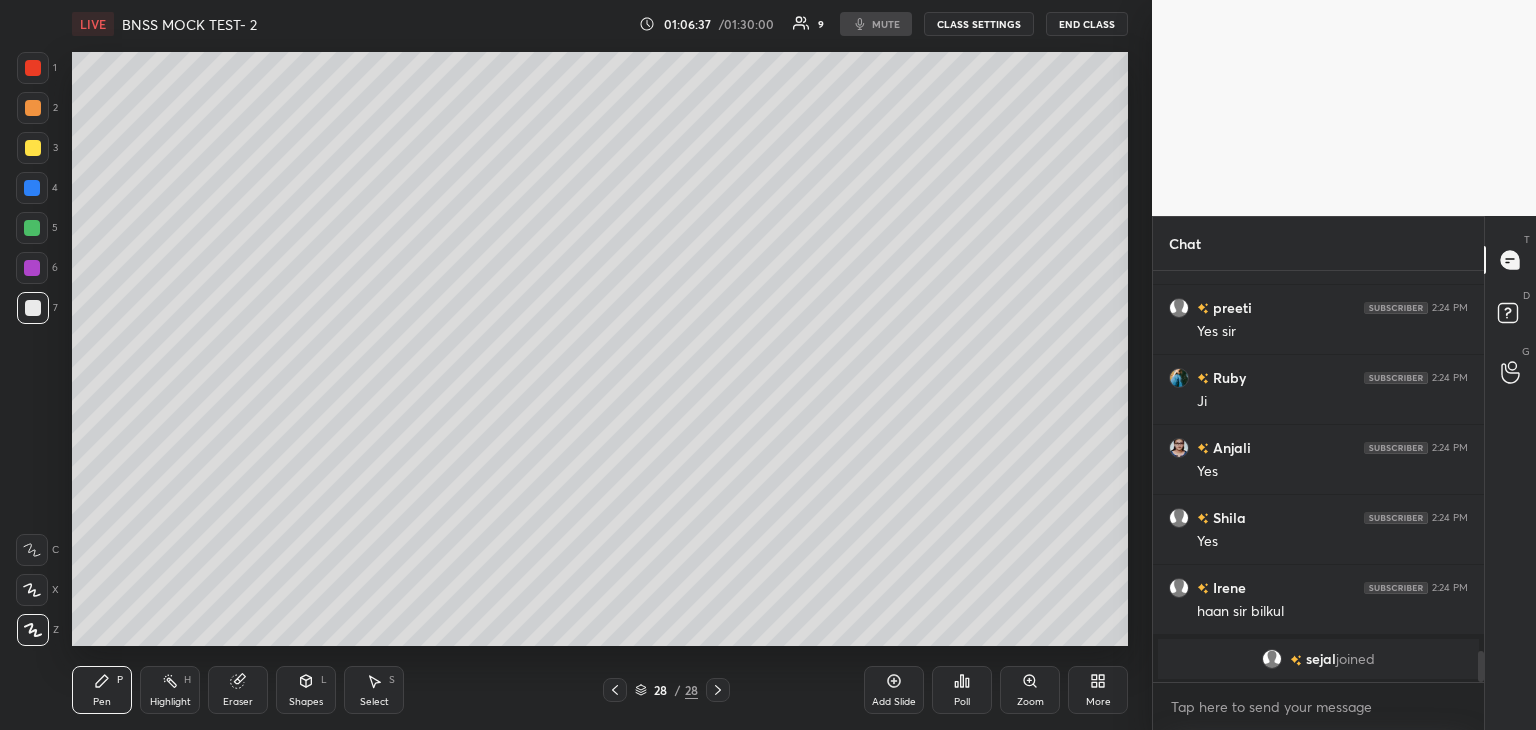 type on "x" 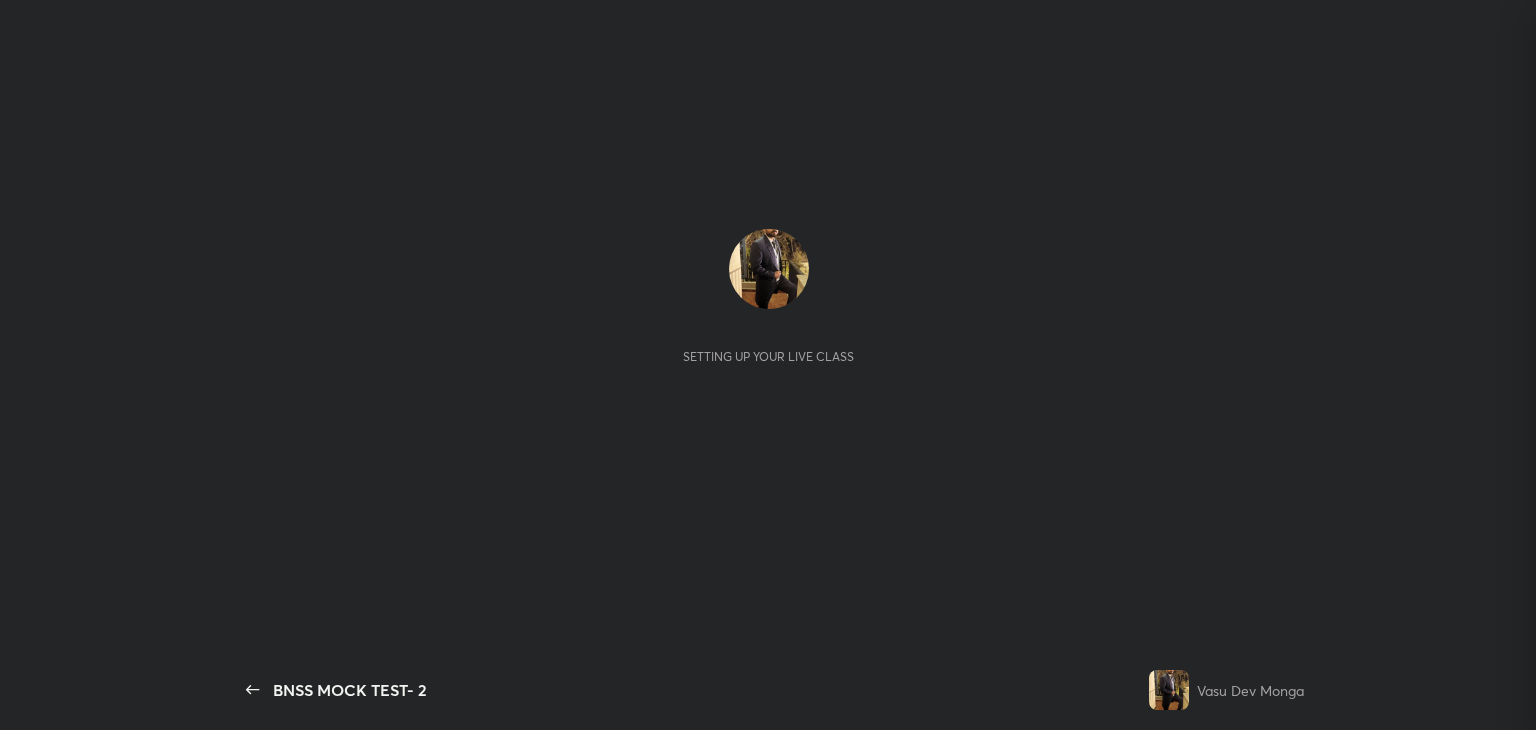 scroll, scrollTop: 0, scrollLeft: 0, axis: both 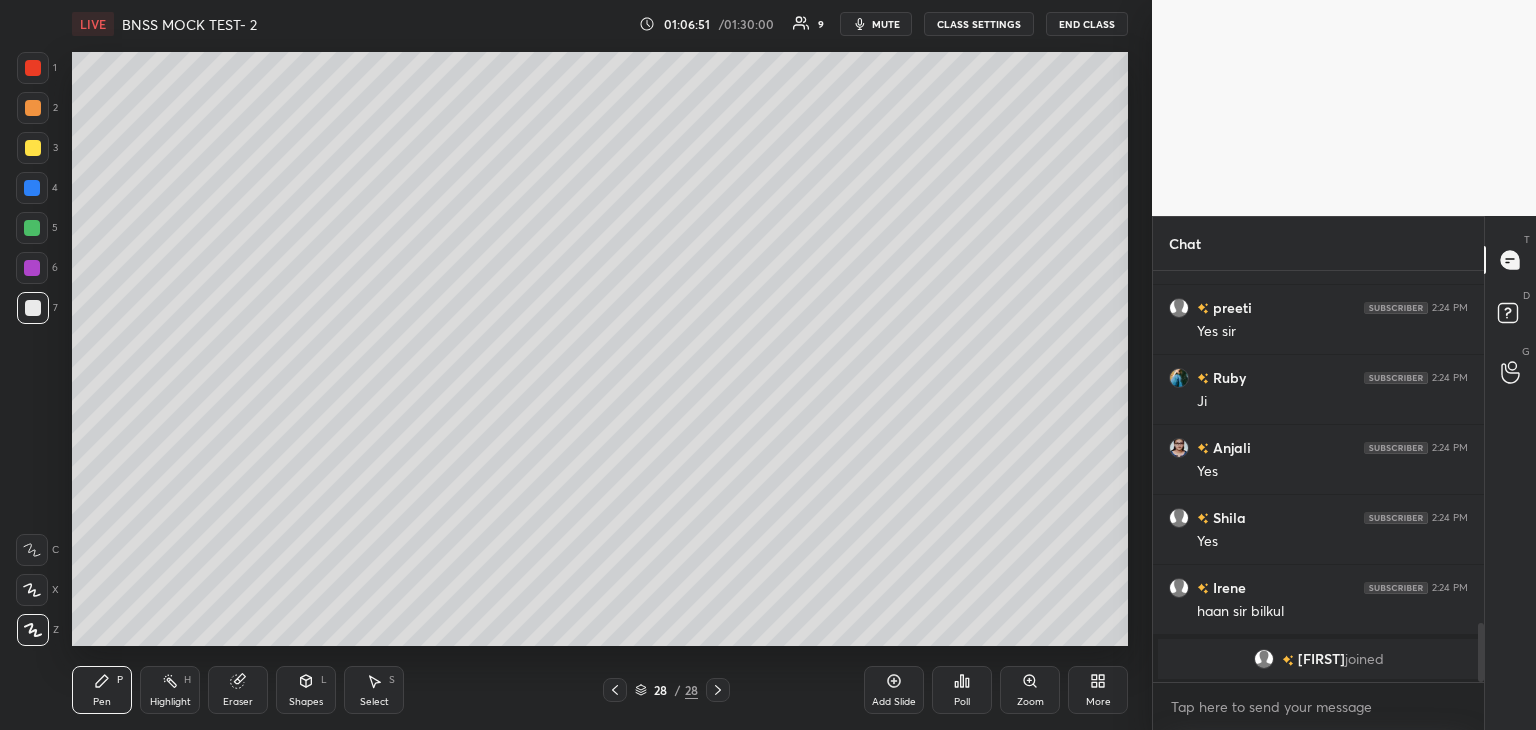 click on "Add Slide Poll Zoom More" at bounding box center [996, 690] 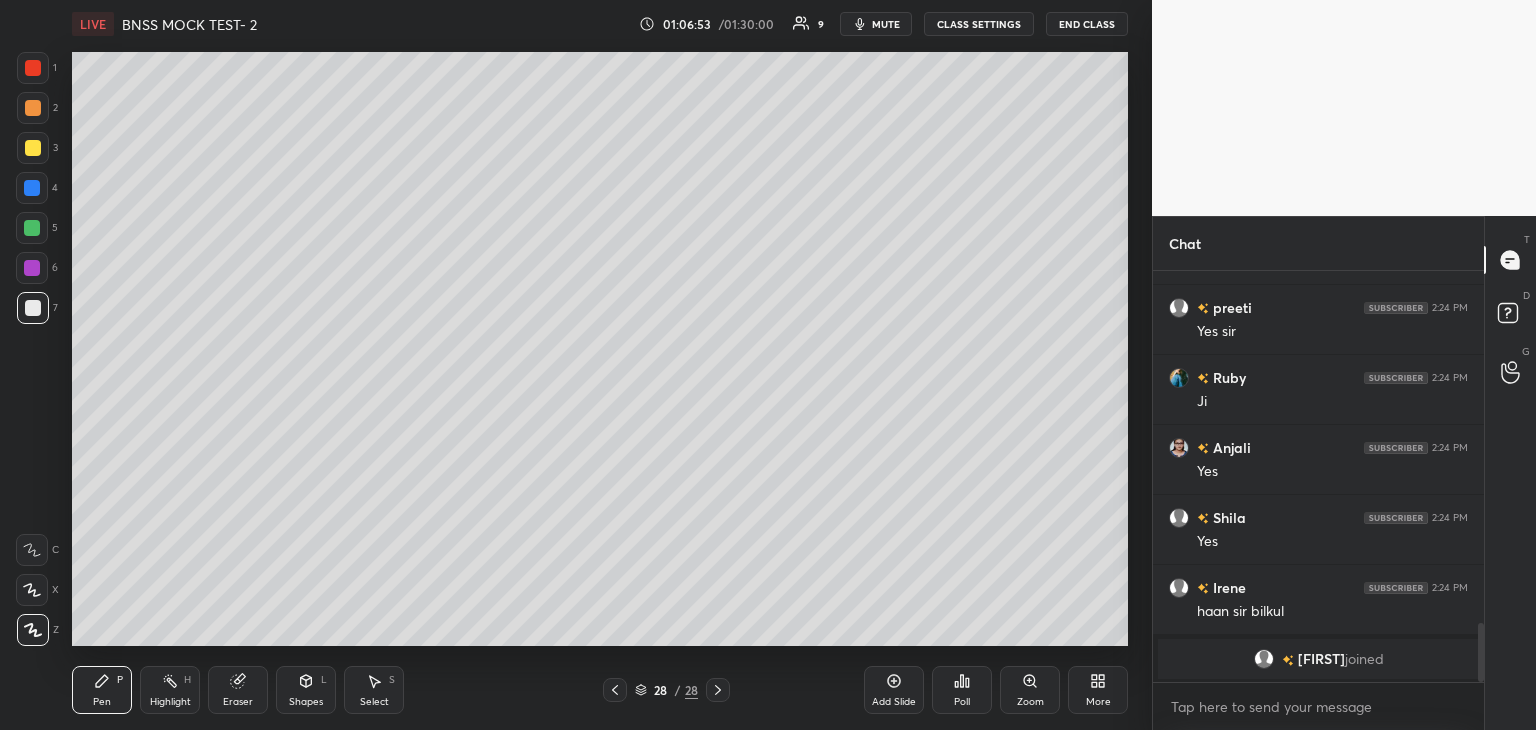 click on "Add Slide" at bounding box center [894, 702] 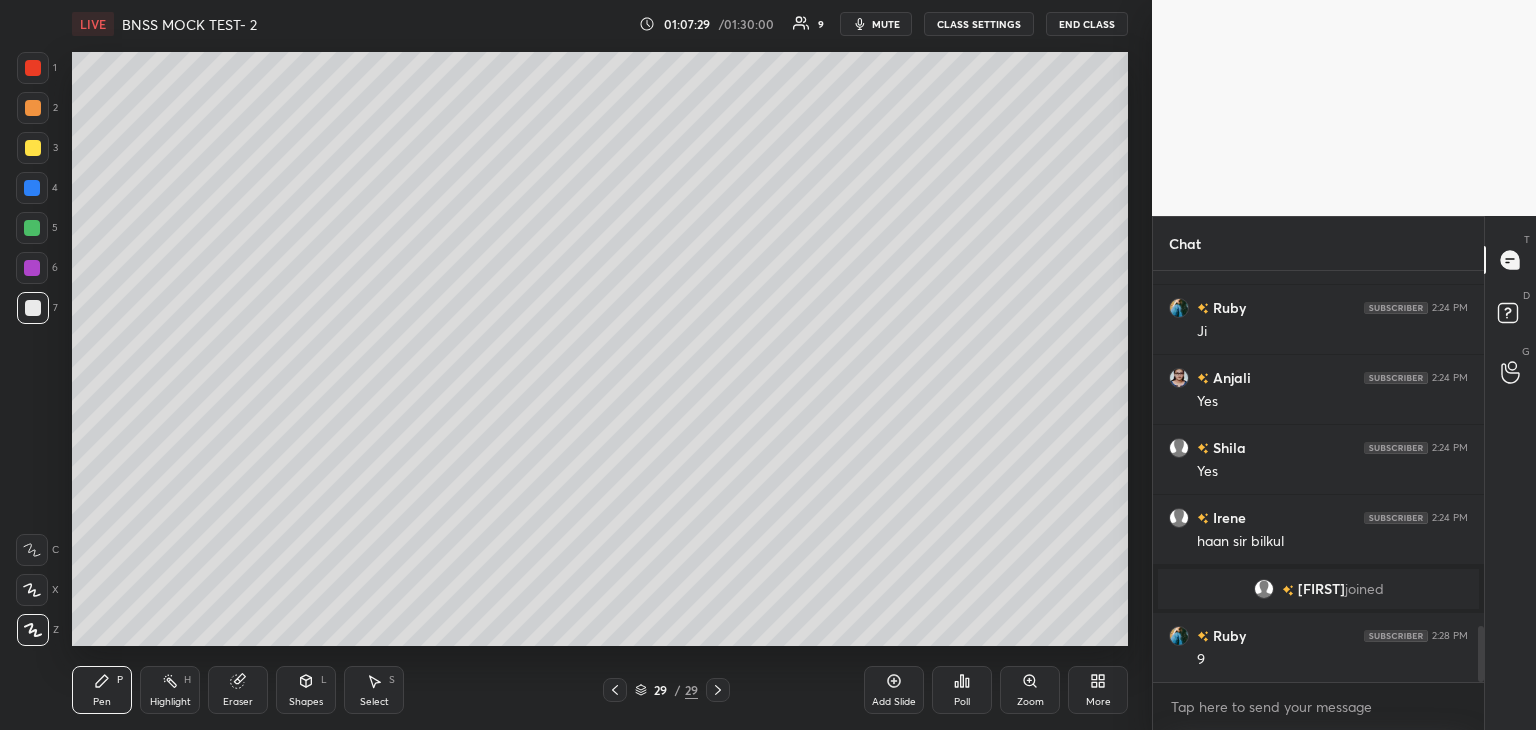 scroll, scrollTop: 2608, scrollLeft: 0, axis: vertical 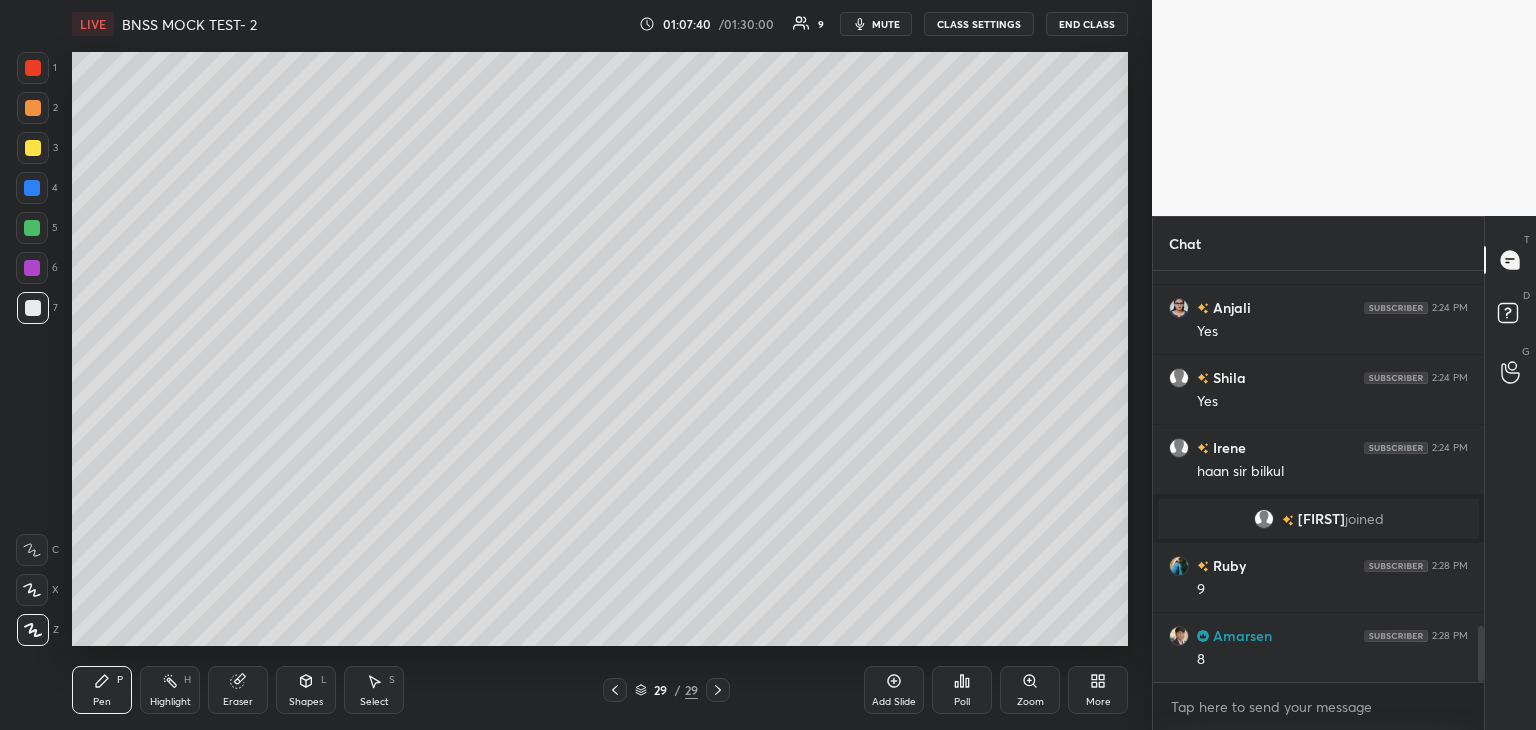 click at bounding box center [32, 268] 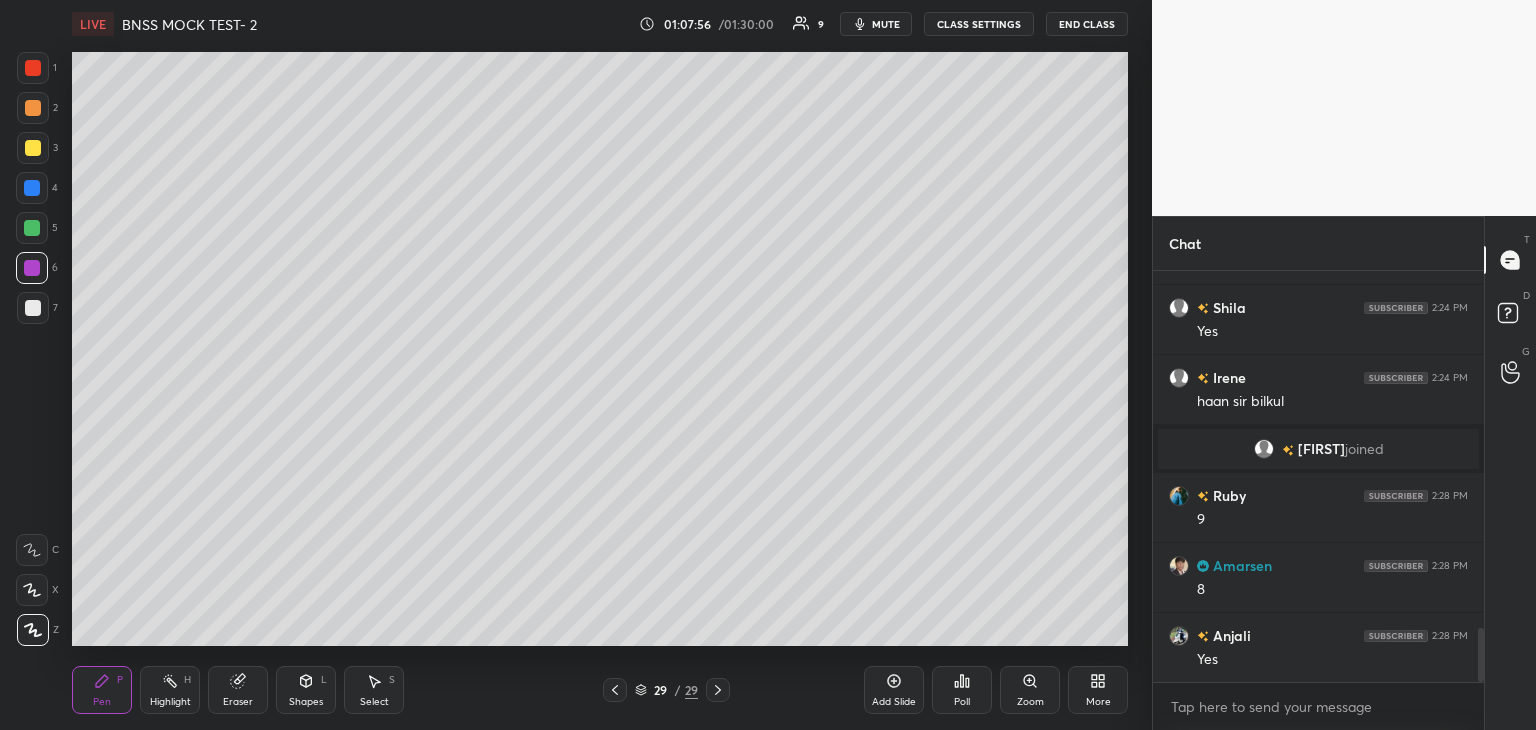 scroll, scrollTop: 2748, scrollLeft: 0, axis: vertical 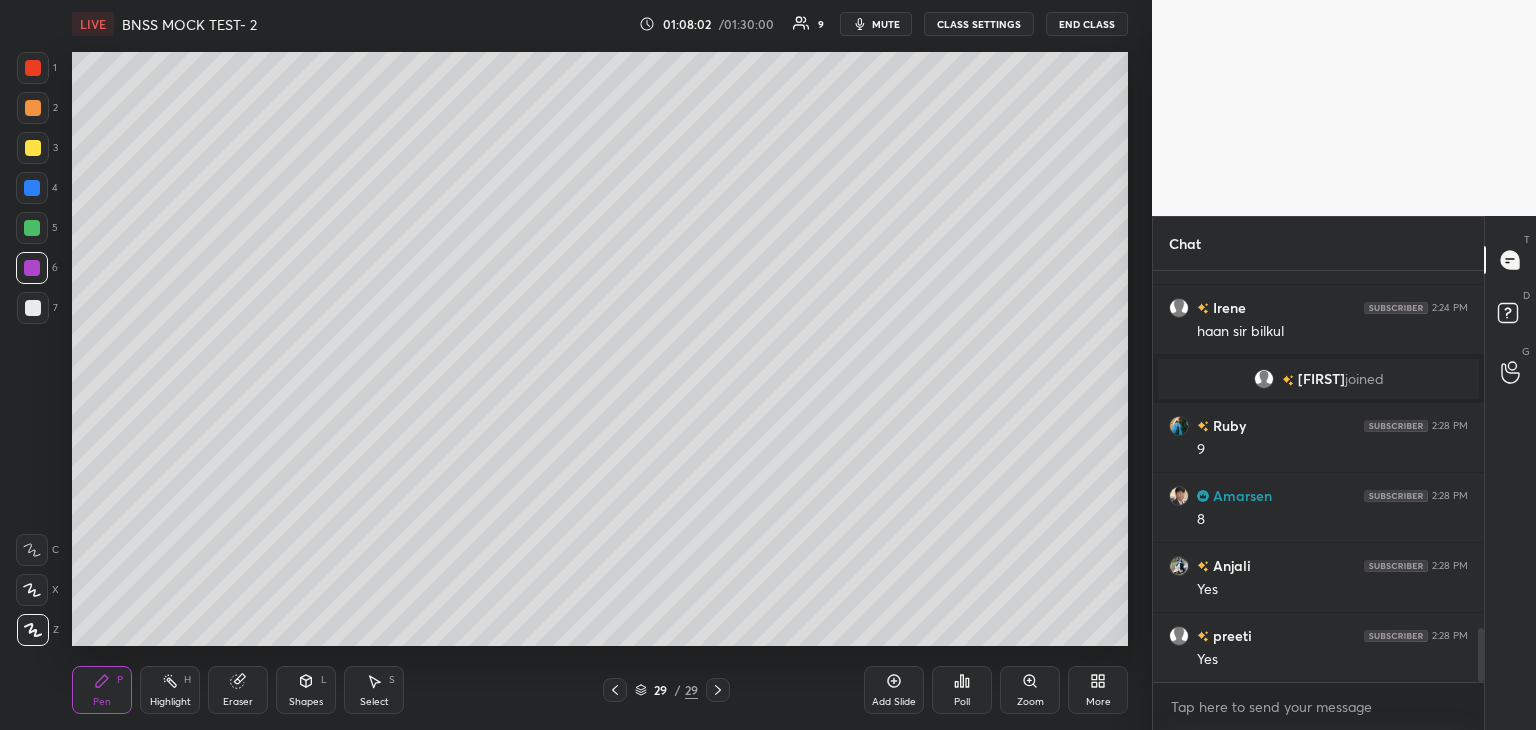 click on "Add Slide" at bounding box center [894, 690] 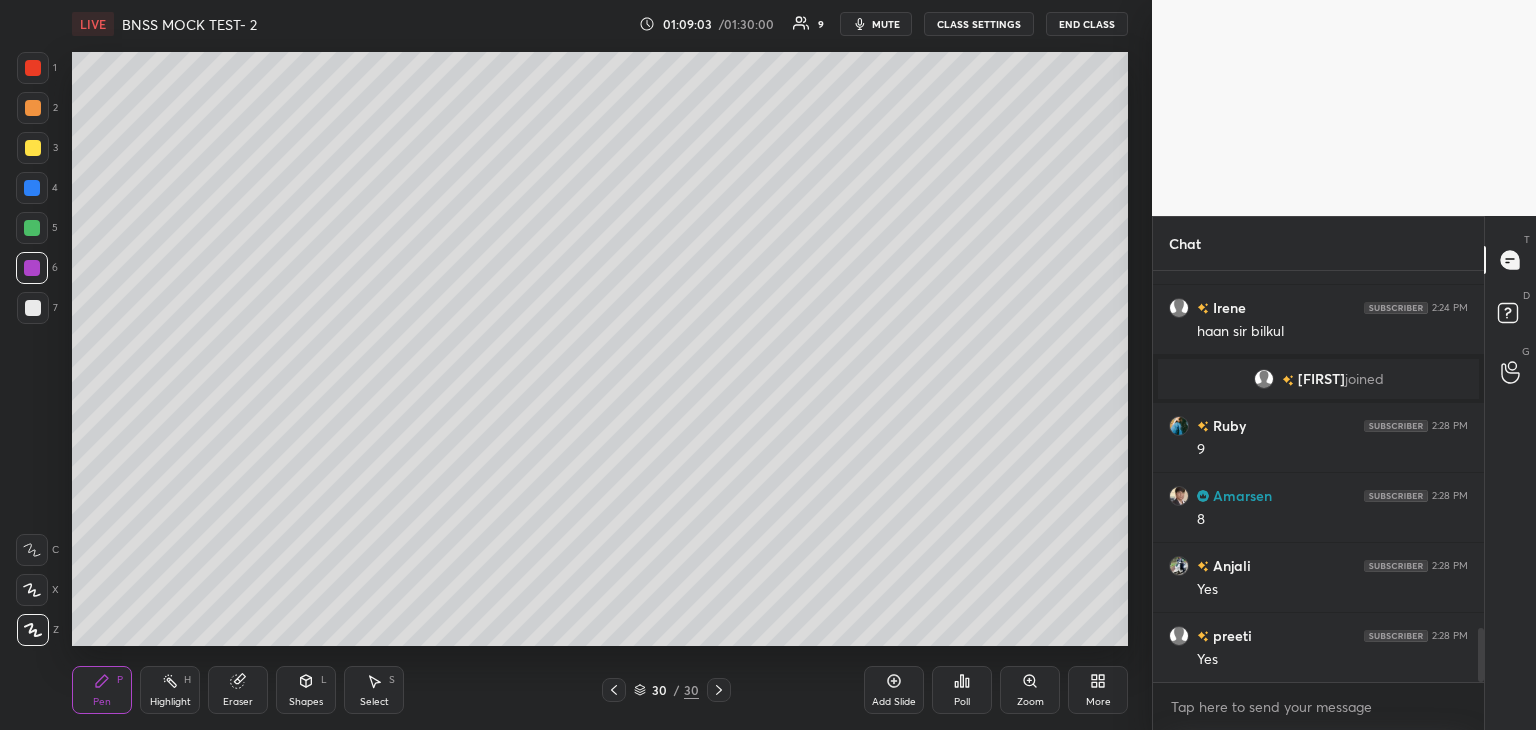 click on "5" at bounding box center [37, 228] 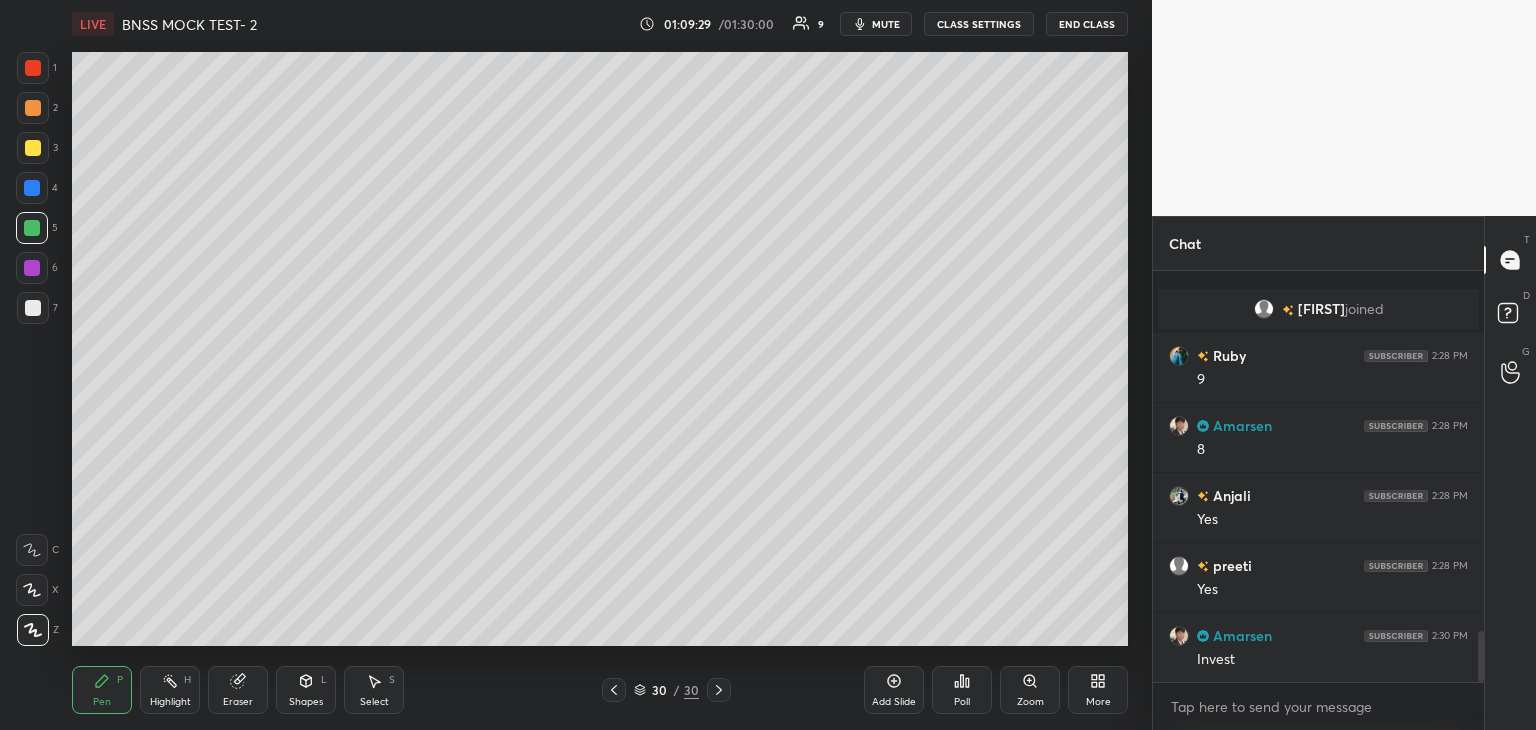 scroll, scrollTop: 2888, scrollLeft: 0, axis: vertical 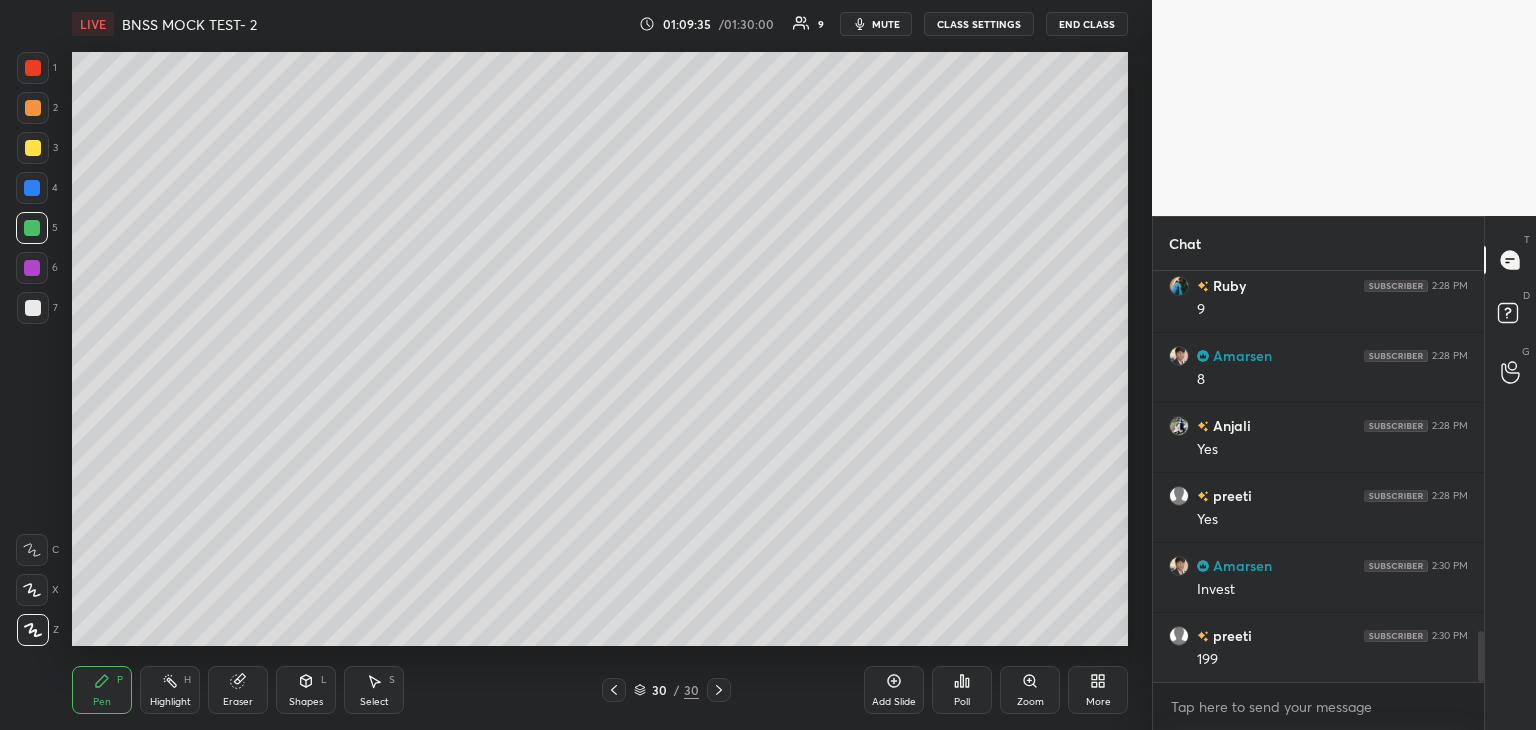 click 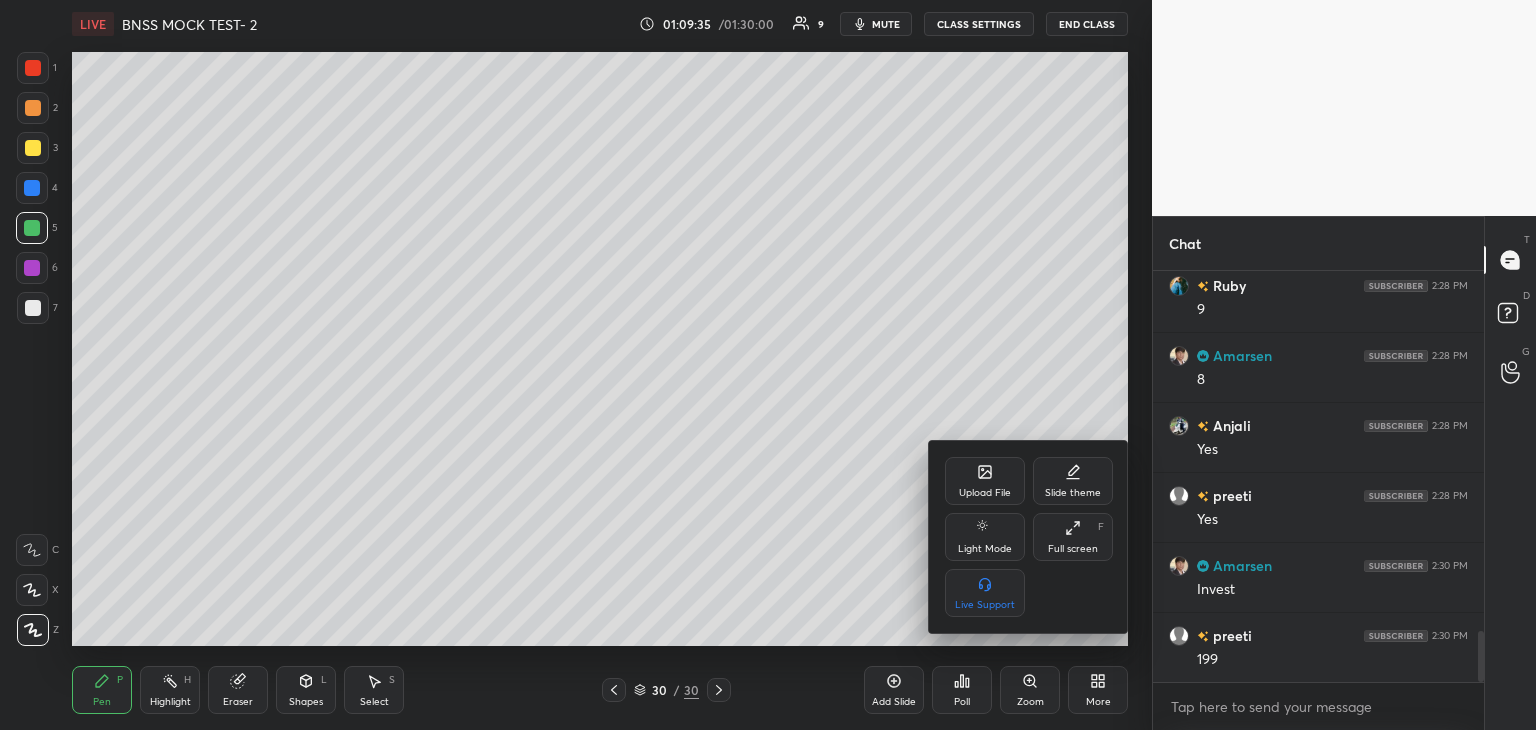 click on "Upload File" at bounding box center [985, 481] 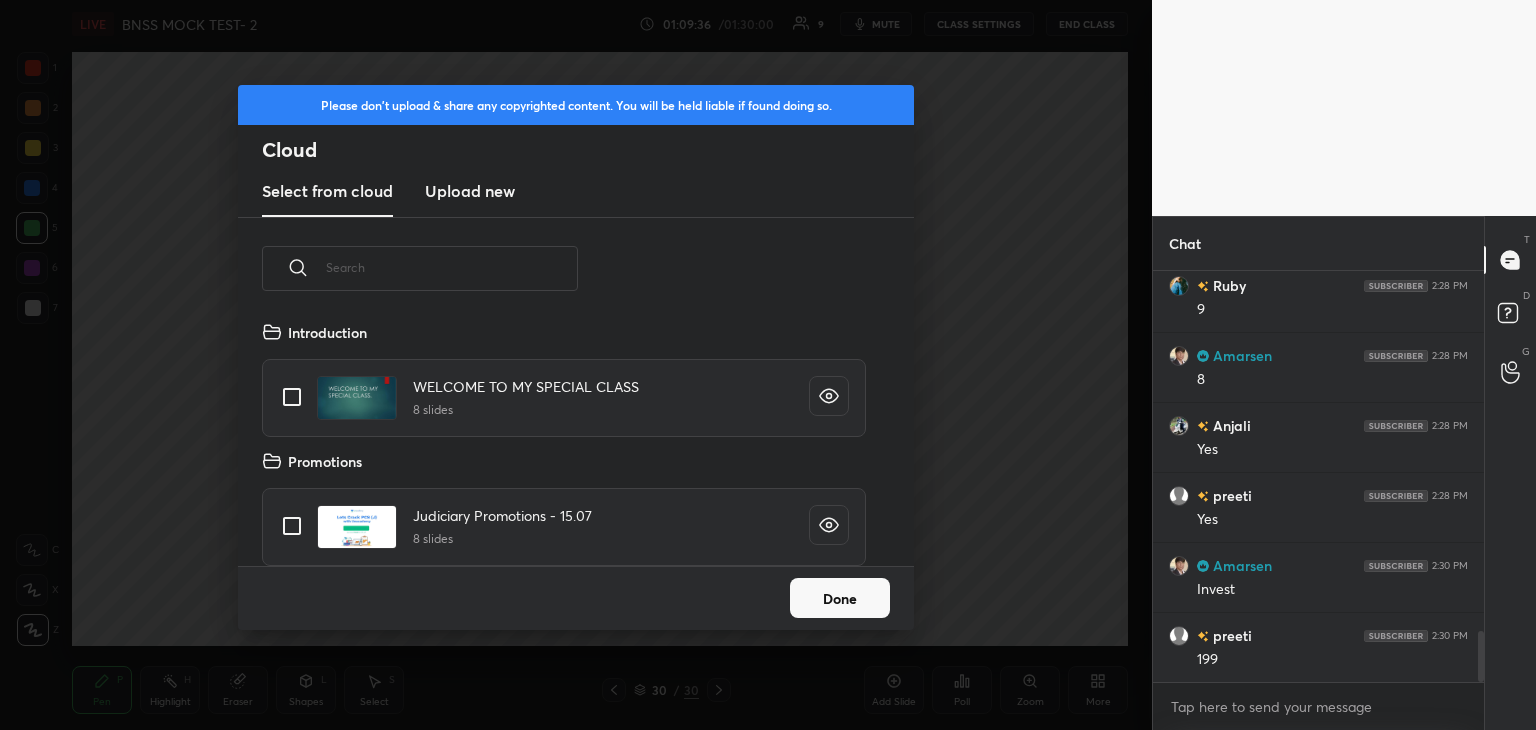 scroll, scrollTop: 5, scrollLeft: 10, axis: both 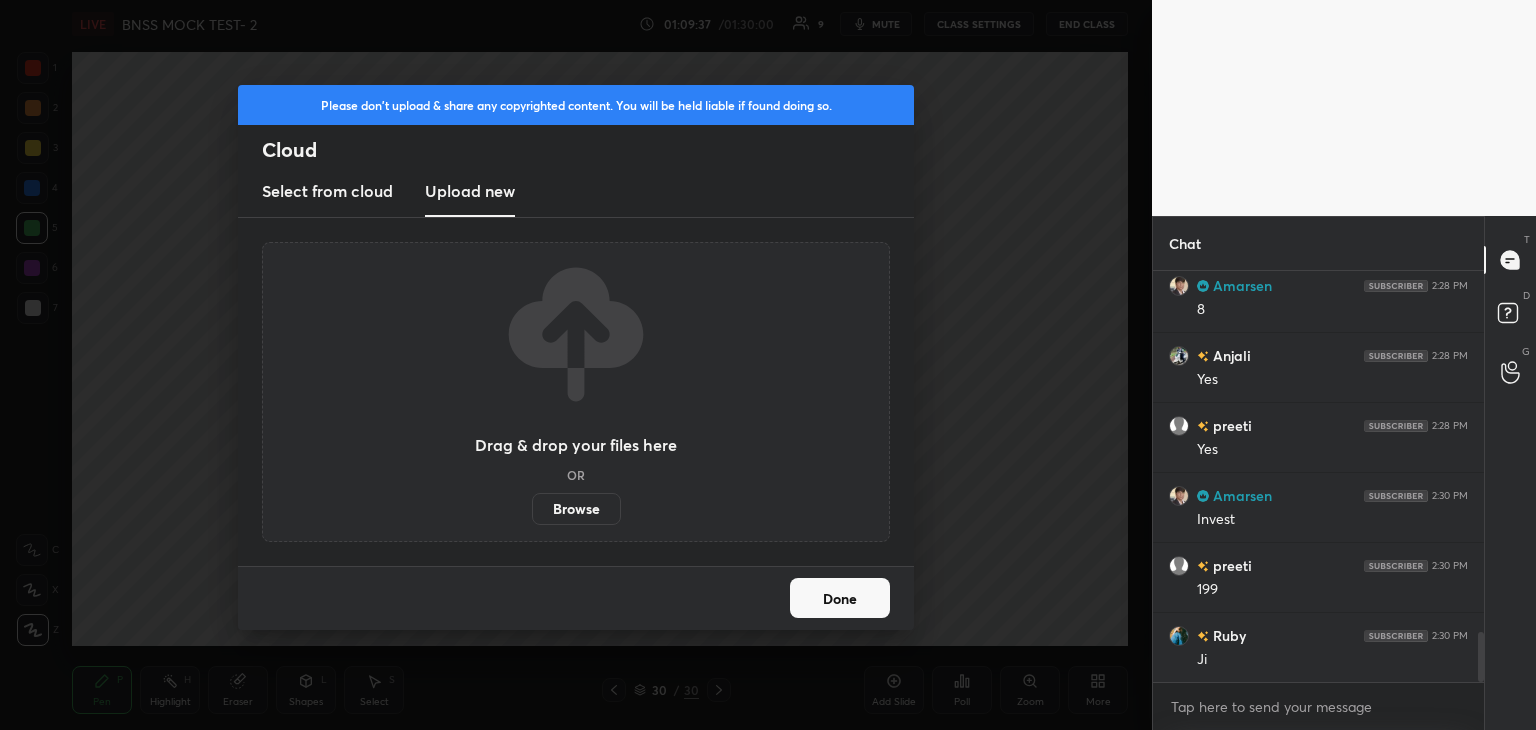 click on "Browse" at bounding box center [576, 509] 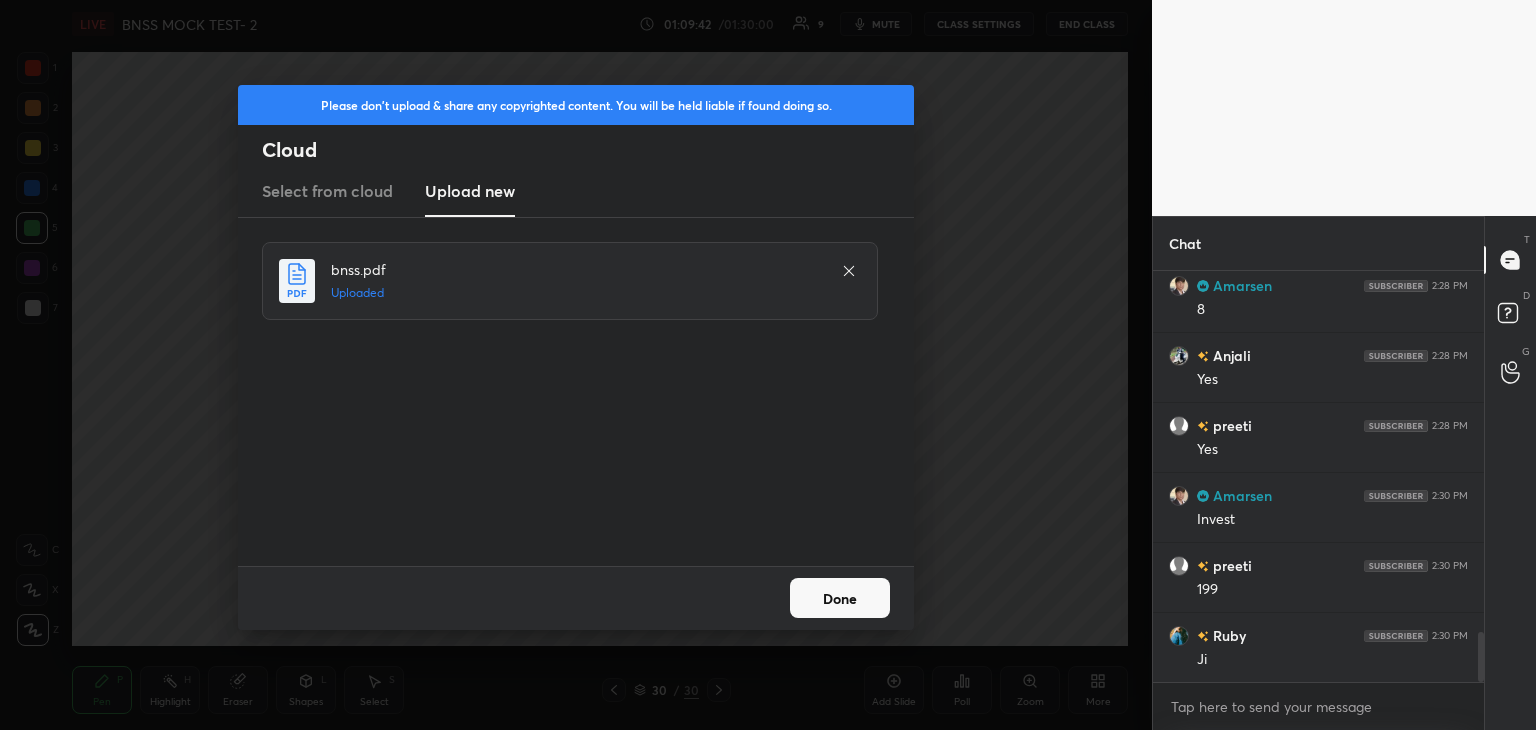 click on "Done" at bounding box center (840, 598) 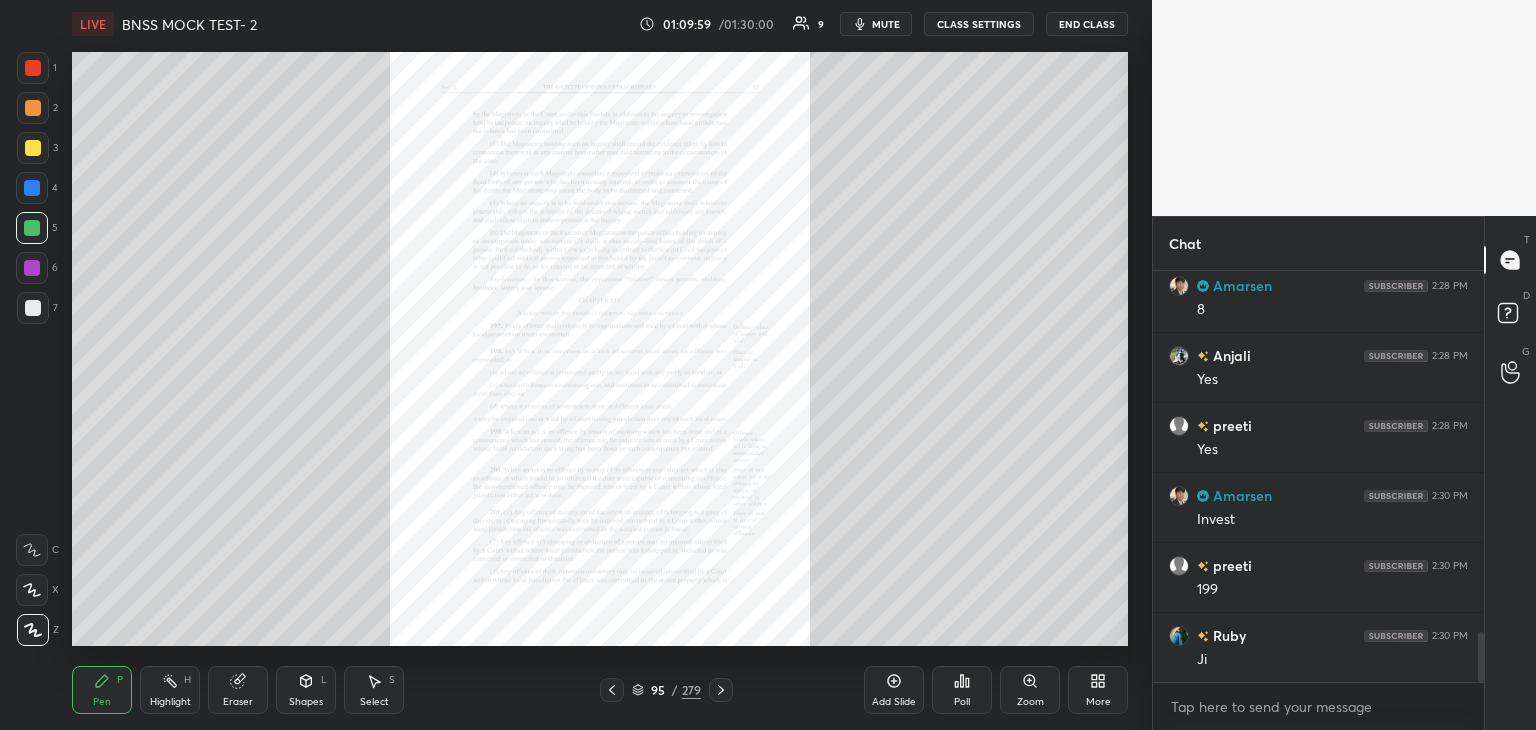 click on "Zoom" at bounding box center [1030, 690] 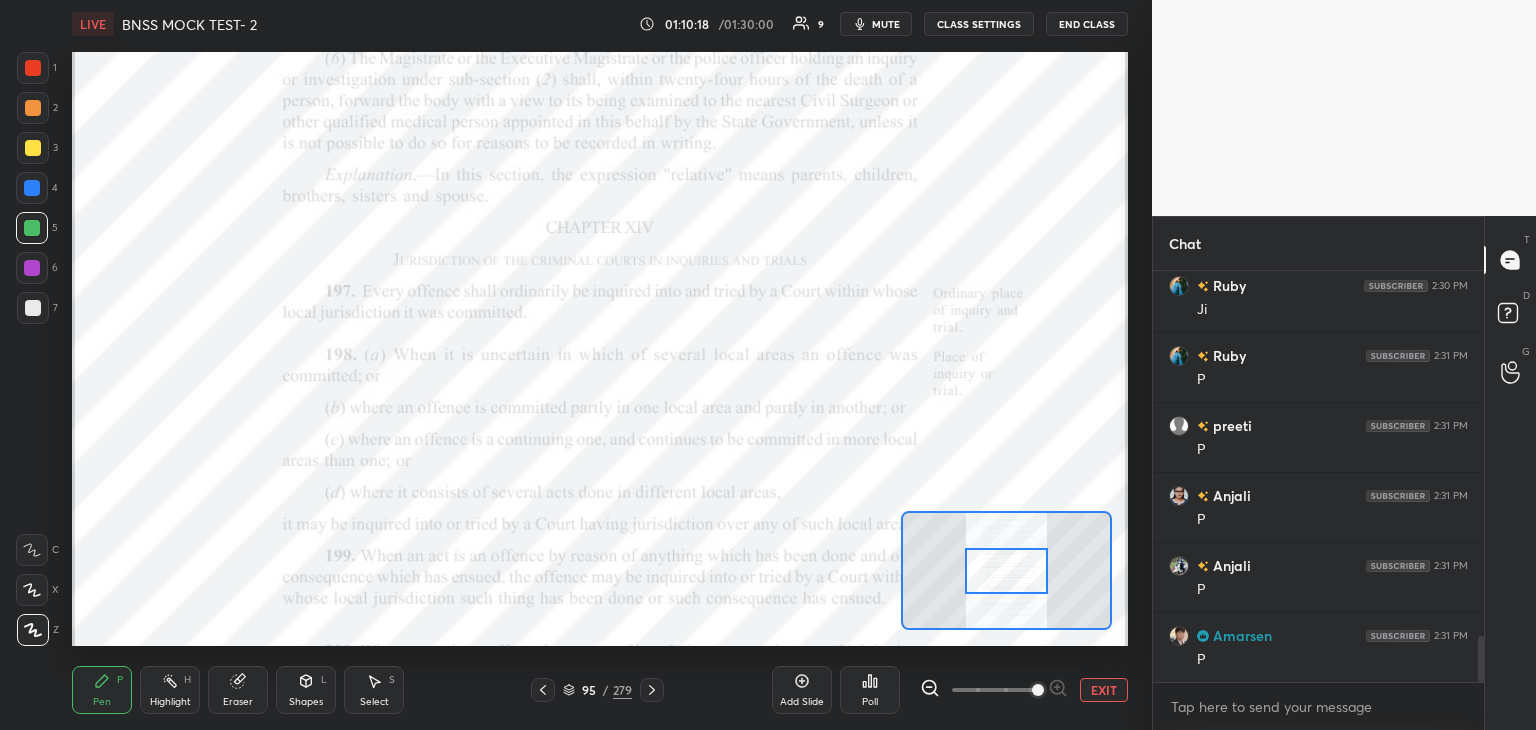 scroll, scrollTop: 3378, scrollLeft: 0, axis: vertical 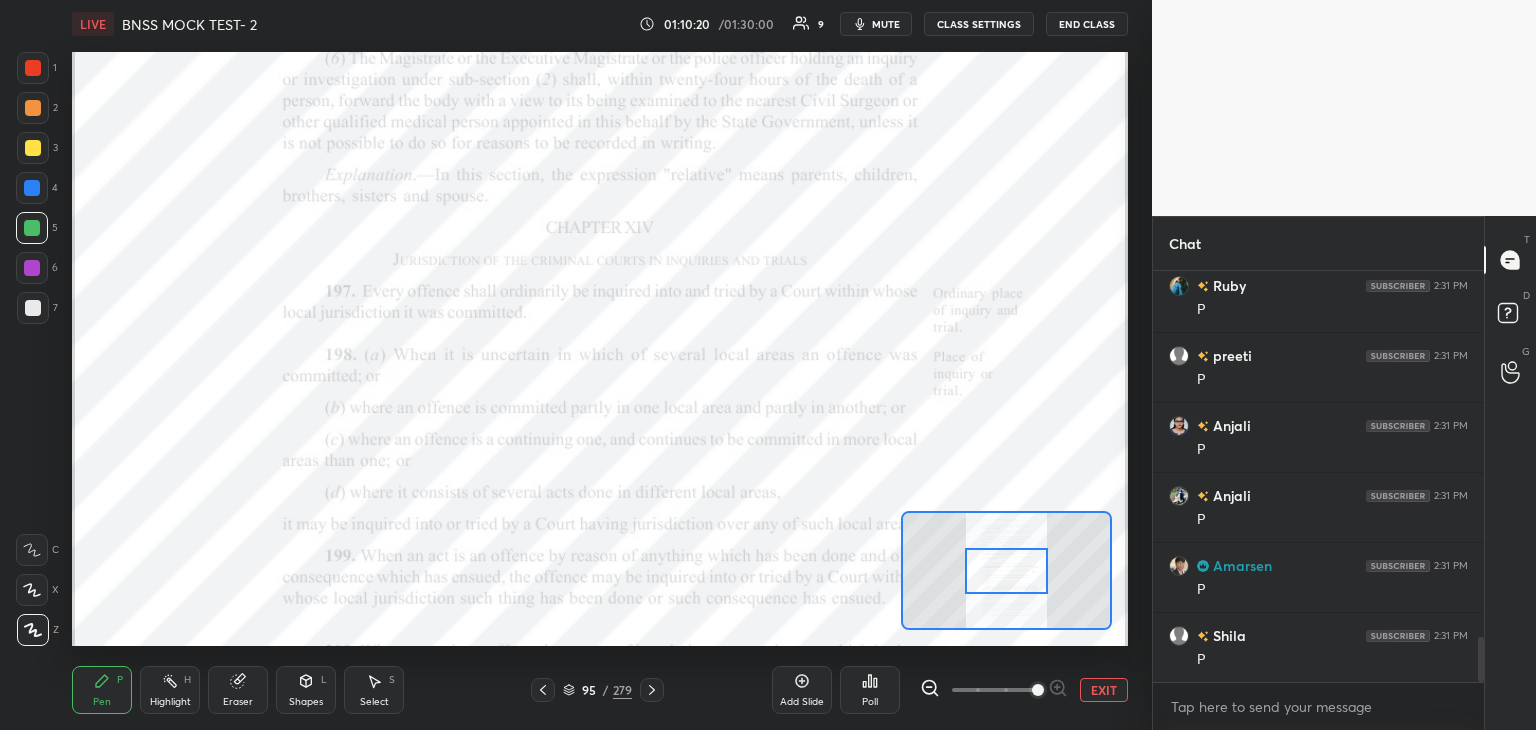 click on "C" at bounding box center (37, 550) 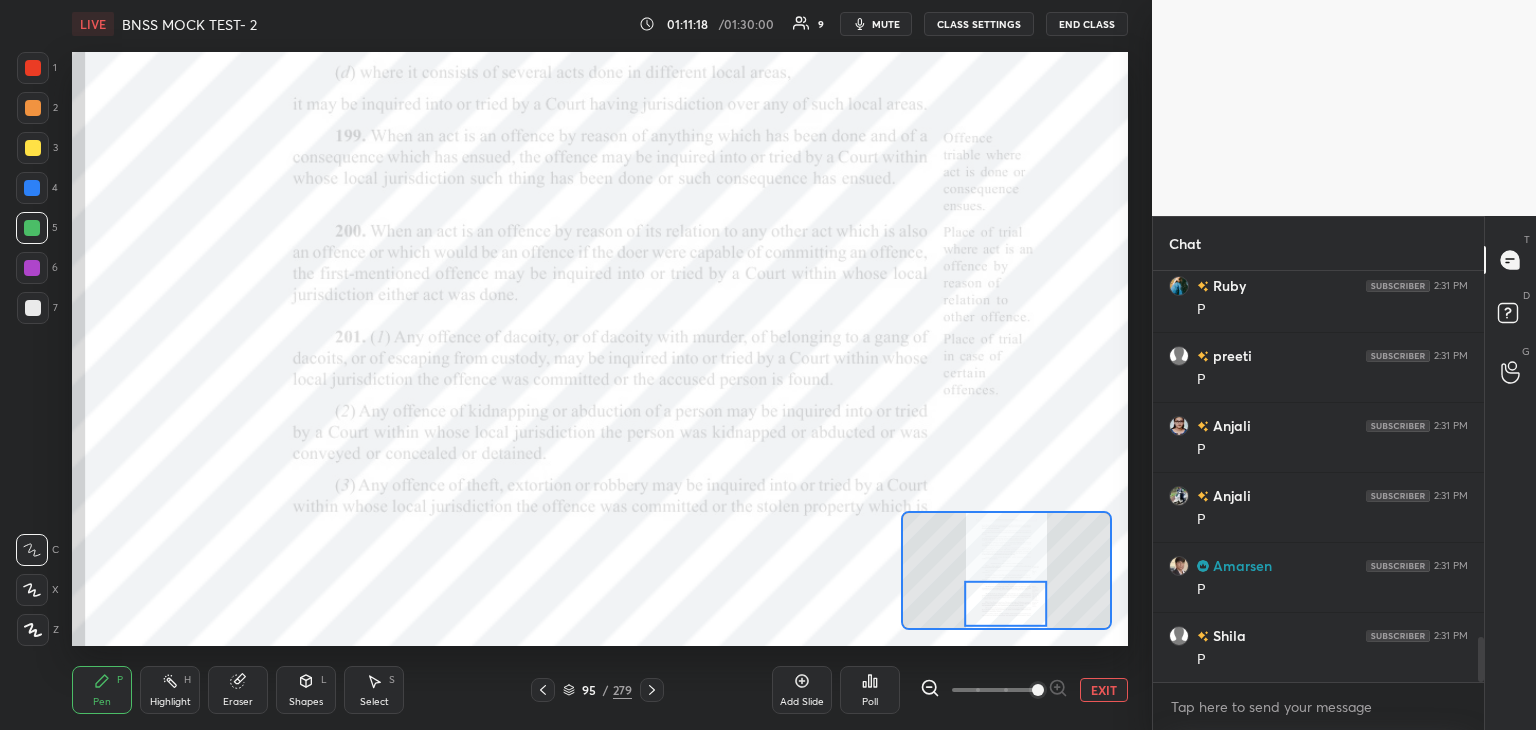 click at bounding box center [32, 268] 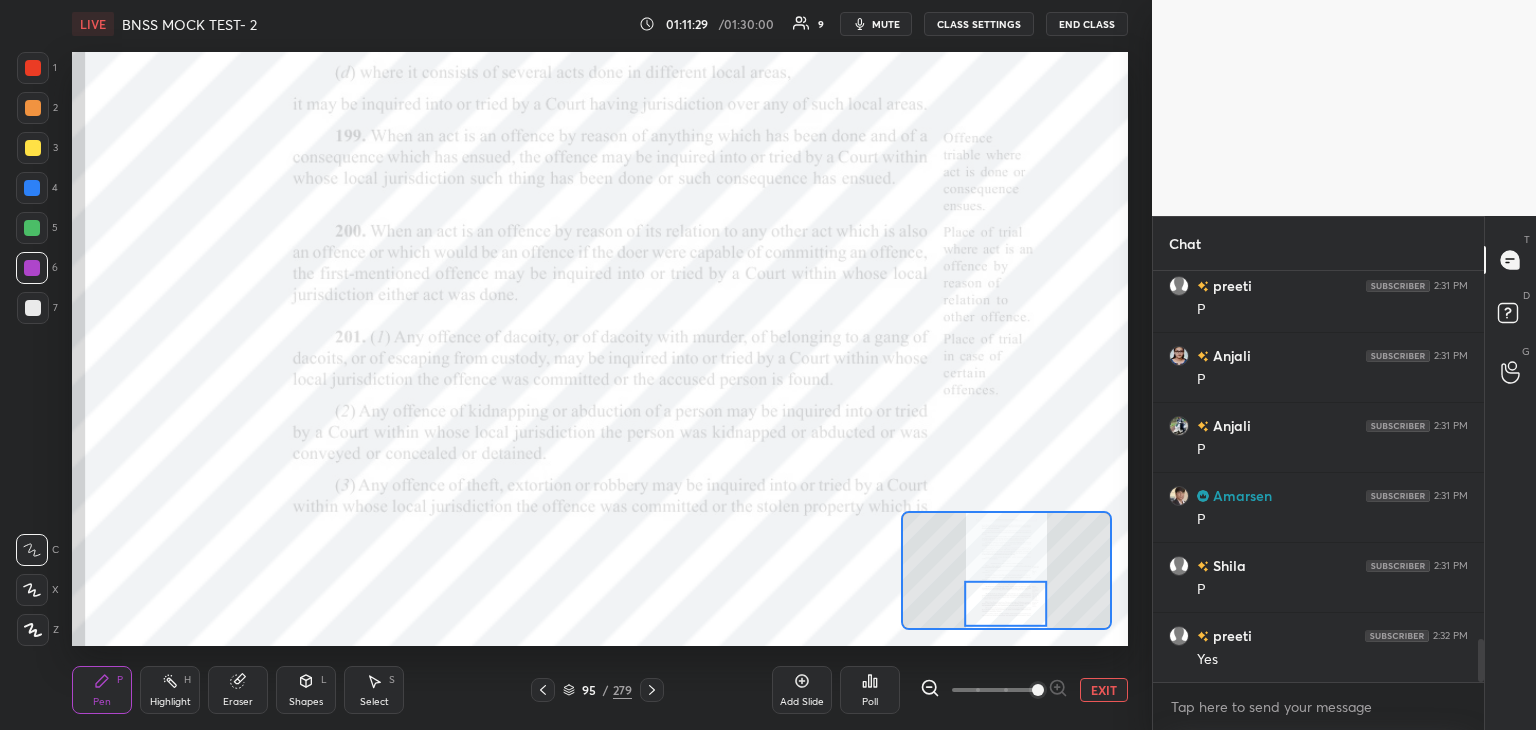 scroll, scrollTop: 3518, scrollLeft: 0, axis: vertical 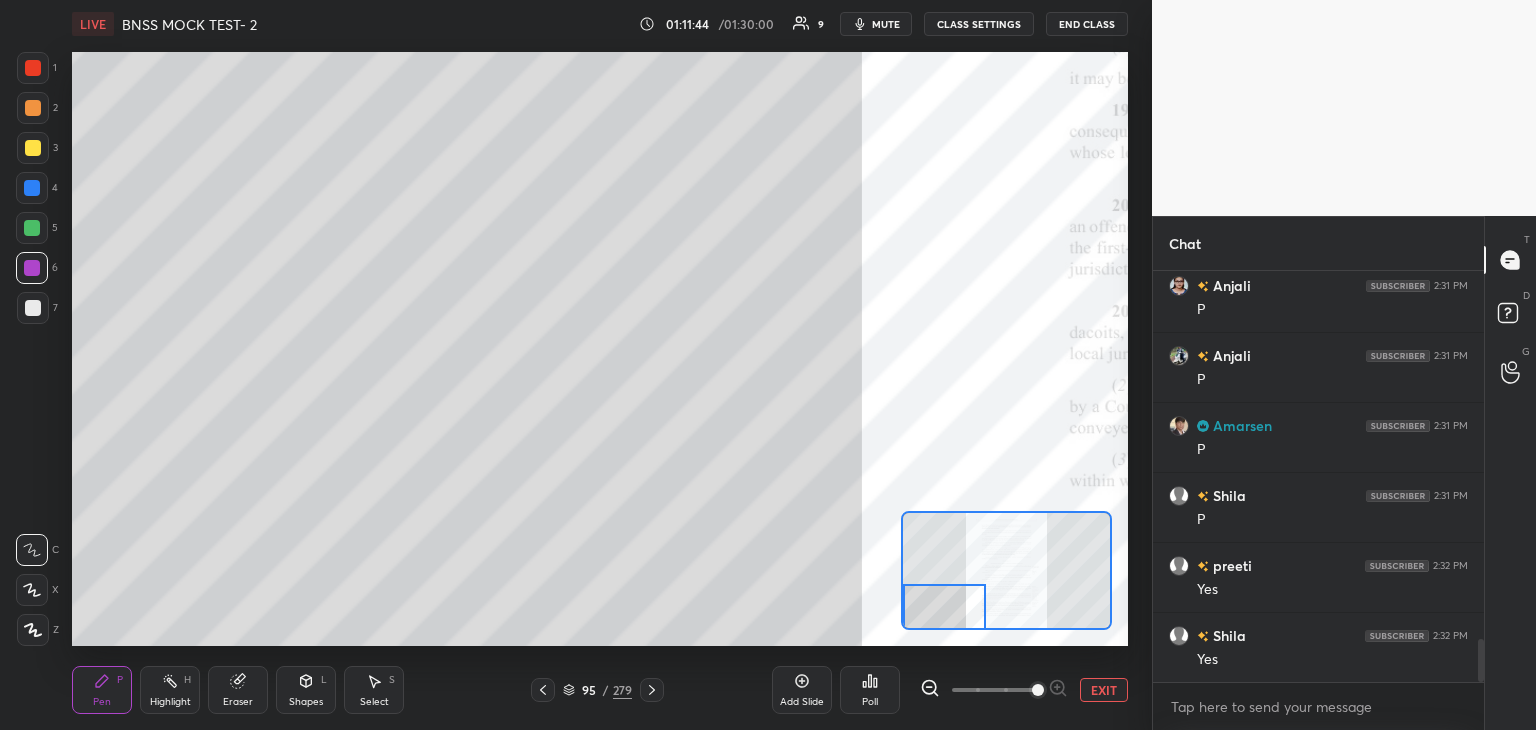 click at bounding box center (32, 188) 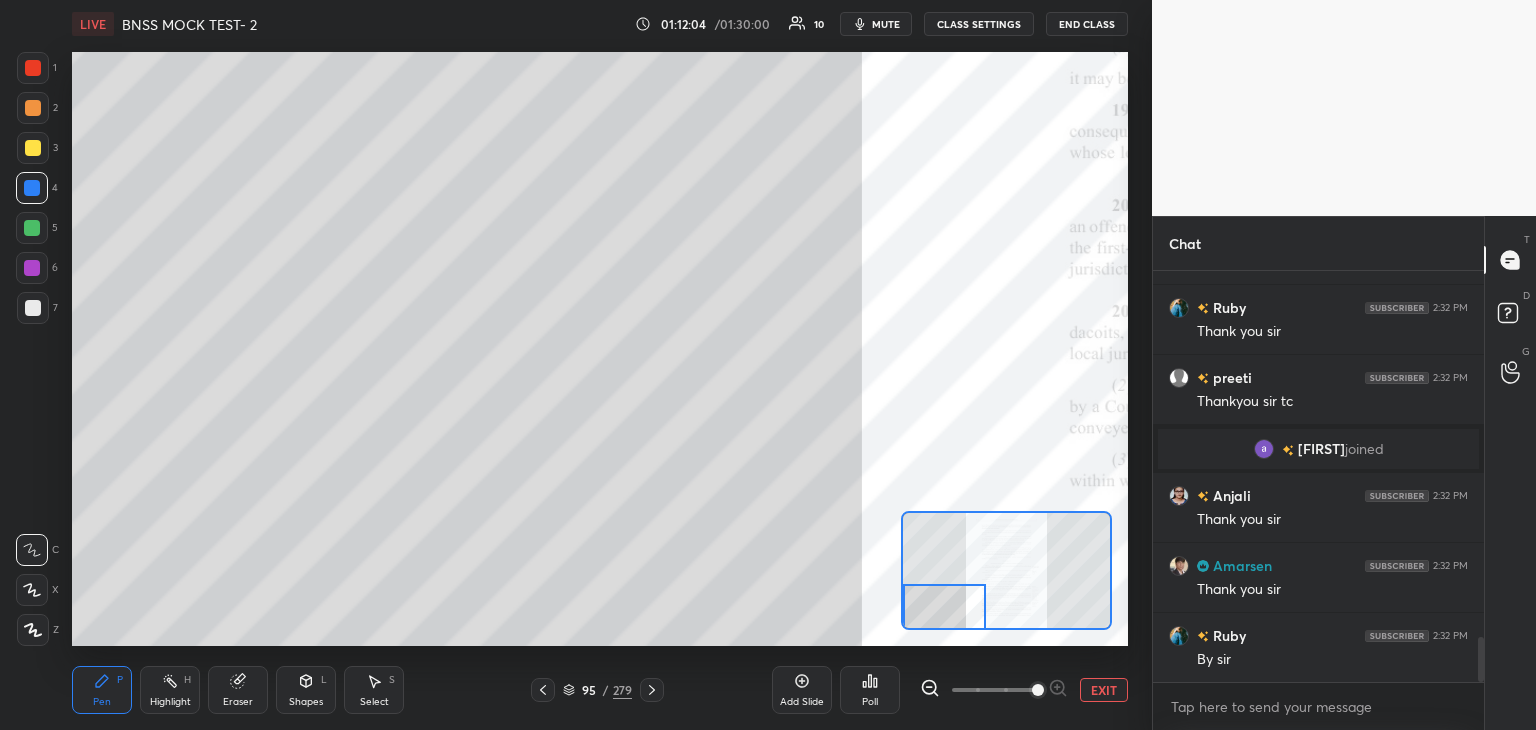 scroll, scrollTop: 3354, scrollLeft: 0, axis: vertical 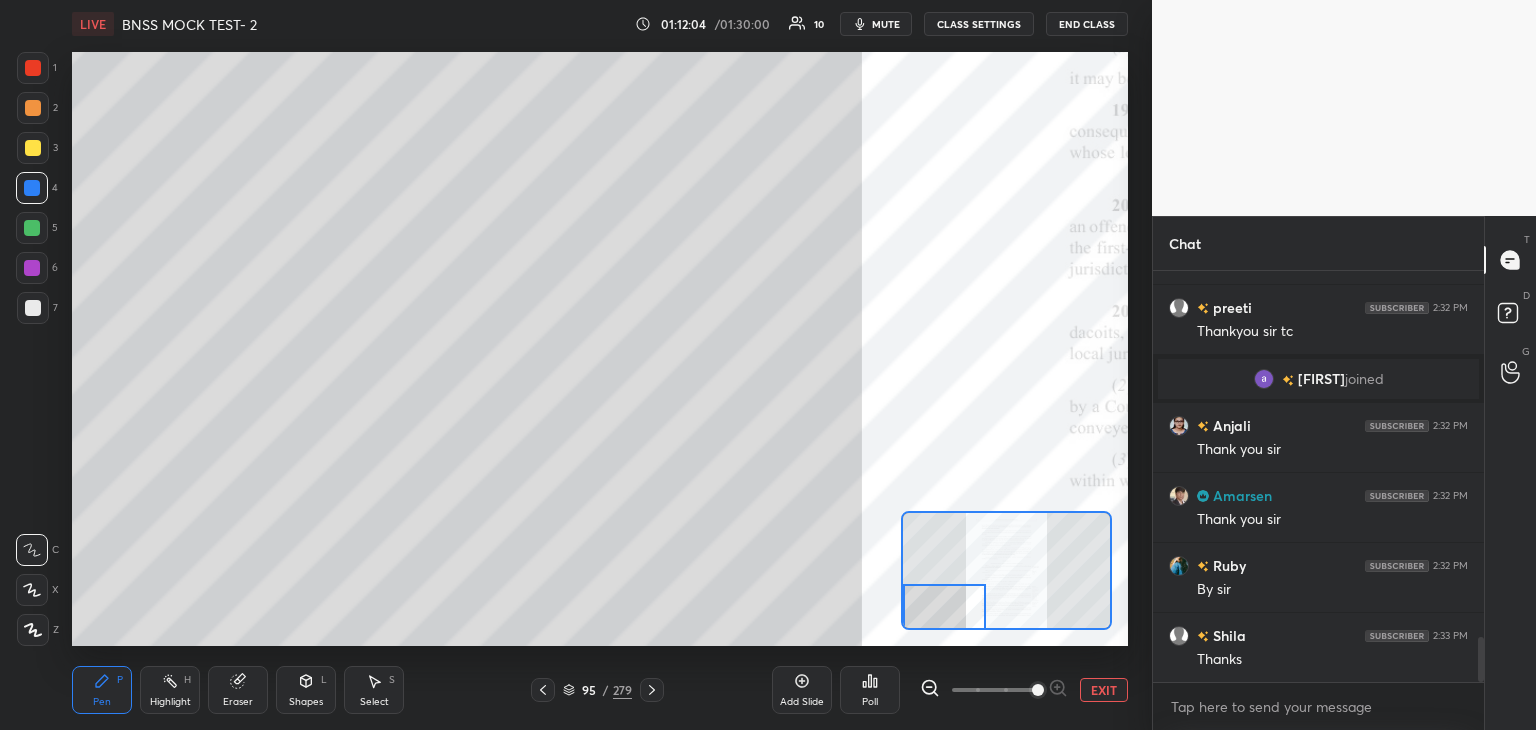 click on "End Class" at bounding box center (1087, 24) 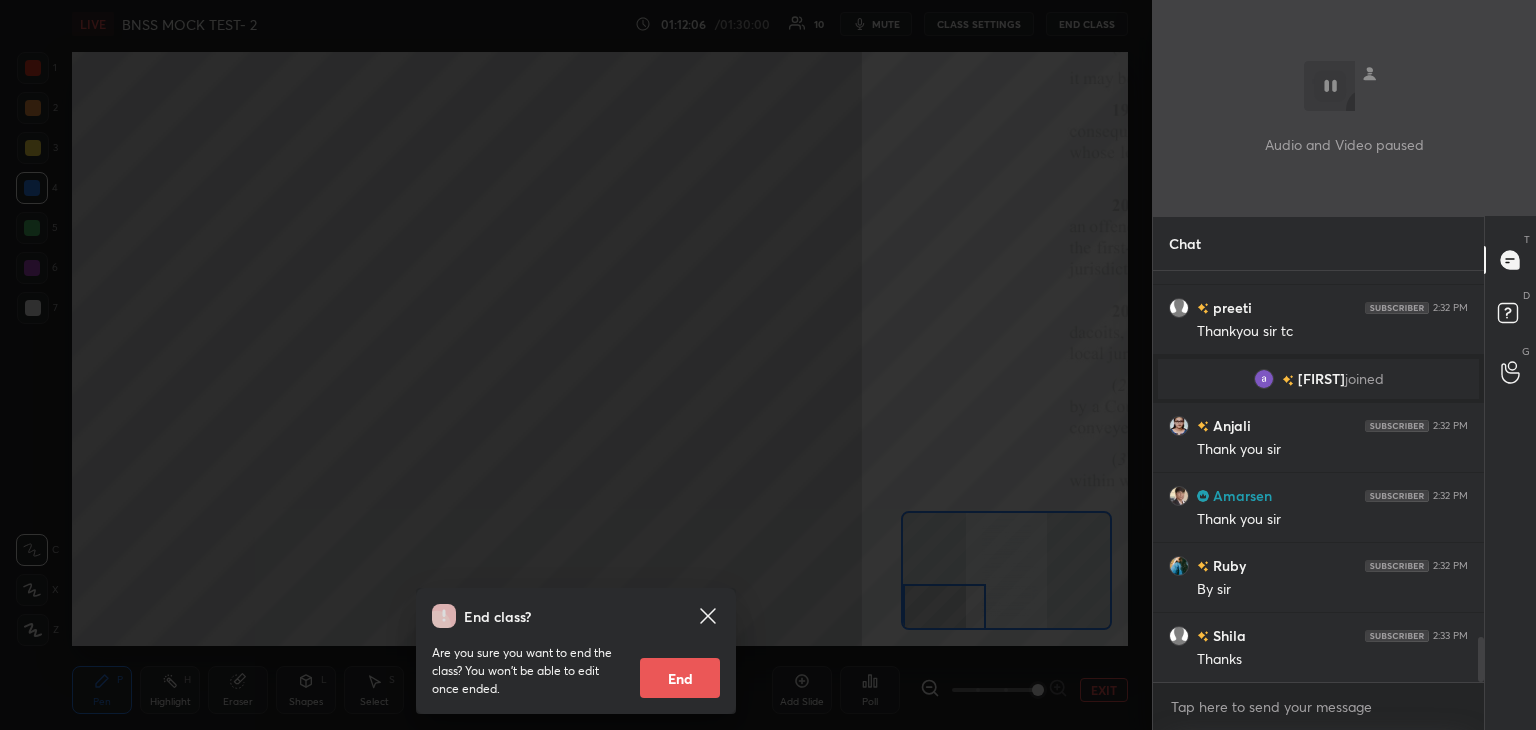 click on "End" at bounding box center (680, 678) 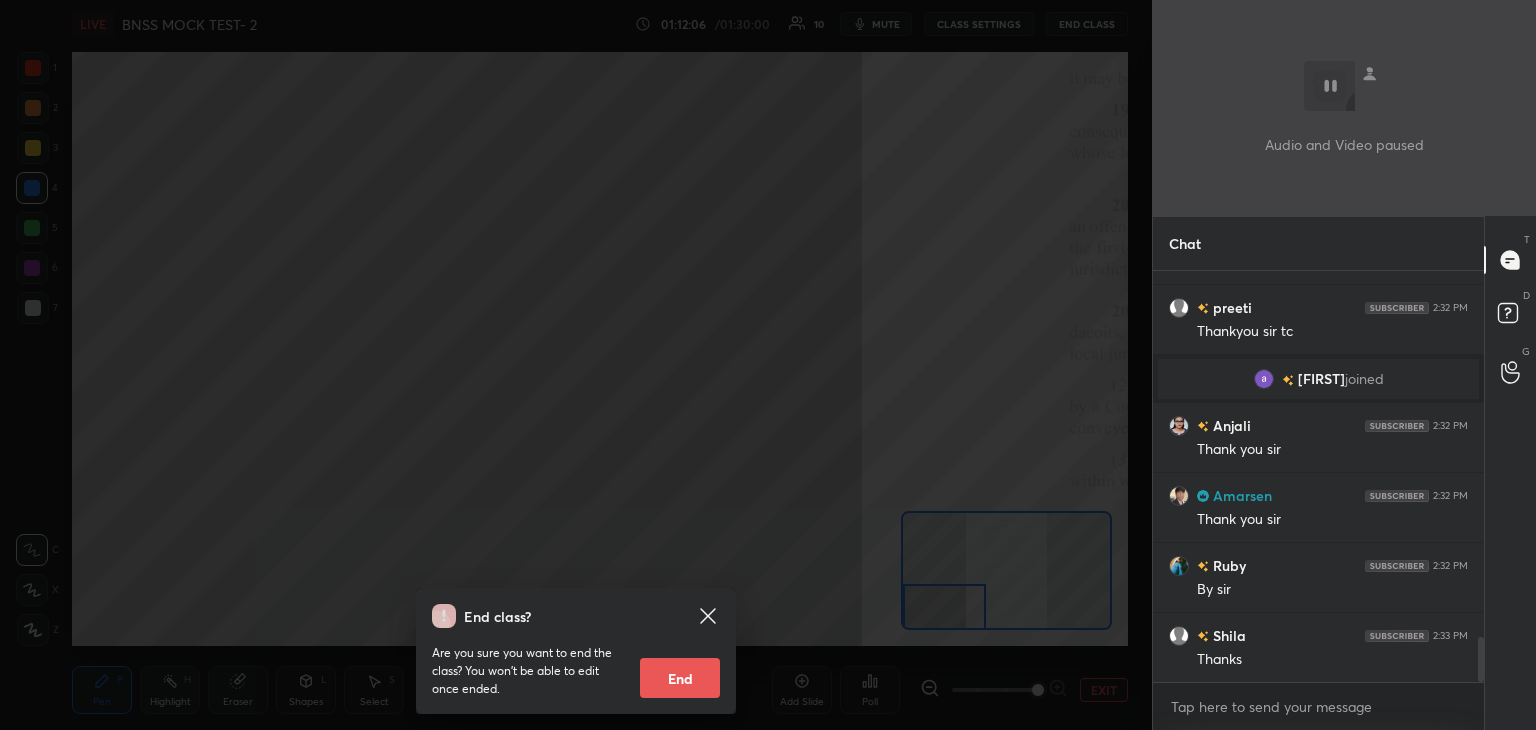 type on "x" 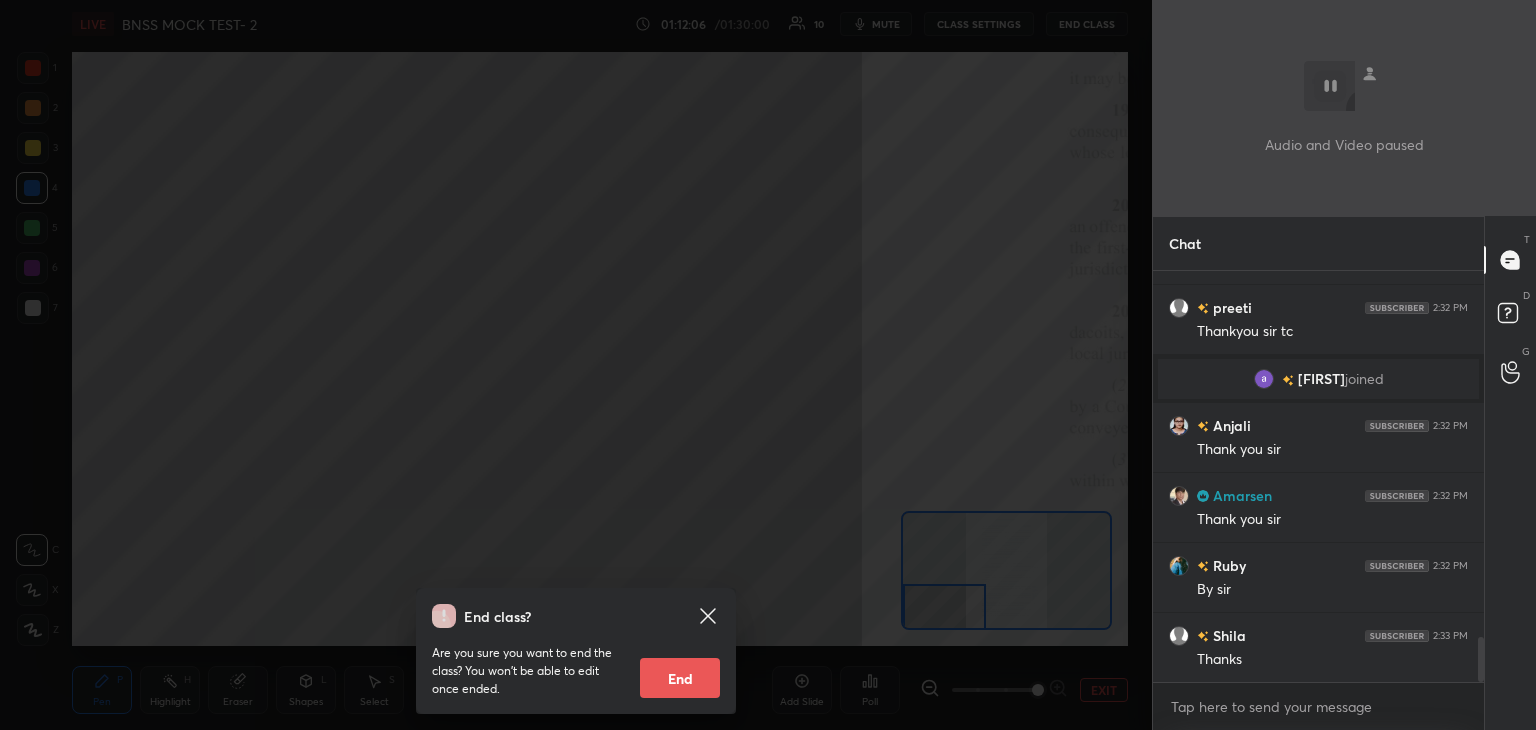 scroll, scrollTop: 99397, scrollLeft: 98820, axis: both 